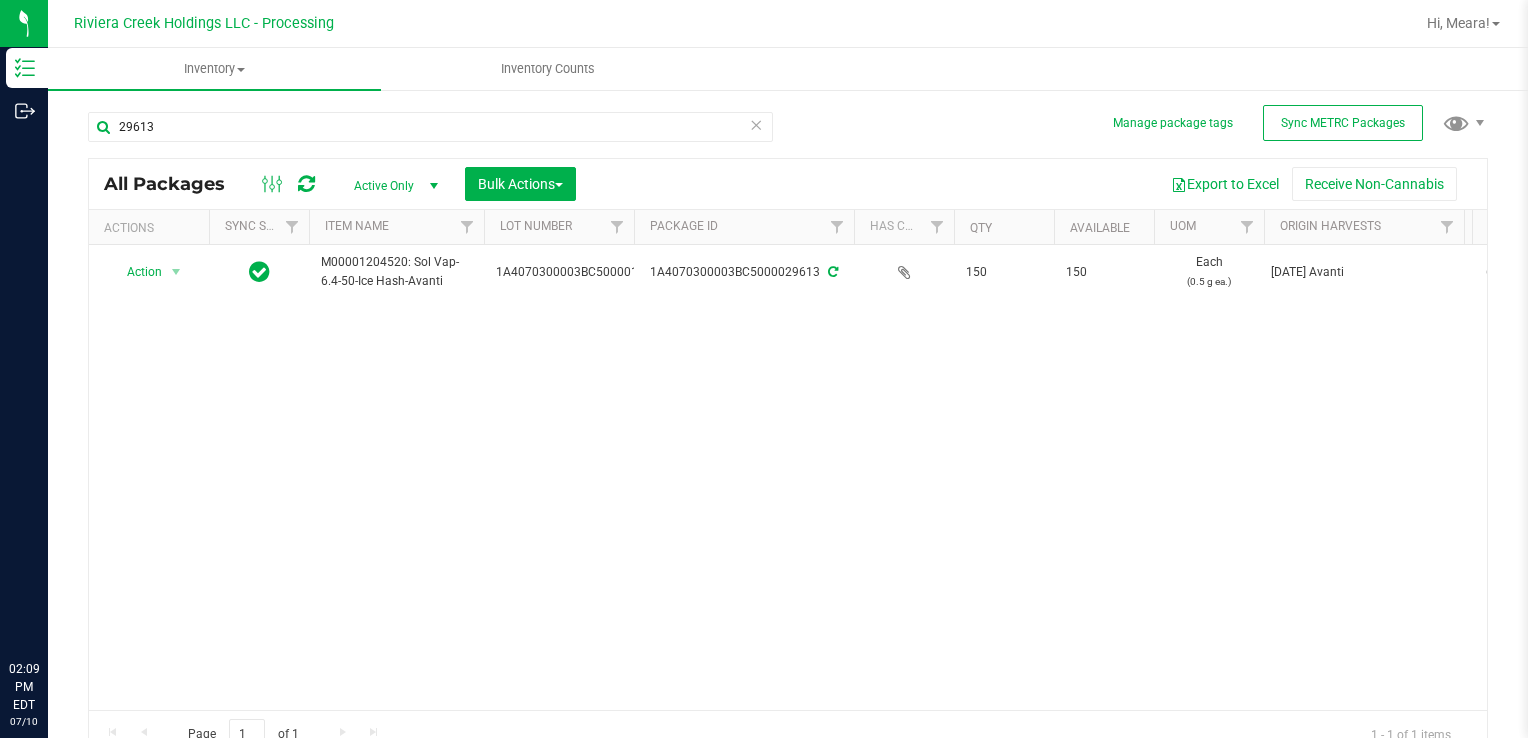 scroll, scrollTop: 0, scrollLeft: 0, axis: both 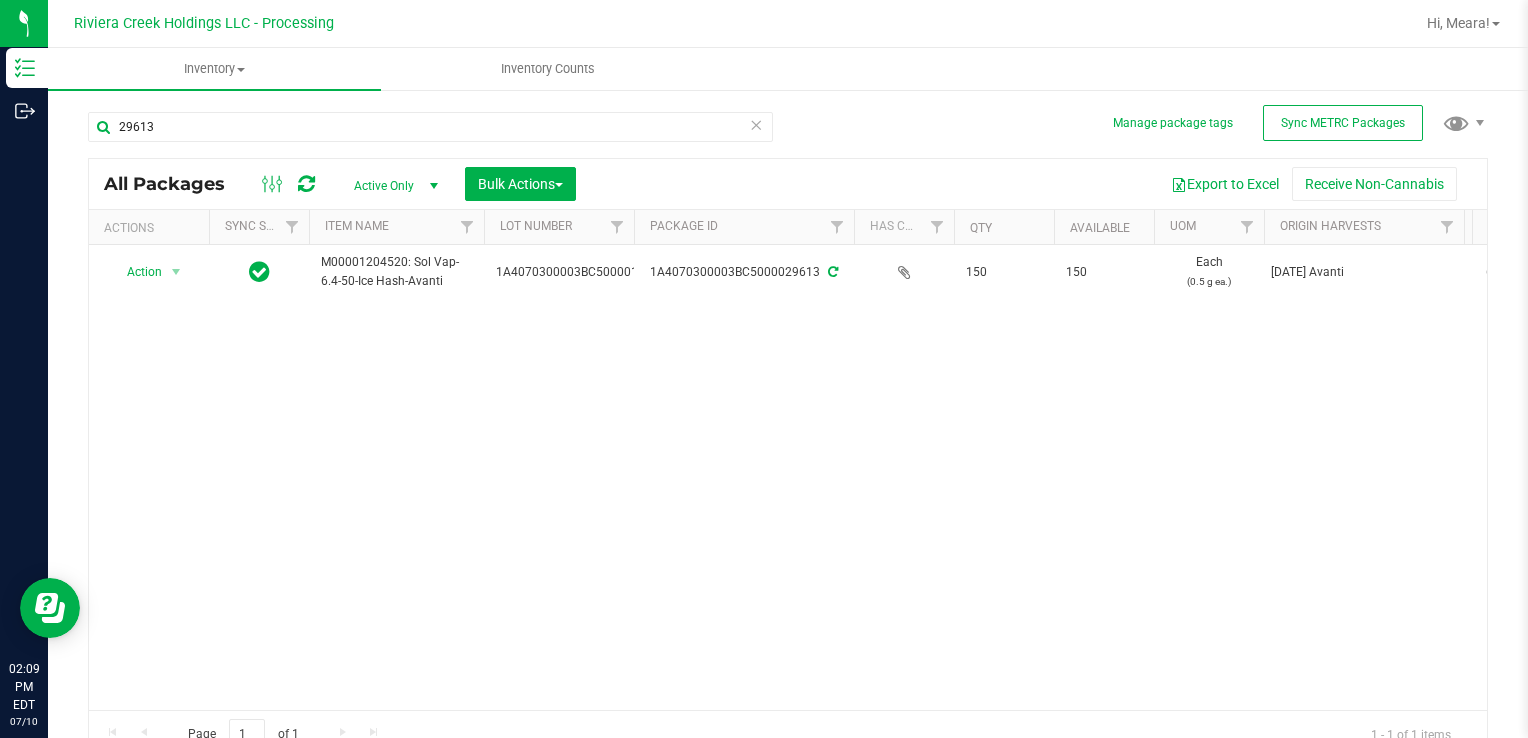click on "Action Action Create package Edit attributes Global inventory Locate package Package audit log Print package label Print product labels Retag package
M00001204520: Sol Vap-6.4-50-Ice Hash-Avanti
1A4070300003BC5000015076
1A4070300003BC5000029613
150
150
Each
(0.5 g ea.)
[DATE] Avanti 64.7532
Flower 10
Pass
[DATE]
Now
Metered Oil or Solid for Vaporization
Avanti" at bounding box center (788, 477) 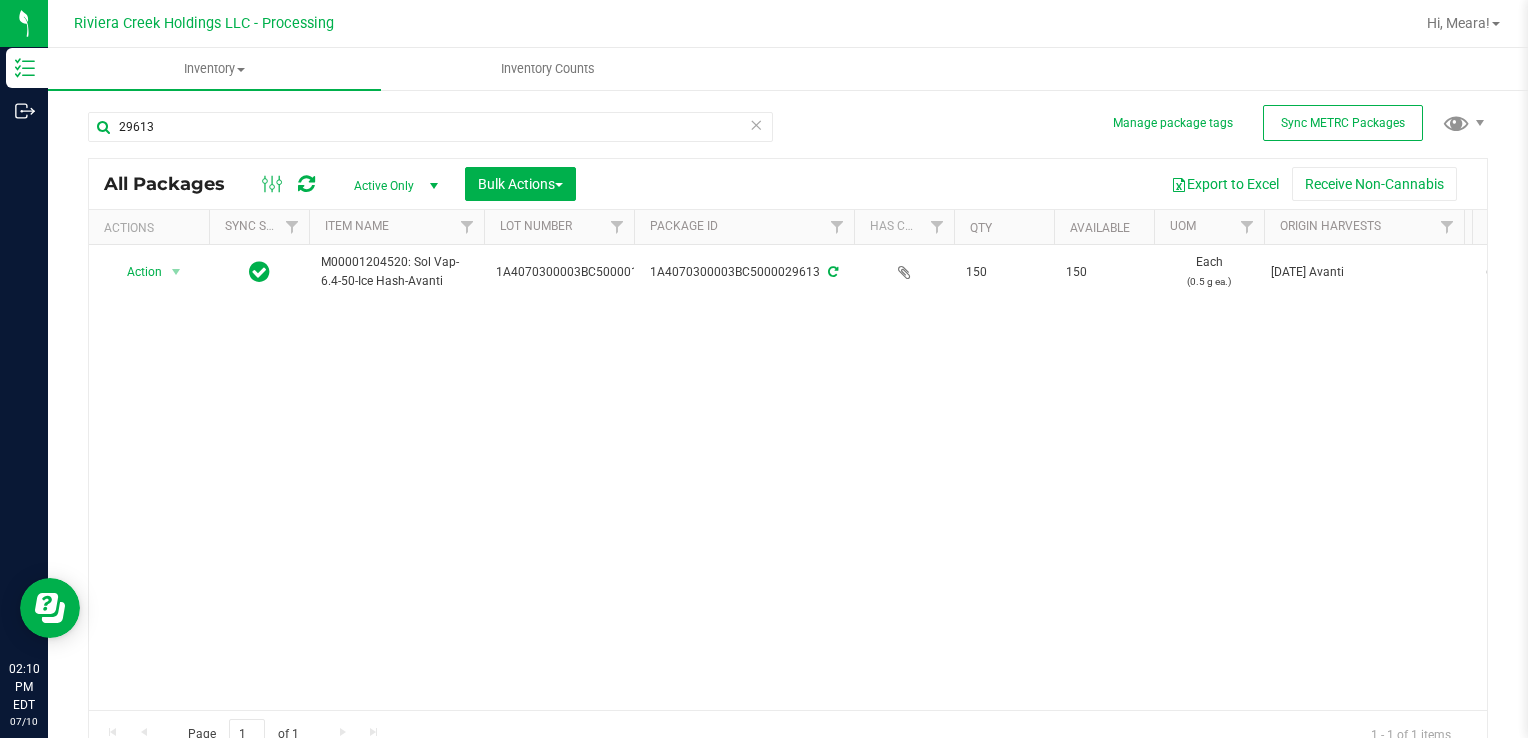 click on "Action Action Create package Edit attributes Global inventory Locate package Package audit log Print package label Print product labels Retag package
M00001204520: Sol Vap-6.4-50-Ice Hash-Avanti
1A4070300003BC5000015076
1A4070300003BC5000029613
150
150
Each
(0.5 g ea.)
[DATE] Avanti 64.7532
Flower 10
Pass
[DATE]
Now
Metered Oil or Solid for Vaporization
Avanti" at bounding box center (788, 477) 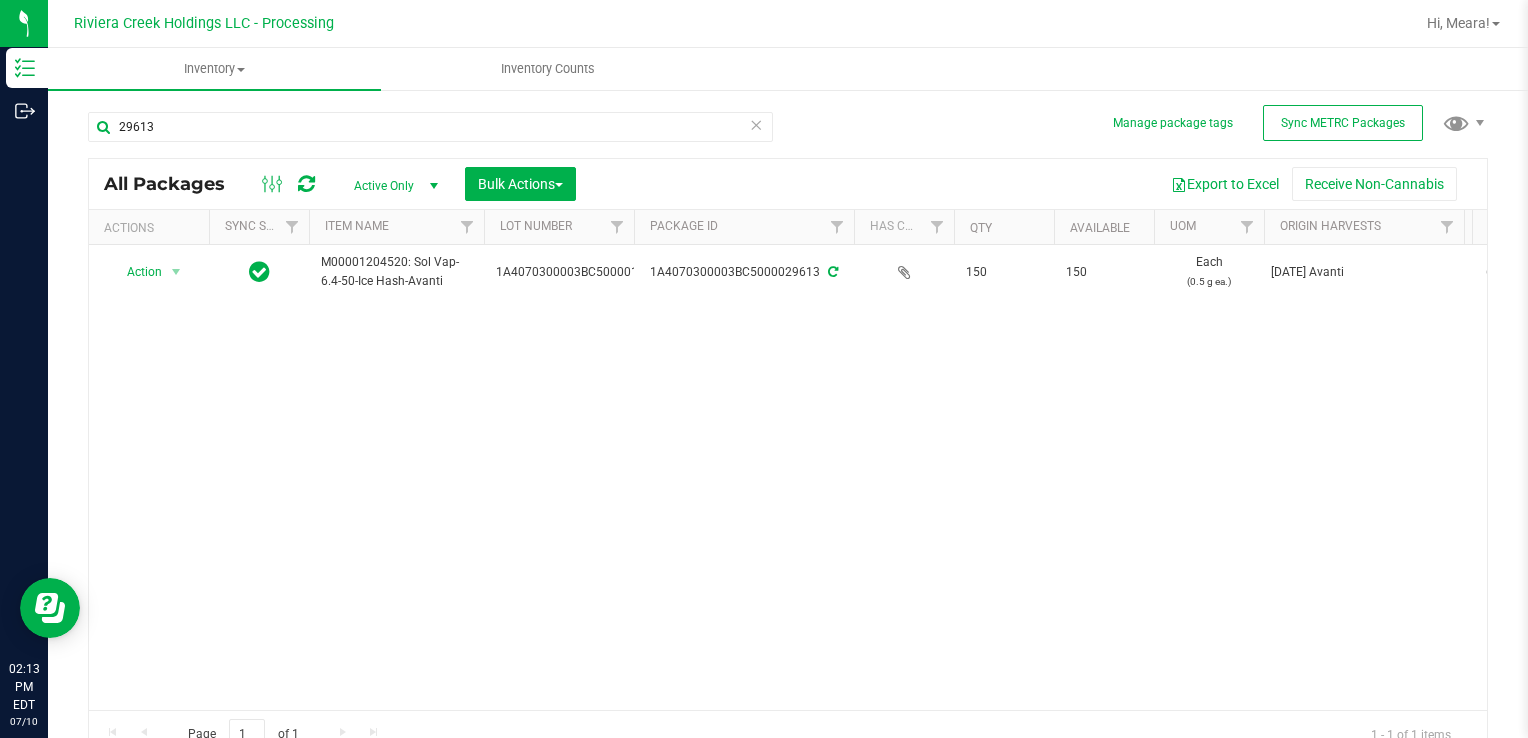 click on "Action Action Create package Edit attributes Global inventory Locate package Package audit log Print package label Print product labels Retag package
M00001204520: Sol Vap-6.4-50-Ice Hash-Avanti
1A4070300003BC5000015076
1A4070300003BC5000029613
150
150
Each
(0.5 g ea.)
[DATE] Avanti 64.7532
Flower 10
Pass
[DATE]
Now
Metered Oil or Solid for Vaporization
Avanti" at bounding box center [788, 477] 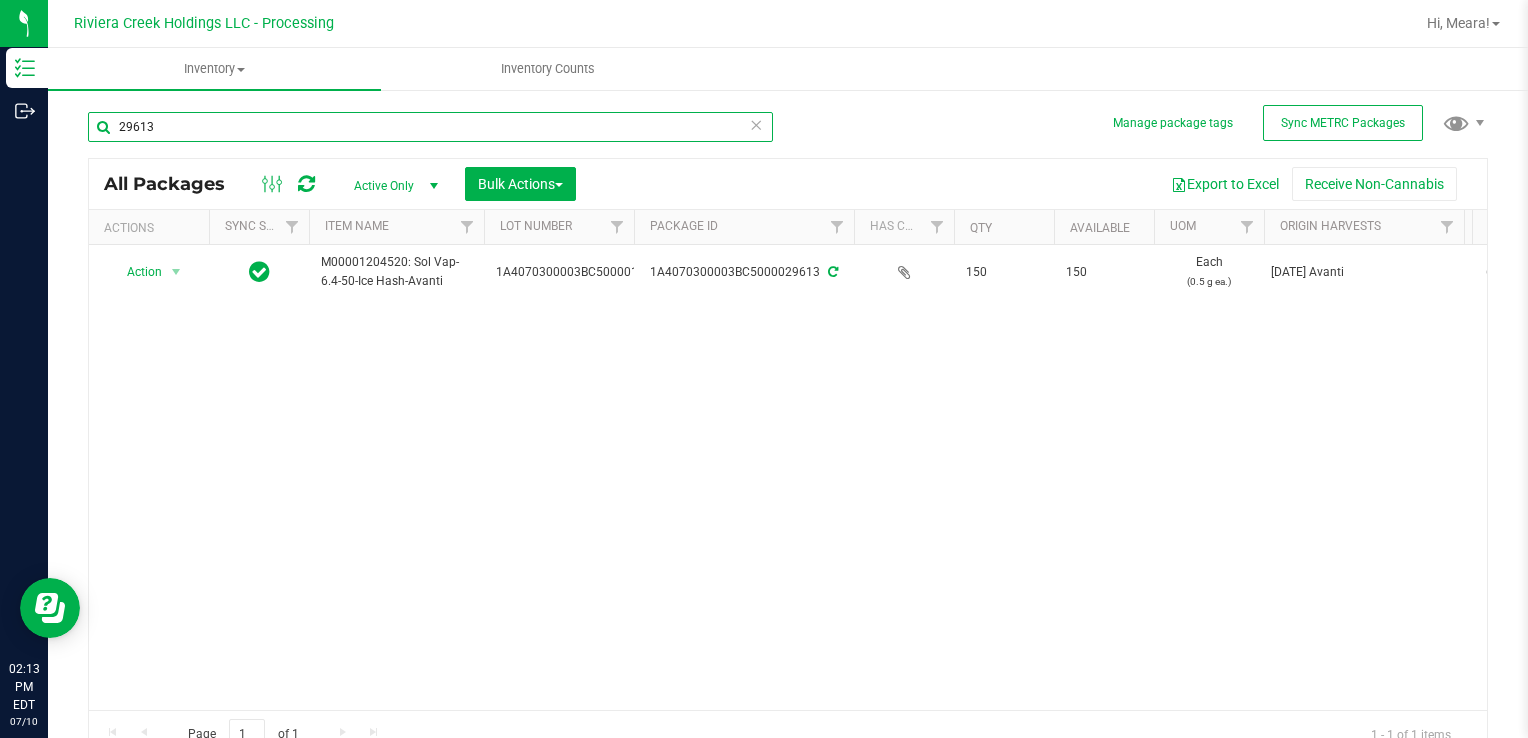 drag, startPoint x: 240, startPoint y: 136, endPoint x: 121, endPoint y: 144, distance: 119.26861 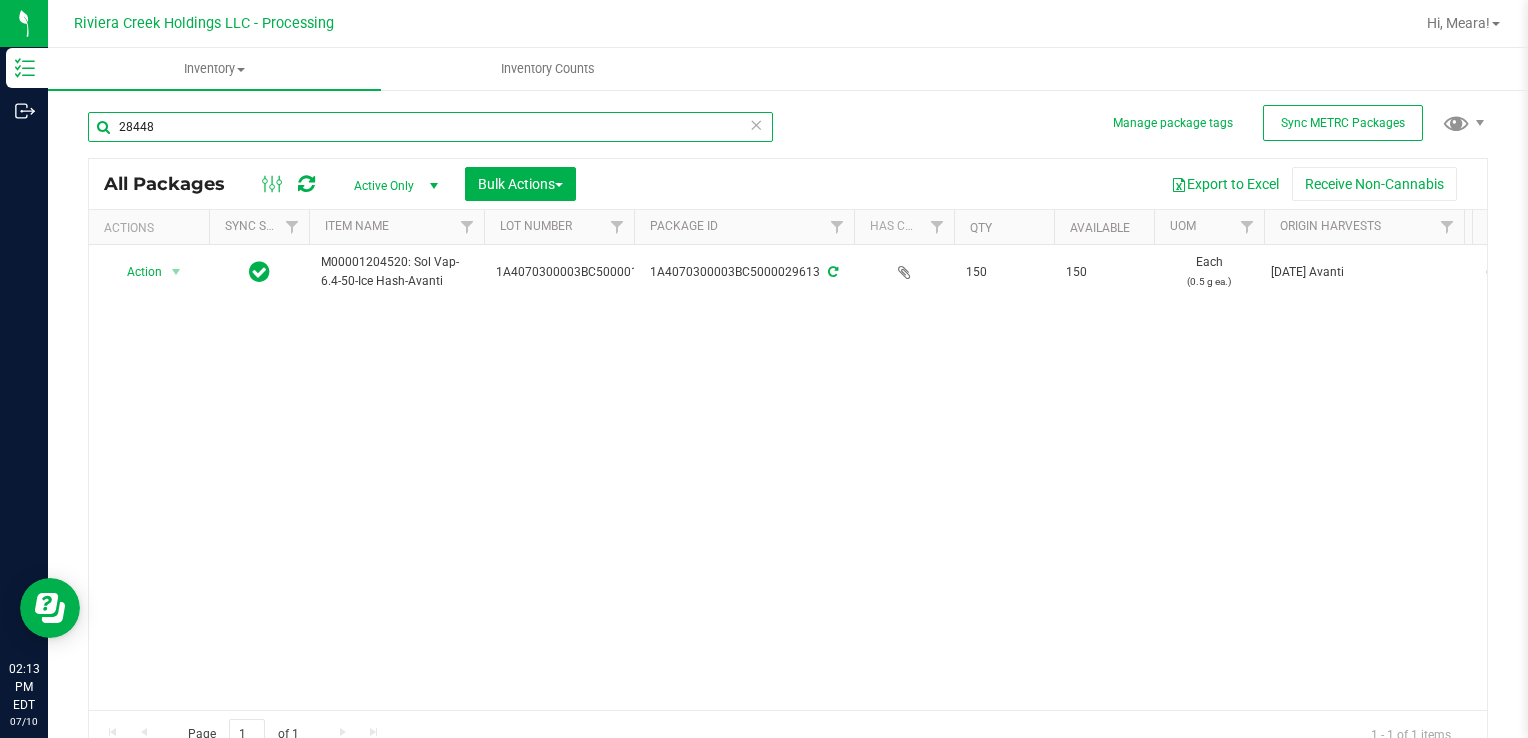 type on "28448" 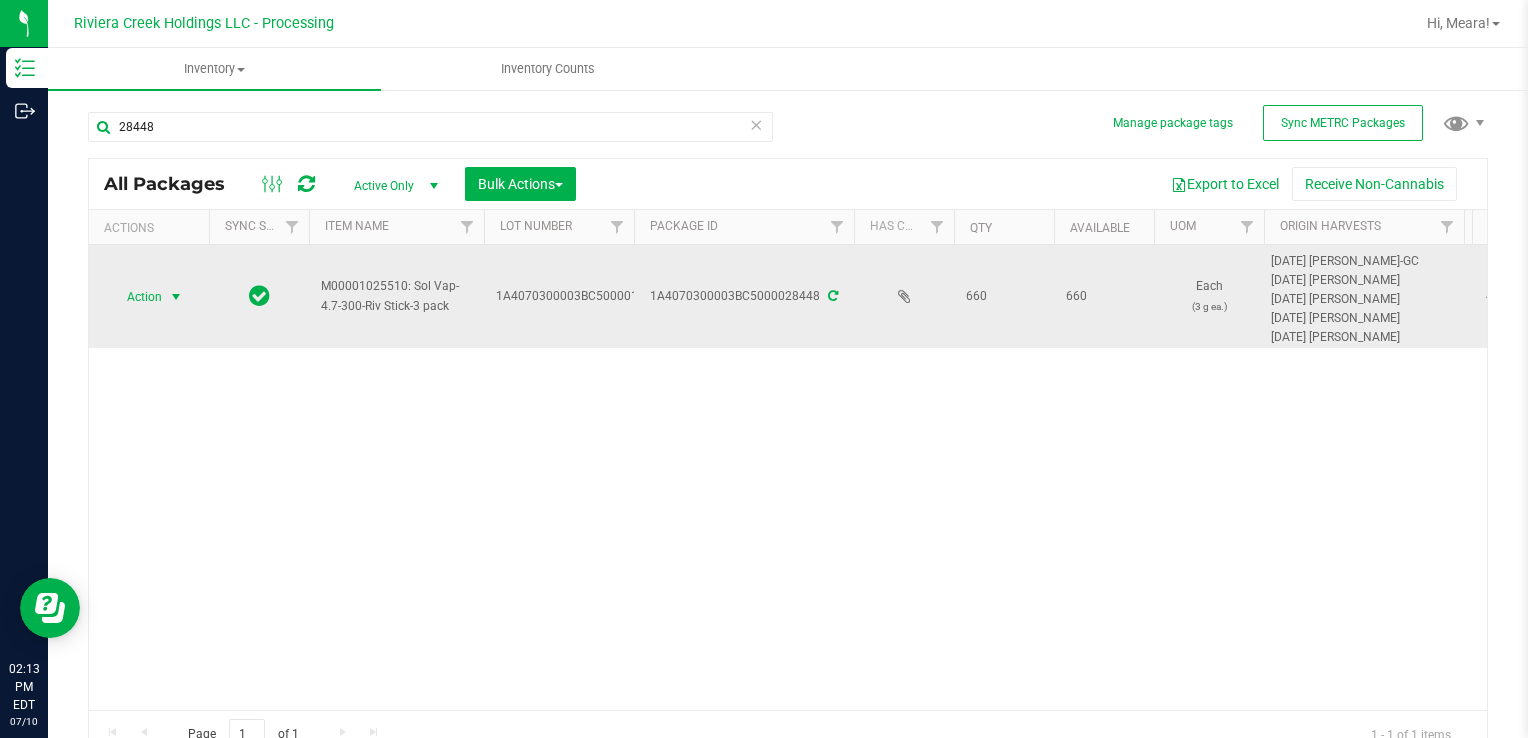 click on "Action" at bounding box center (136, 297) 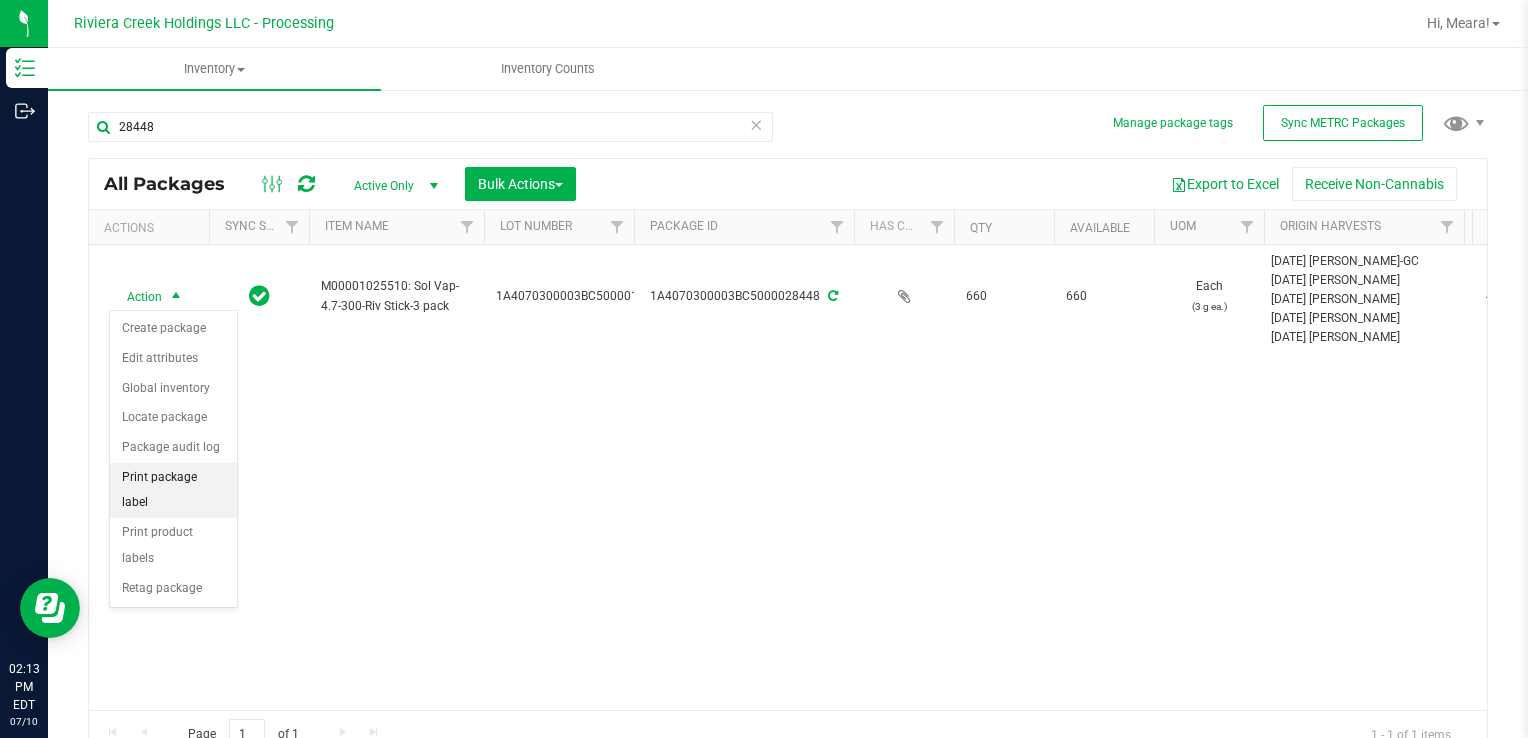 click on "Print package label" at bounding box center (173, 490) 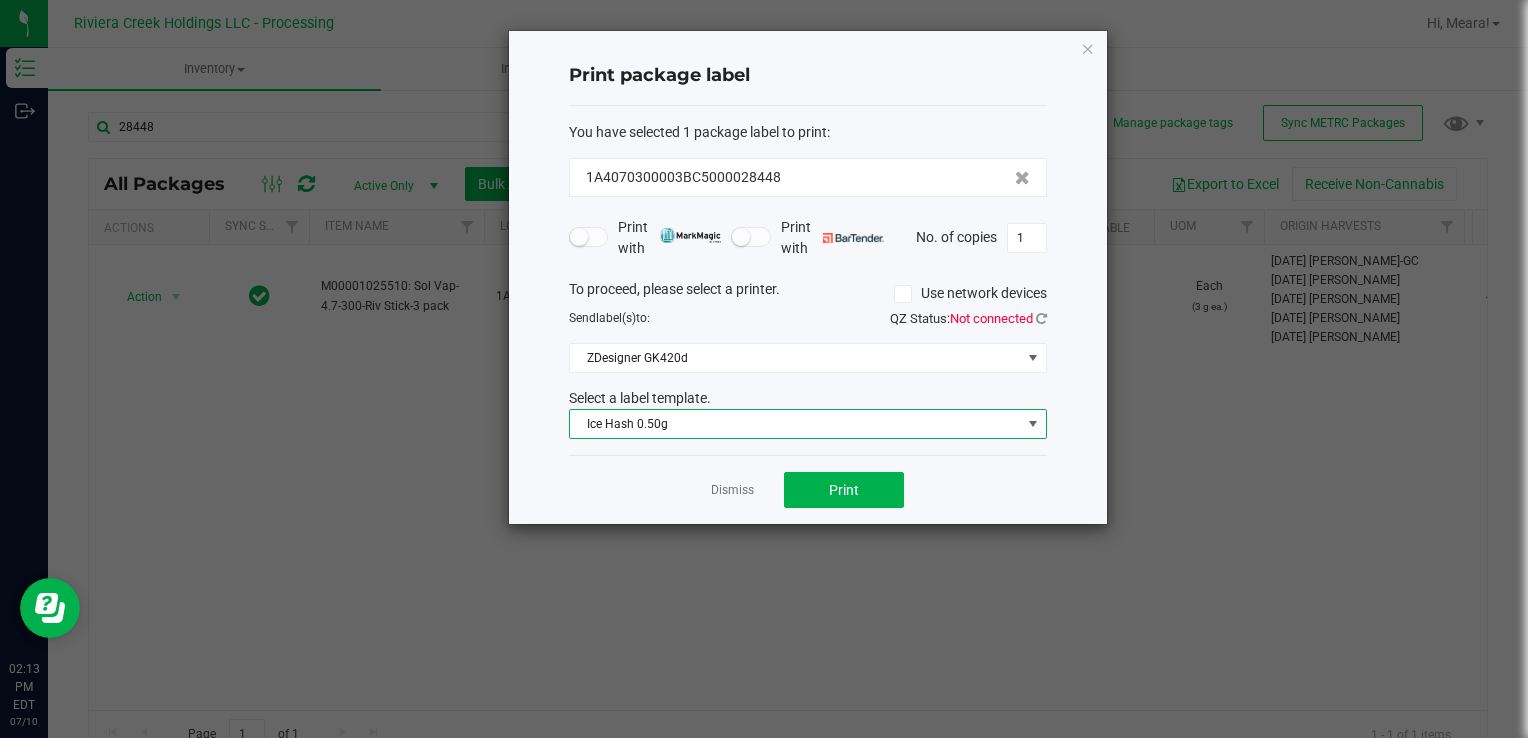 click on "Ice Hash 0.50g" at bounding box center (795, 424) 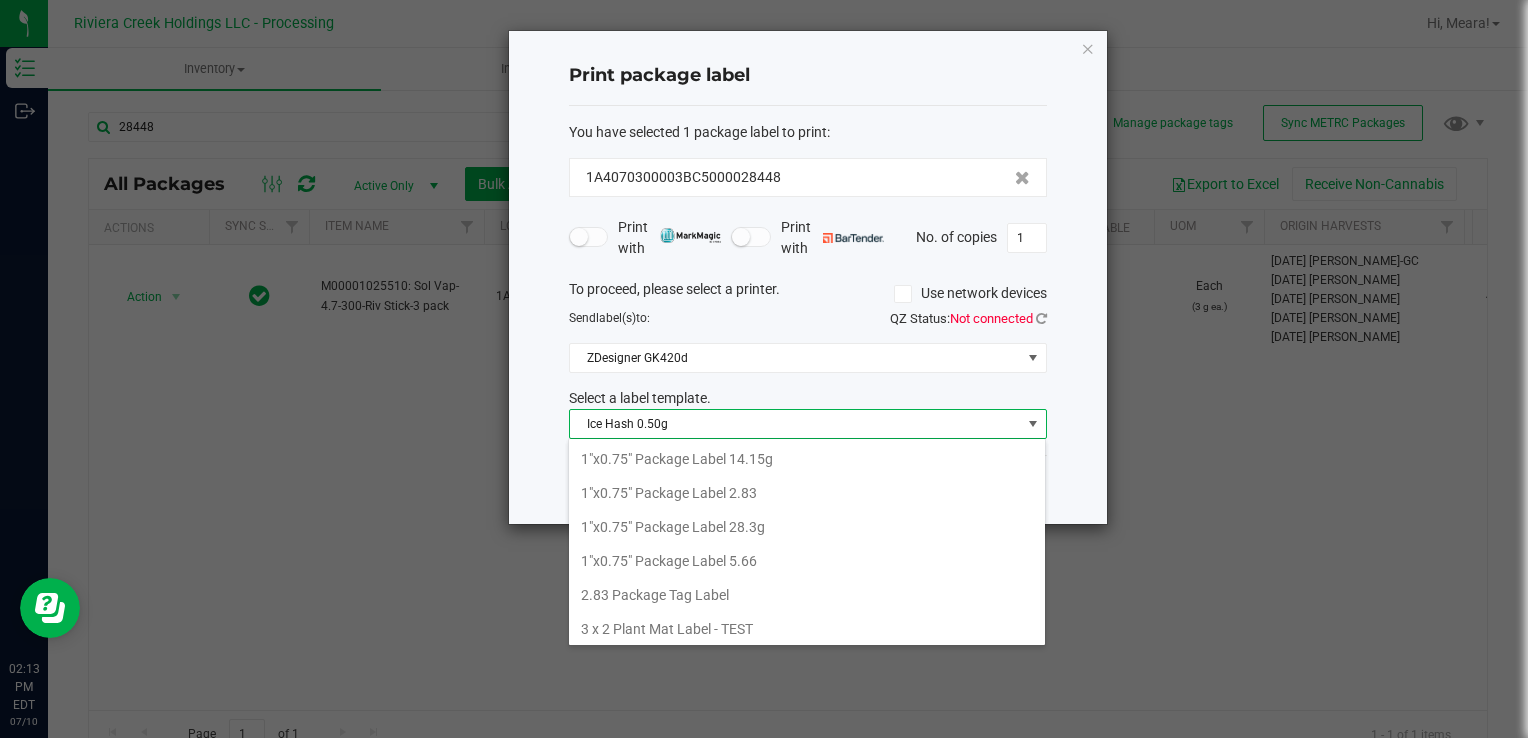 scroll, scrollTop: 506, scrollLeft: 0, axis: vertical 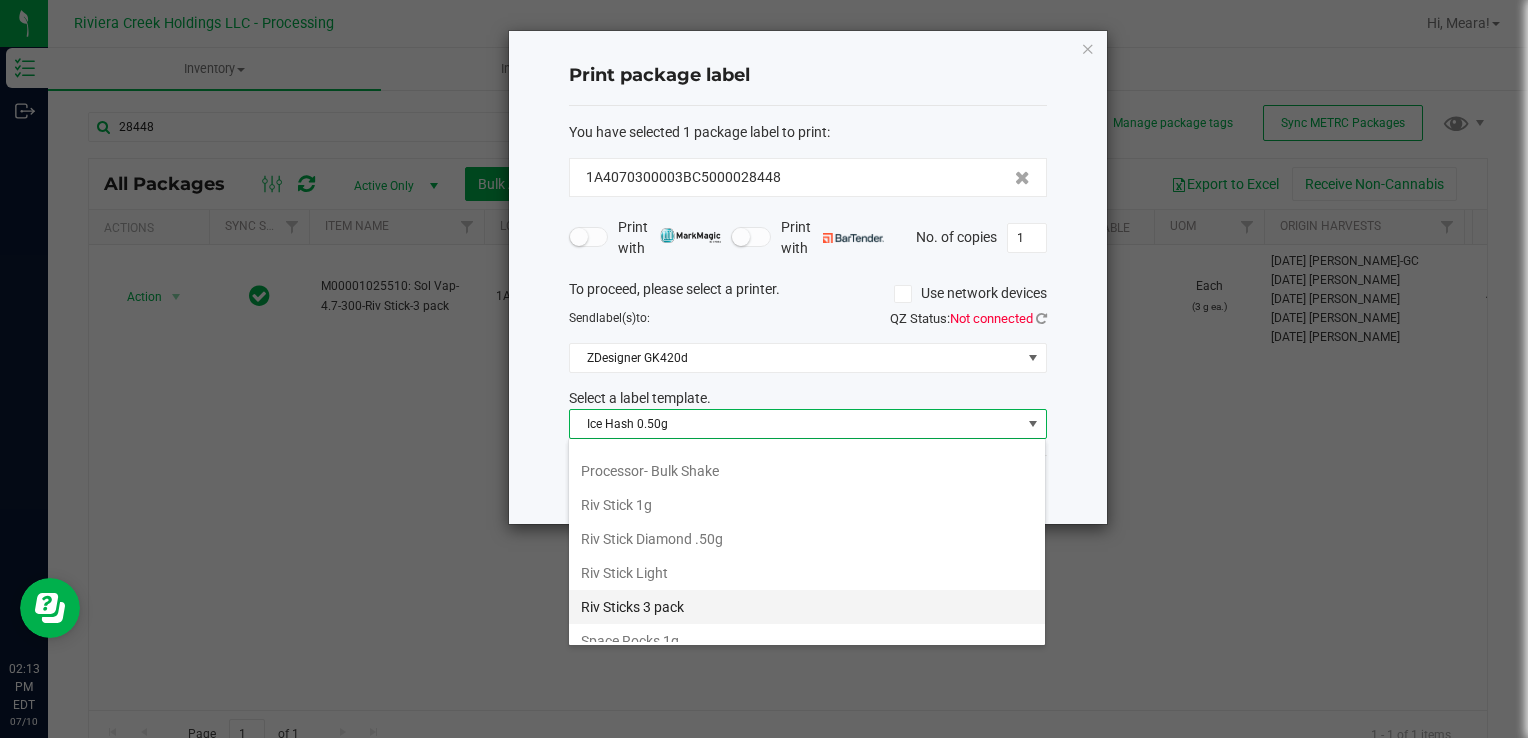 click on "Riv Sticks 3 pack" at bounding box center (807, 607) 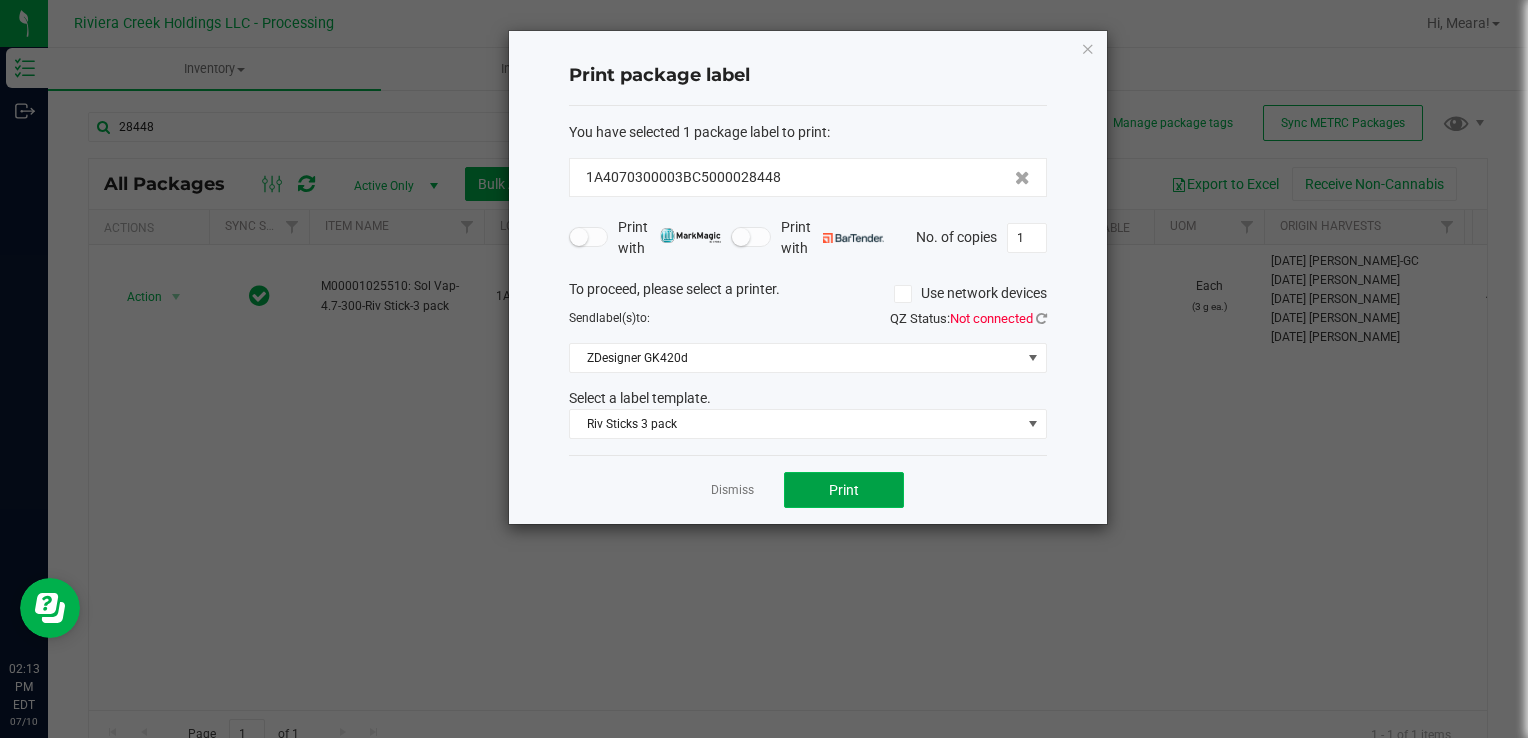 click on "Print" 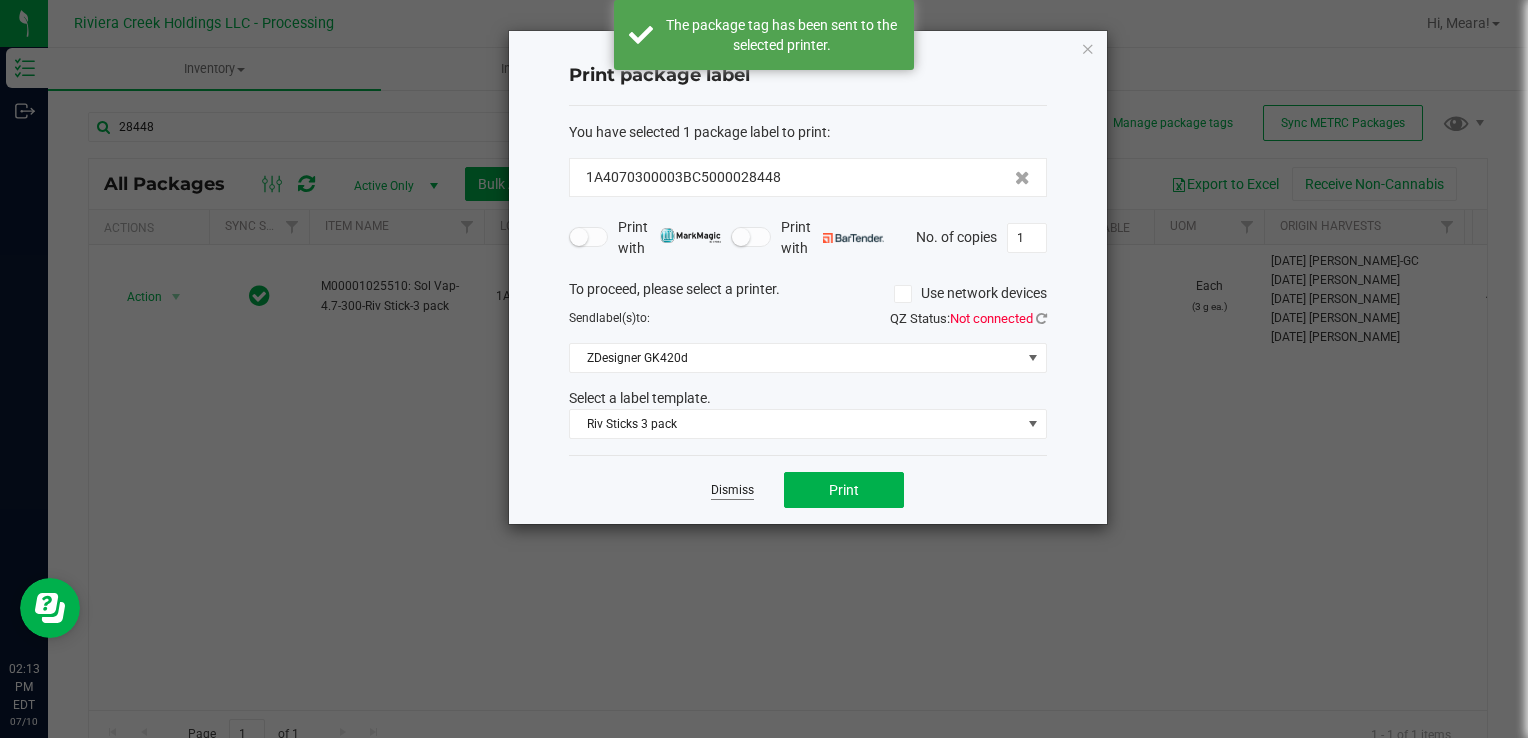 click on "Dismiss" 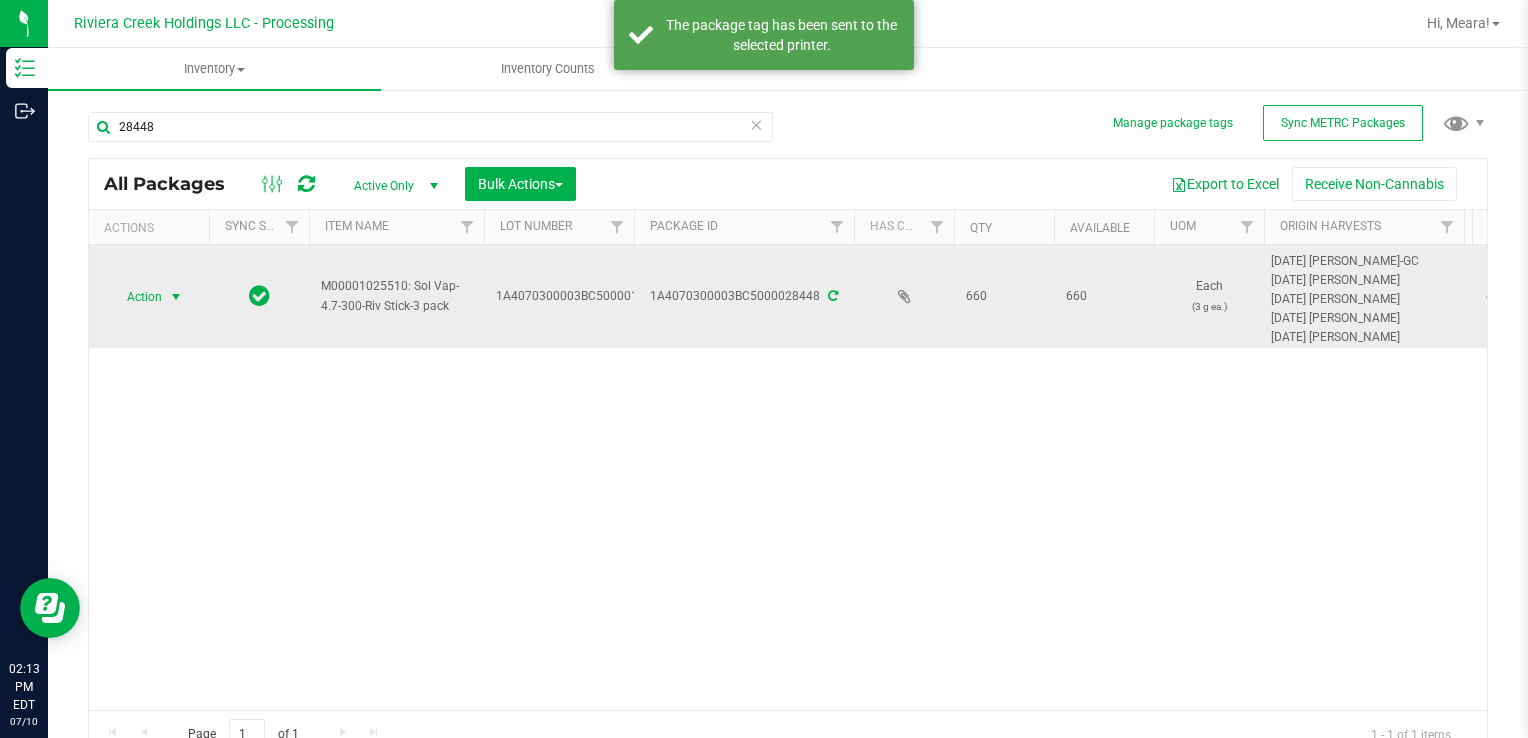 click at bounding box center [176, 297] 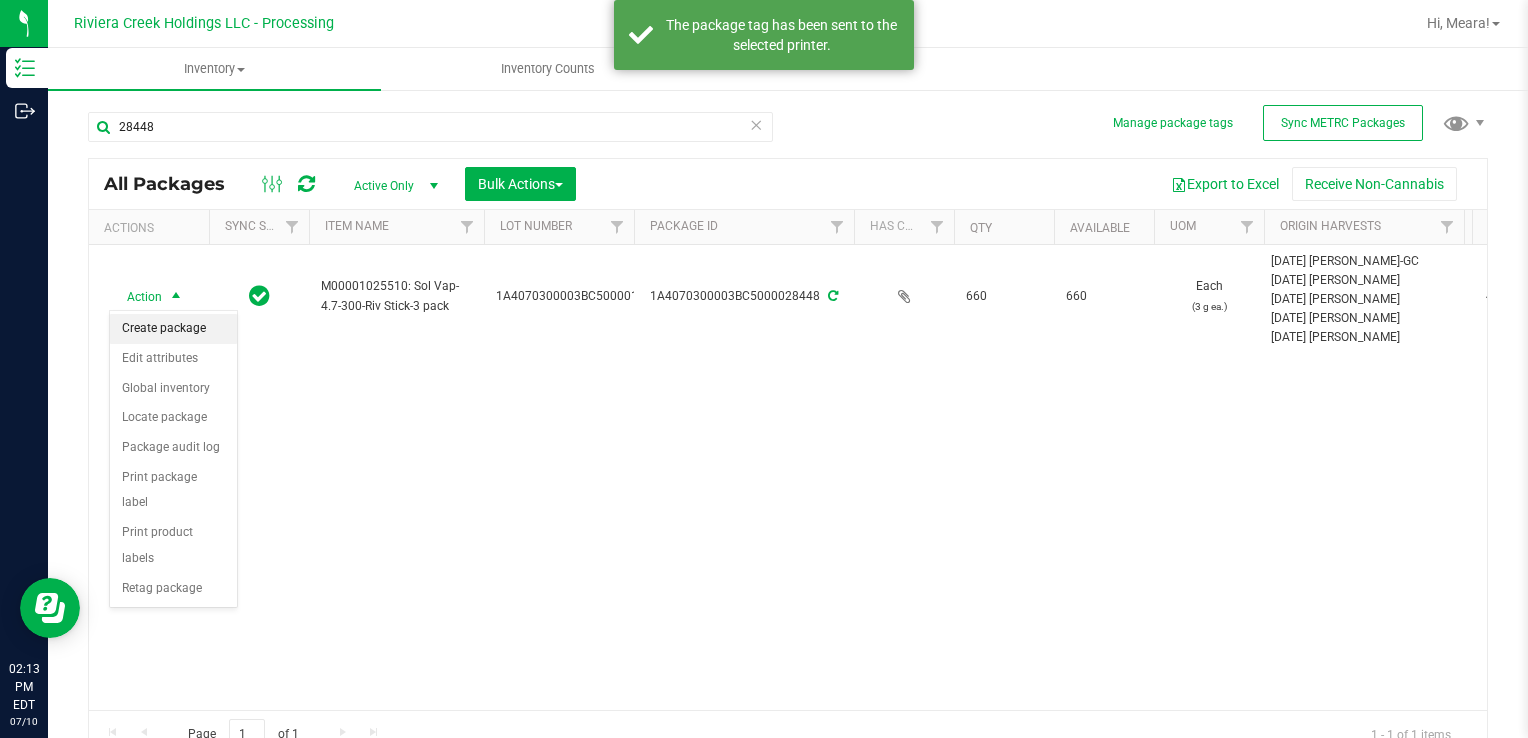 click on "Create package" at bounding box center (173, 329) 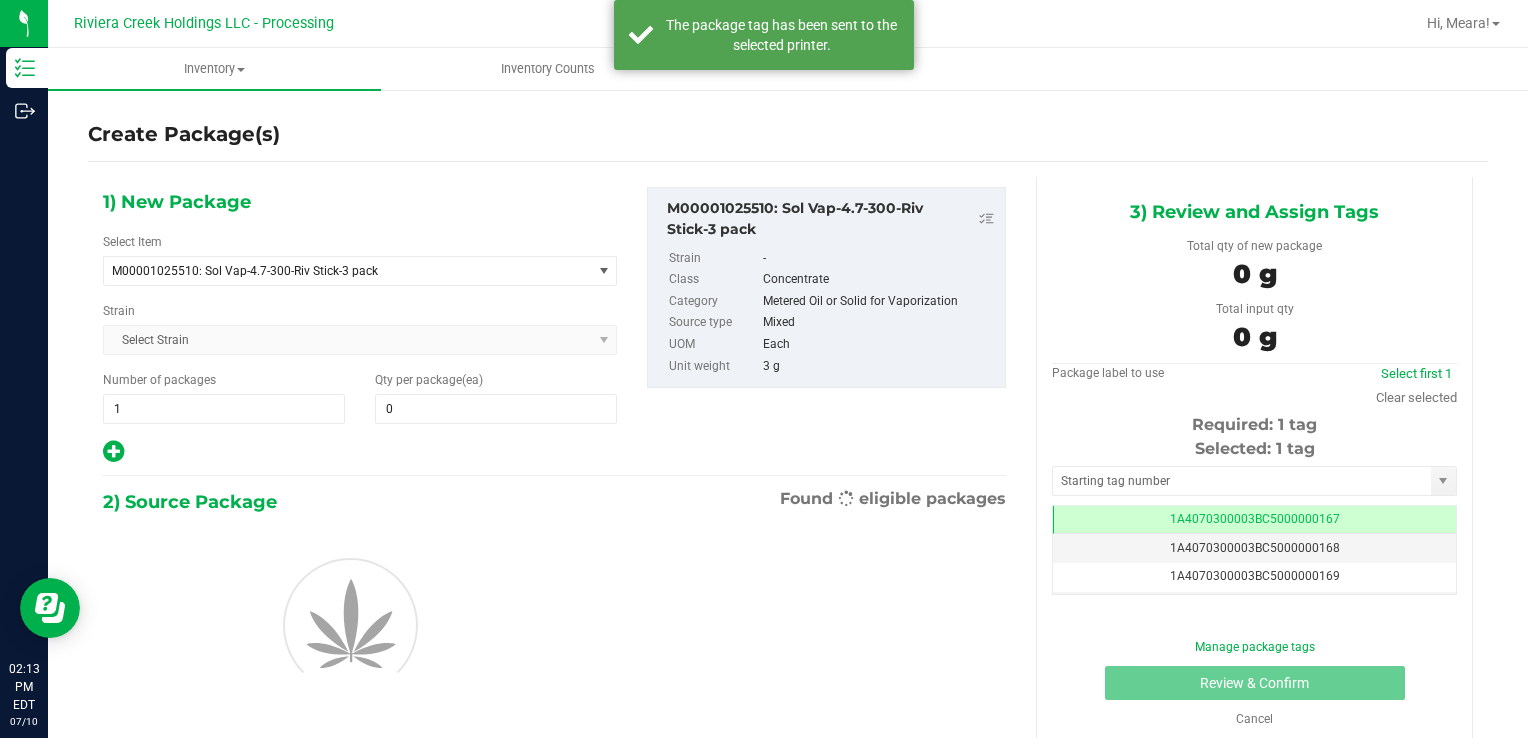 scroll, scrollTop: 0, scrollLeft: 0, axis: both 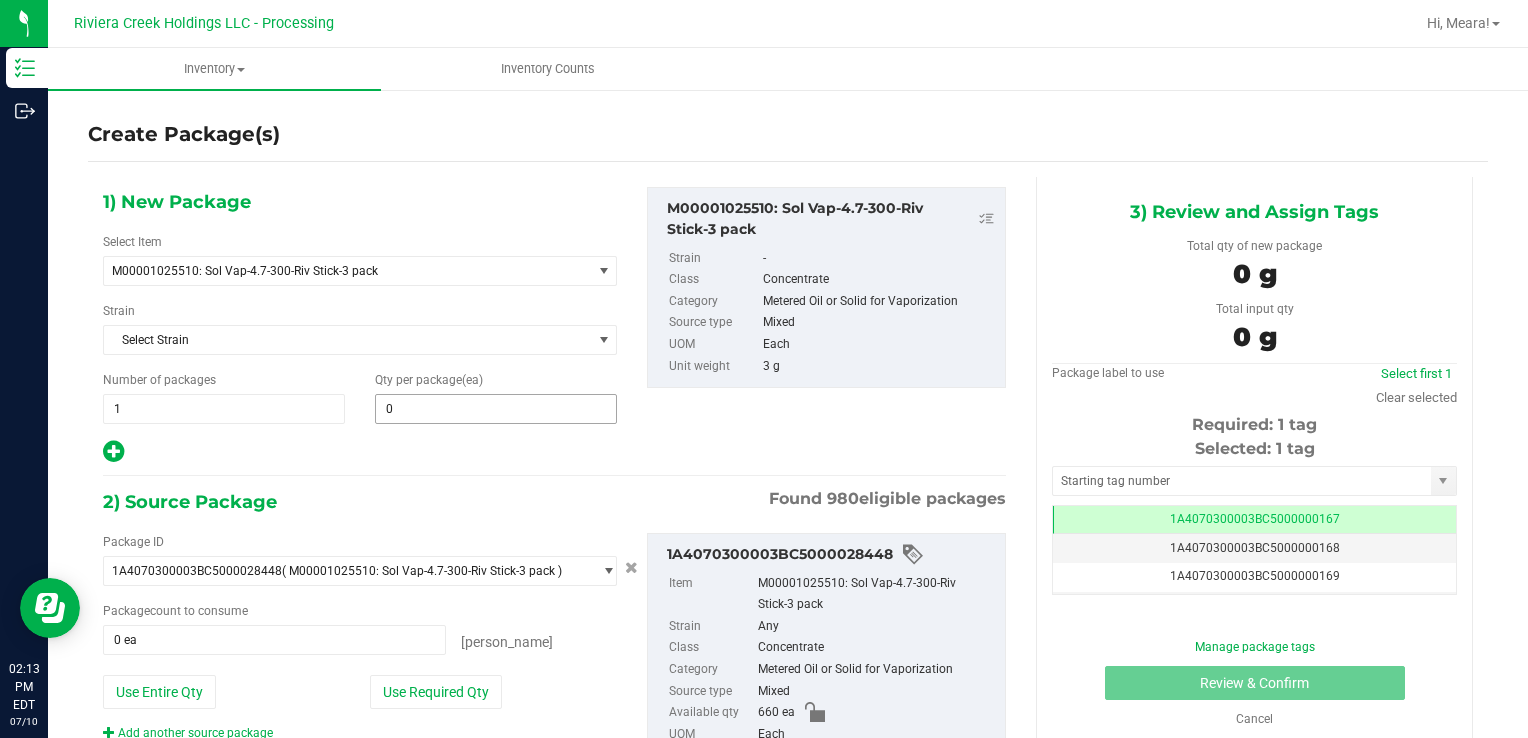 type 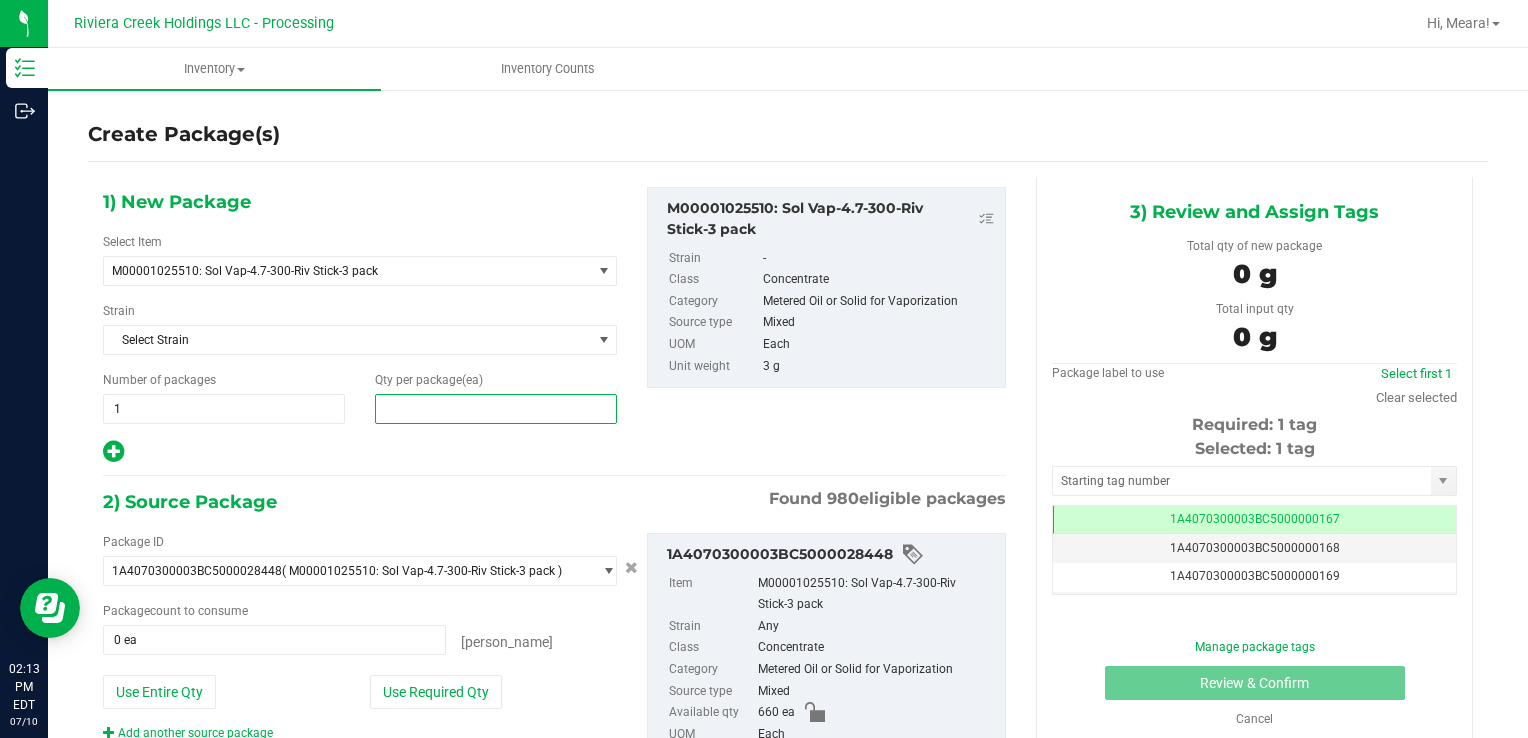 click at bounding box center [496, 409] 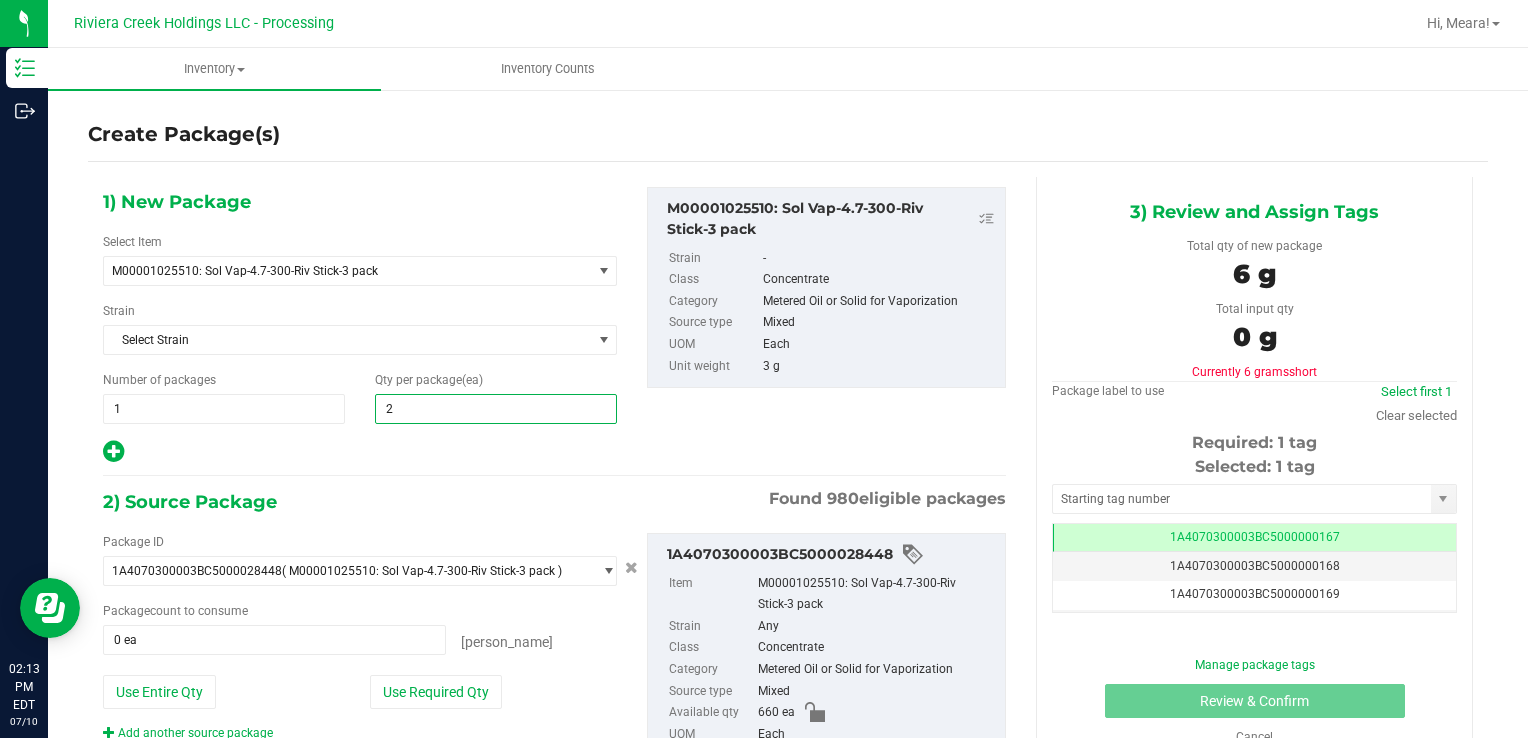 type on "20" 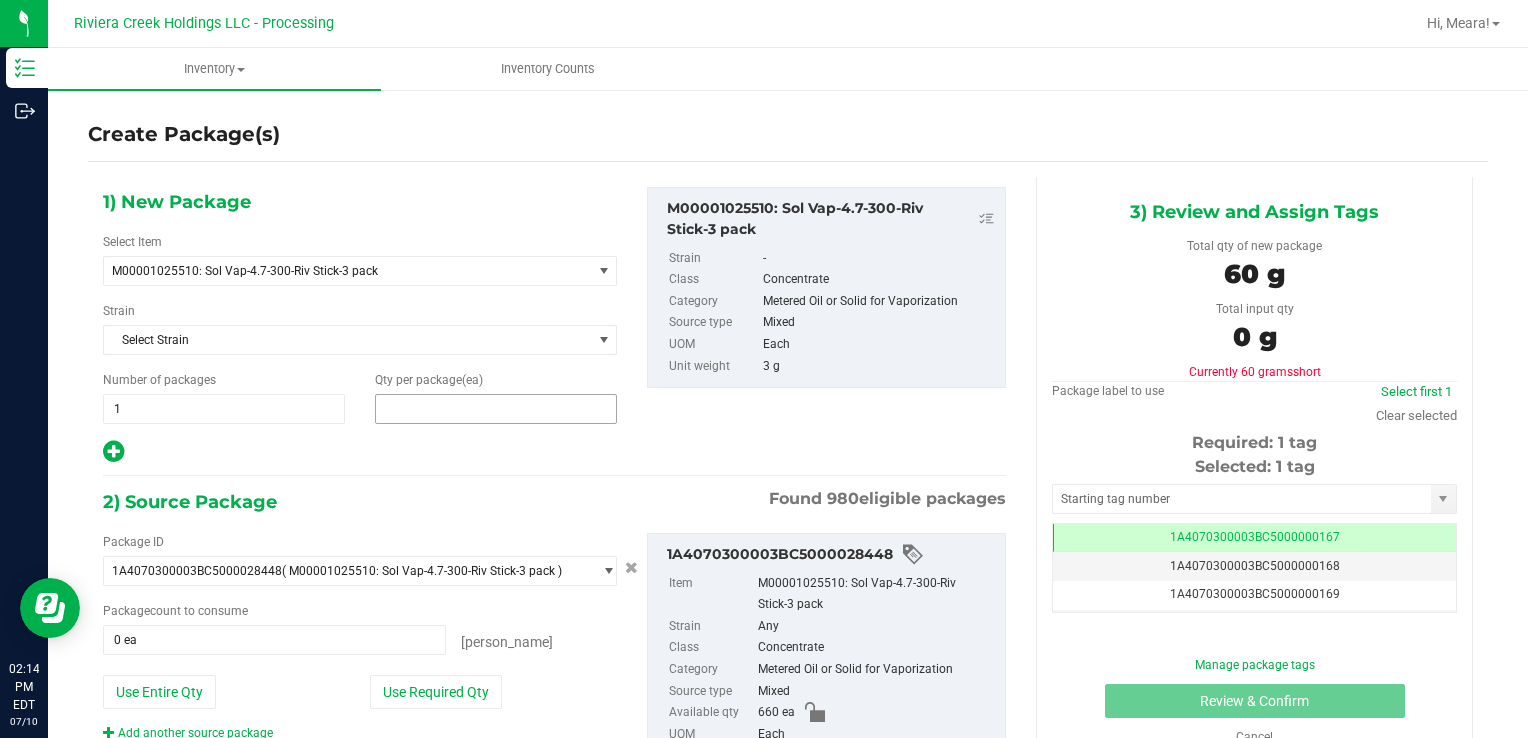 type on "20" 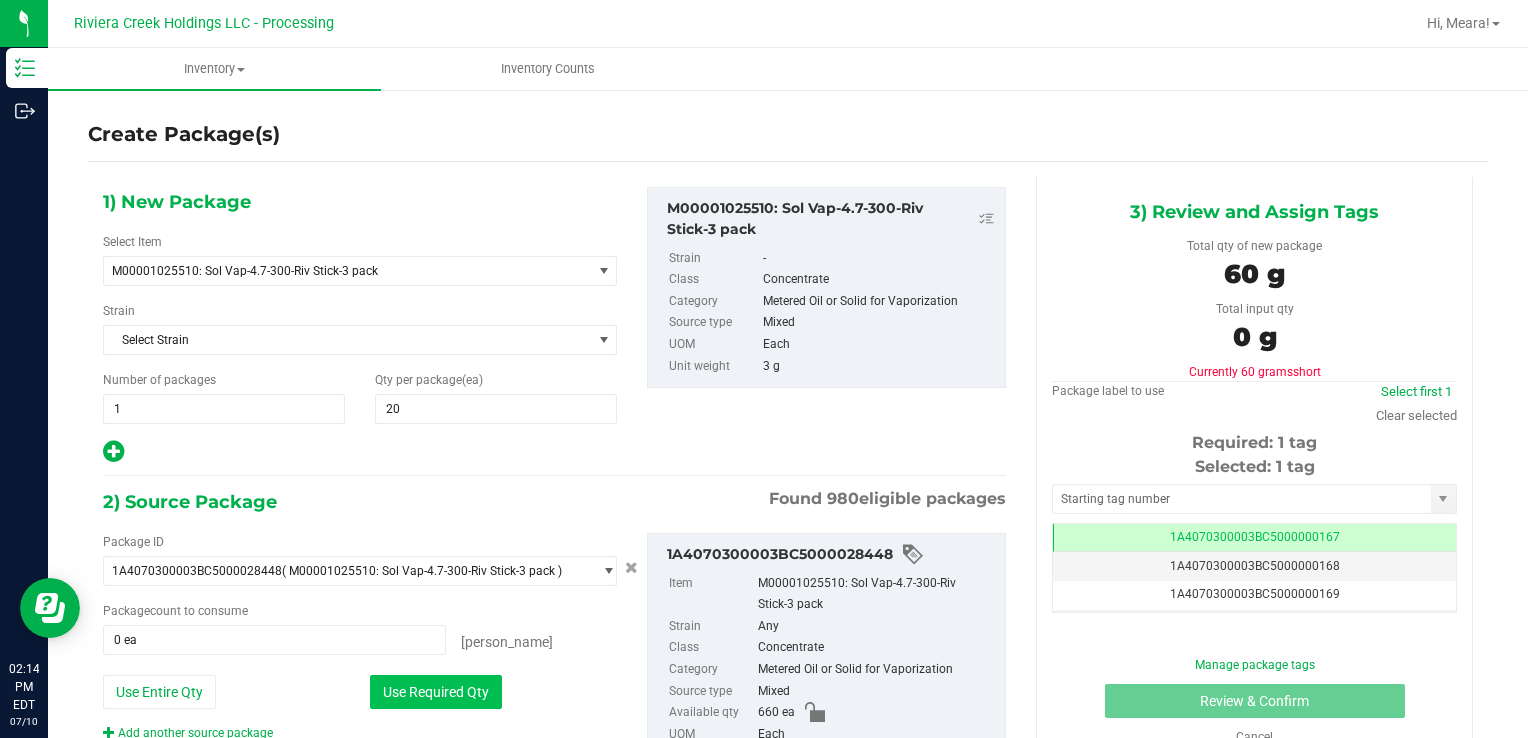 click on "Use Required Qty" at bounding box center (436, 692) 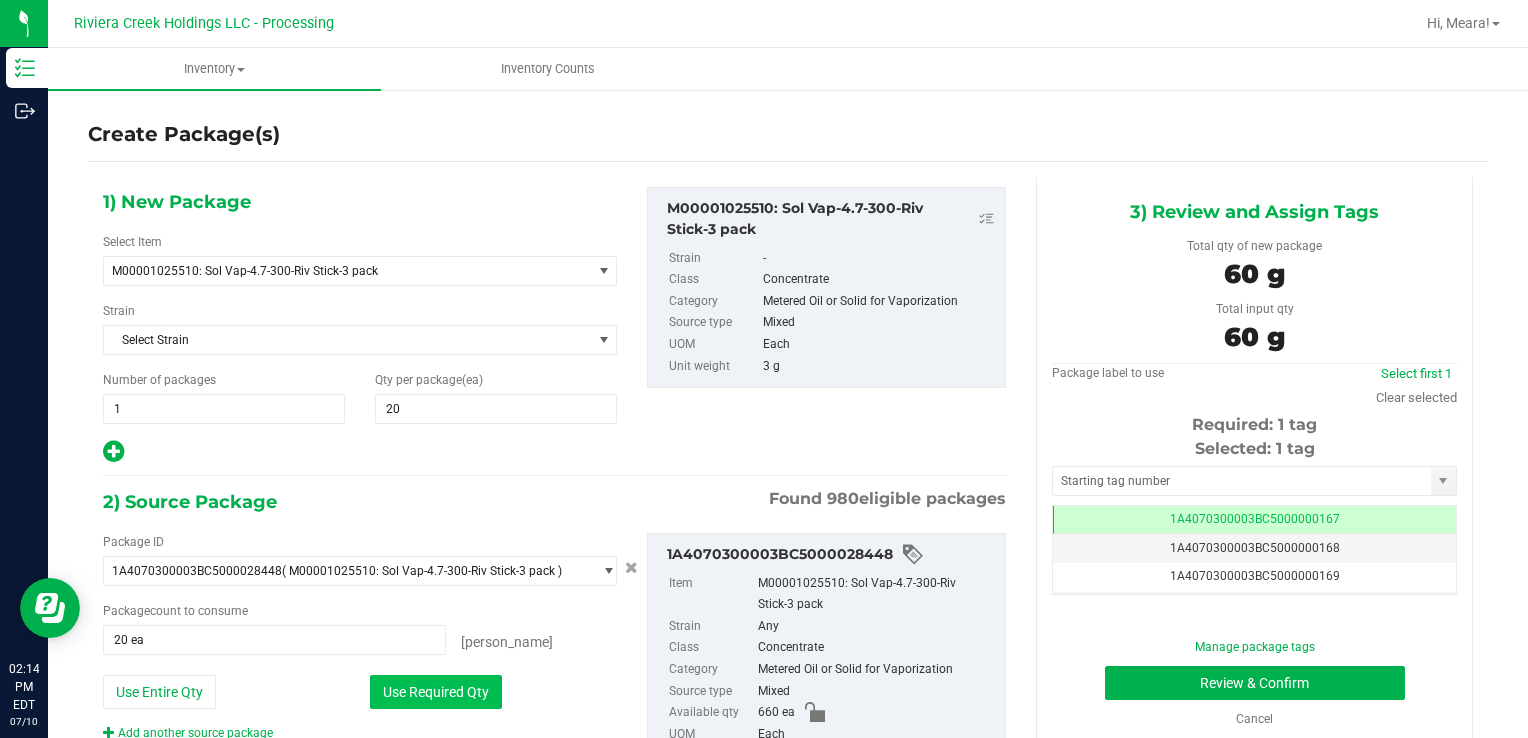 click on "Use Required Qty" at bounding box center (436, 692) 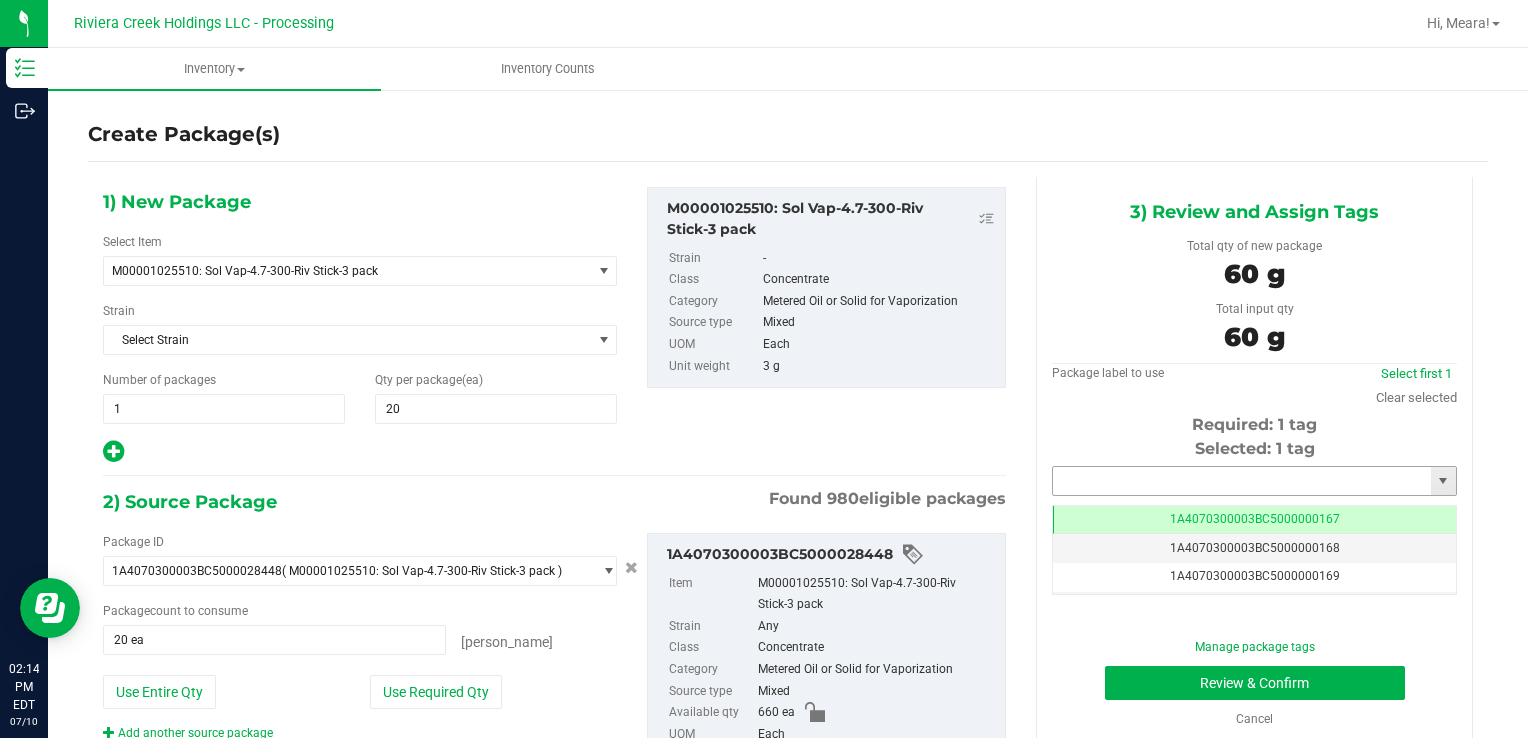 click at bounding box center (1242, 481) 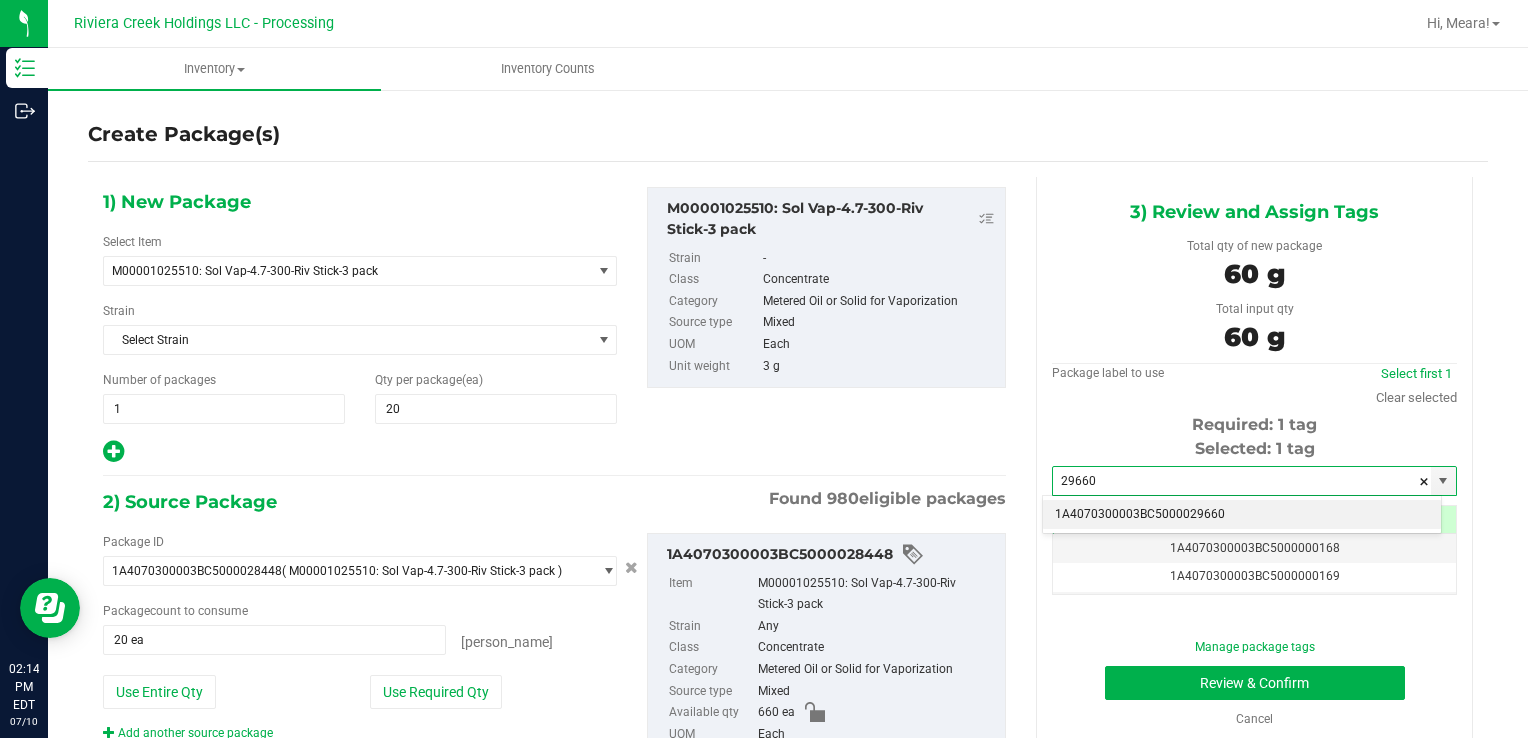 click on "1A4070300003BC5000029660" at bounding box center [1242, 515] 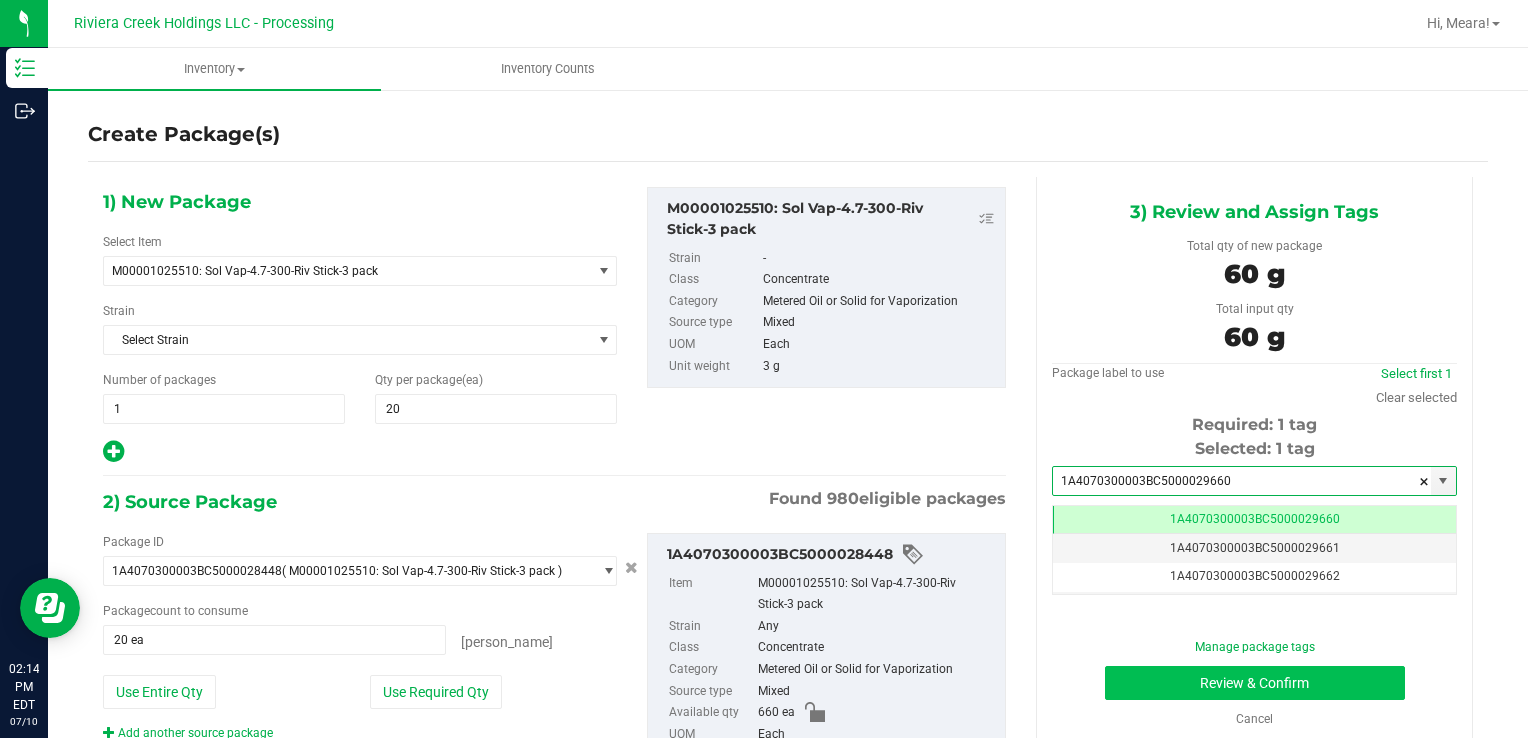 type on "1A4070300003BC5000029660" 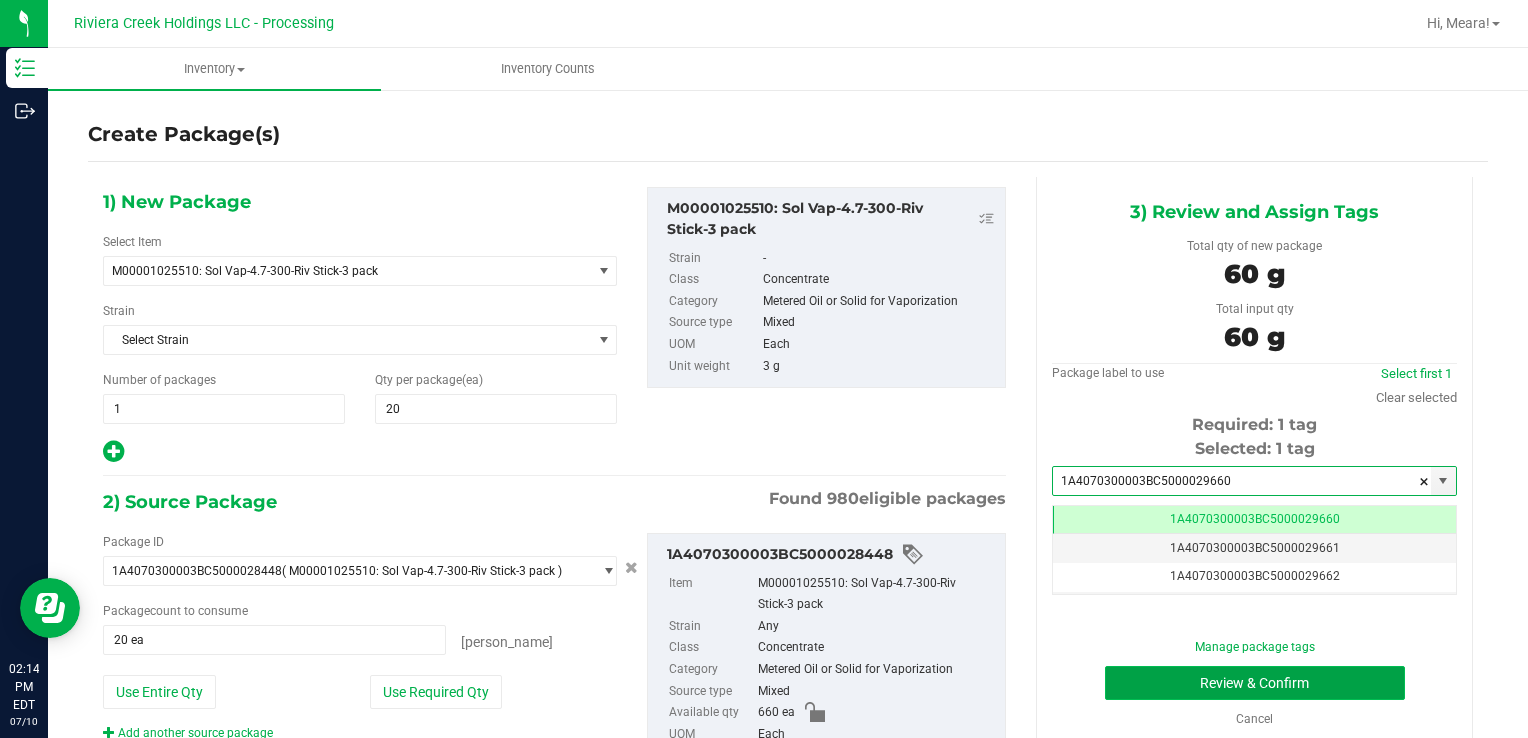 click on "Review & Confirm" at bounding box center [1255, 683] 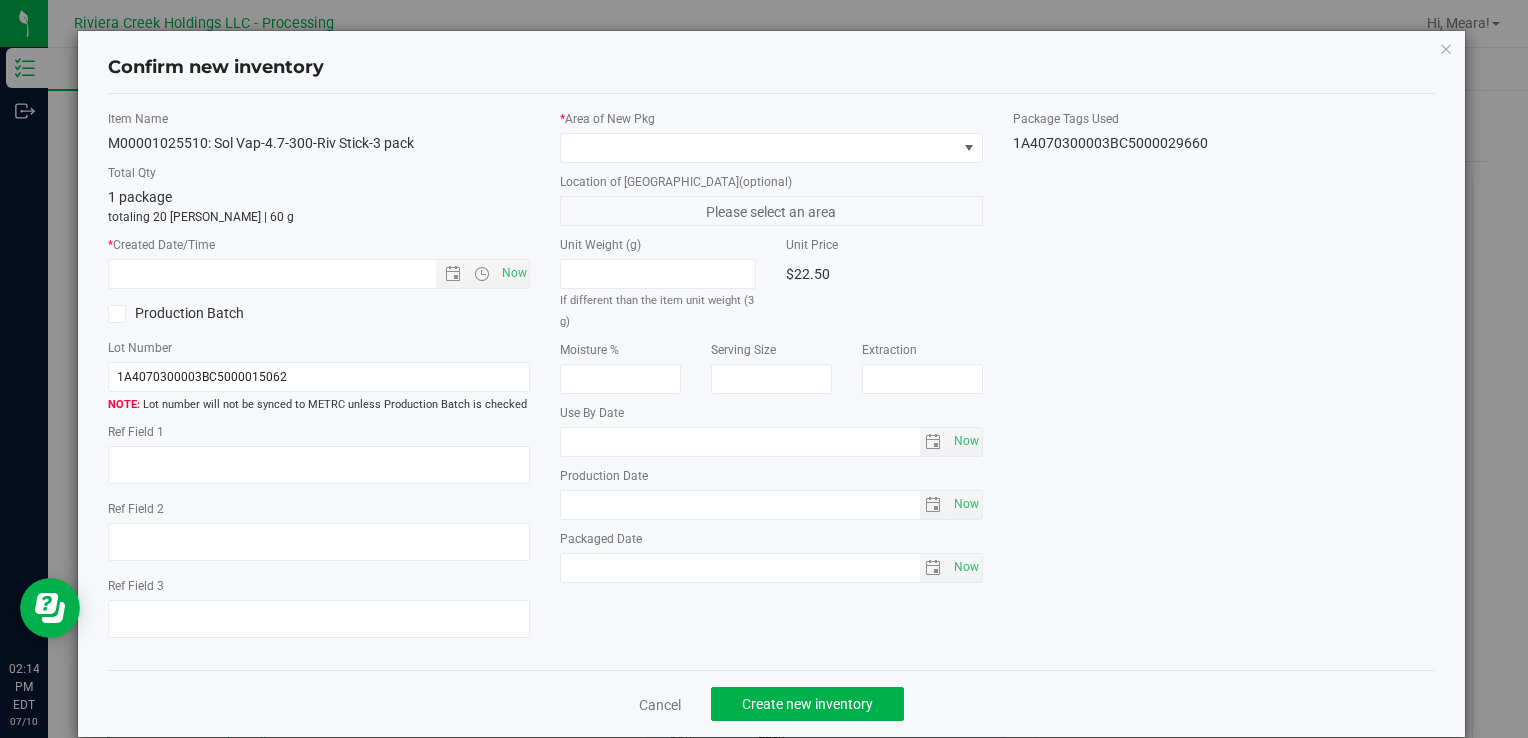 type on "[DATE]" 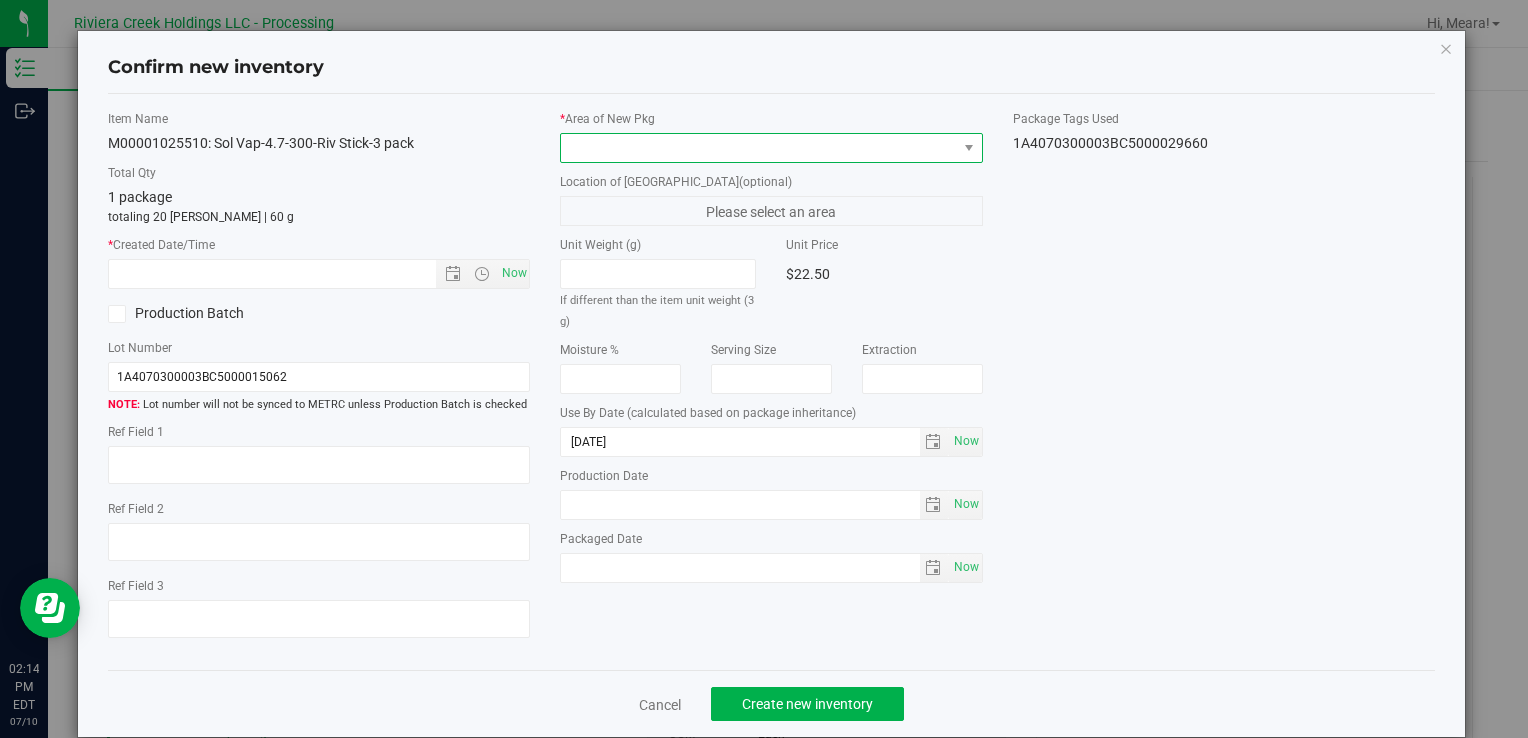 drag, startPoint x: 889, startPoint y: 150, endPoint x: 875, endPoint y: 159, distance: 16.643316 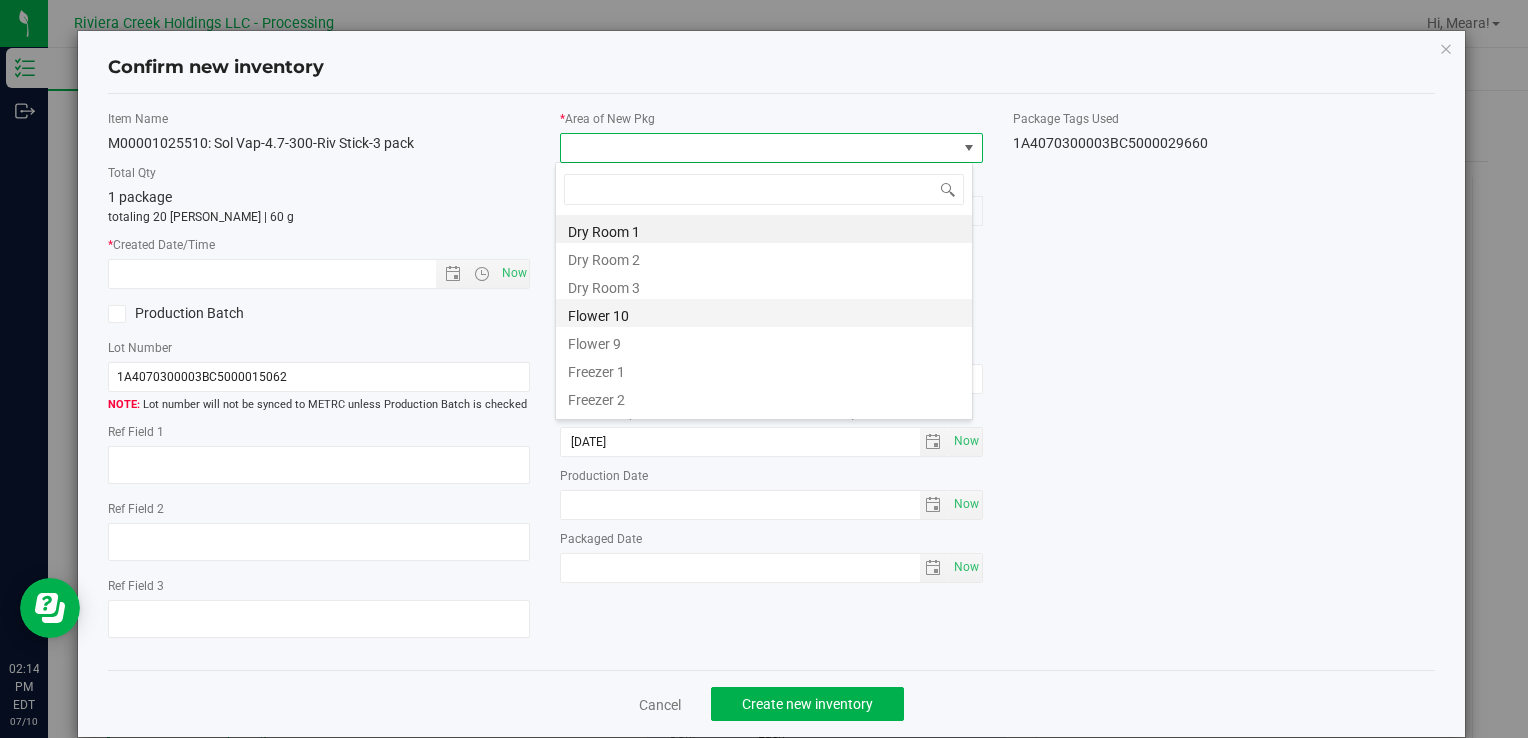 click on "Dry Room 1 Dry Room 2 Dry Room 3 Flower 10 Flower 9 Freezer 1 Freezer 2 Freezer 3 Freezer 4 Freezer 5 Freezer 6 Freezer 7 Freezer 8 Kitchen/Processor Packaging Processing 1 Quarantine Vault" at bounding box center [764, 215] 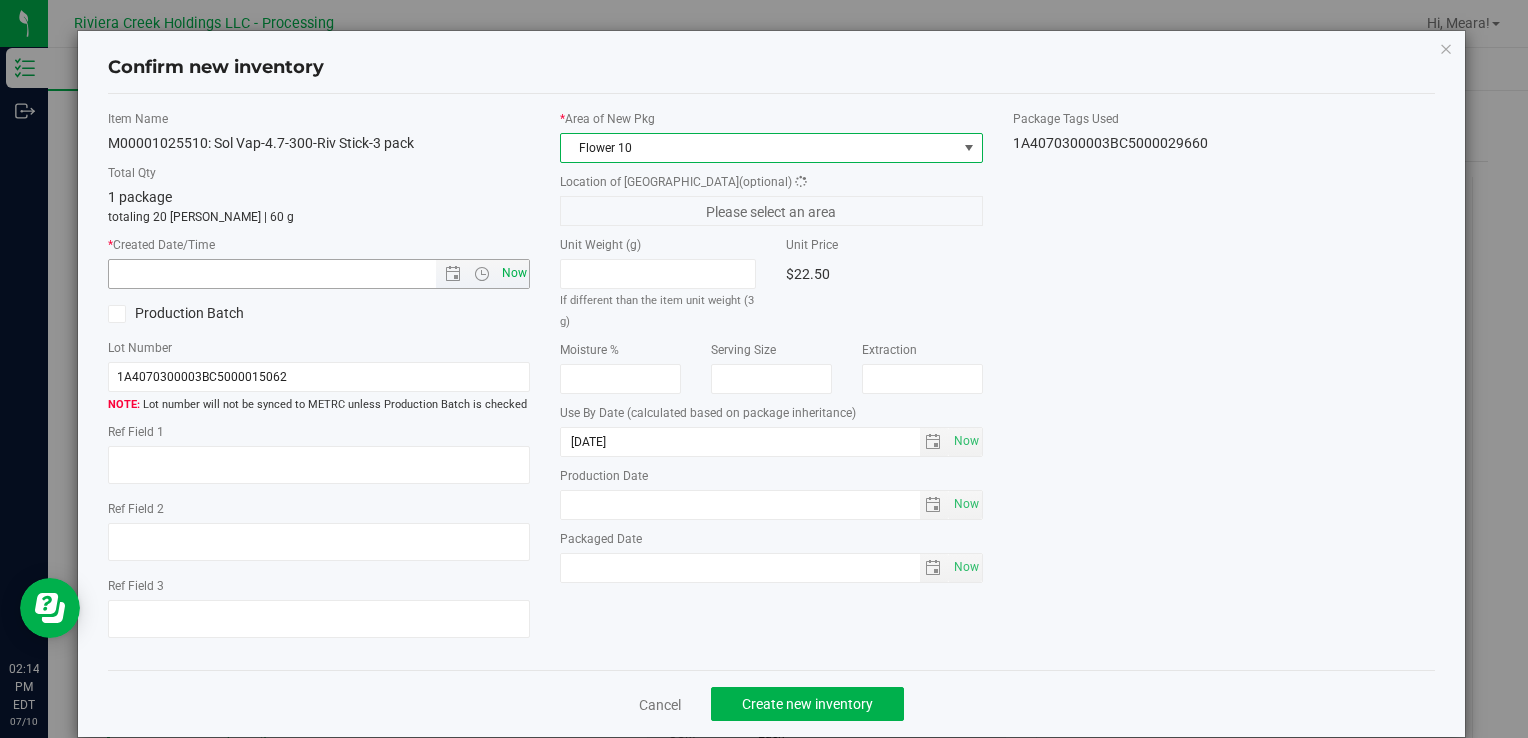 click on "Now" at bounding box center (514, 273) 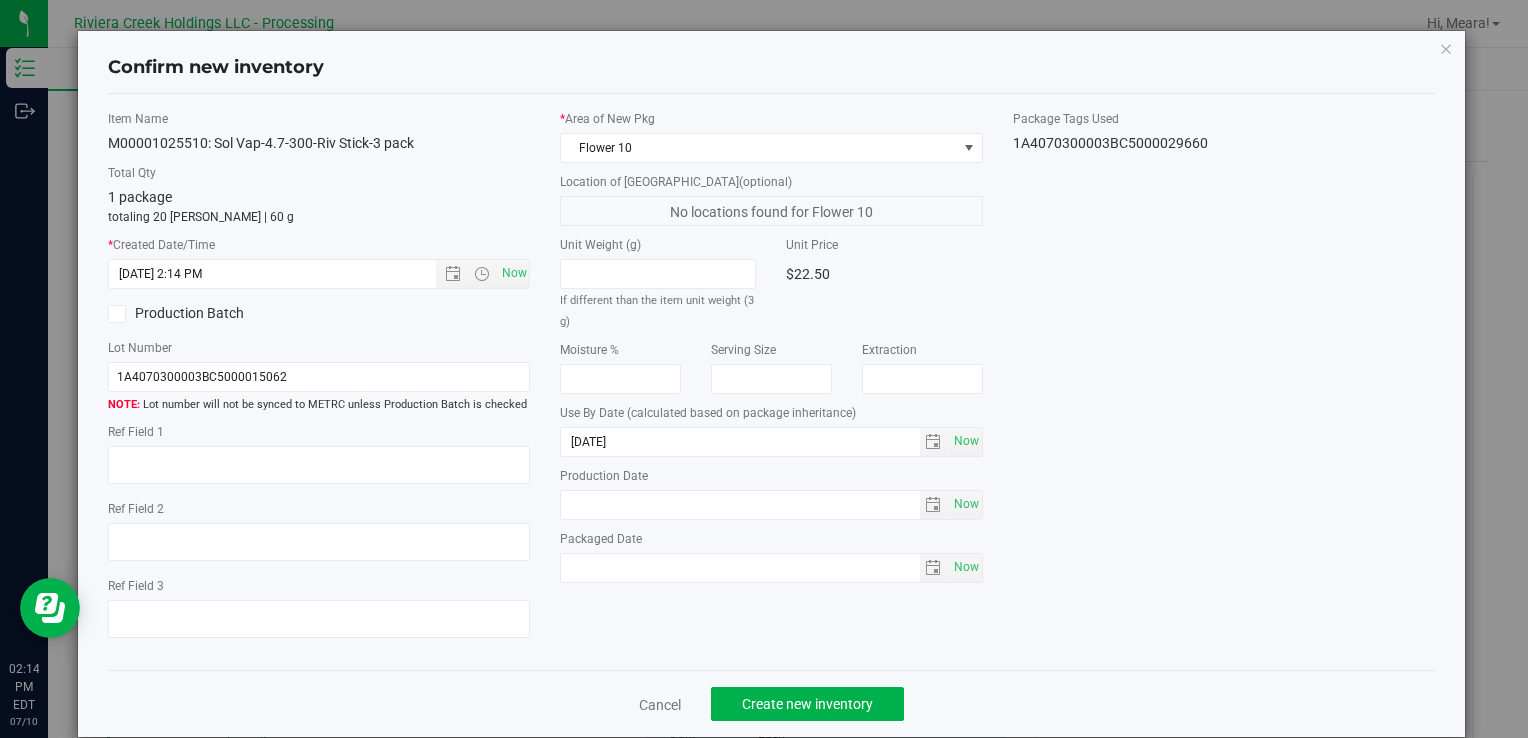 click on "Cancel
Create new inventory" at bounding box center [771, 703] 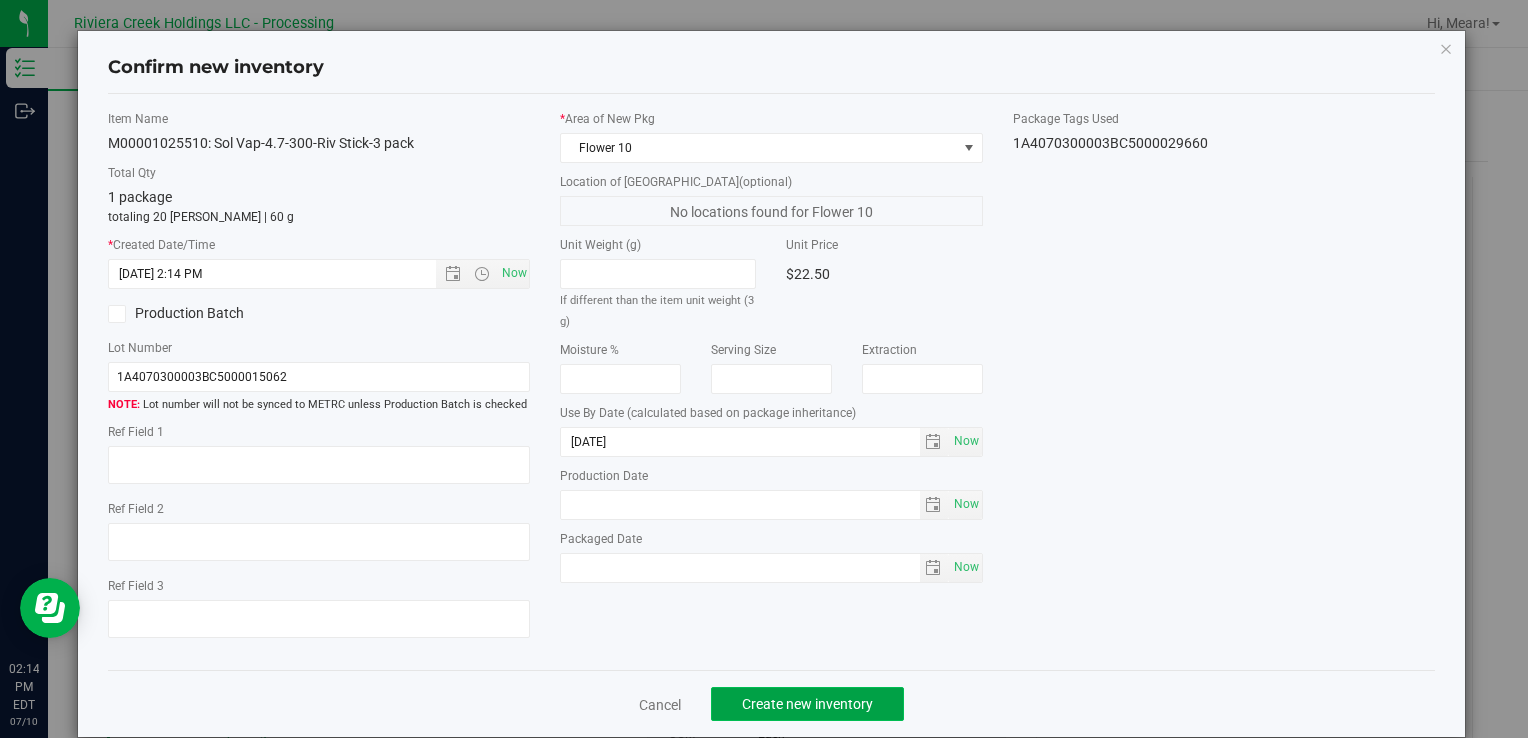 click on "Create new inventory" 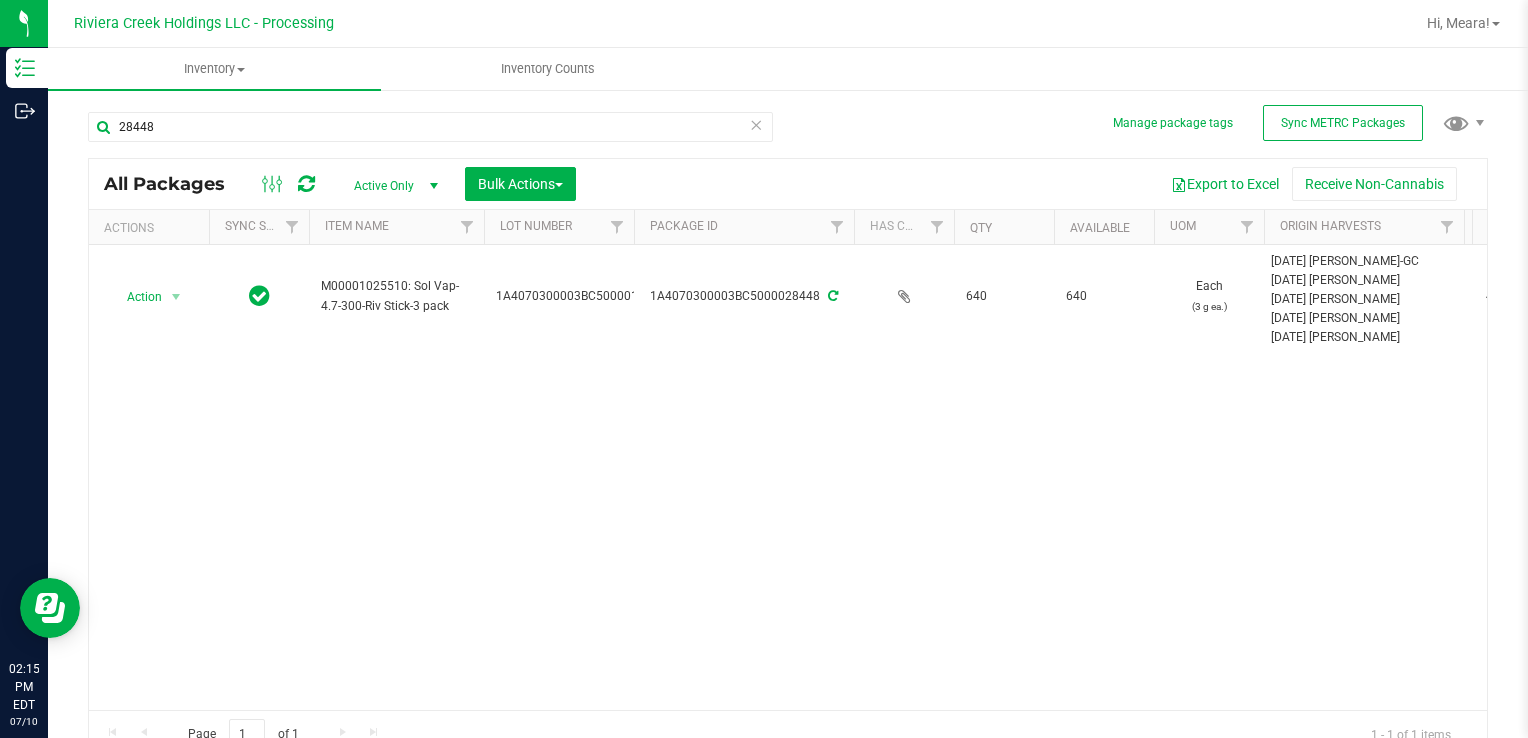 click on "Action Action Create package Edit attributes Global inventory Locate package Package audit log Print package label Print product labels Retag package
M00001025510: Sol Vap-4.7-300-Riv Stick-3 pack
1A4070300003BC5000015062
1A4070300003BC5000028448
640
640
Each
(3 g ea.)
[DATE] [PERSON_NAME]-[GEOGRAPHIC_DATA] [DATE] [GEOGRAPHIC_DATA][PERSON_NAME] [DATE] [GEOGRAPHIC_DATA][PERSON_NAME] [DATE] [GEOGRAPHIC_DATA][PERSON_NAME] [DATE] [GEOGRAPHIC_DATA][PERSON_NAME] [DATE] Blue Steel [DATE] RC Purple [DATE][DEMOGRAPHIC_DATA] Rocks [DATE] Yellow Cake [DATE] RC Rainbow [DATE] RCCC [DATE] Chocolope [DATE] Lost River [DATE] Blue Steel [DATE] Early Lemon [PERSON_NAME] [DATE] Chocolope" at bounding box center [788, 477] 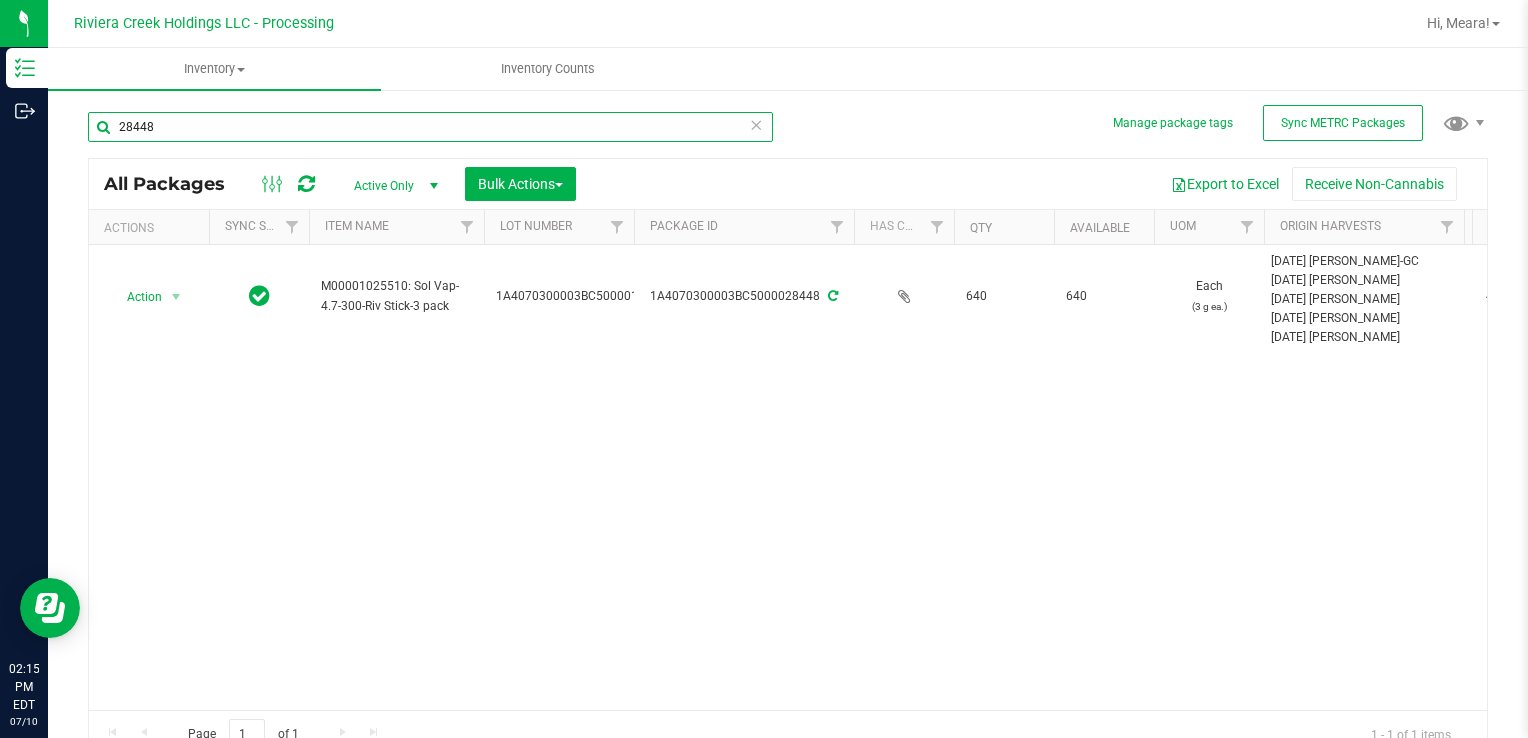 drag, startPoint x: 235, startPoint y: 139, endPoint x: 212, endPoint y: 143, distance: 23.345236 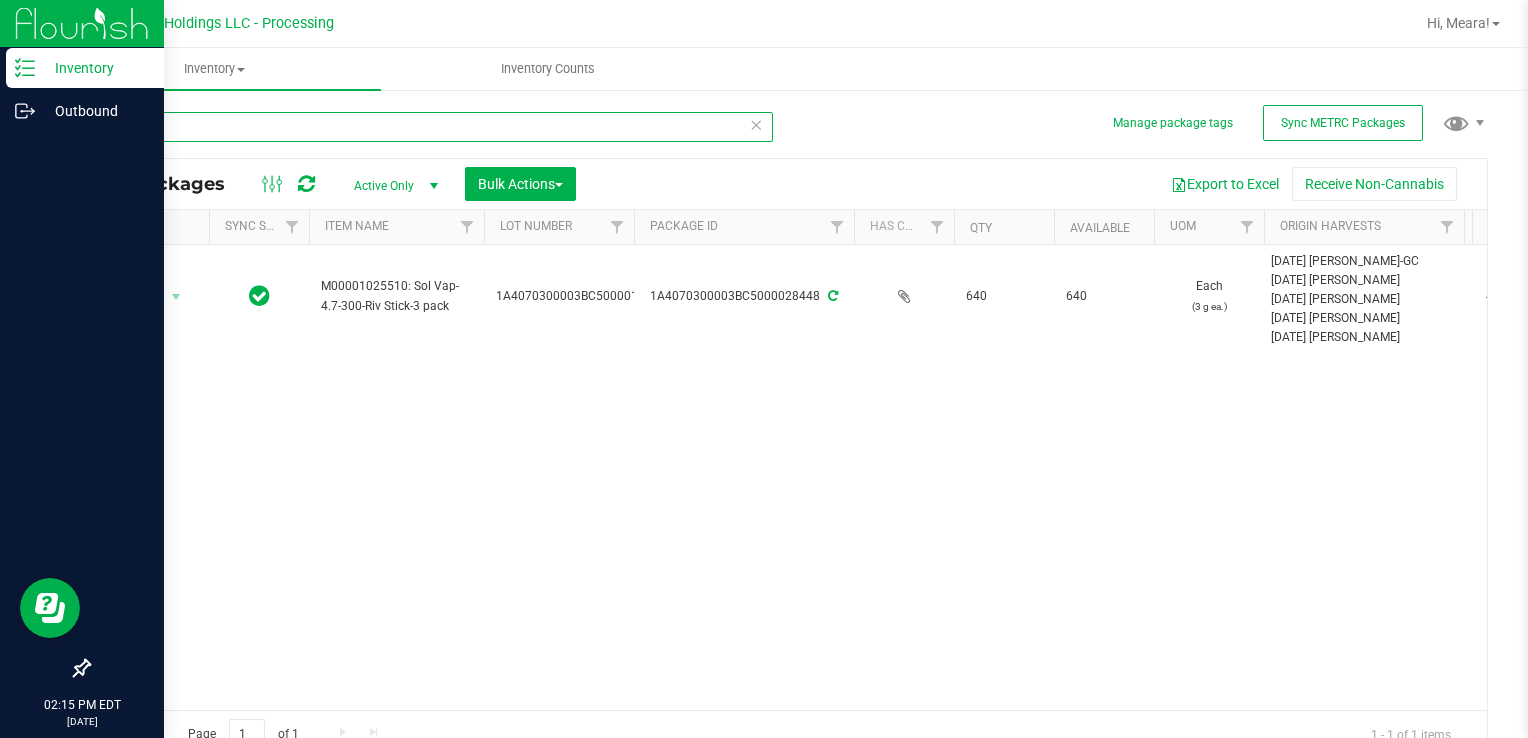drag, startPoint x: 212, startPoint y: 129, endPoint x: 26, endPoint y: 148, distance: 186.96791 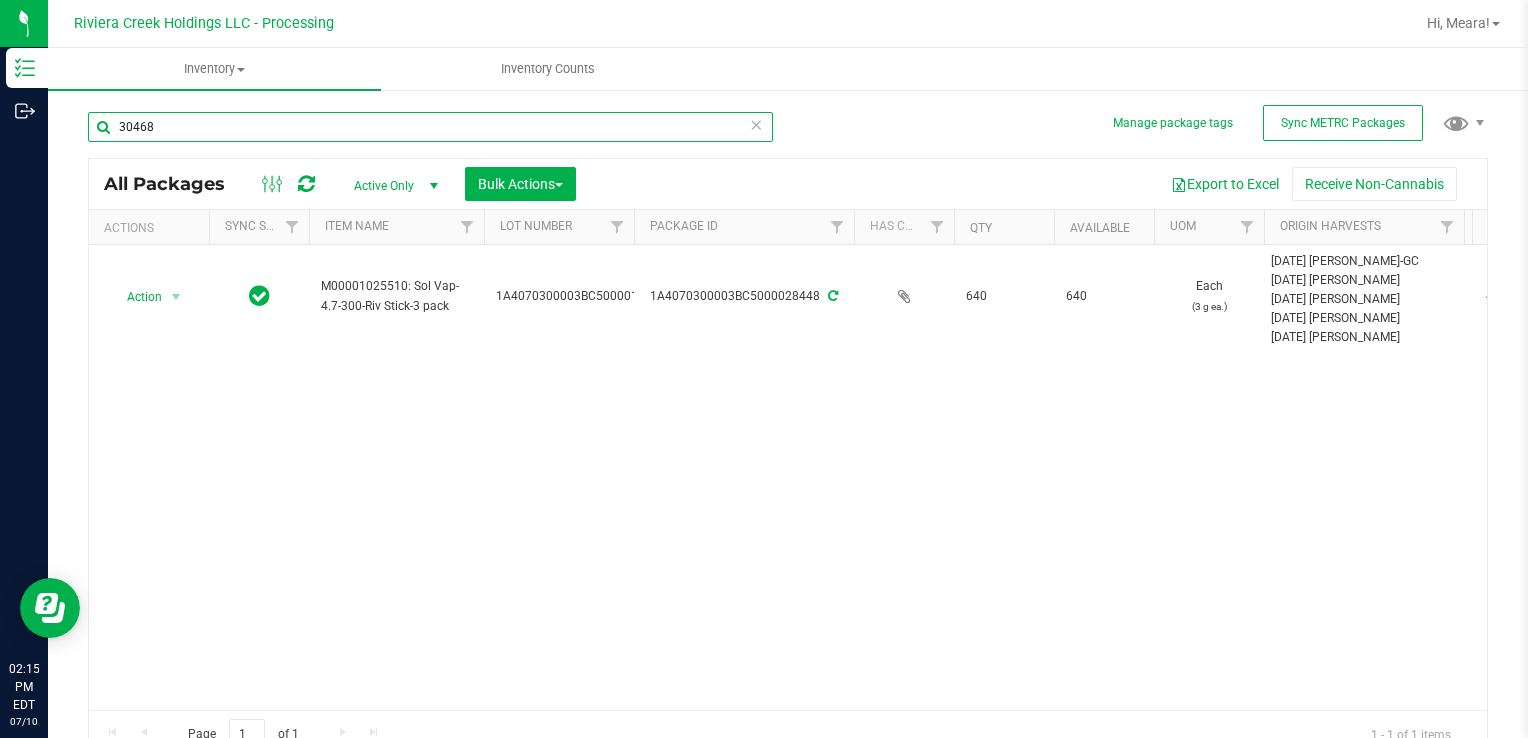 type on "30468" 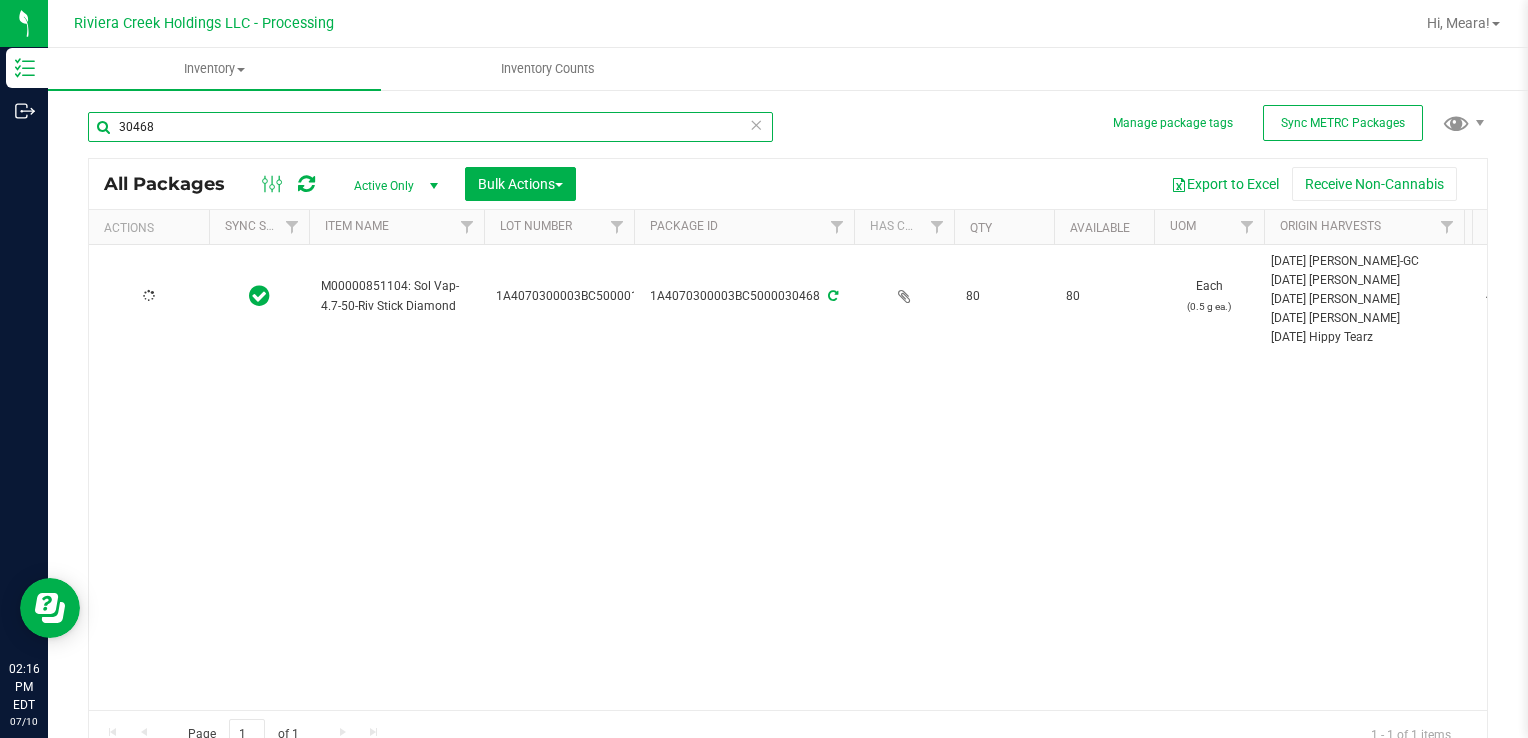 type on "[DATE]" 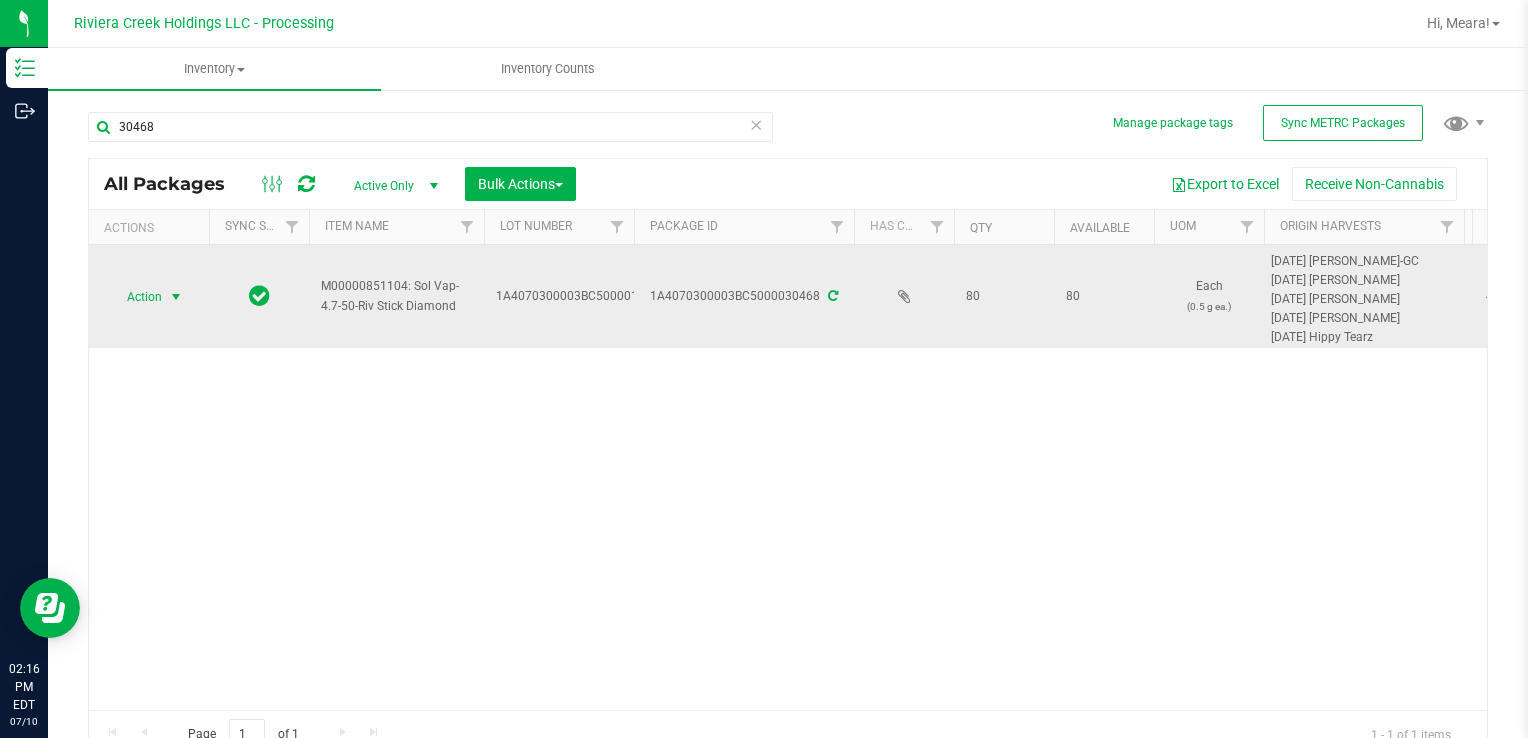 drag, startPoint x: 136, startPoint y: 306, endPoint x: 150, endPoint y: 301, distance: 14.866069 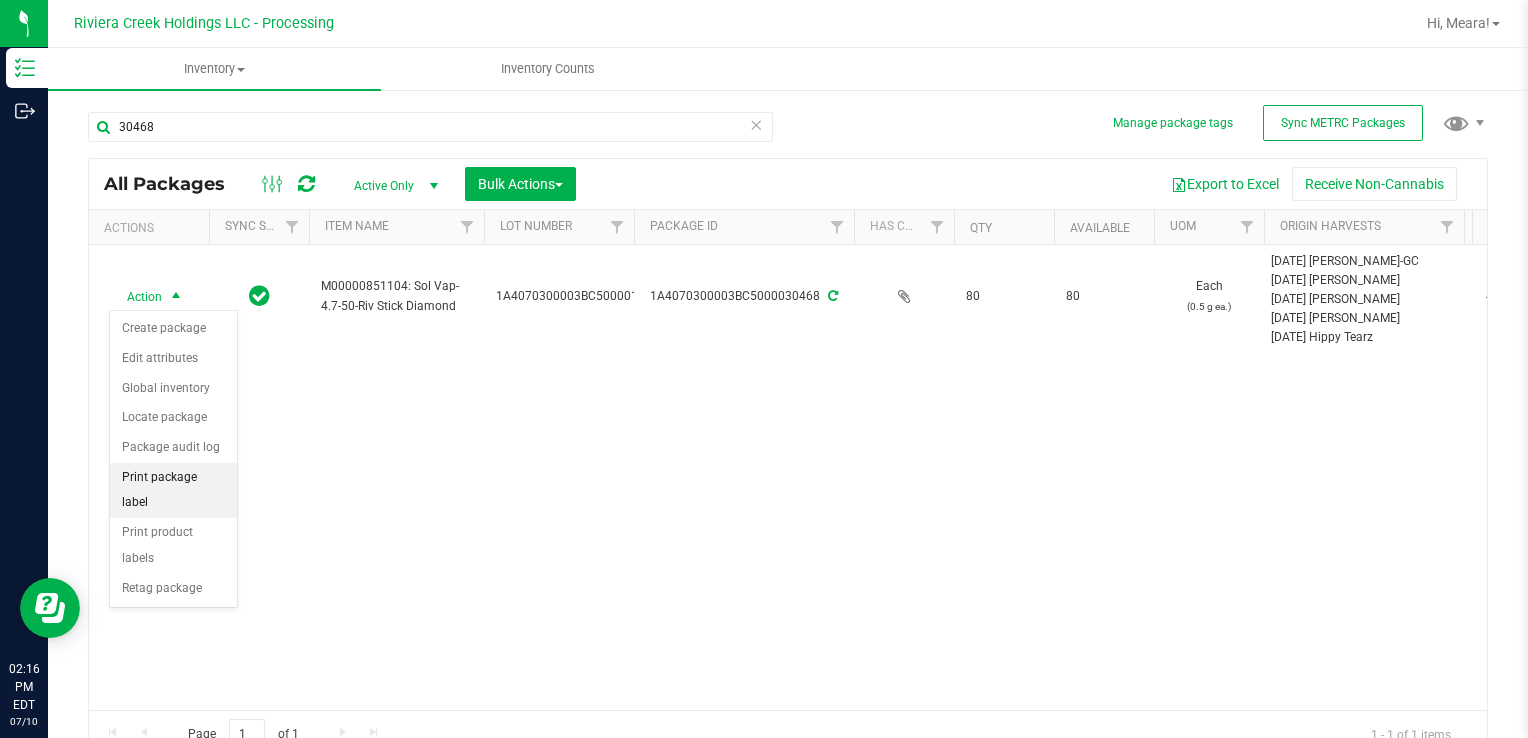 click on "Print package label" at bounding box center [173, 490] 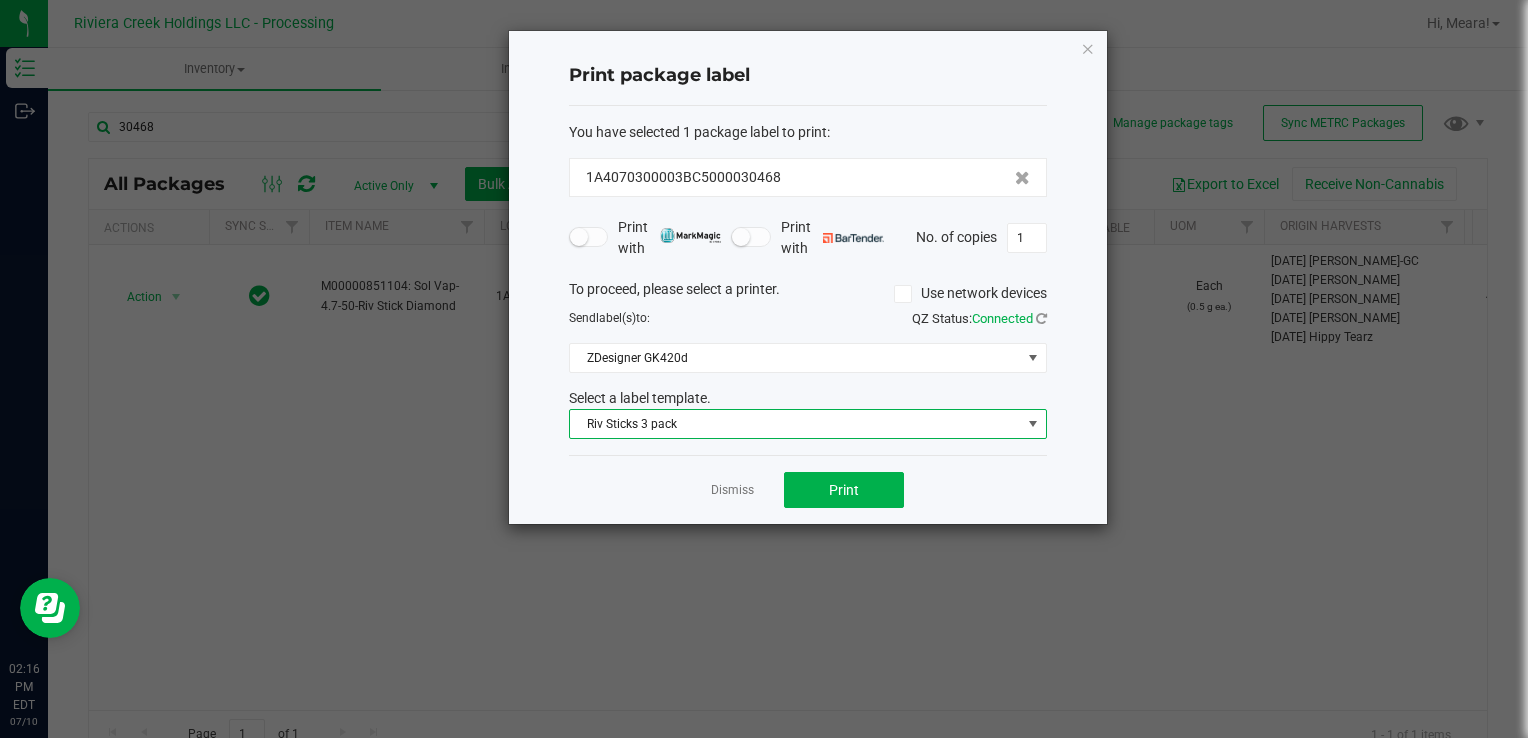 click on "Riv Sticks 3 pack" at bounding box center [795, 424] 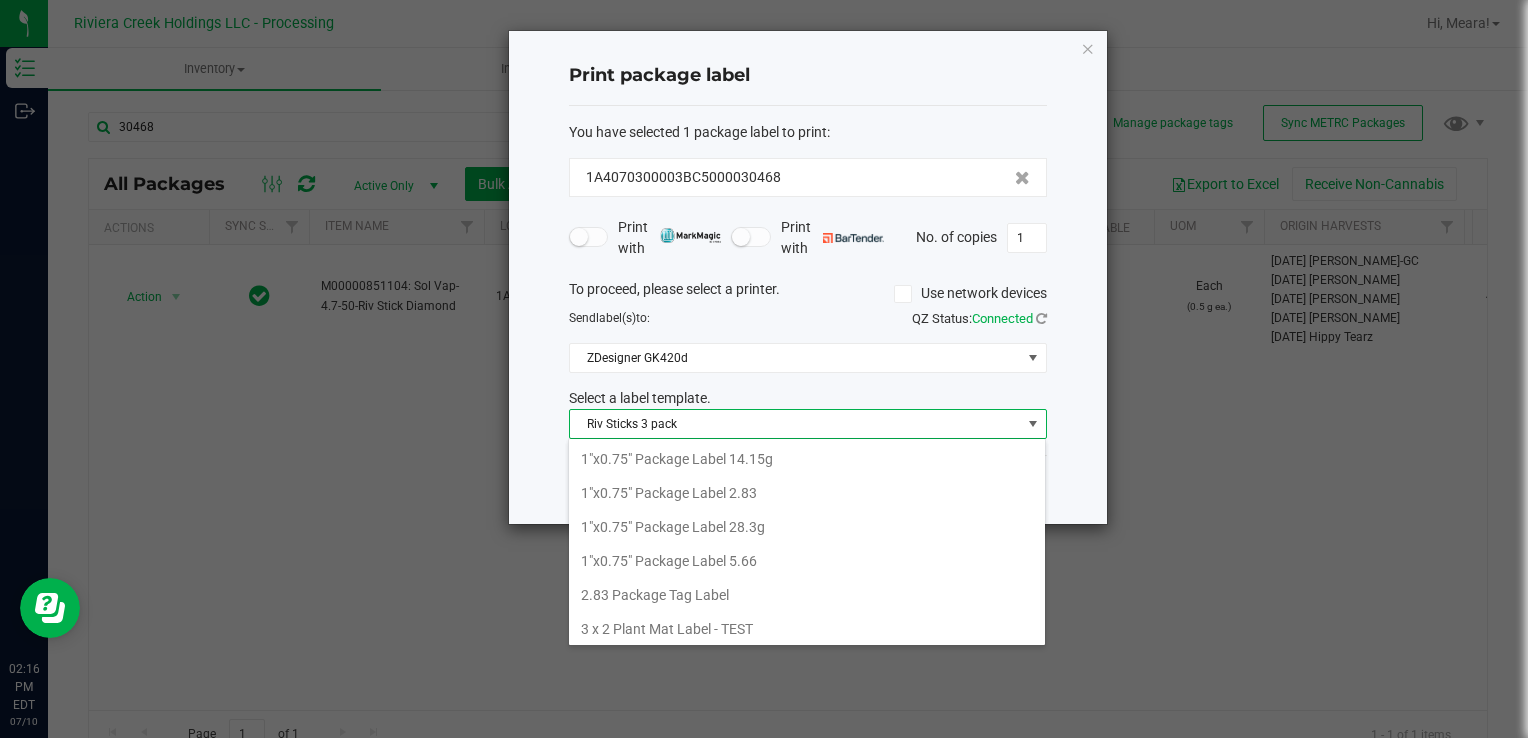 scroll, scrollTop: 876, scrollLeft: 0, axis: vertical 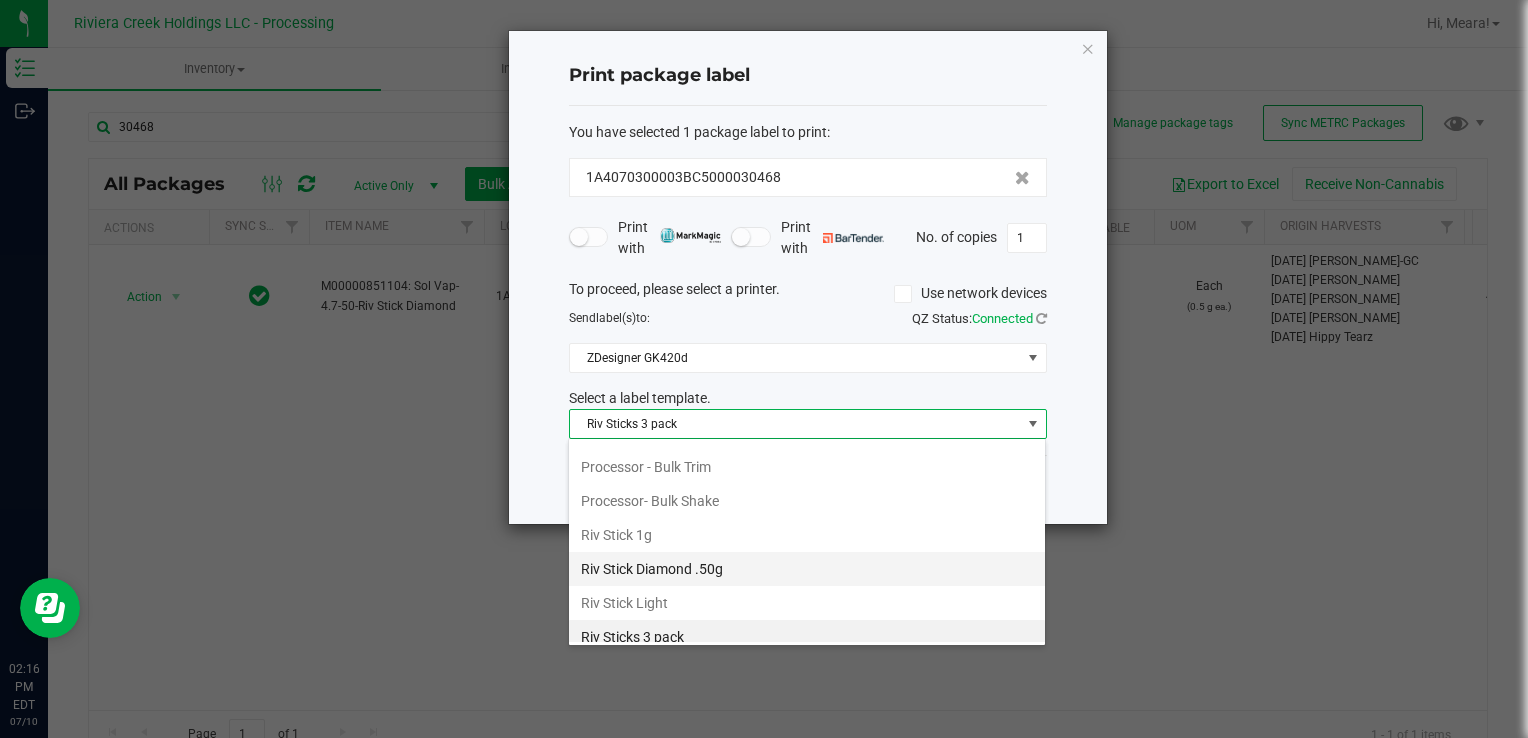 click on "Riv Stick Diamond .50g" at bounding box center [807, 569] 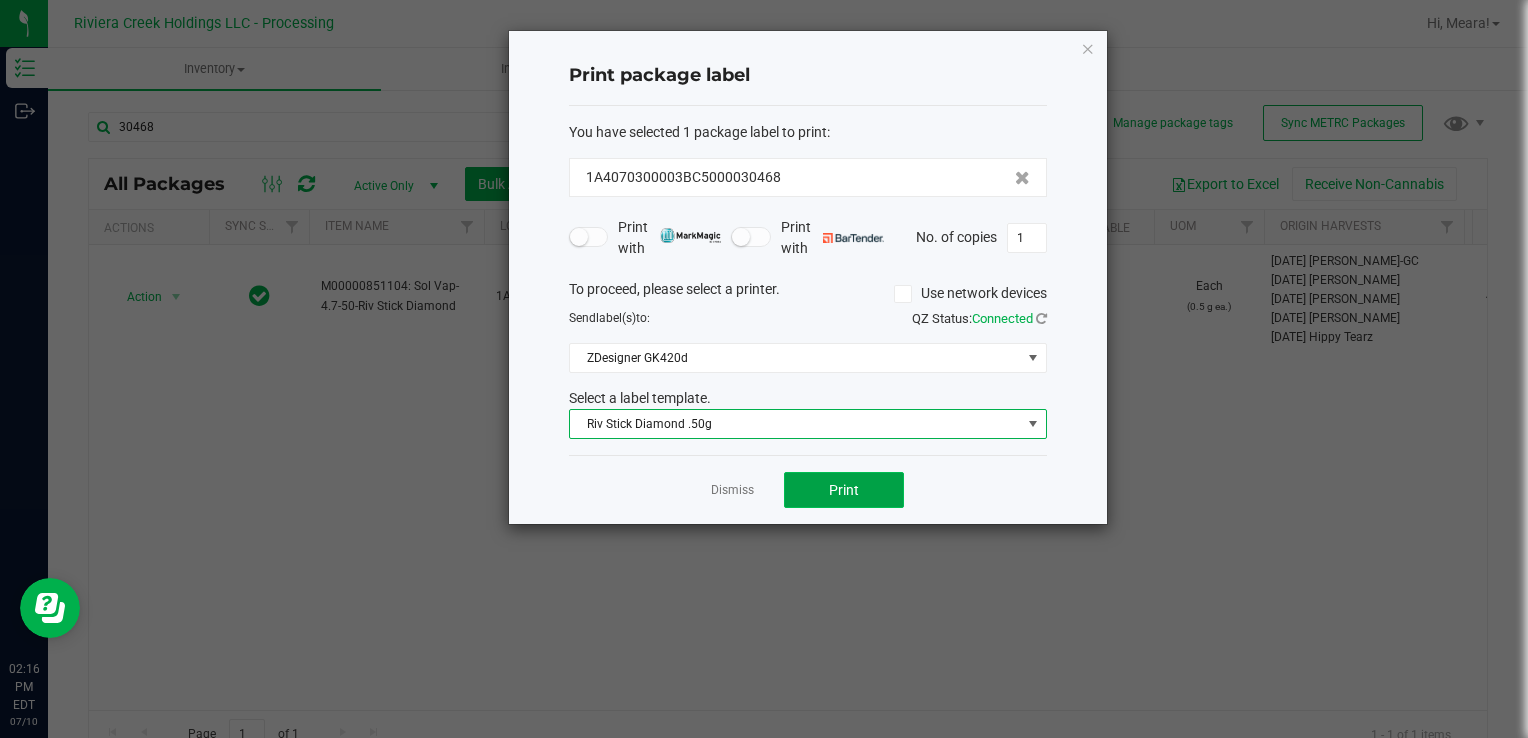 click on "Print" 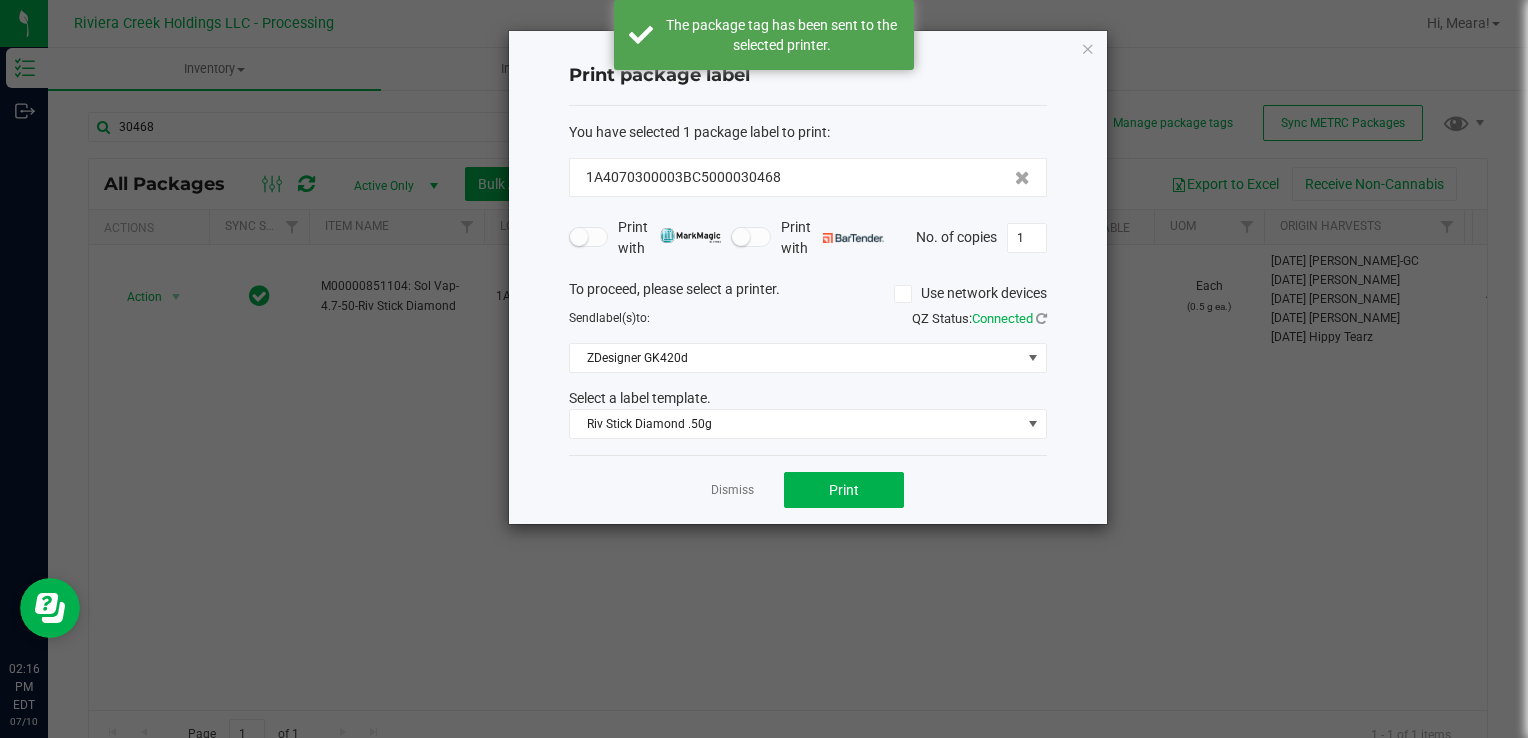 click on "Dismiss" 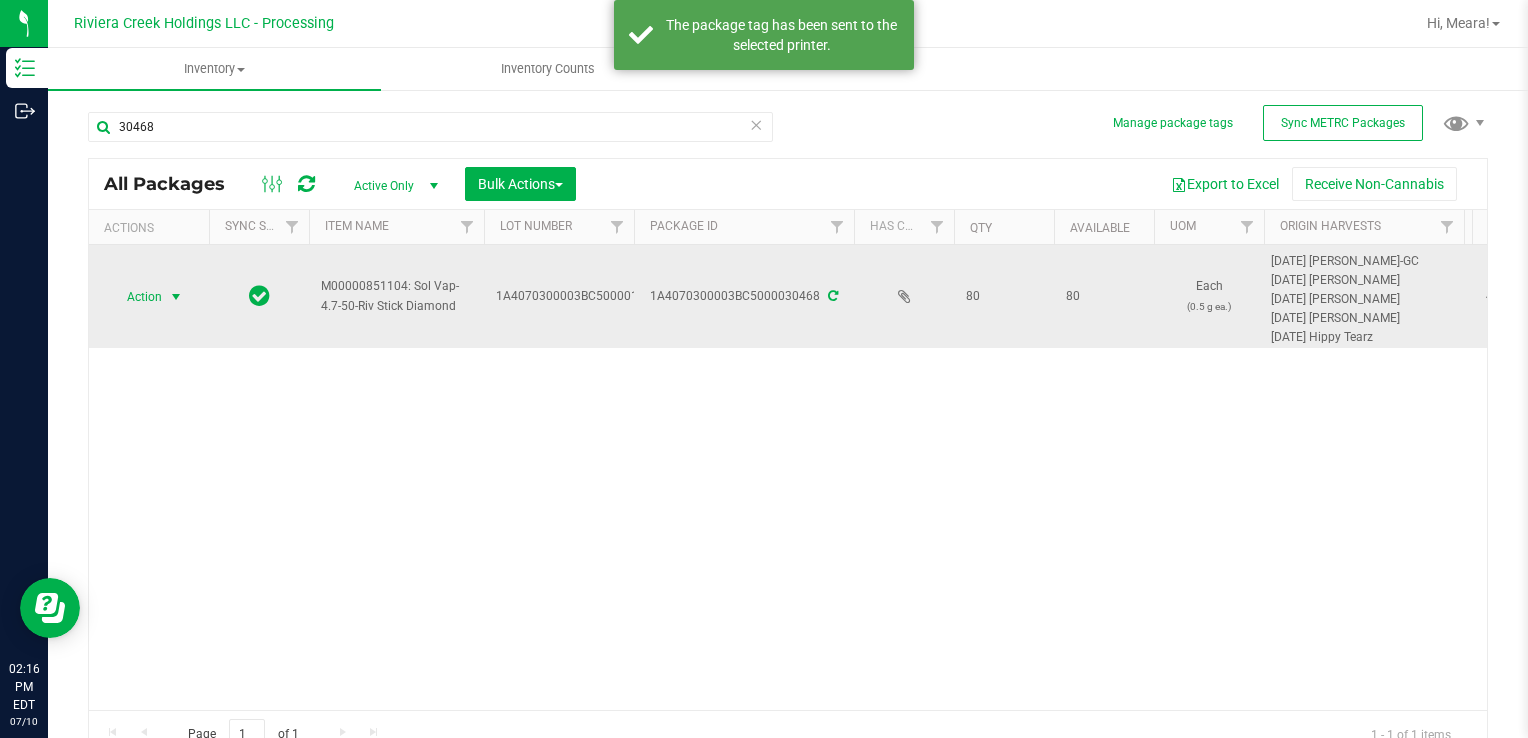 click at bounding box center (176, 297) 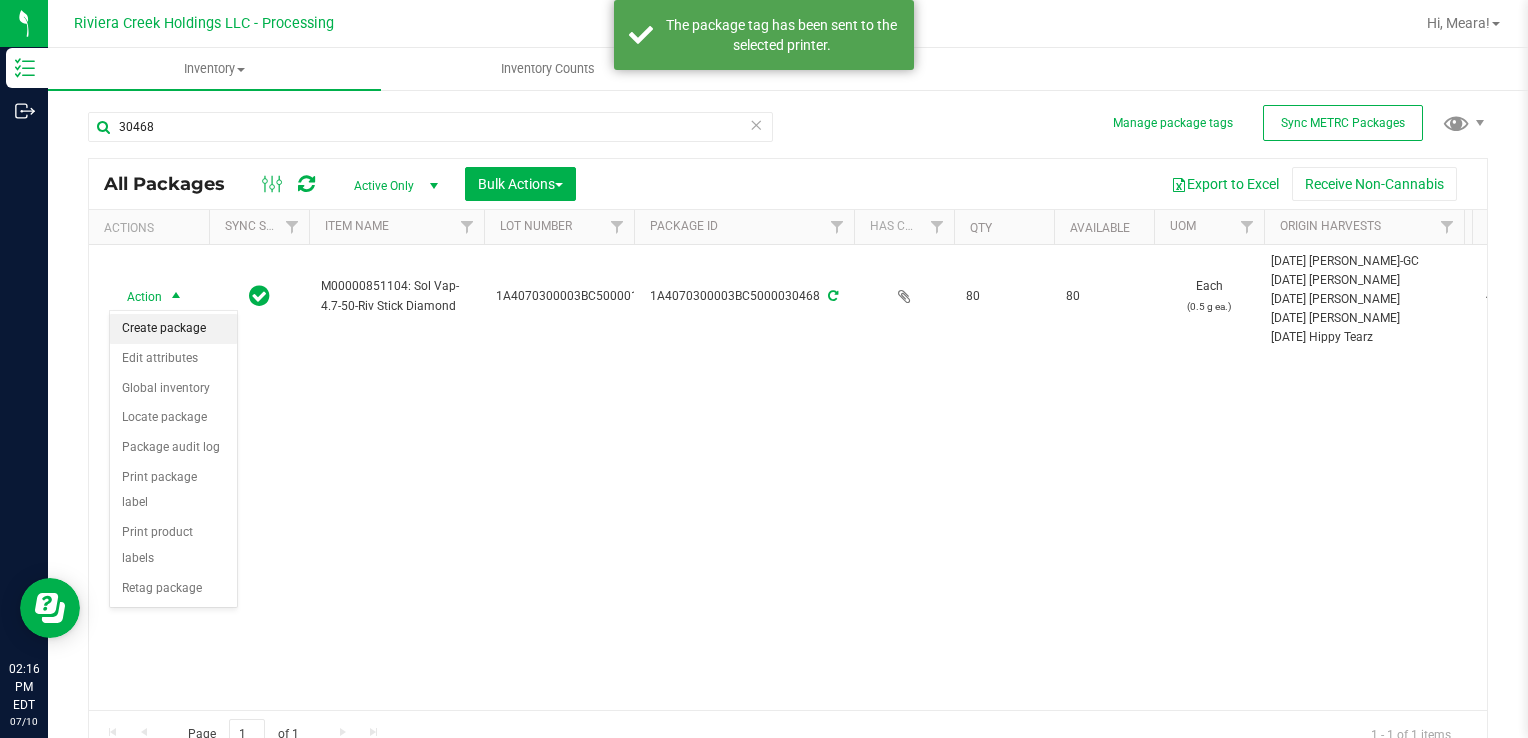 click on "Create package" at bounding box center [173, 329] 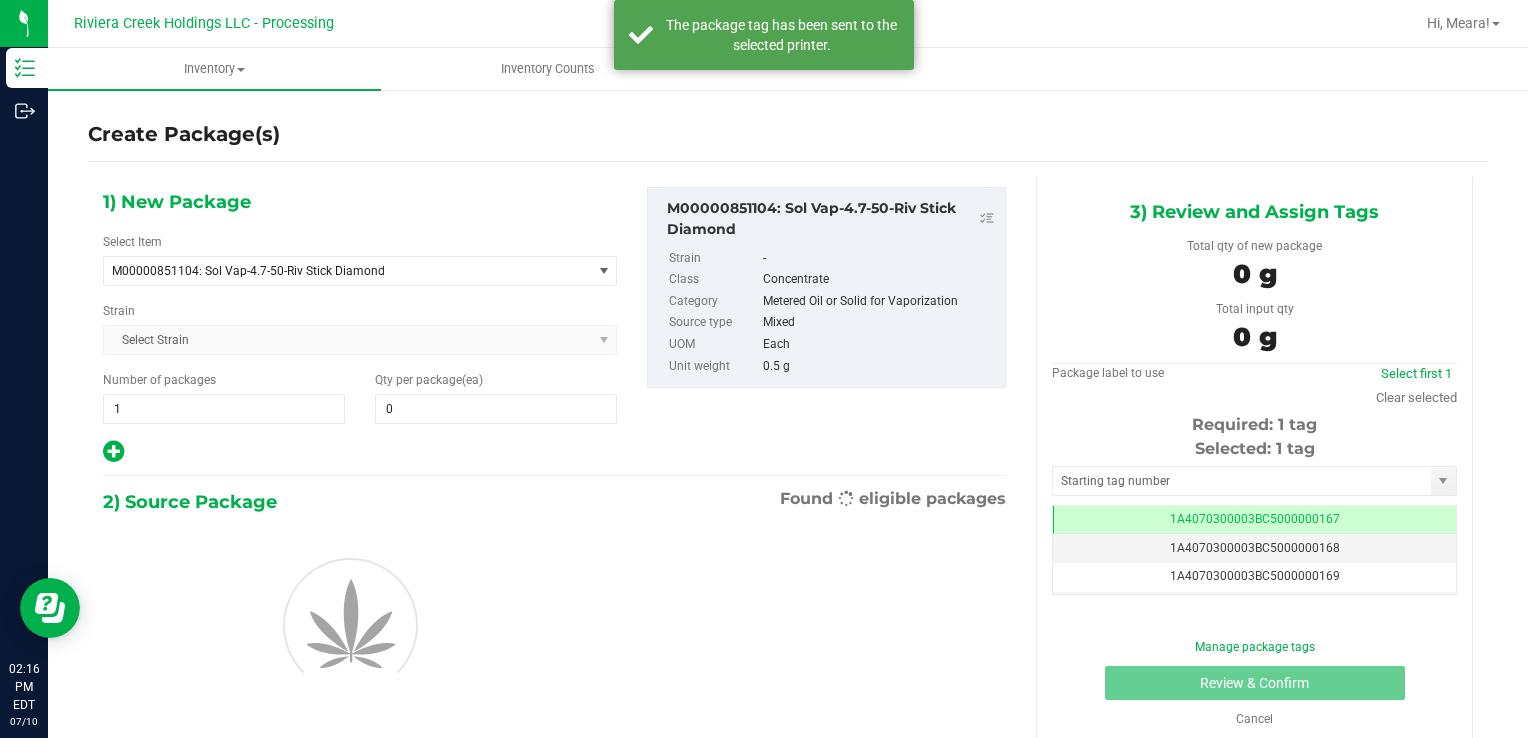 scroll, scrollTop: 0, scrollLeft: 0, axis: both 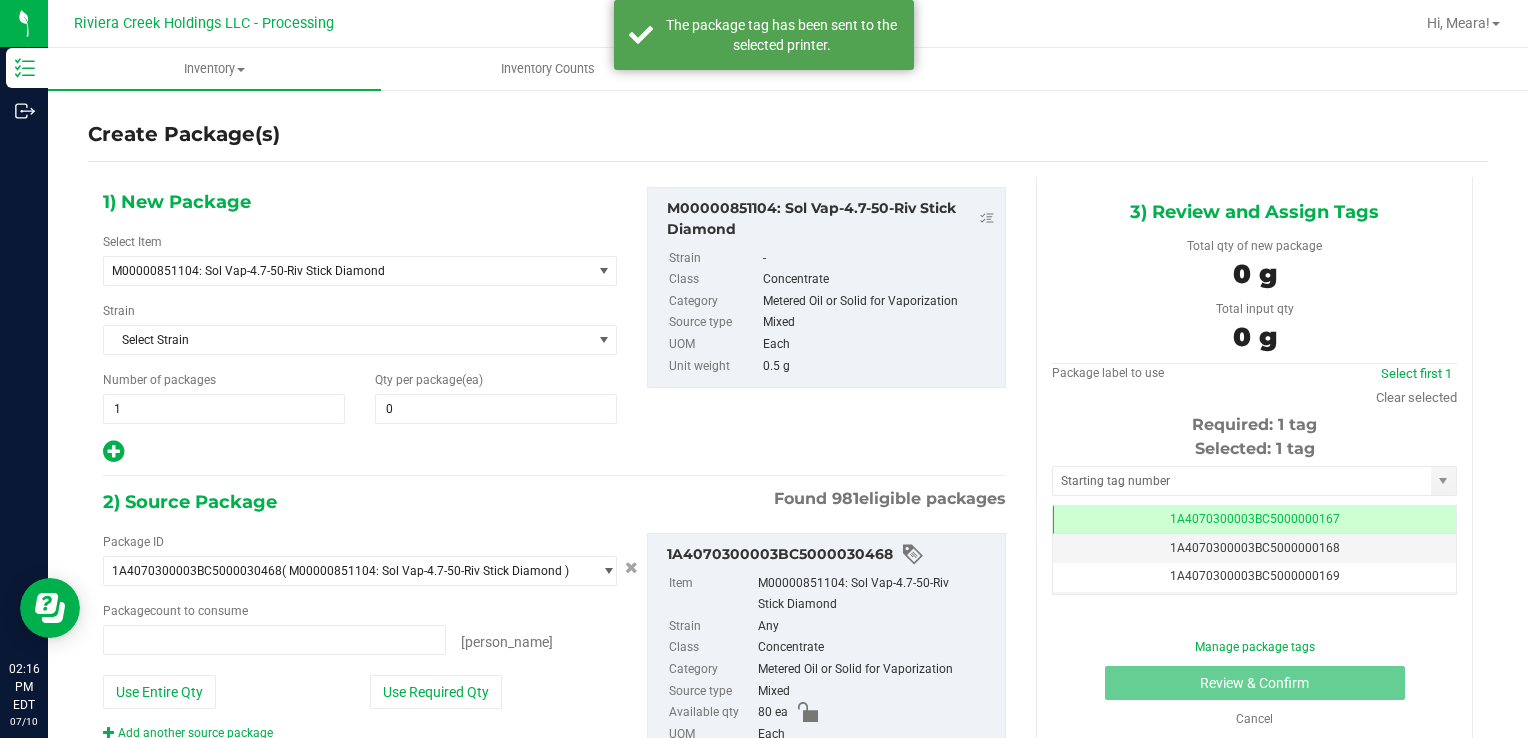 type on "0 ea" 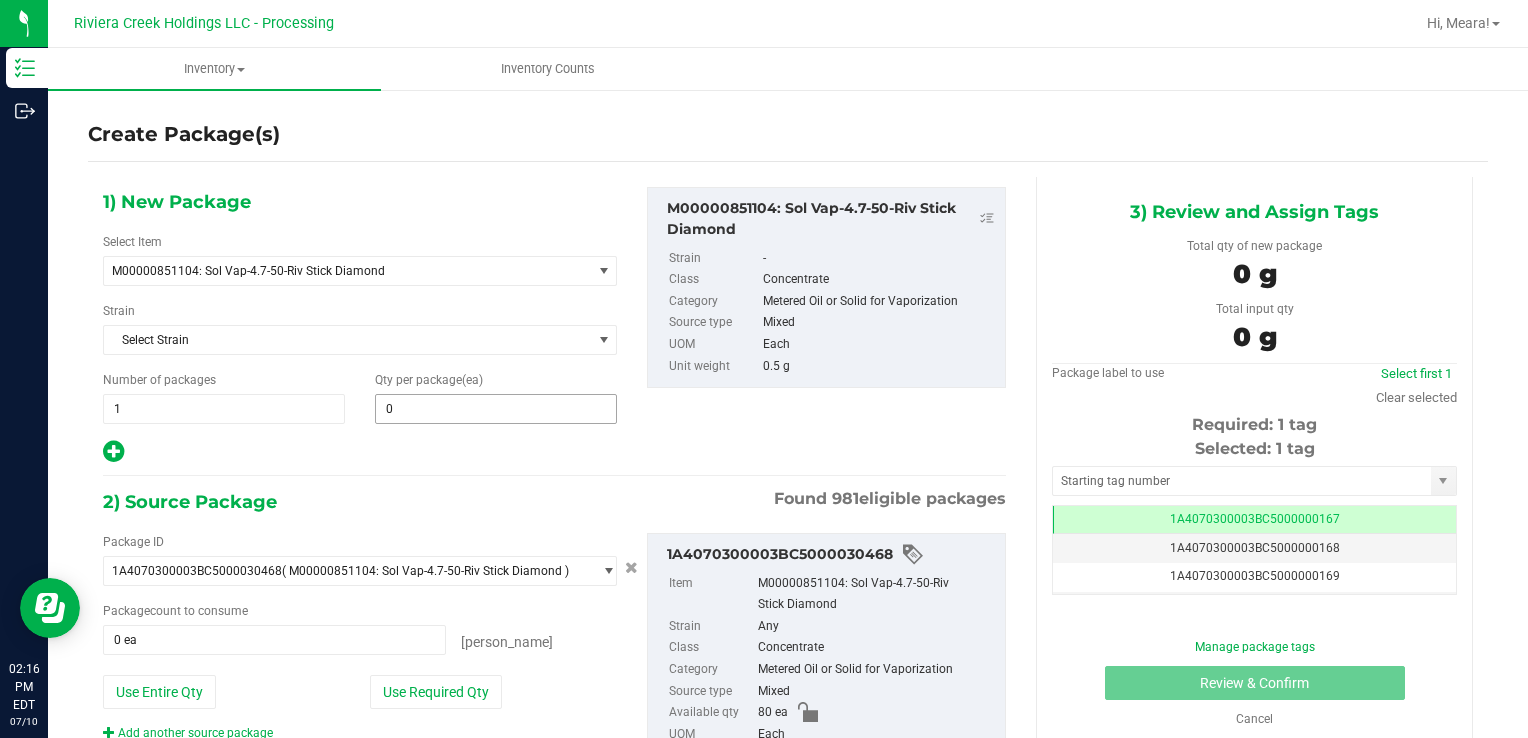 type 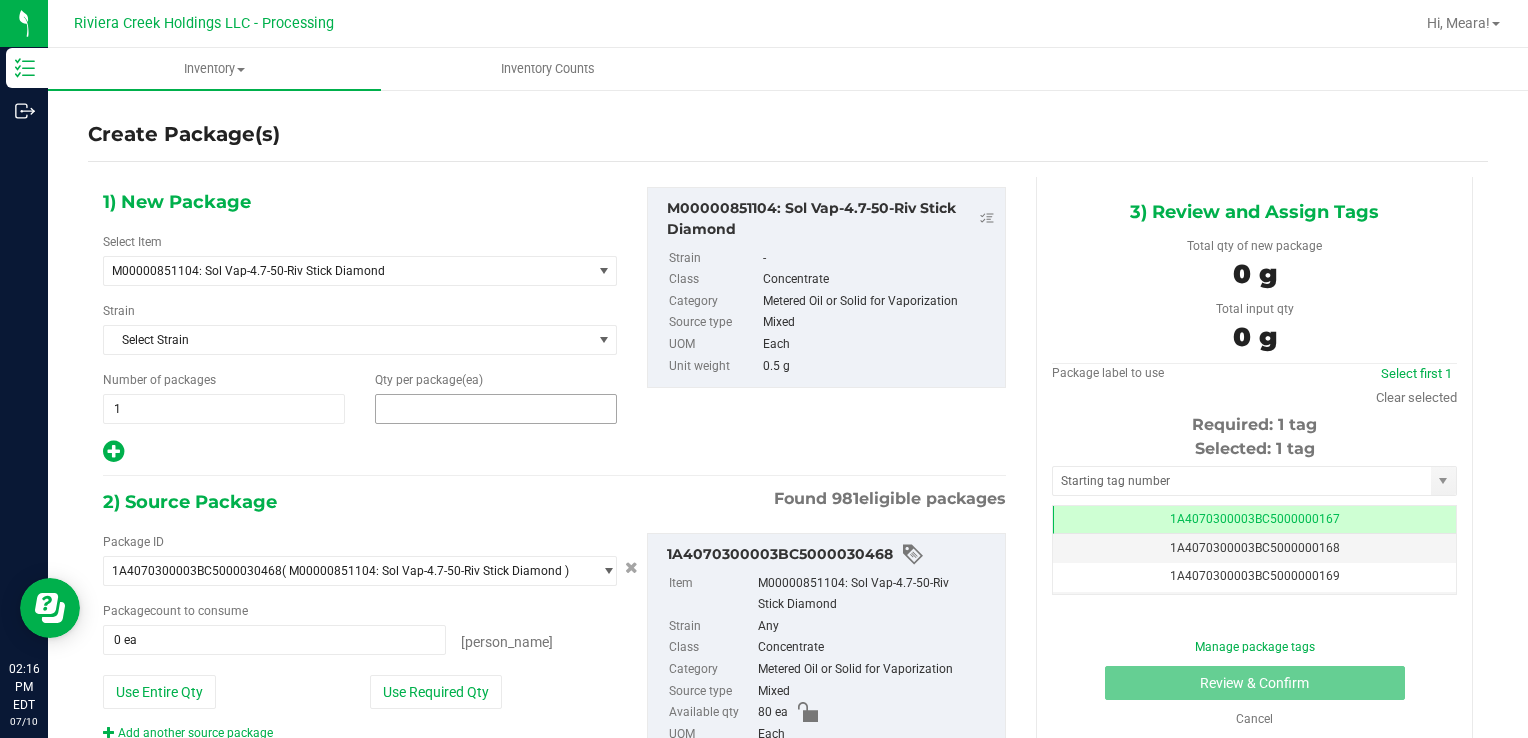 click at bounding box center (496, 409) 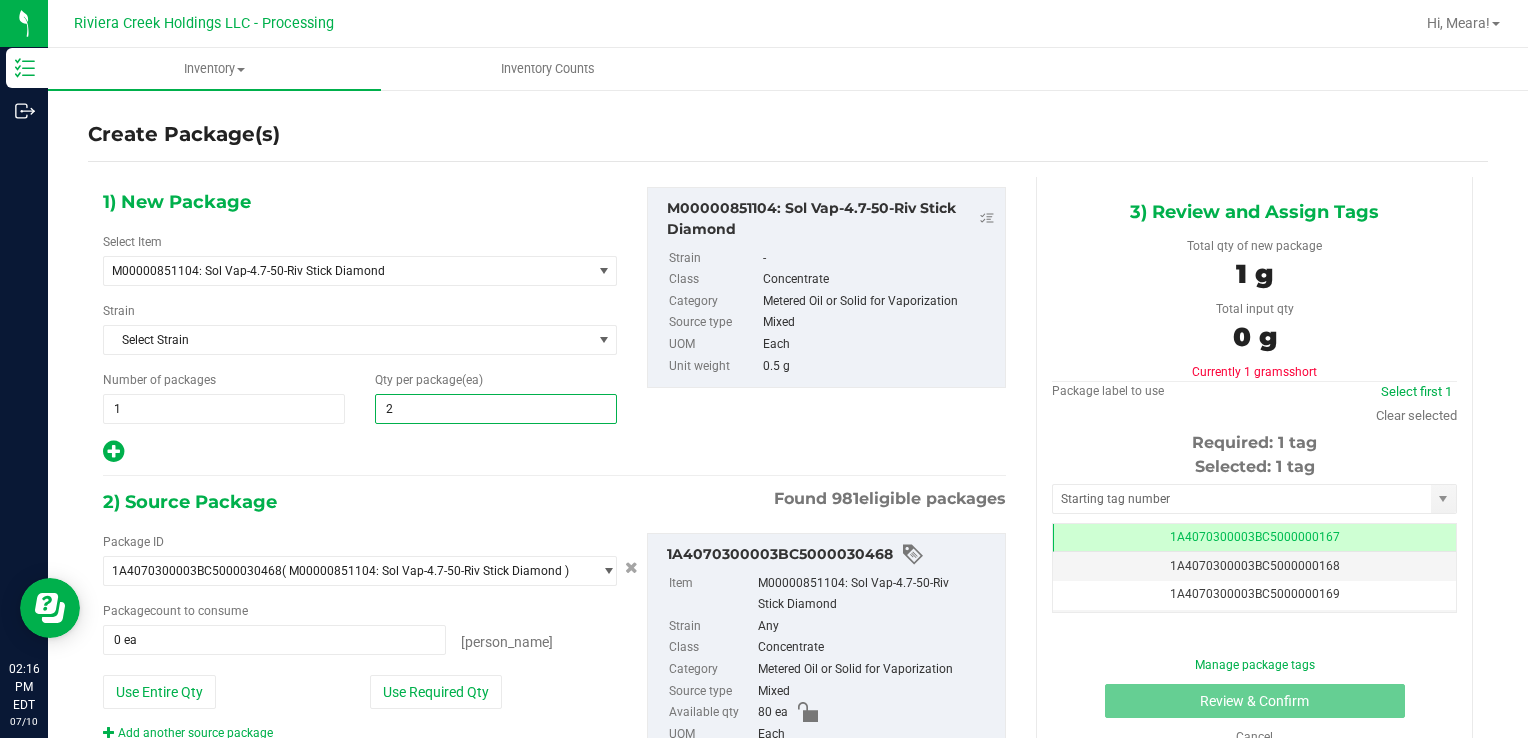 type on "20" 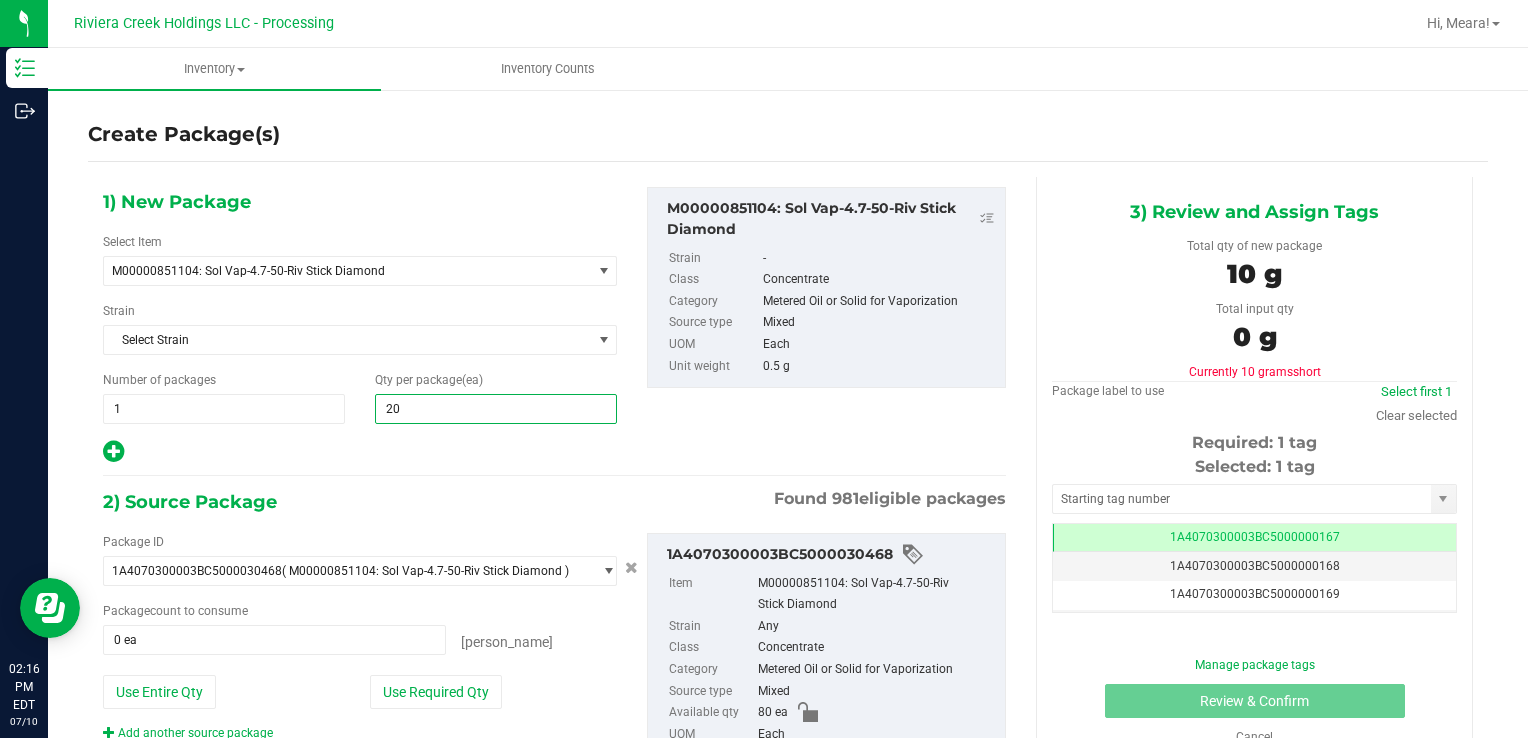 type on "20" 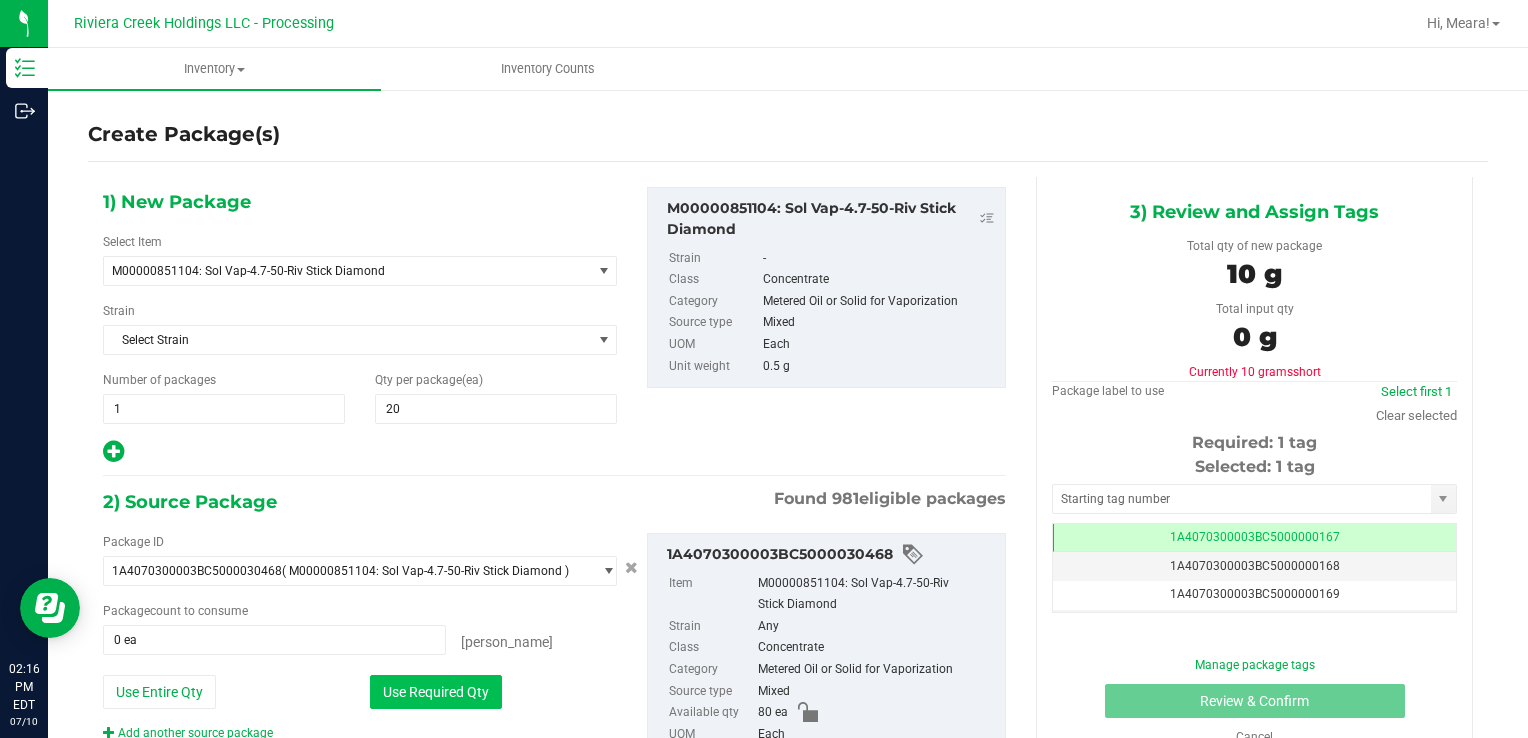 click on "Use Required Qty" at bounding box center [436, 692] 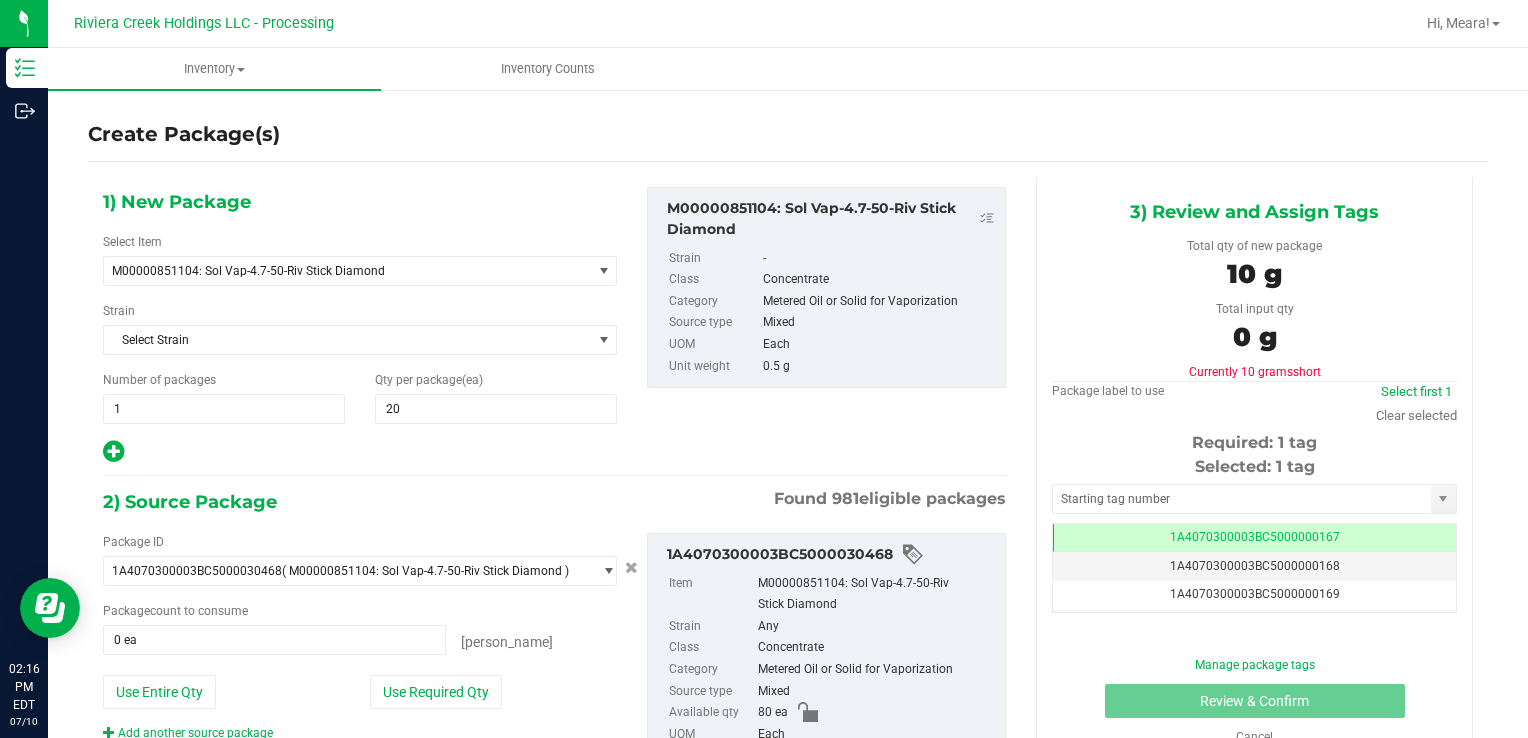 type on "20 ea" 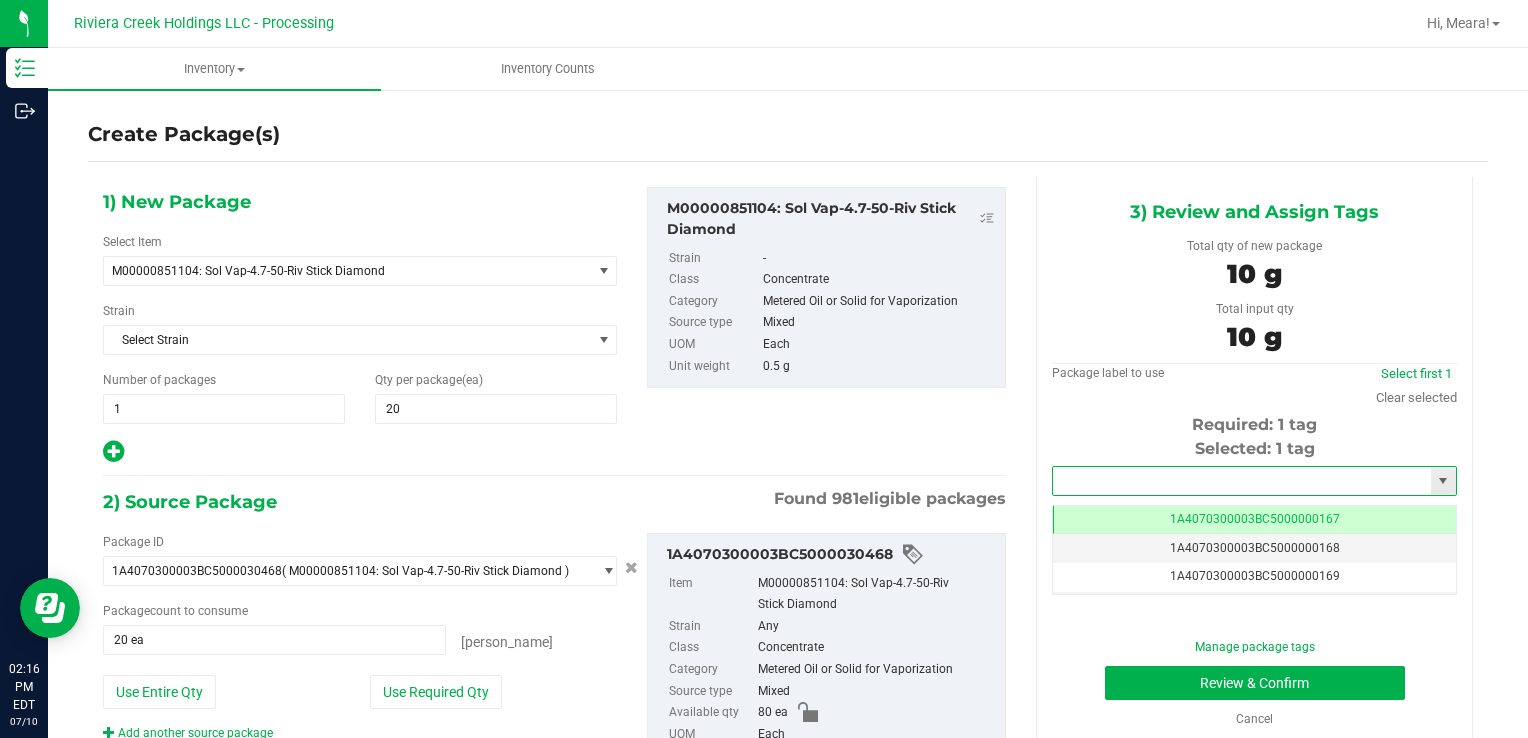 click at bounding box center (1242, 481) 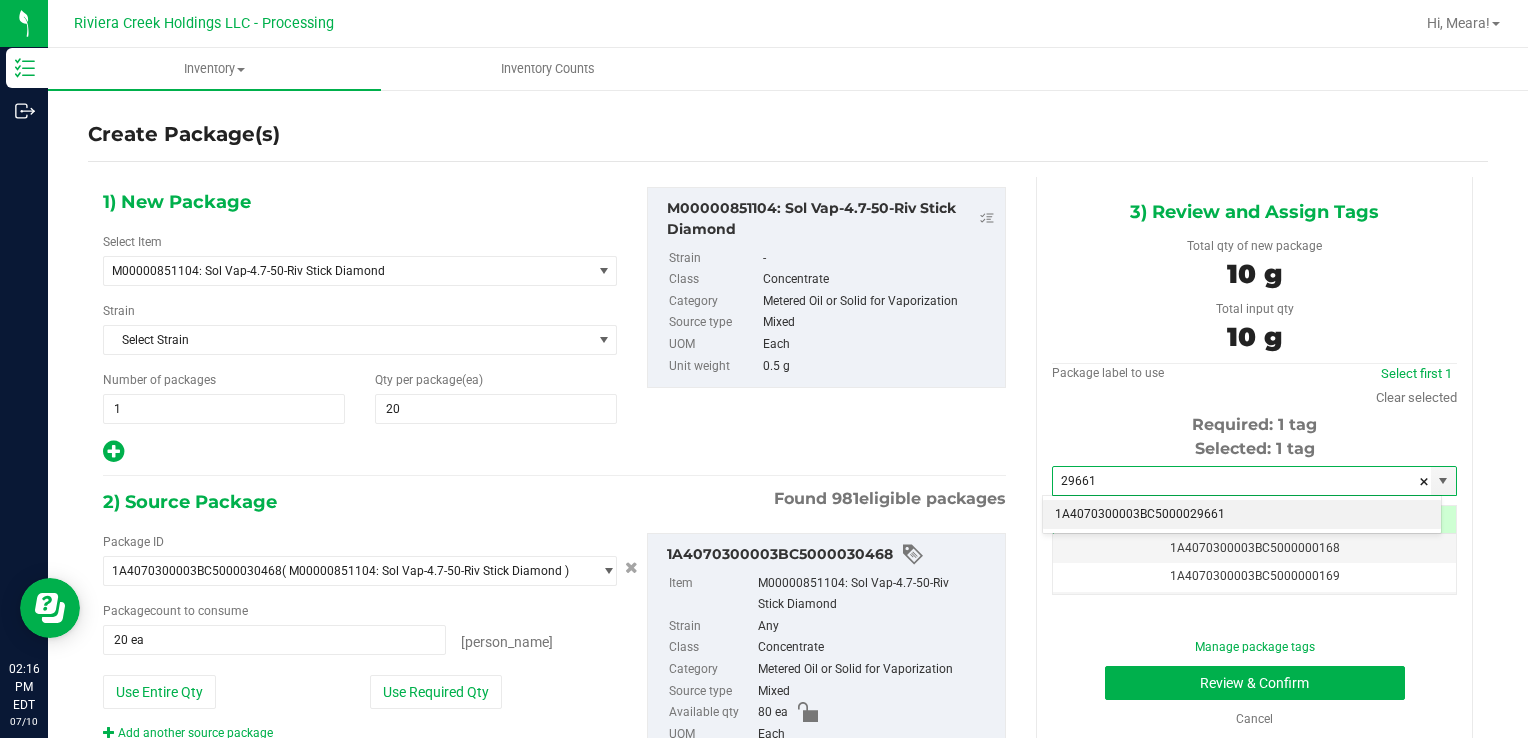 click on "1A4070300003BC5000029661" at bounding box center [1242, 515] 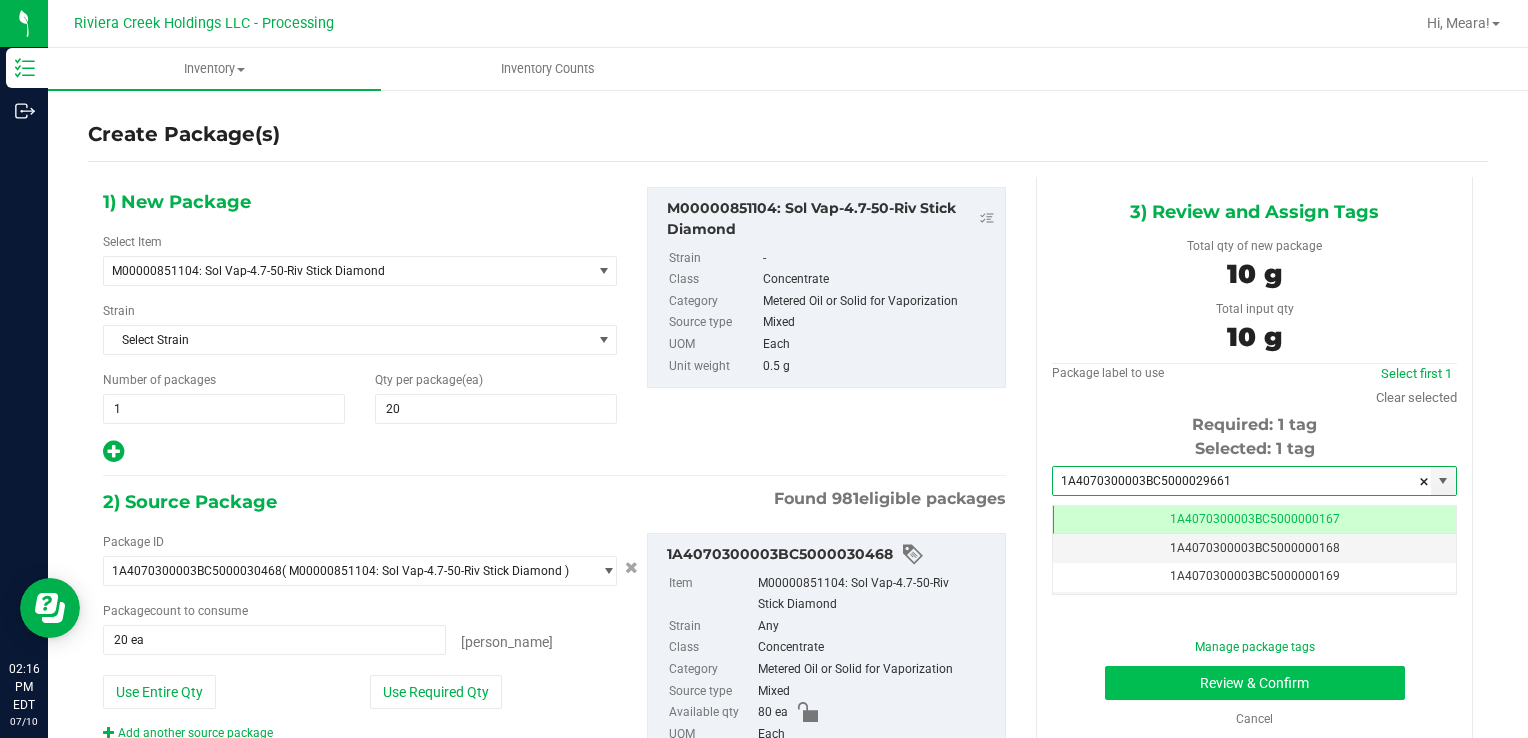 type on "1A4070300003BC5000029661" 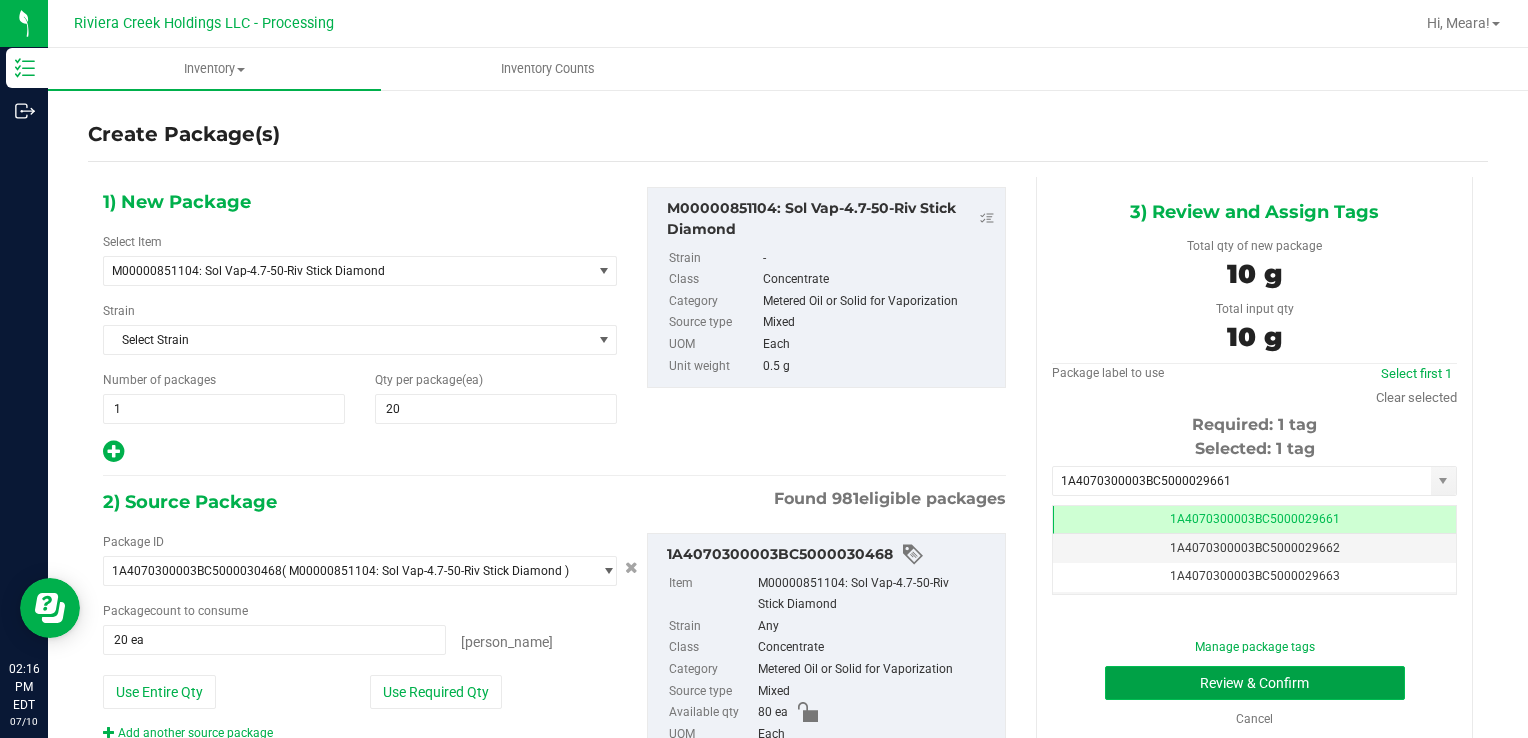 click on "Review & Confirm" at bounding box center [1255, 683] 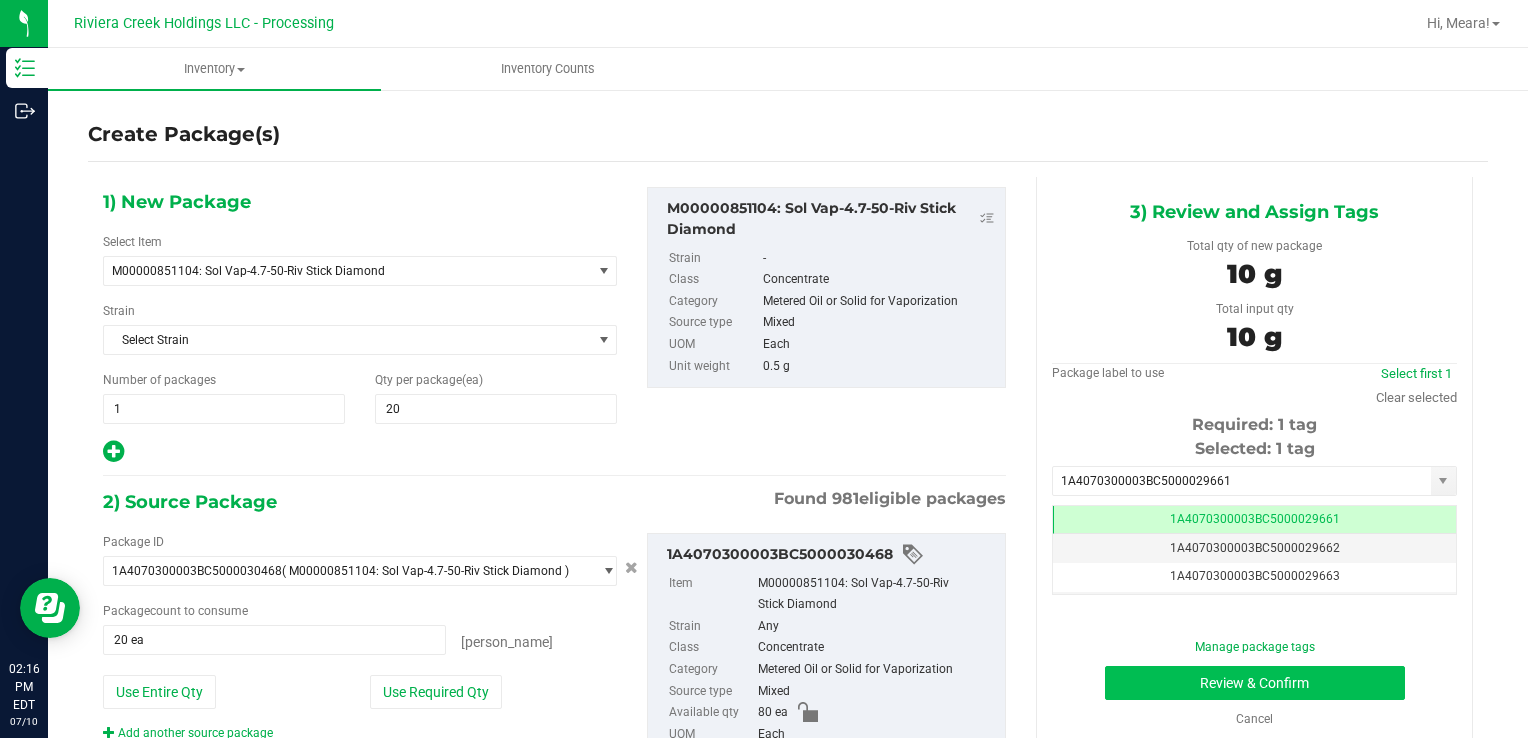 scroll, scrollTop: 0, scrollLeft: 0, axis: both 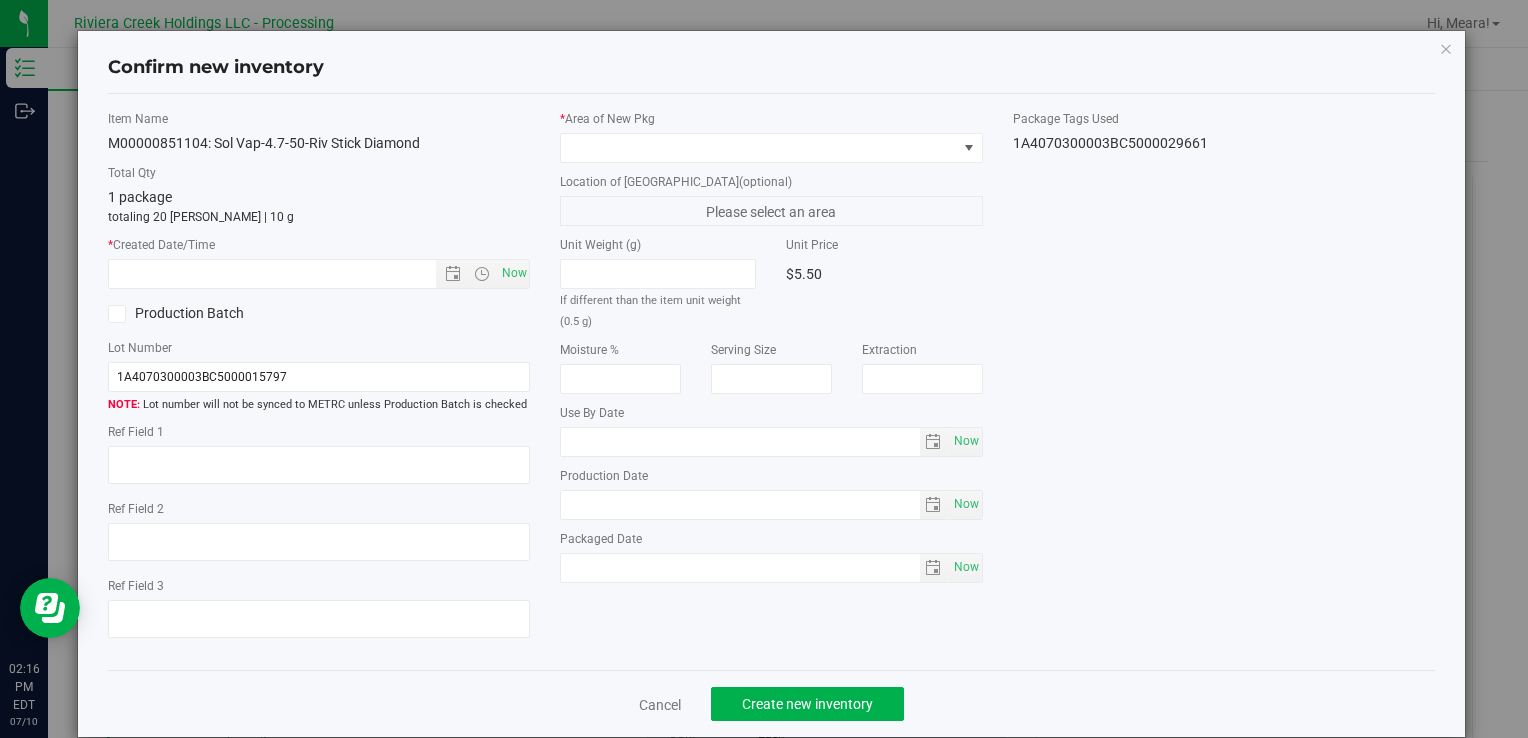 type on "[DATE]" 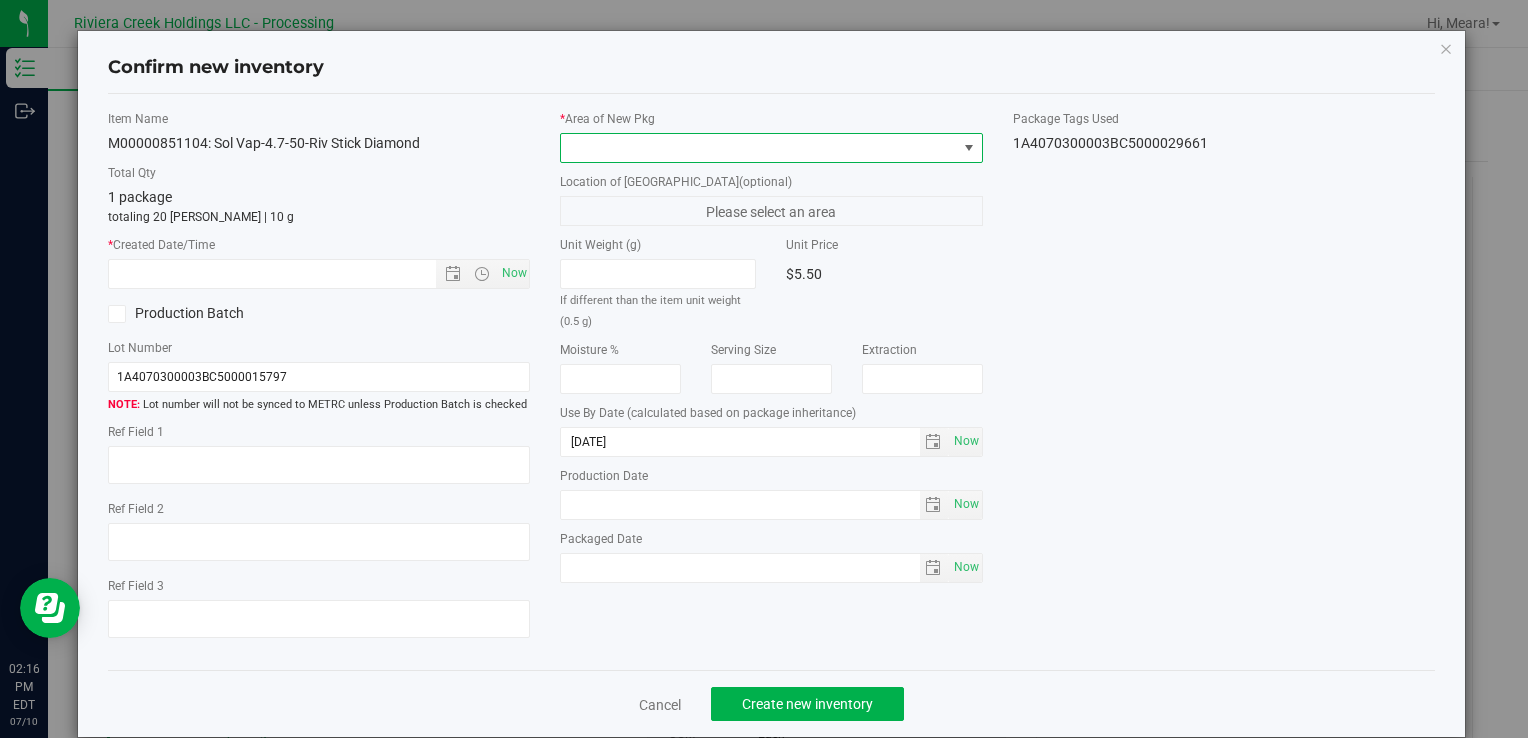 drag, startPoint x: 837, startPoint y: 153, endPoint x: 823, endPoint y: 153, distance: 14 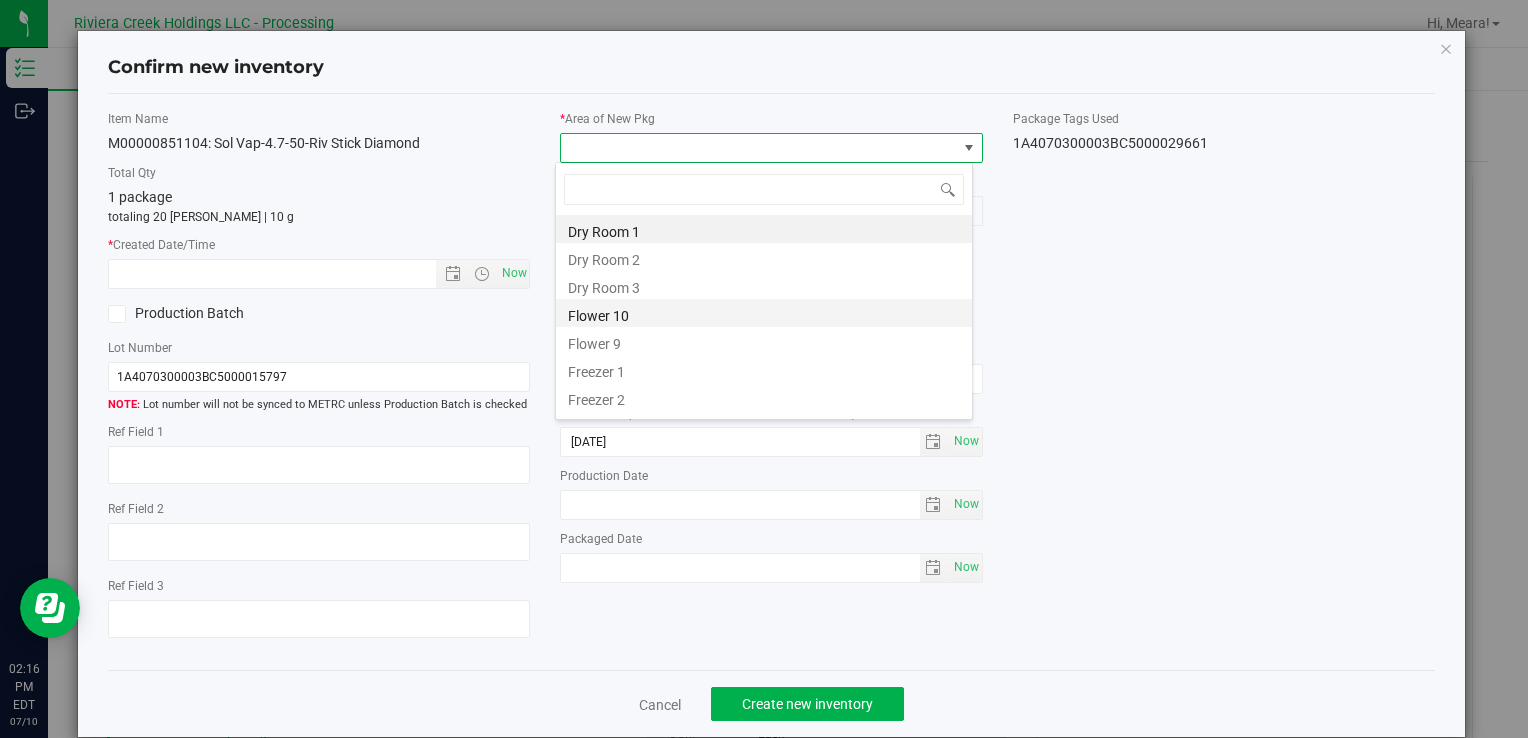 click on "Flower 10" at bounding box center [764, 313] 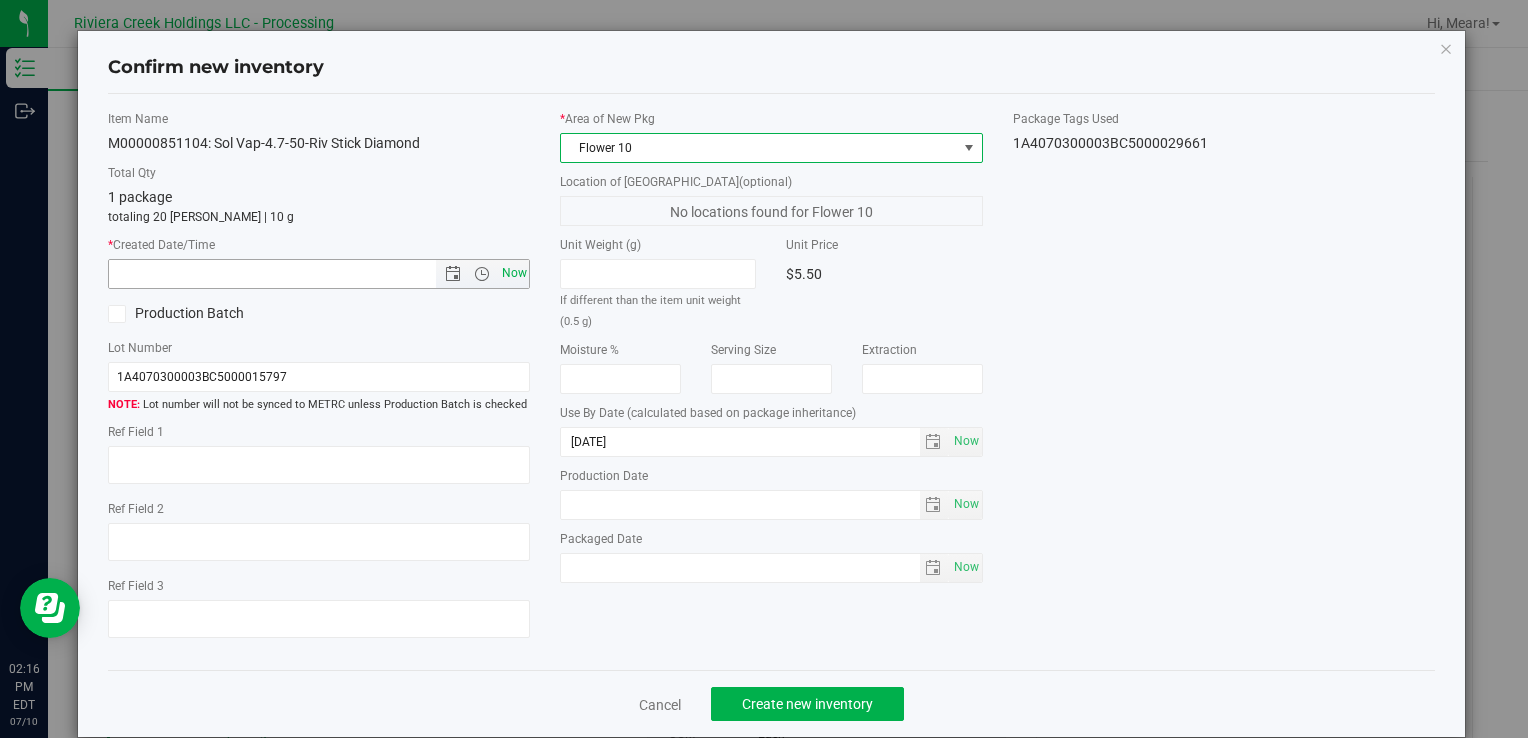click on "Now" at bounding box center [514, 273] 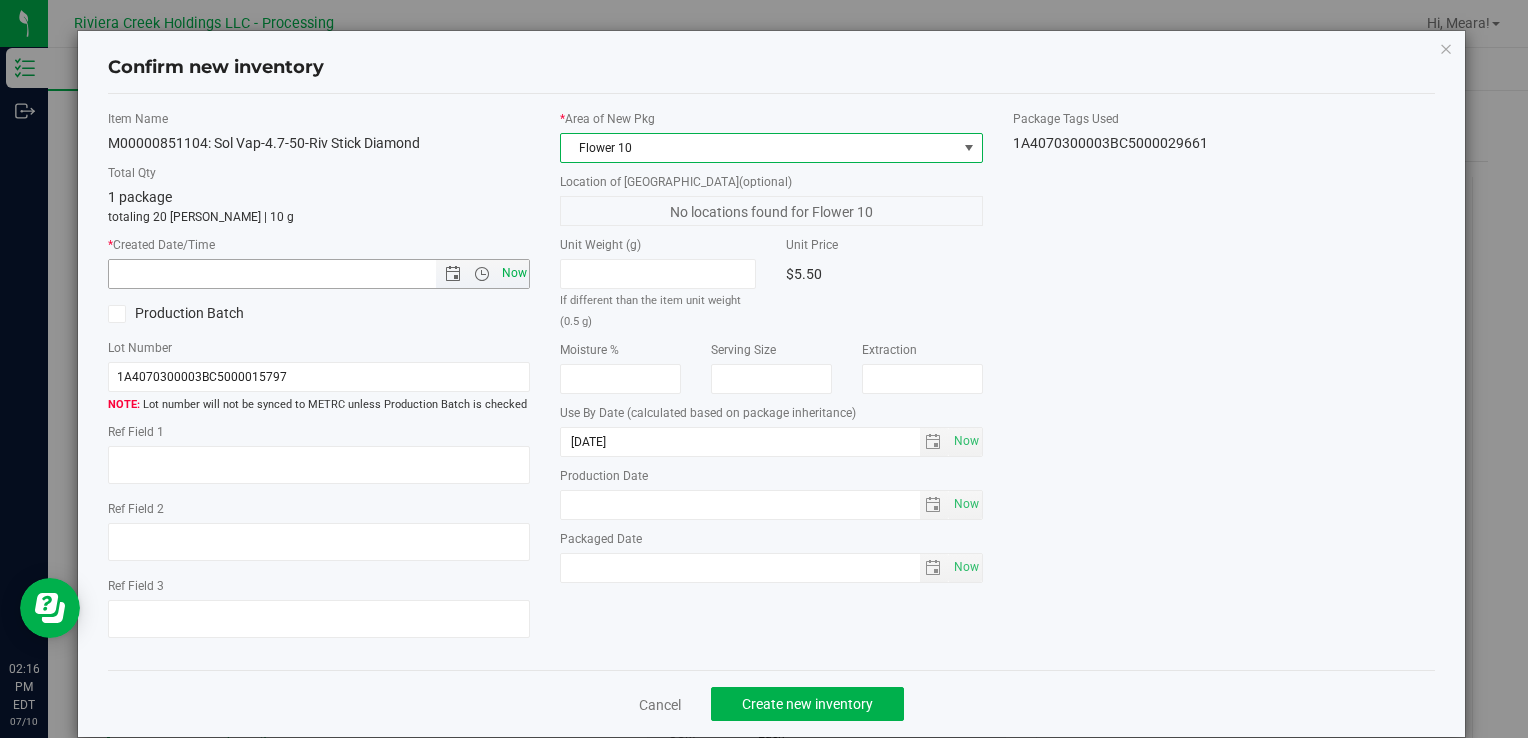 type on "[DATE] 2:16 PM" 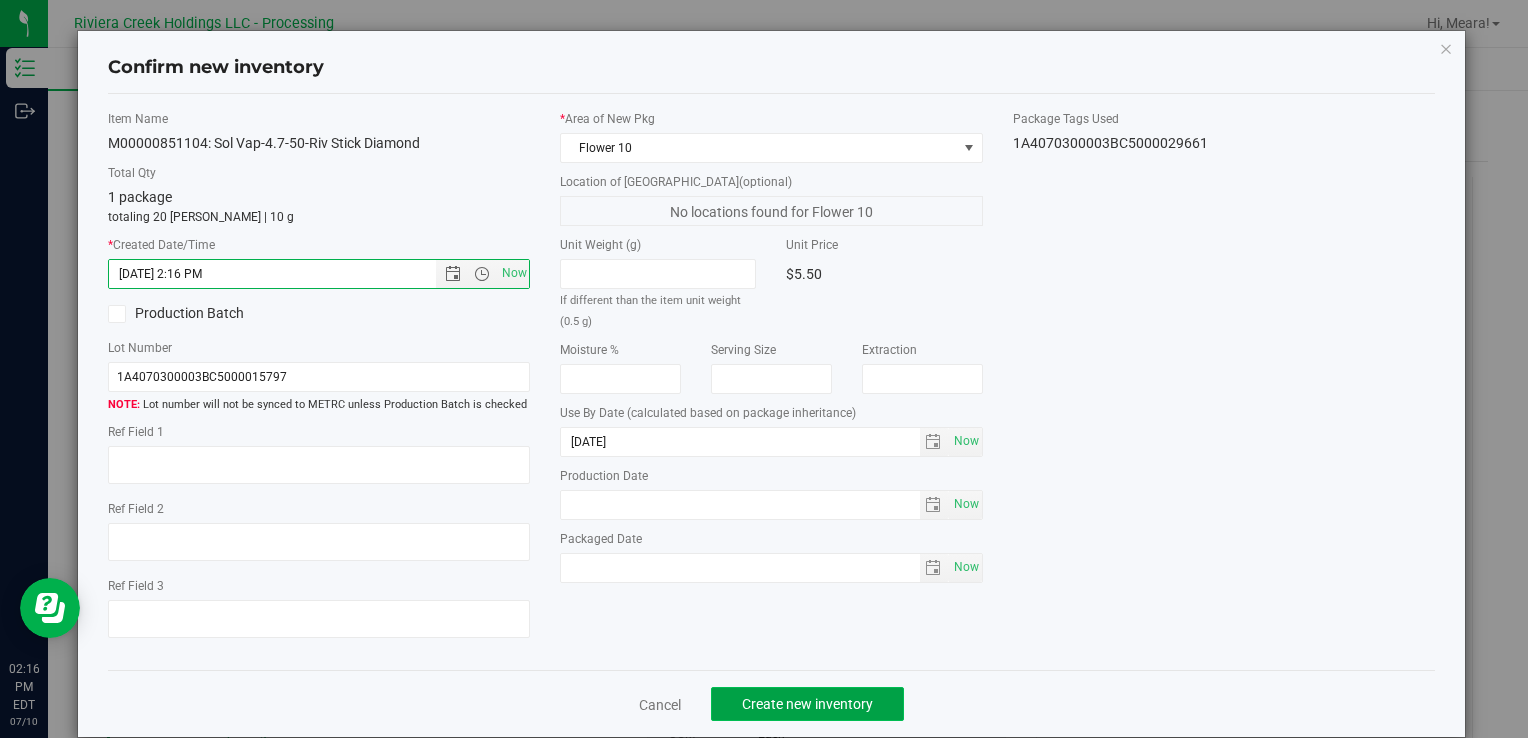 click on "Create new inventory" 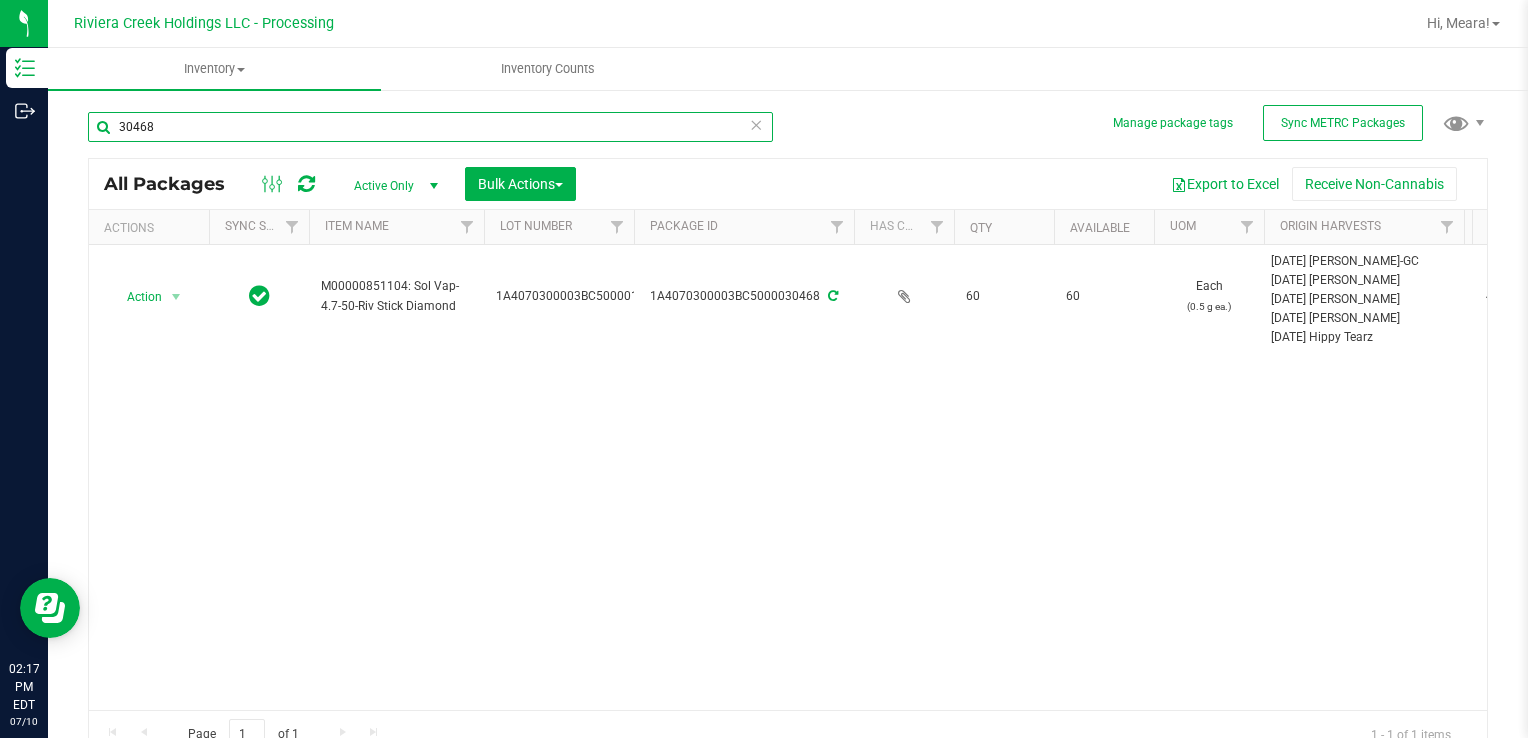 drag, startPoint x: 215, startPoint y: 129, endPoint x: 93, endPoint y: 133, distance: 122.06556 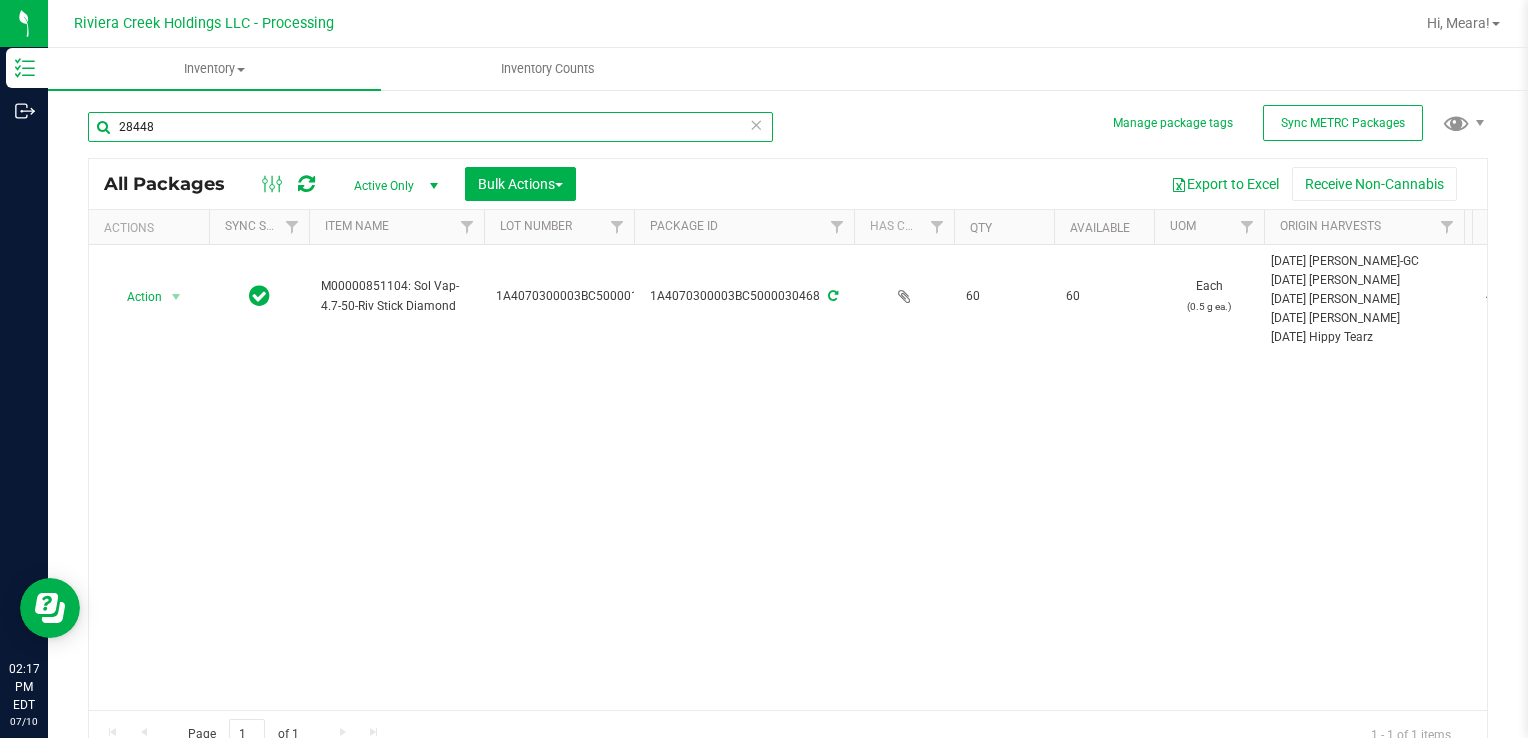 type on "28448" 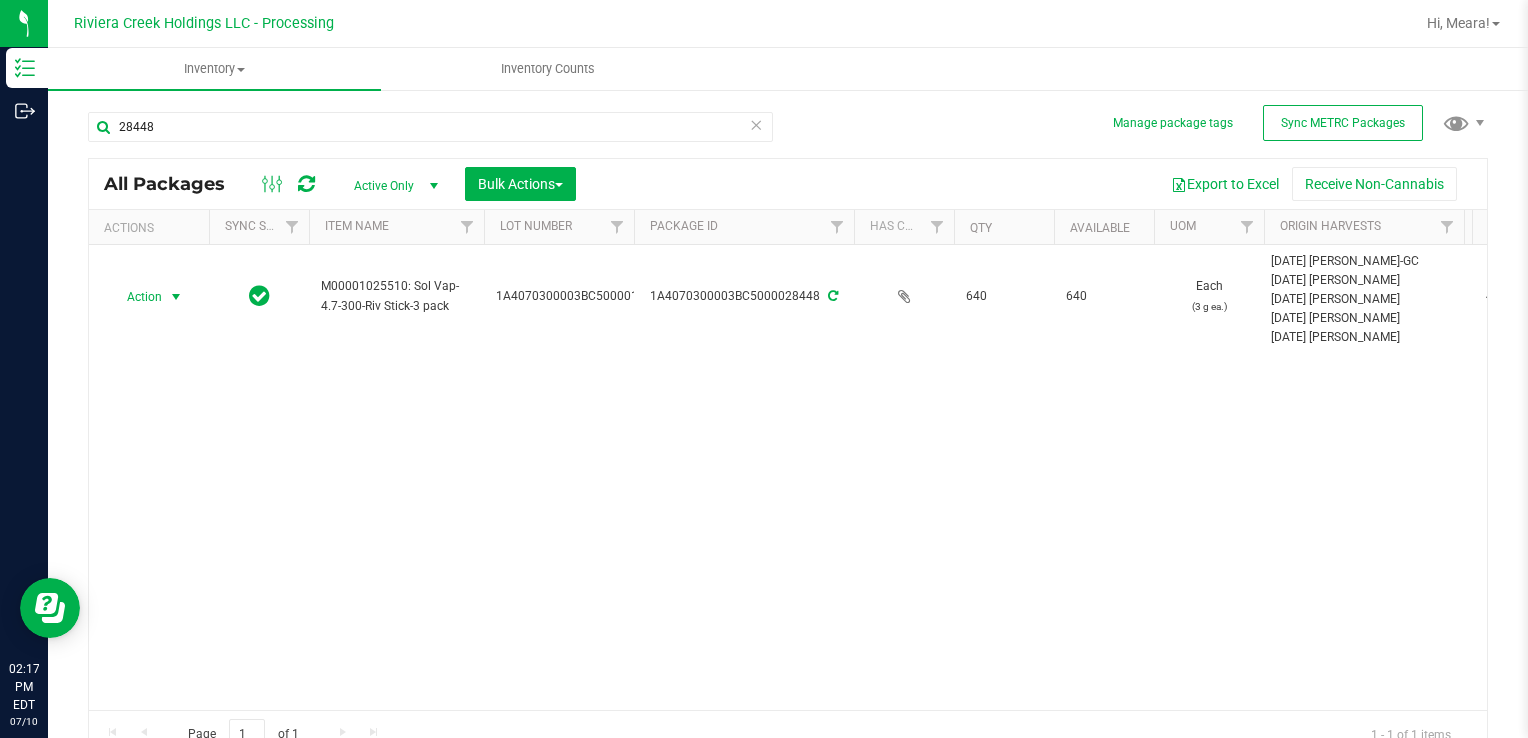 drag, startPoint x: 165, startPoint y: 291, endPoint x: 143, endPoint y: 357, distance: 69.57011 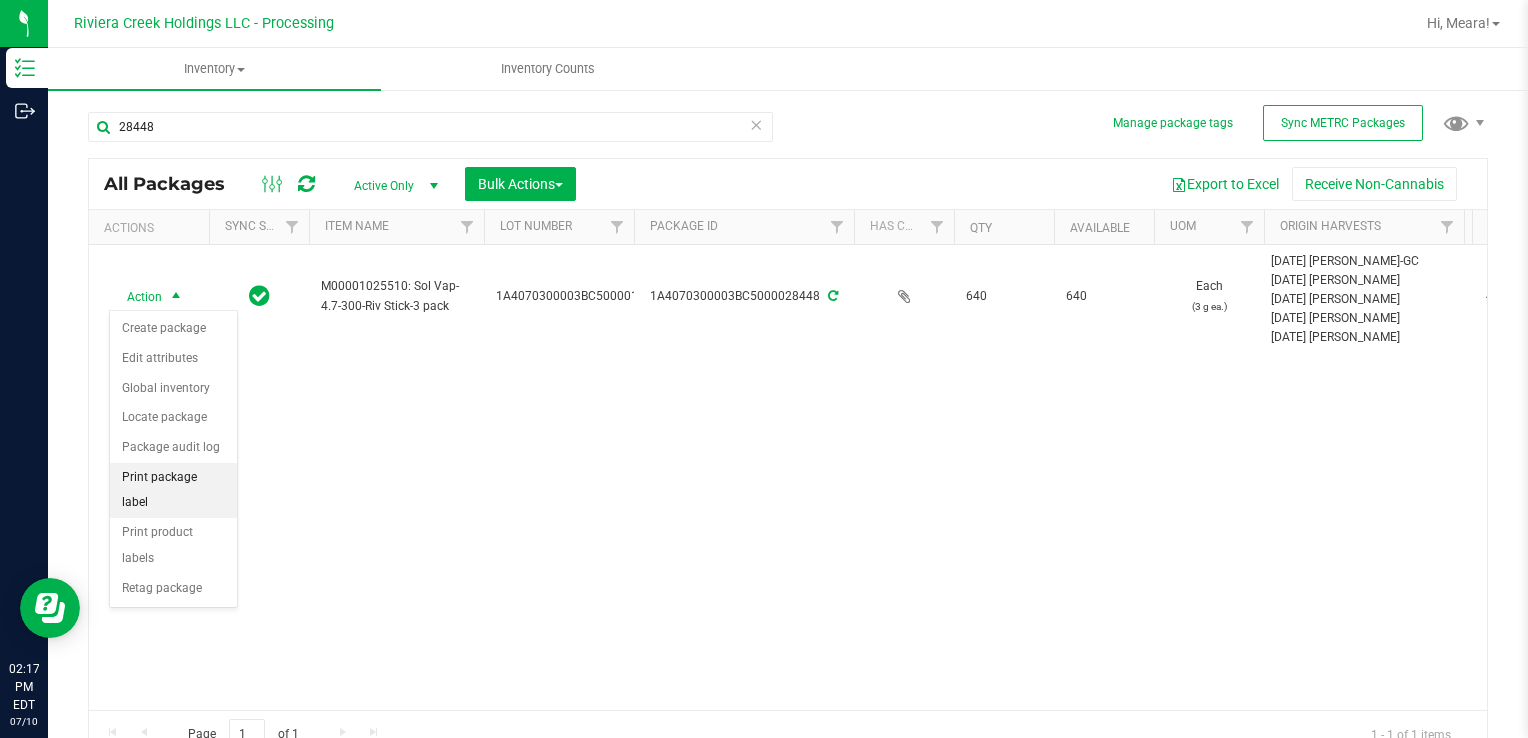 click on "Print package label" at bounding box center (173, 490) 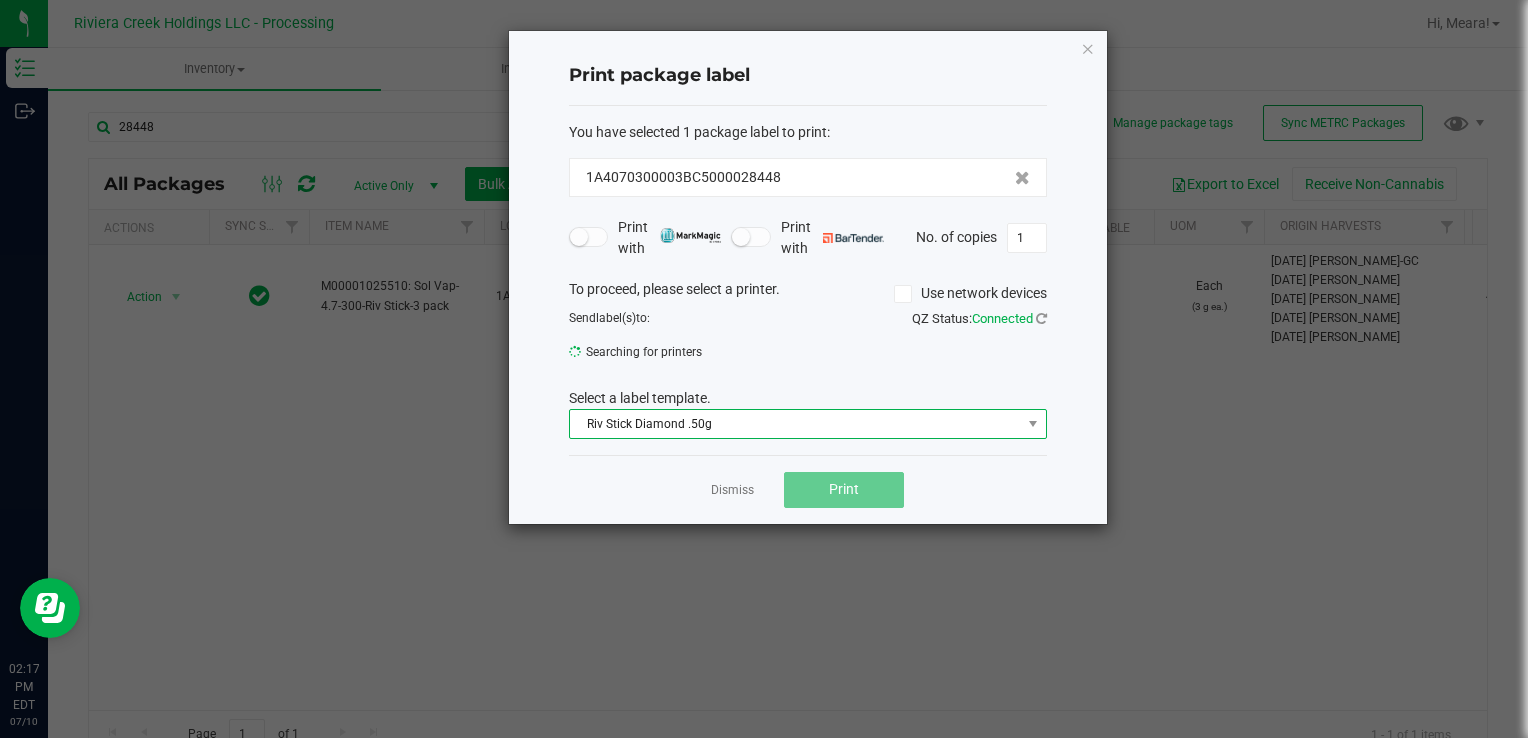 click on "Riv Stick Diamond .50g" at bounding box center (795, 424) 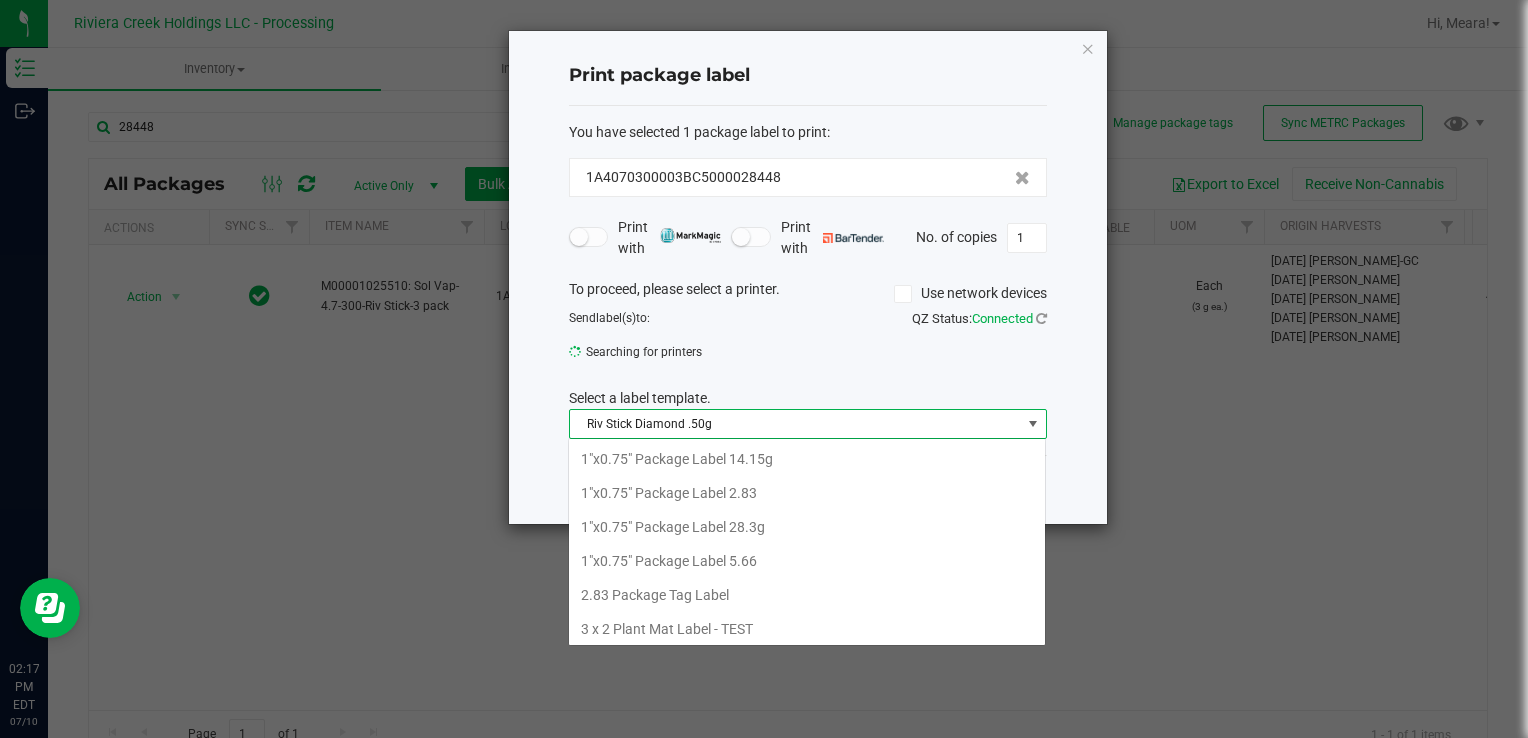 scroll, scrollTop: 99970, scrollLeft: 99521, axis: both 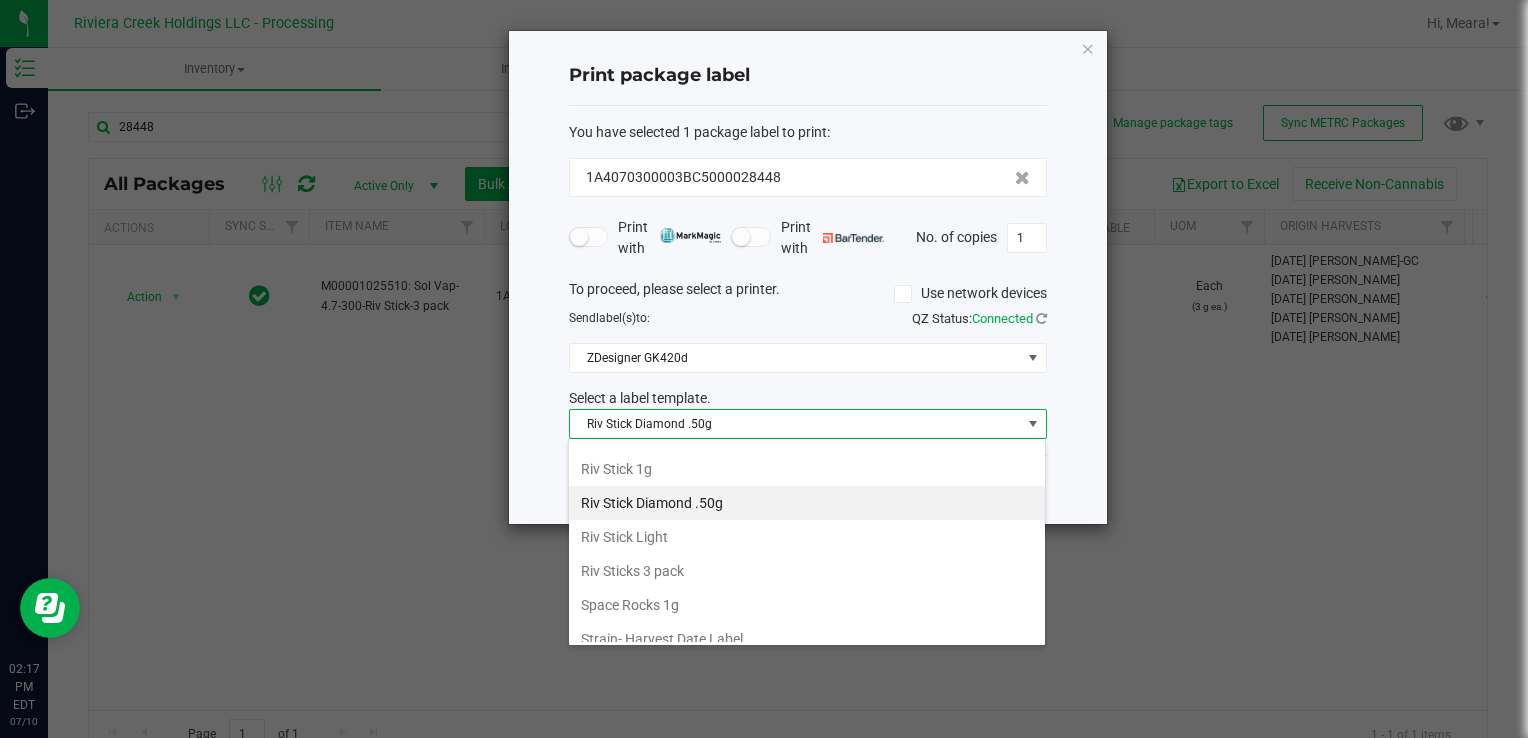click on "Riv Sticks 3 pack" at bounding box center [807, 571] 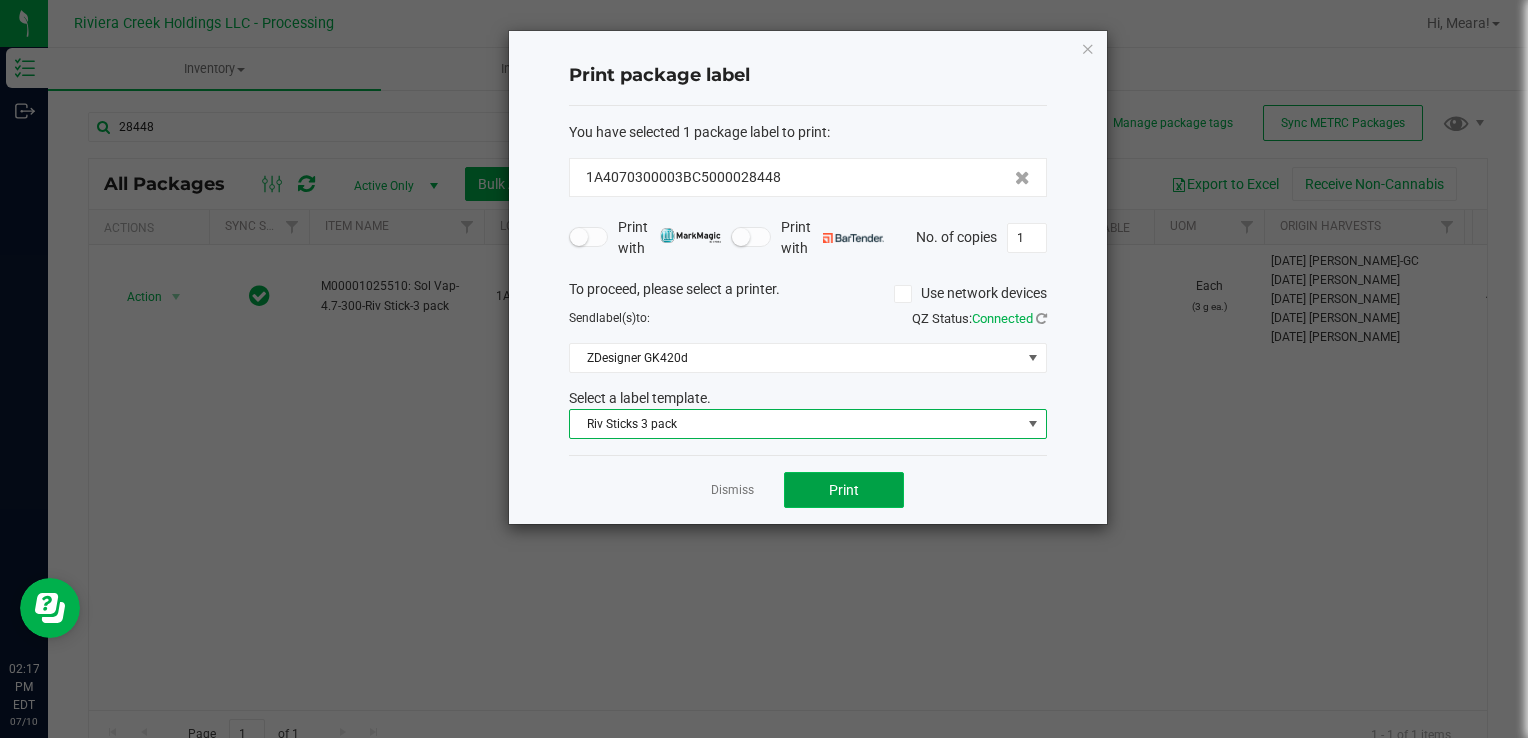 click on "Print" 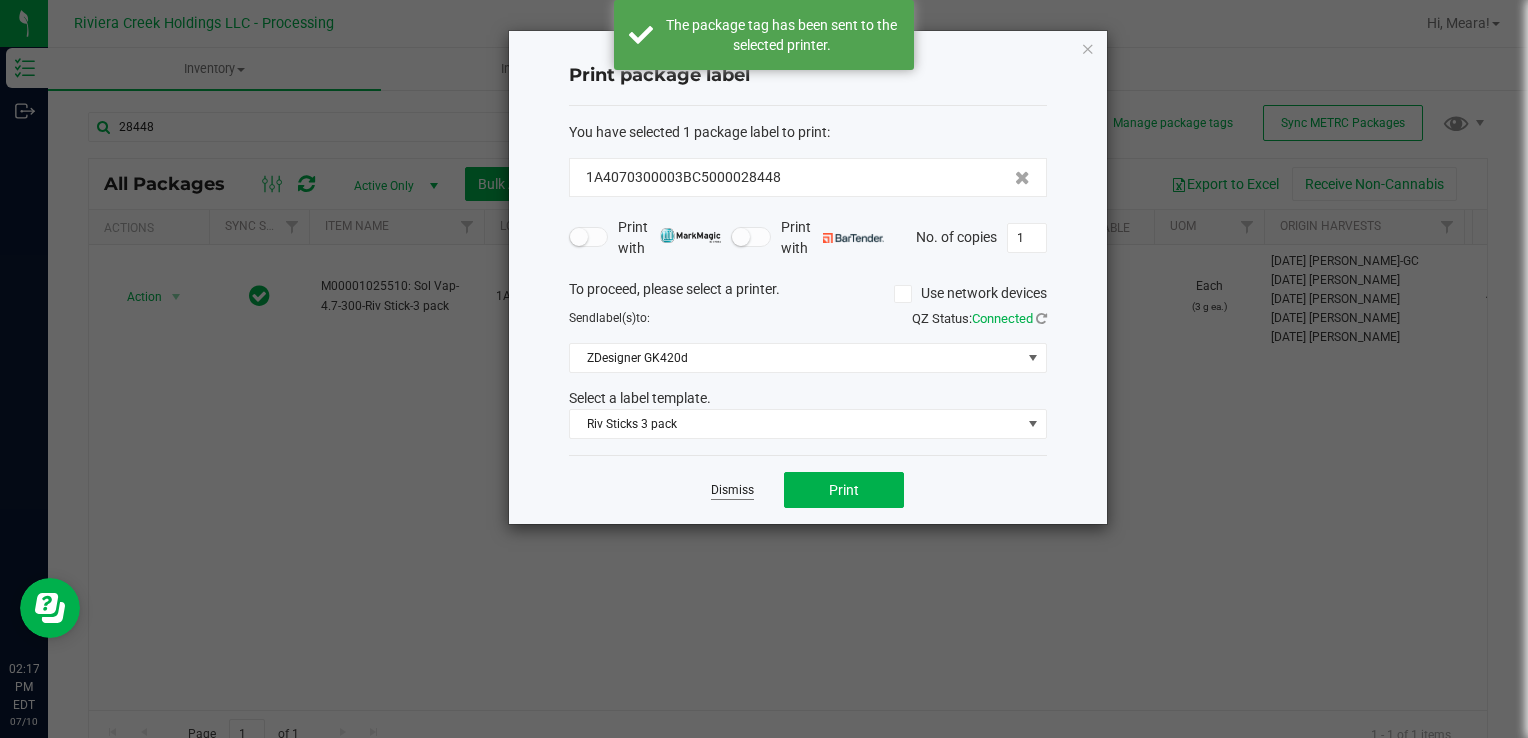 click on "Dismiss" 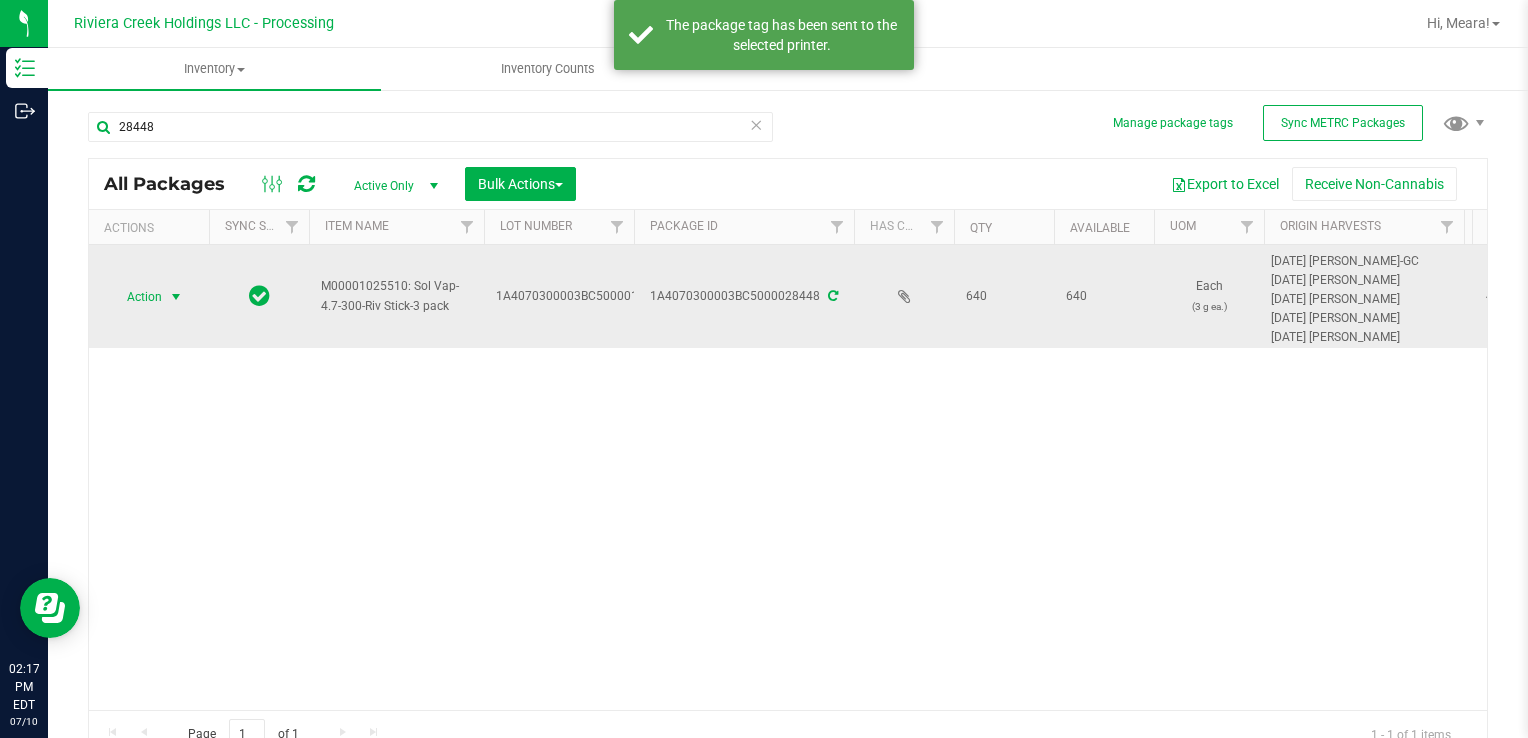 click on "Action" at bounding box center (136, 297) 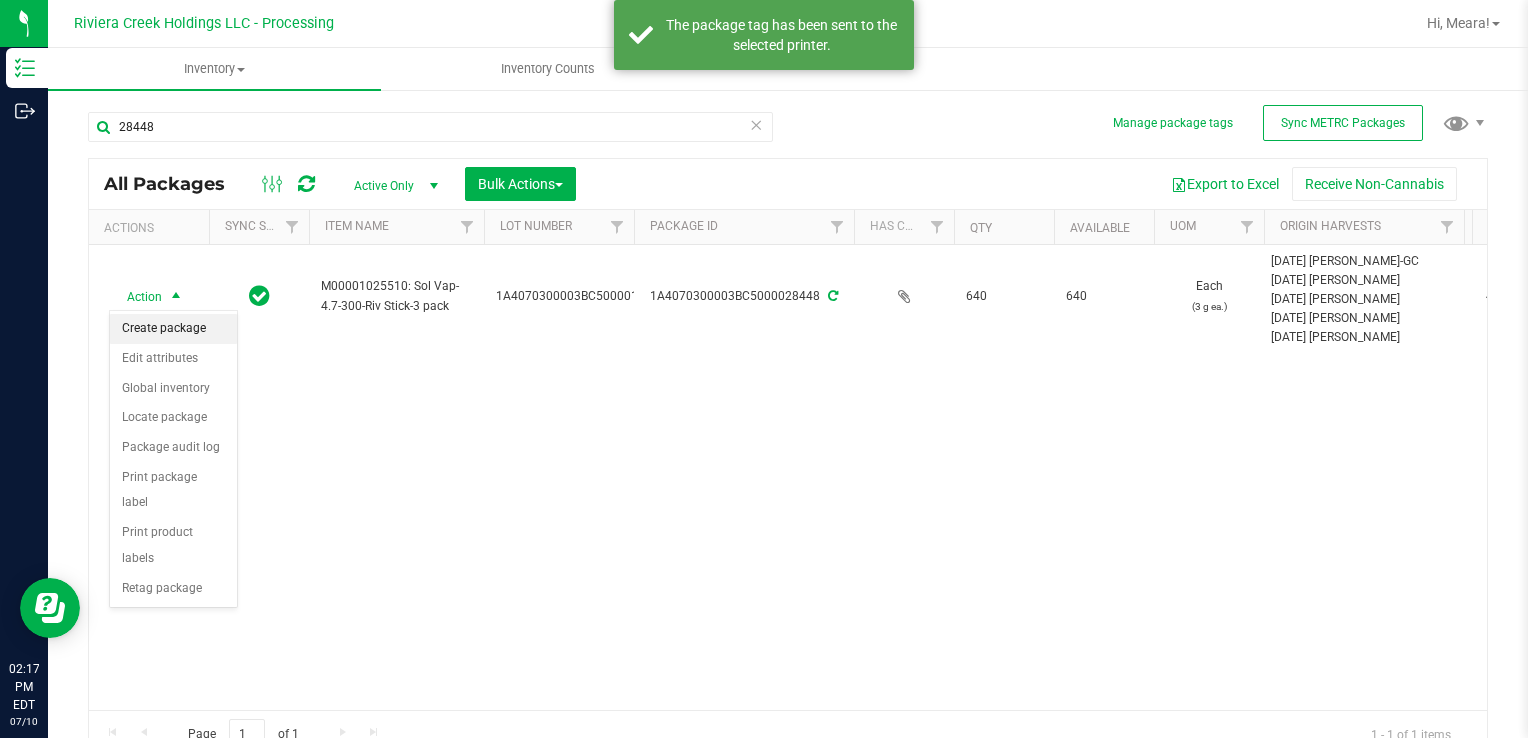 click on "Create package" at bounding box center [173, 329] 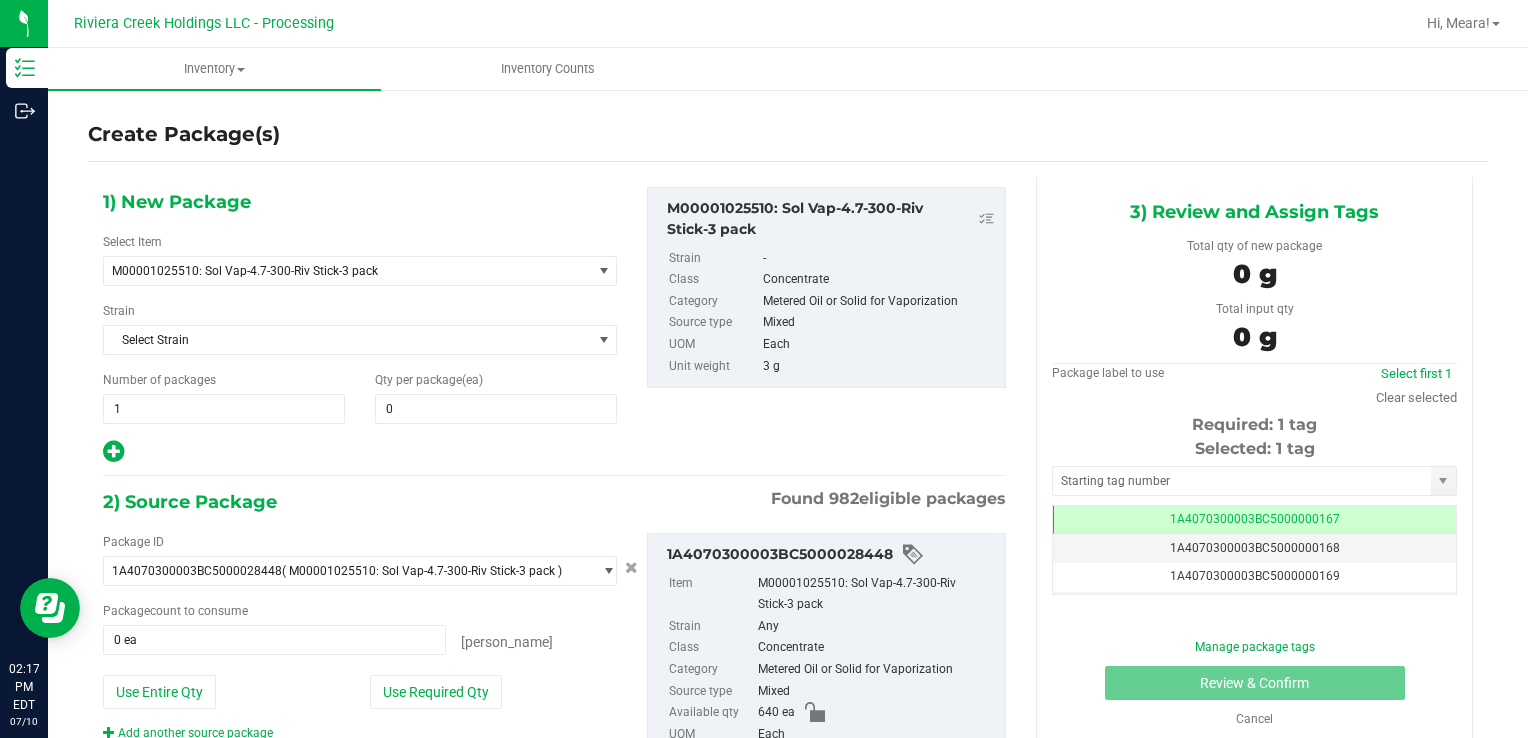 scroll, scrollTop: 0, scrollLeft: 0, axis: both 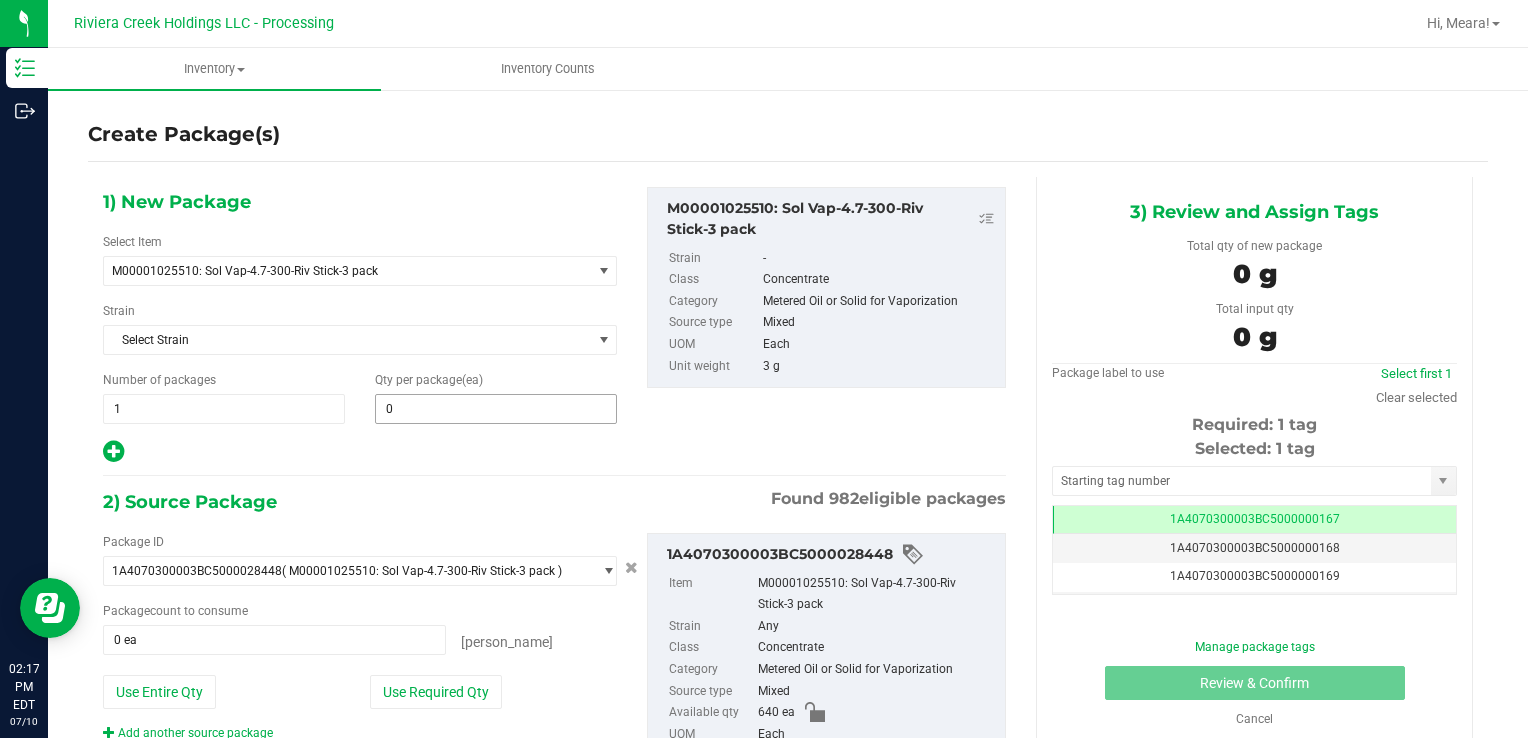 drag, startPoint x: 382, startPoint y: 380, endPoint x: 391, endPoint y: 392, distance: 15 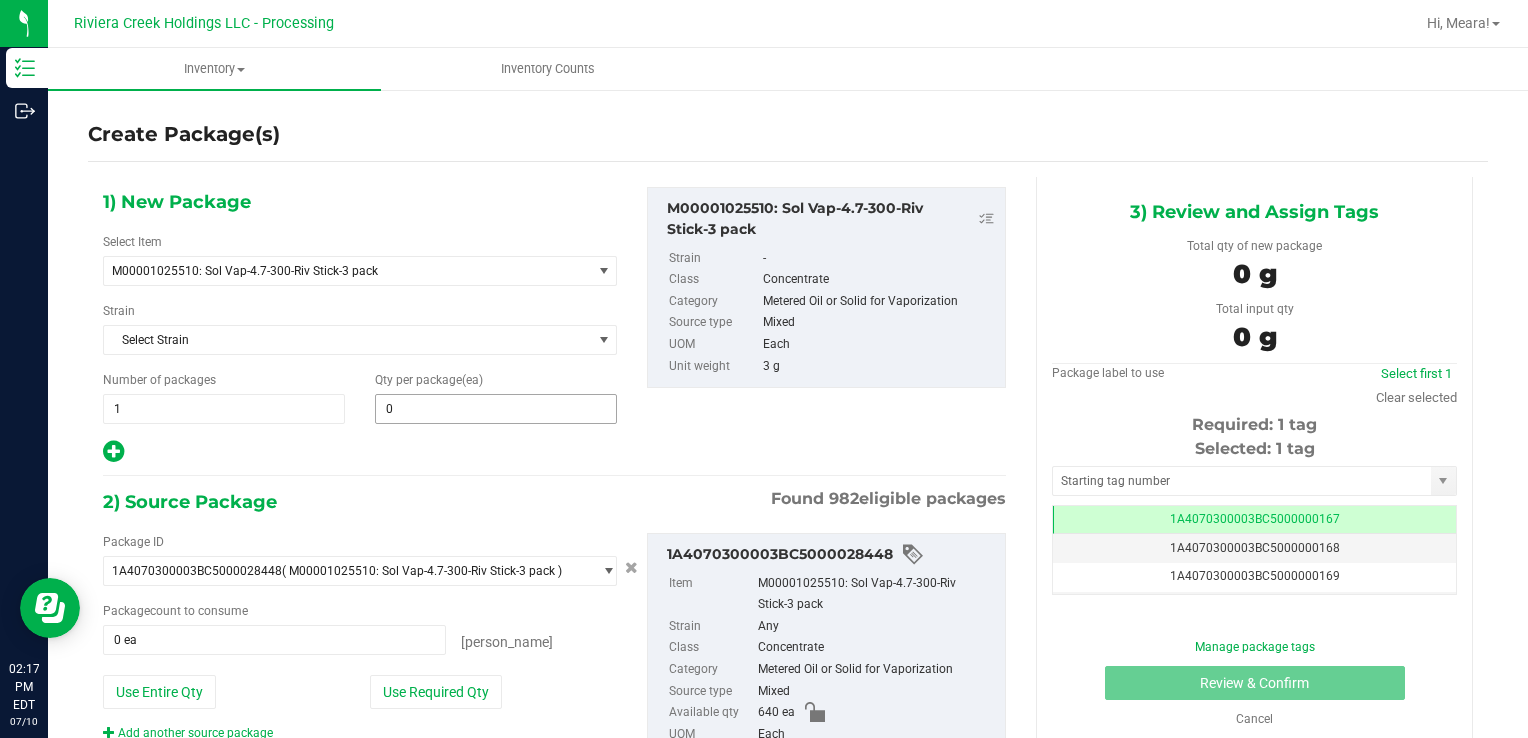 type 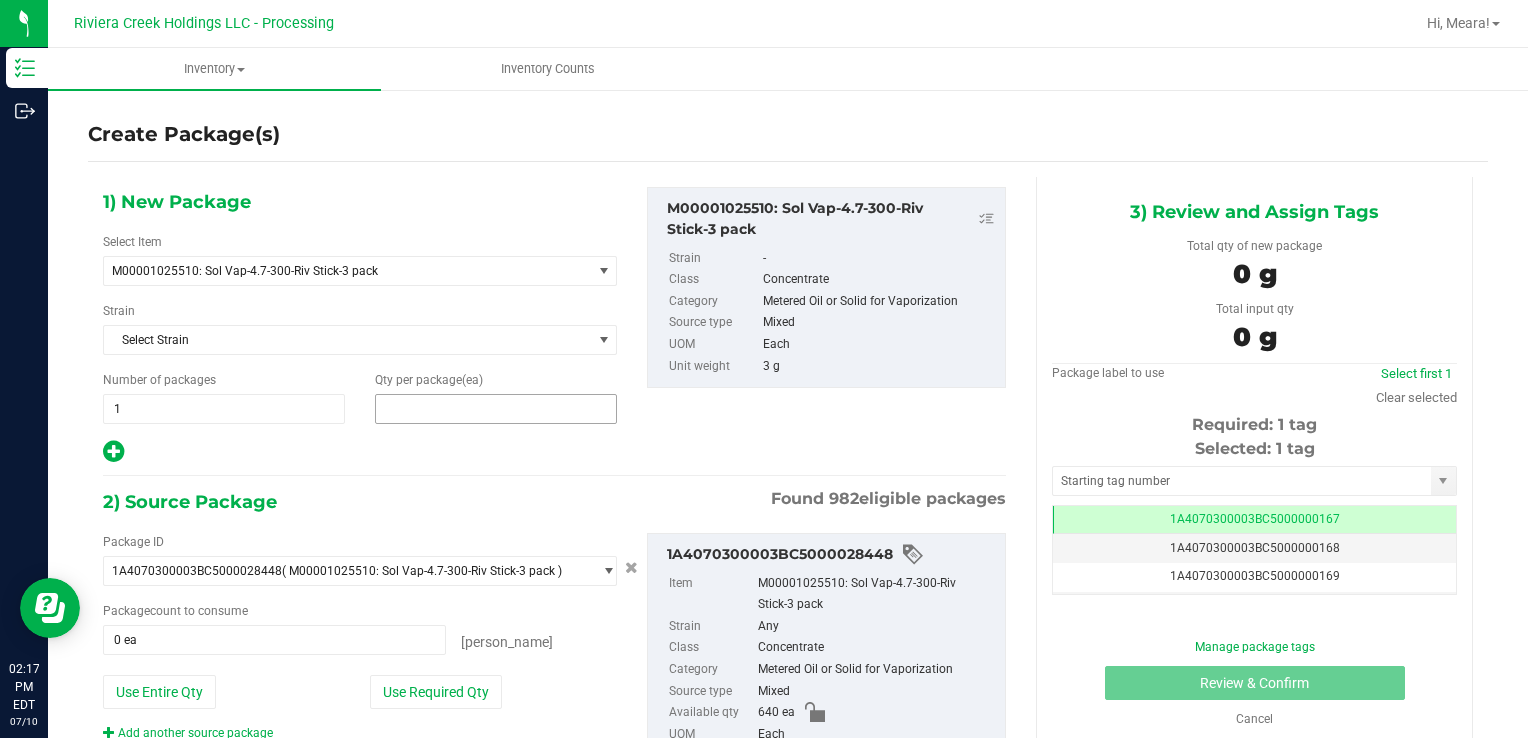 drag, startPoint x: 391, startPoint y: 392, endPoint x: 399, endPoint y: 400, distance: 11.313708 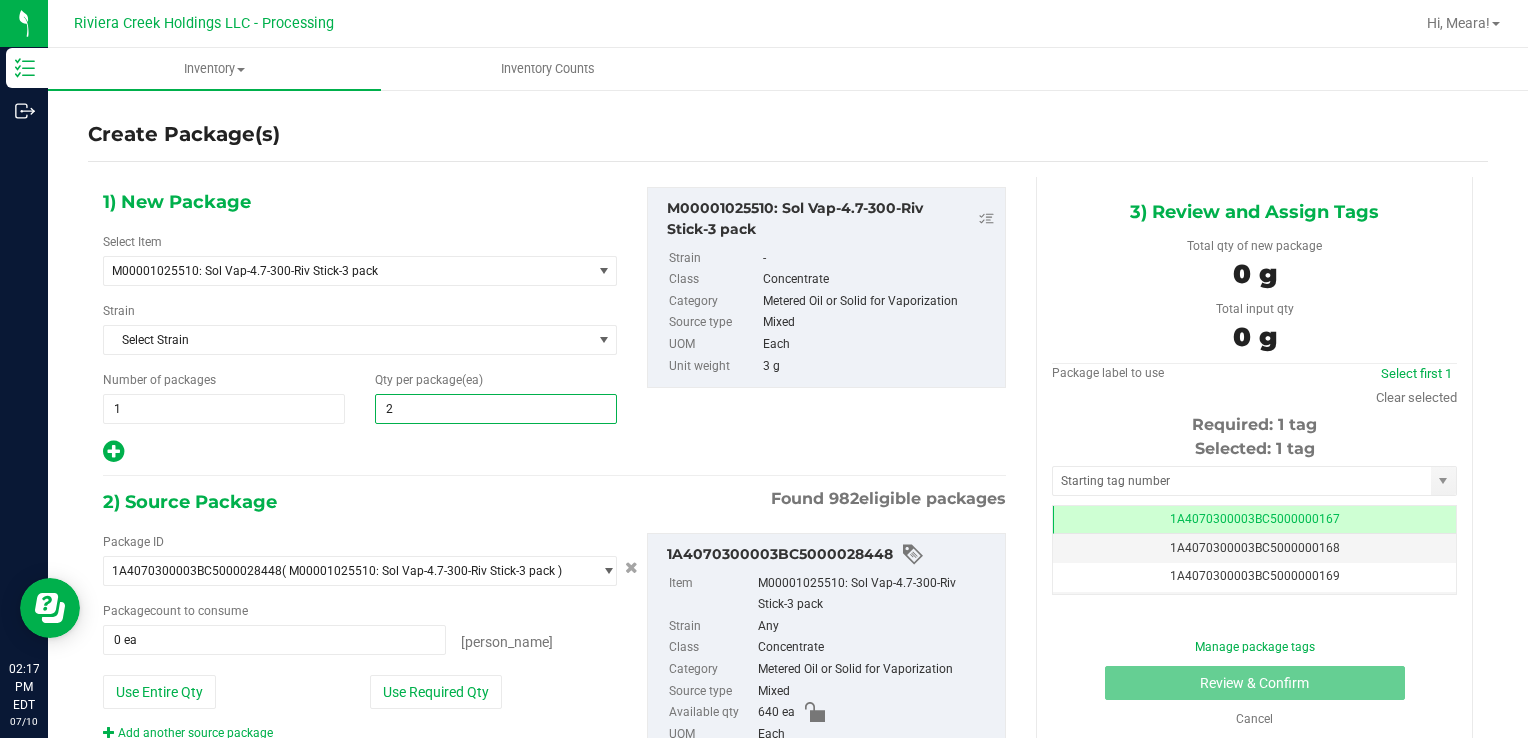 type on "20" 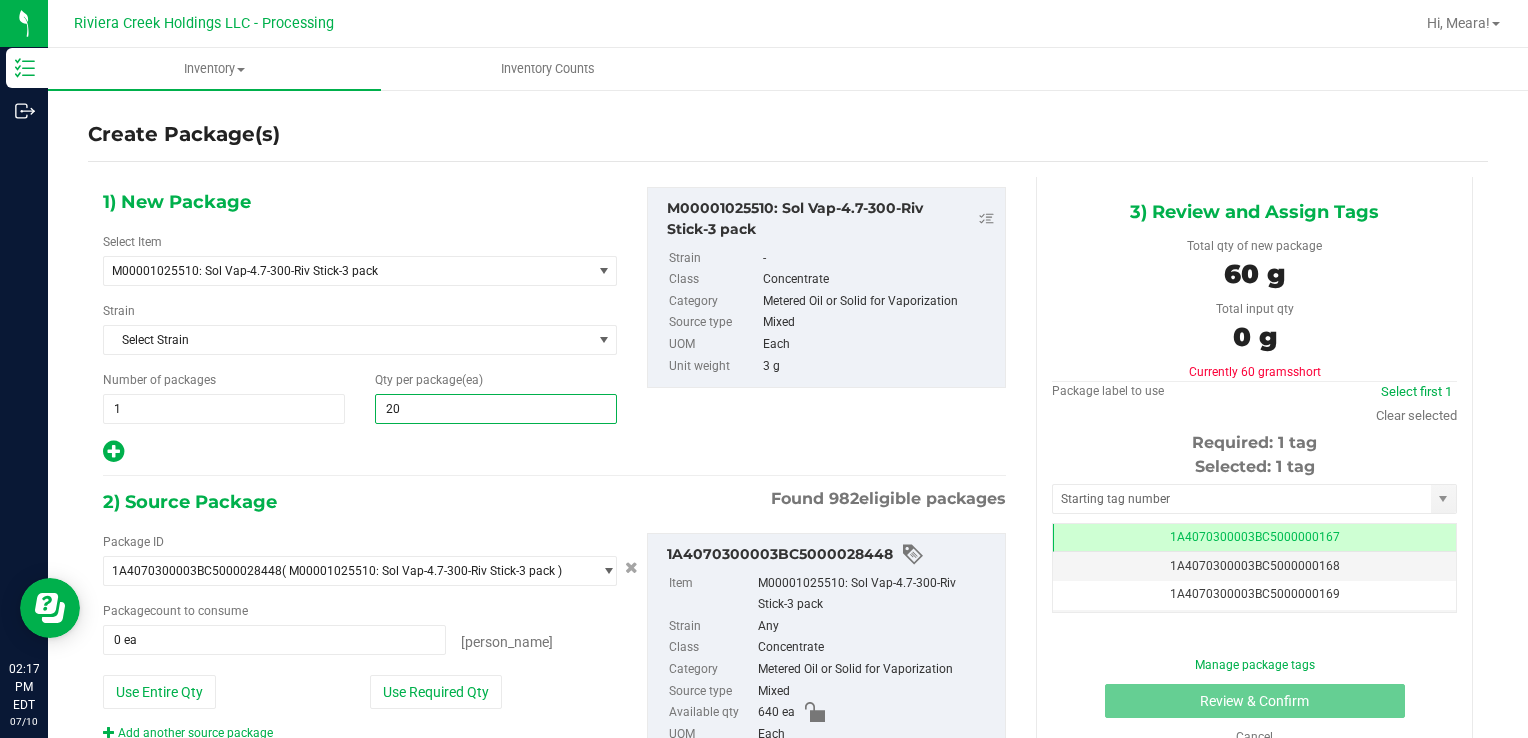 type on "20" 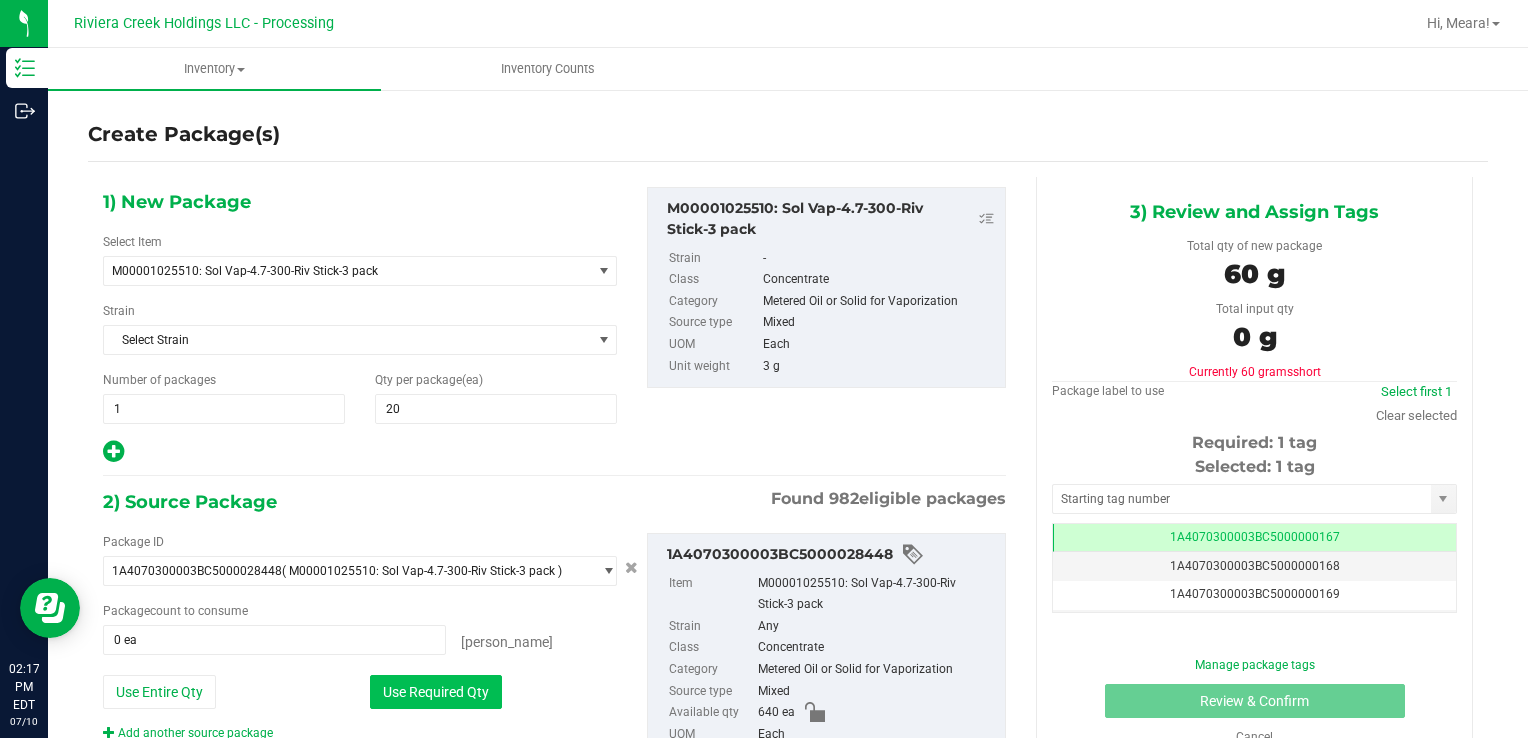 click on "Use Required Qty" at bounding box center (436, 692) 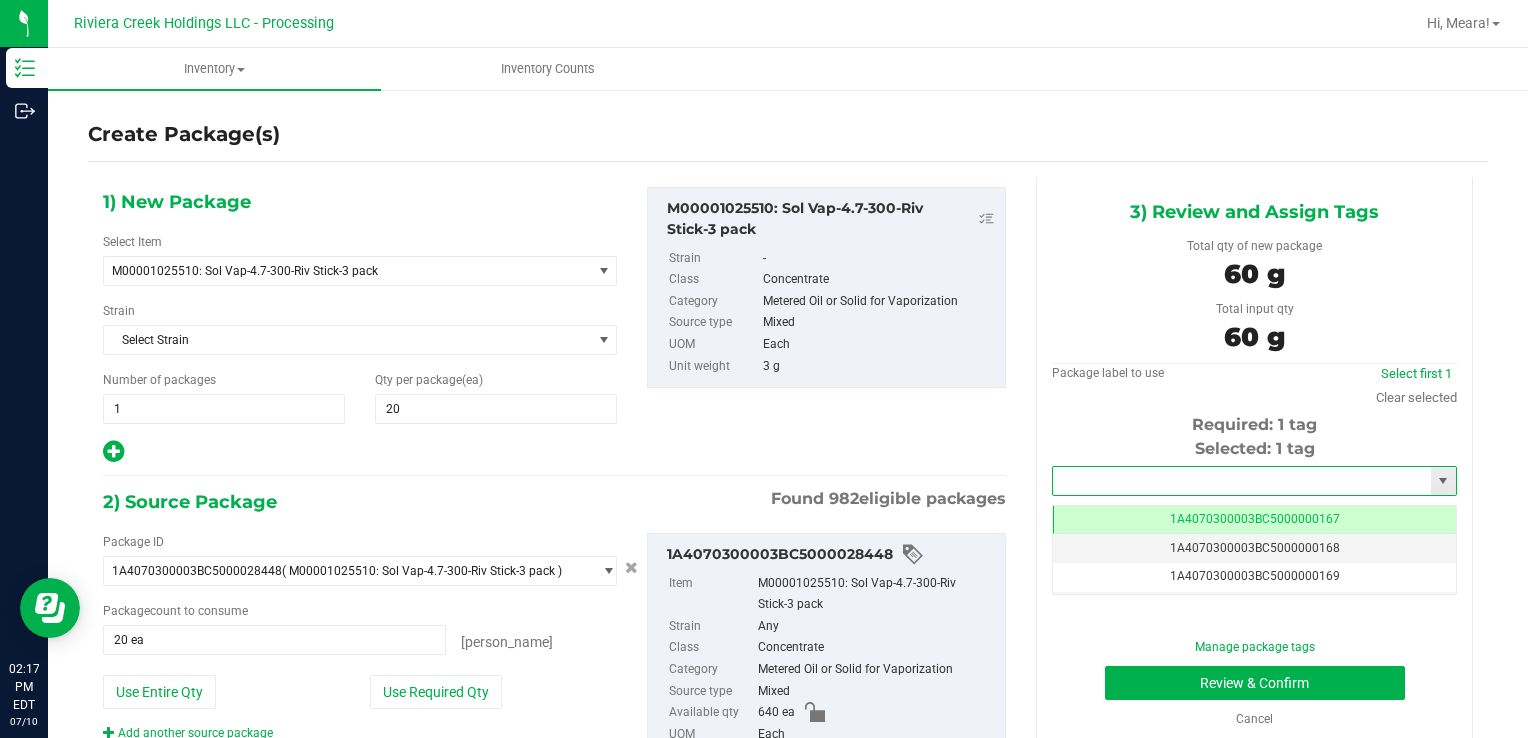 click at bounding box center (1242, 481) 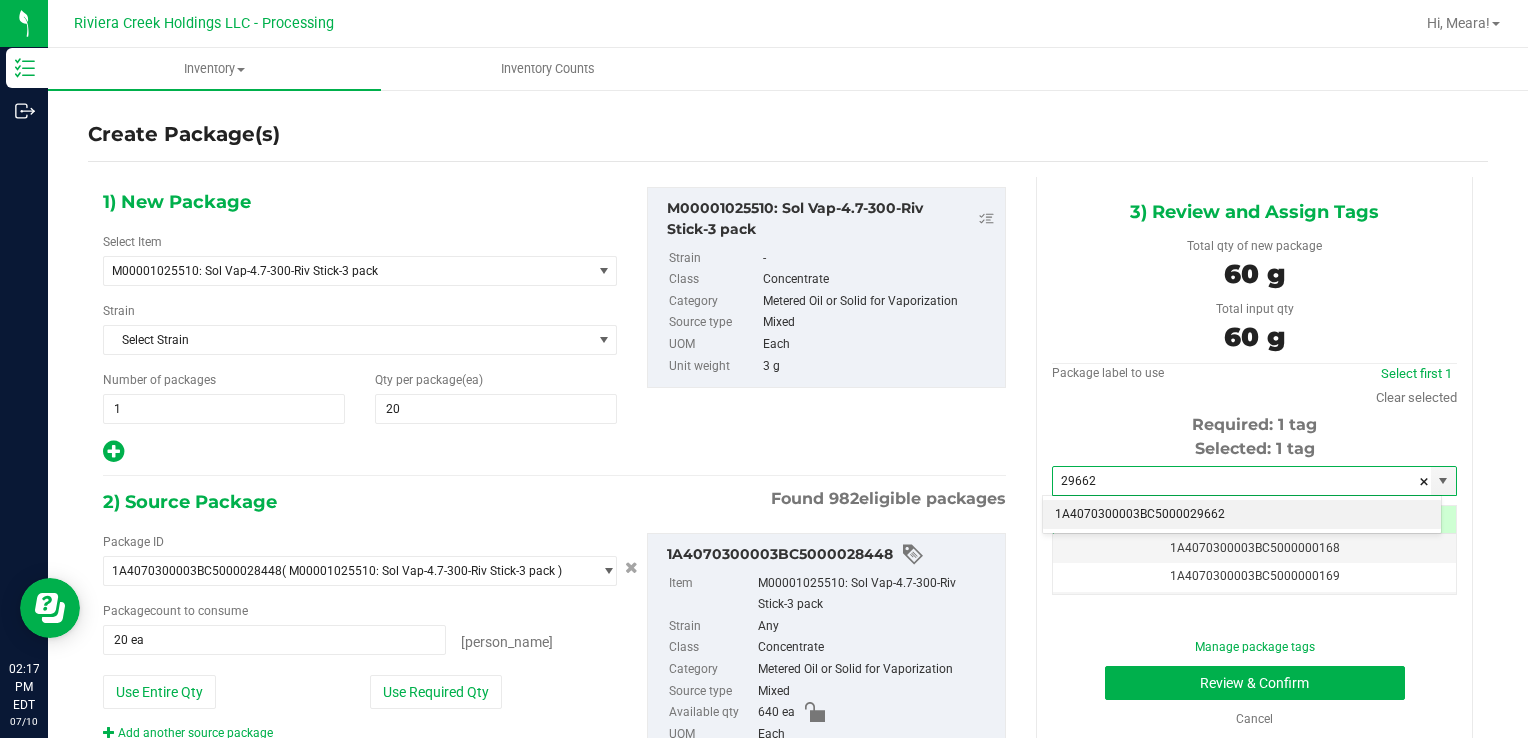 drag, startPoint x: 1102, startPoint y: 501, endPoint x: 1130, endPoint y: 535, distance: 44.04543 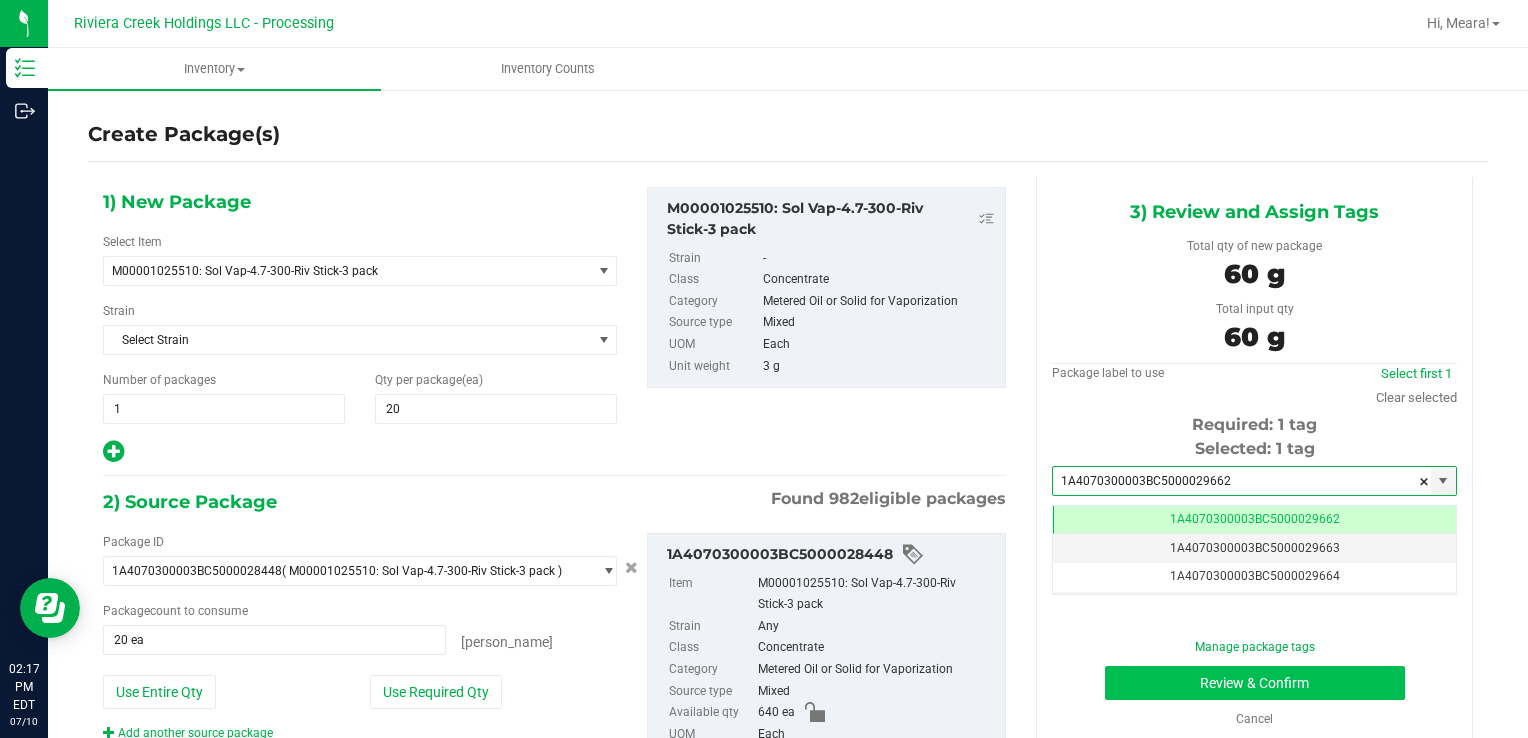 scroll, scrollTop: 0, scrollLeft: 0, axis: both 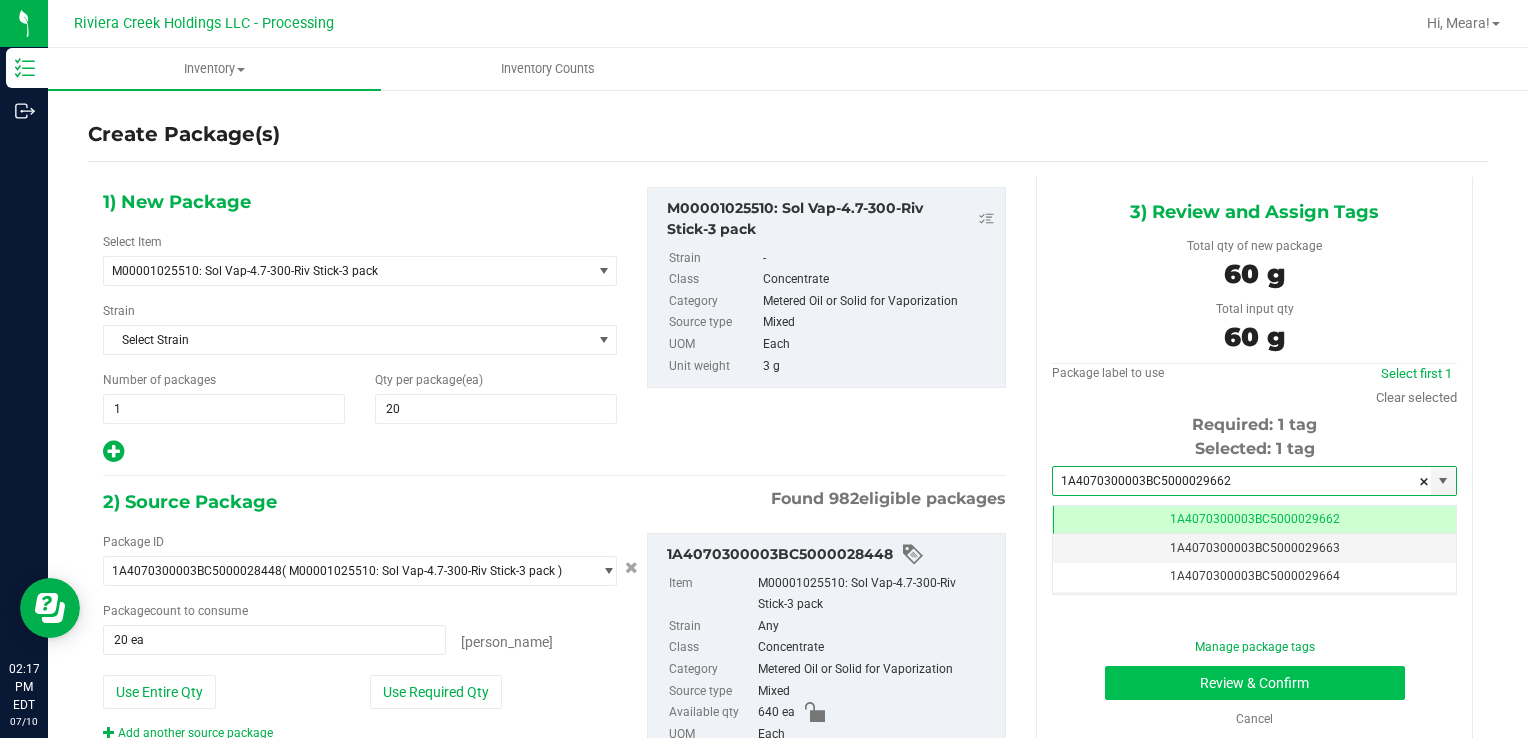 type on "1A4070300003BC5000029662" 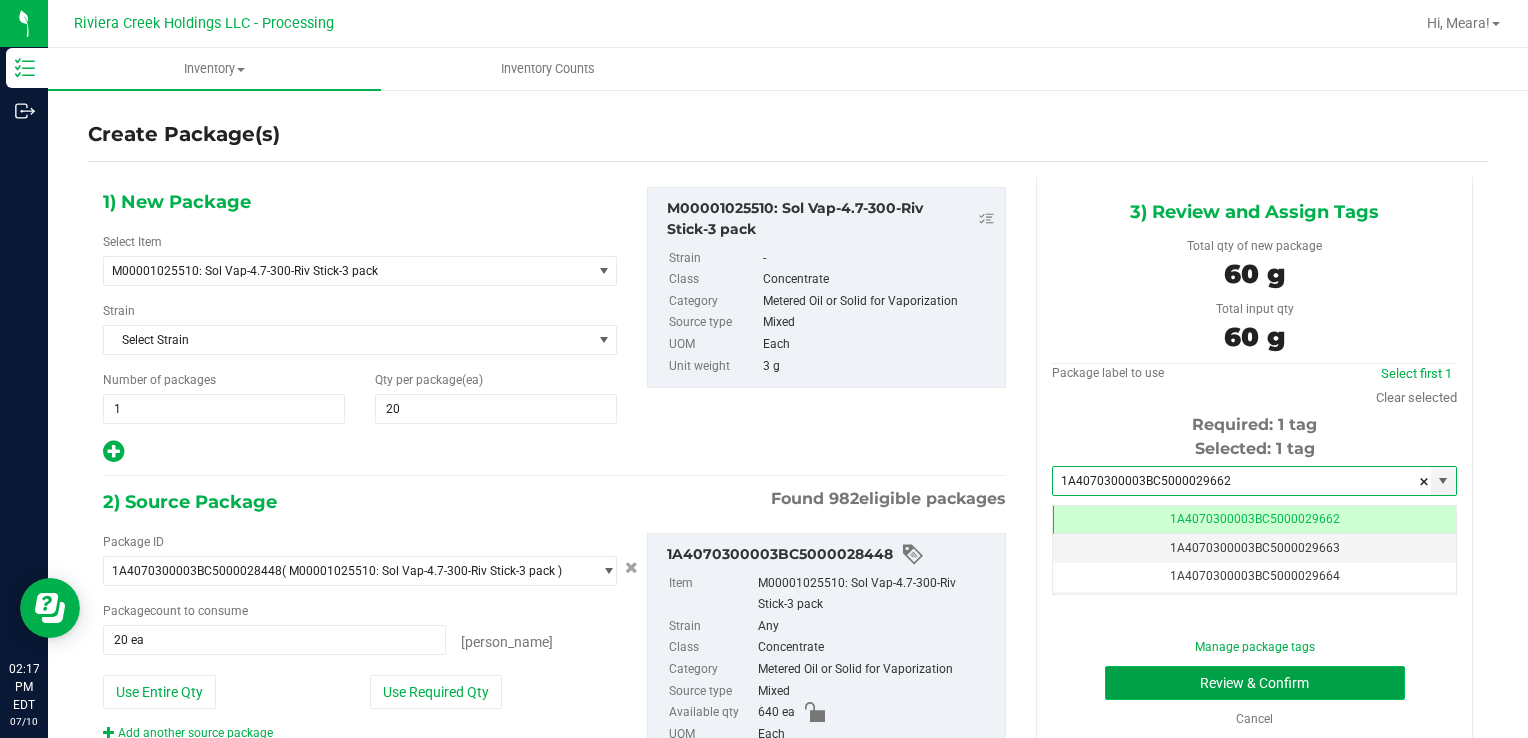 click on "Review & Confirm" at bounding box center (1255, 683) 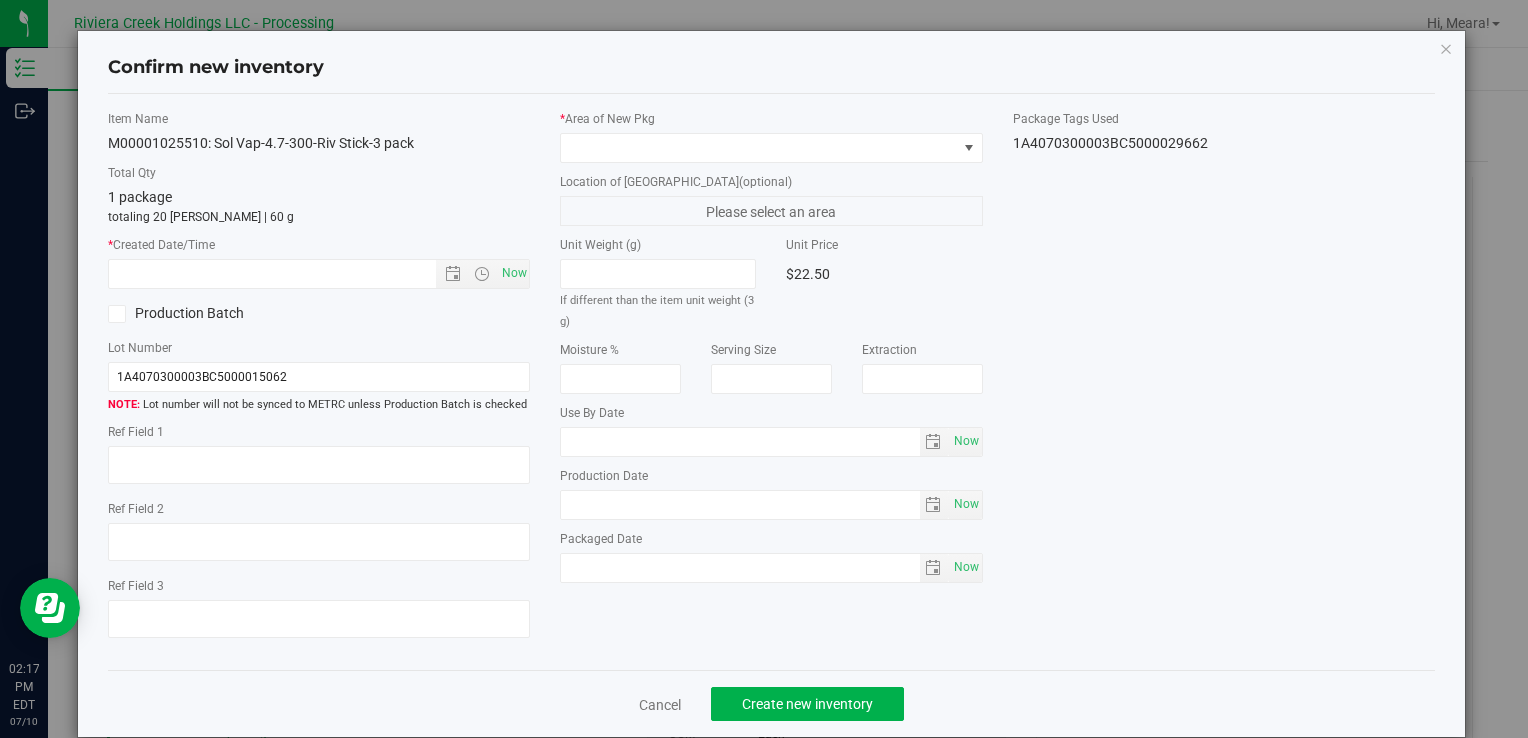type on "[DATE]" 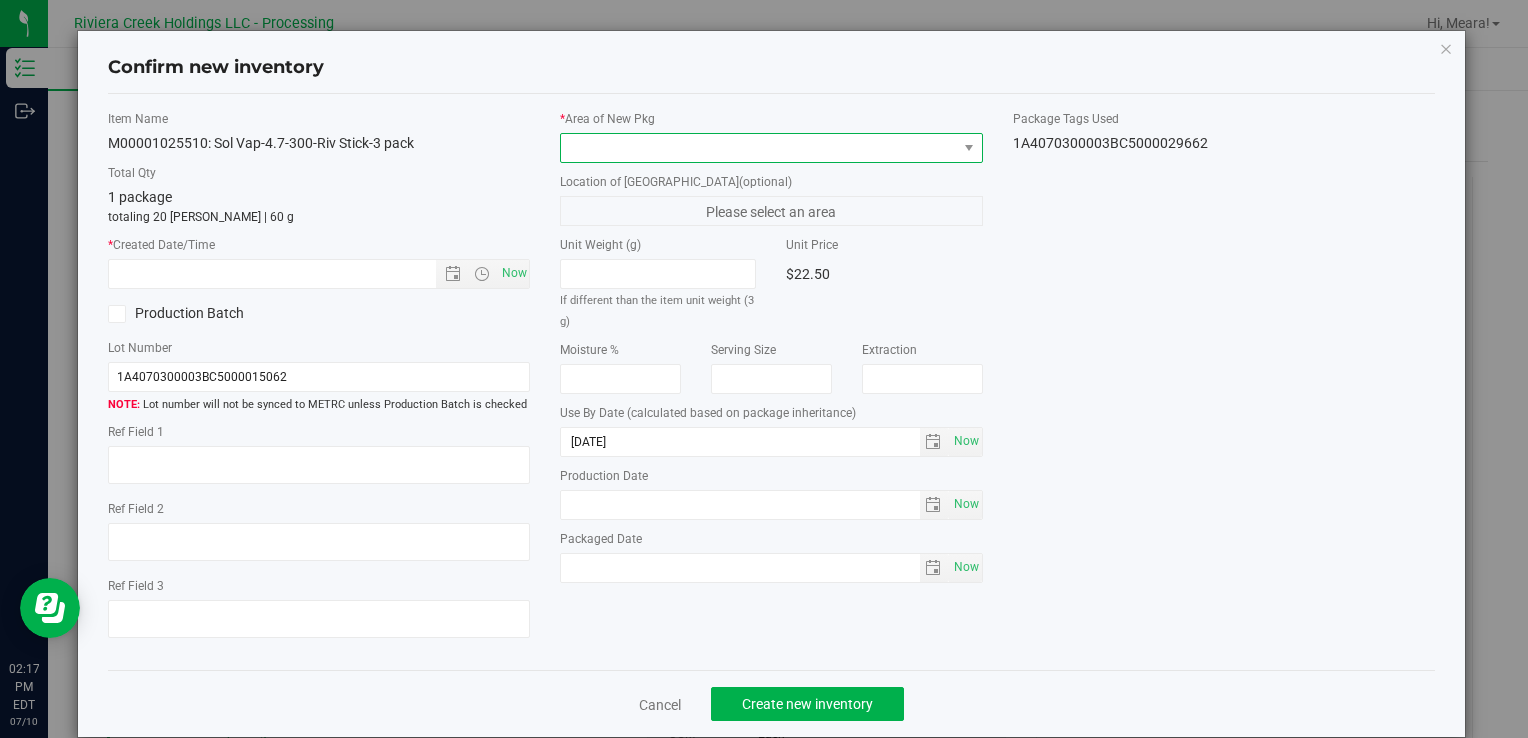 drag, startPoint x: 816, startPoint y: 141, endPoint x: 804, endPoint y: 156, distance: 19.209373 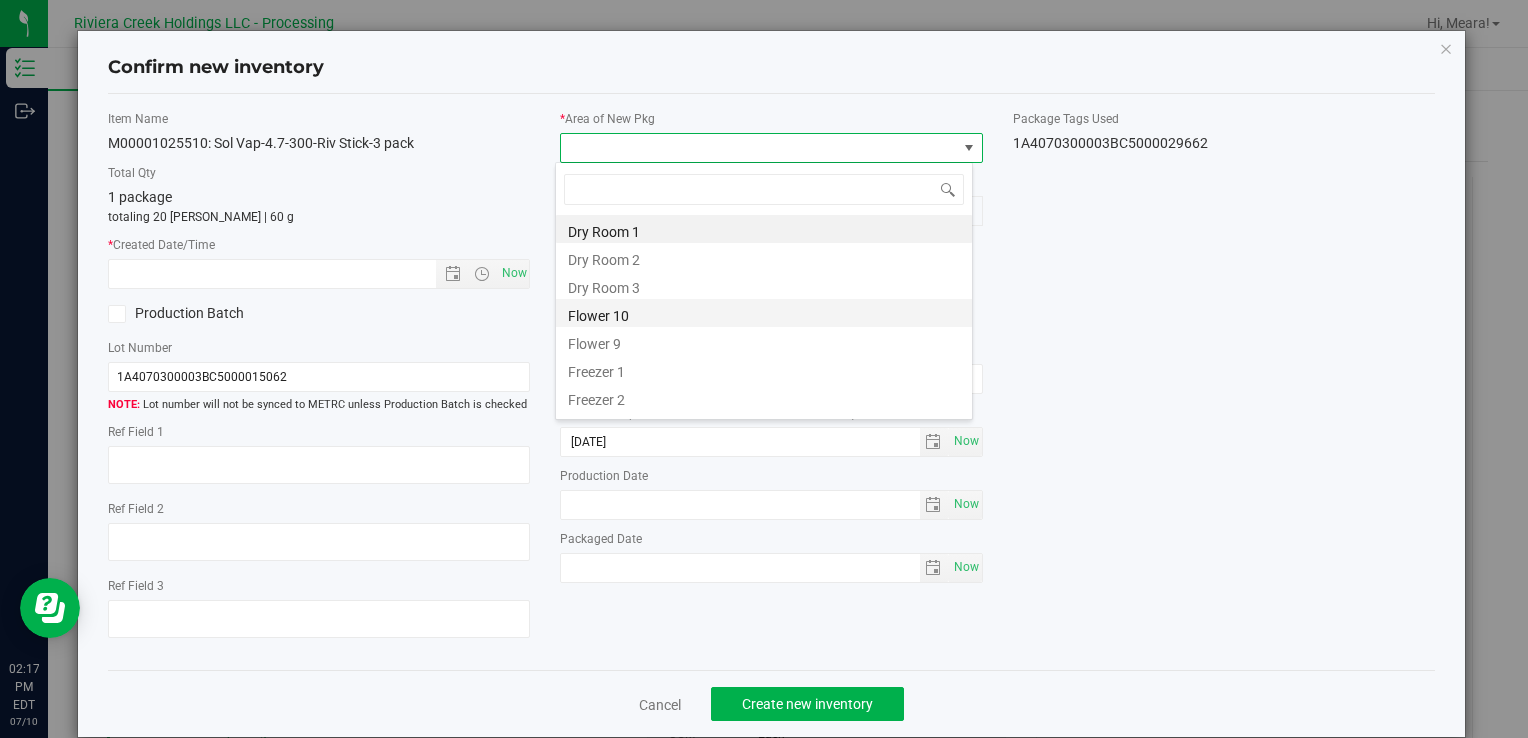 click on "Flower 10" at bounding box center (764, 313) 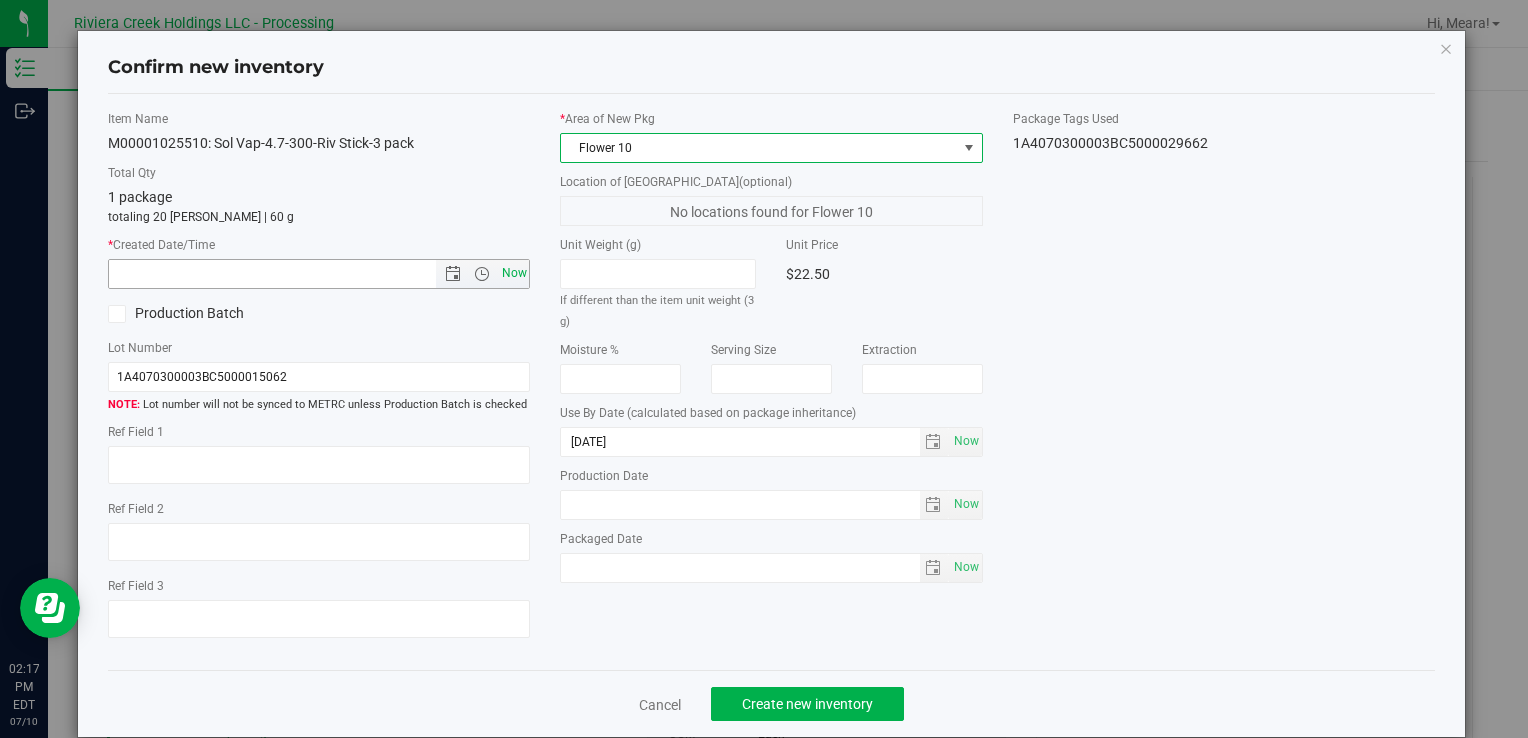 click on "Now" at bounding box center [514, 273] 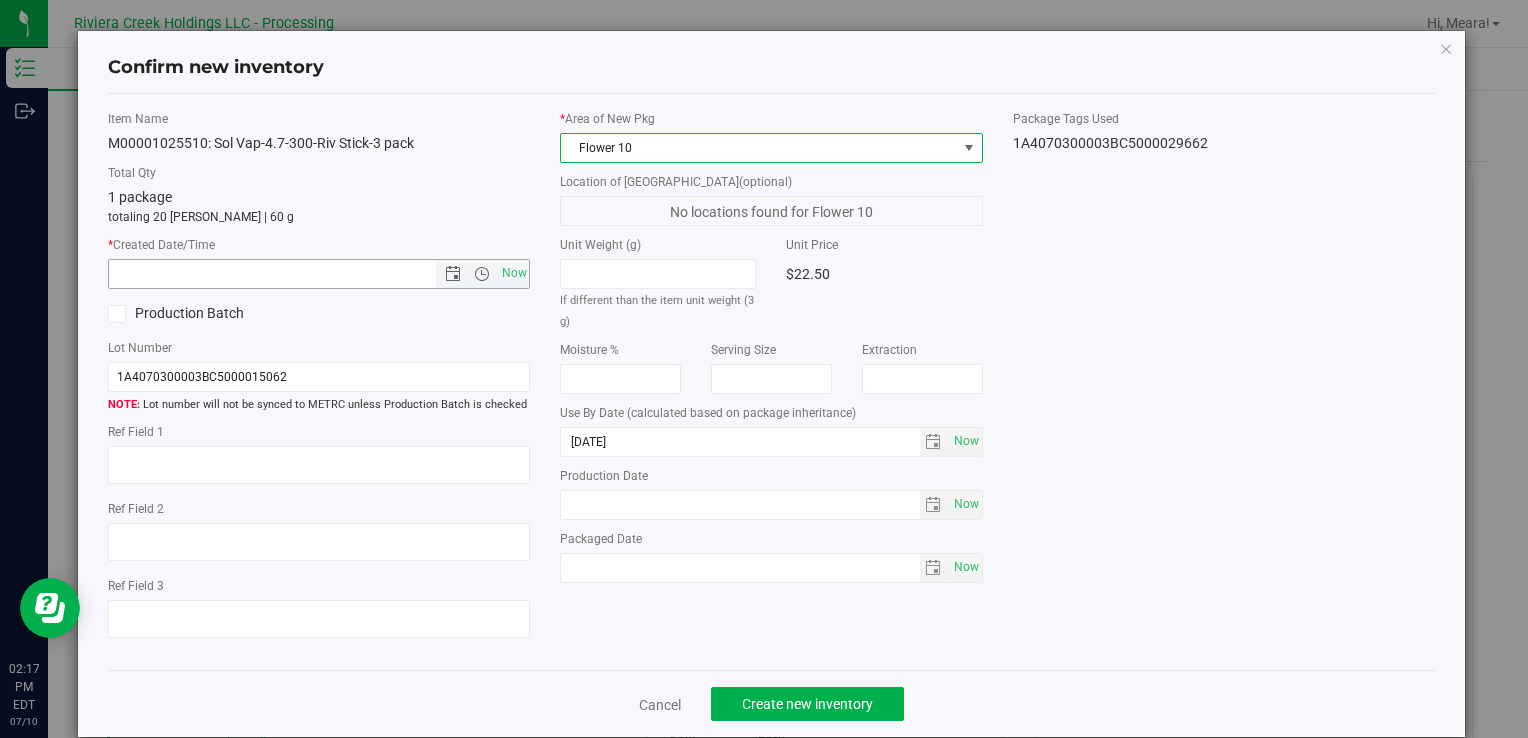 type on "[DATE] 2:17 PM" 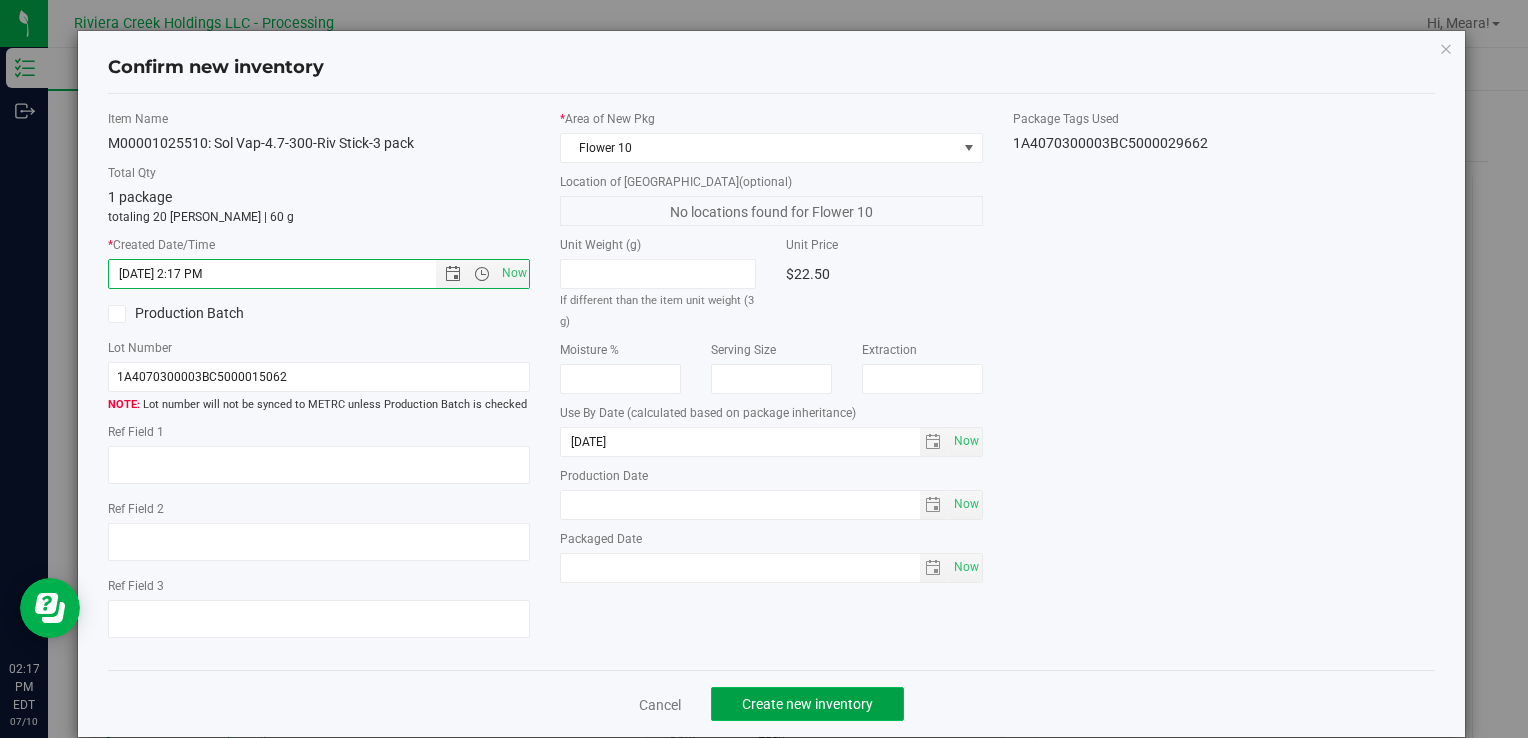 click on "Create new inventory" 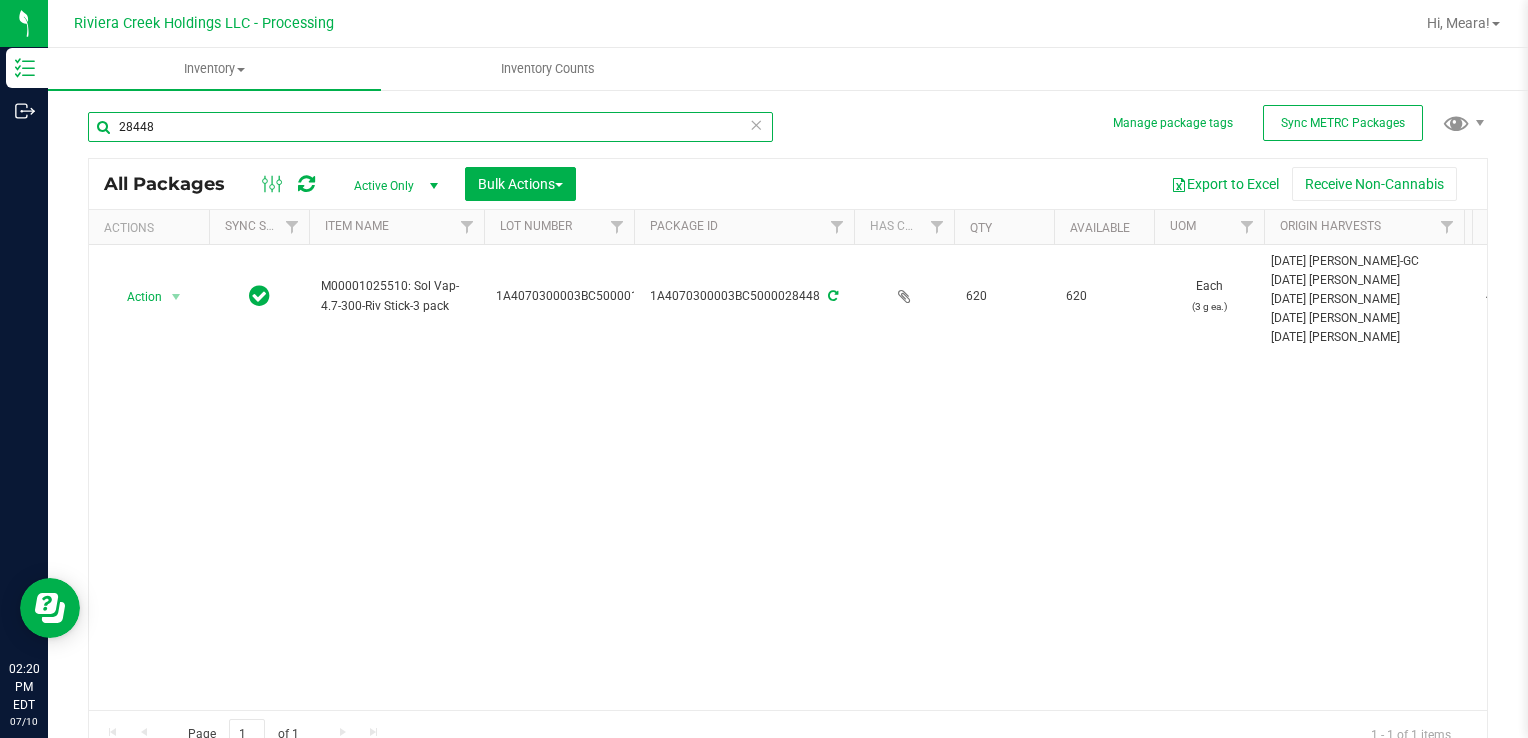 drag, startPoint x: 184, startPoint y: 129, endPoint x: 228, endPoint y: 181, distance: 68.117546 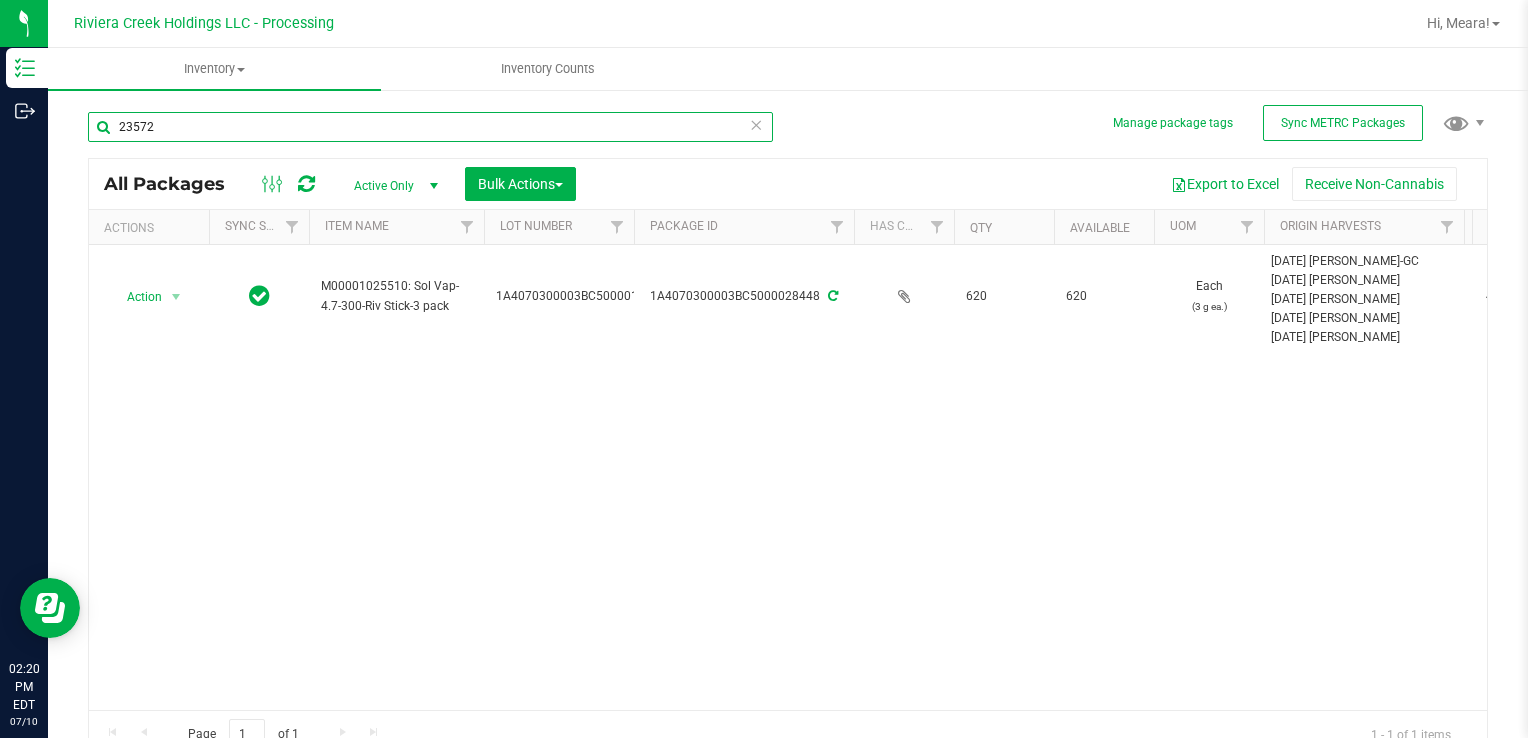 type on "23572" 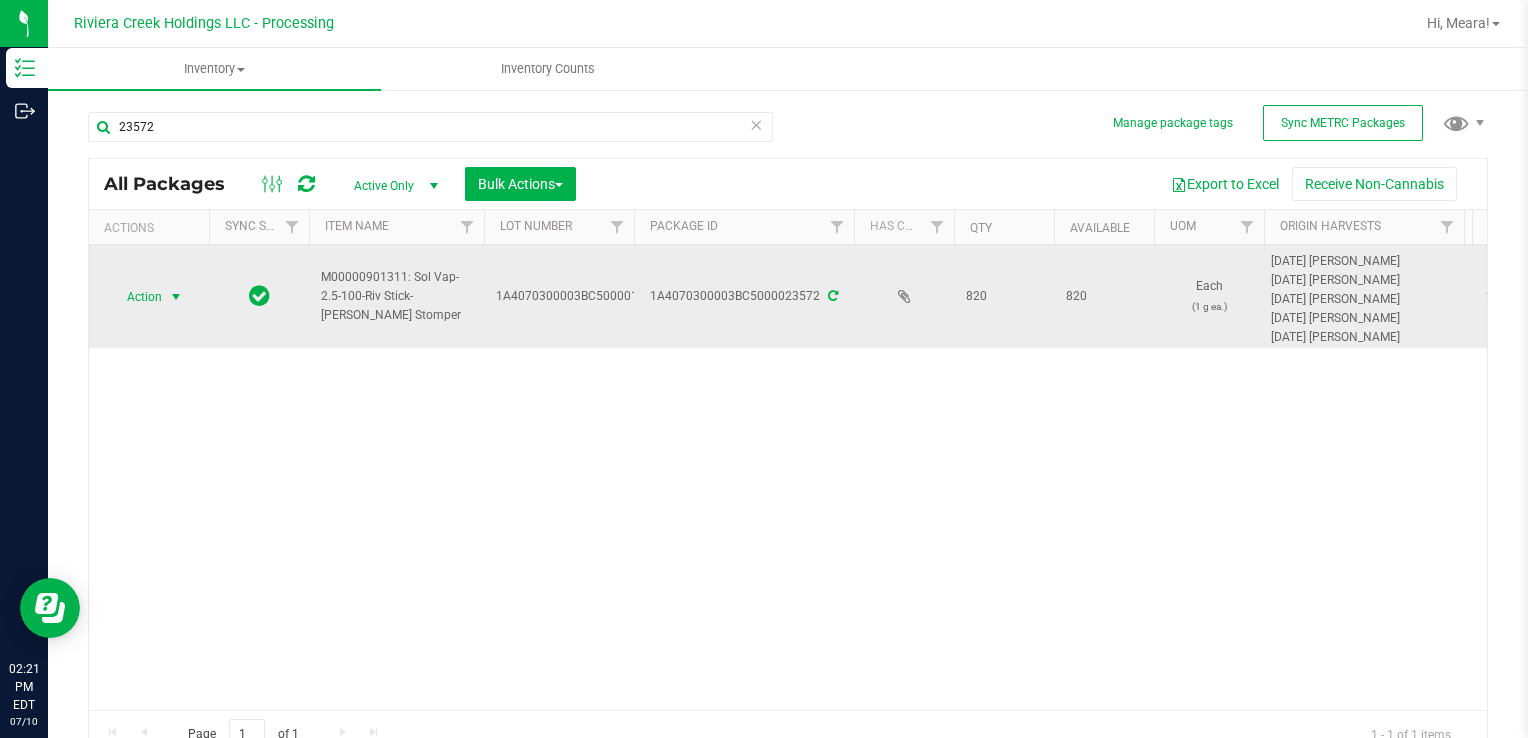 click on "Action" at bounding box center (136, 297) 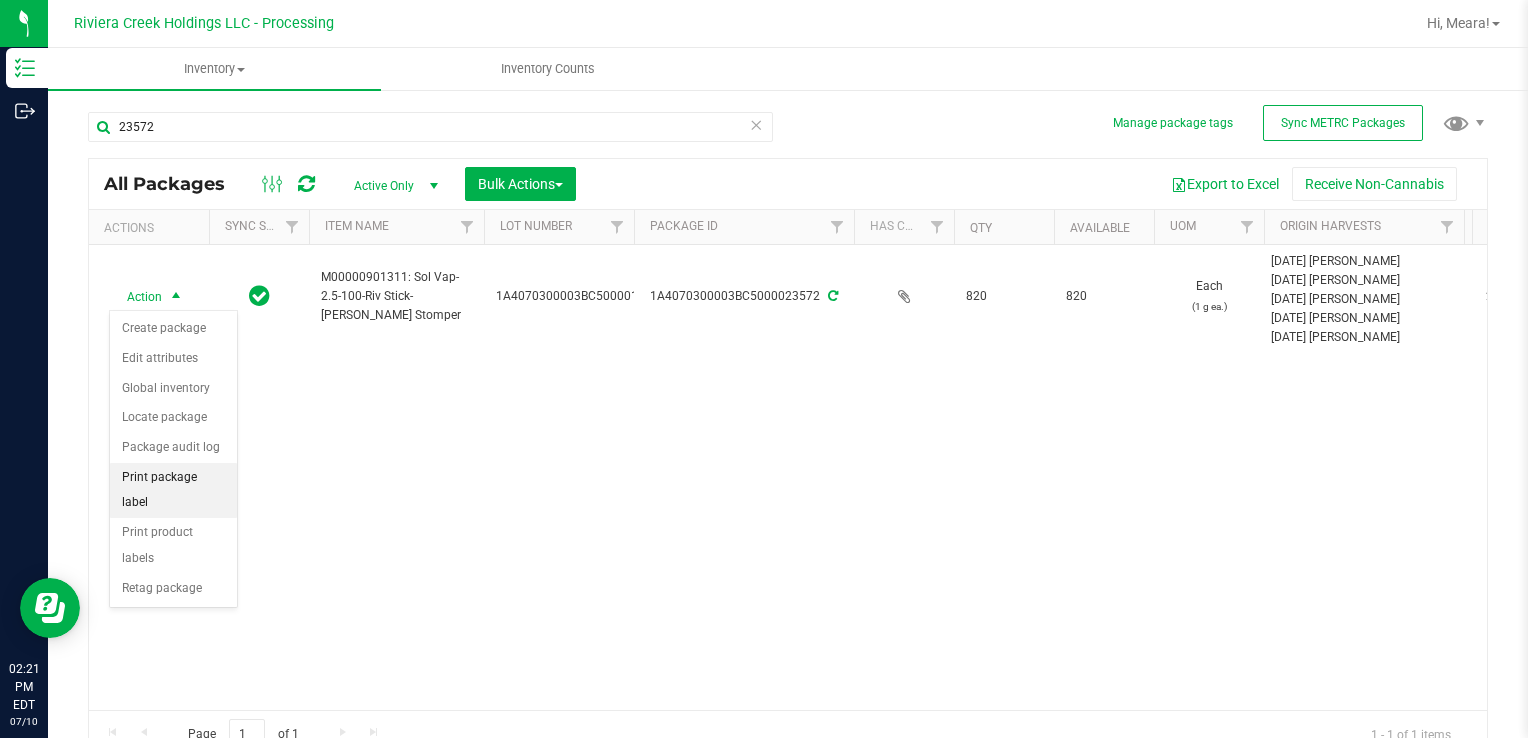 click on "Print package label" at bounding box center [173, 490] 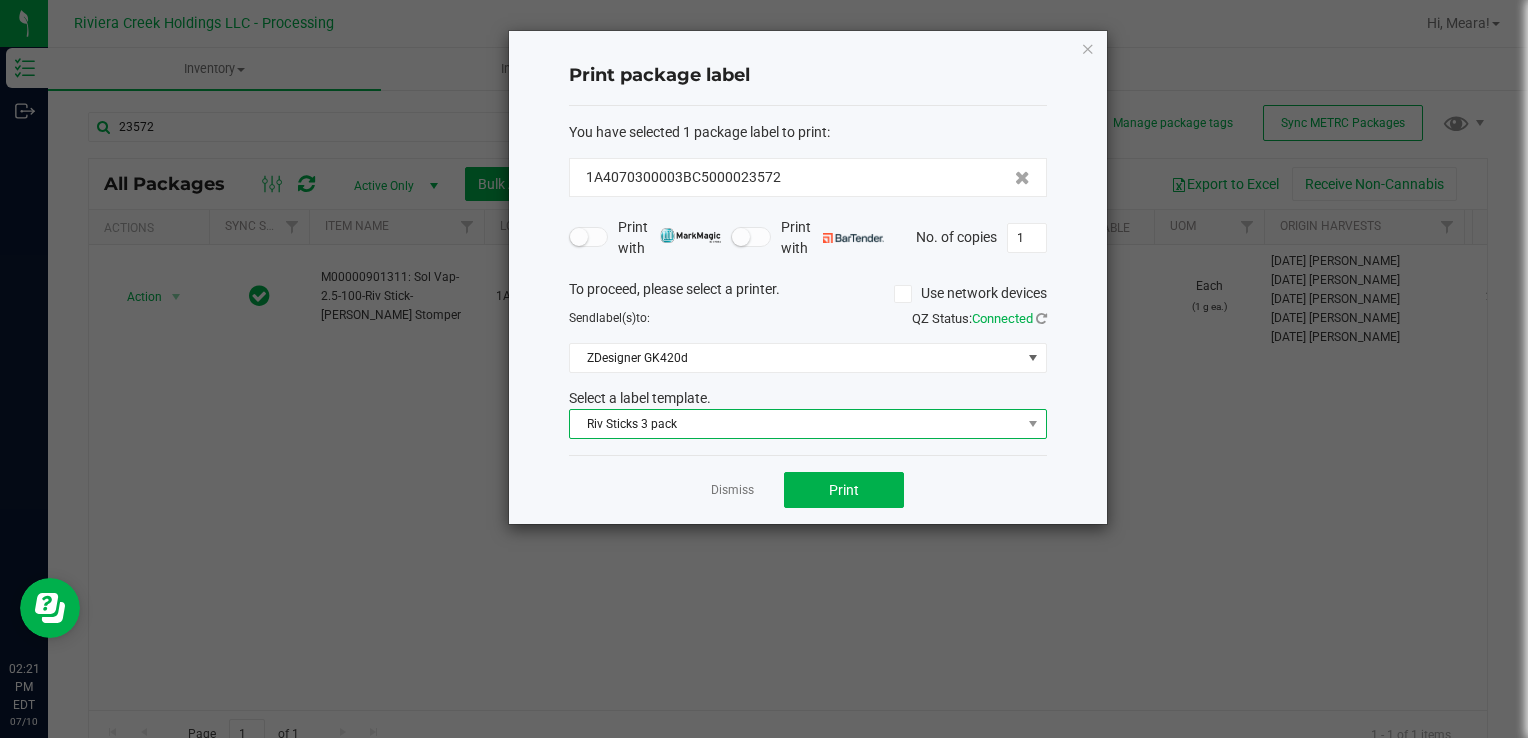 click on "Riv Sticks 3 pack" at bounding box center [795, 424] 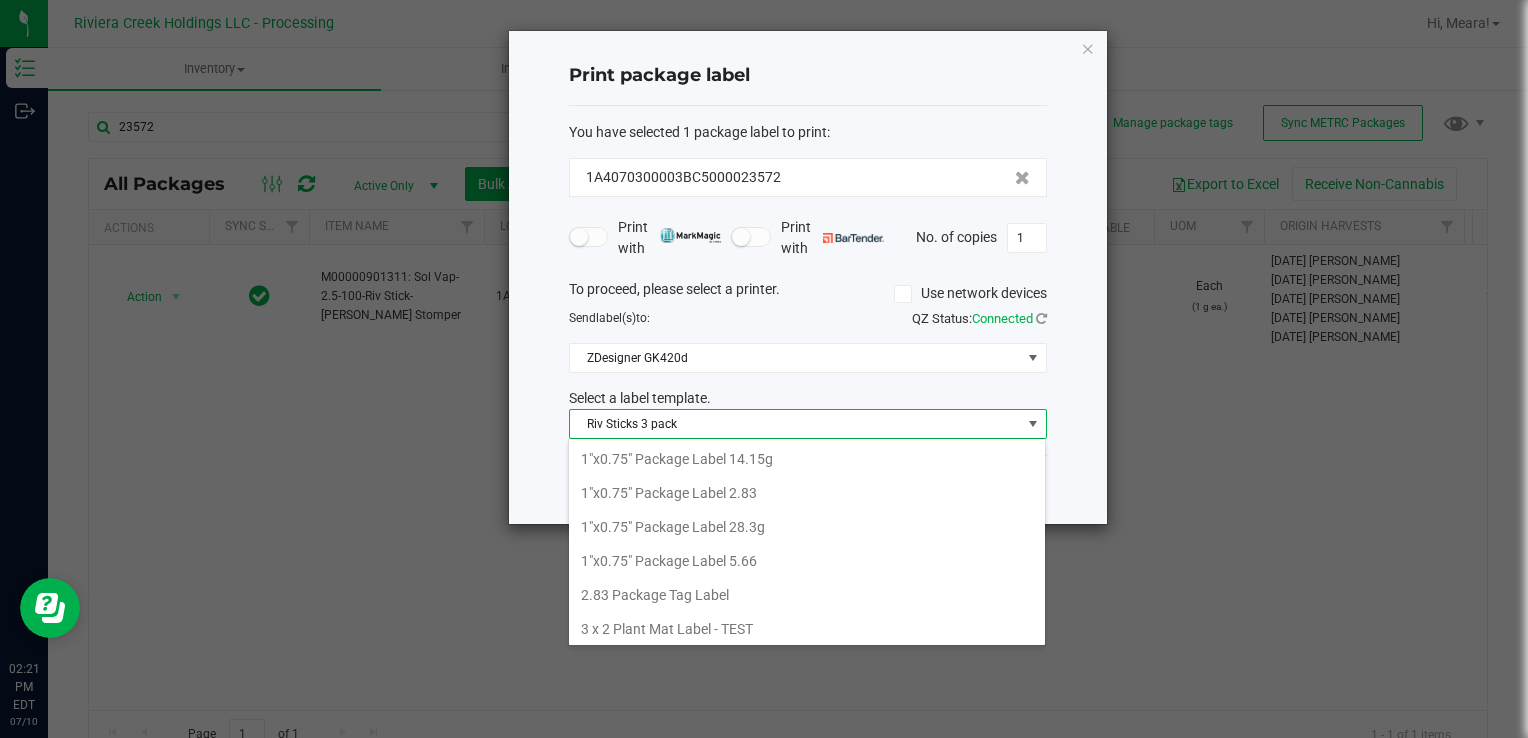 scroll, scrollTop: 876, scrollLeft: 0, axis: vertical 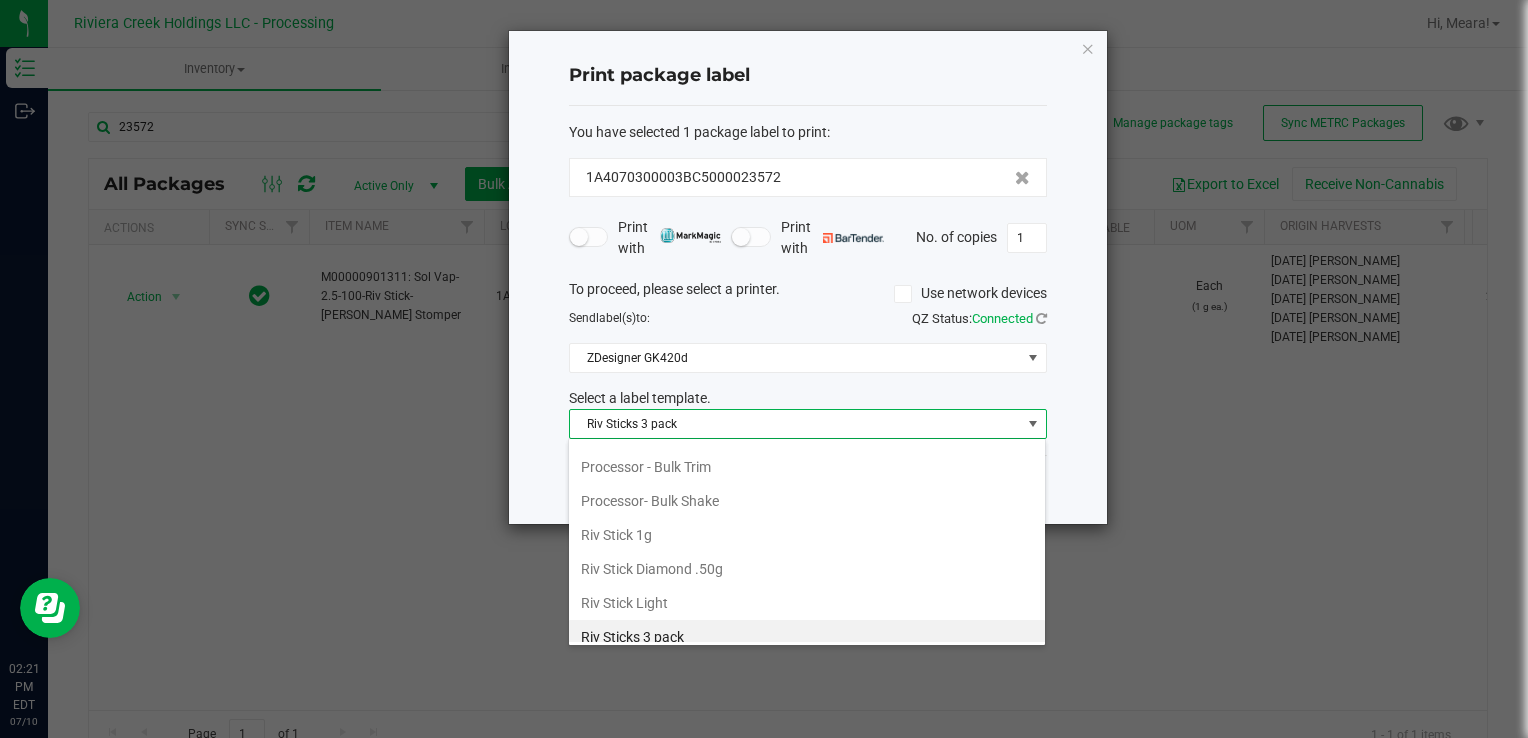 click on "Riv Stick 1g" at bounding box center (807, 535) 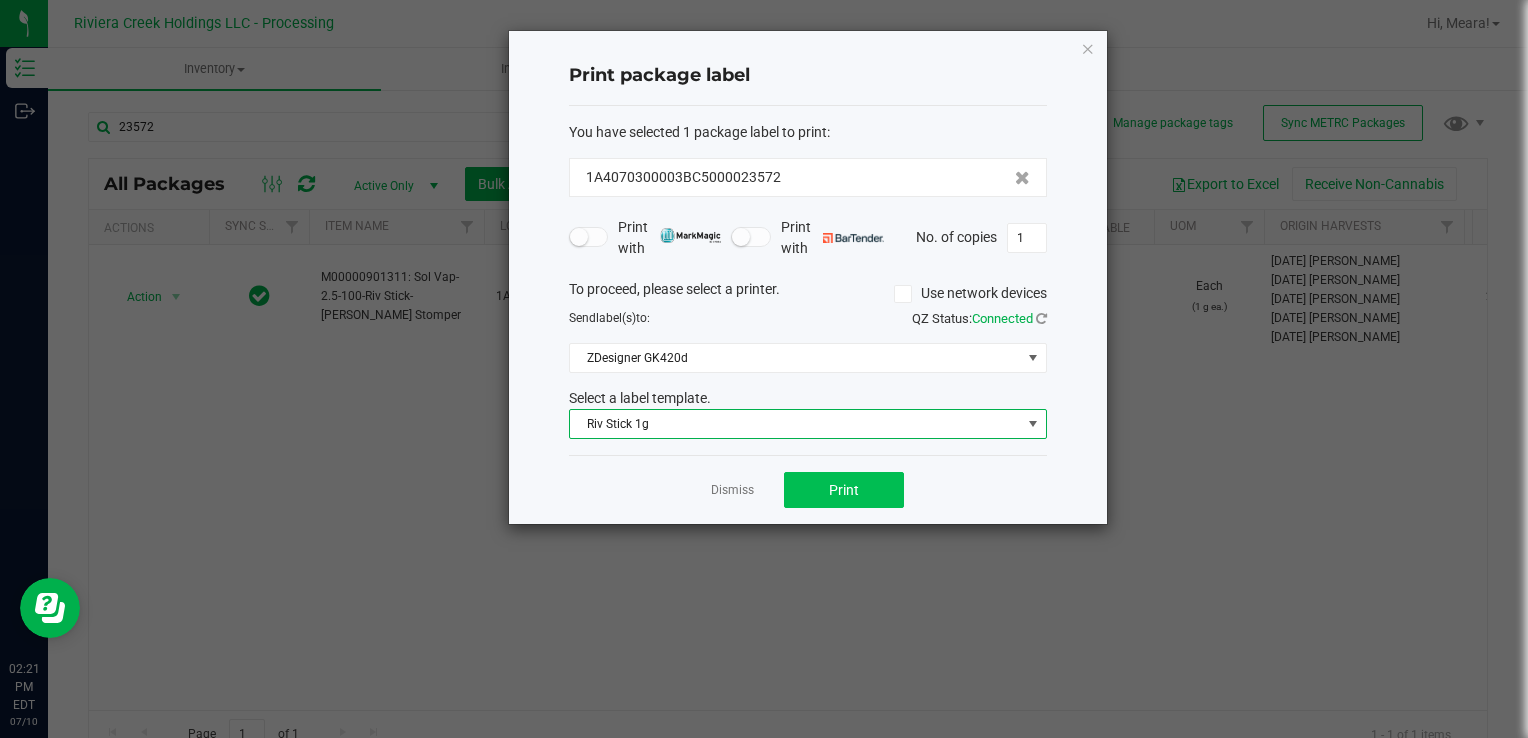 drag, startPoint x: 849, startPoint y: 510, endPoint x: 796, endPoint y: 488, distance: 57.384666 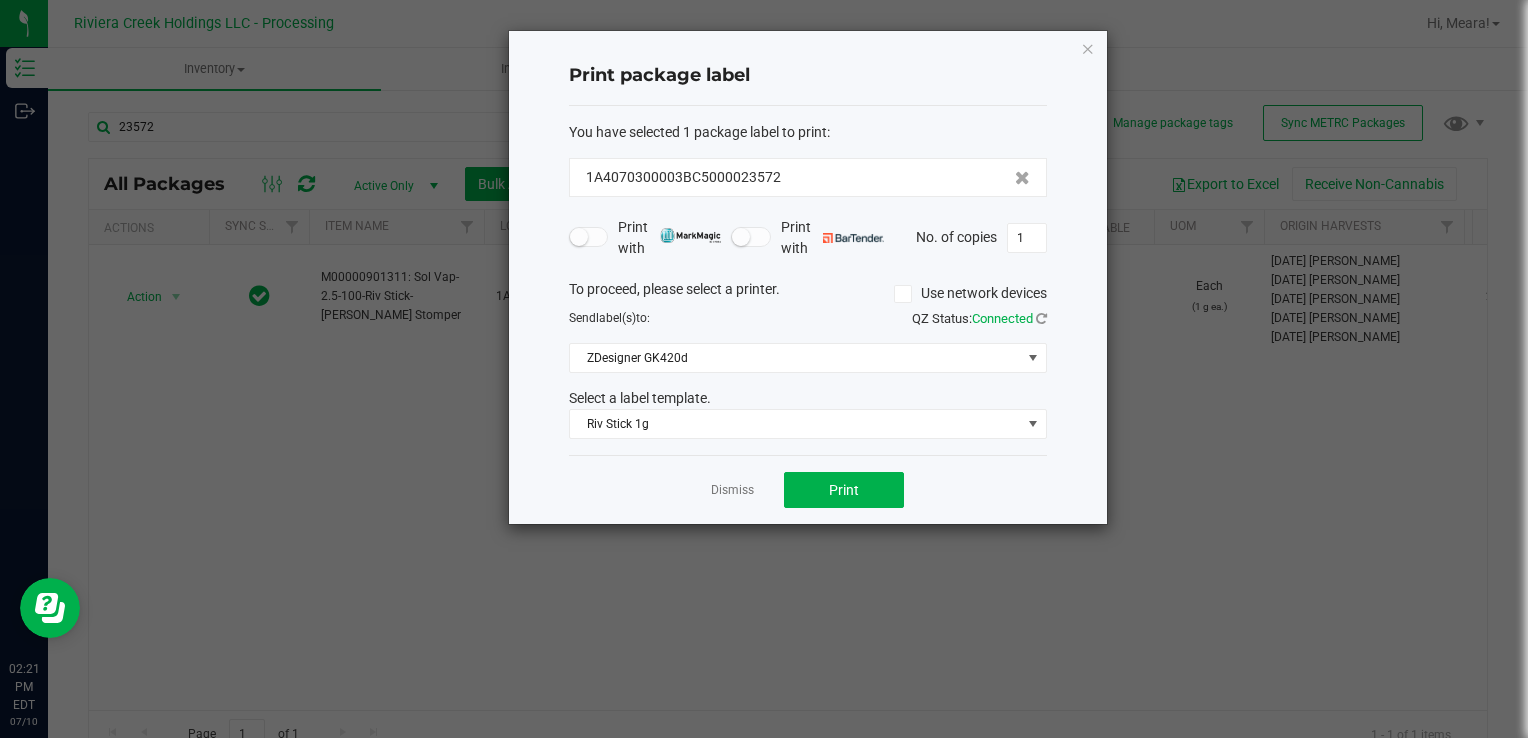 click on "Dismiss   Print" 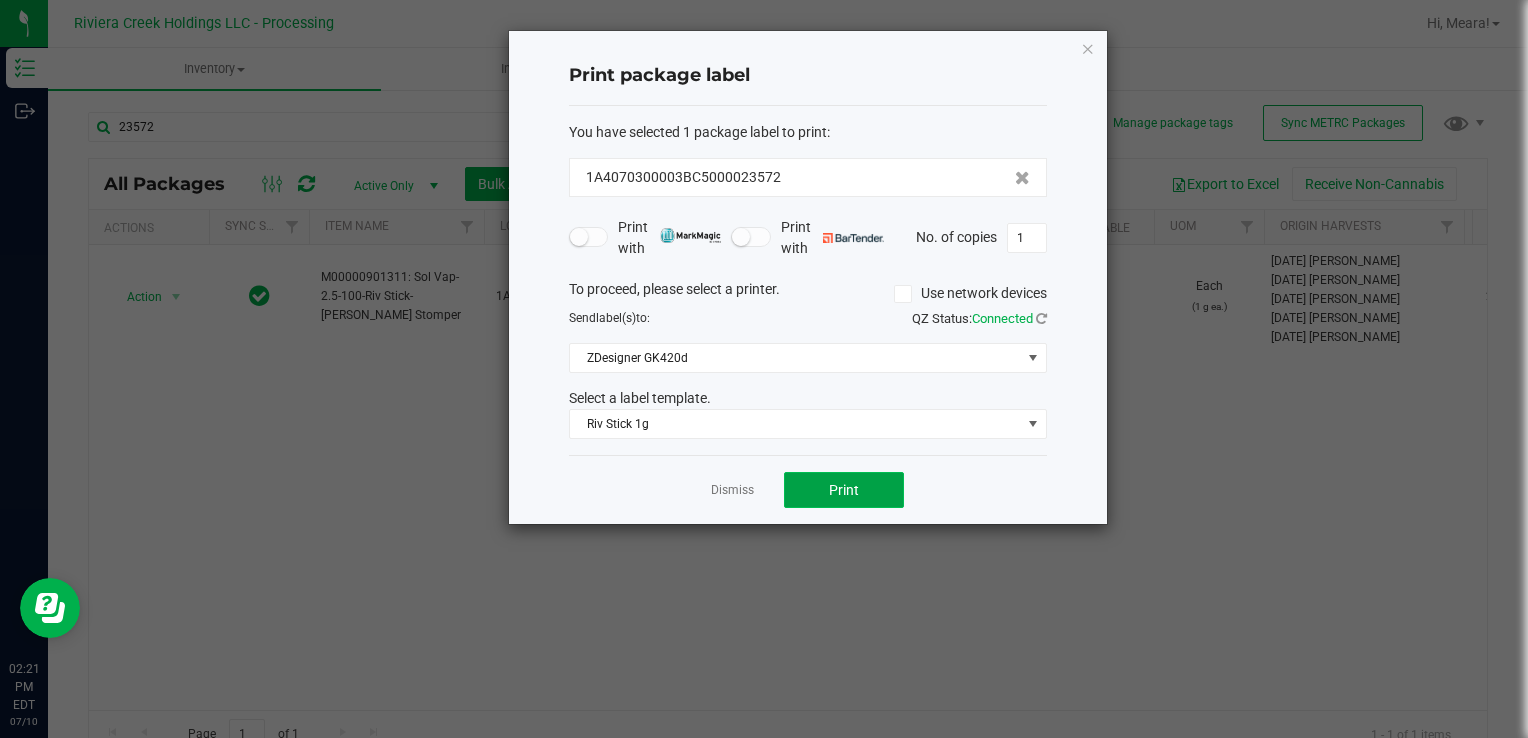 click on "Print" 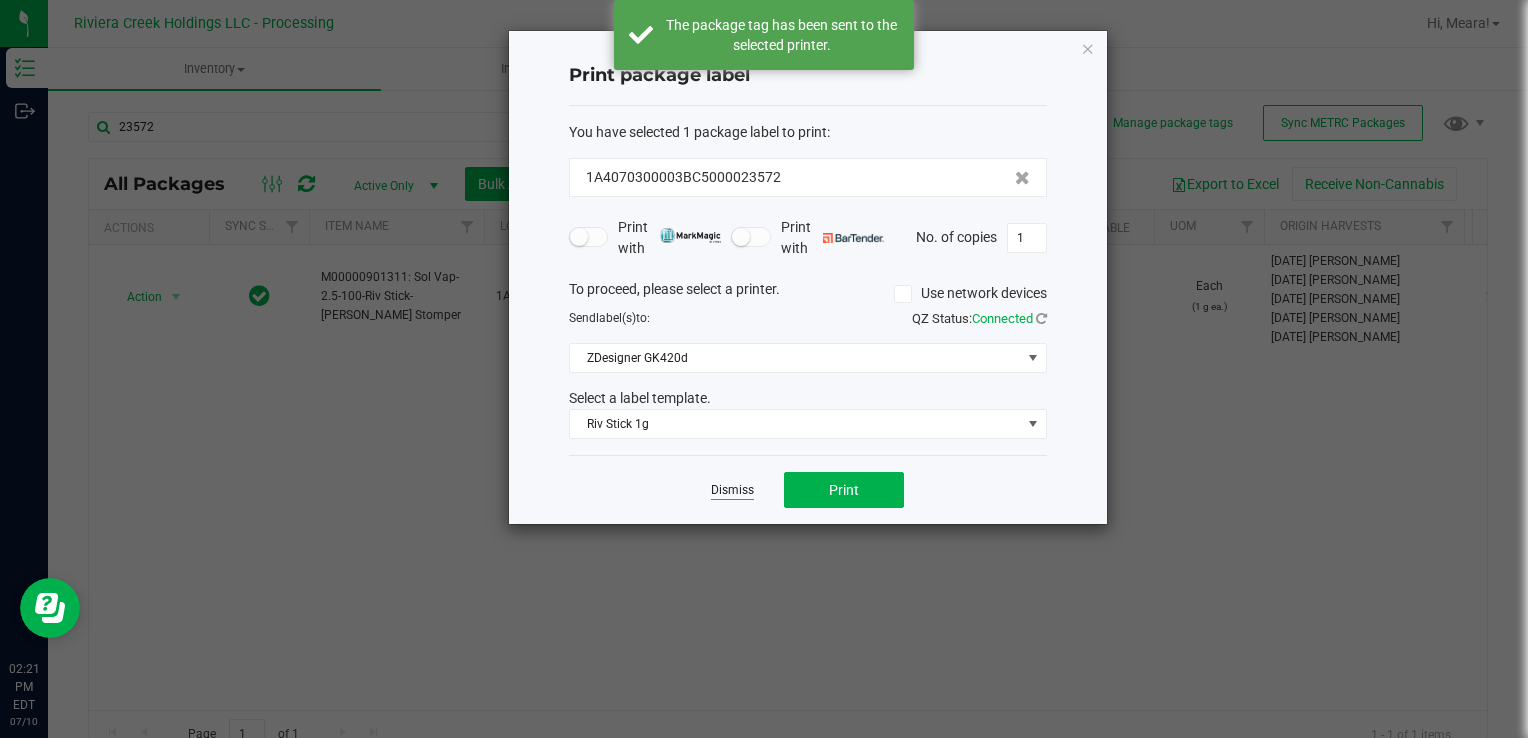 click on "Dismiss" 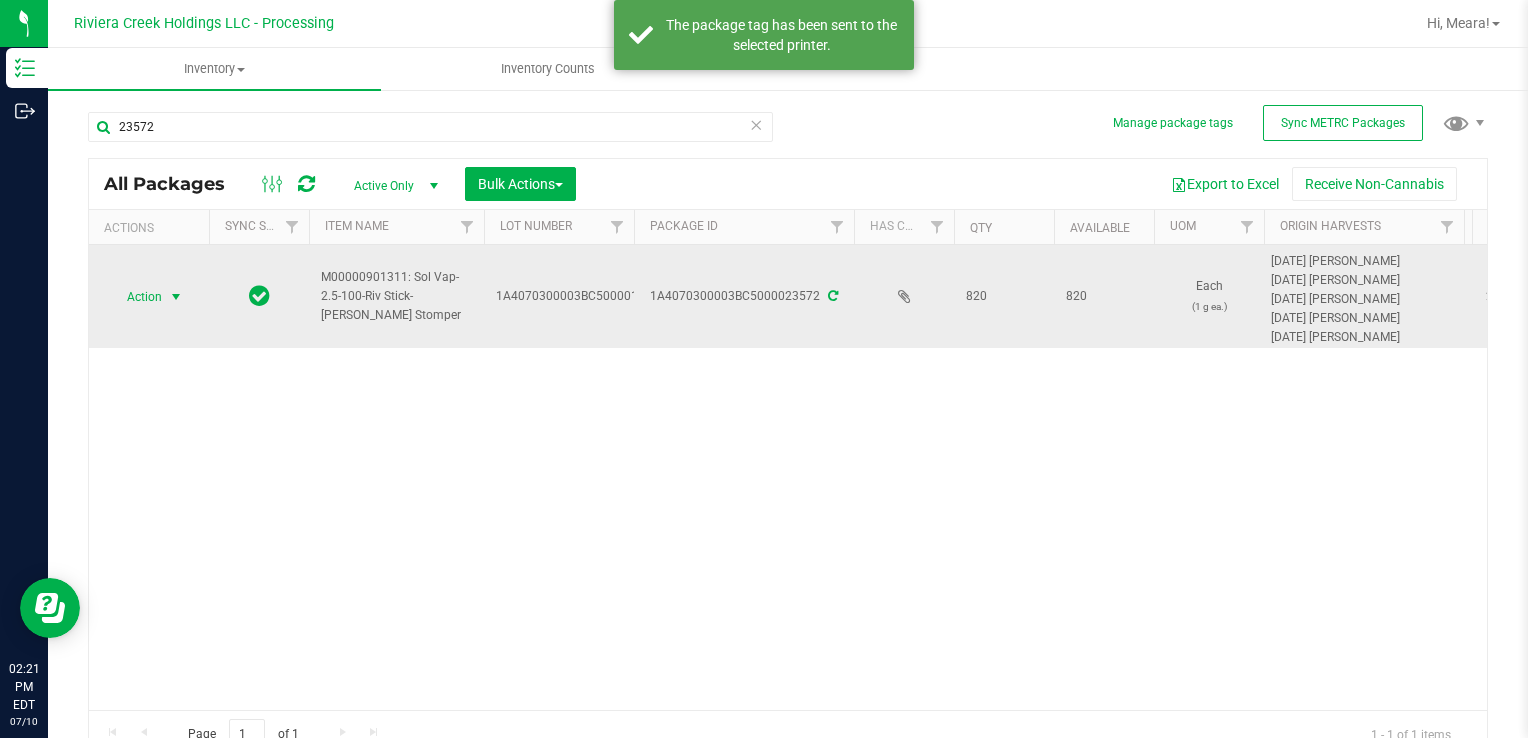 click on "Action" at bounding box center (136, 297) 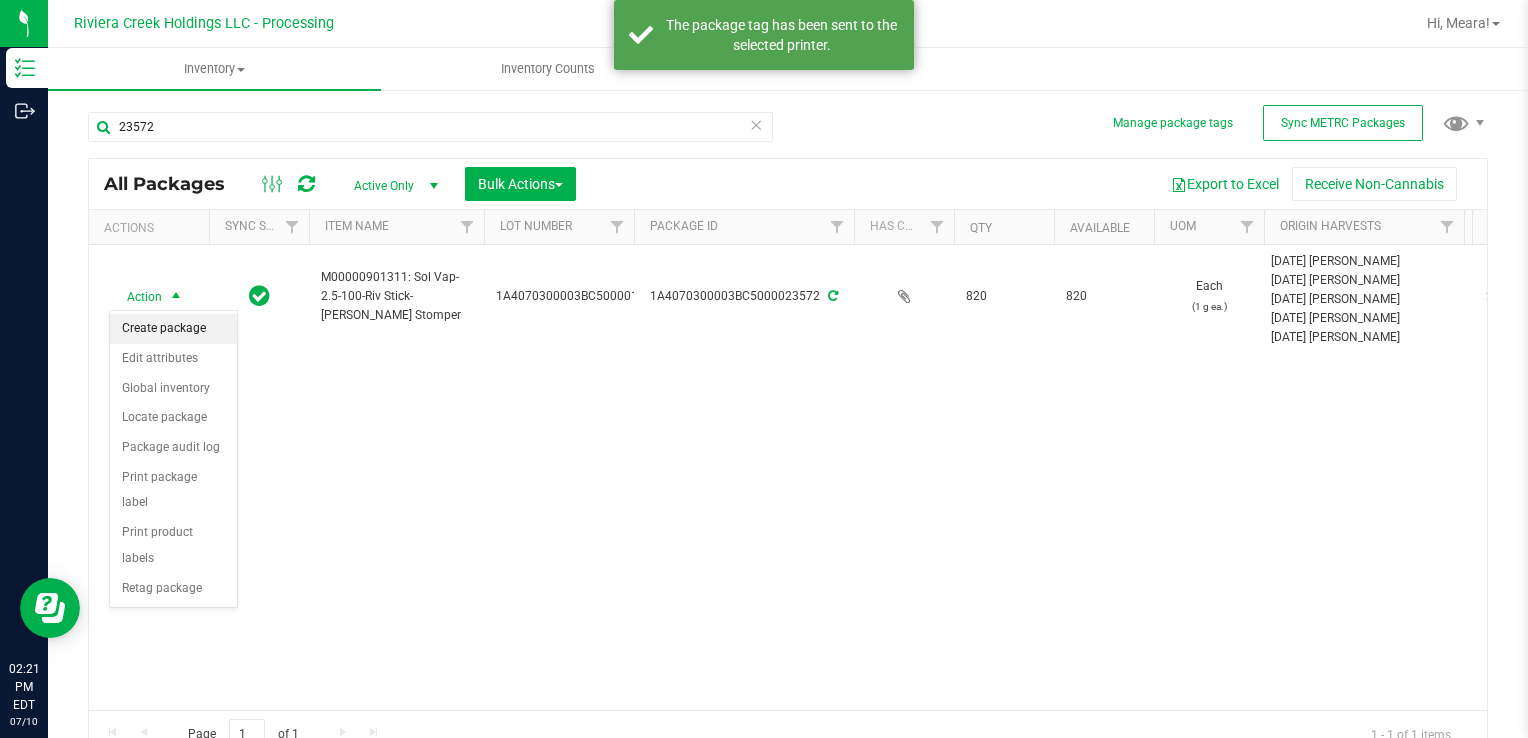 click on "Create package" at bounding box center (173, 329) 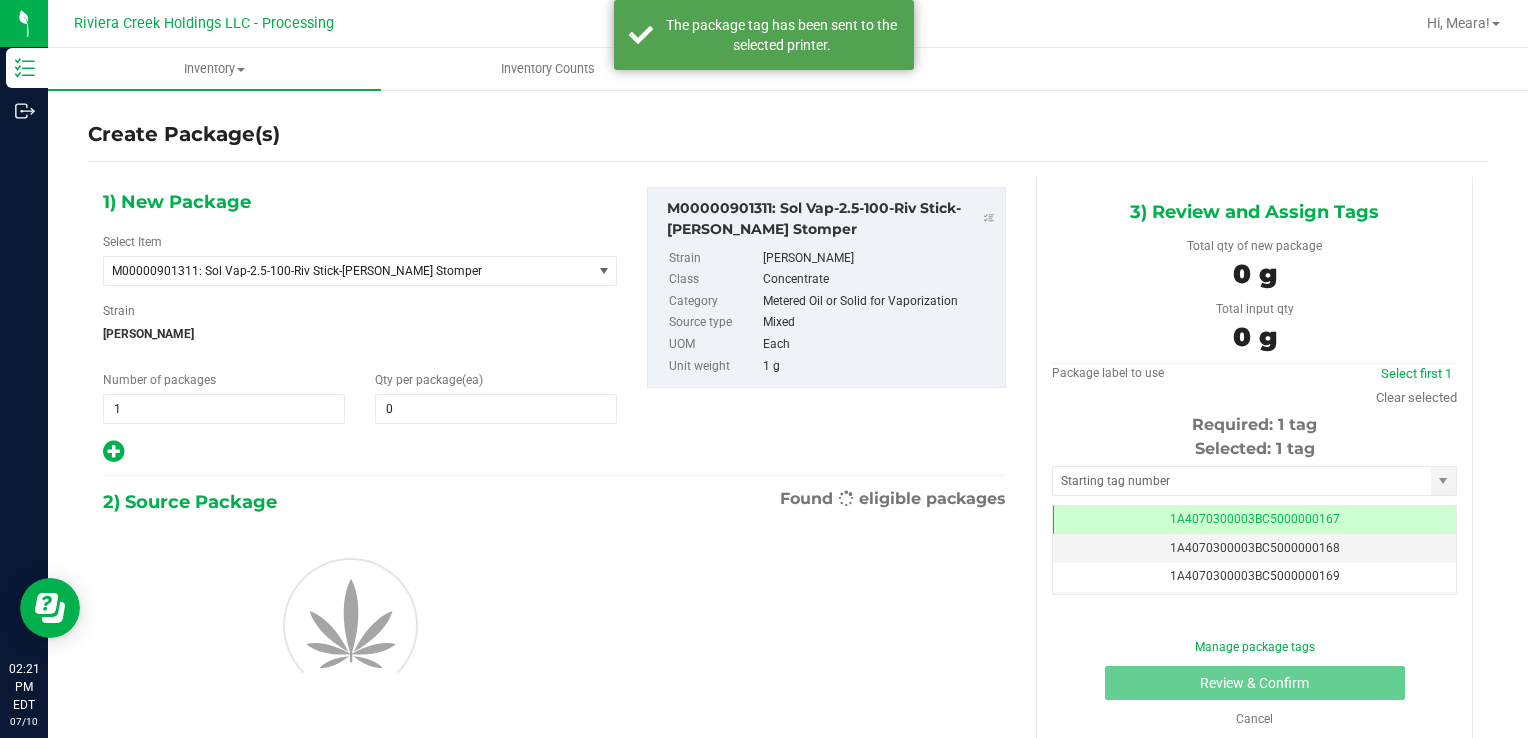 scroll, scrollTop: 0, scrollLeft: 0, axis: both 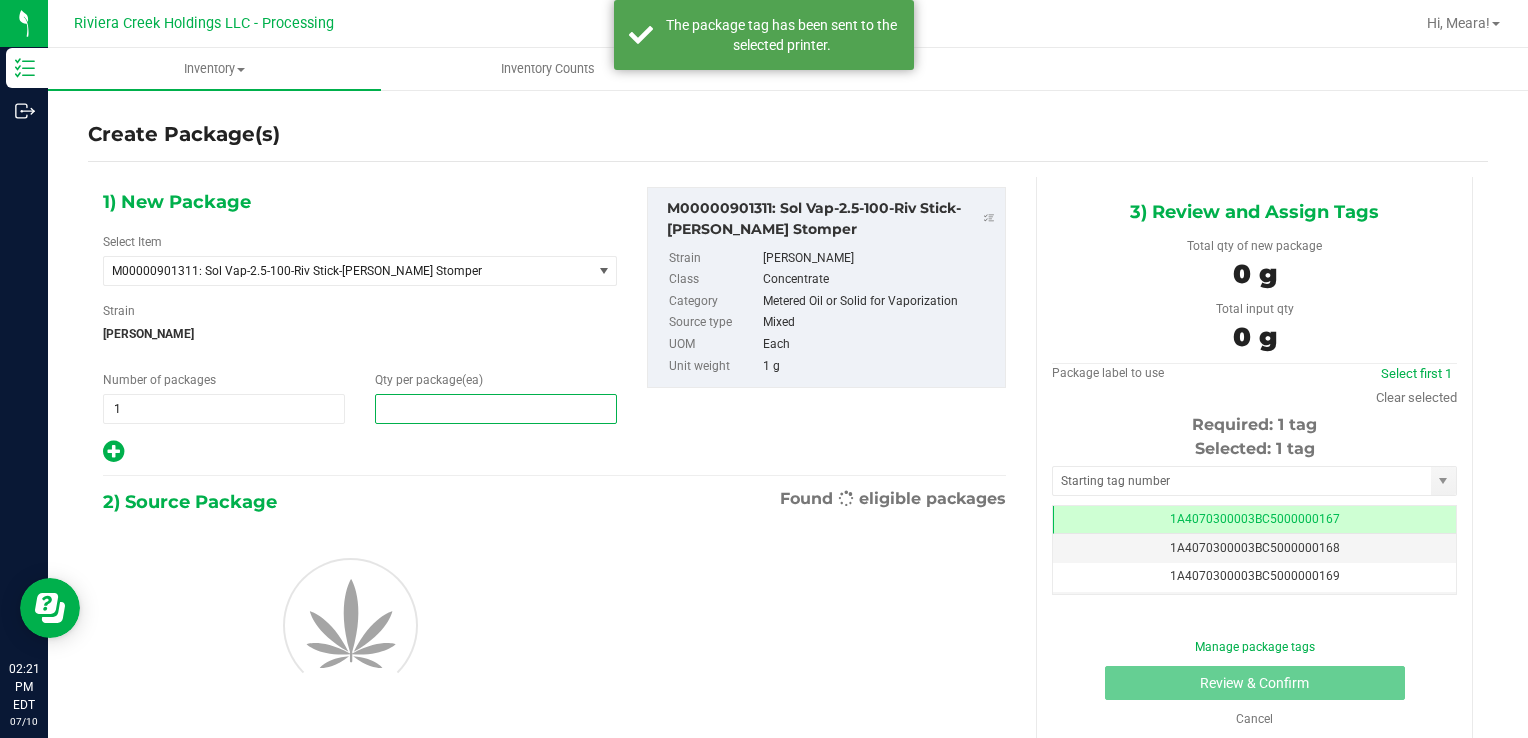 click at bounding box center [496, 409] 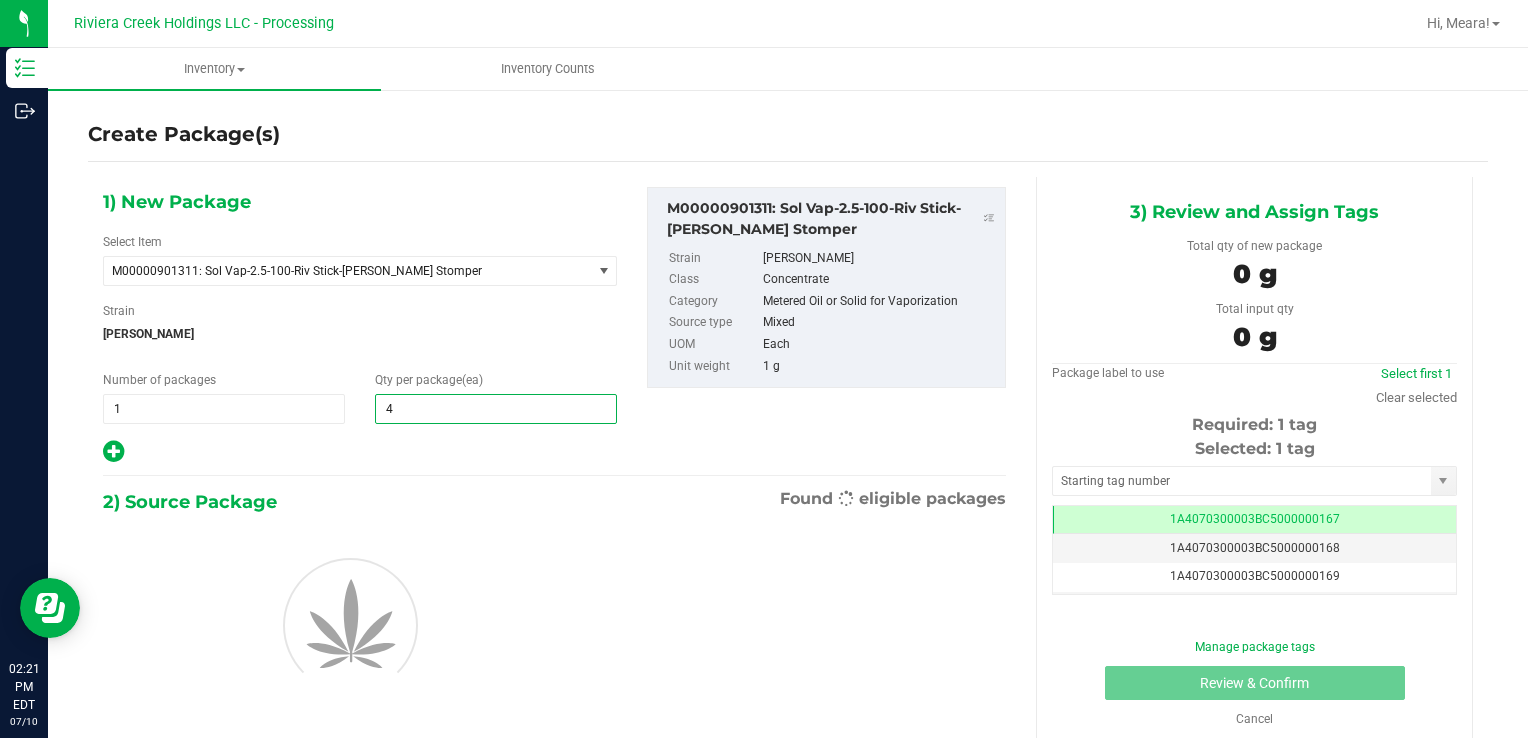 type on "40" 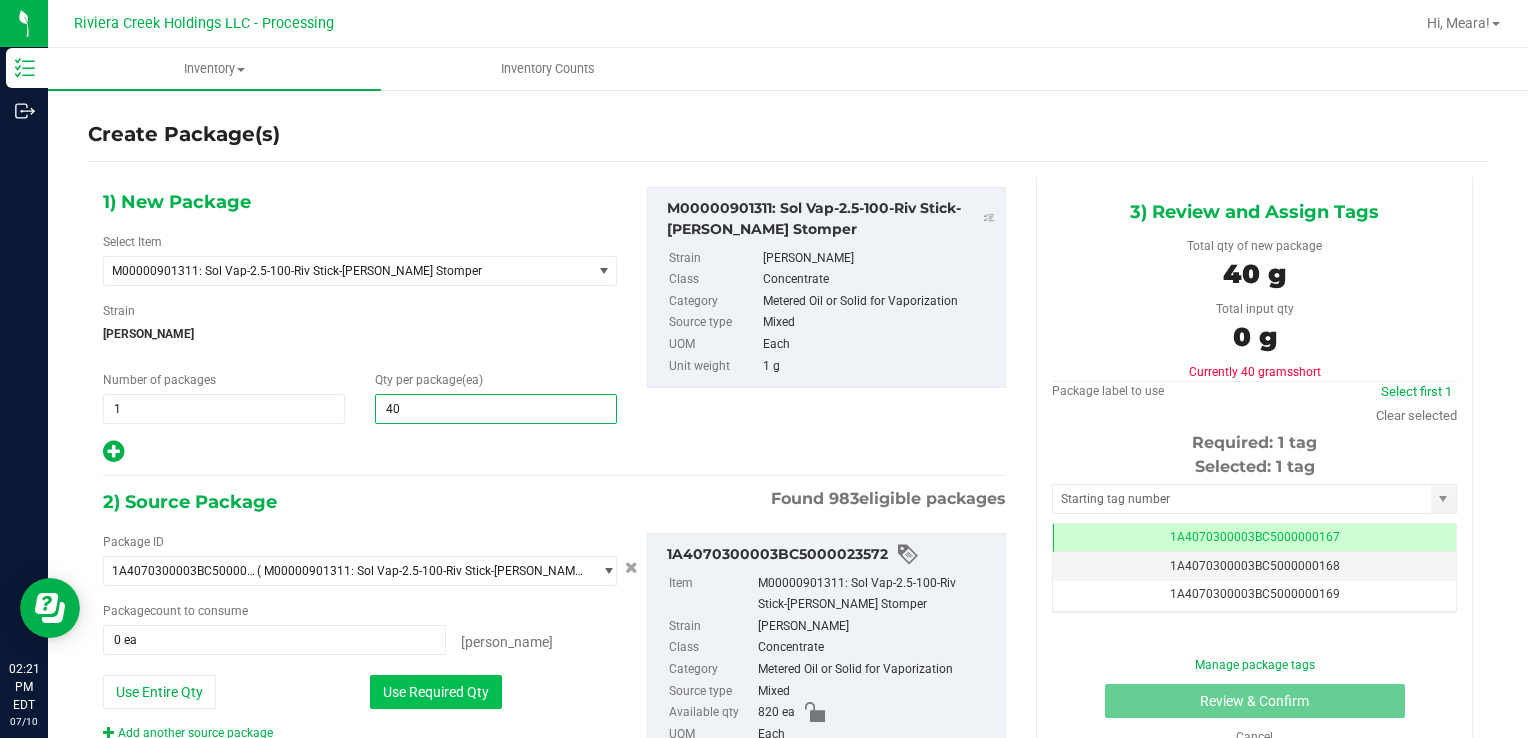 type on "40" 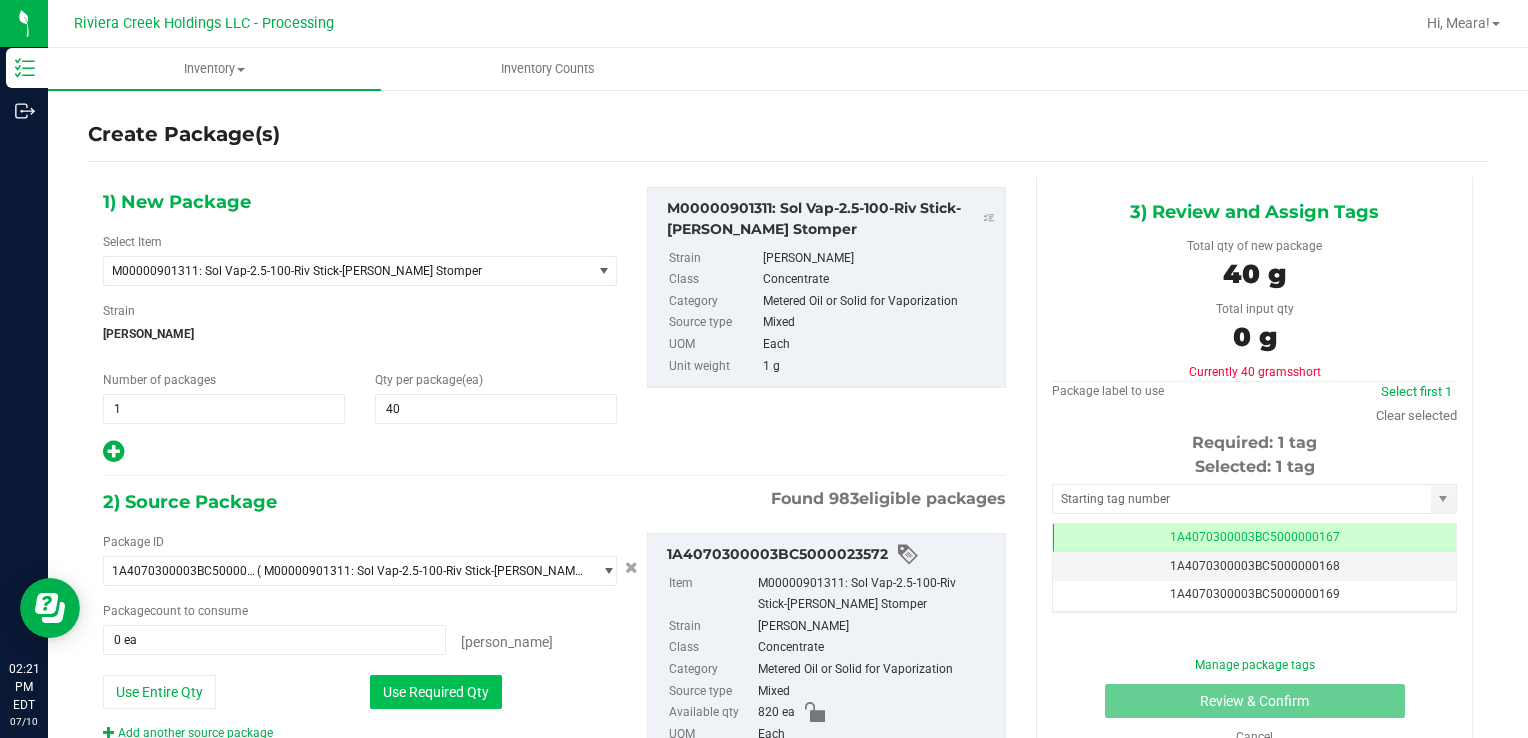 click on "Use Required Qty" at bounding box center [436, 692] 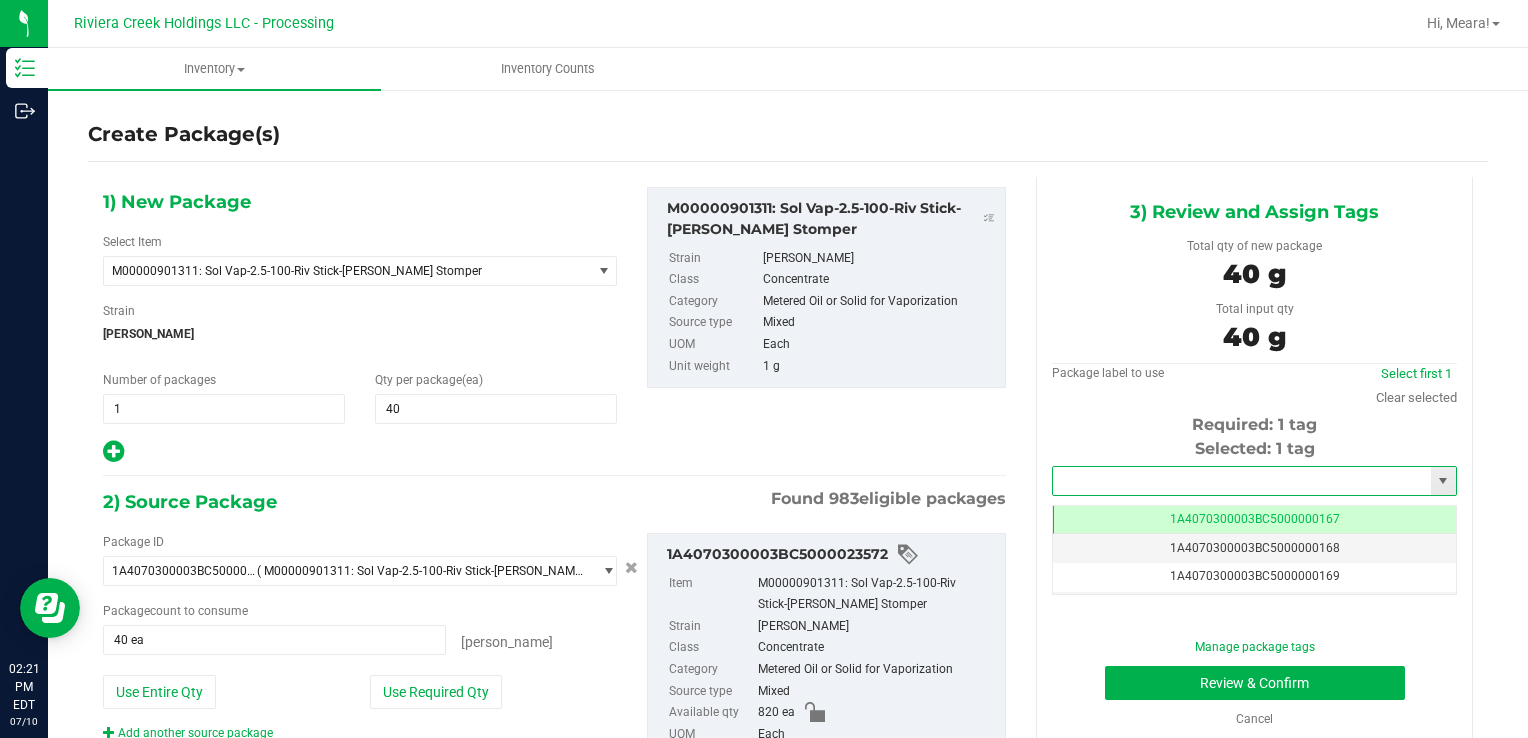 click at bounding box center (1242, 481) 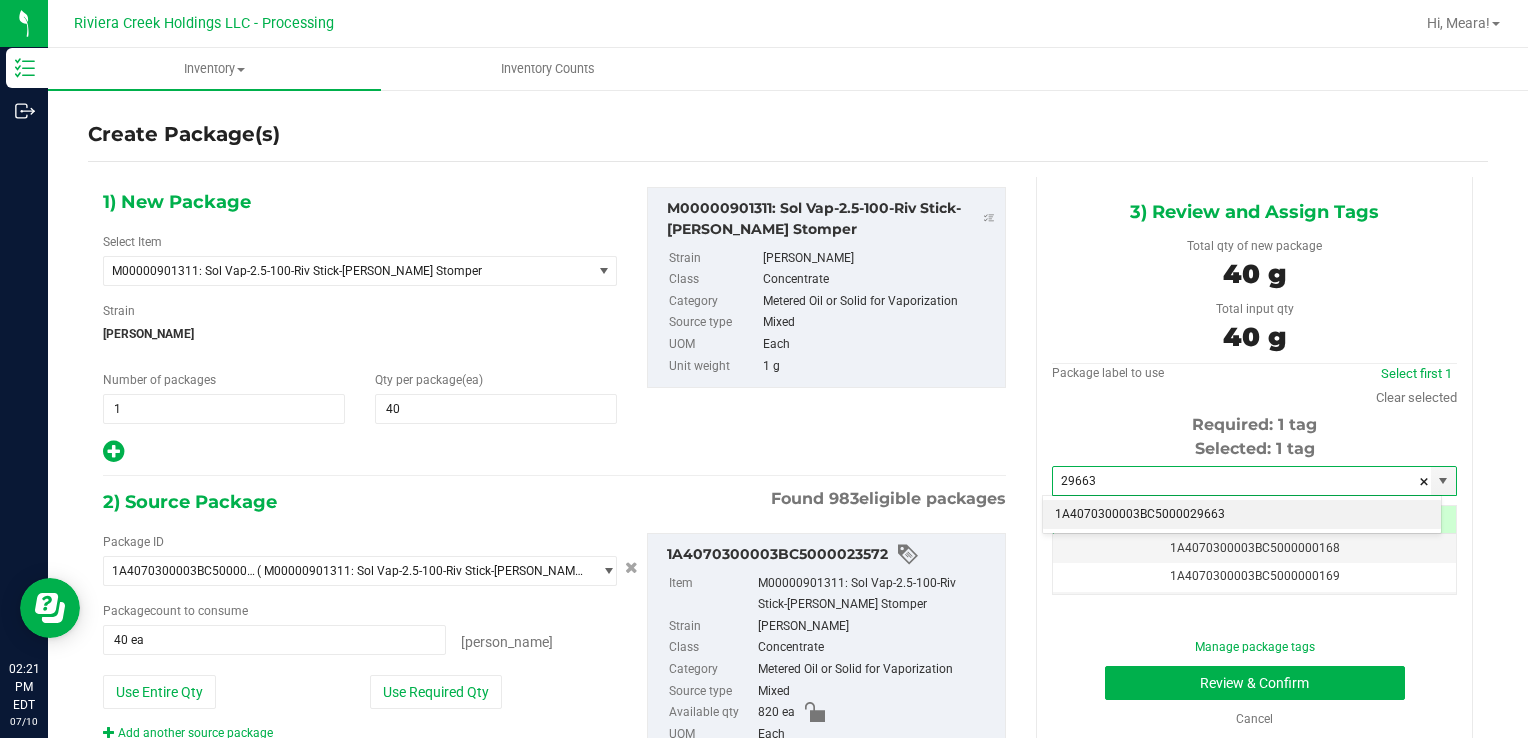 click on "1A4070300003BC5000029663" at bounding box center (1242, 515) 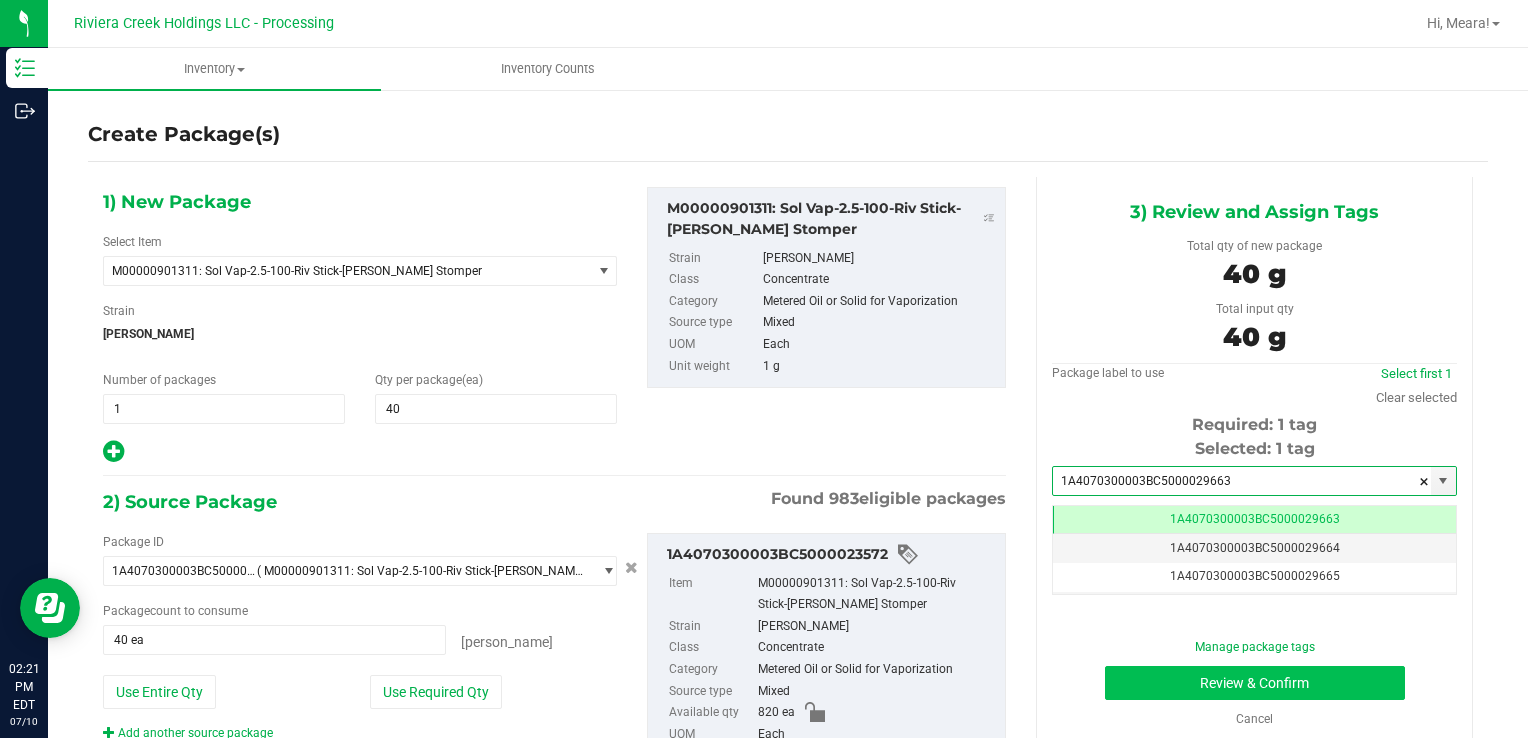 scroll, scrollTop: 0, scrollLeft: 0, axis: both 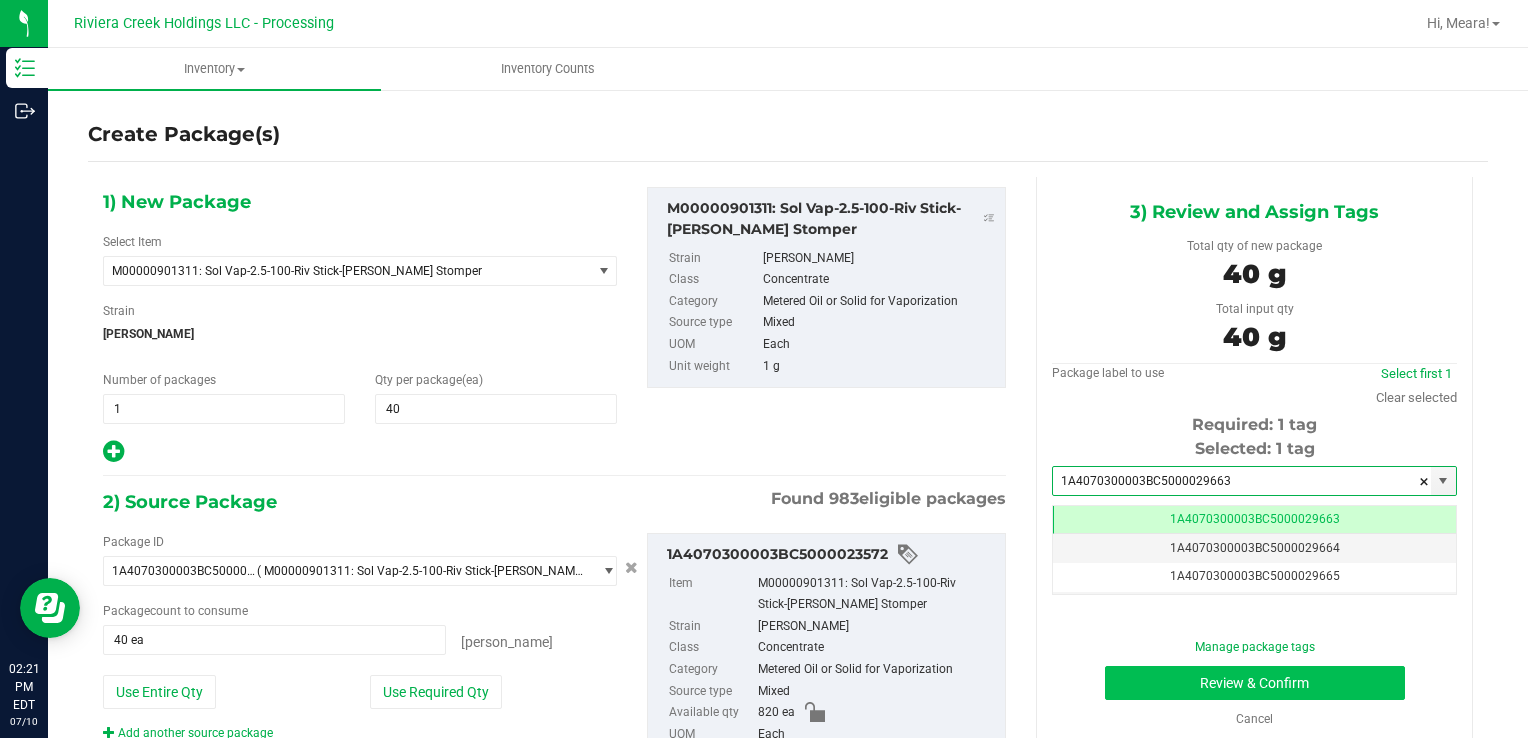 type on "1A4070300003BC5000029663" 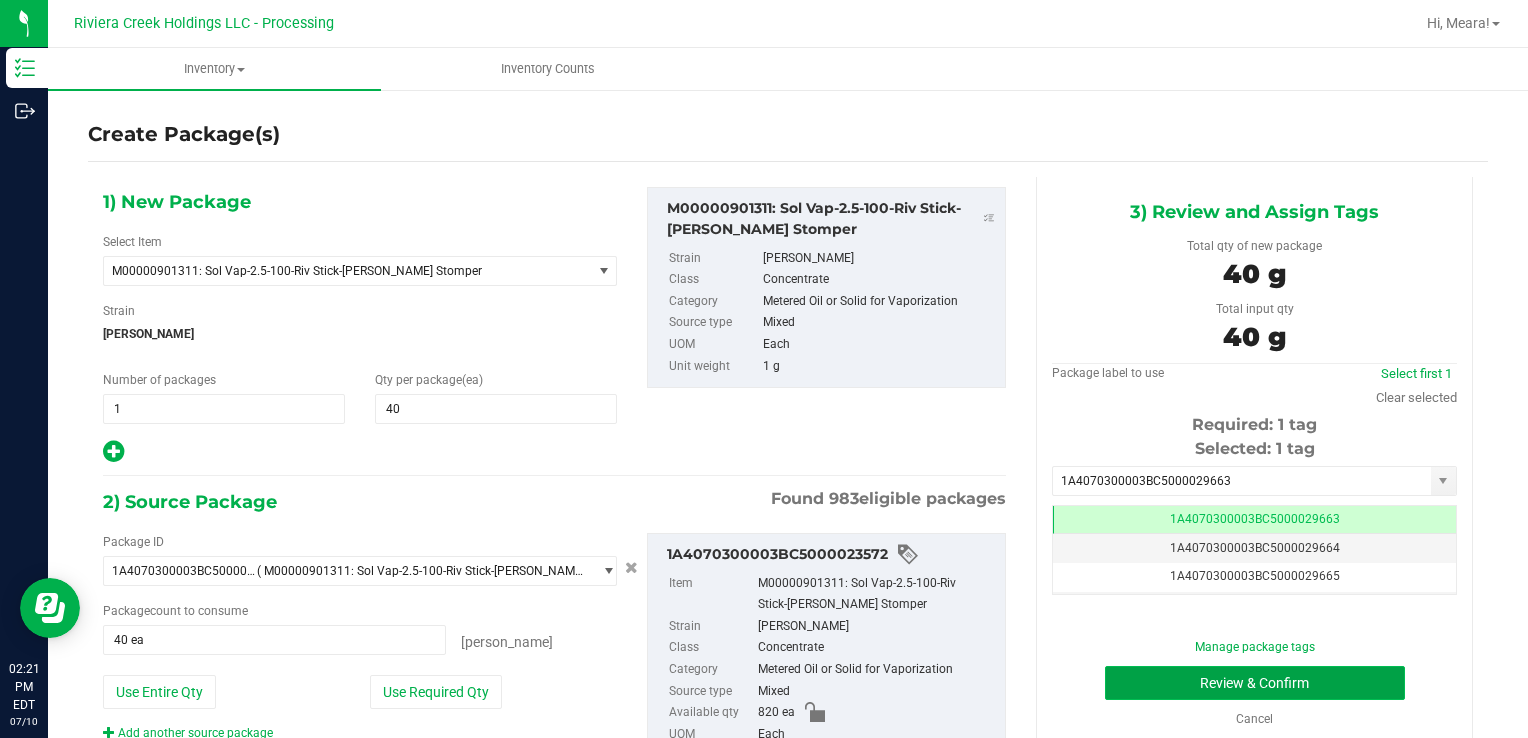 click on "Review & Confirm" at bounding box center [1255, 683] 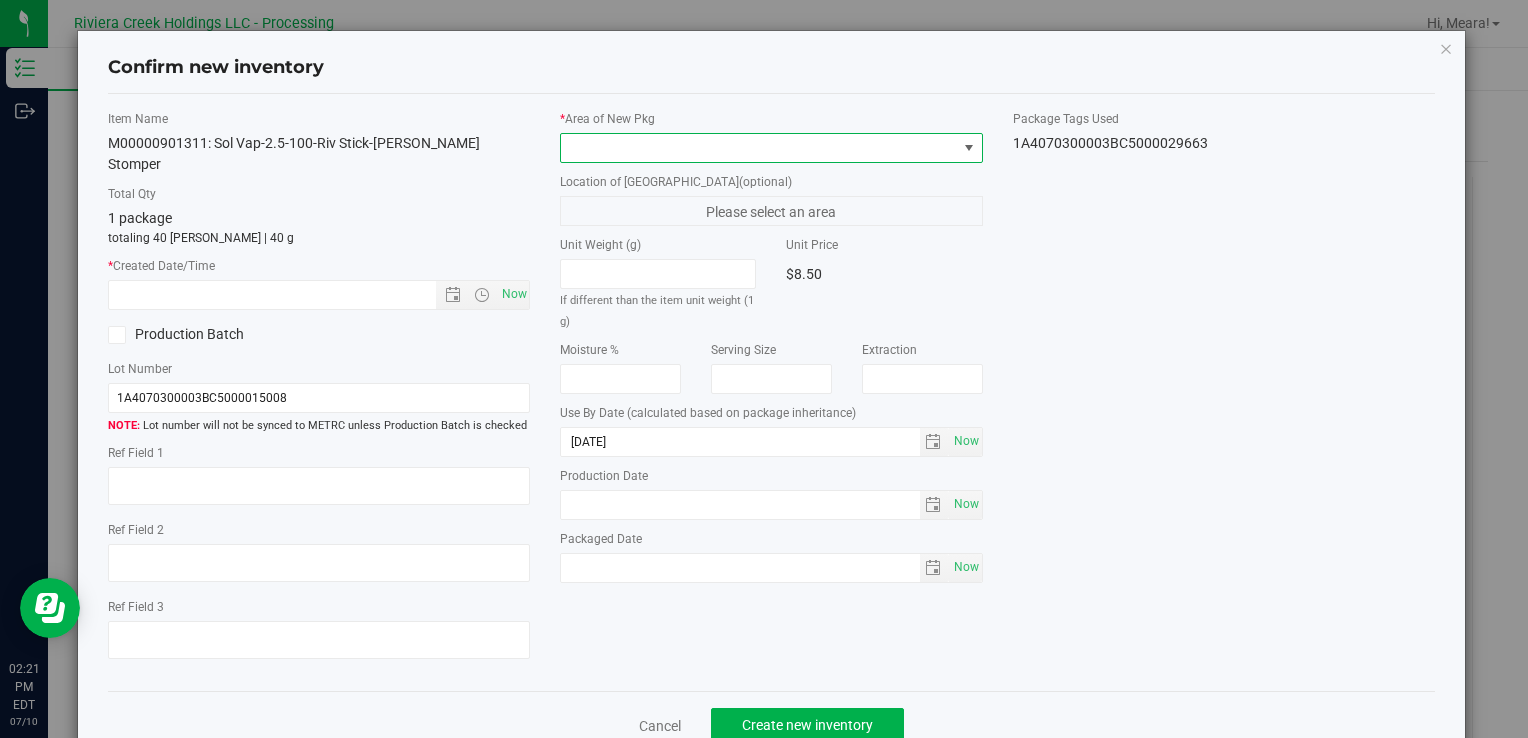 click at bounding box center [758, 148] 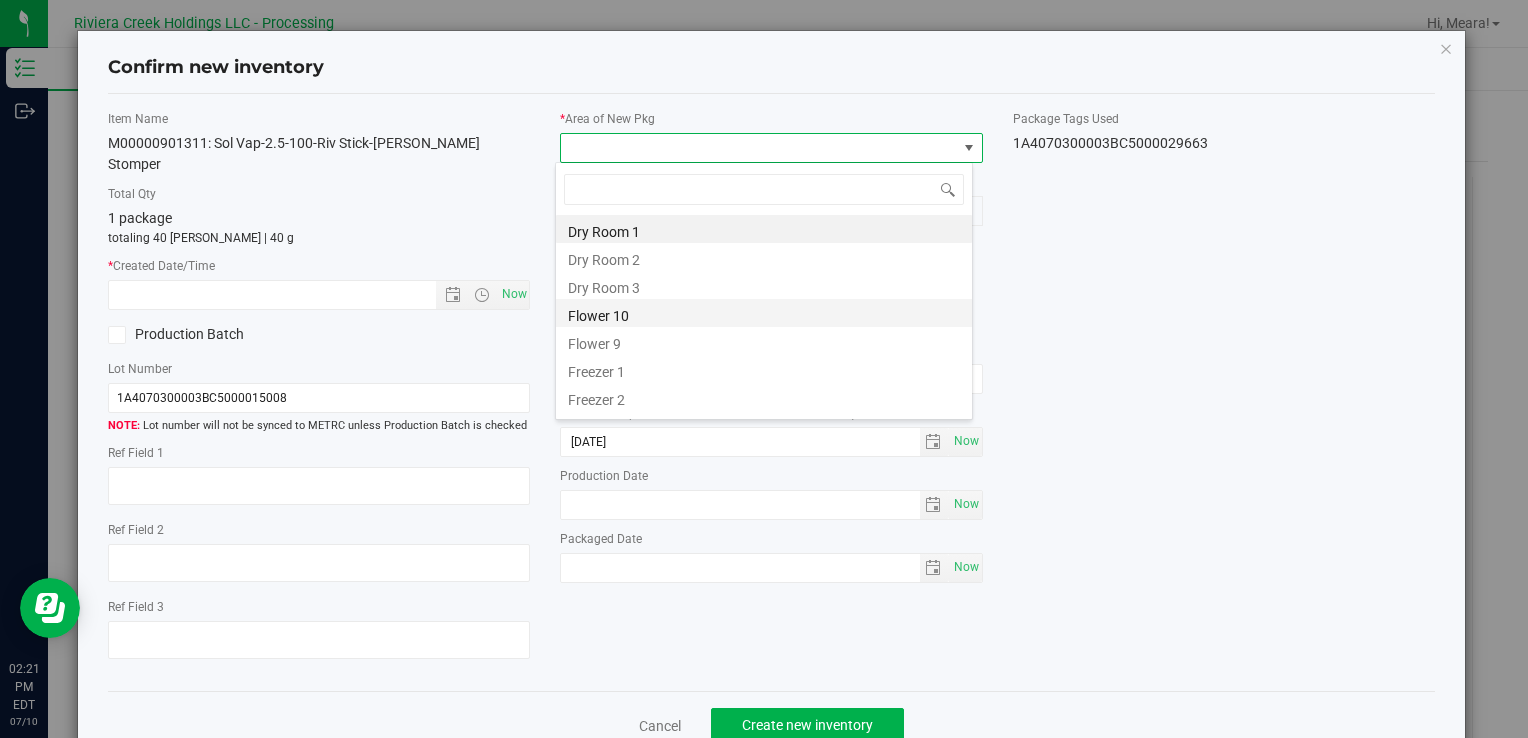 click on "Flower 10" at bounding box center (764, 313) 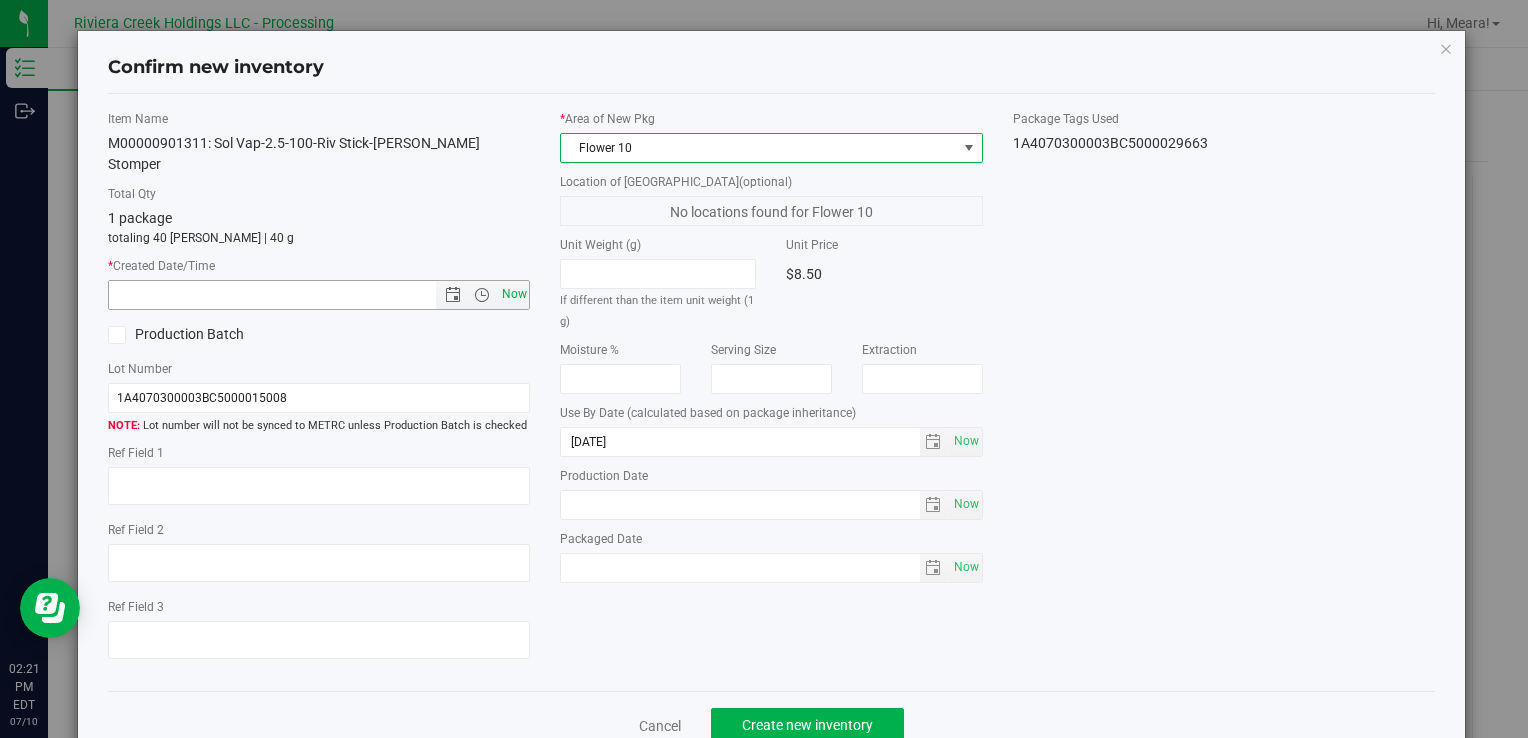 click on "Now" at bounding box center [514, 294] 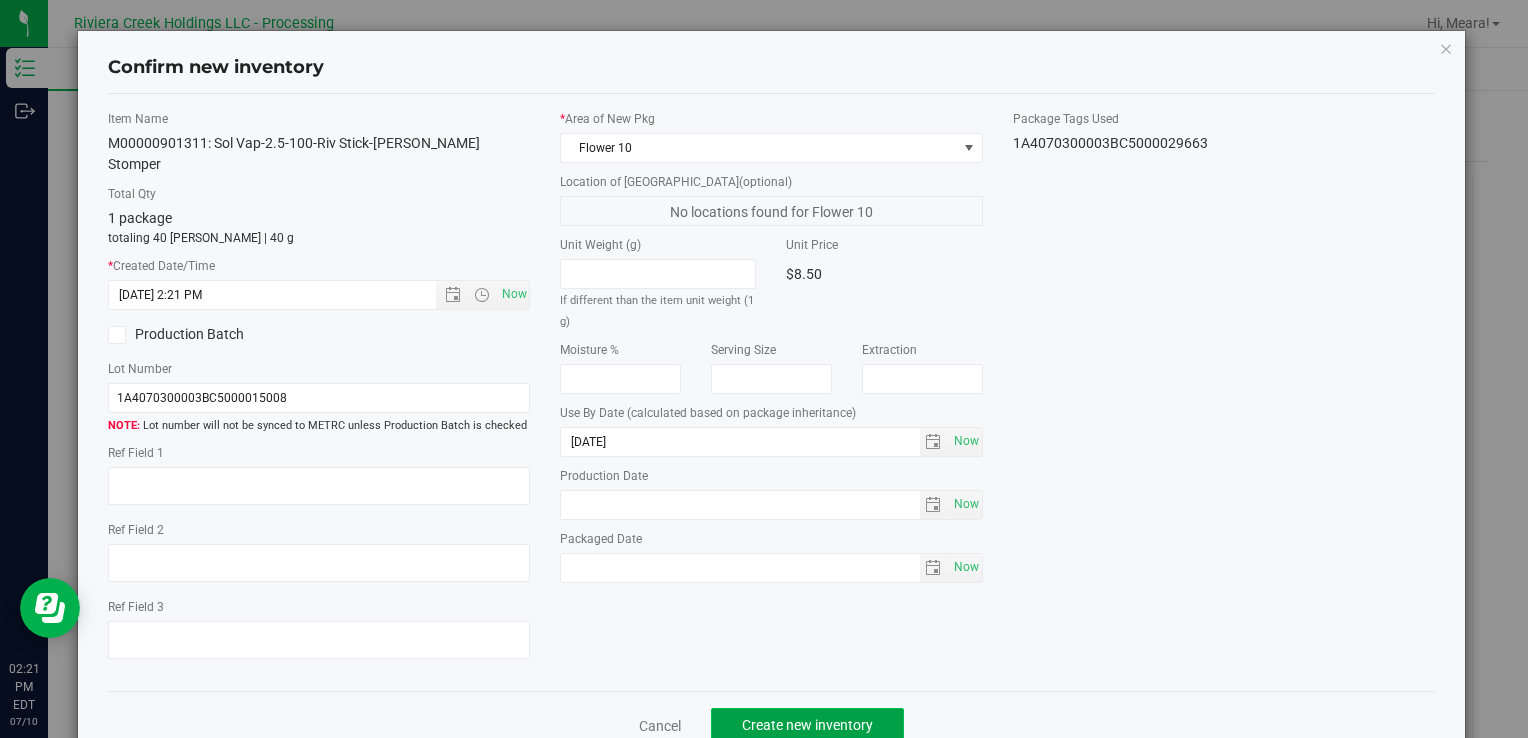click on "Create new inventory" 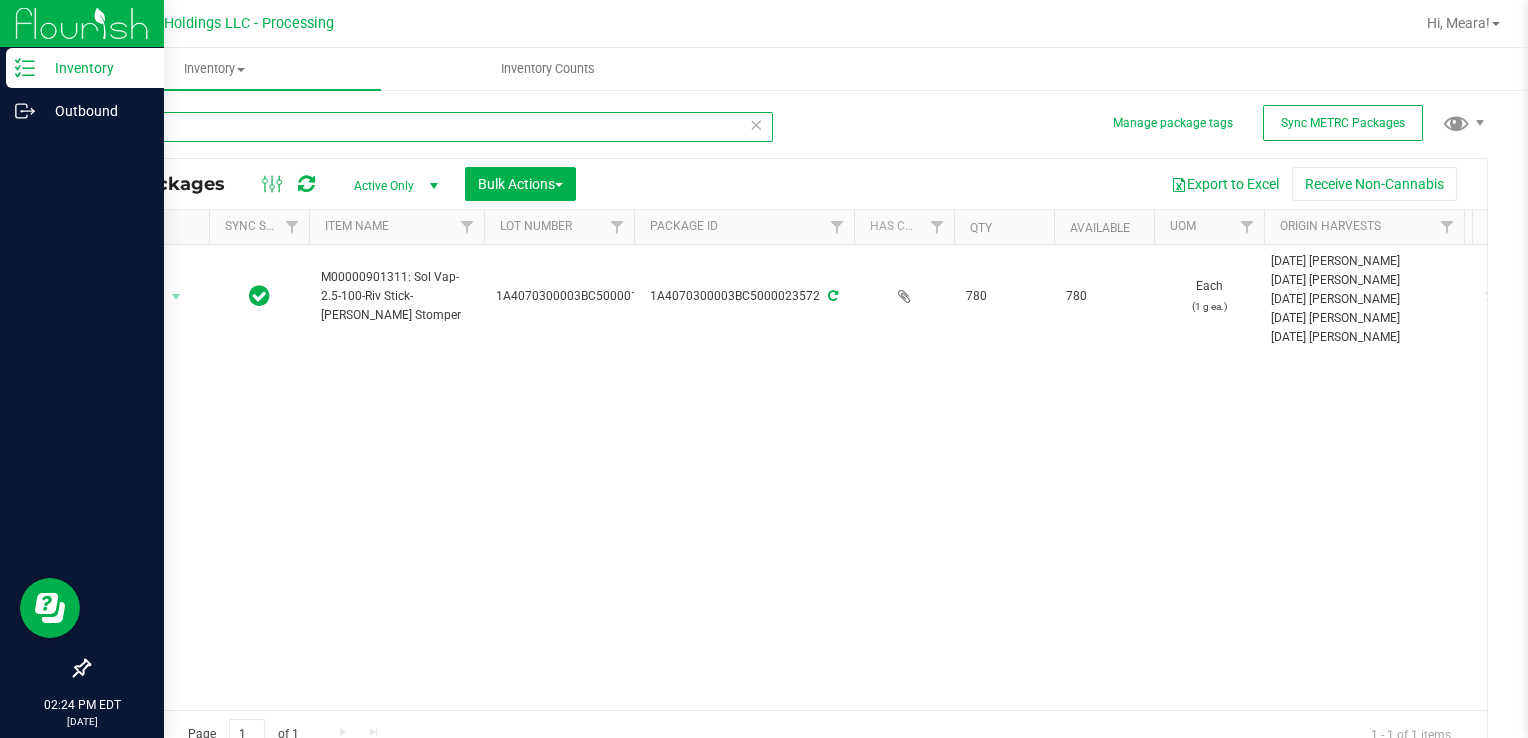 drag, startPoint x: 198, startPoint y: 130, endPoint x: 0, endPoint y: 157, distance: 199.83243 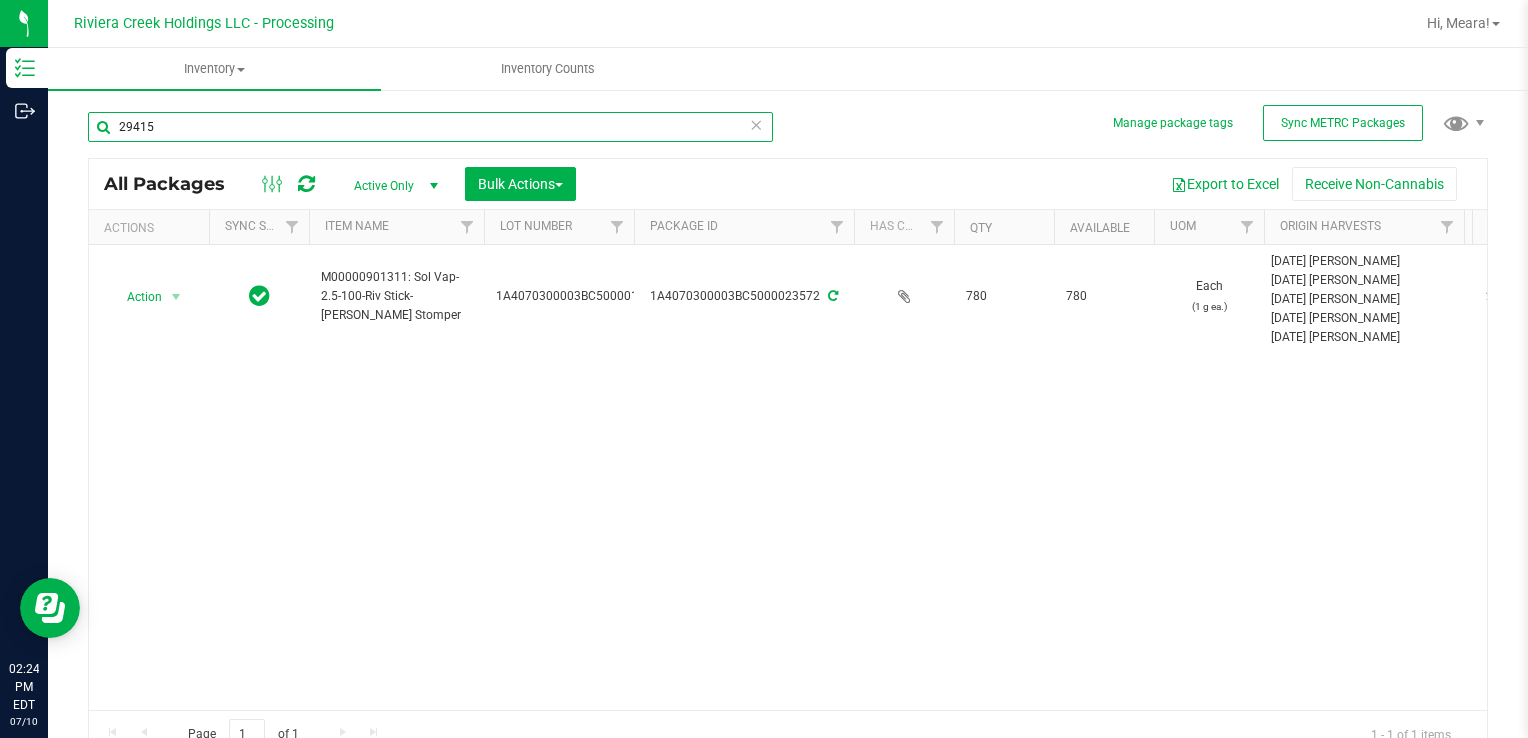type on "29415" 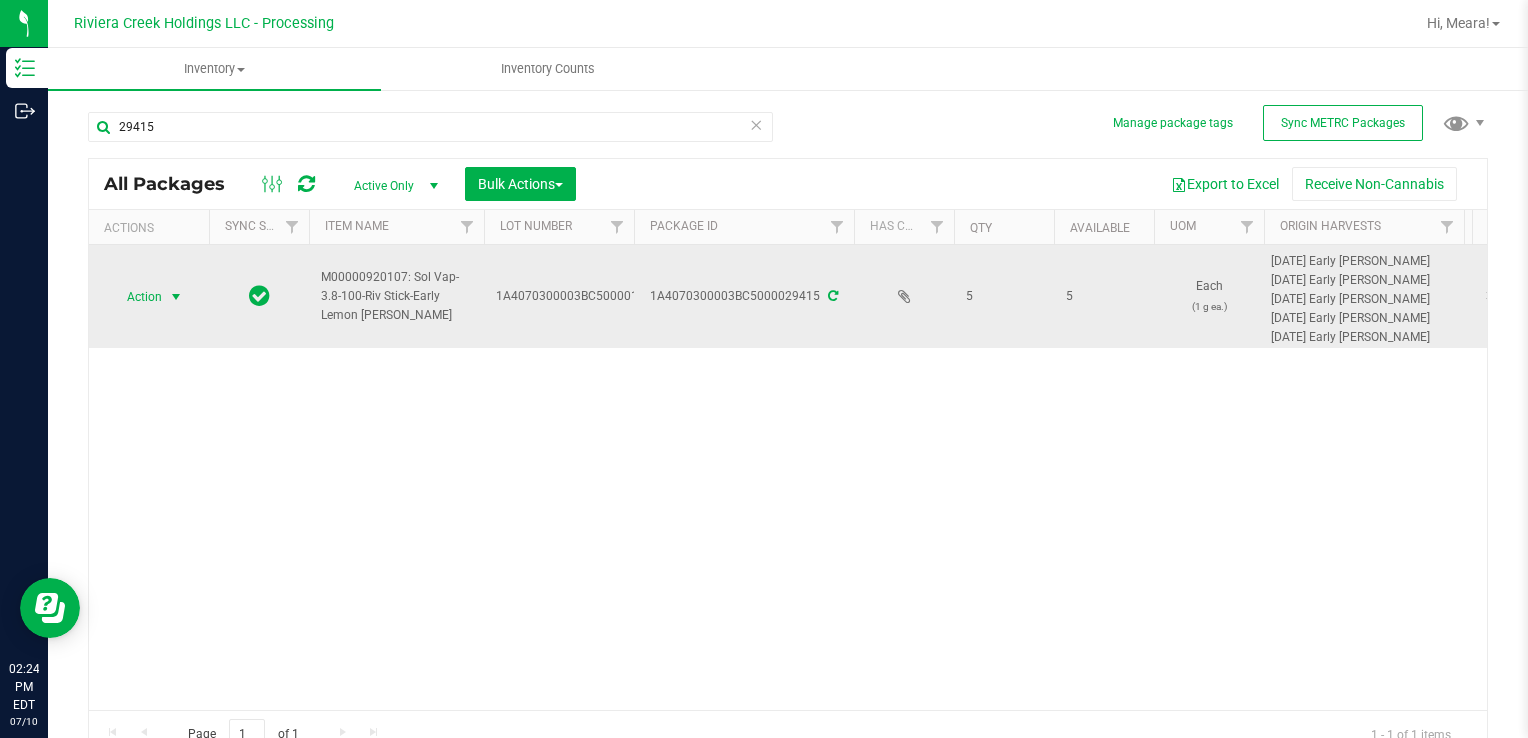click on "Action" at bounding box center [136, 297] 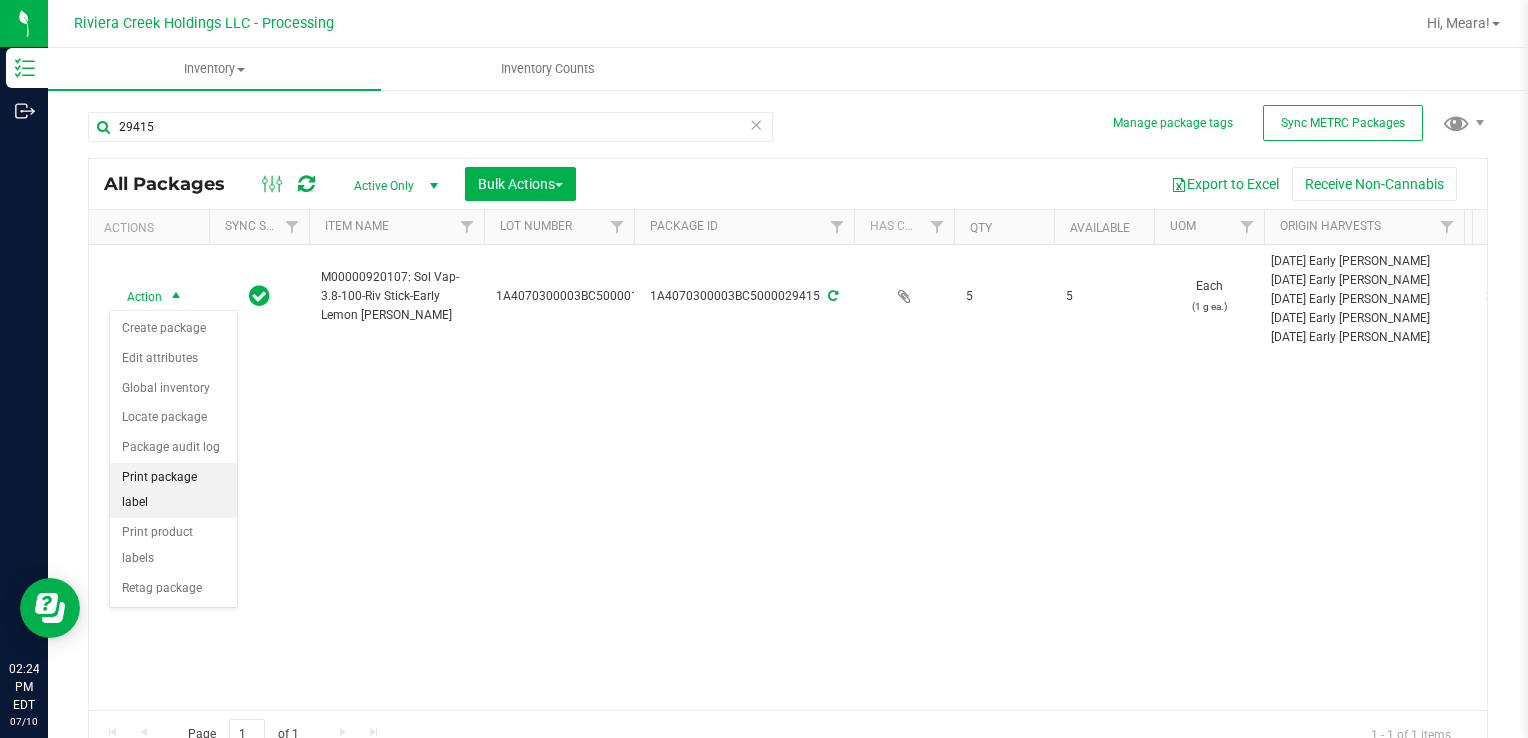 click on "Print package label" at bounding box center [173, 490] 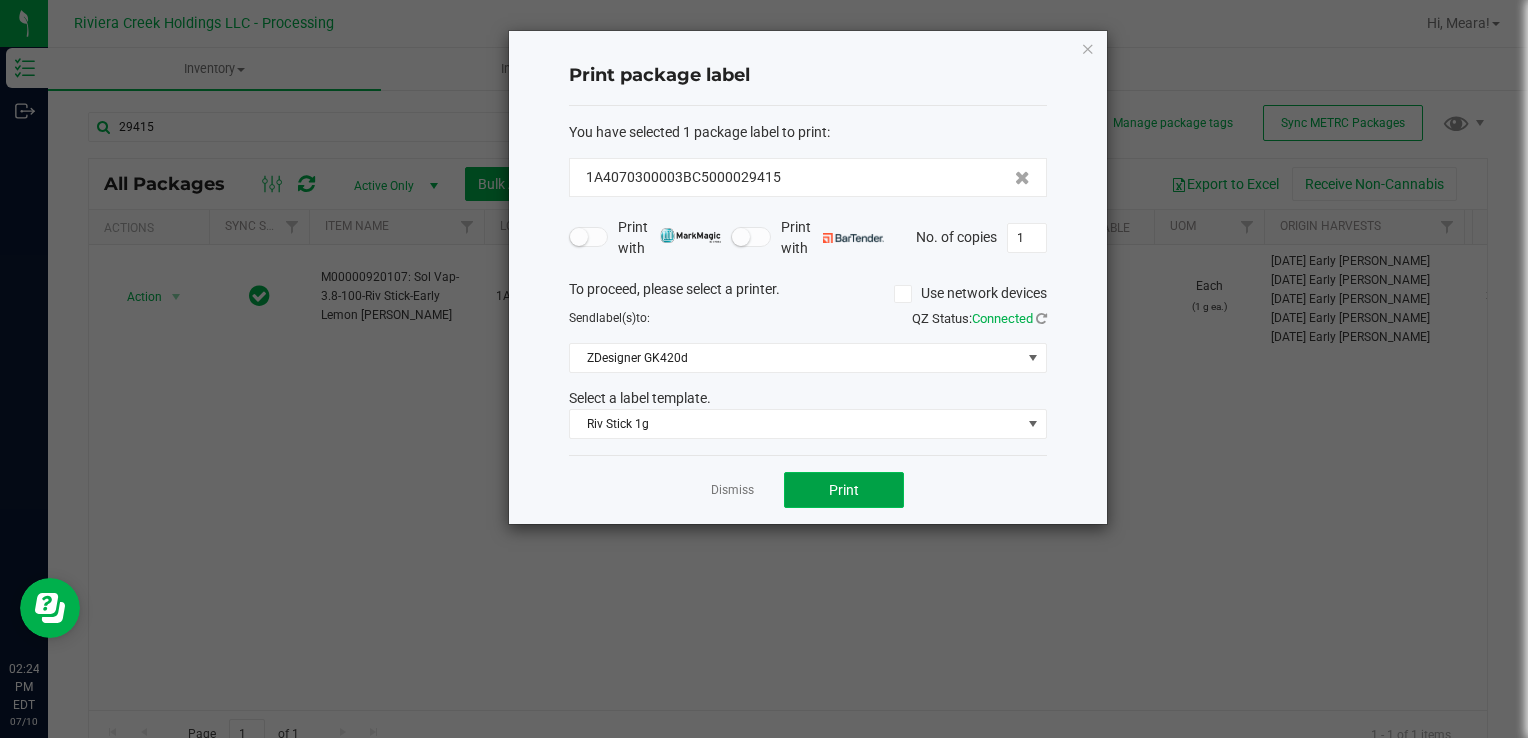click on "Print" 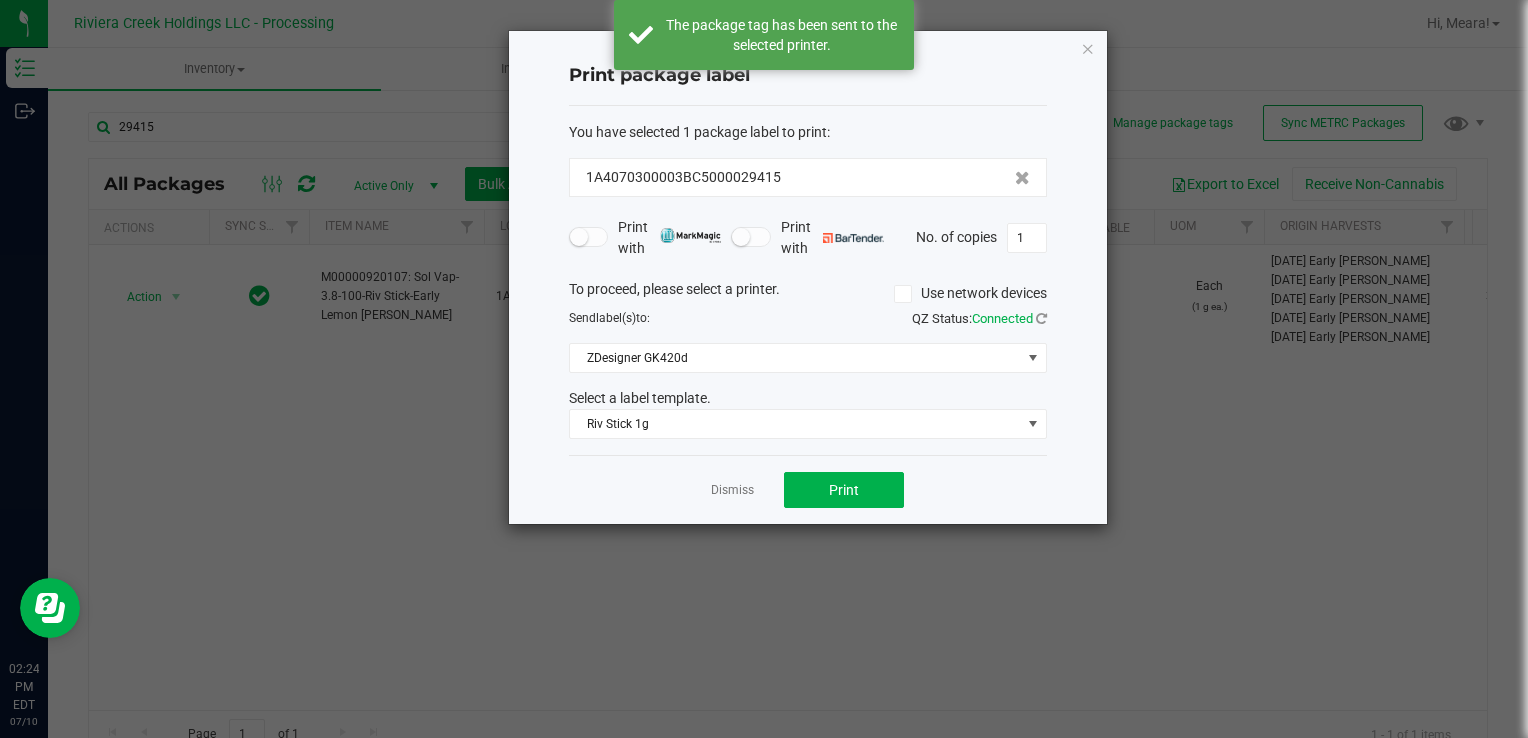 click on "Dismiss" 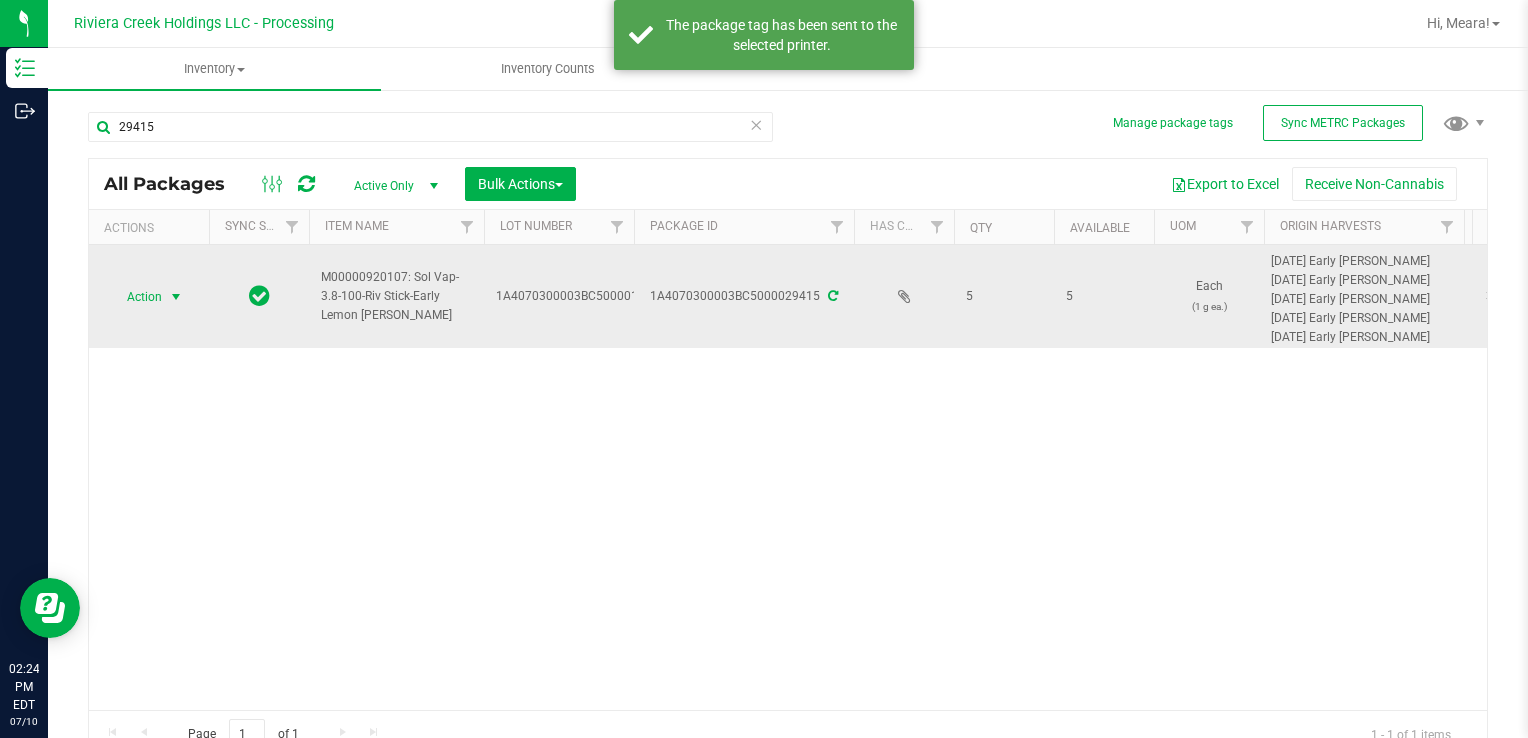 click on "Action" at bounding box center [136, 297] 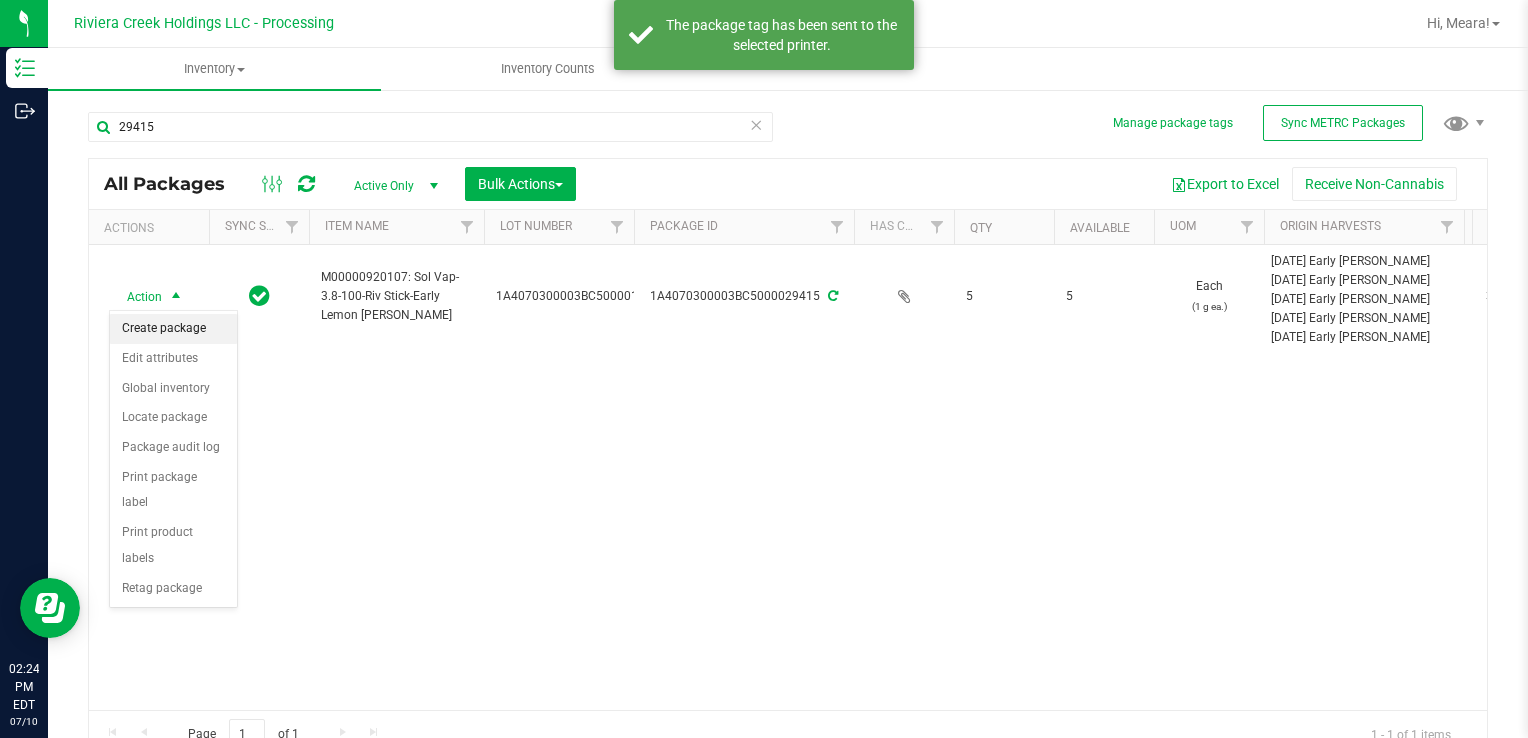 click on "Create package" at bounding box center (173, 329) 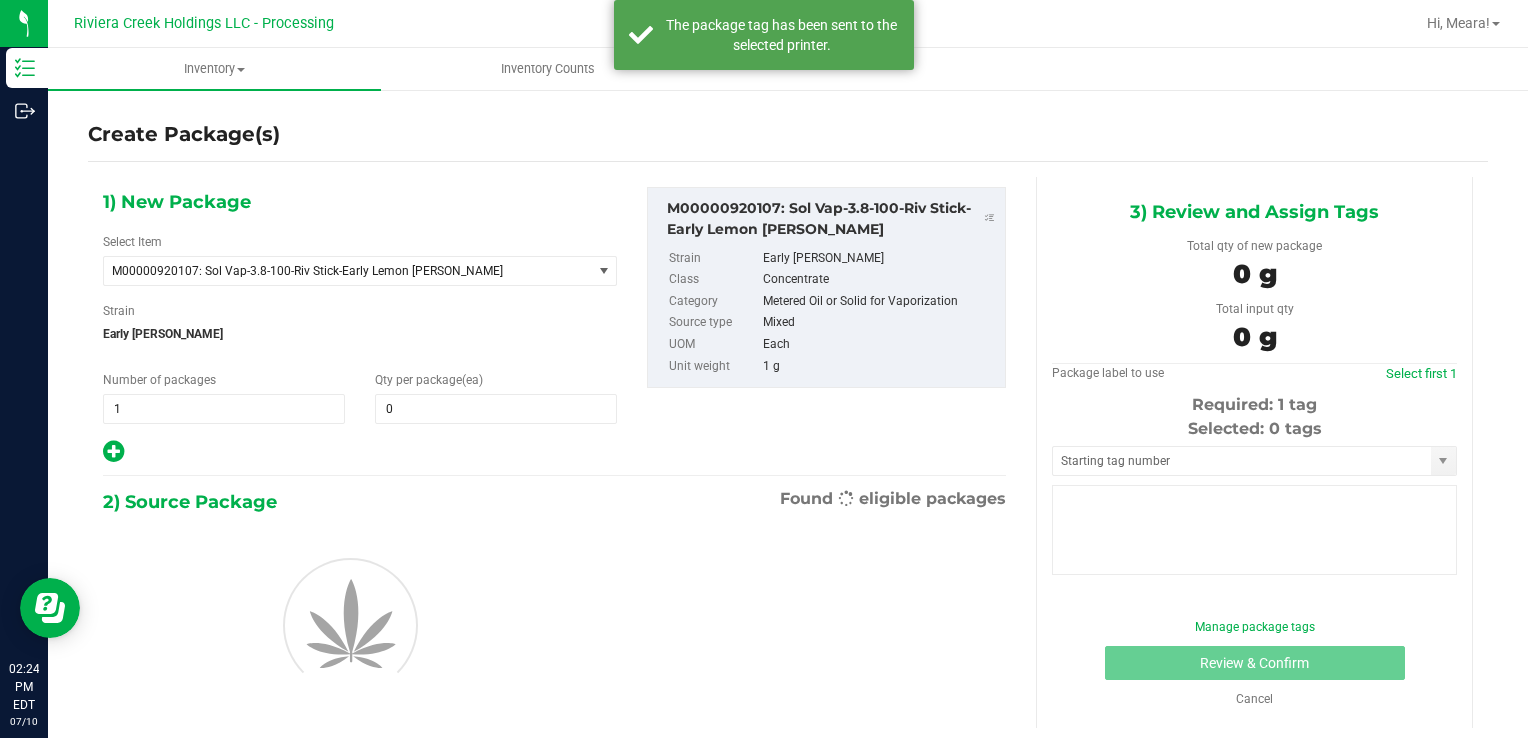 type on "0" 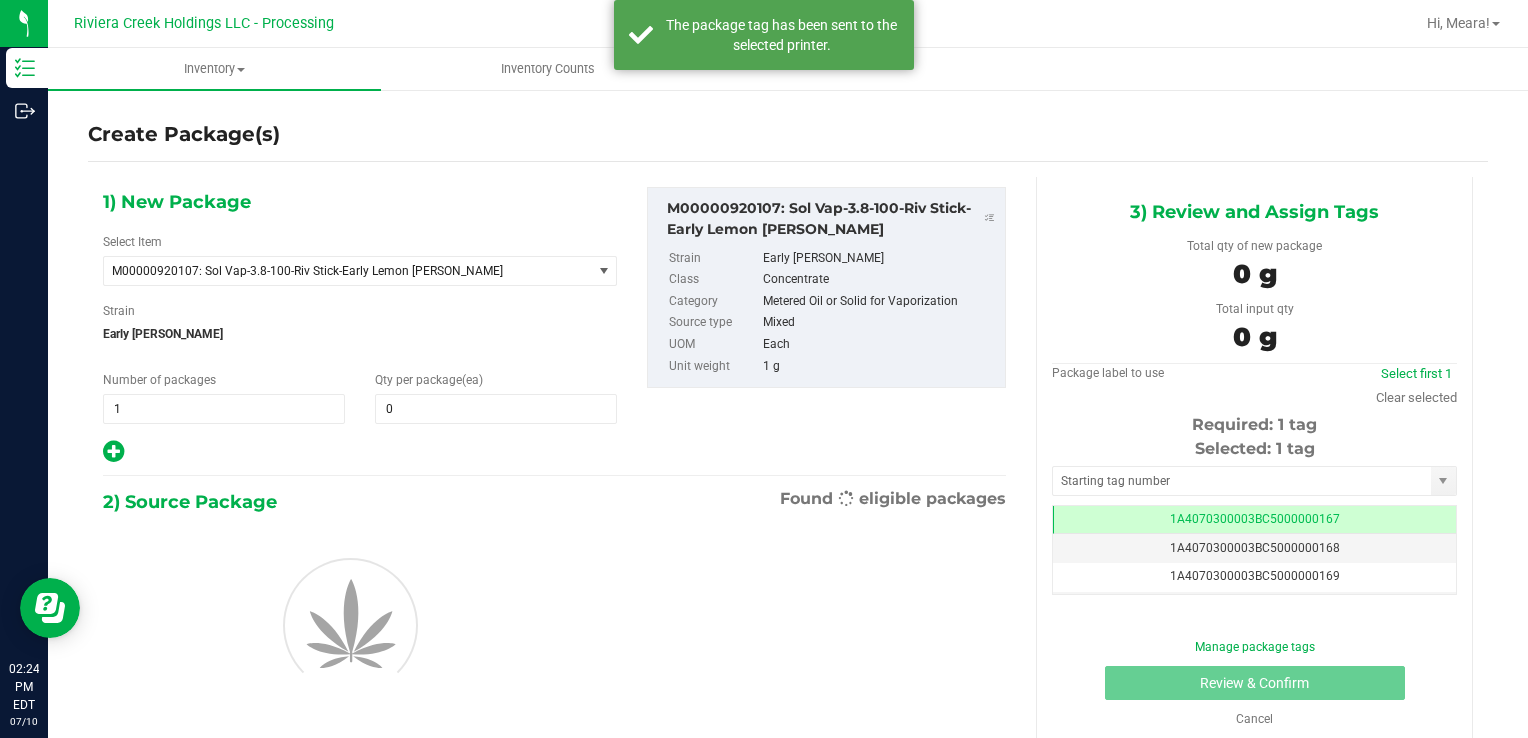 scroll, scrollTop: 0, scrollLeft: 0, axis: both 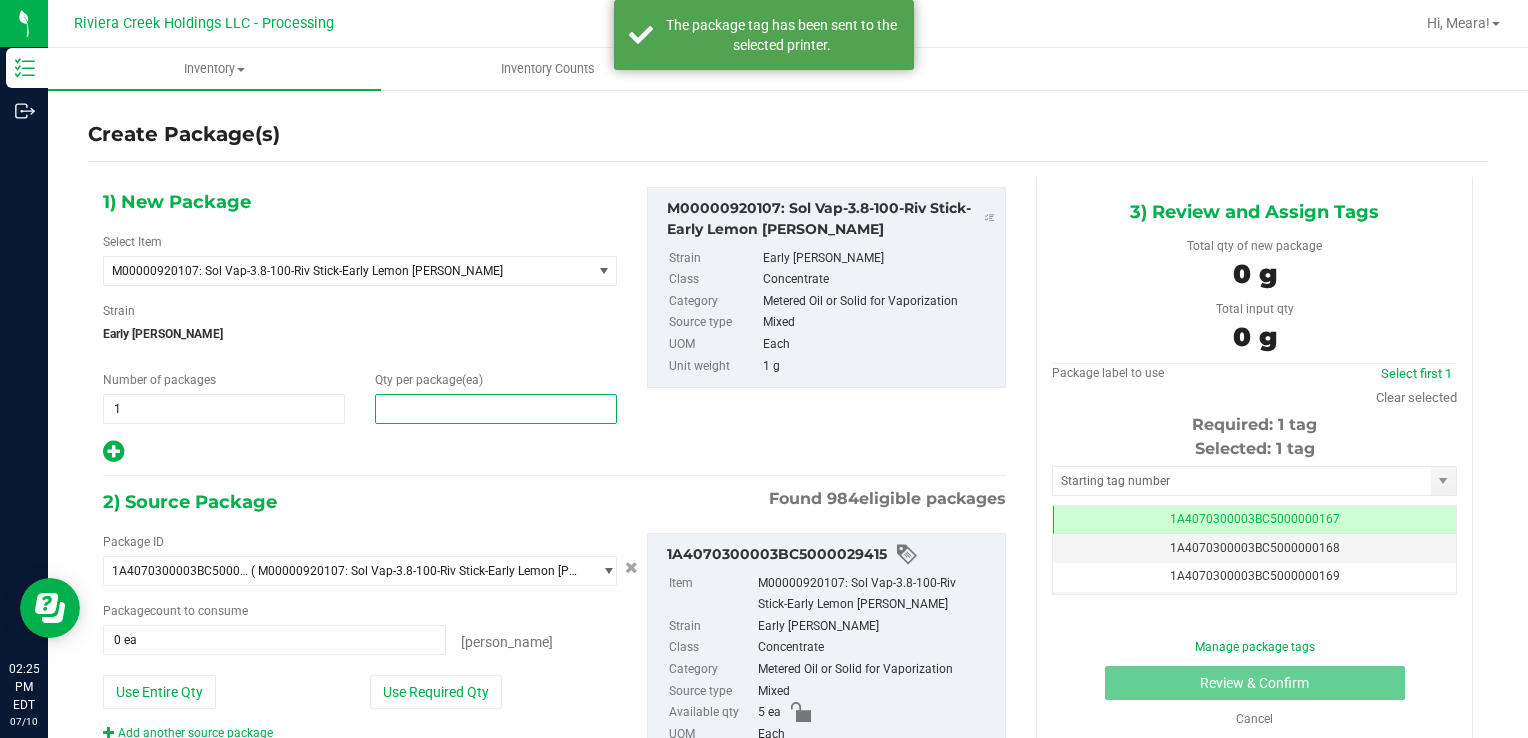 click at bounding box center [496, 409] 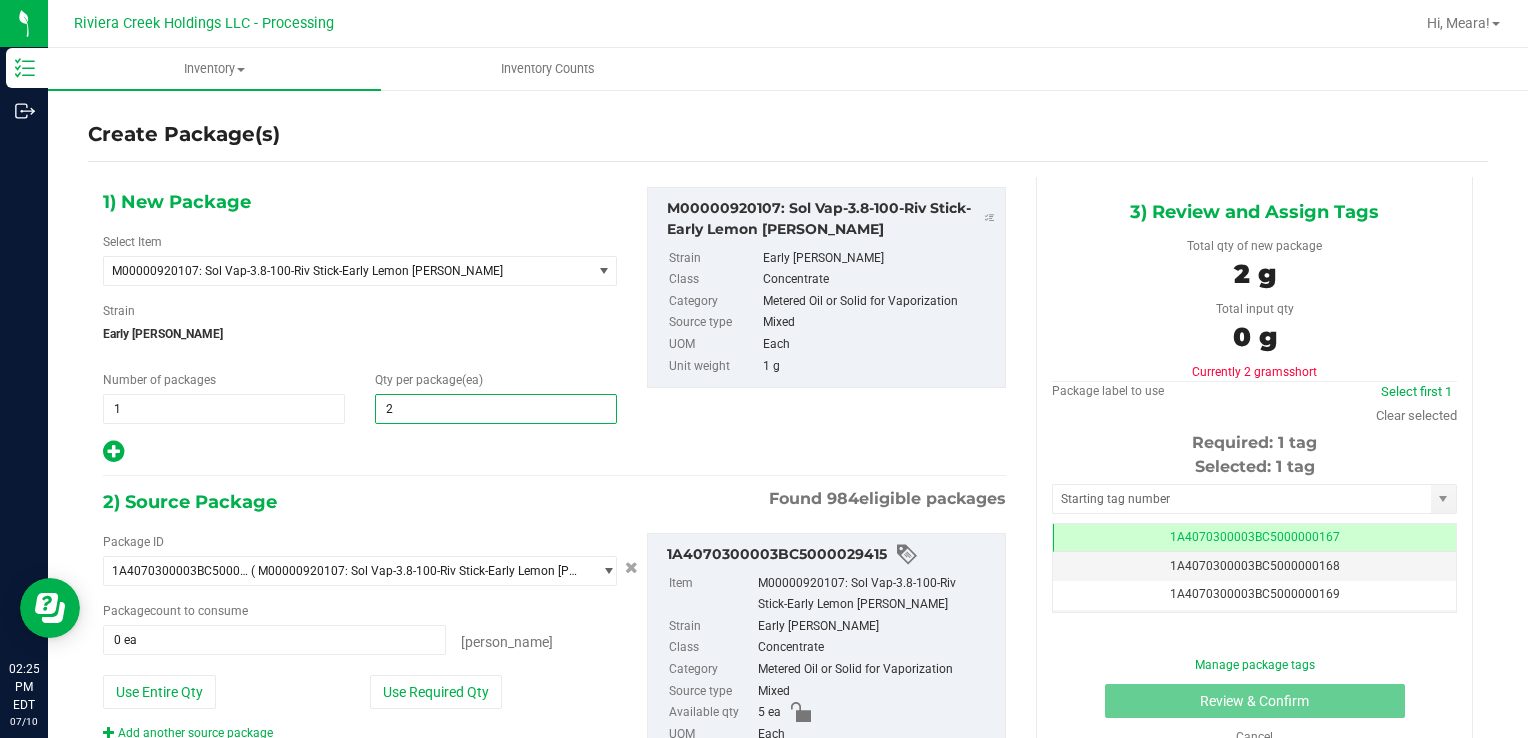 type on "20" 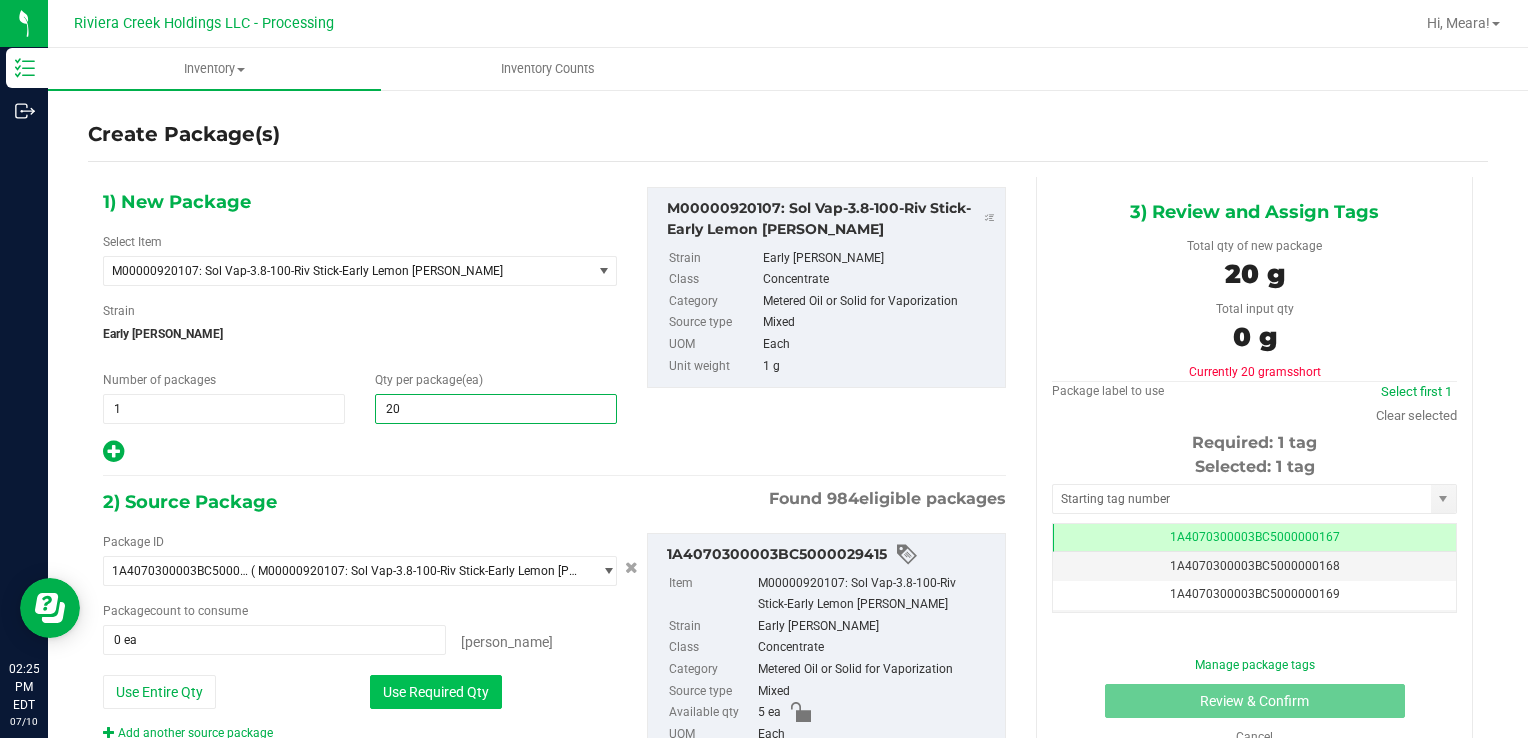 type on "20" 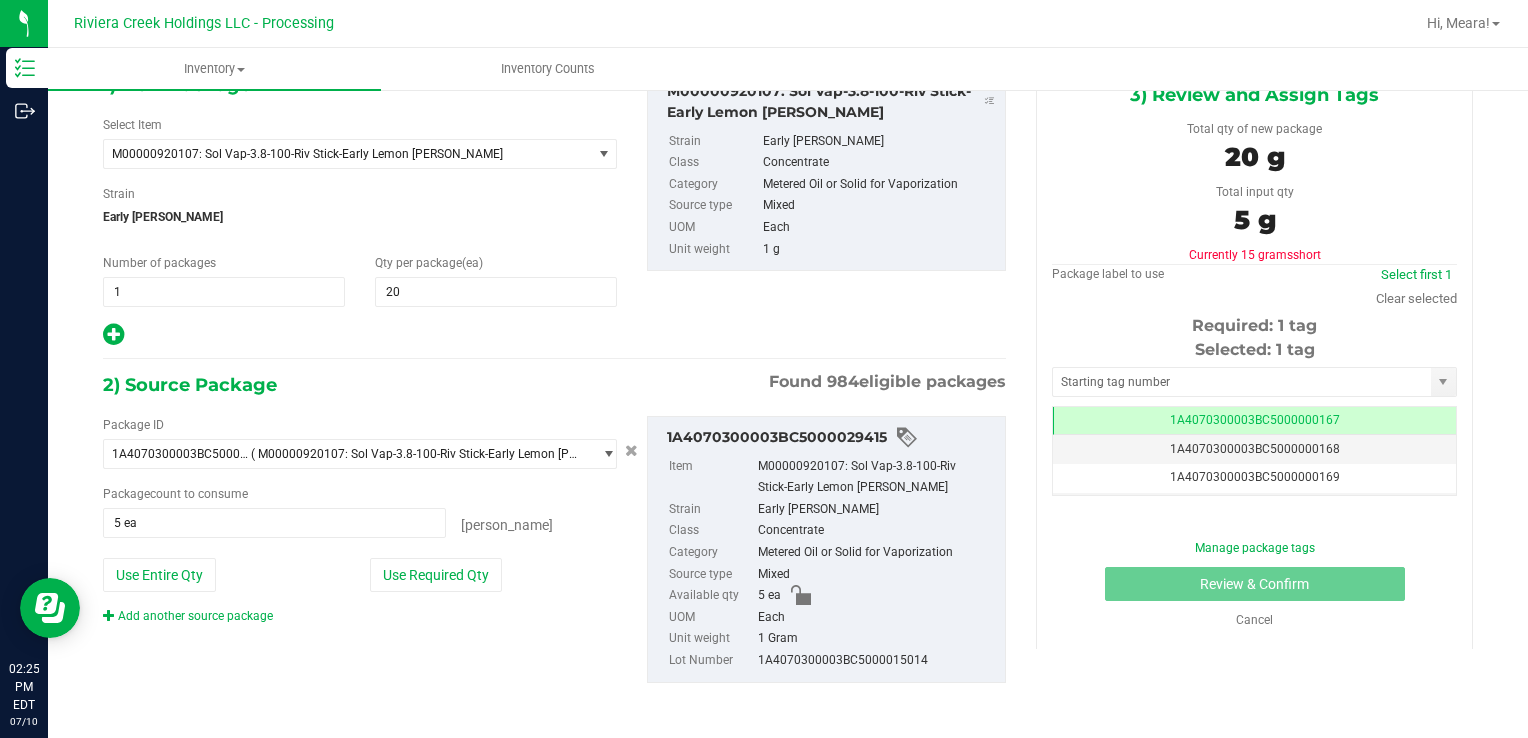 click on "Add another source package" at bounding box center (188, 616) 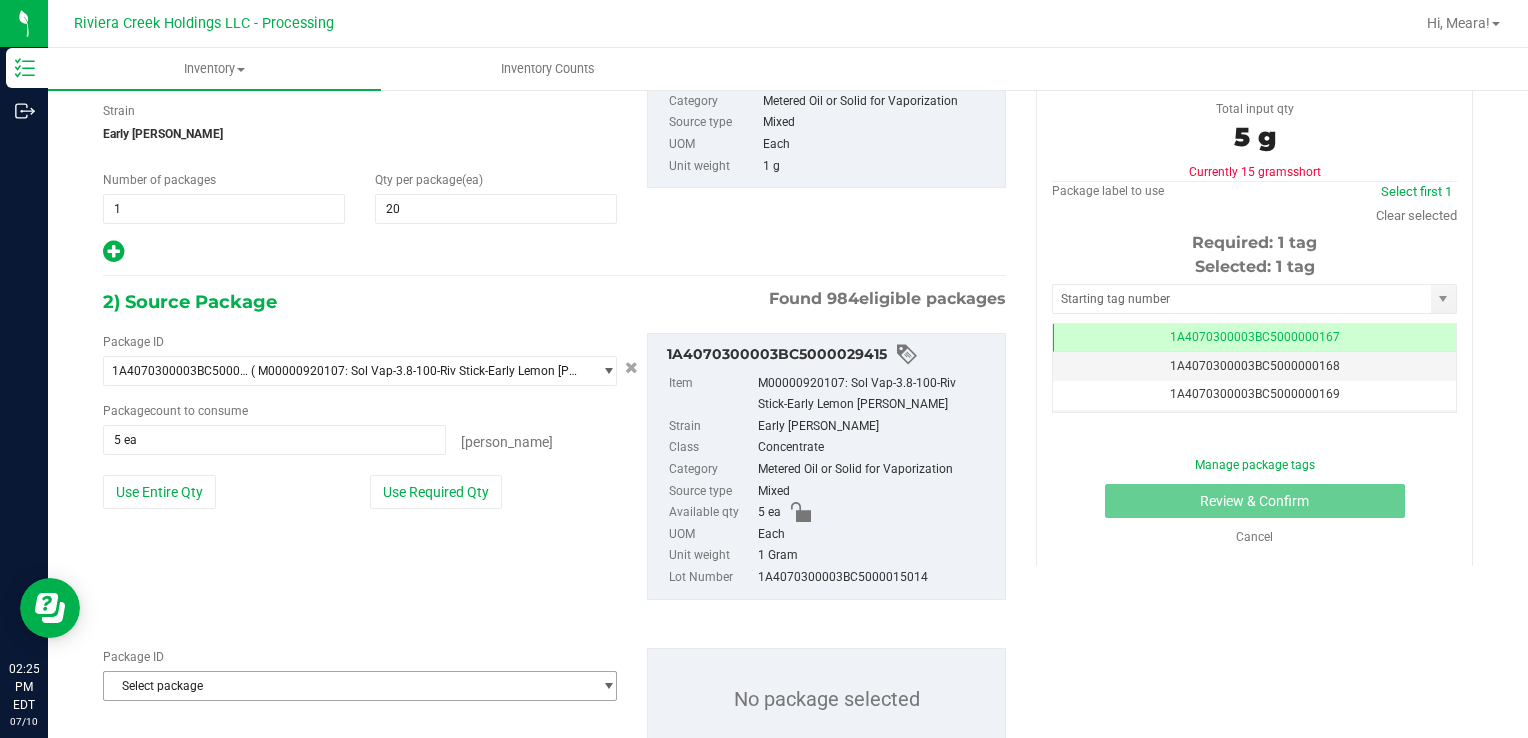 scroll, scrollTop: 267, scrollLeft: 0, axis: vertical 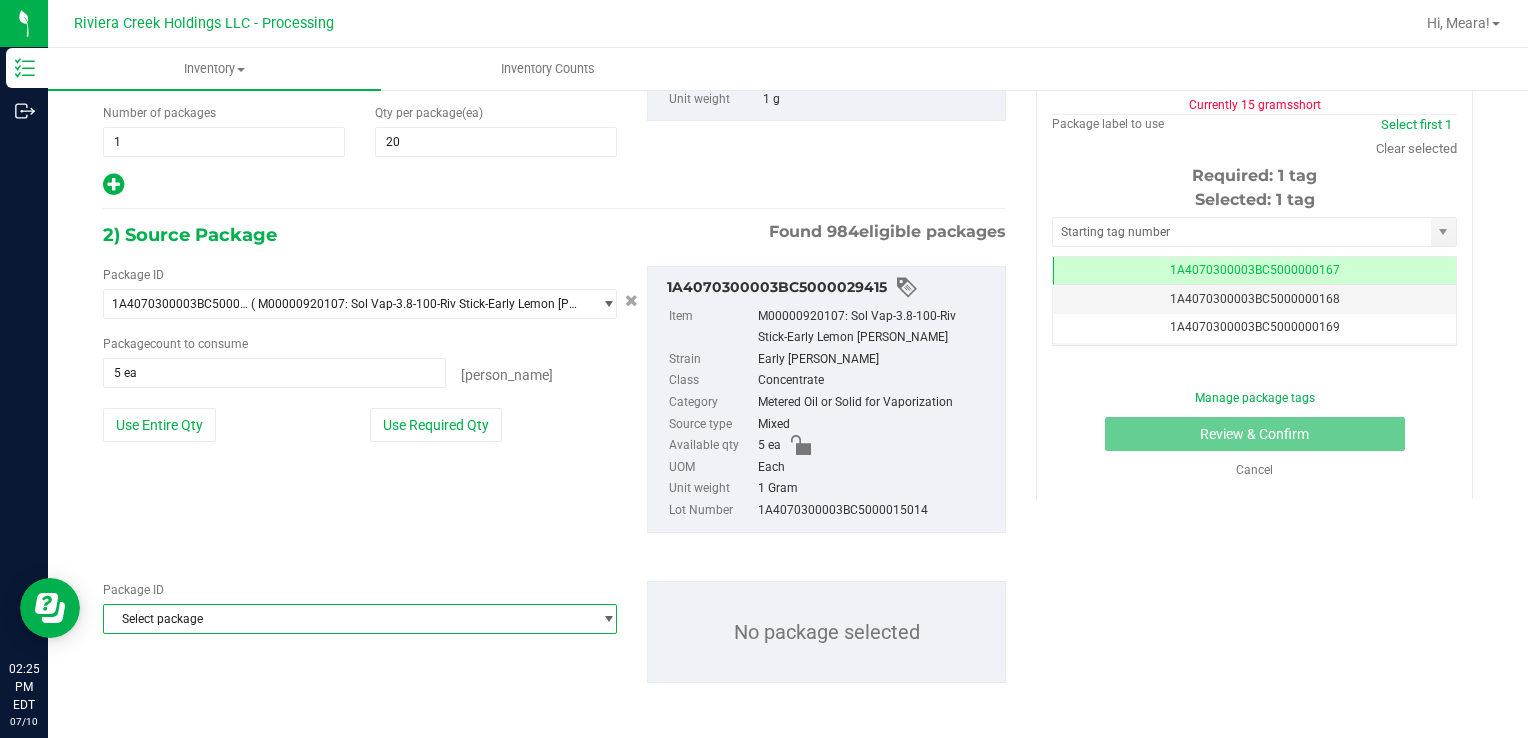 click on "Select package" at bounding box center (347, 619) 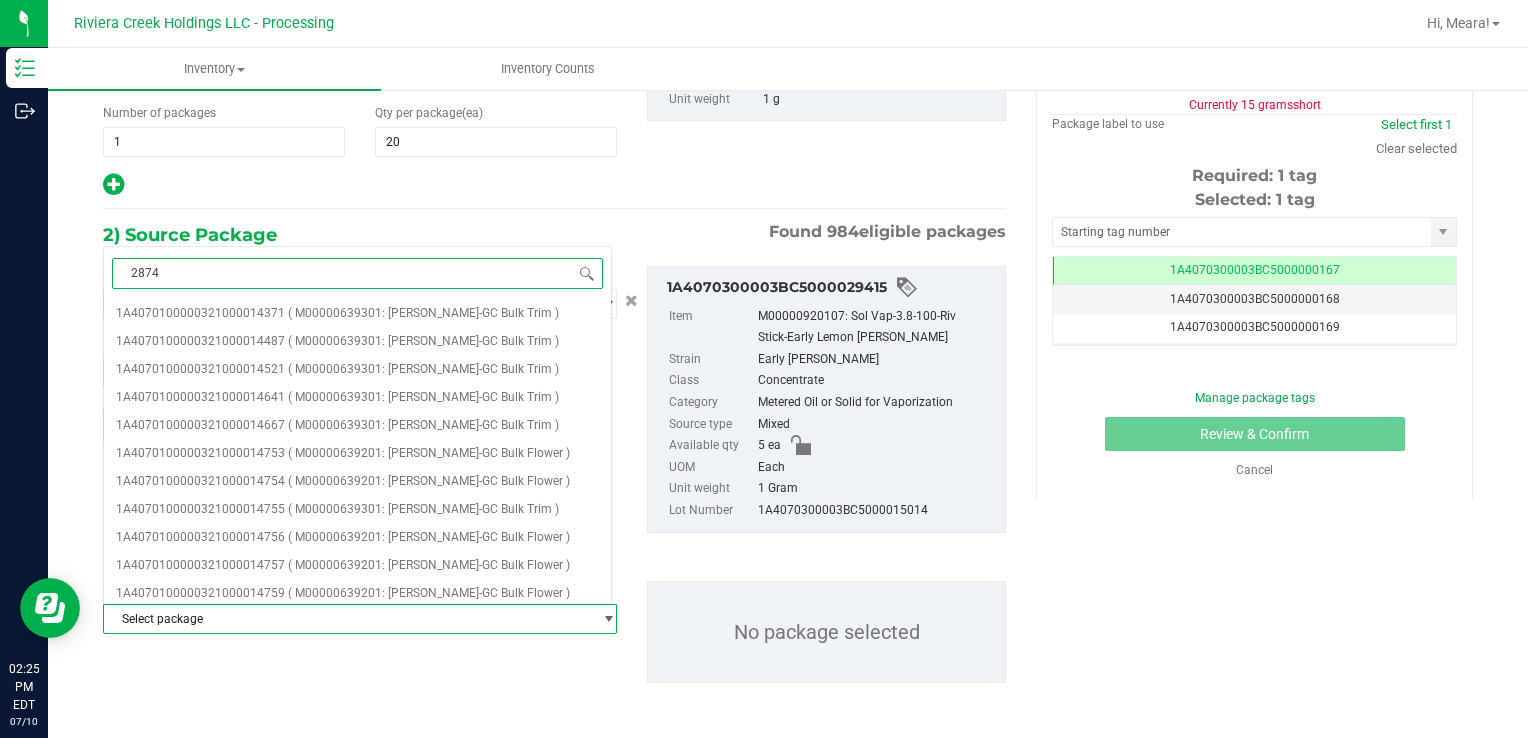 type on "28749" 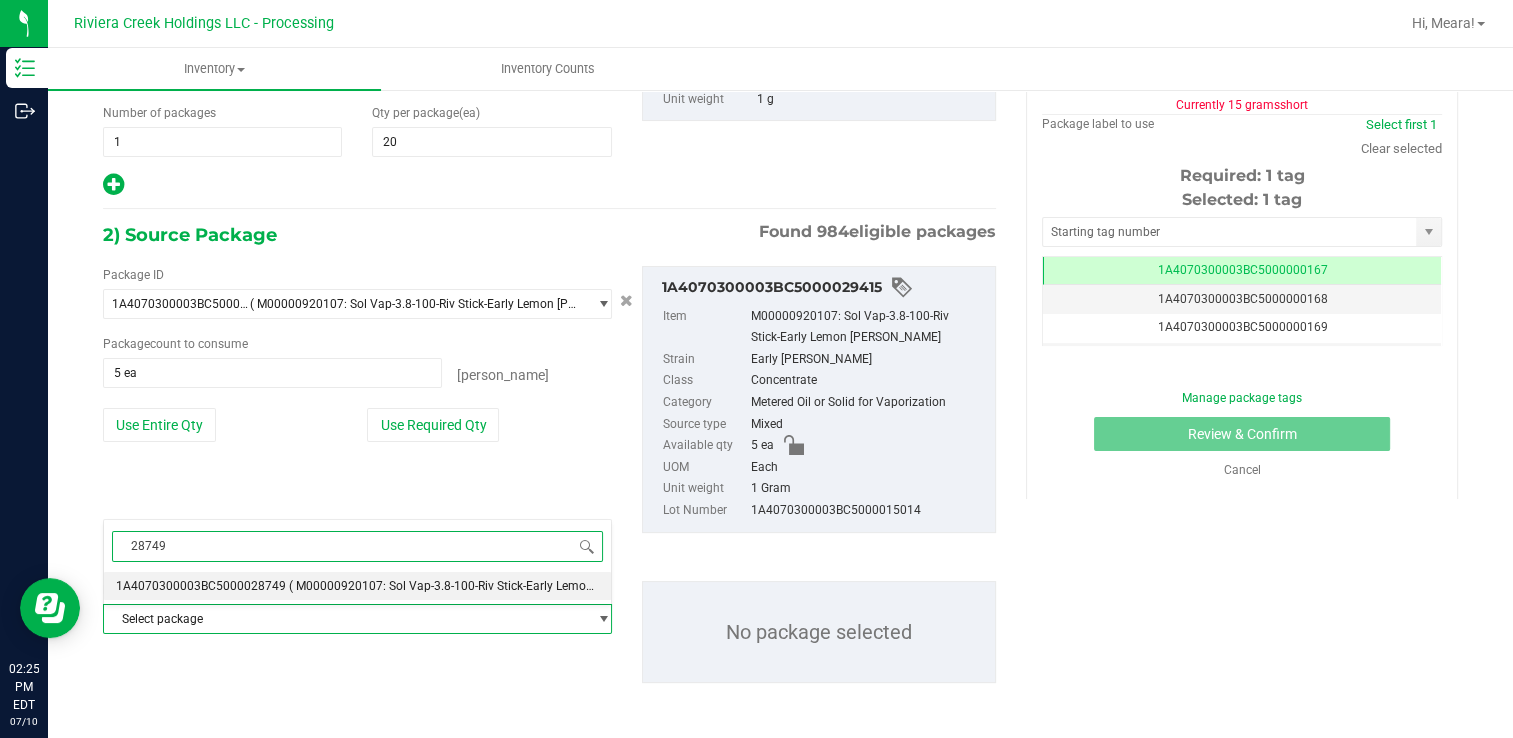 drag, startPoint x: 292, startPoint y: 567, endPoint x: 298, endPoint y: 587, distance: 20.880613 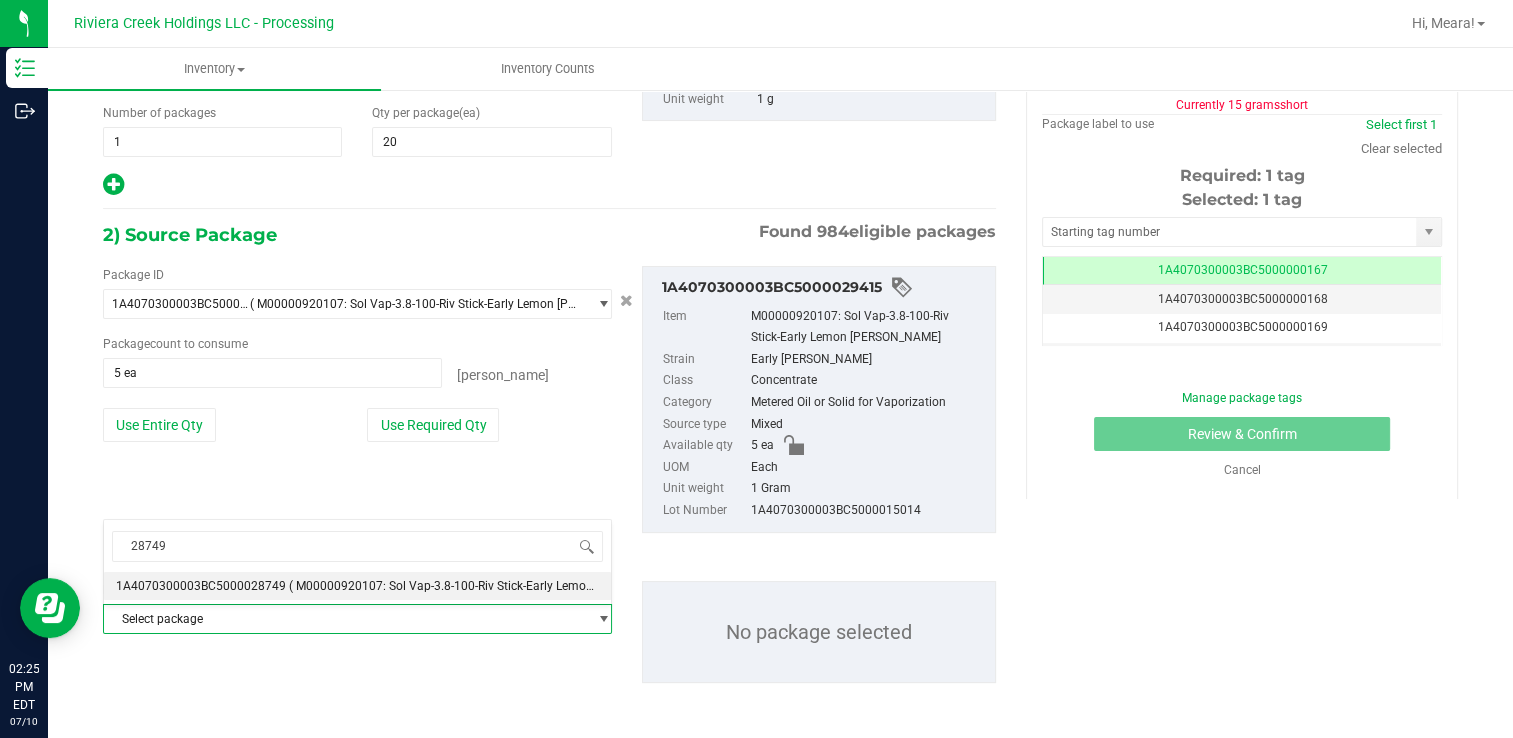 type 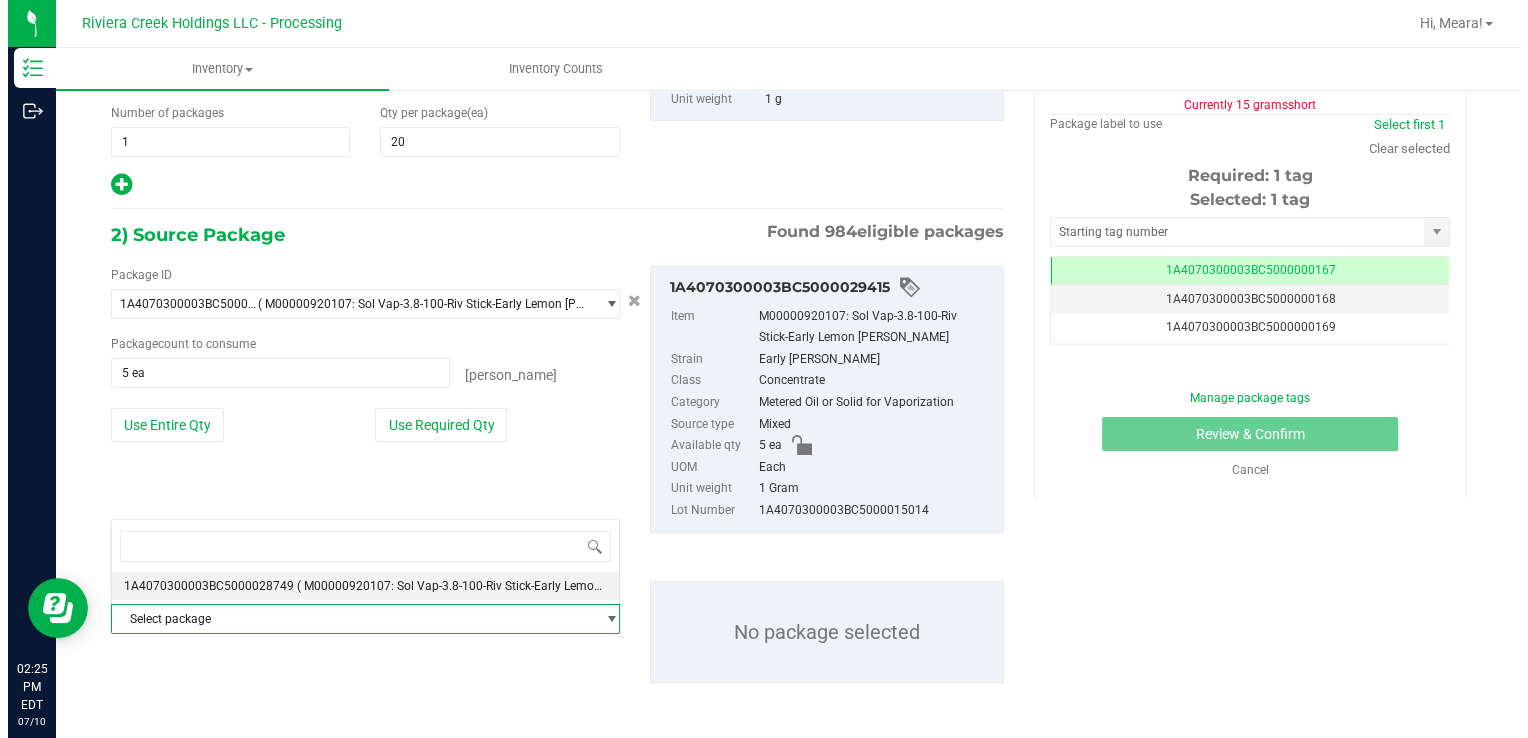 scroll, scrollTop: 0, scrollLeft: 0, axis: both 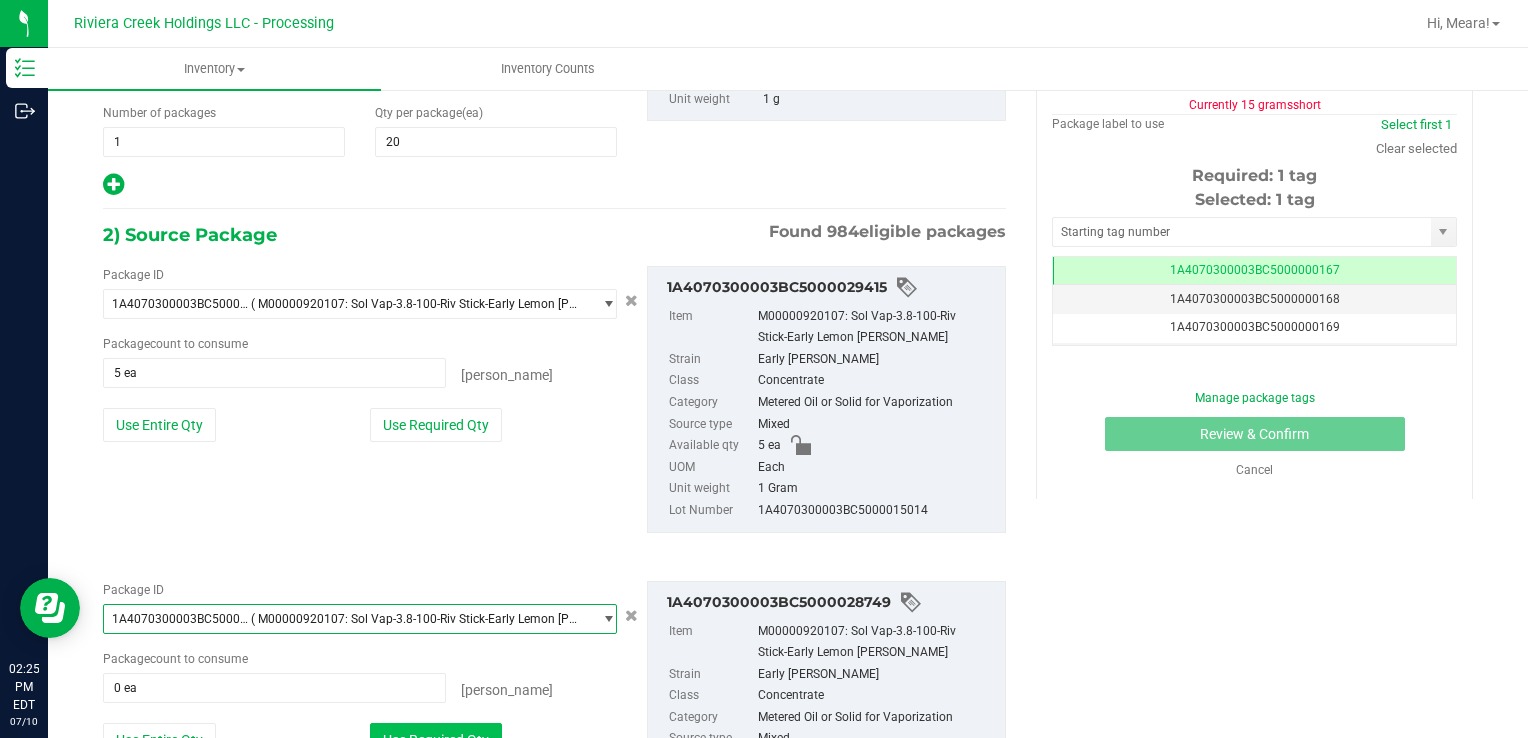 click on "Use Required Qty" at bounding box center [436, 740] 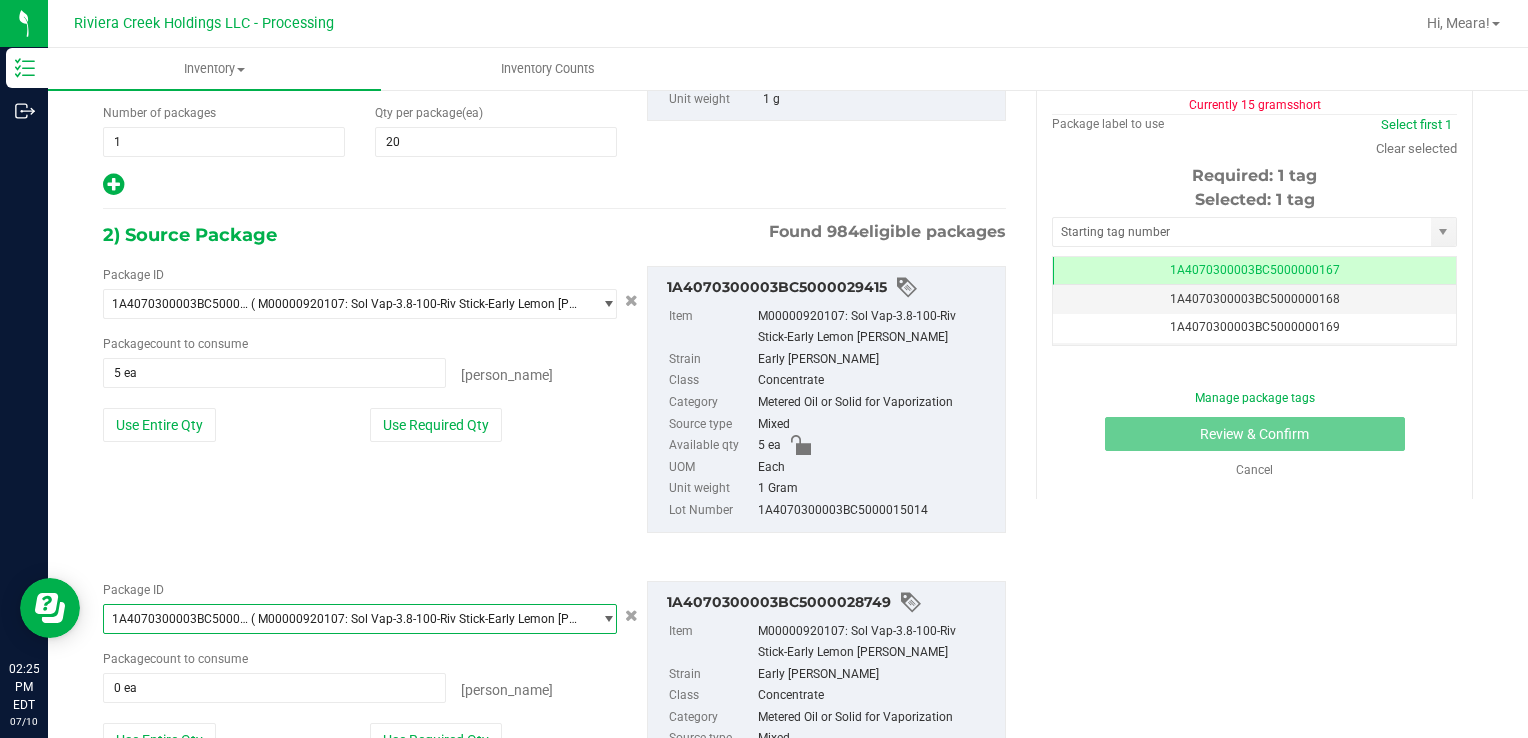 type on "15 ea" 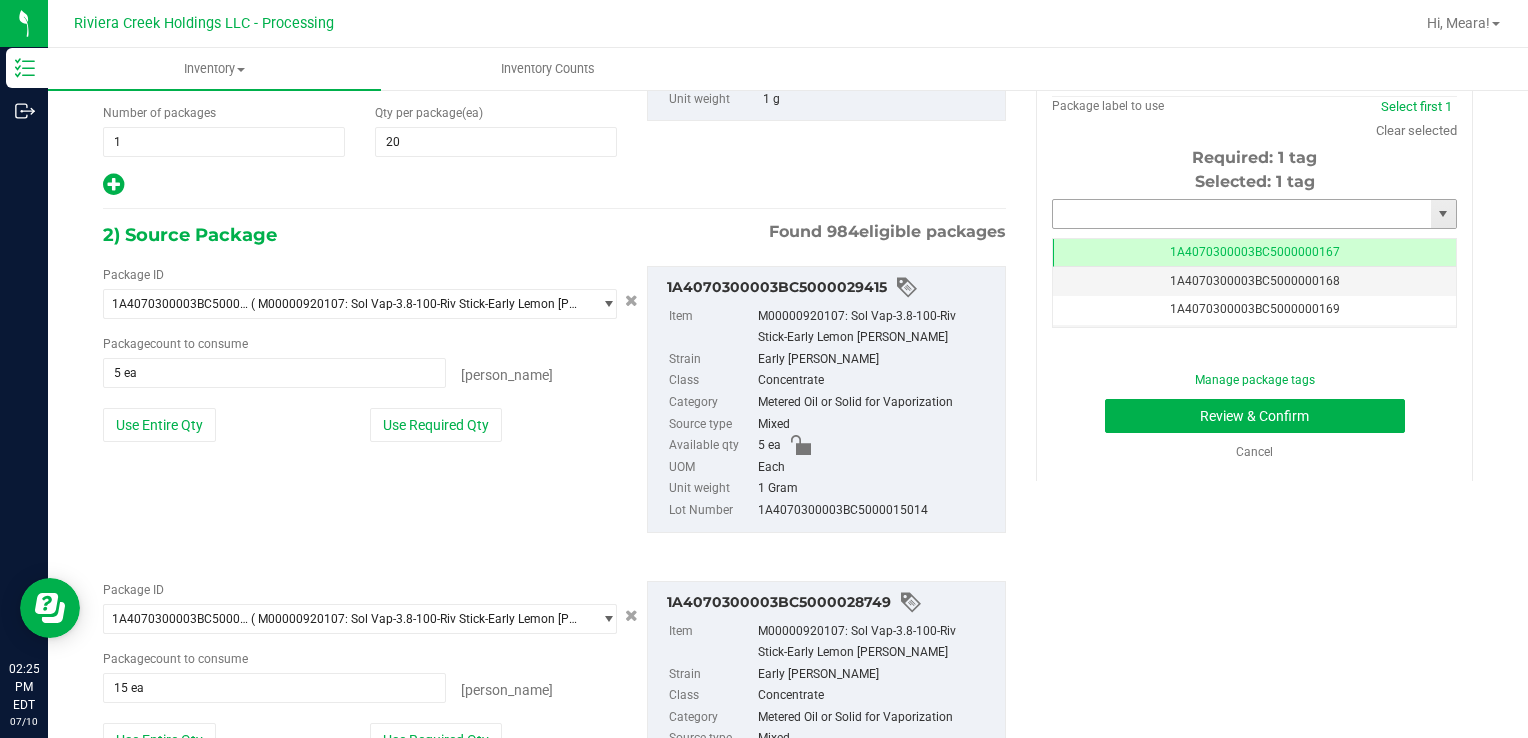 click at bounding box center [1242, 214] 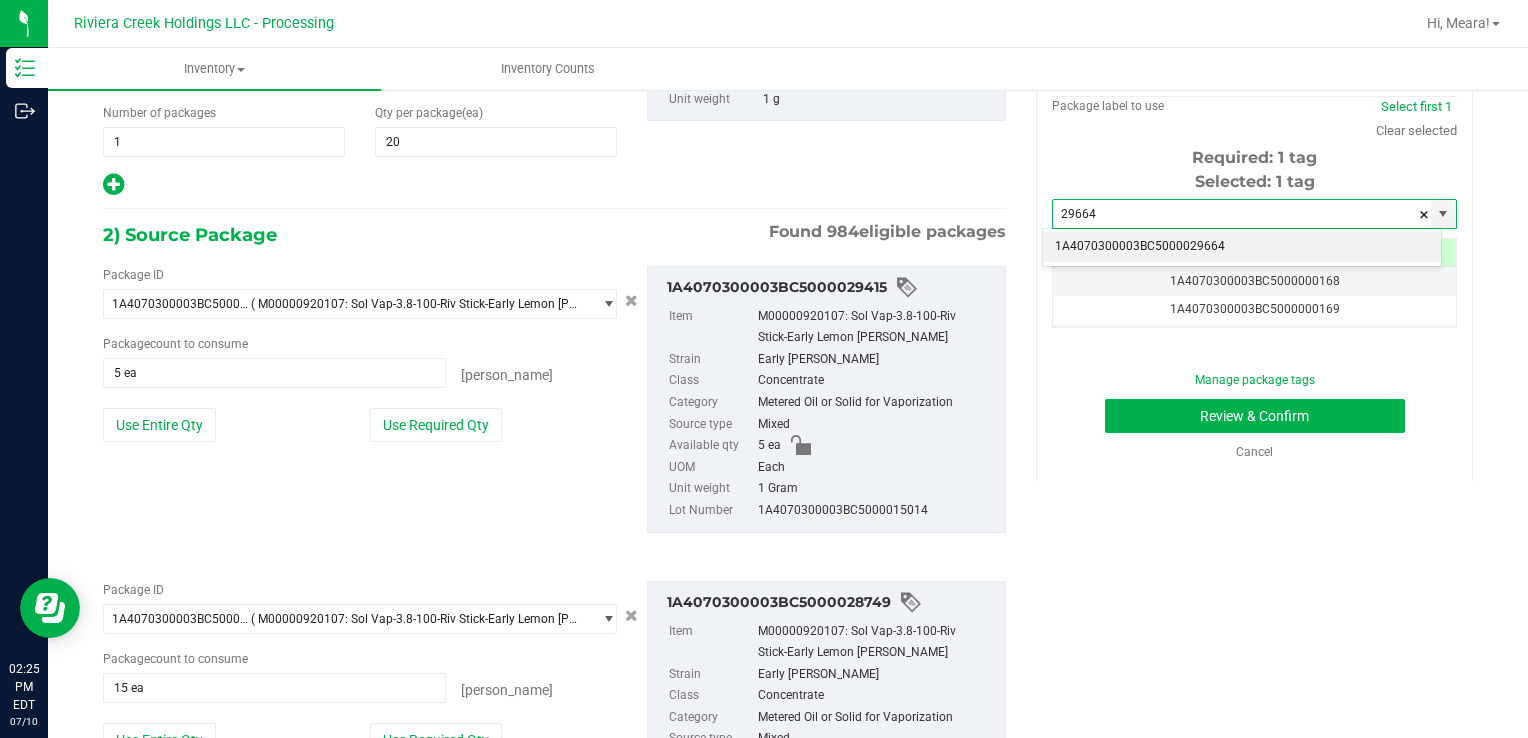 click on "1A4070300003BC5000029664" at bounding box center (1242, 247) 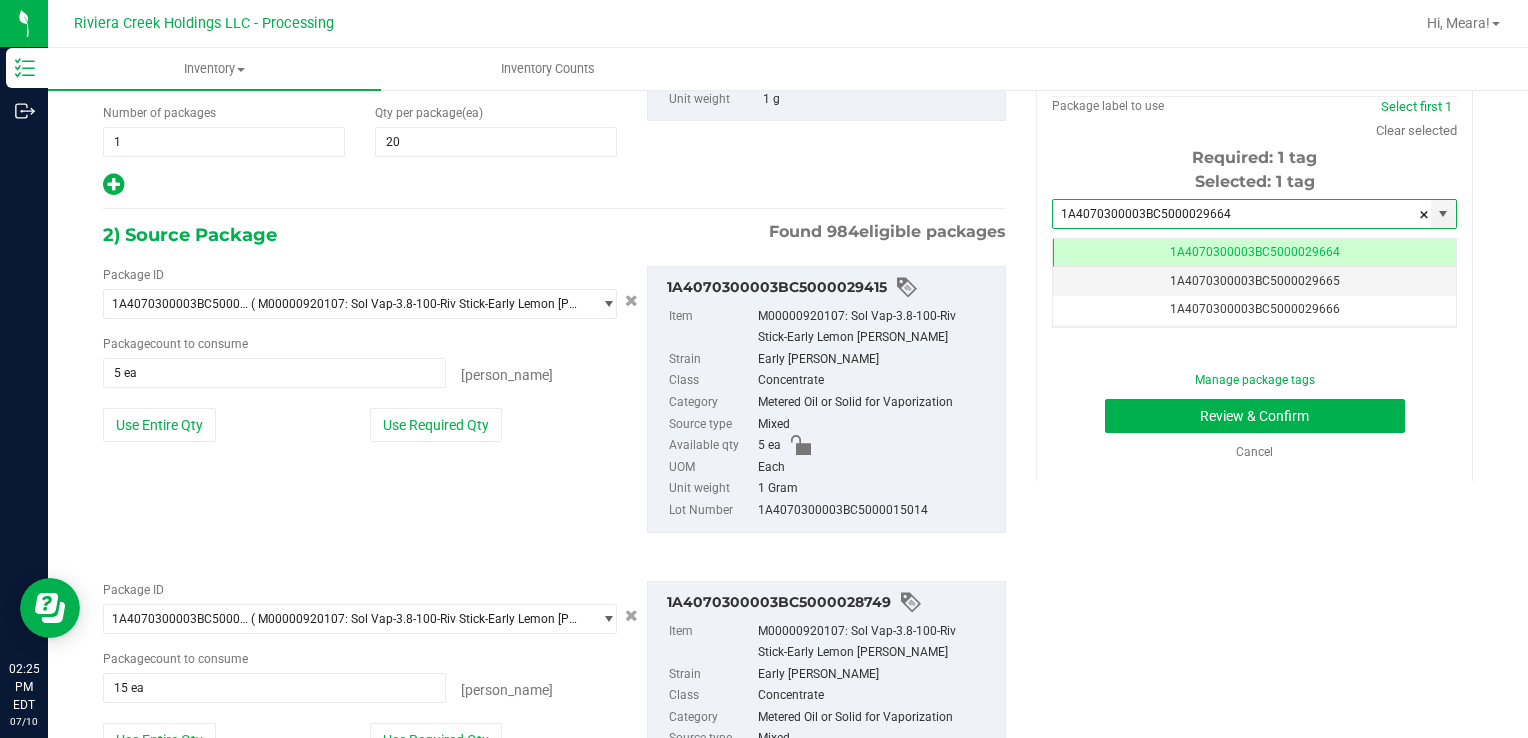 scroll, scrollTop: 0, scrollLeft: 0, axis: both 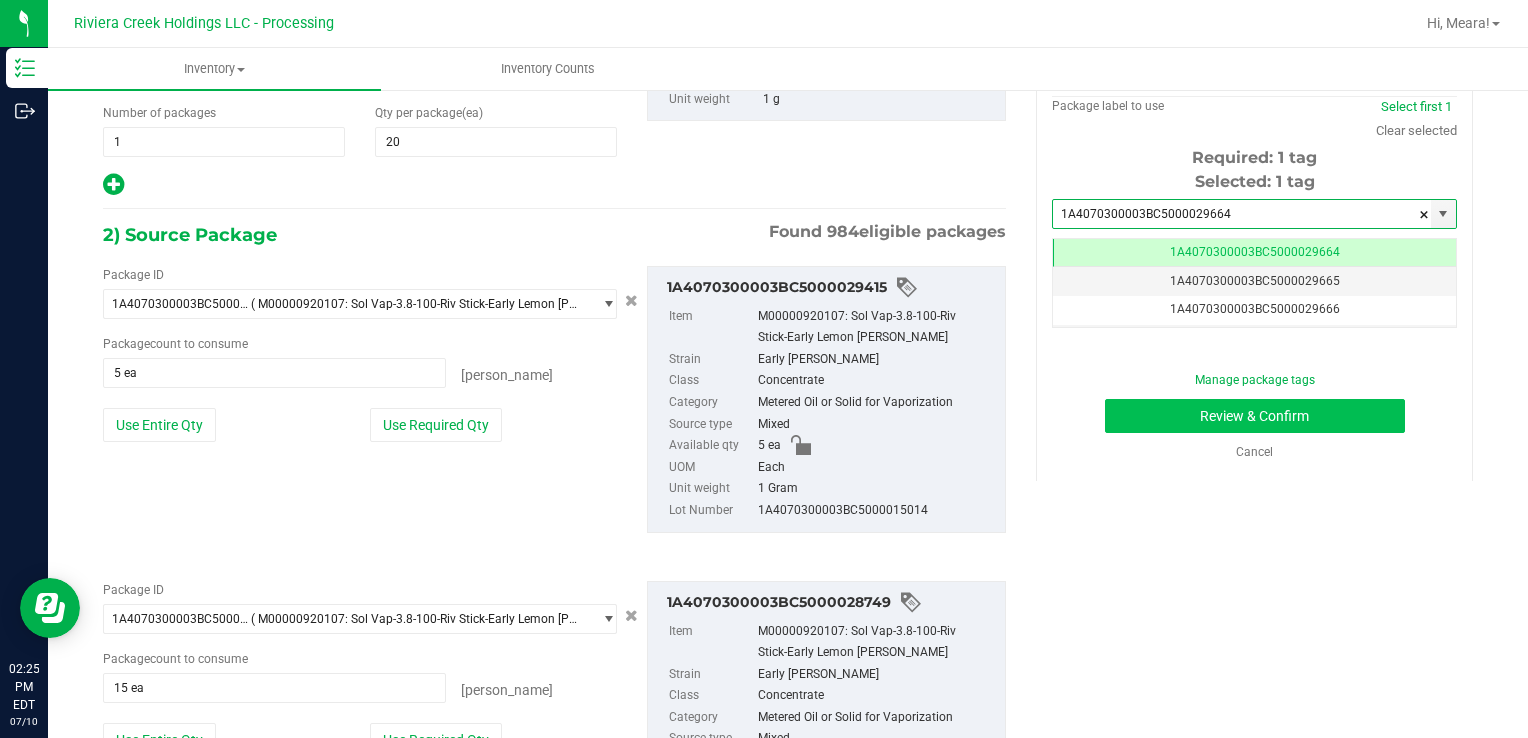 type on "1A4070300003BC5000029664" 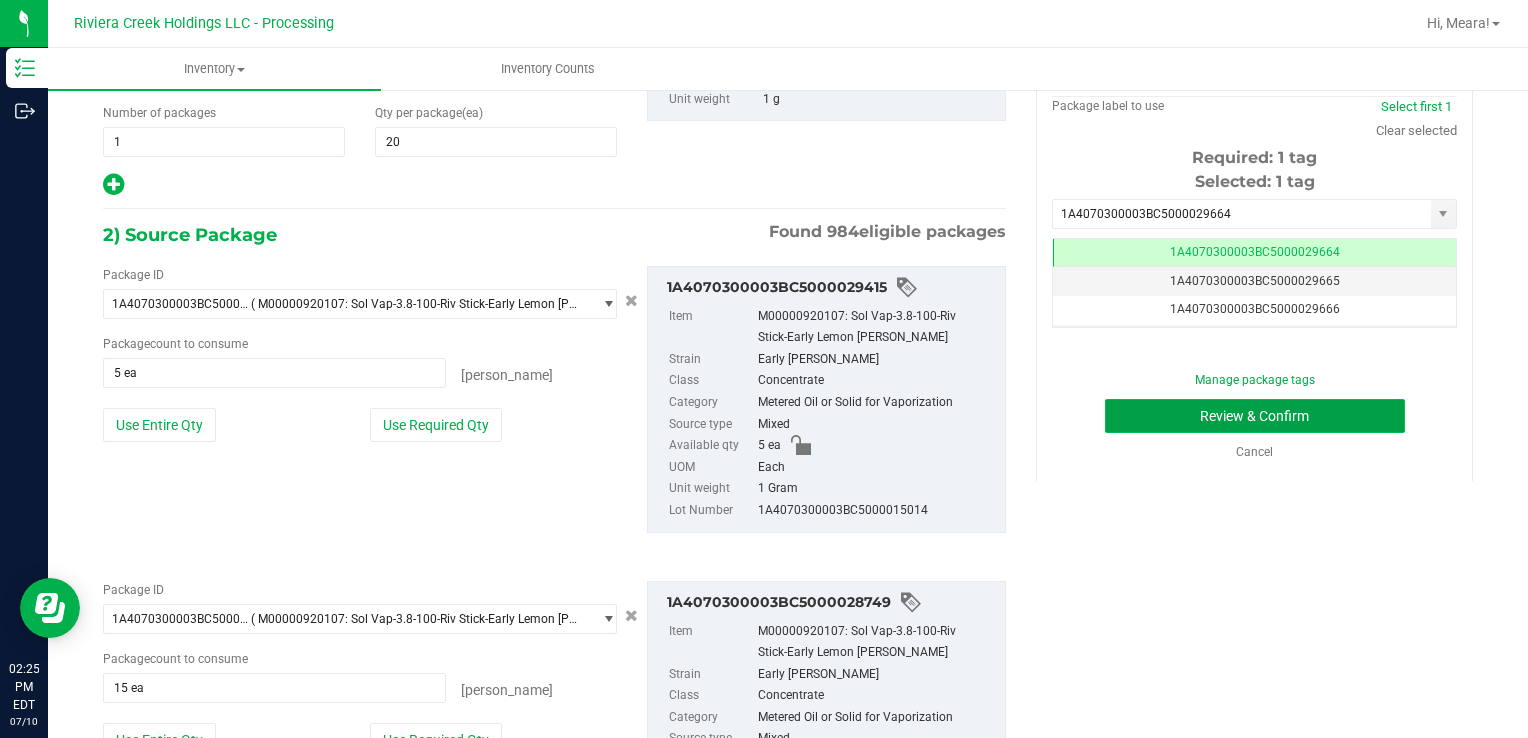 click on "Review & Confirm" at bounding box center [1255, 416] 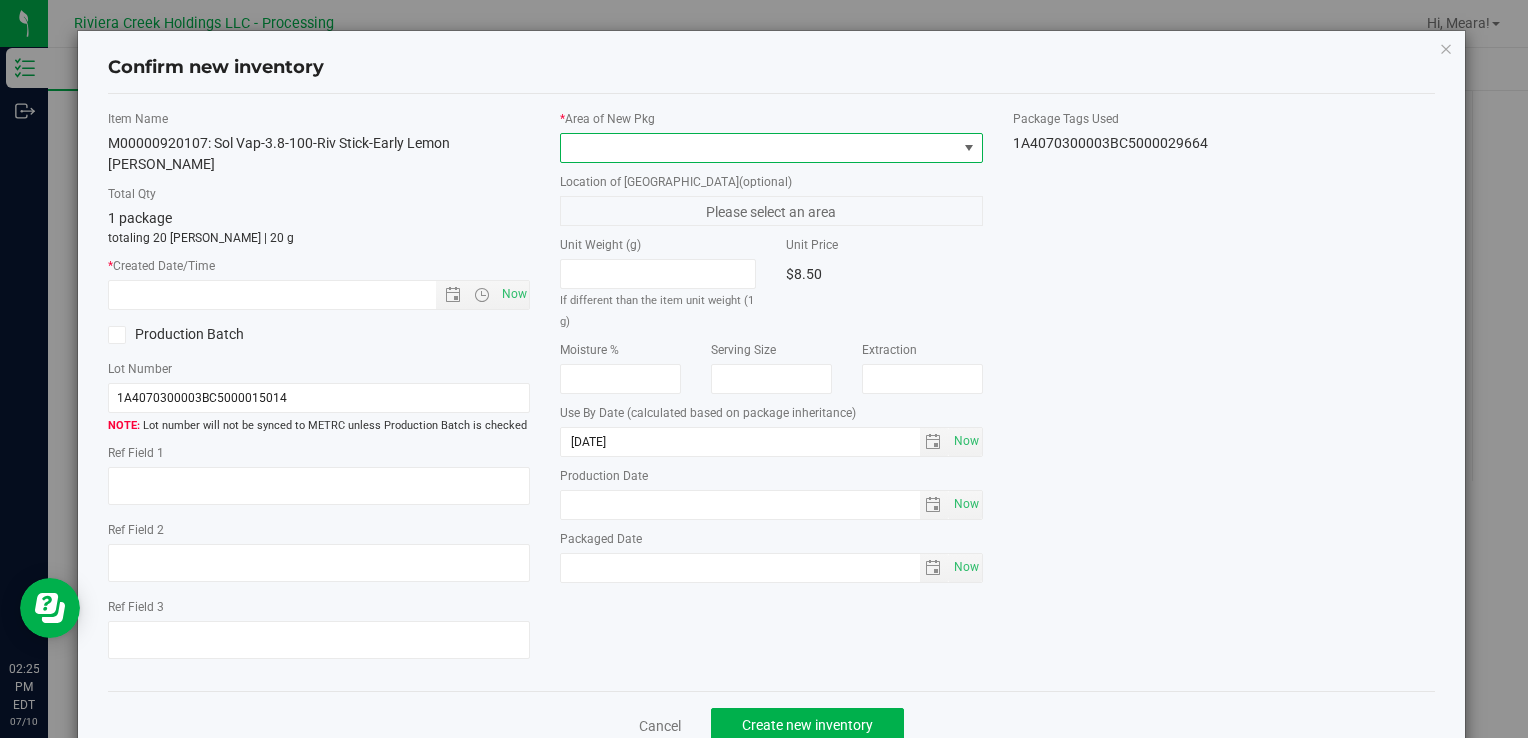 click at bounding box center (758, 148) 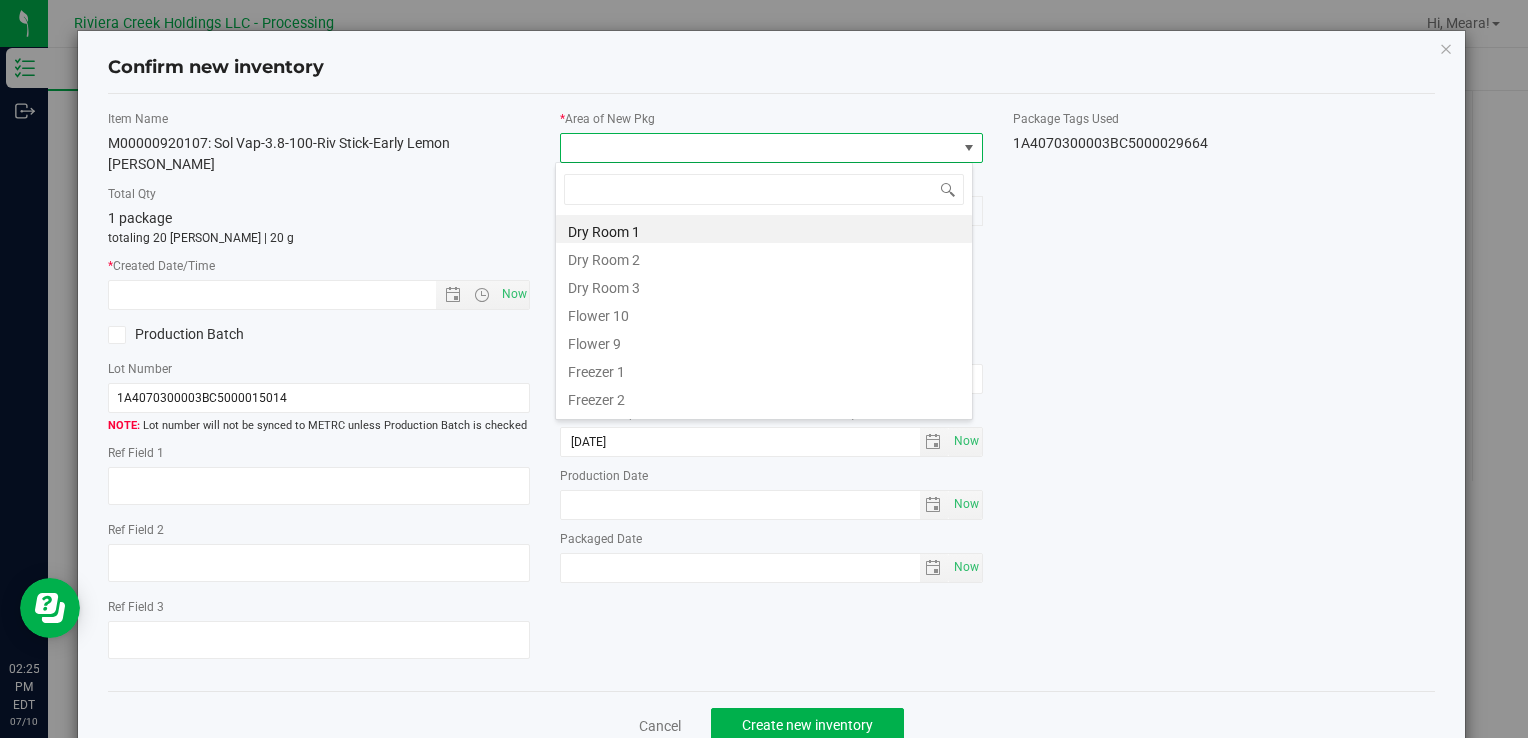 drag, startPoint x: 636, startPoint y: 308, endPoint x: 615, endPoint y: 310, distance: 21.095022 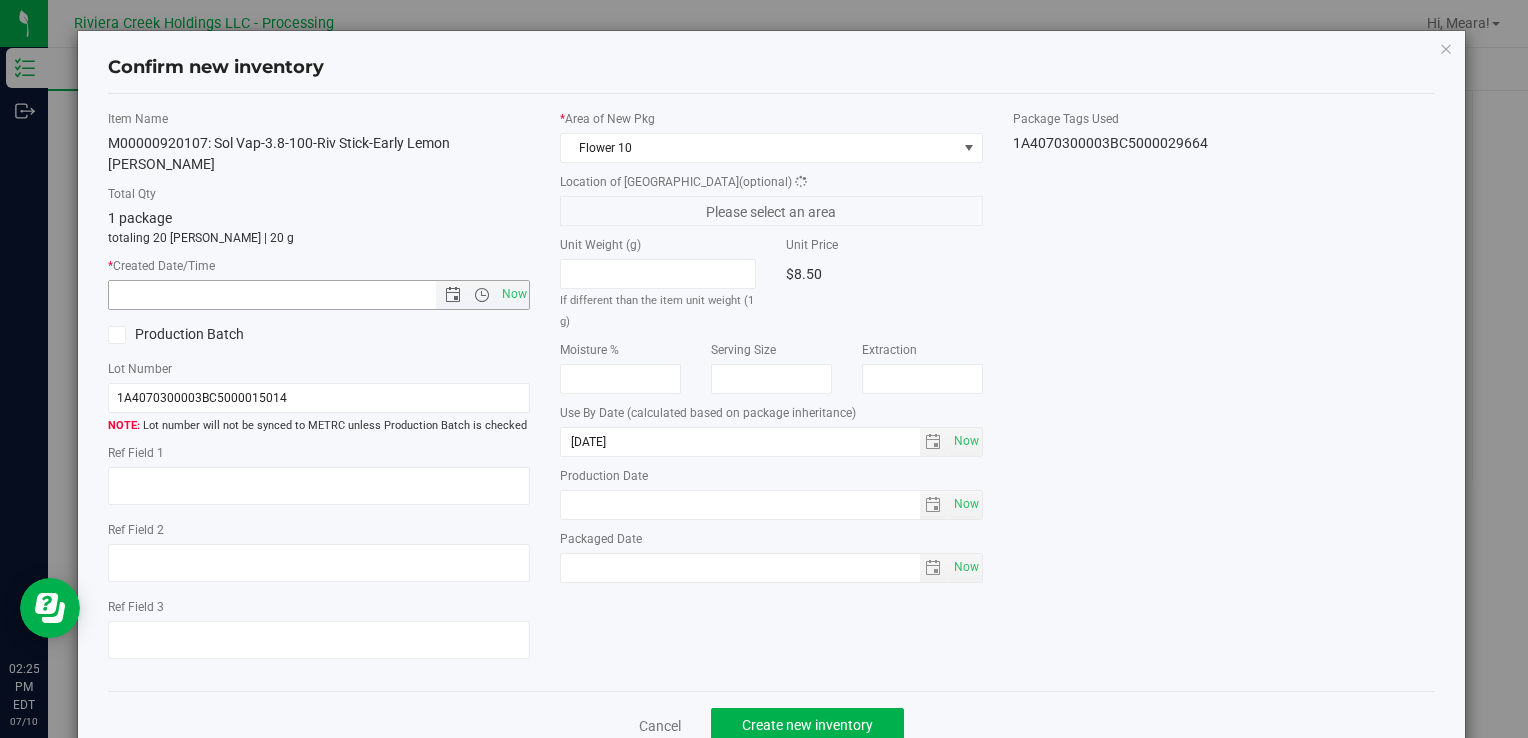 drag, startPoint x: 520, startPoint y: 270, endPoint x: 601, endPoint y: 346, distance: 111.07205 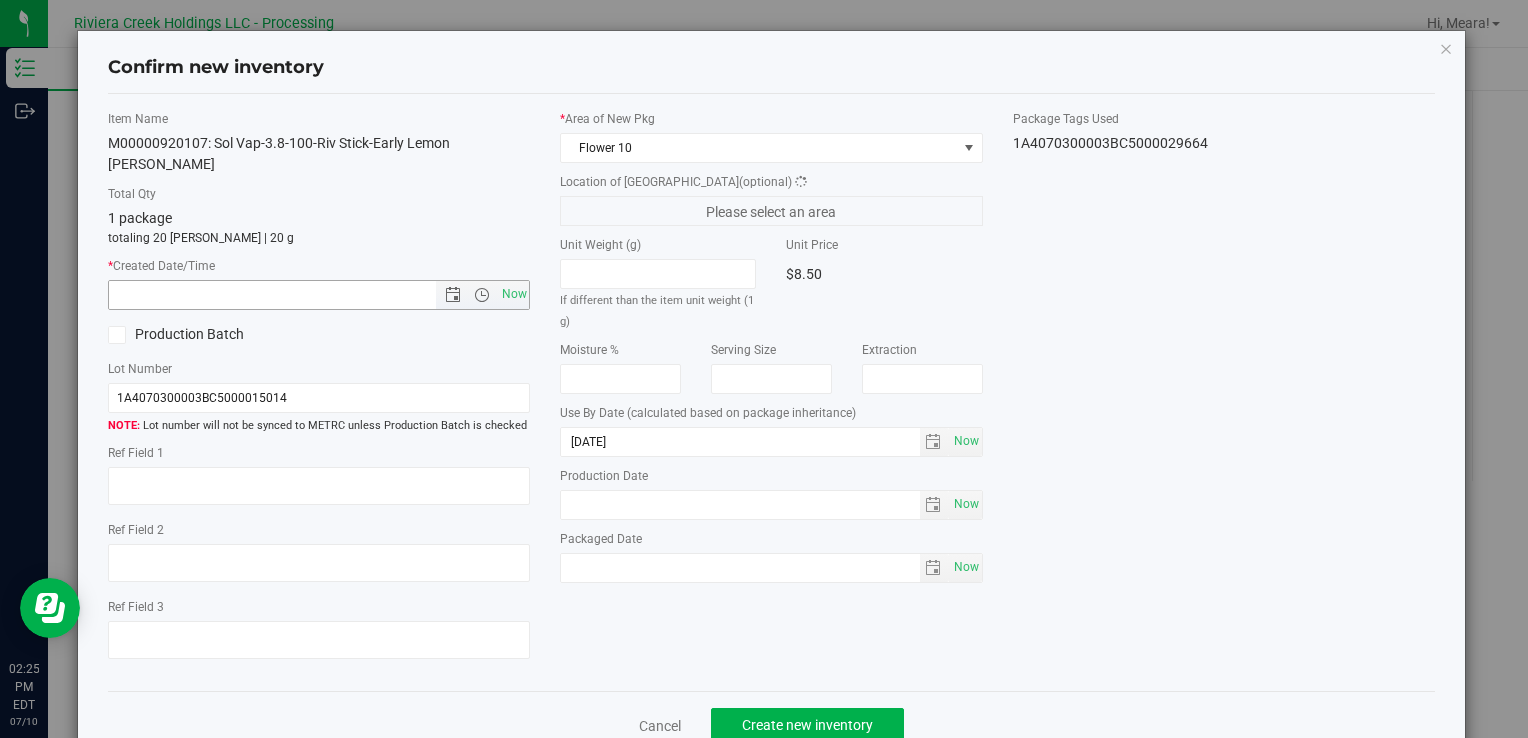click on "Now" at bounding box center [514, 294] 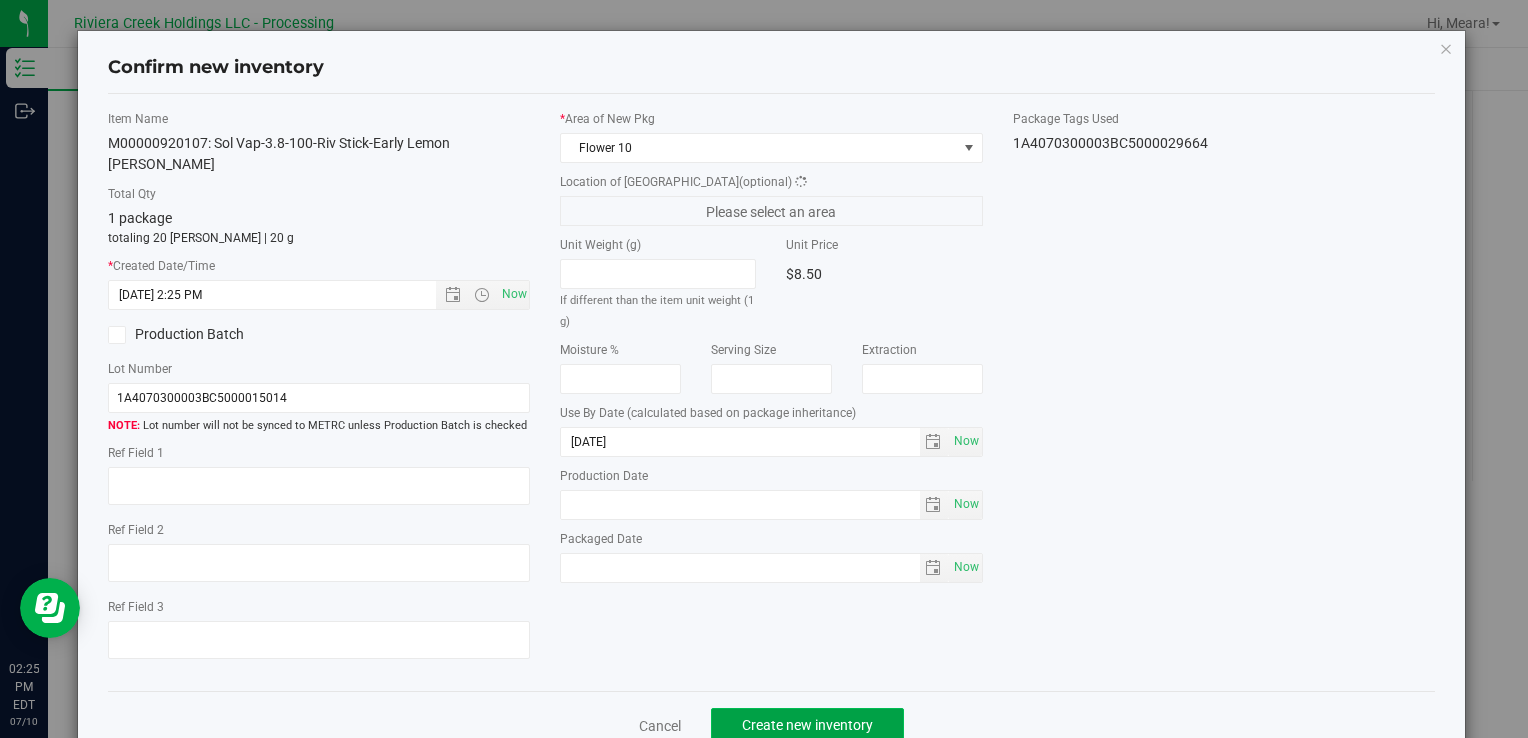 click on "Create new inventory" 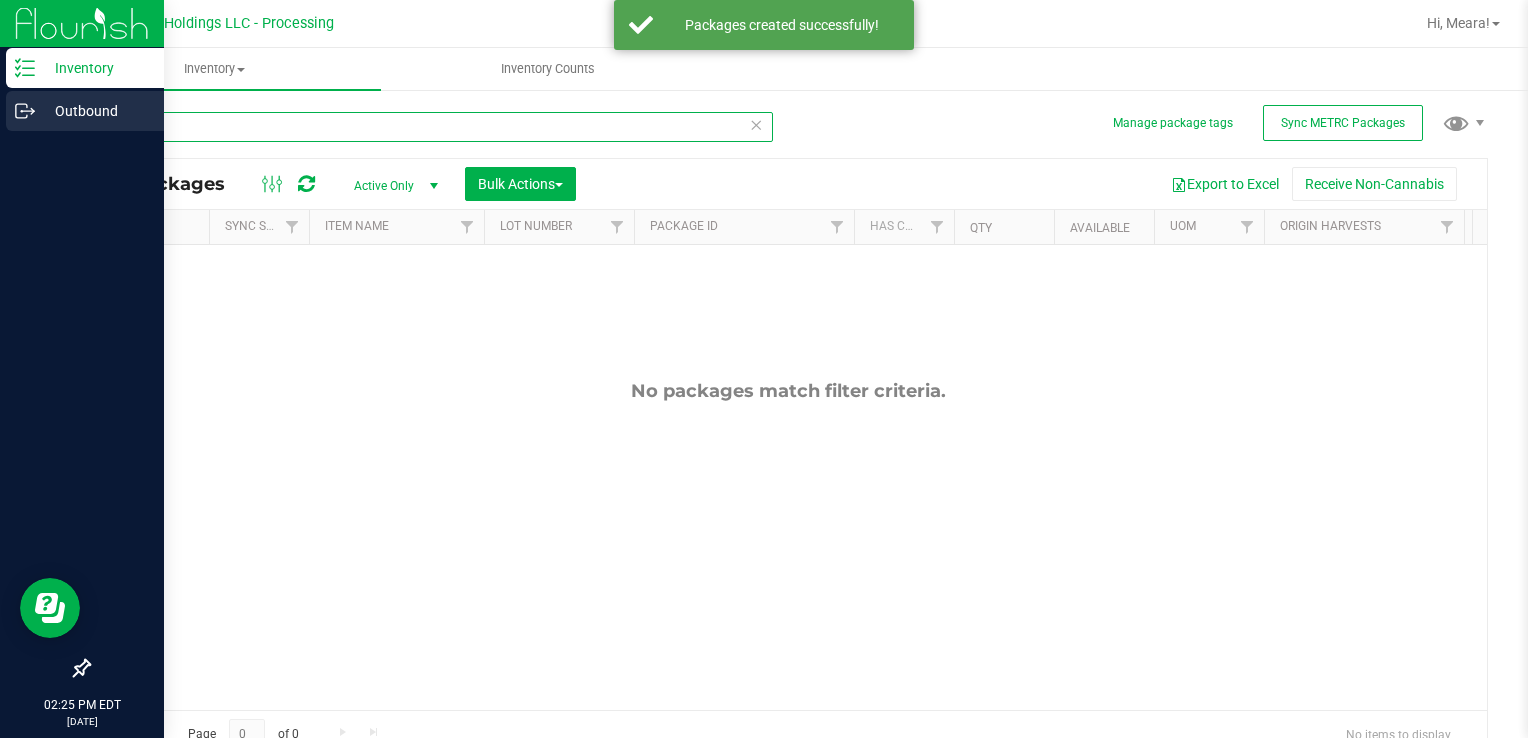 drag, startPoint x: 190, startPoint y: 130, endPoint x: 0, endPoint y: 133, distance: 190.02368 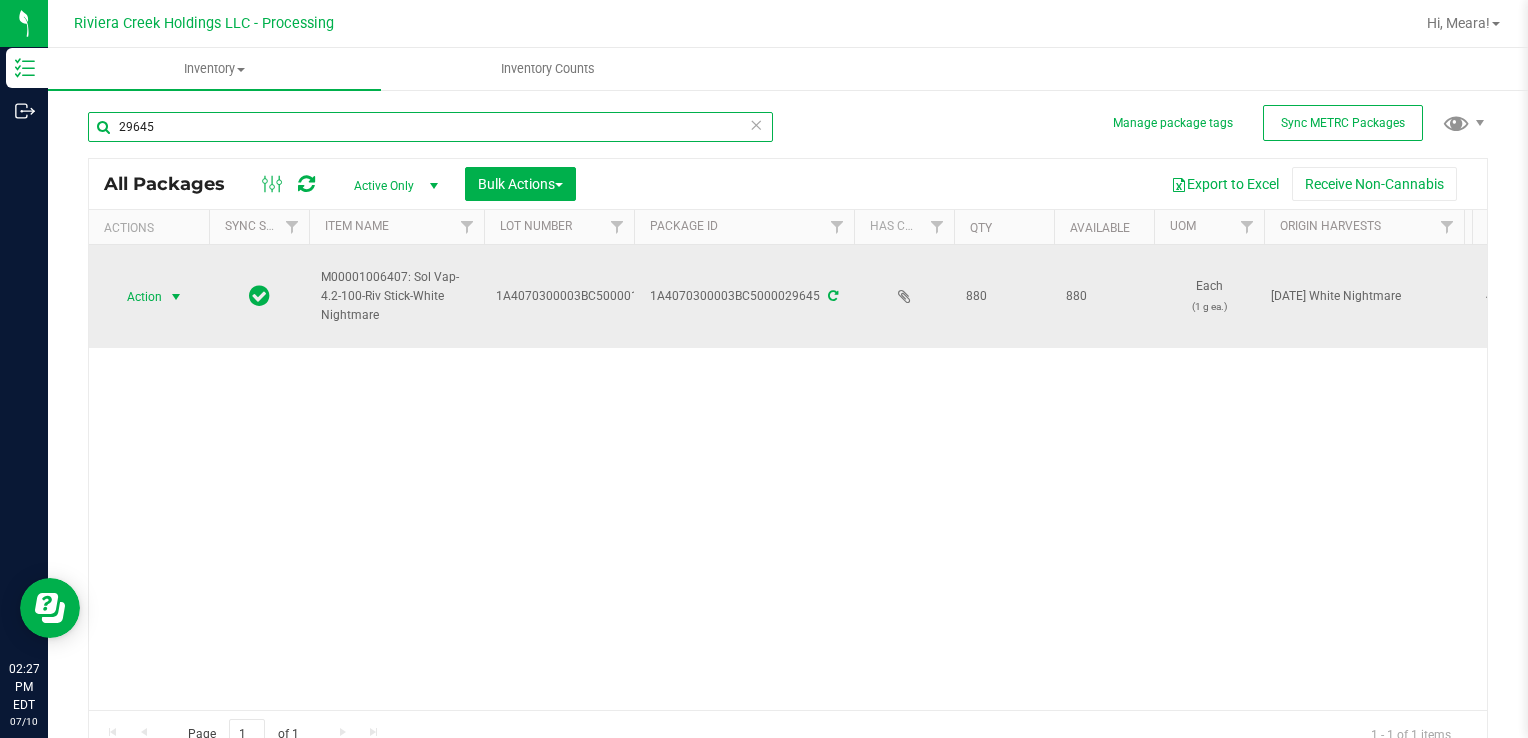 type on "29645" 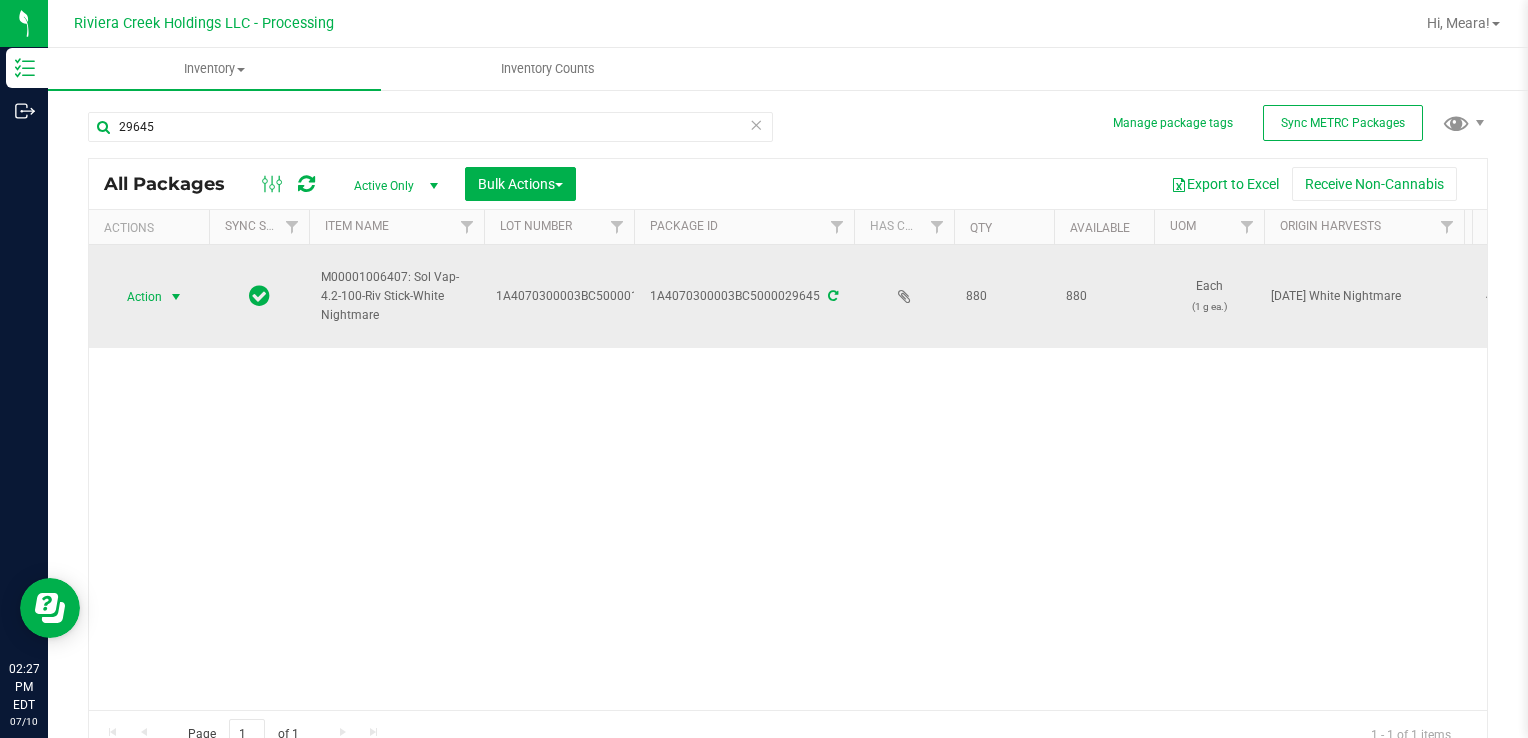 click at bounding box center [176, 297] 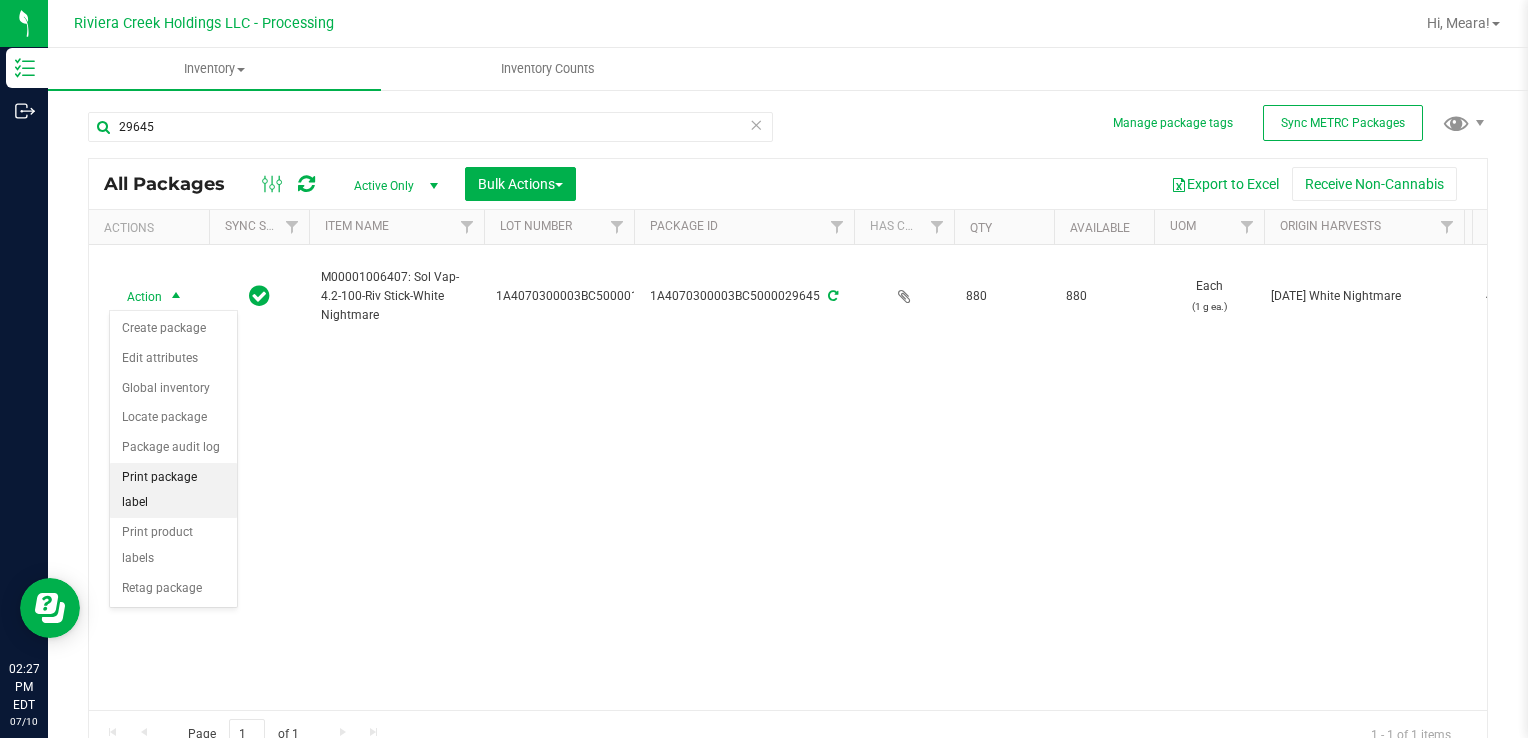 click on "Print package label" at bounding box center [173, 490] 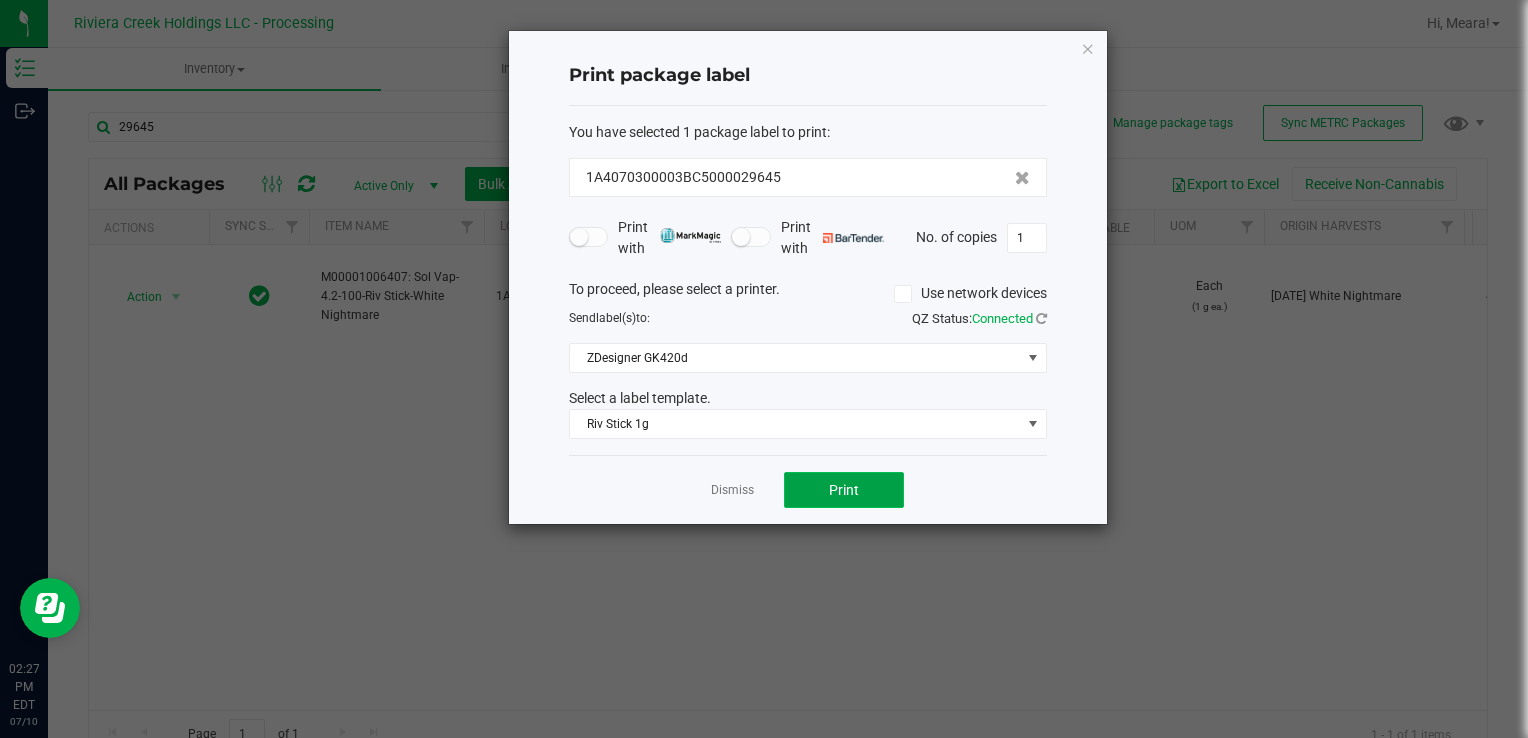 click on "Print" 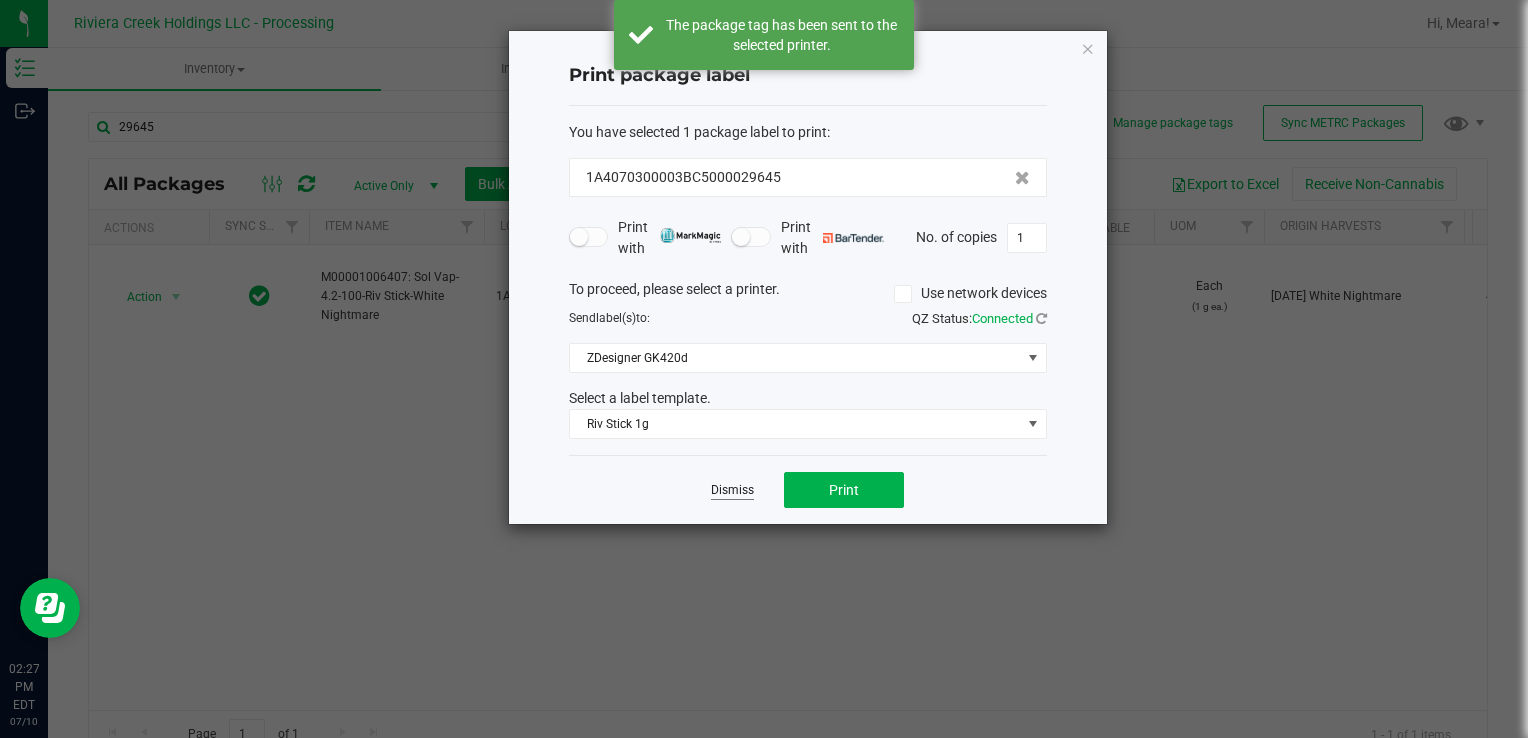click on "Dismiss" 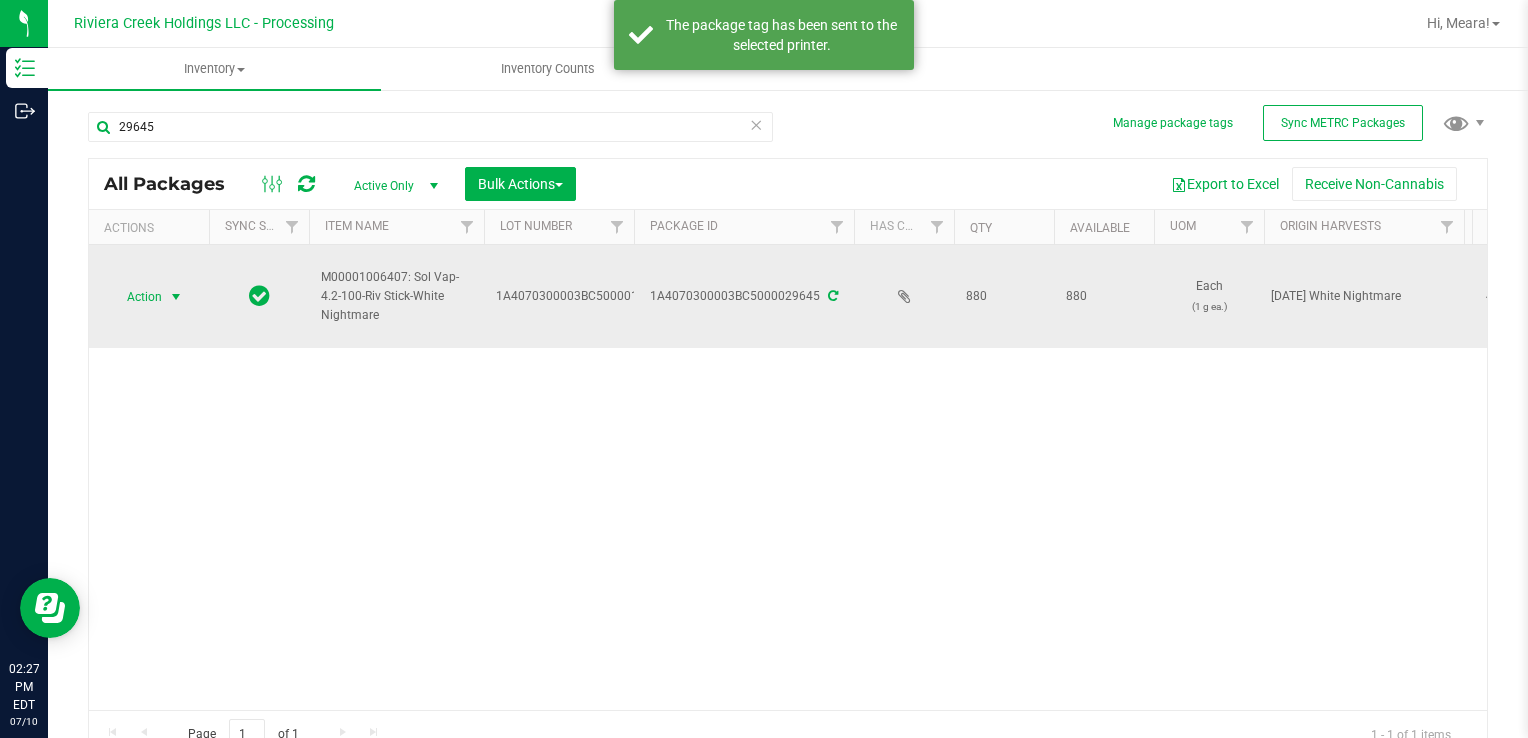 drag, startPoint x: 156, startPoint y: 289, endPoint x: 176, endPoint y: 320, distance: 36.891735 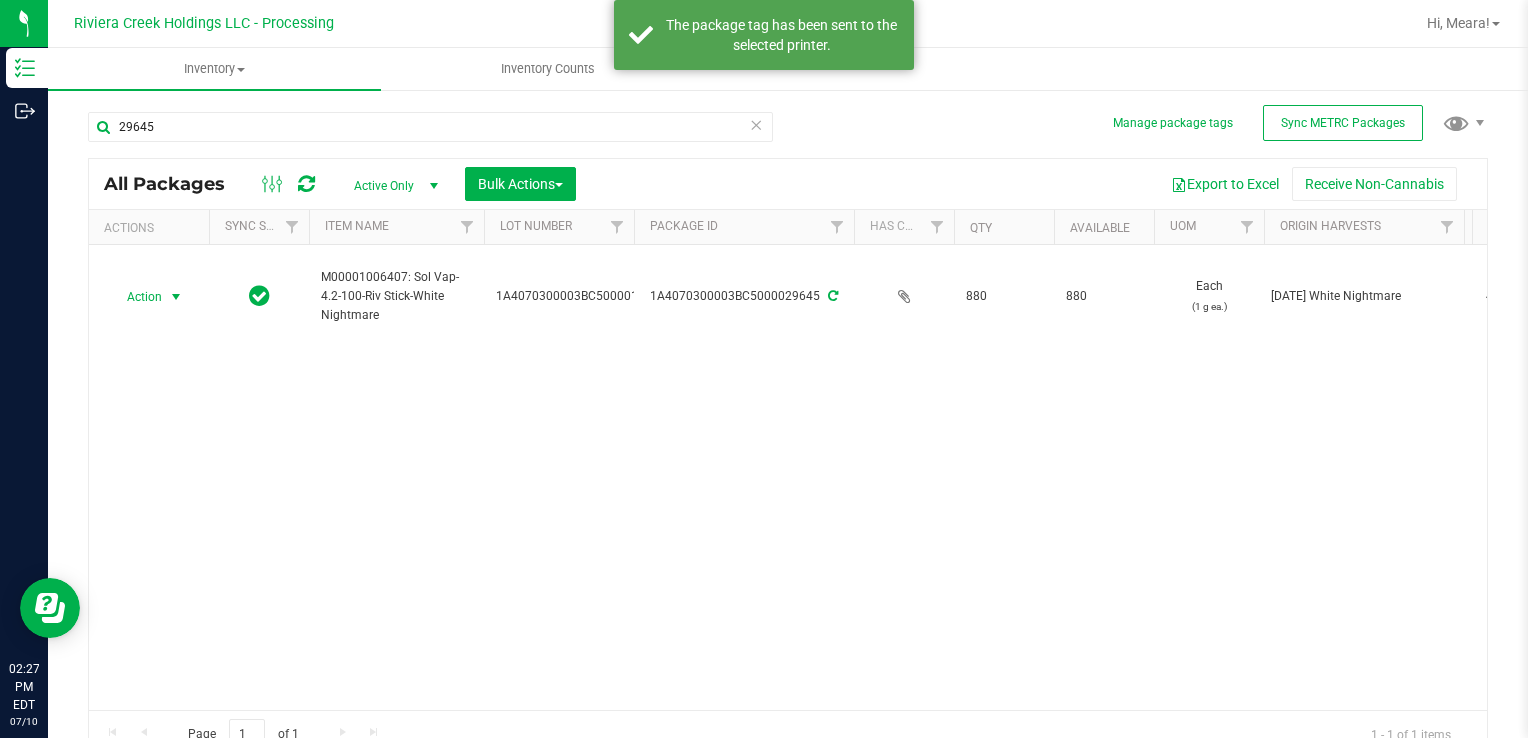 click on "Action" at bounding box center (136, 297) 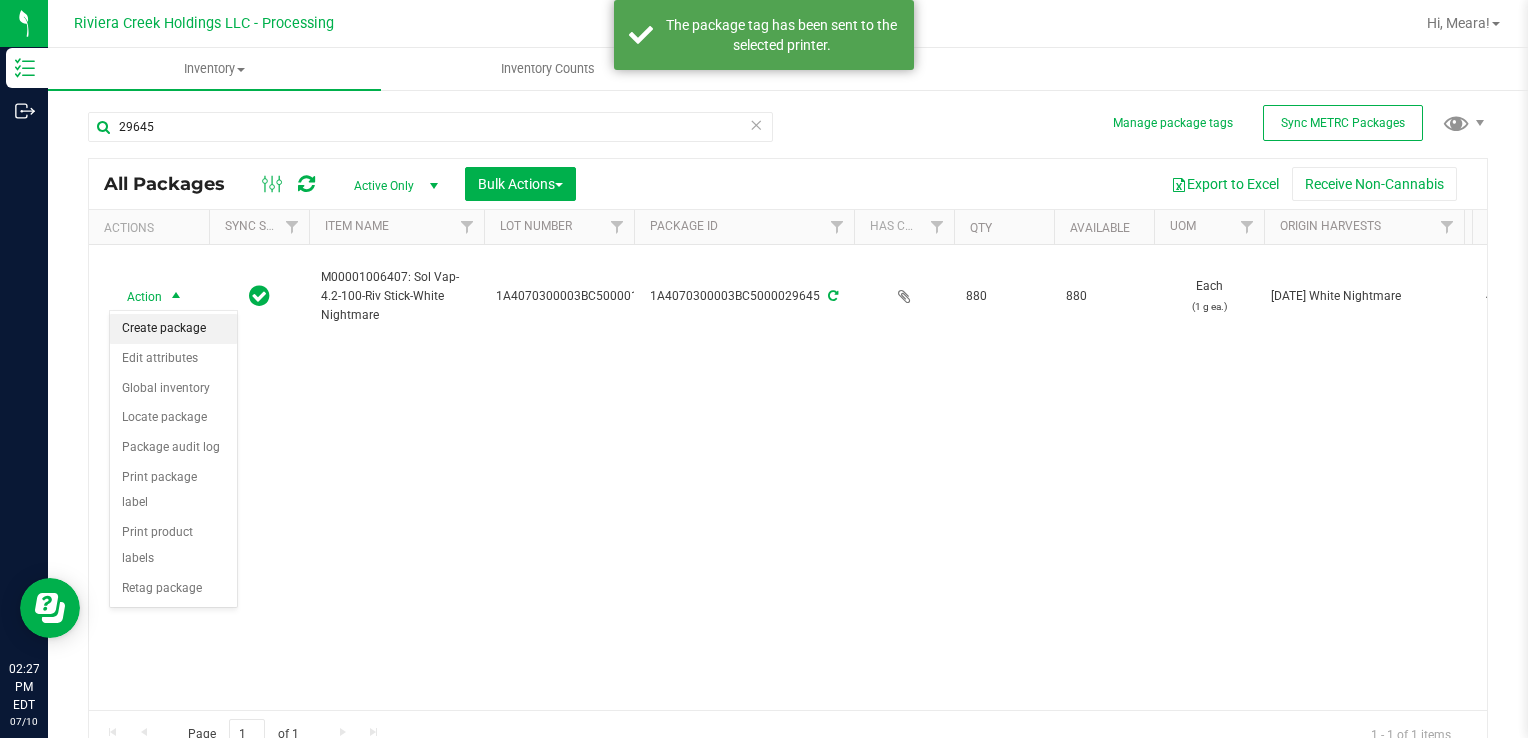 click on "Create package" at bounding box center [173, 329] 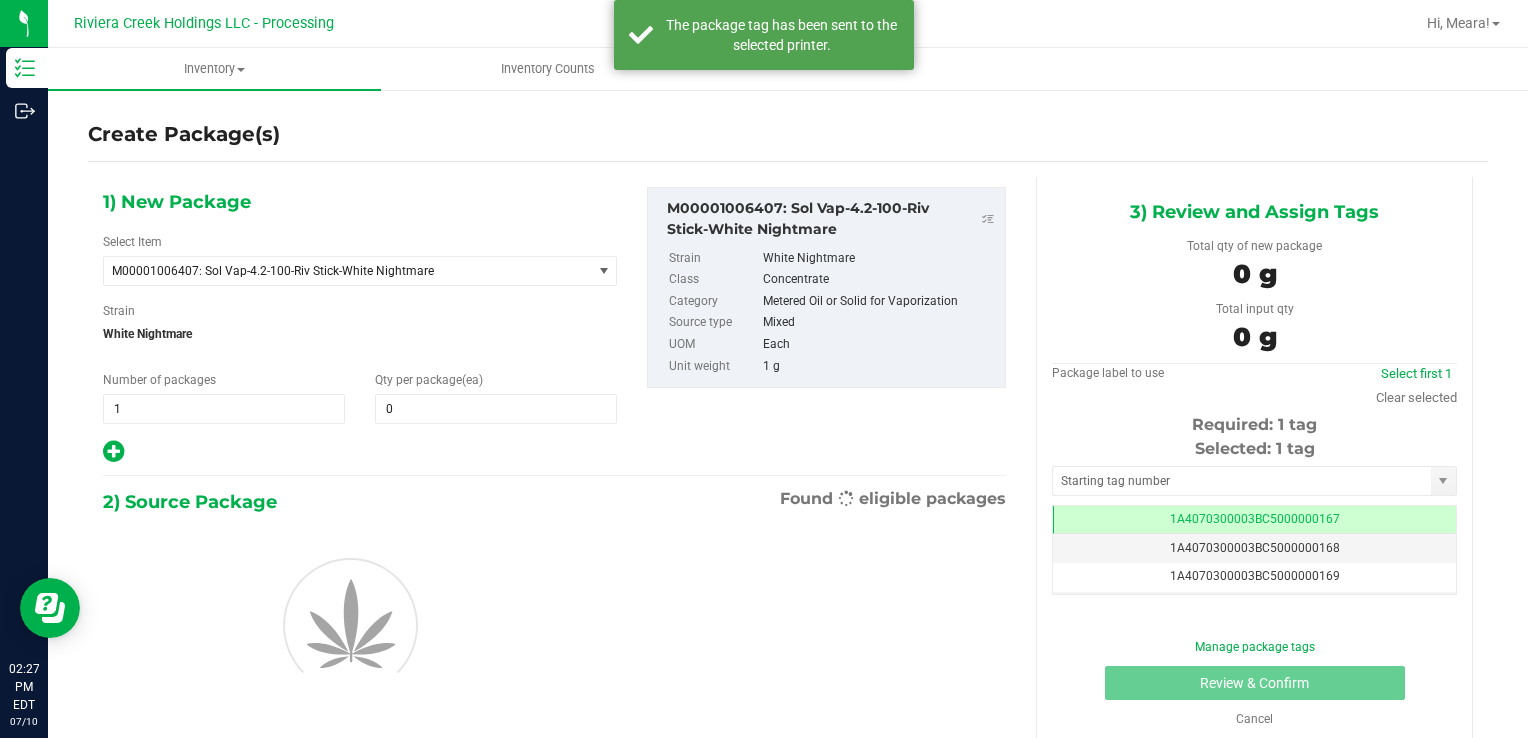 scroll, scrollTop: 0, scrollLeft: 0, axis: both 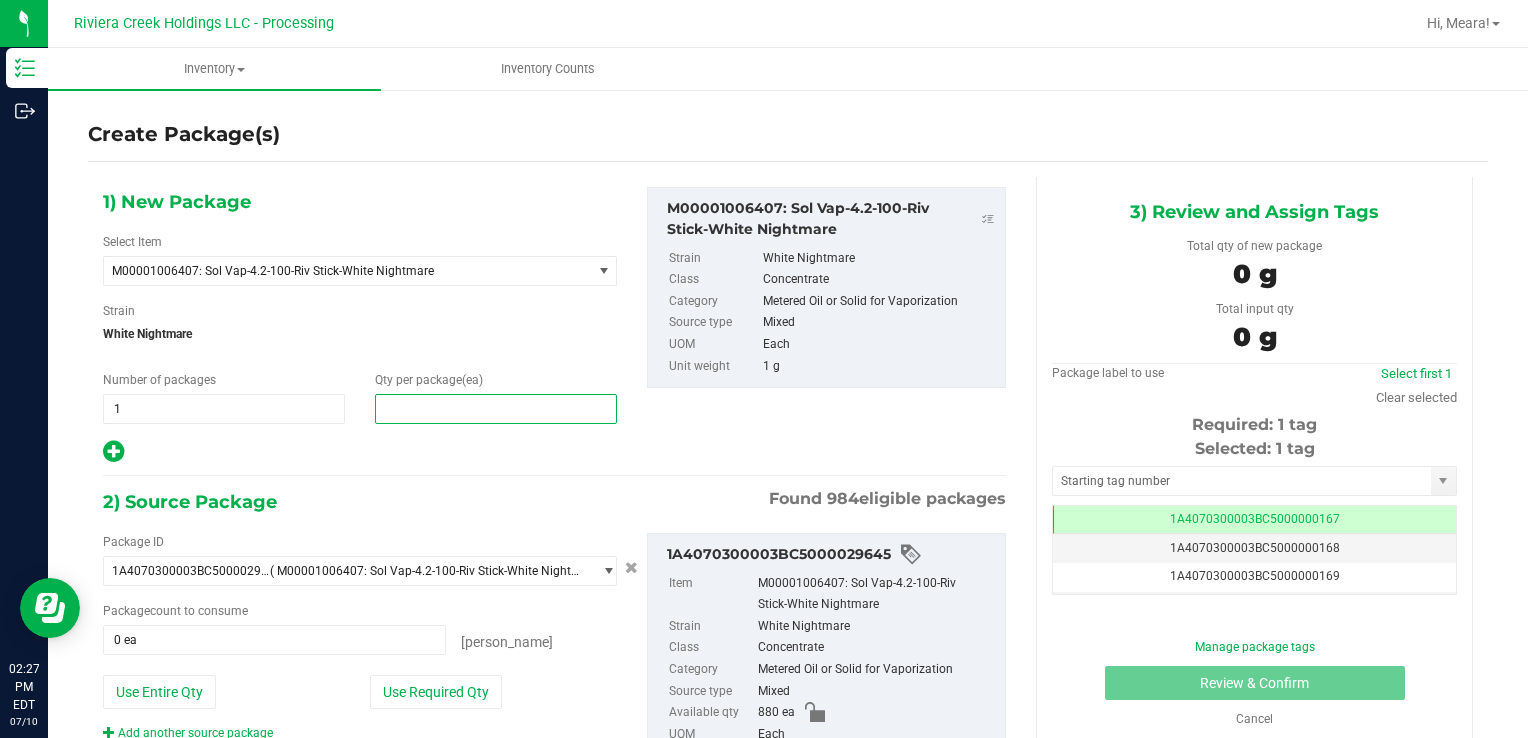 click at bounding box center (496, 409) 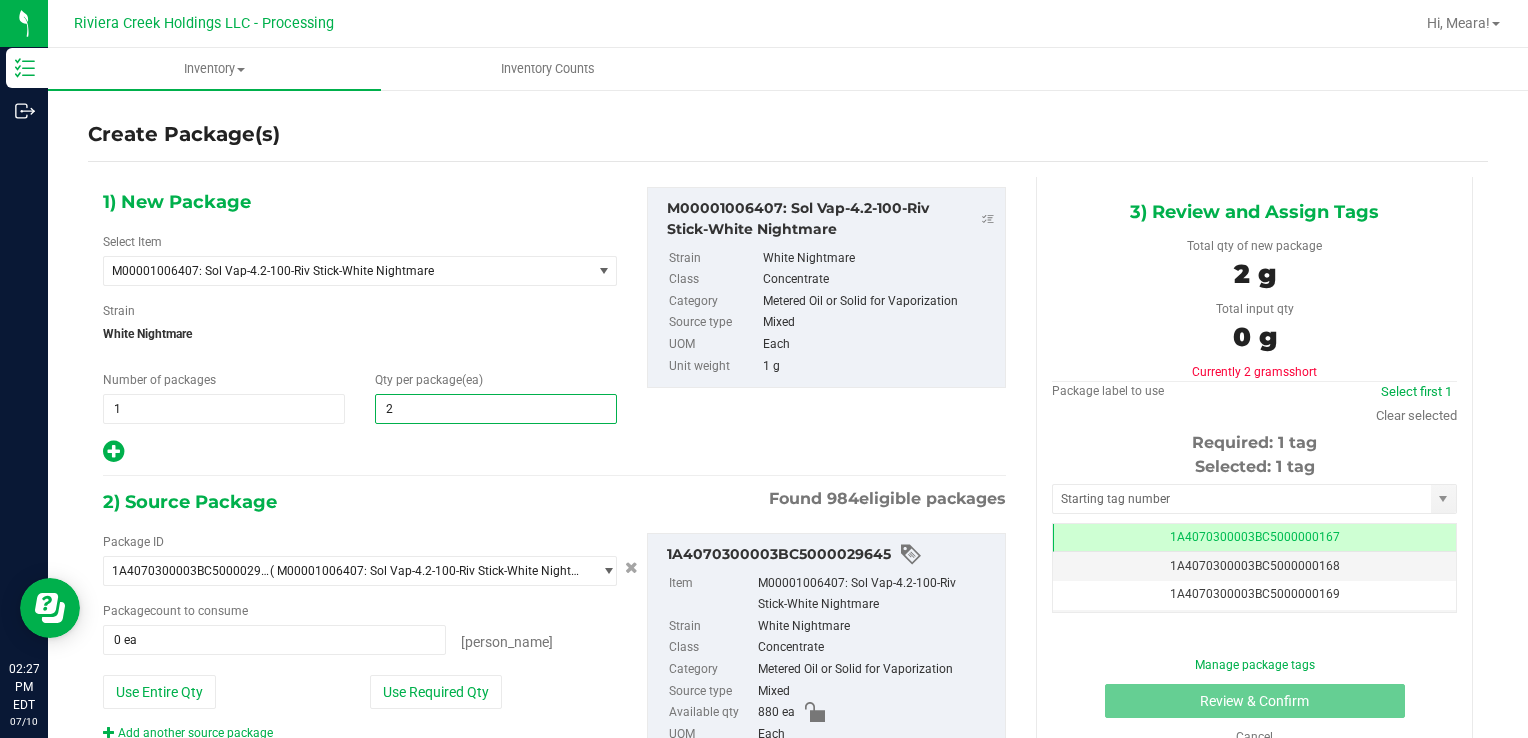type on "20" 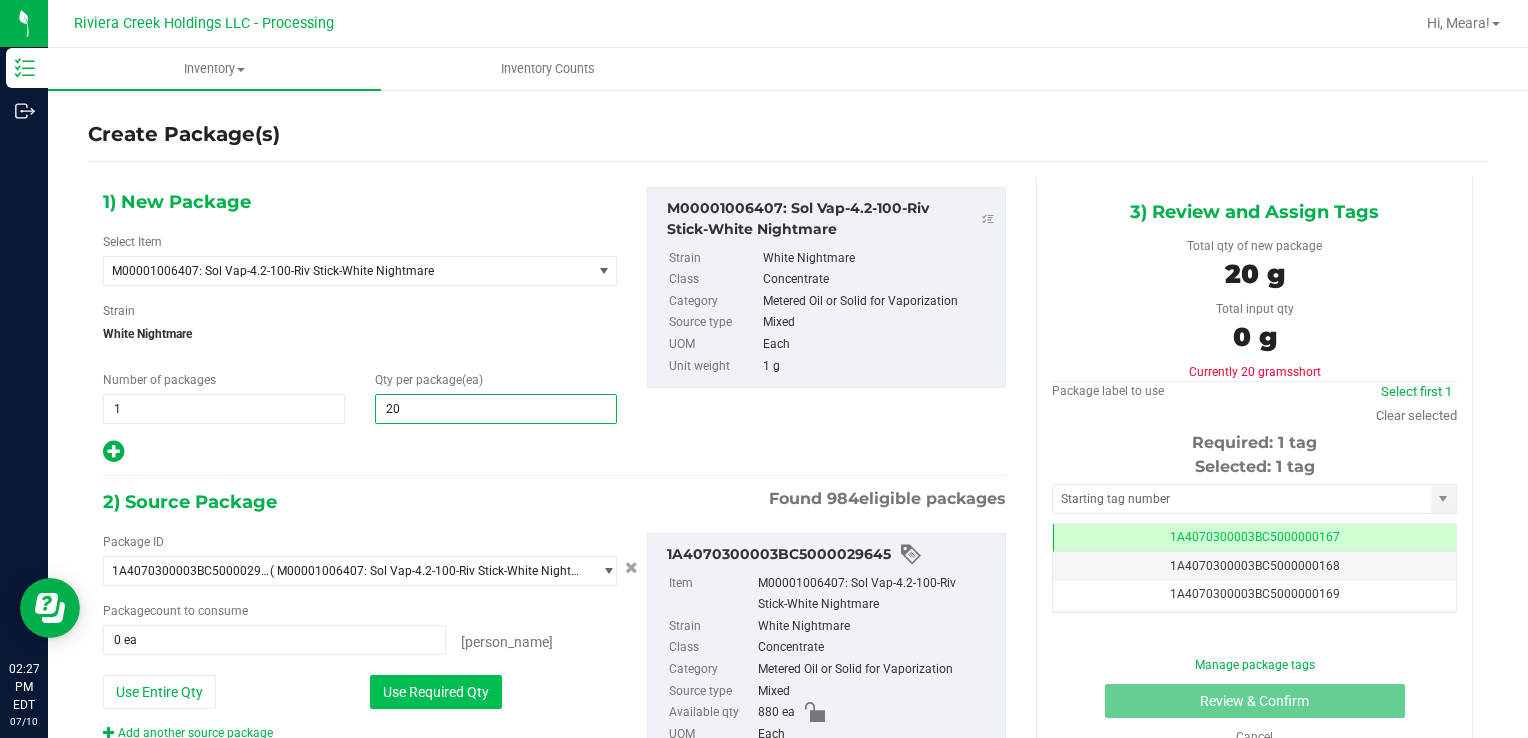 type on "20" 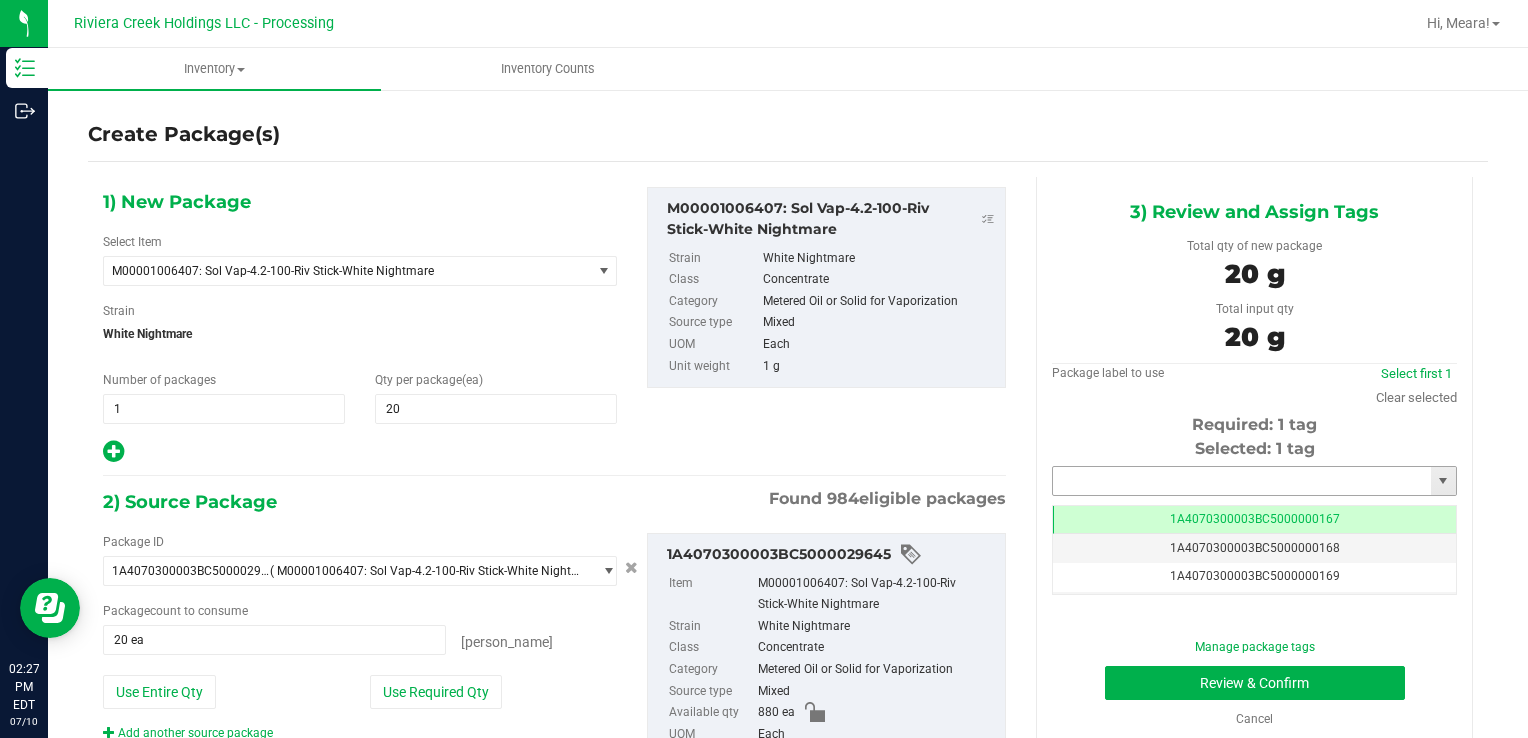 click at bounding box center [1242, 481] 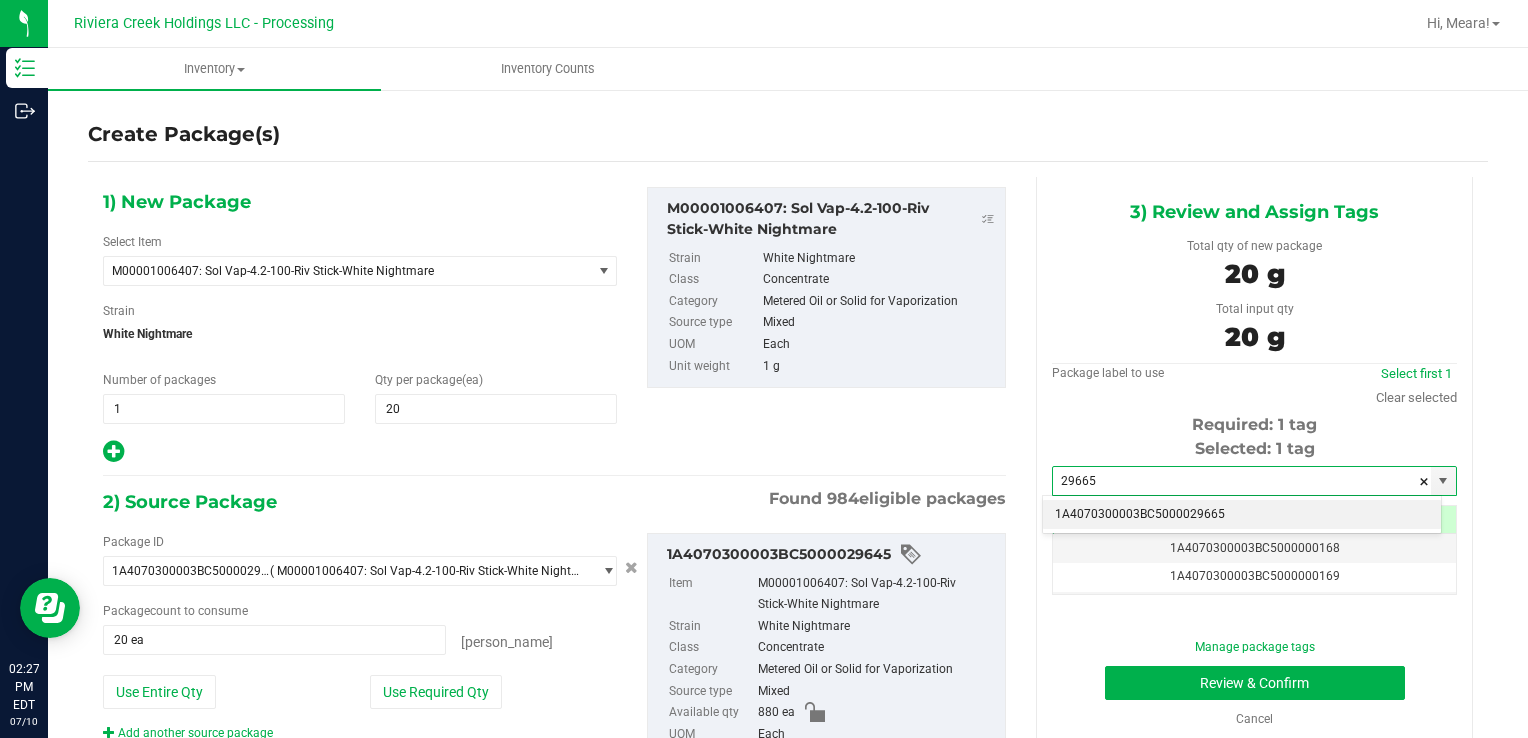 click on "1A4070300003BC5000029665" at bounding box center [1242, 515] 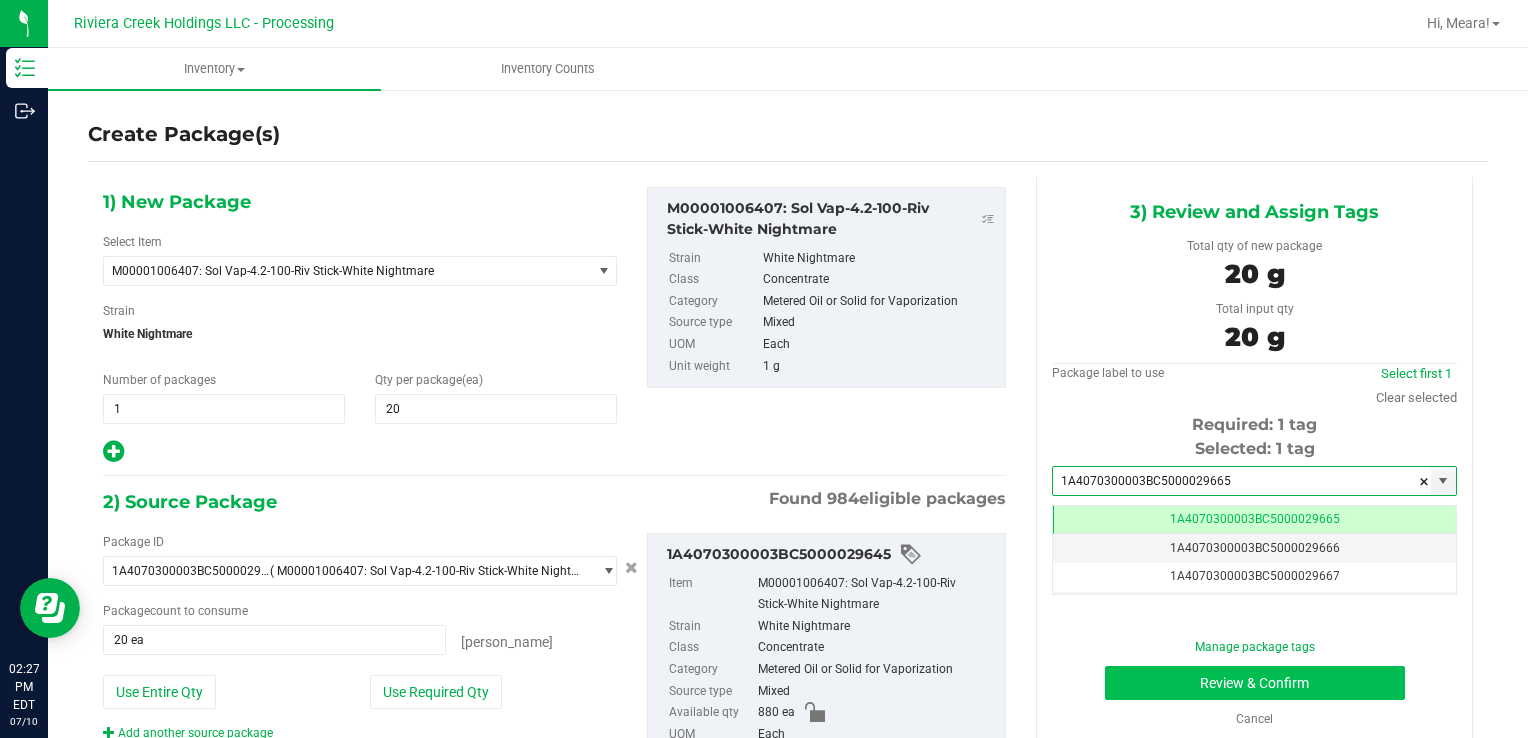 scroll, scrollTop: 0, scrollLeft: 0, axis: both 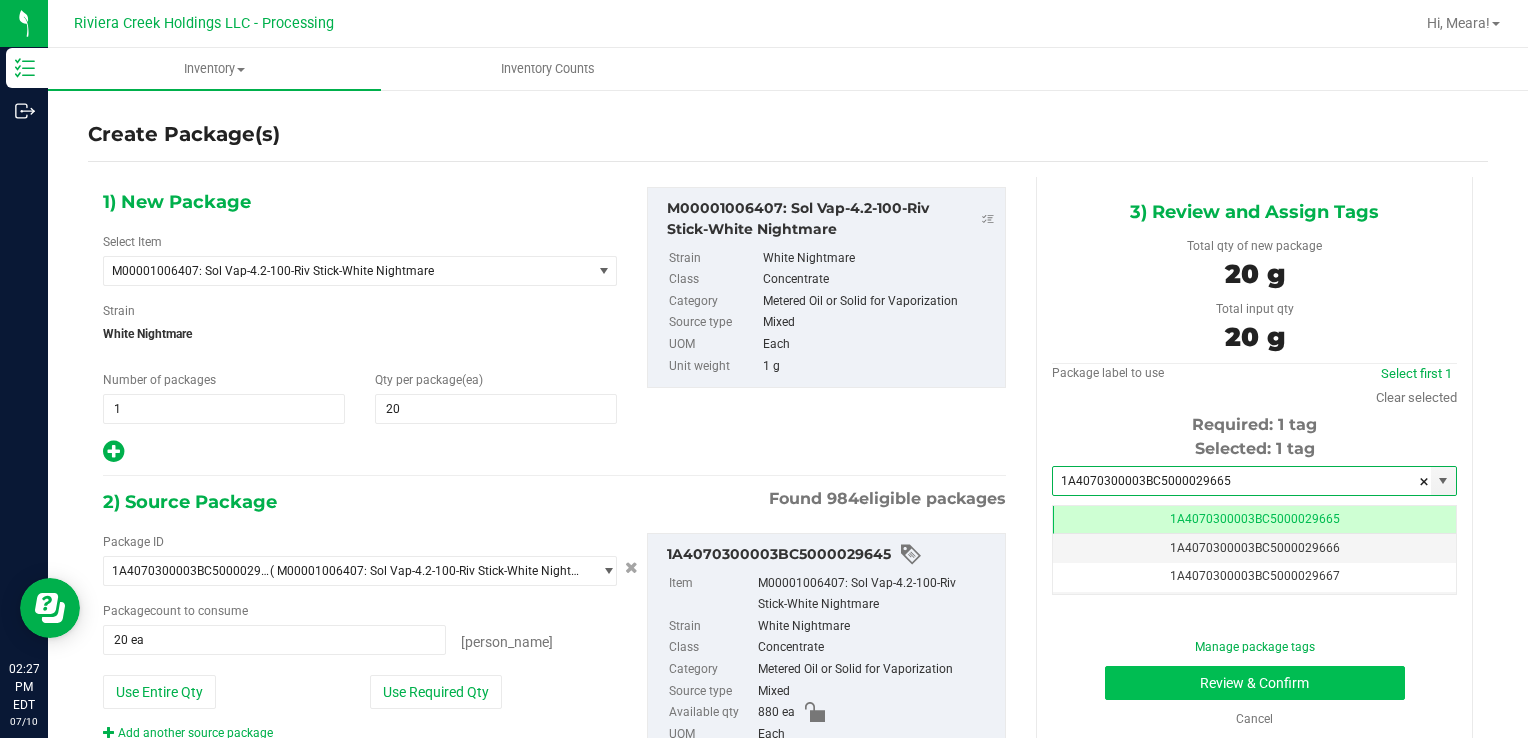 type on "1A4070300003BC5000029665" 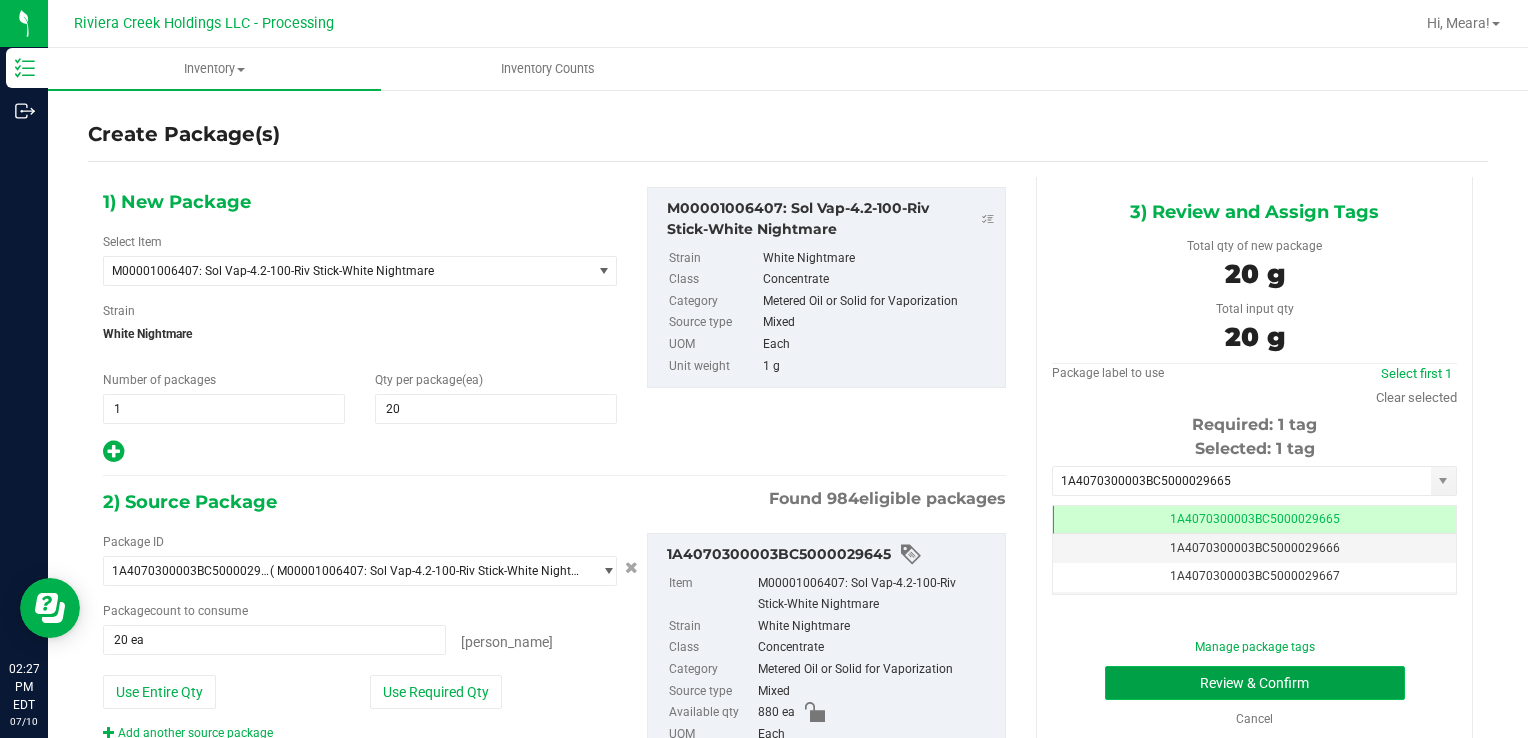 click on "Review & Confirm" at bounding box center (1255, 683) 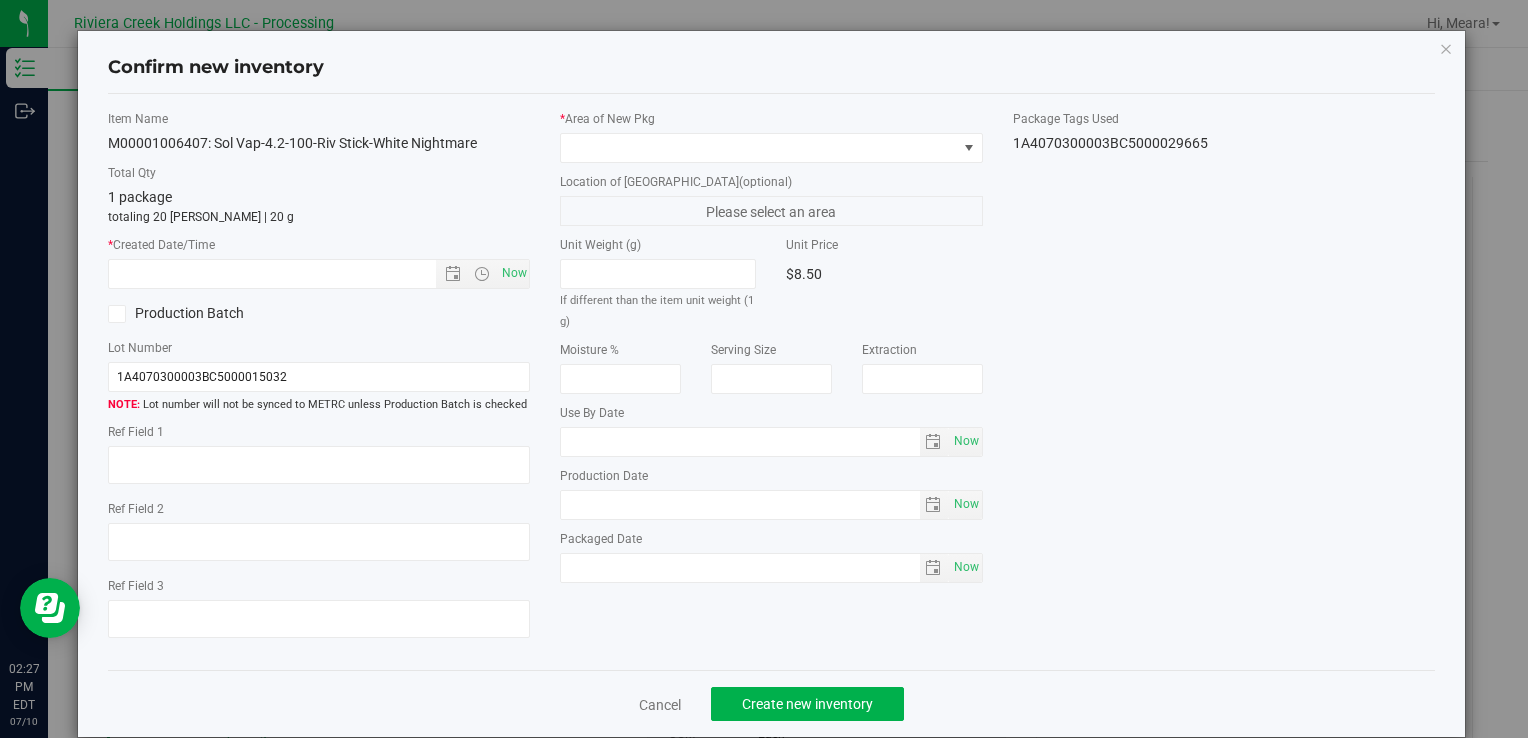 type on "[DATE]" 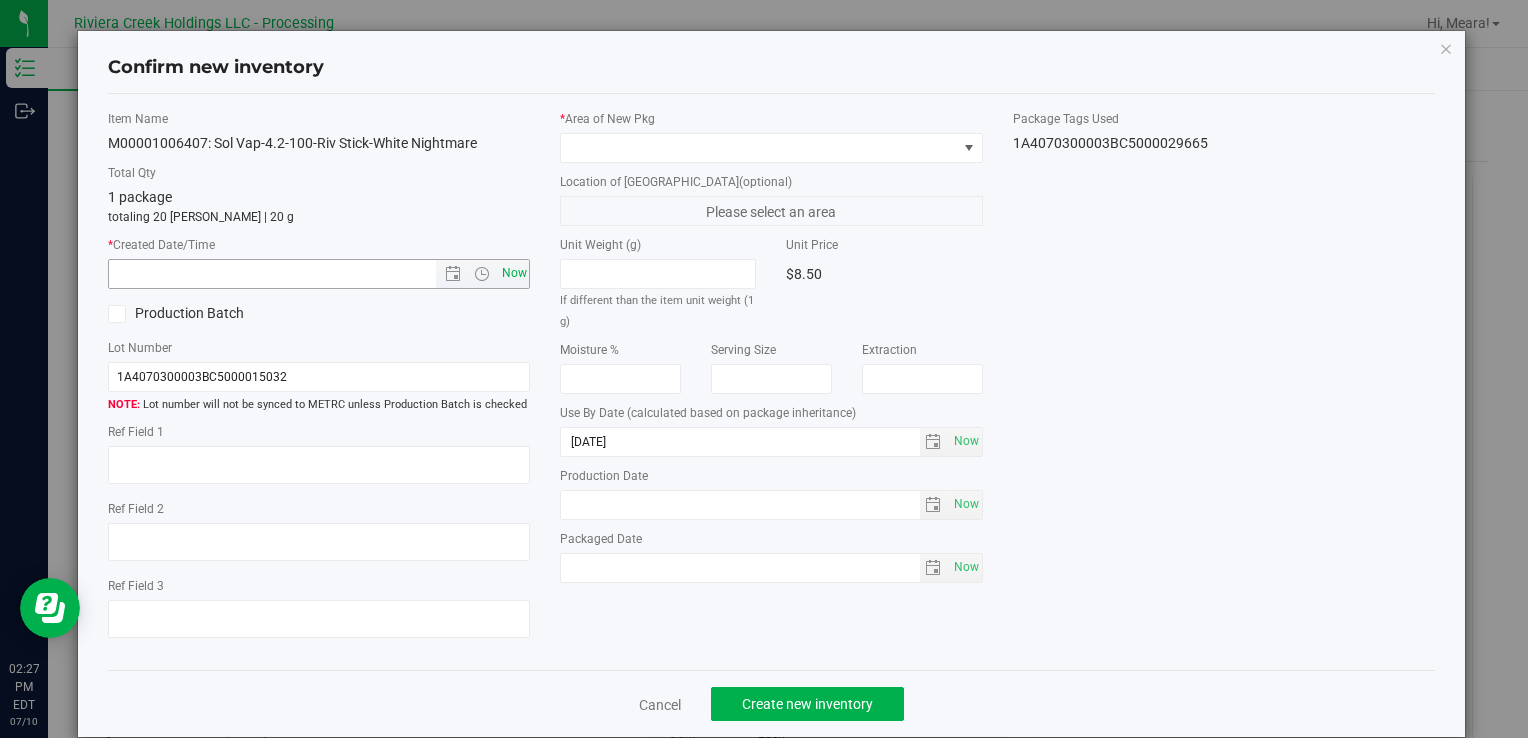 drag, startPoint x: 485, startPoint y: 276, endPoint x: 499, endPoint y: 274, distance: 14.142136 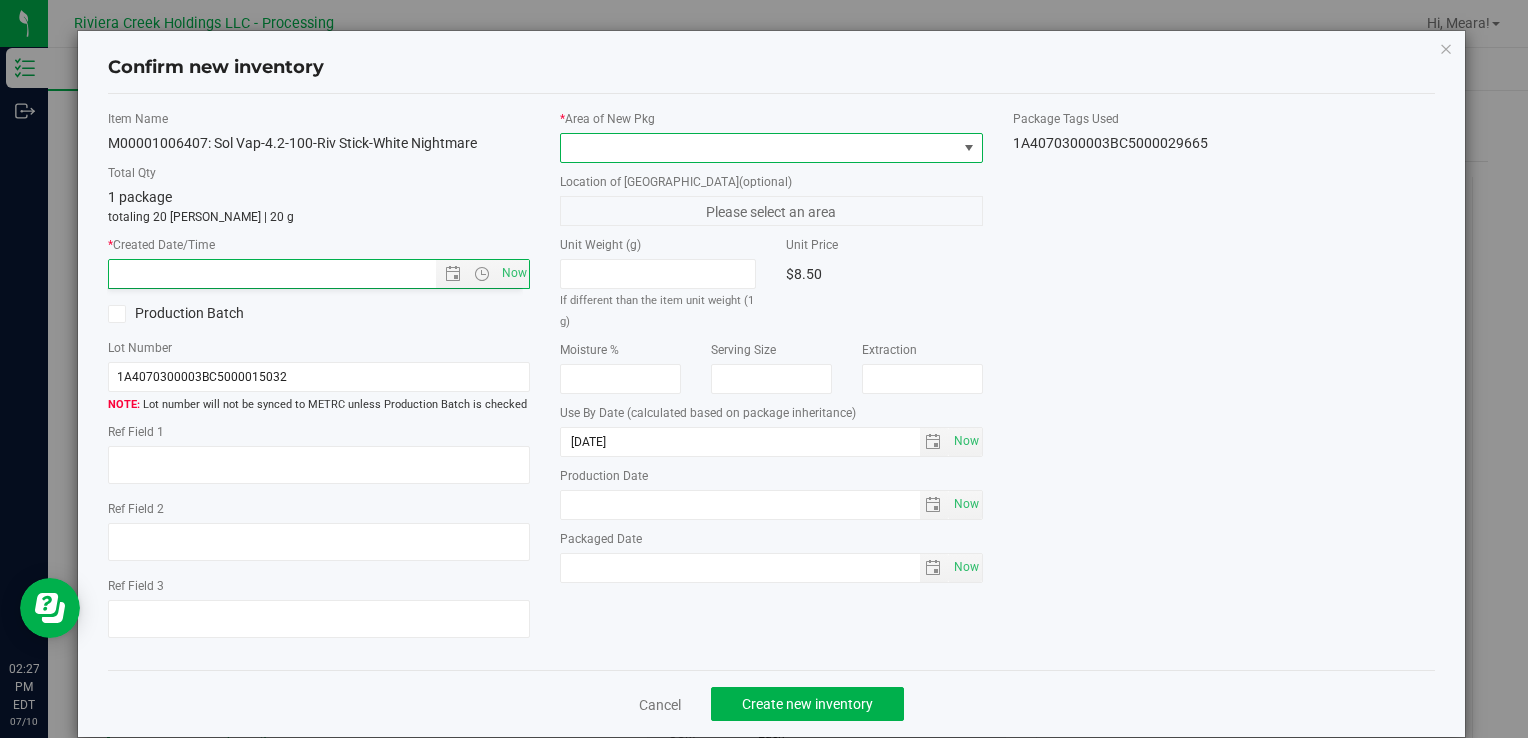 click at bounding box center (758, 148) 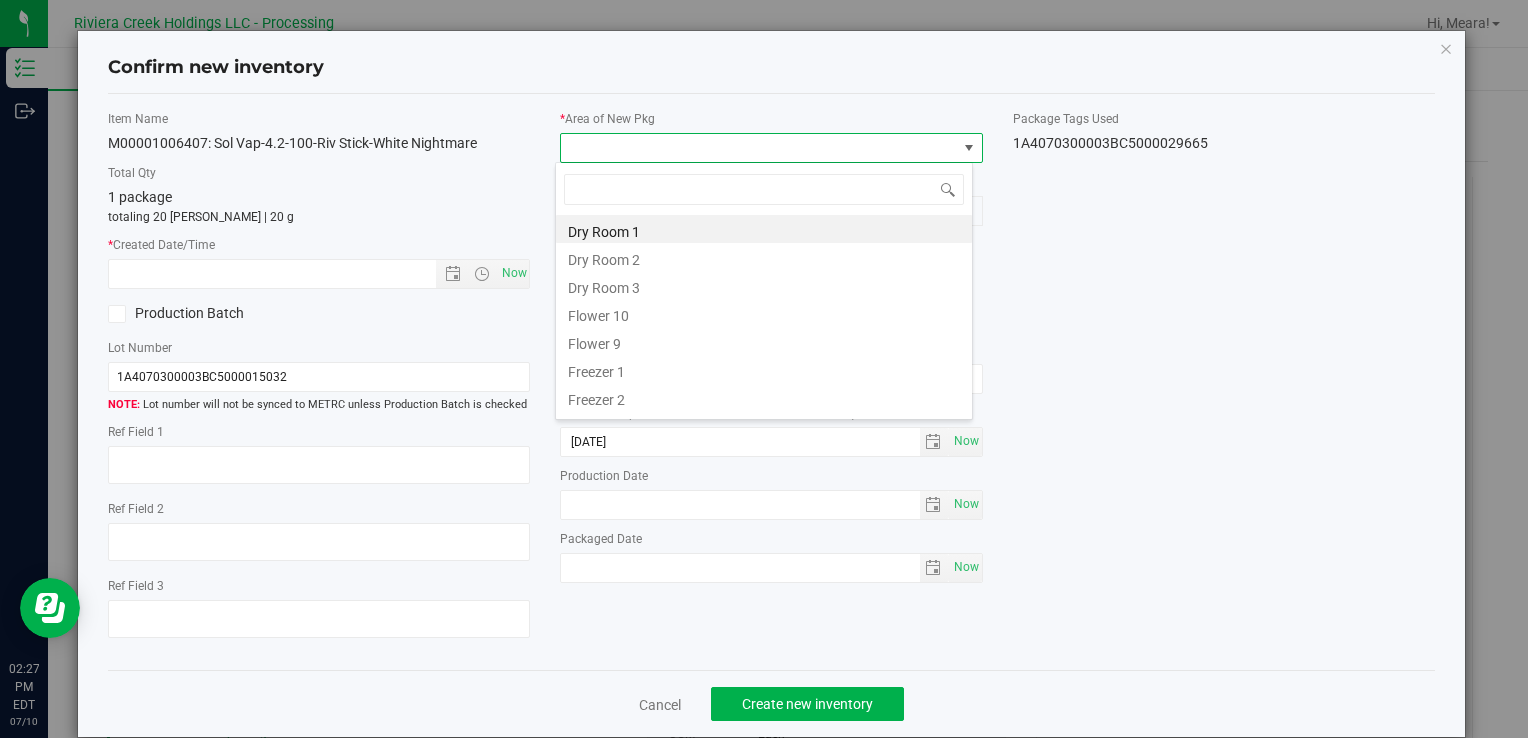 click on "Flower 10" at bounding box center [764, 313] 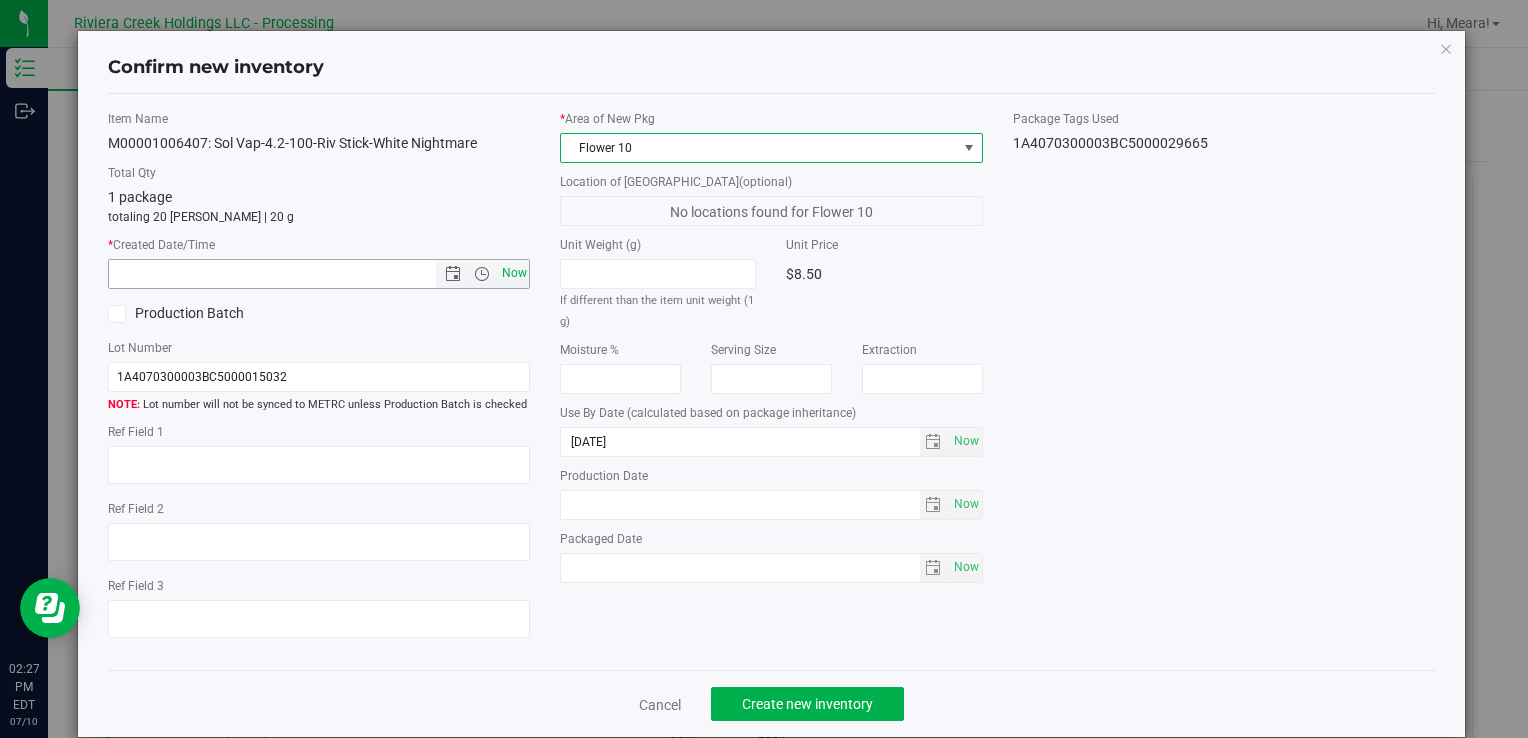 click on "Now" at bounding box center (514, 273) 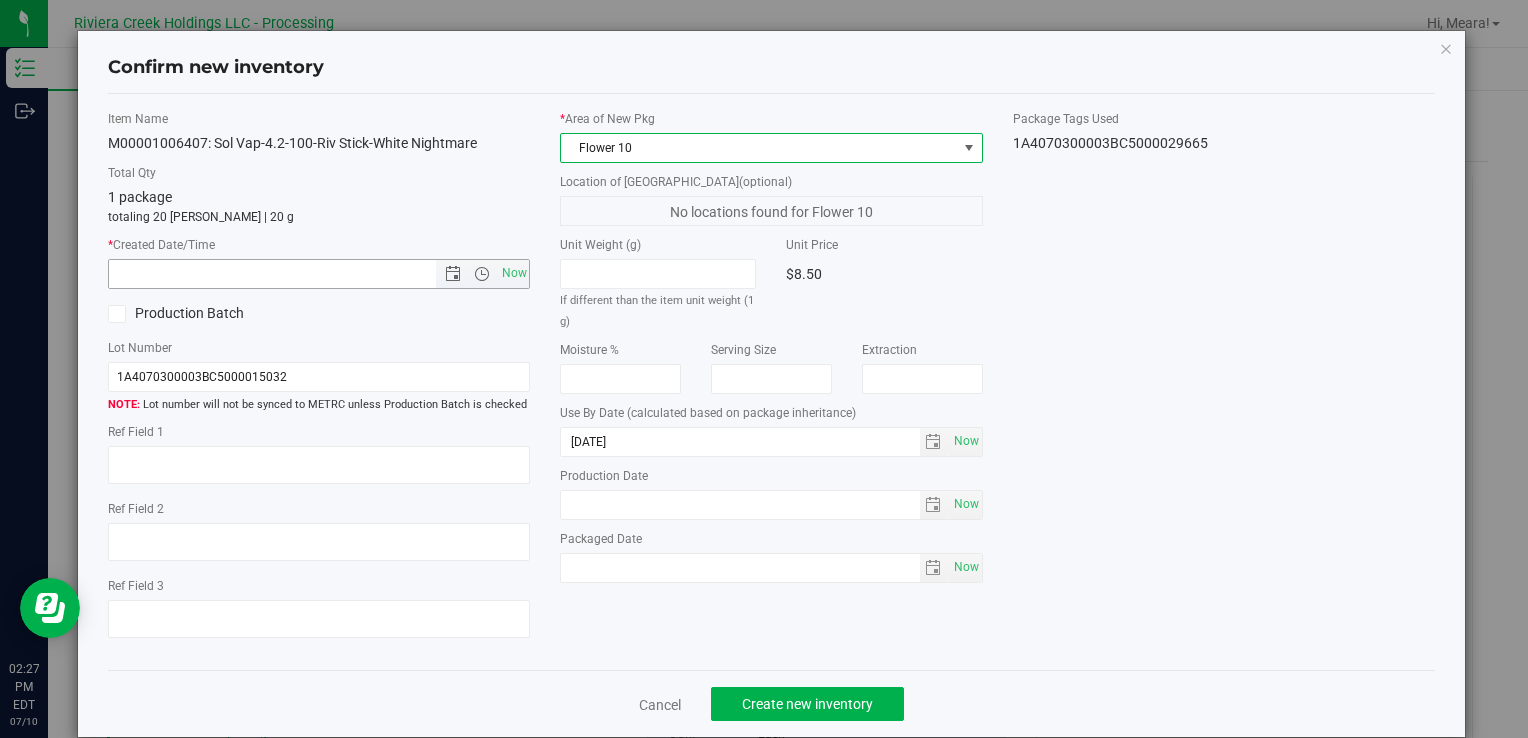 type on "[DATE] 2:27 PM" 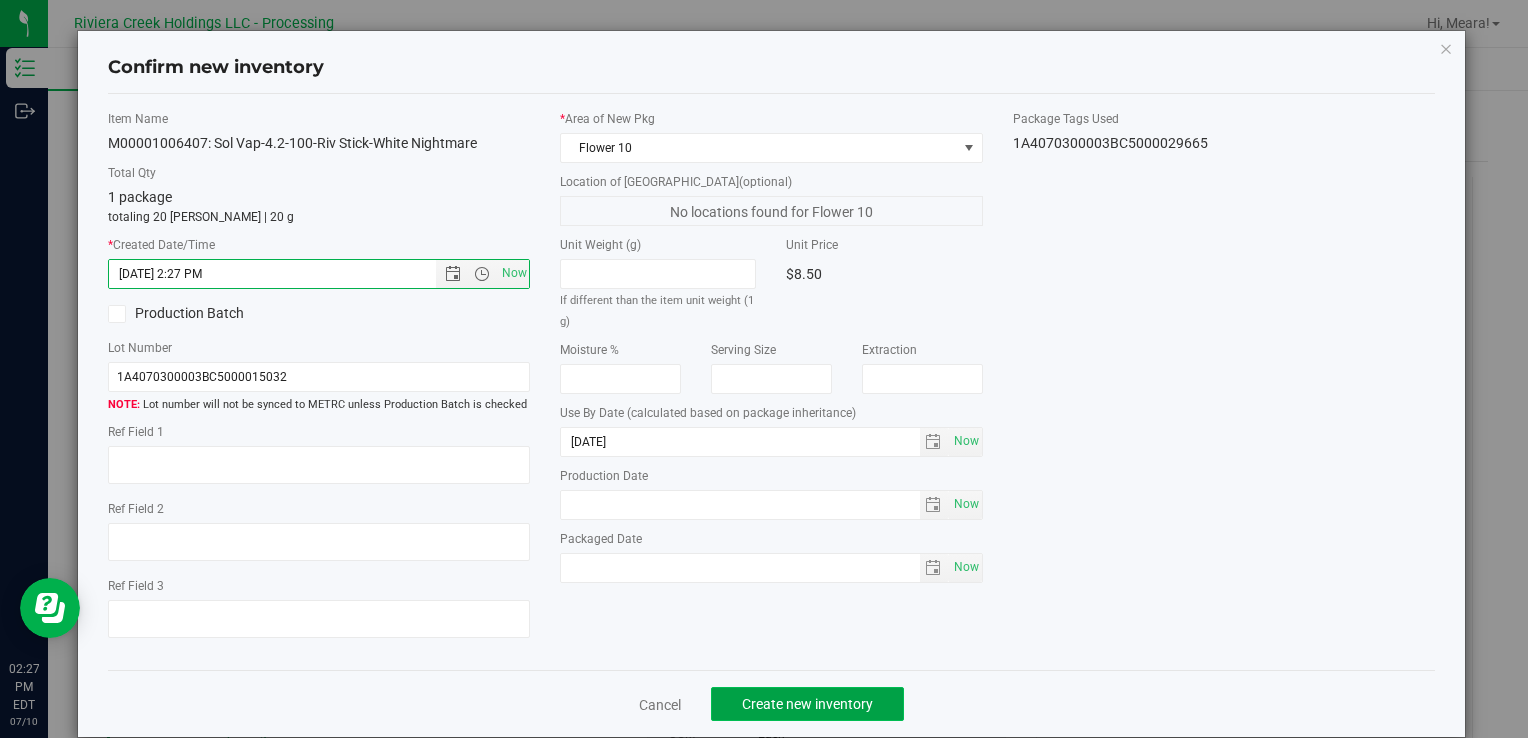 click on "Create new inventory" 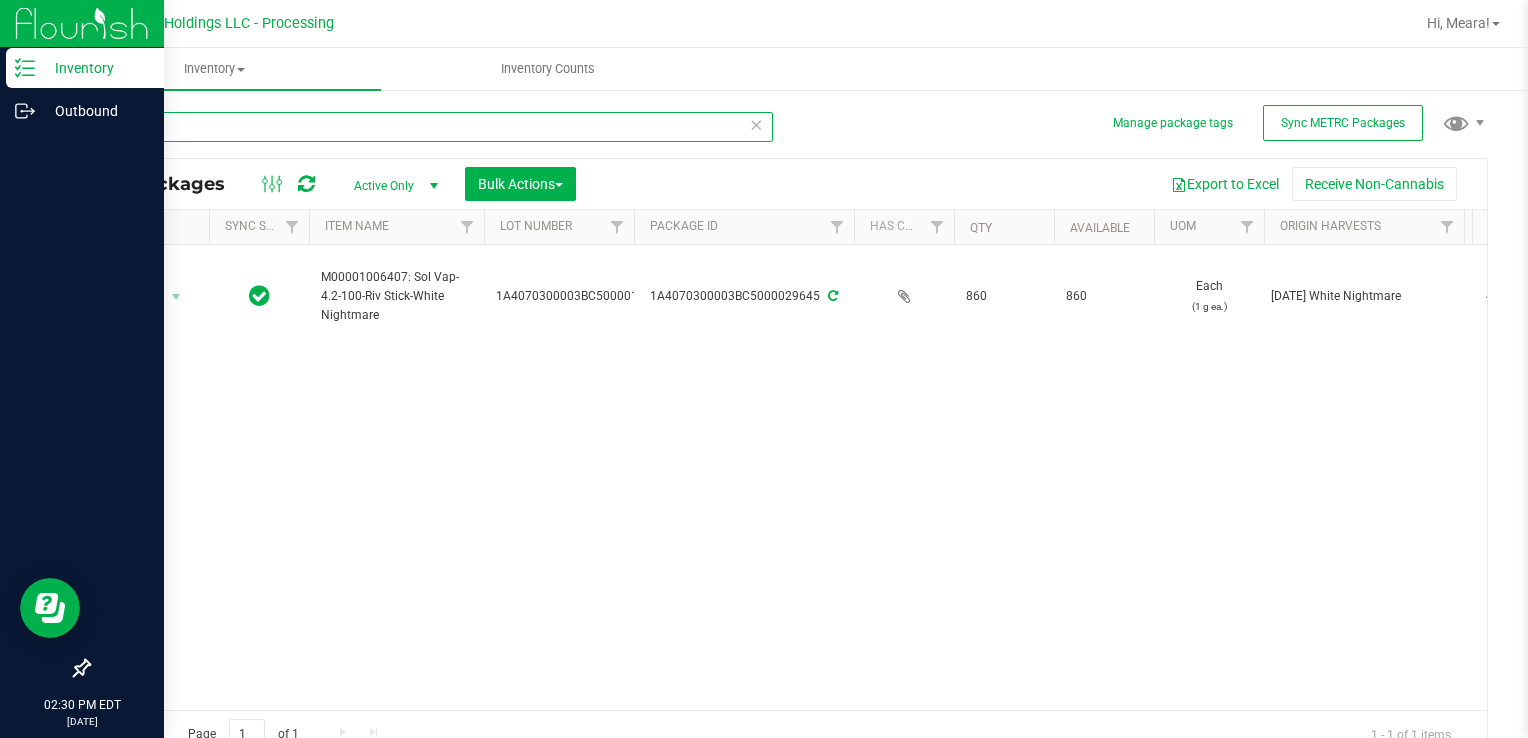 drag, startPoint x: 171, startPoint y: 127, endPoint x: 20, endPoint y: 138, distance: 151.40013 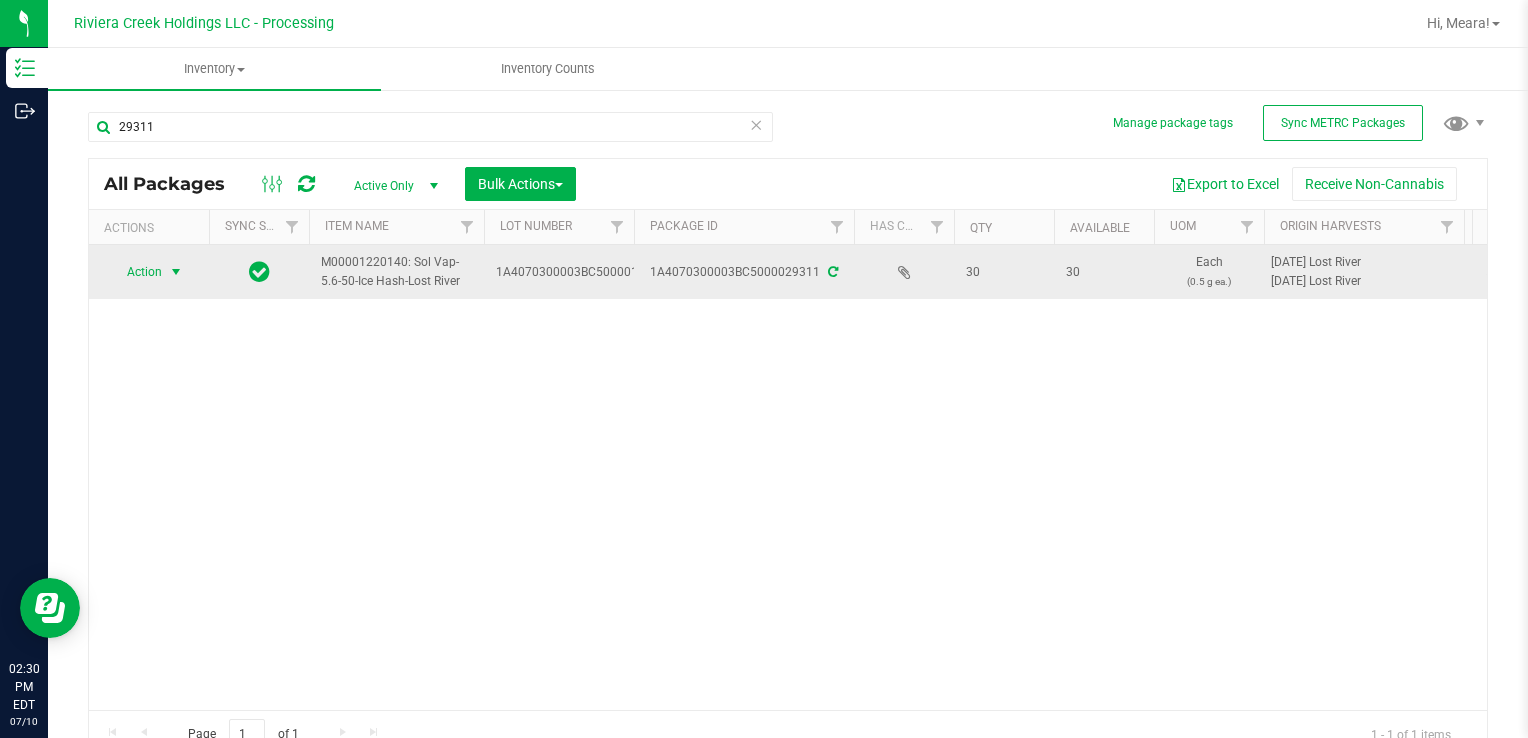 click on "Action" at bounding box center (136, 272) 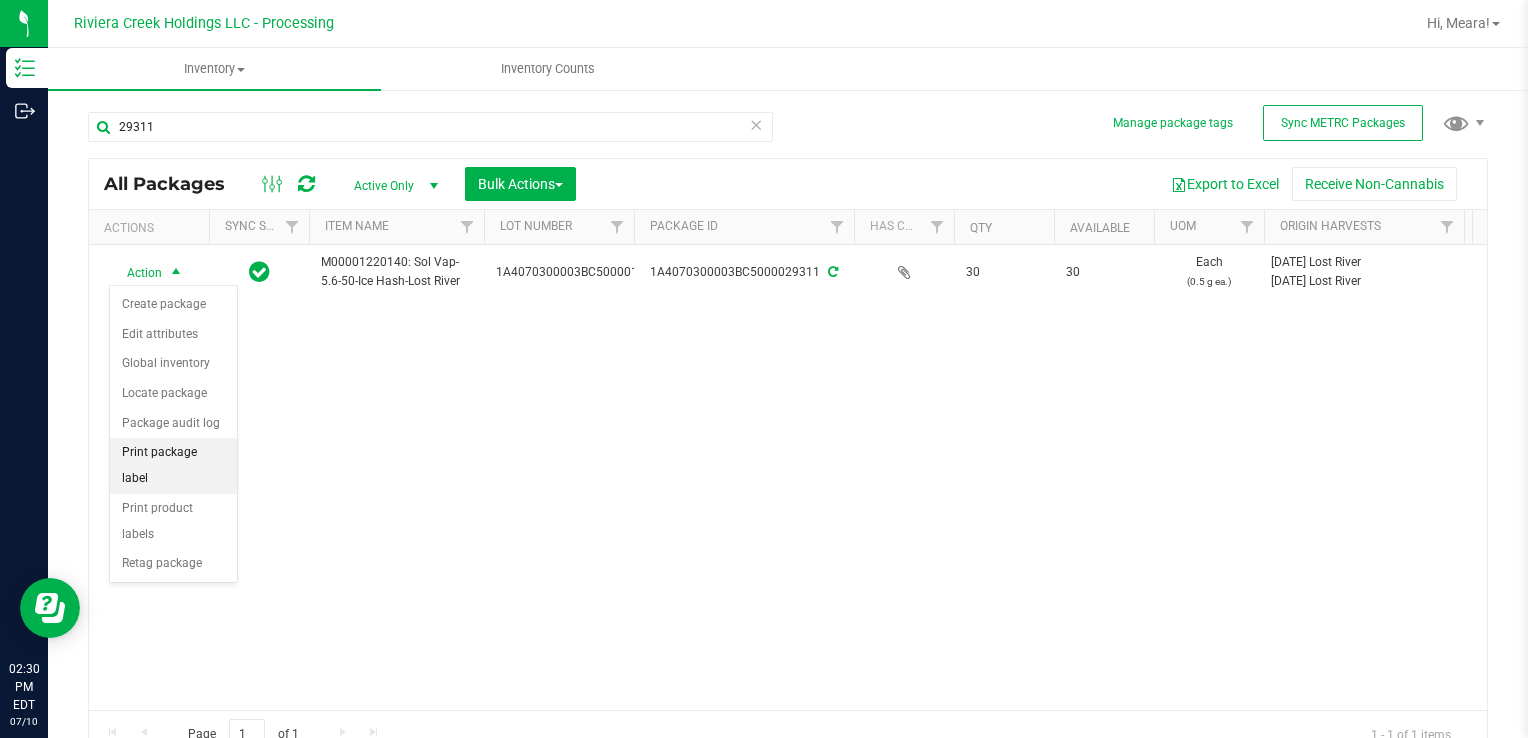 click on "Print package label" at bounding box center [173, 465] 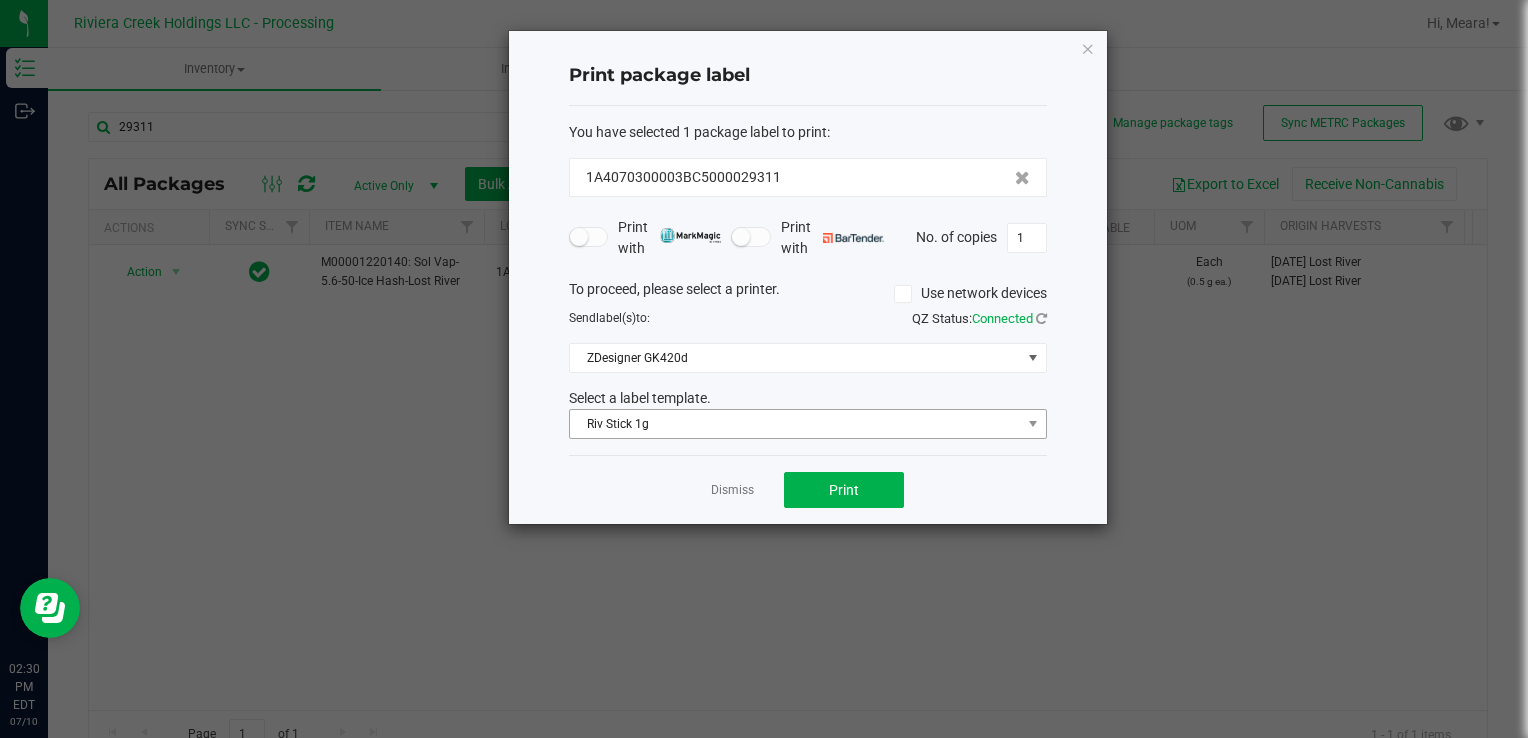 drag, startPoint x: 717, startPoint y: 439, endPoint x: 698, endPoint y: 428, distance: 21.954498 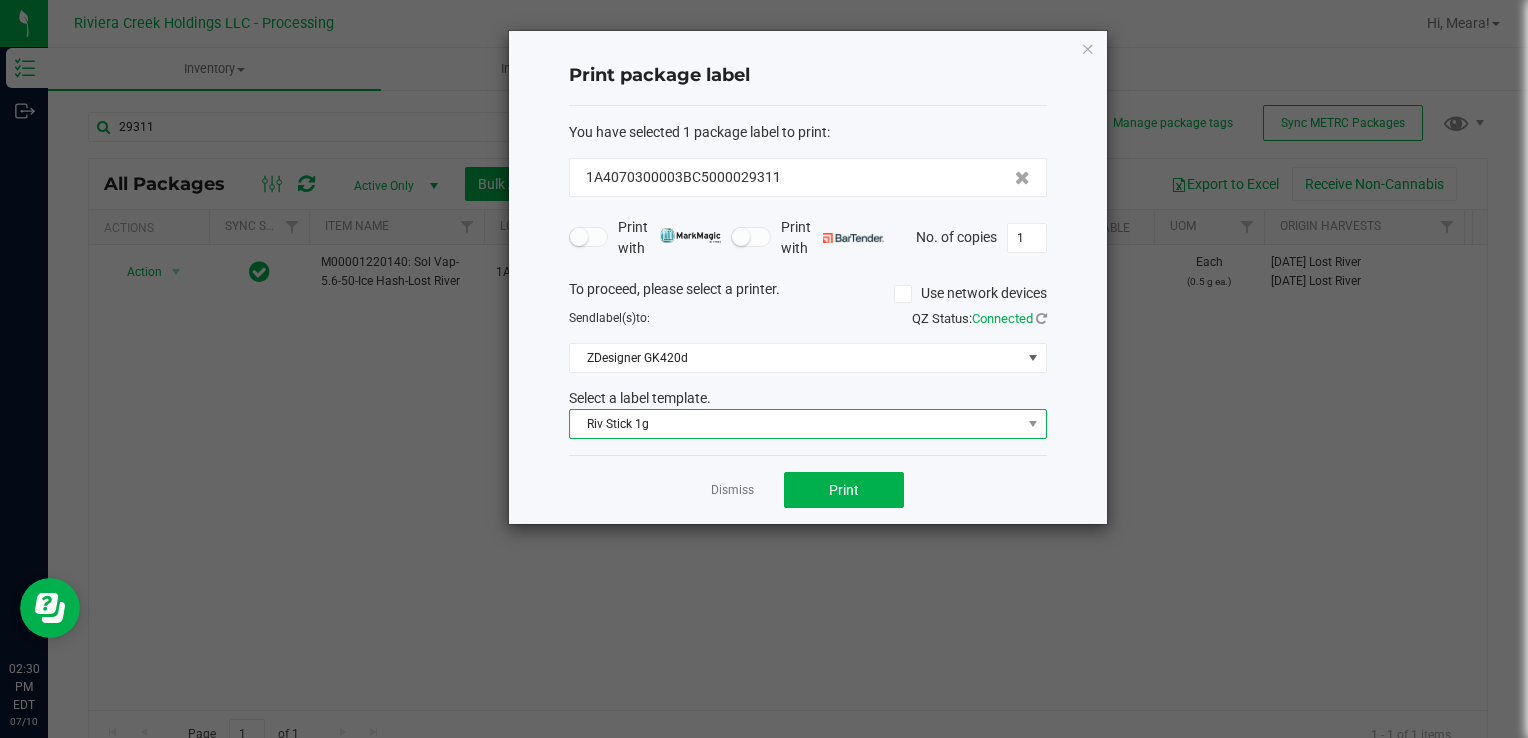 click on "Riv Stick 1g" at bounding box center (795, 424) 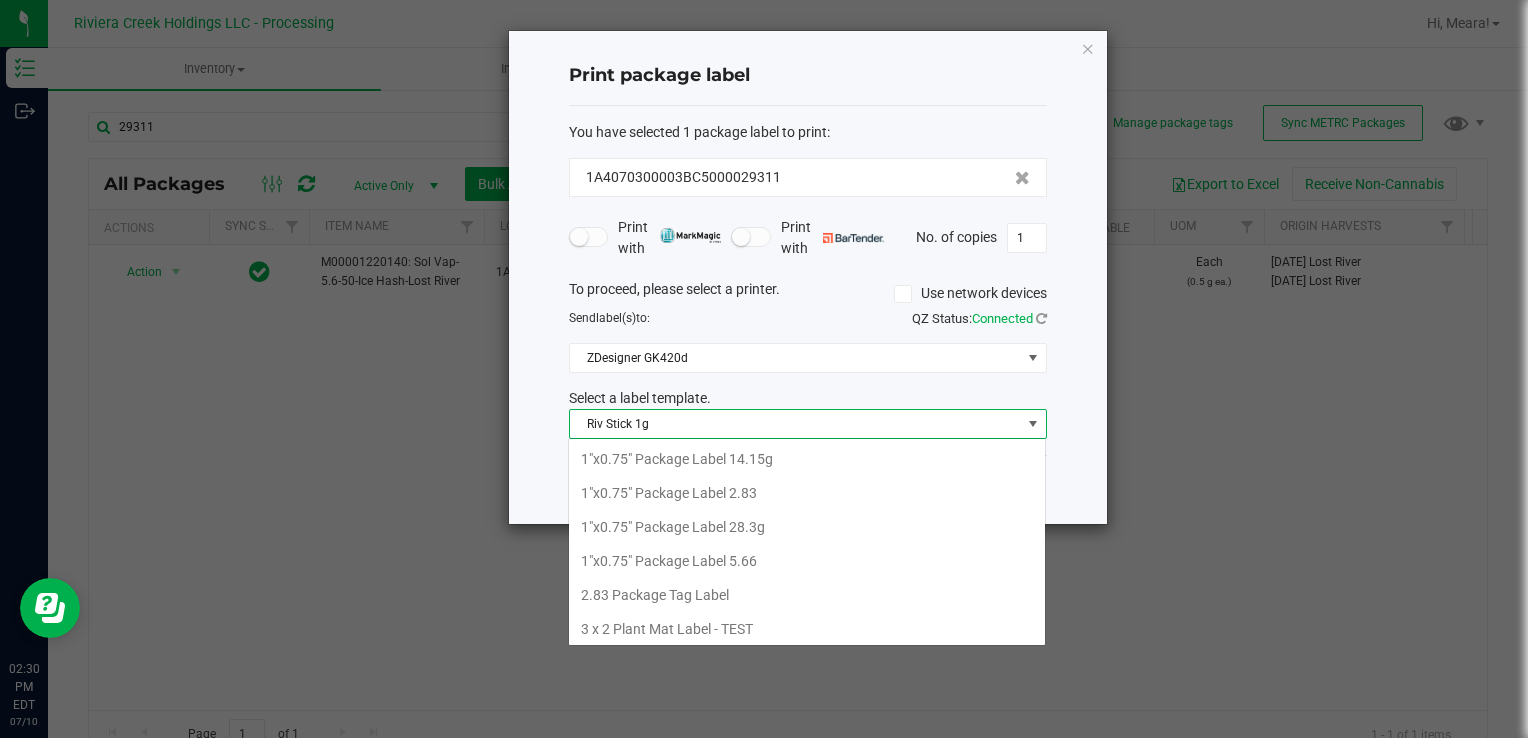 scroll, scrollTop: 775, scrollLeft: 0, axis: vertical 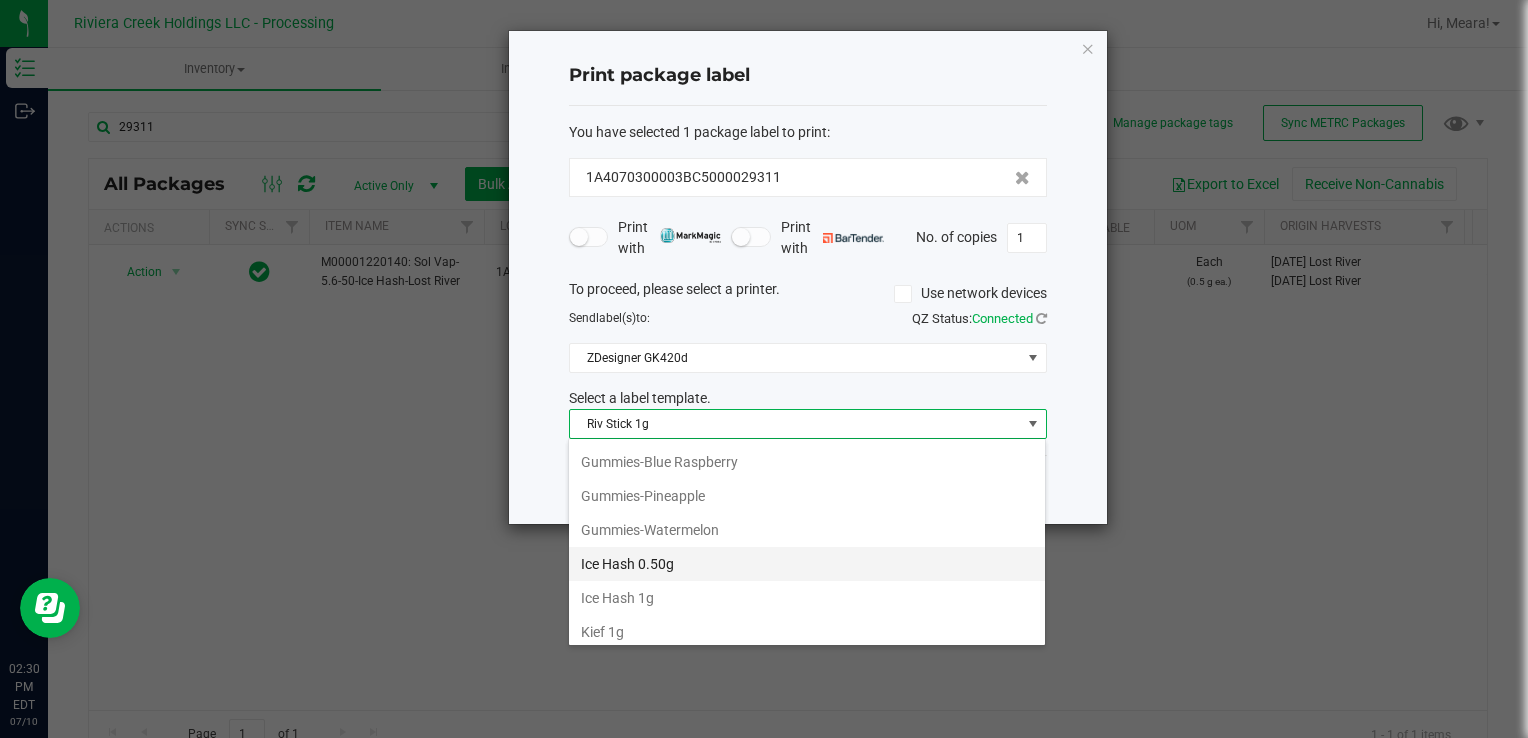click on "Ice Hash 0.50g" at bounding box center (807, 564) 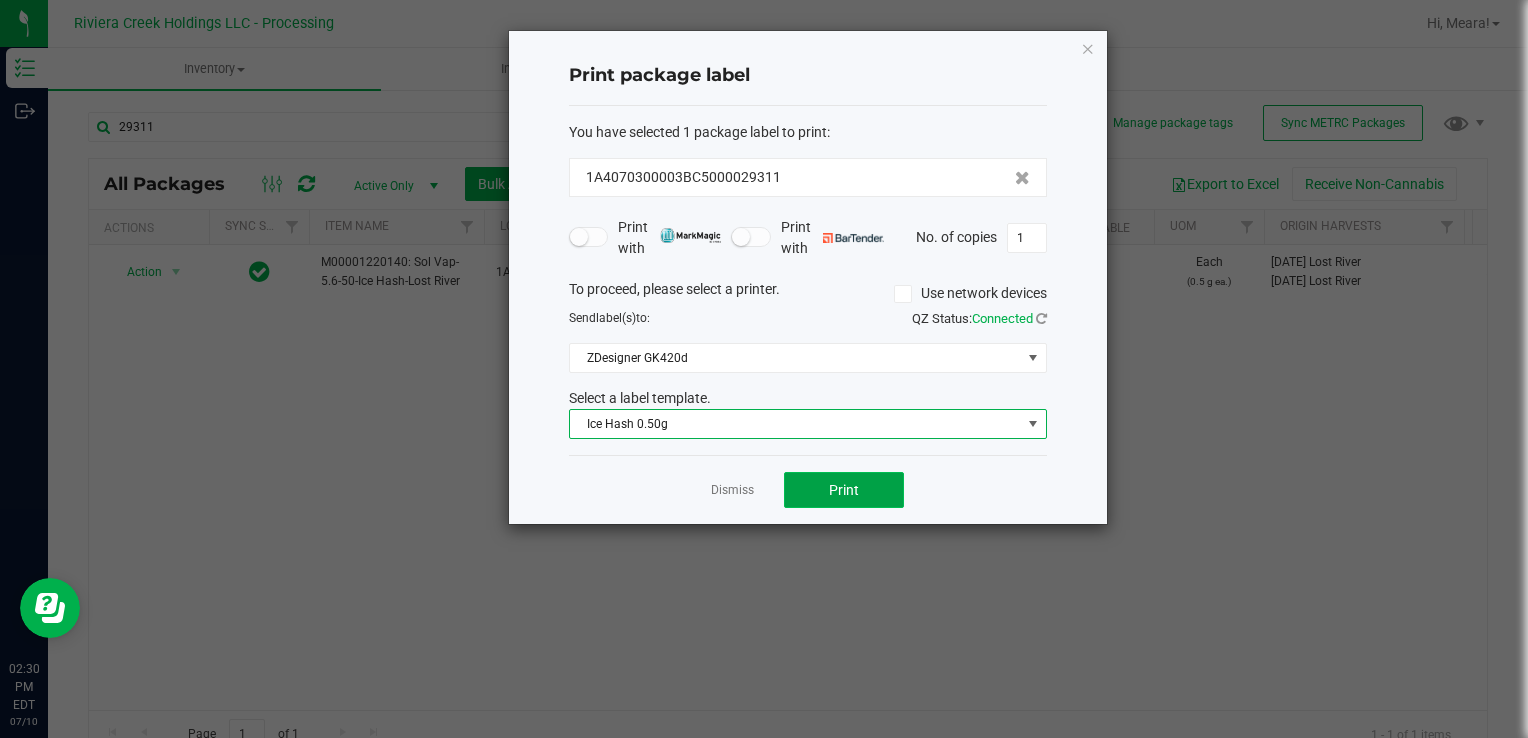 click on "Print" 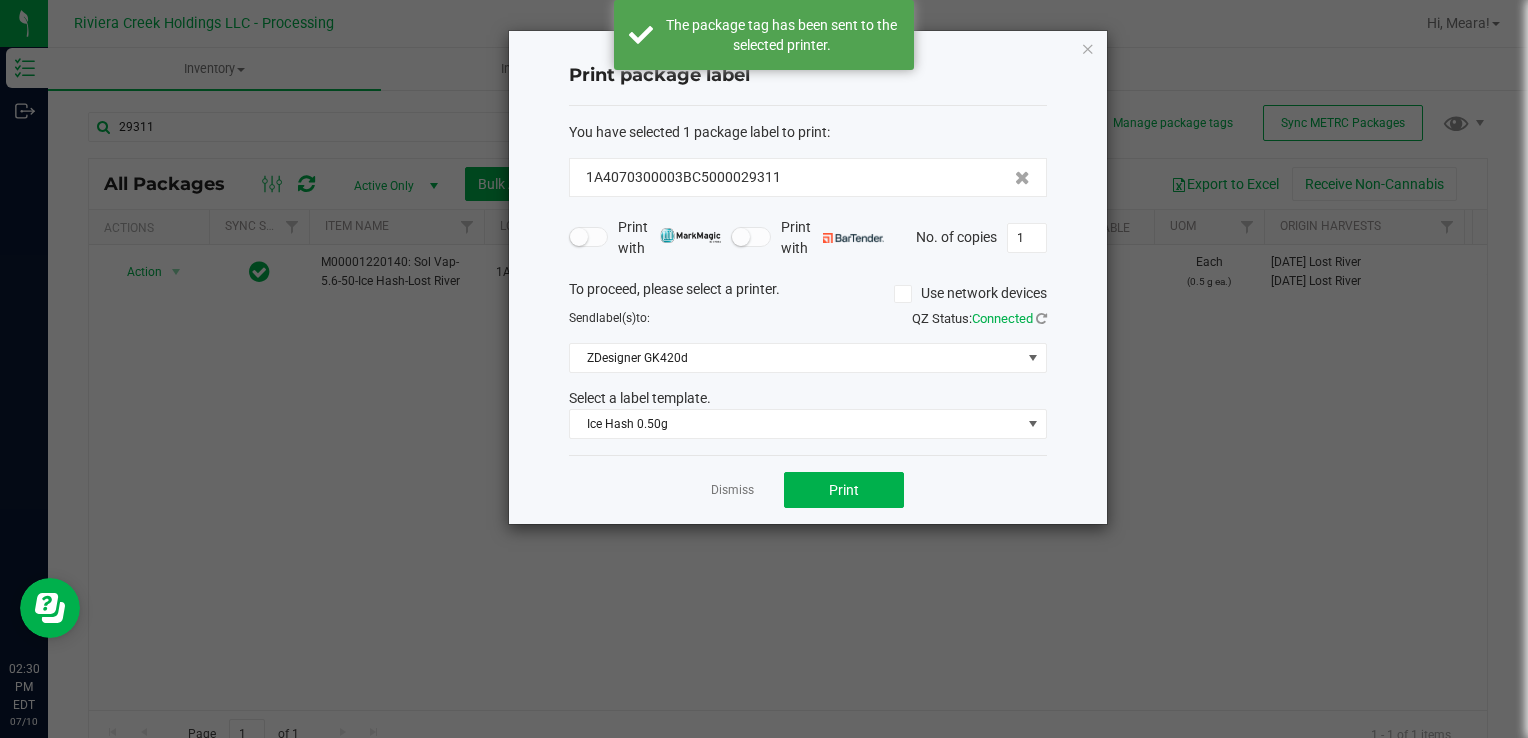 click on "Dismiss" 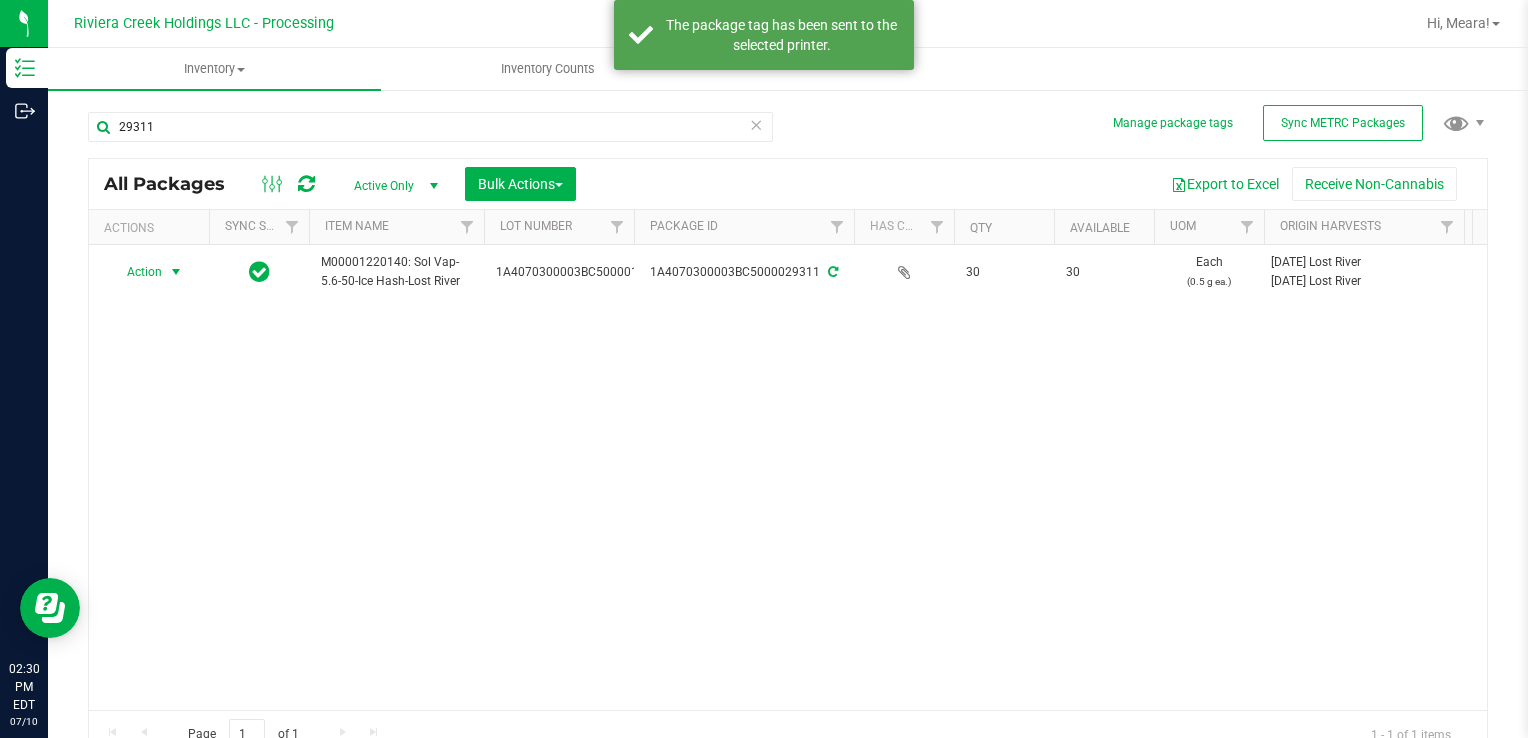 drag, startPoint x: 130, startPoint y: 270, endPoint x: 163, endPoint y: 289, distance: 38.078865 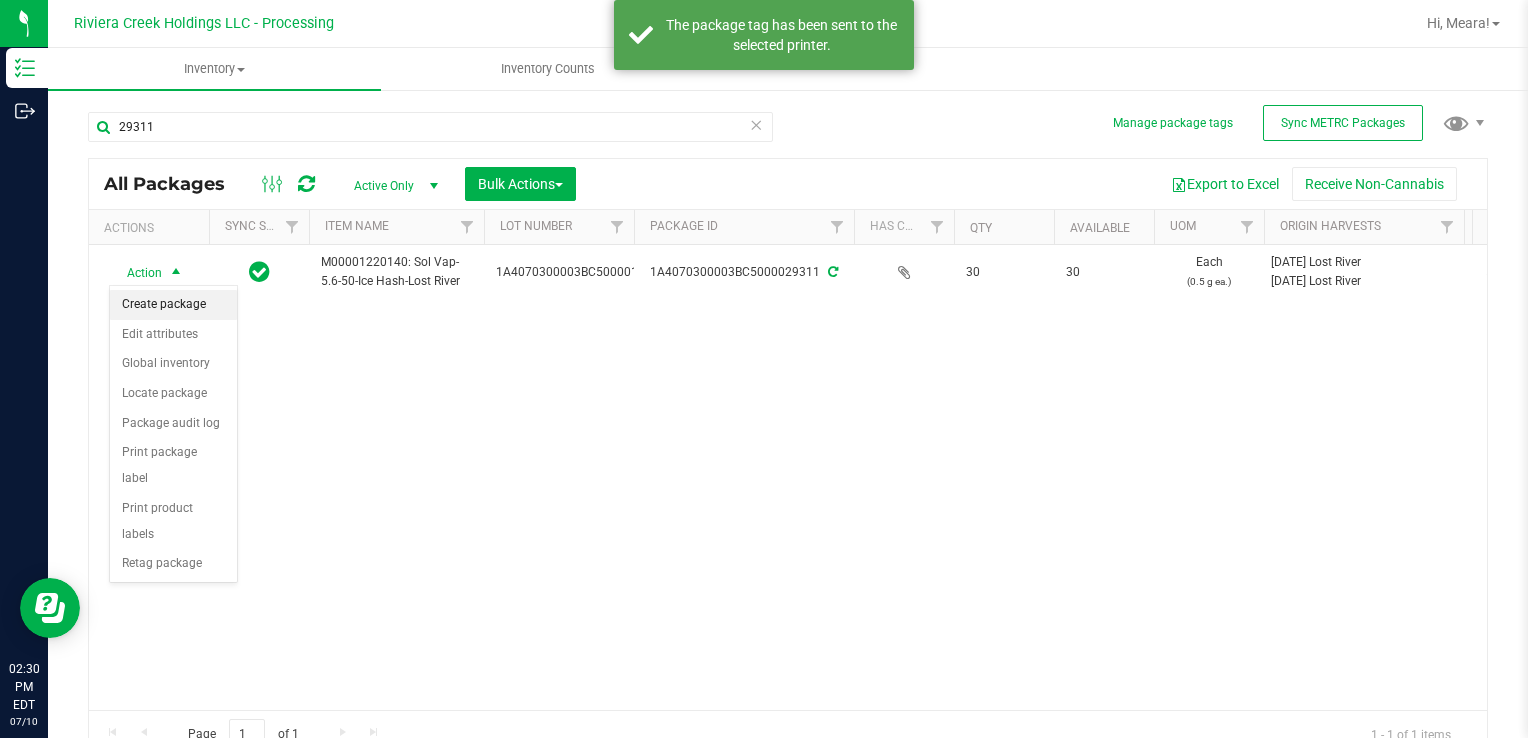 click on "Create package" at bounding box center [173, 305] 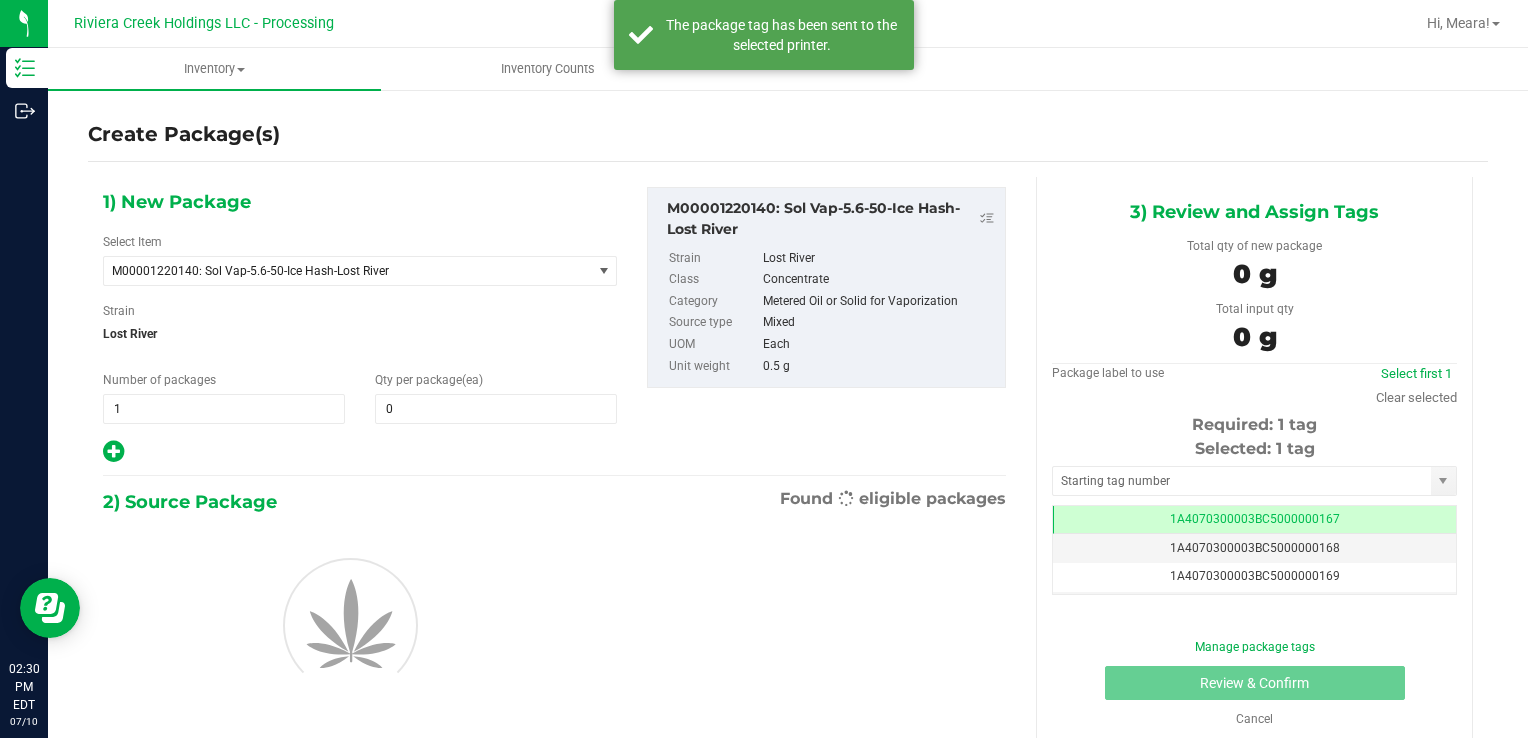 scroll, scrollTop: 0, scrollLeft: 0, axis: both 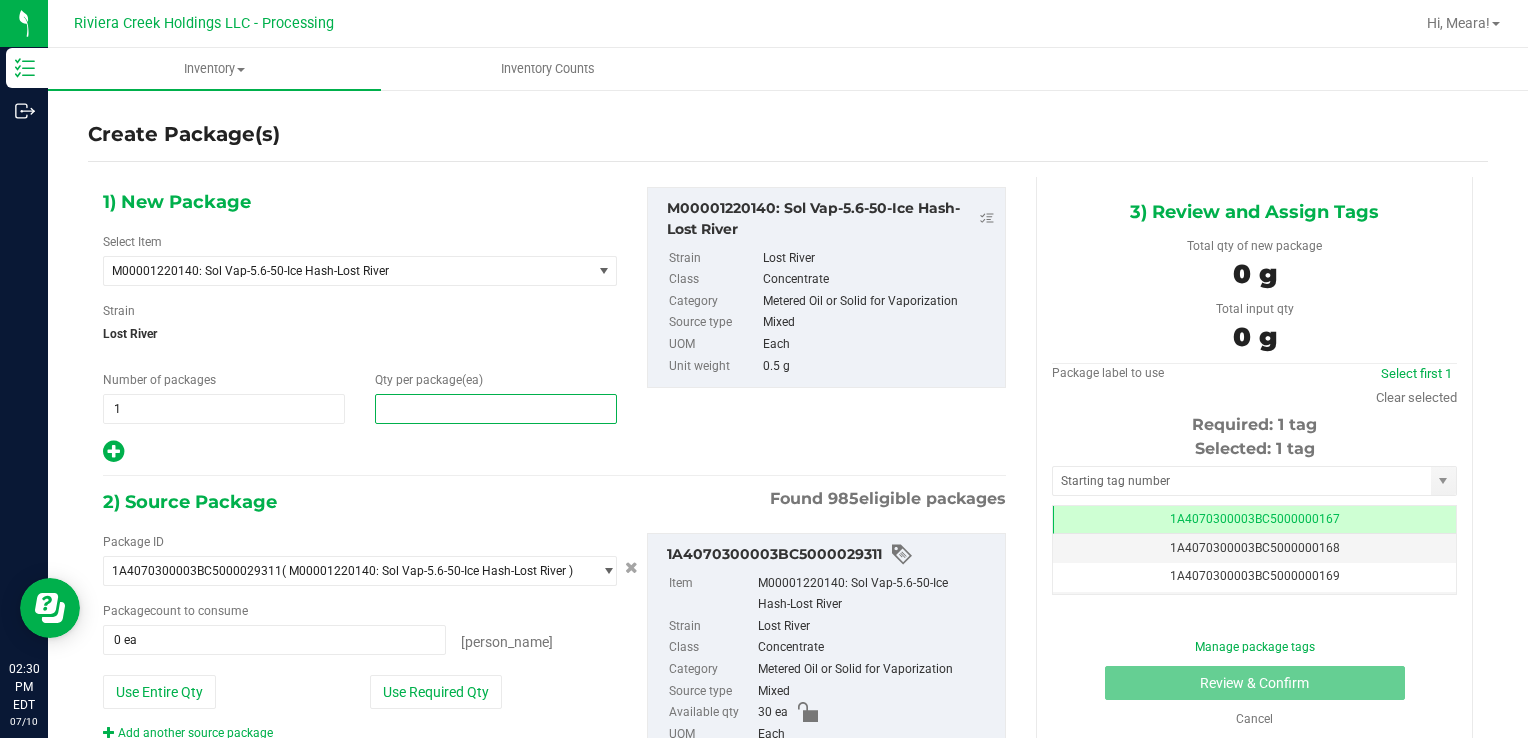 click at bounding box center [496, 409] 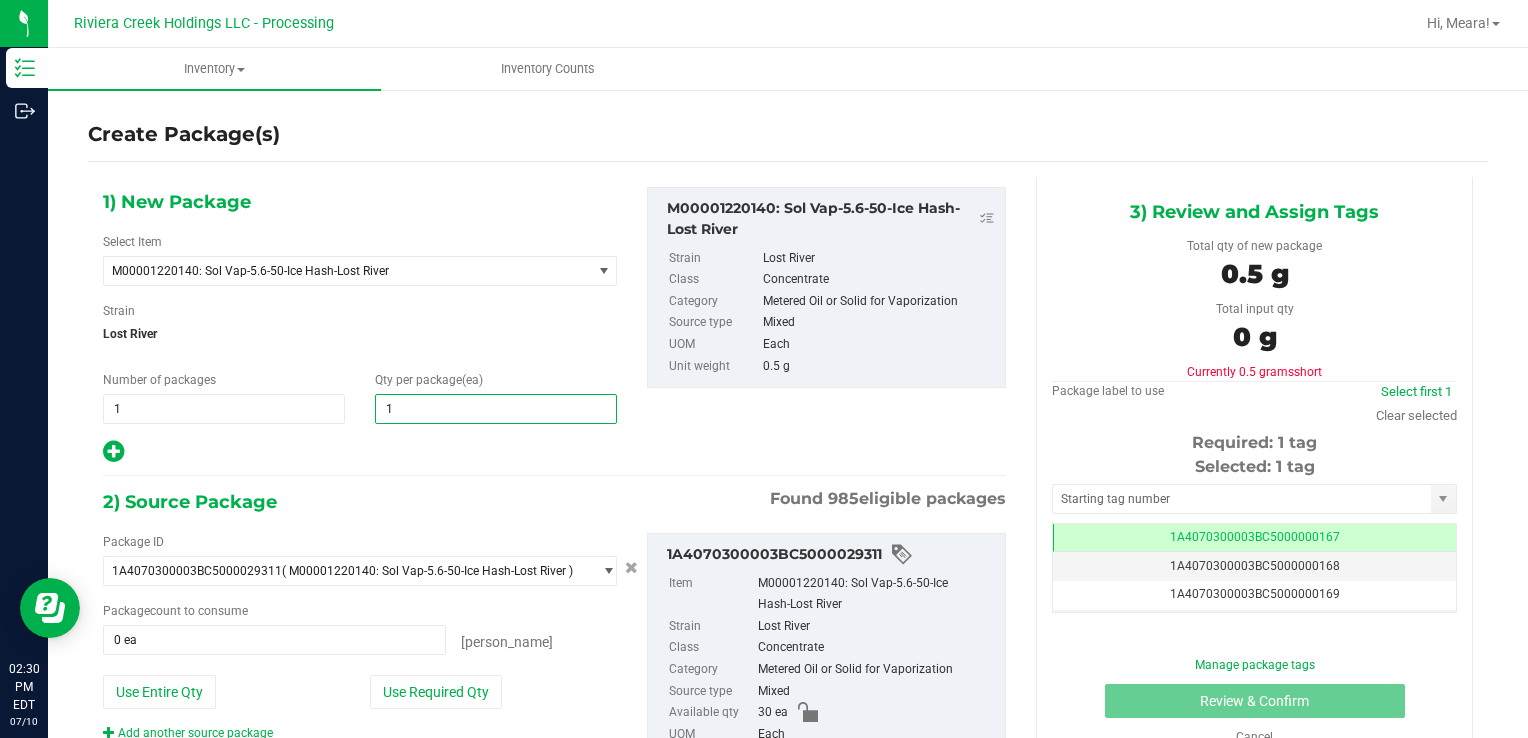 type on "10" 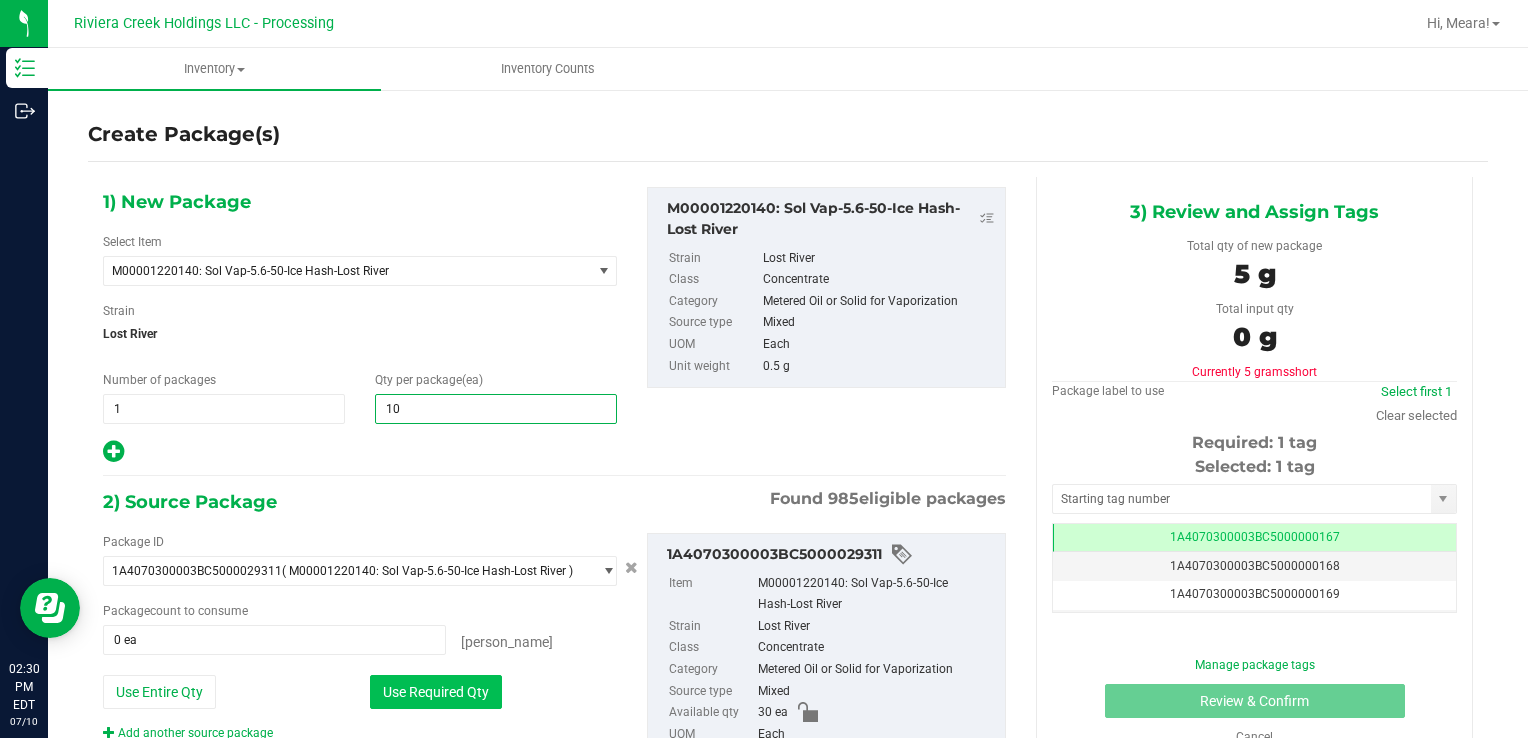 type on "10" 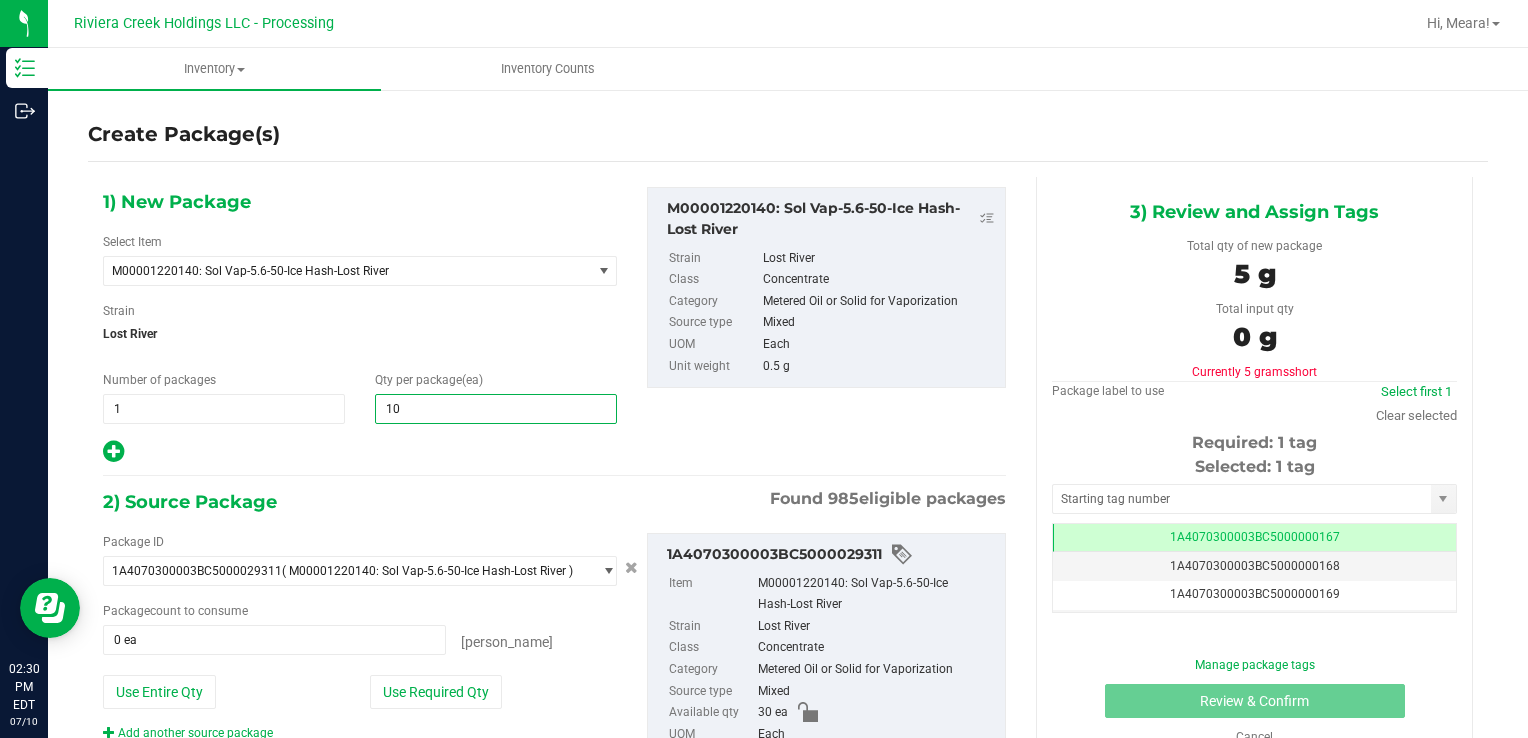 type on "10 ea" 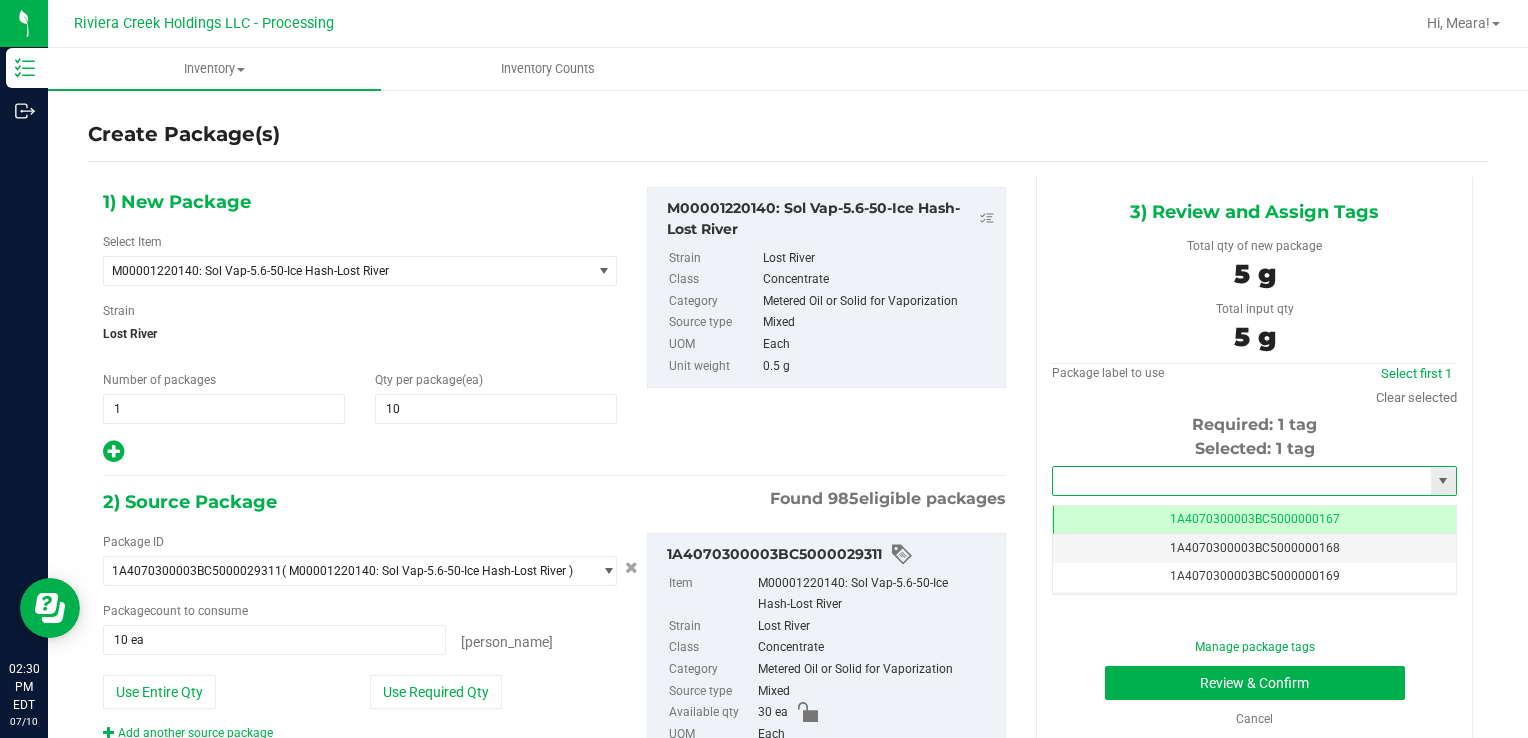 click at bounding box center [1242, 481] 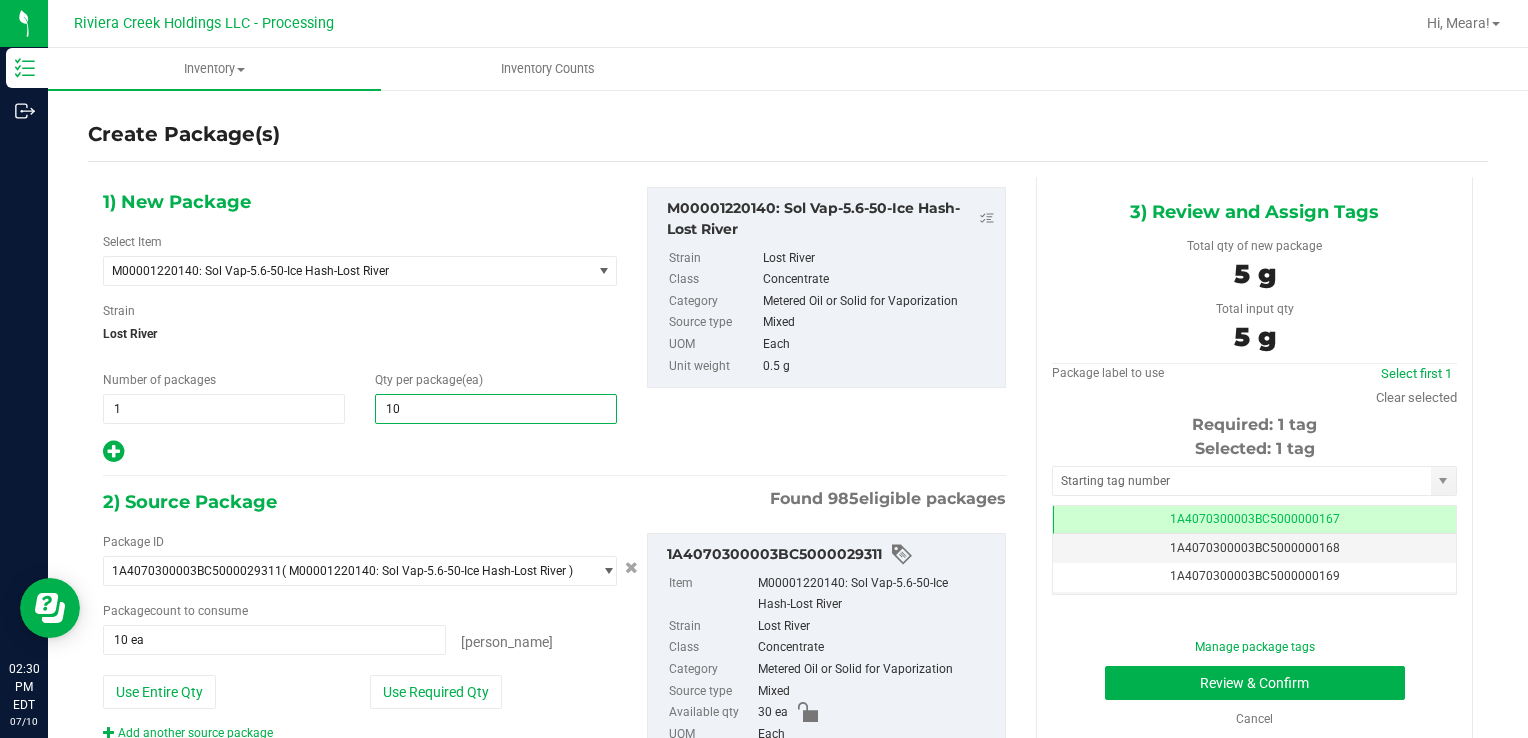 drag, startPoint x: 402, startPoint y: 404, endPoint x: 375, endPoint y: 404, distance: 27 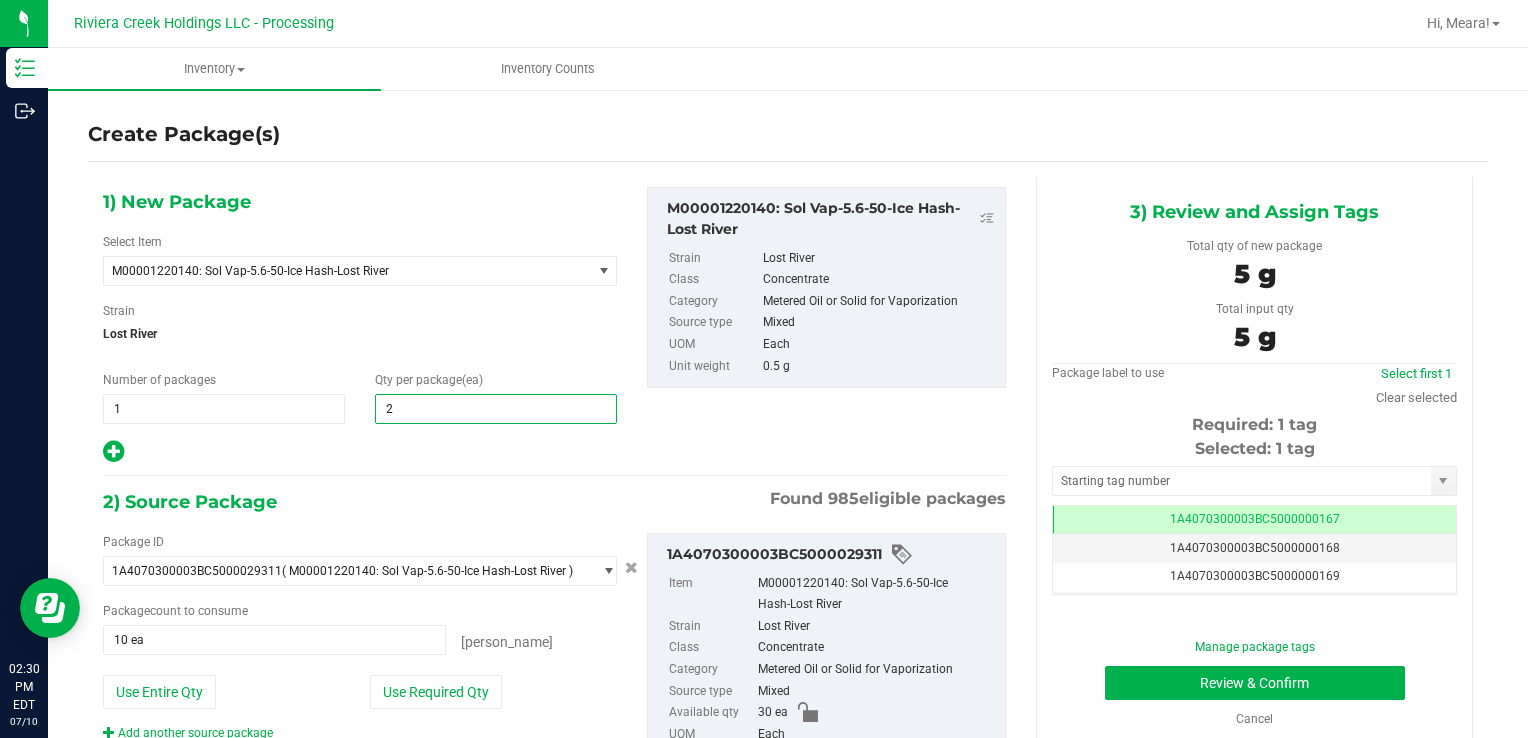 type on "20" 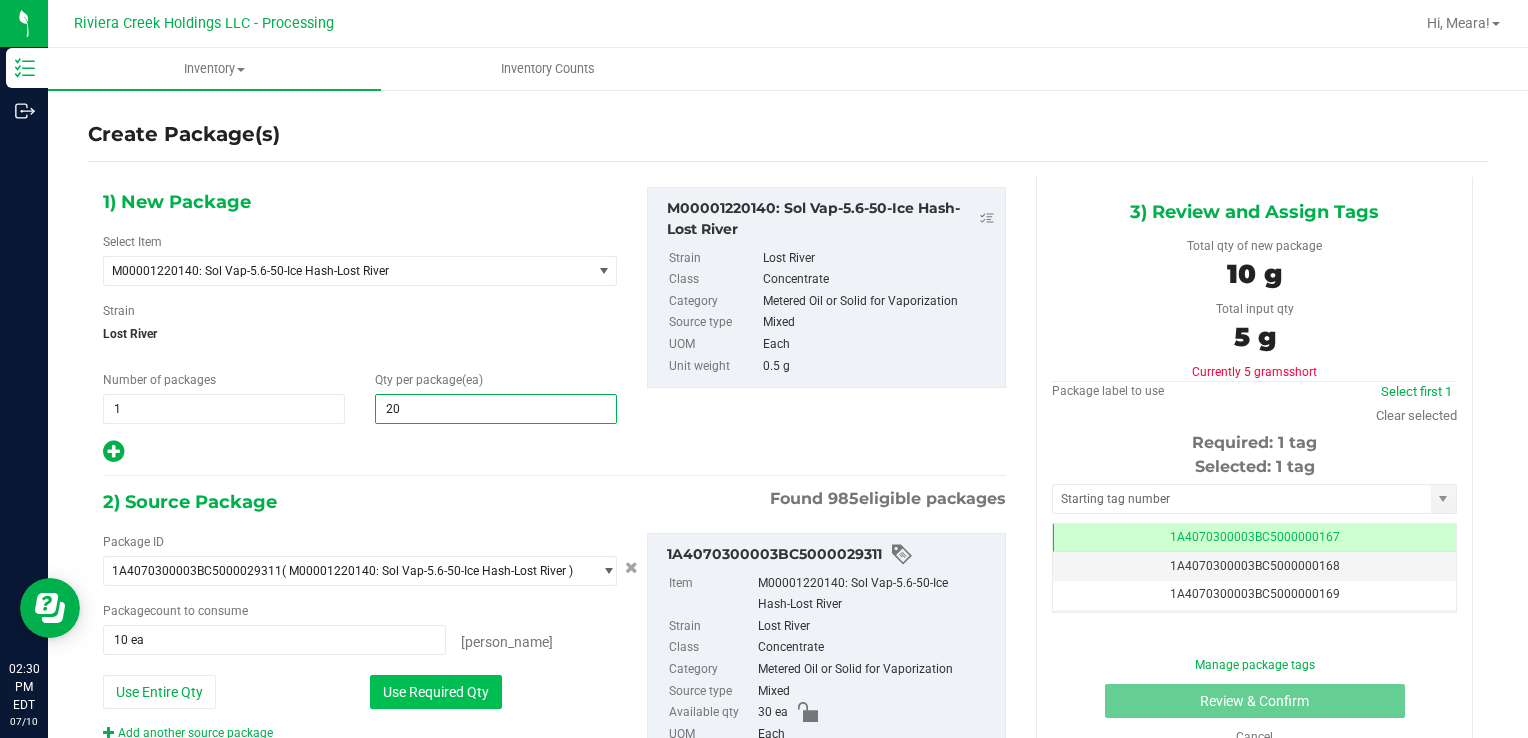 type on "20" 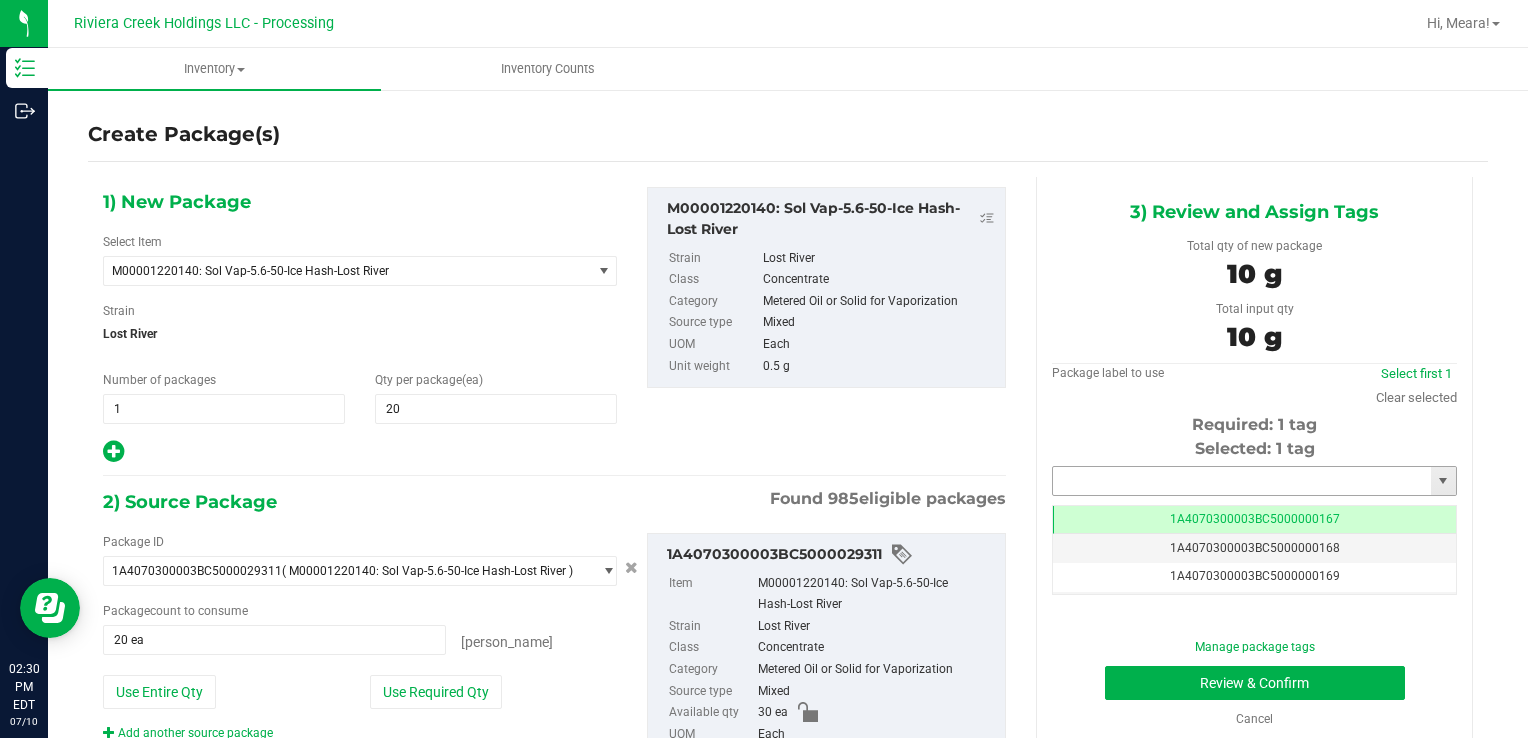 click at bounding box center (1242, 481) 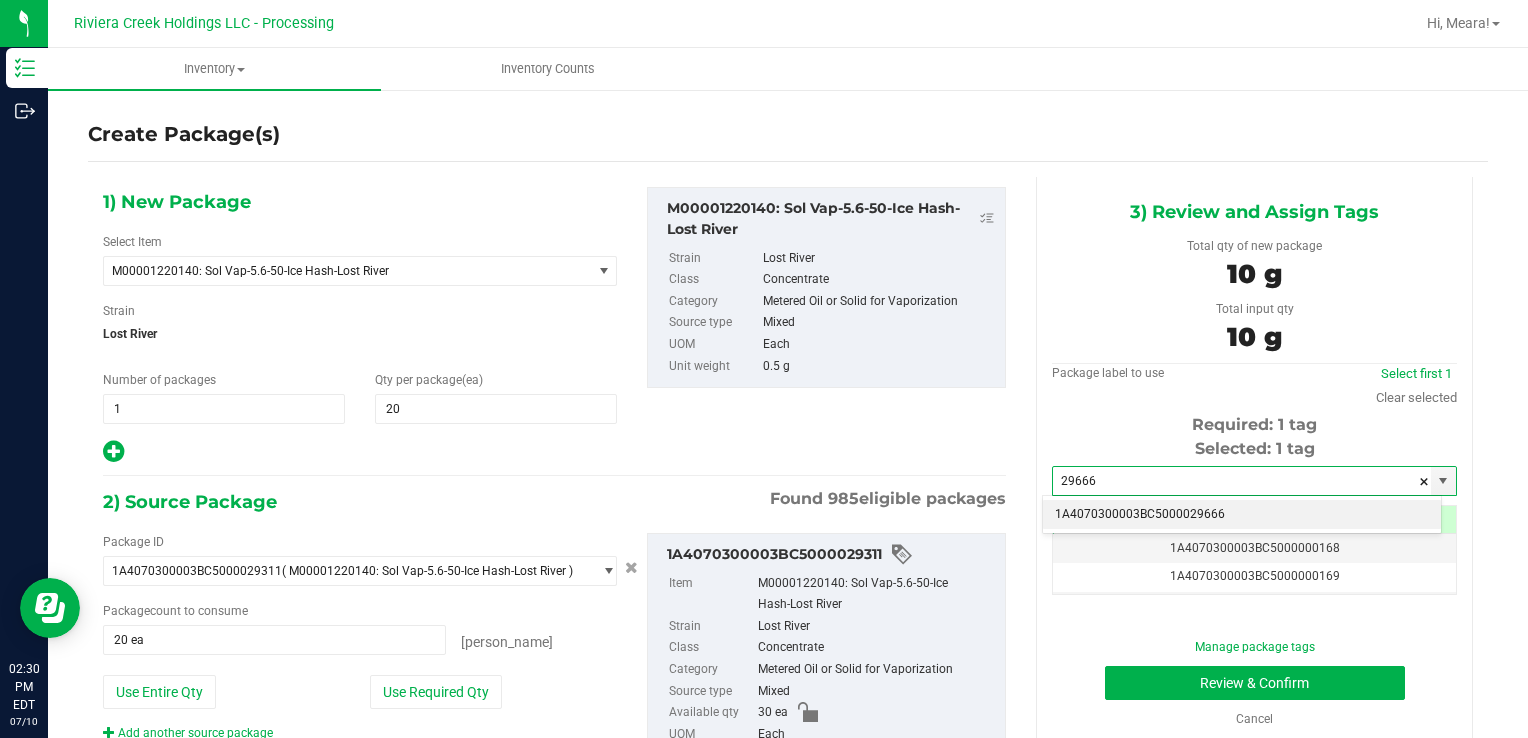 click on "1A4070300003BC5000029666" at bounding box center [1242, 515] 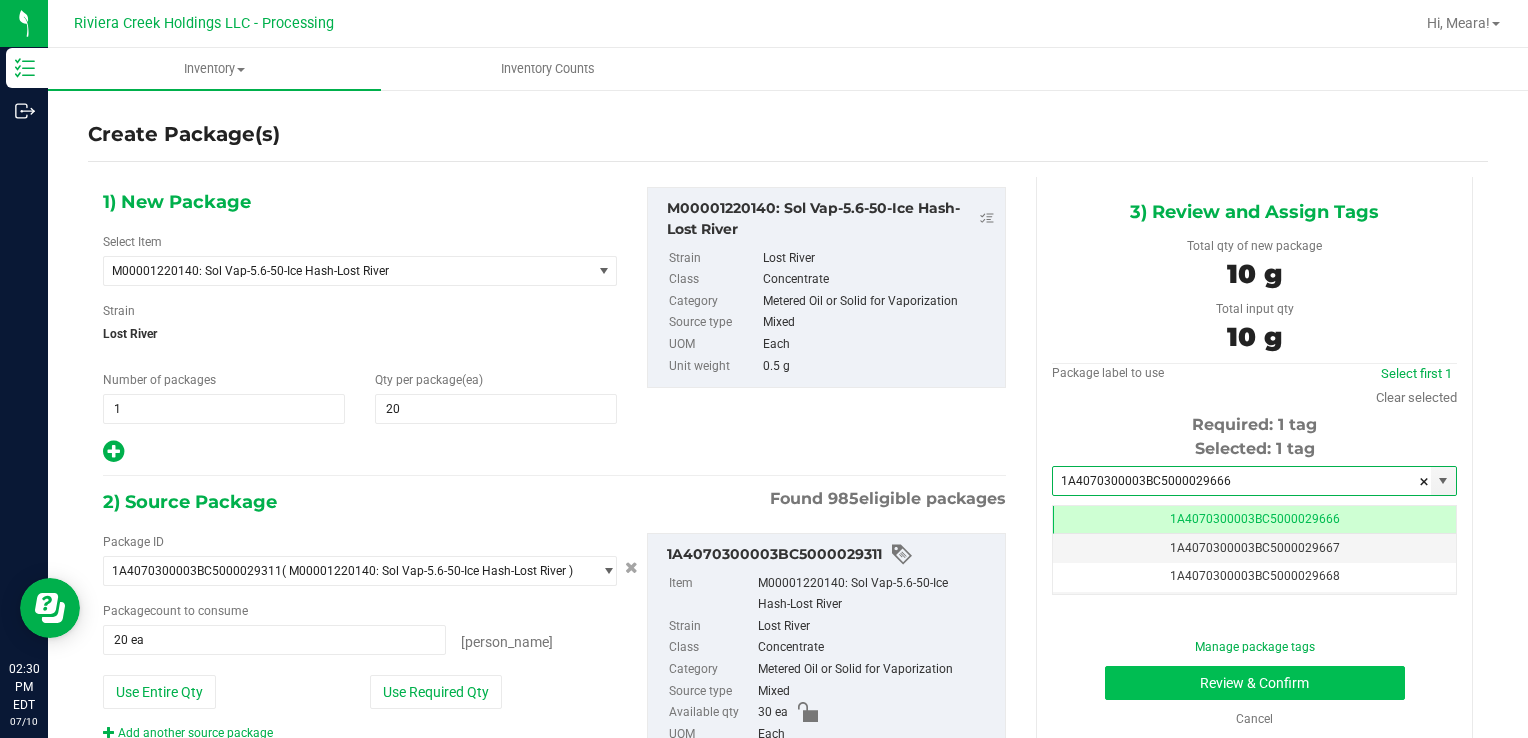 type on "1A4070300003BC5000029666" 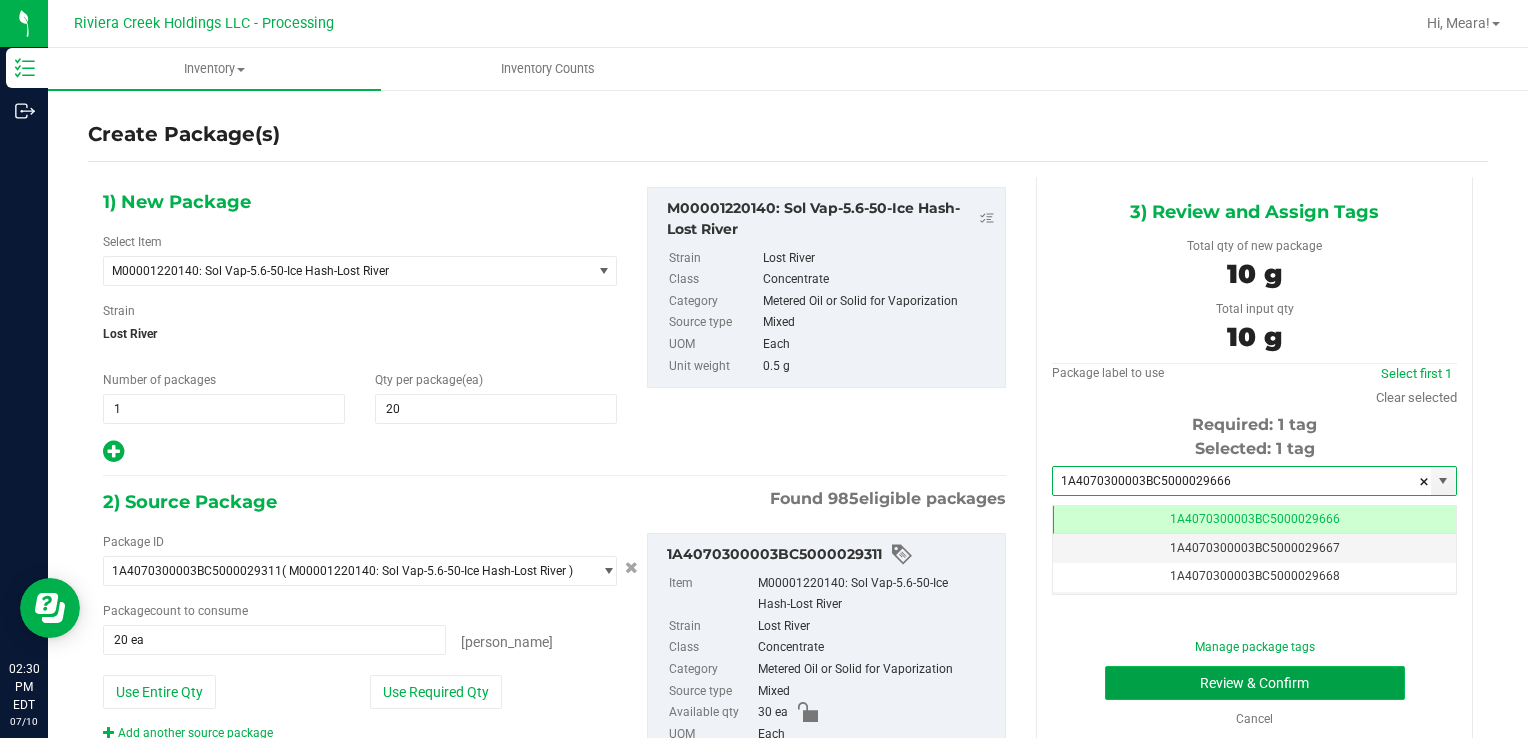 click on "Review & Confirm" at bounding box center (1255, 683) 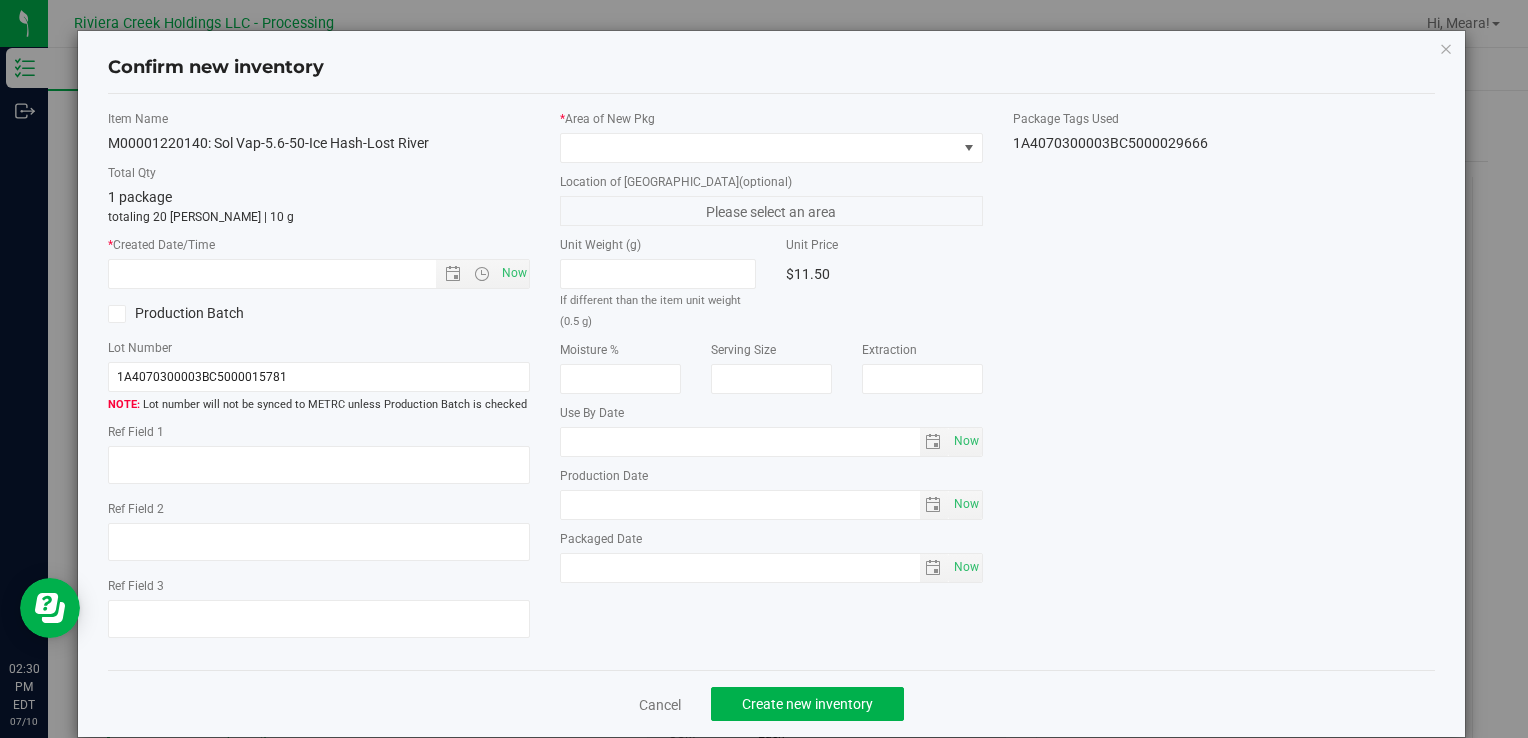 type on "[DATE]" 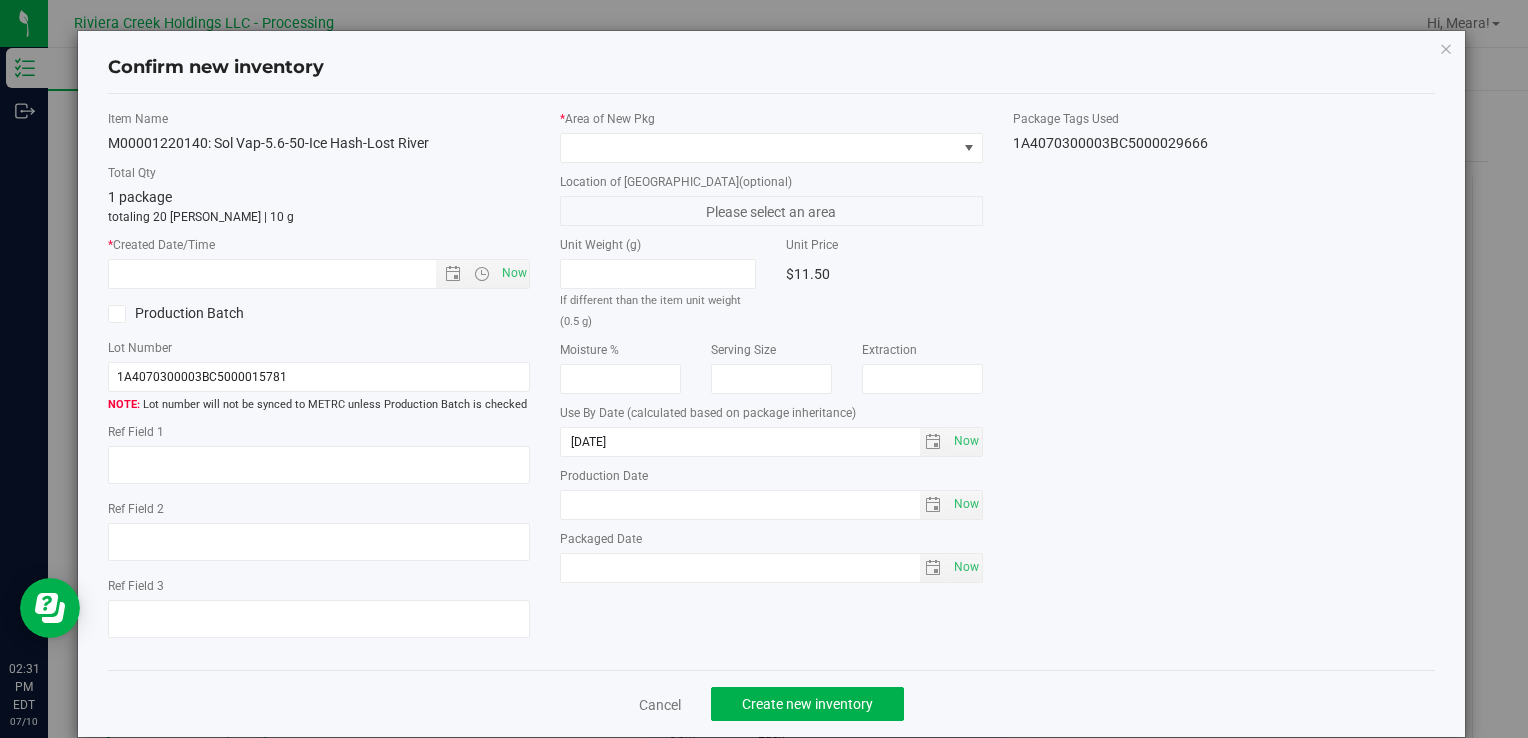click on "*
Area of [GEOGRAPHIC_DATA]
Location of [GEOGRAPHIC_DATA]
(optional)
Please select an area
Unit Weight (g)
If different than the item unit weight (0.5 g)
Unit Price
$11.50
Moisture %" at bounding box center (771, 351) 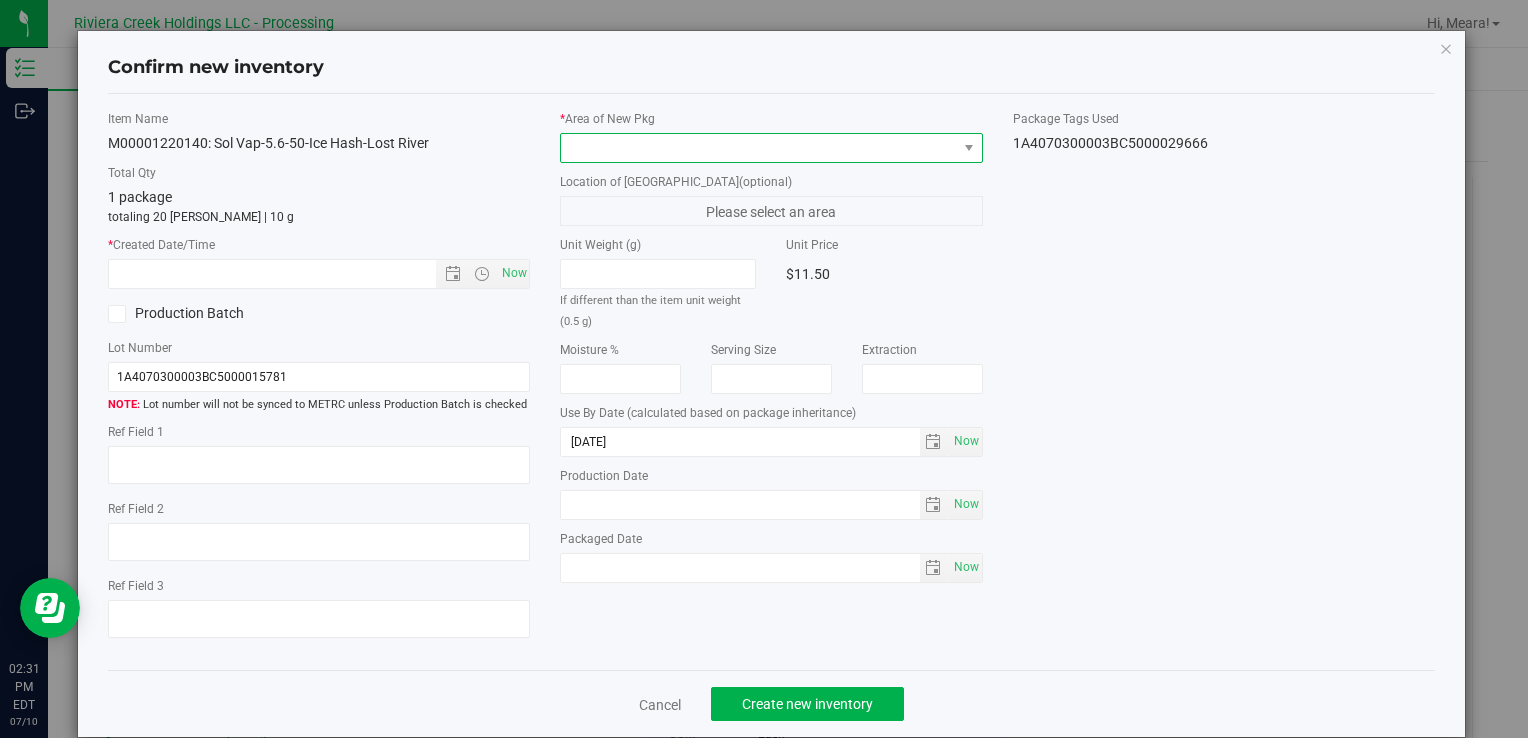 click at bounding box center [758, 148] 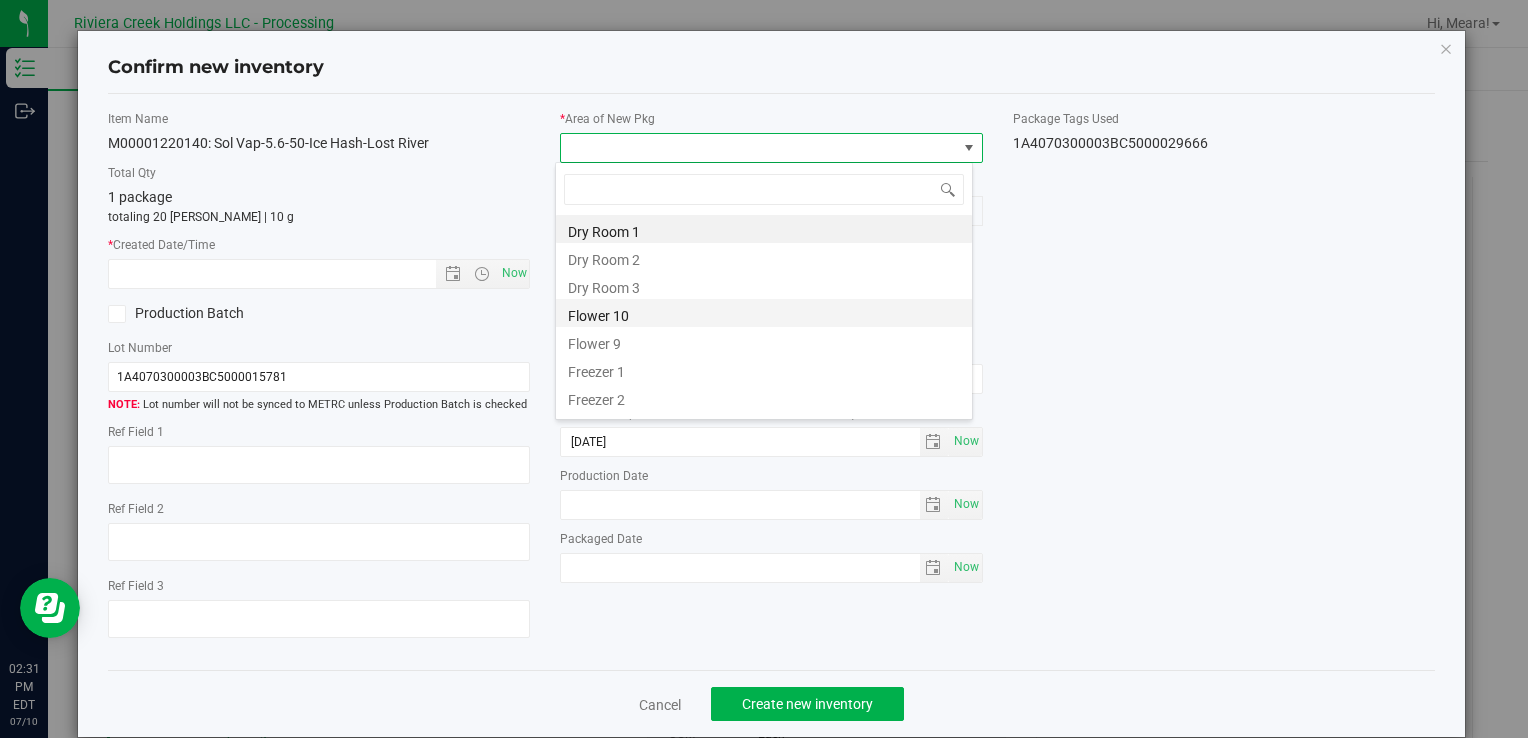 click on "Flower 10" at bounding box center (764, 313) 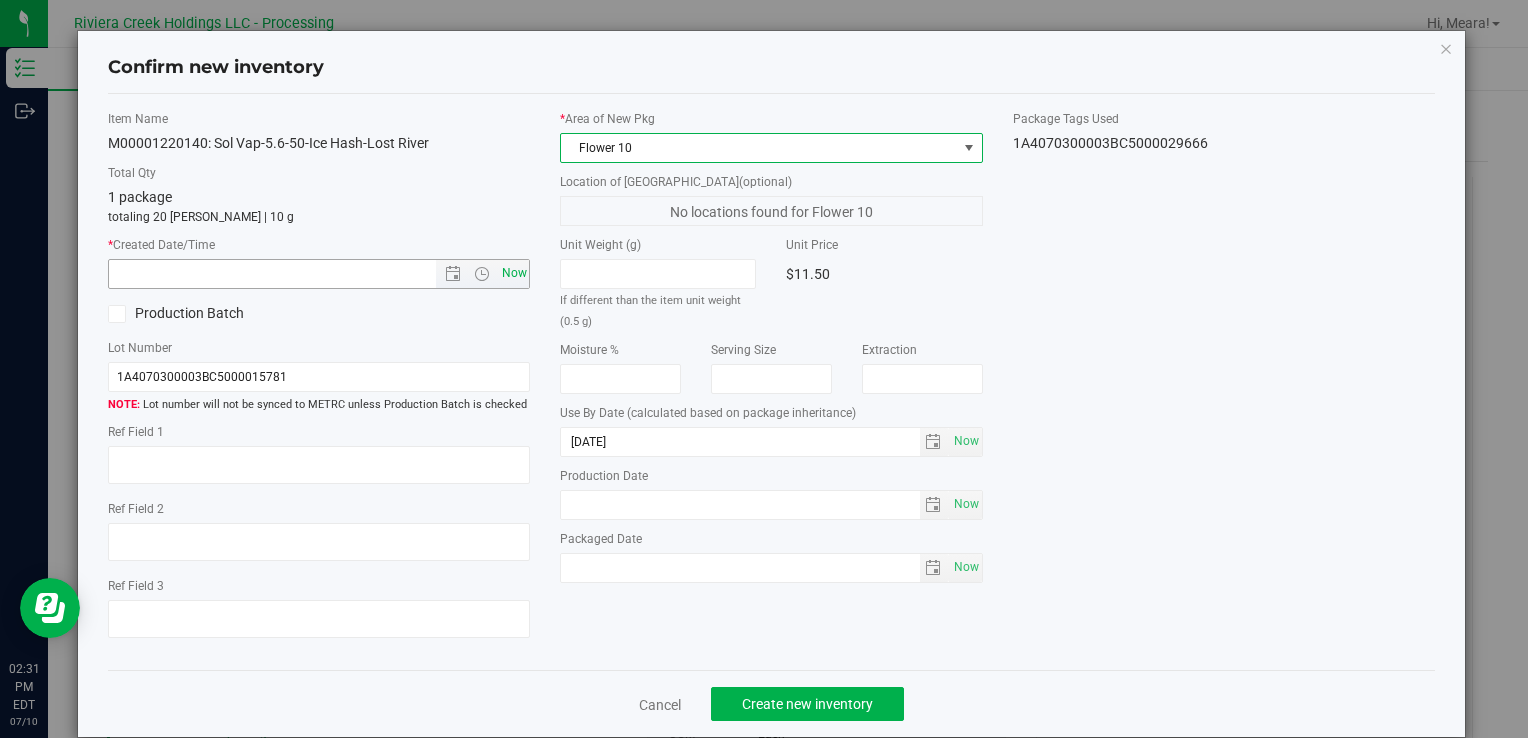 drag, startPoint x: 484, startPoint y: 248, endPoint x: 496, endPoint y: 264, distance: 20 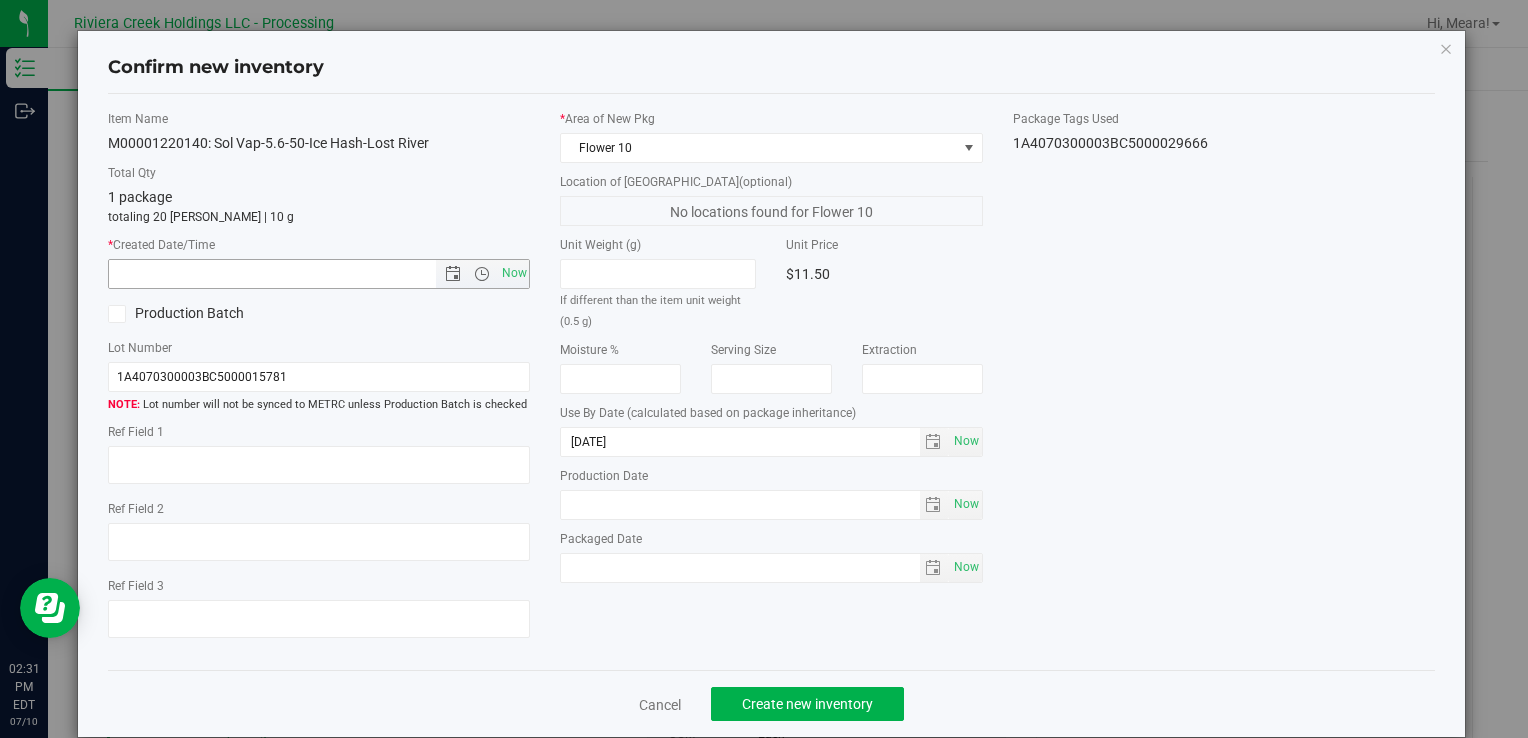 drag, startPoint x: 504, startPoint y: 271, endPoint x: 541, endPoint y: 314, distance: 56.727417 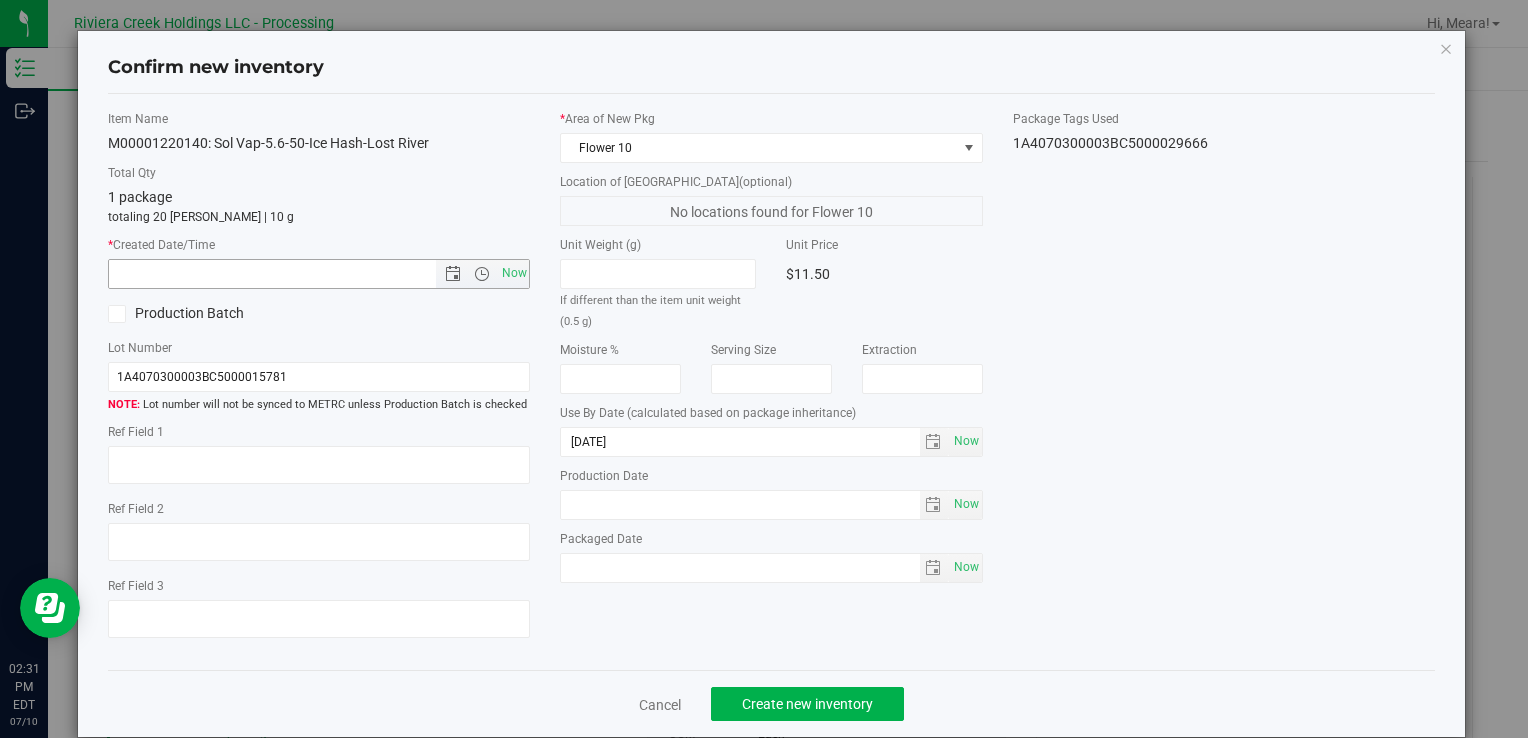 type on "[DATE] 2:31 PM" 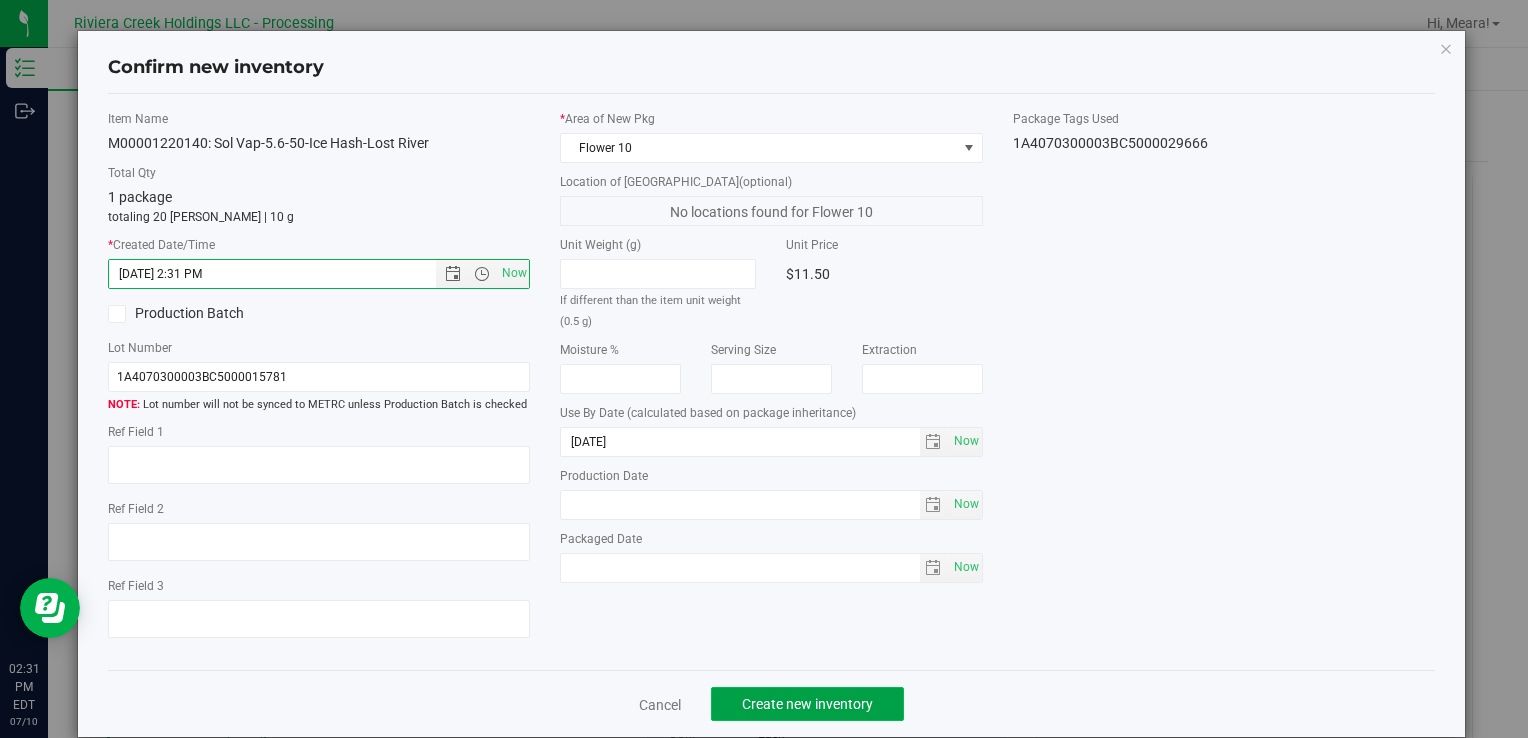click on "Create new inventory" 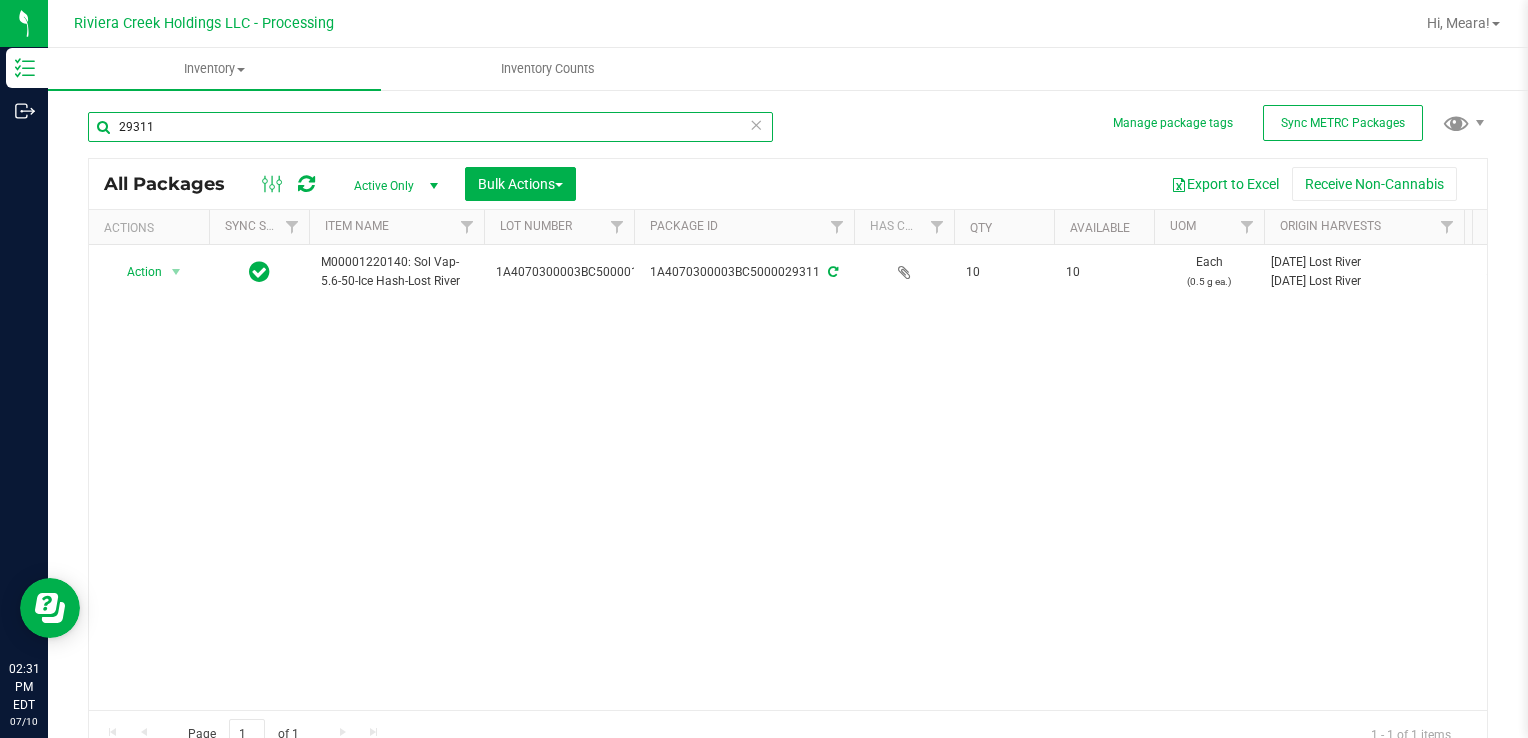 drag, startPoint x: 187, startPoint y: 126, endPoint x: 551, endPoint y: 735, distance: 709.49066 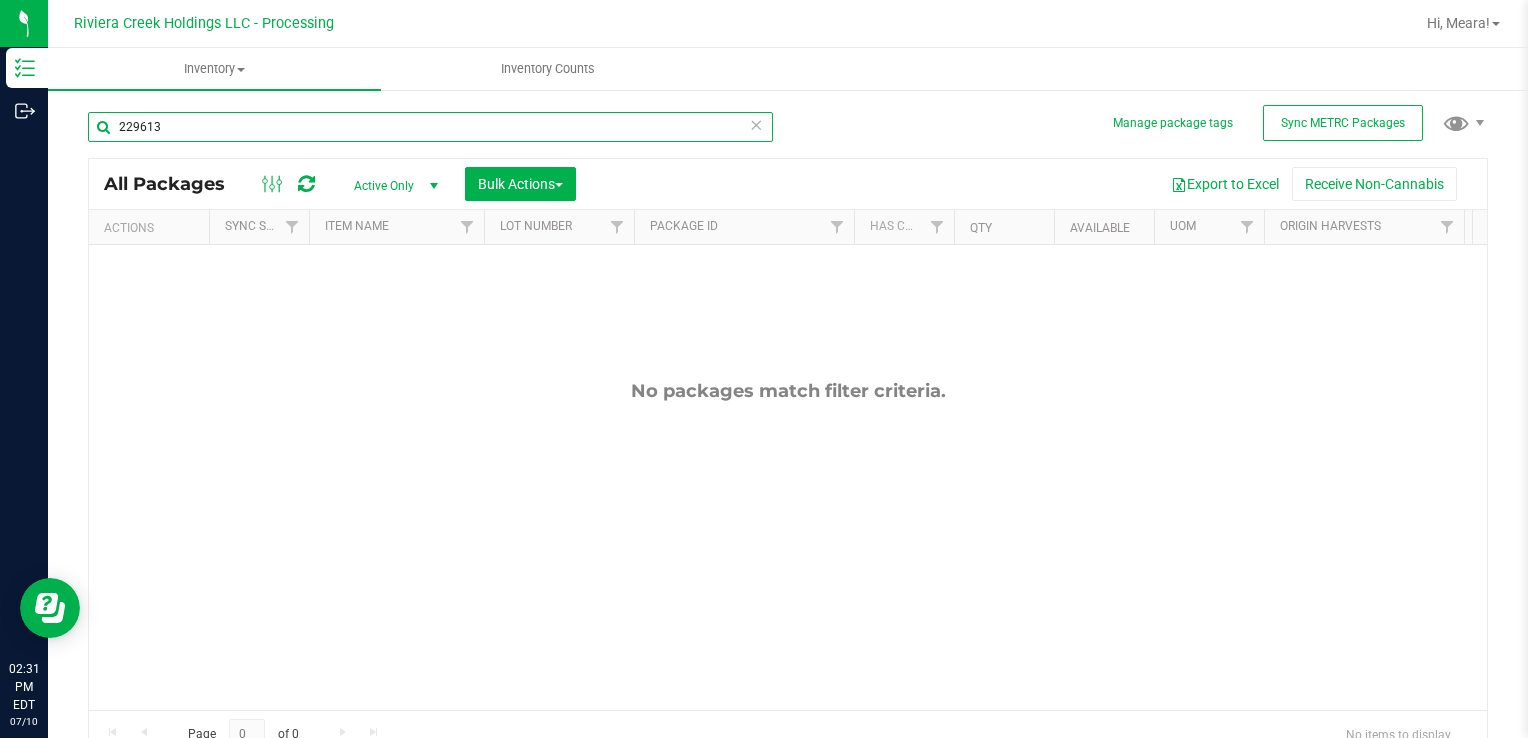 click on "229613" at bounding box center [430, 127] 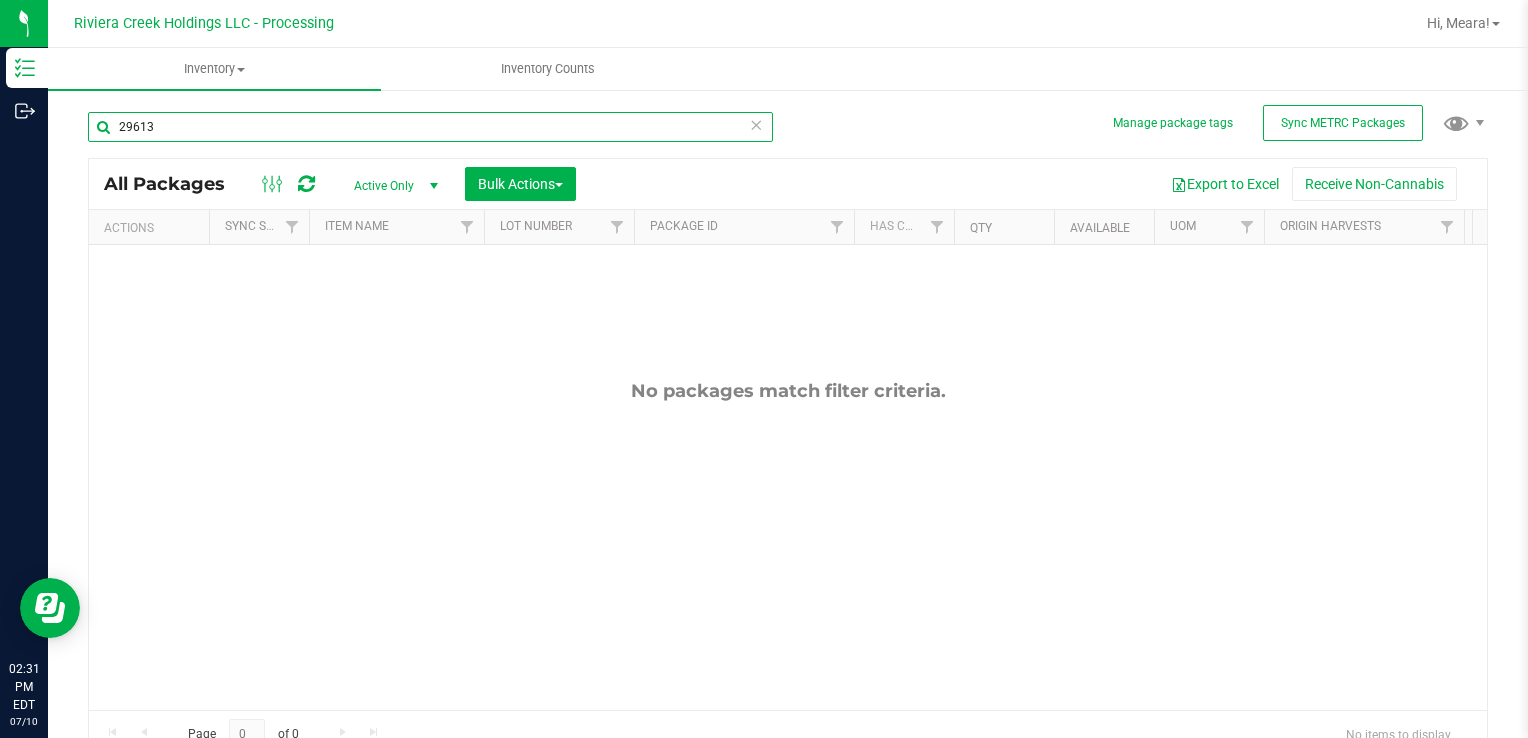 type on "29613" 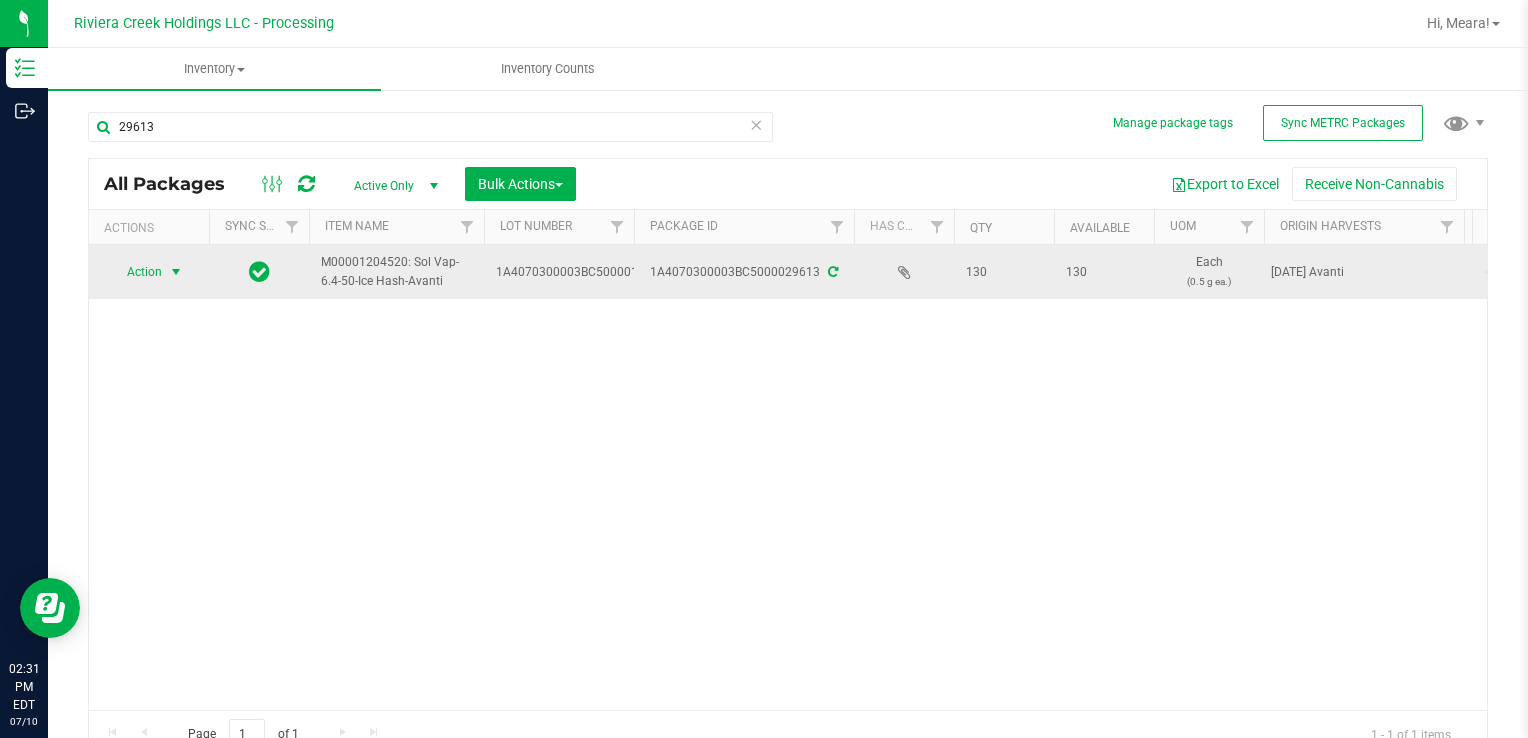 click at bounding box center [176, 272] 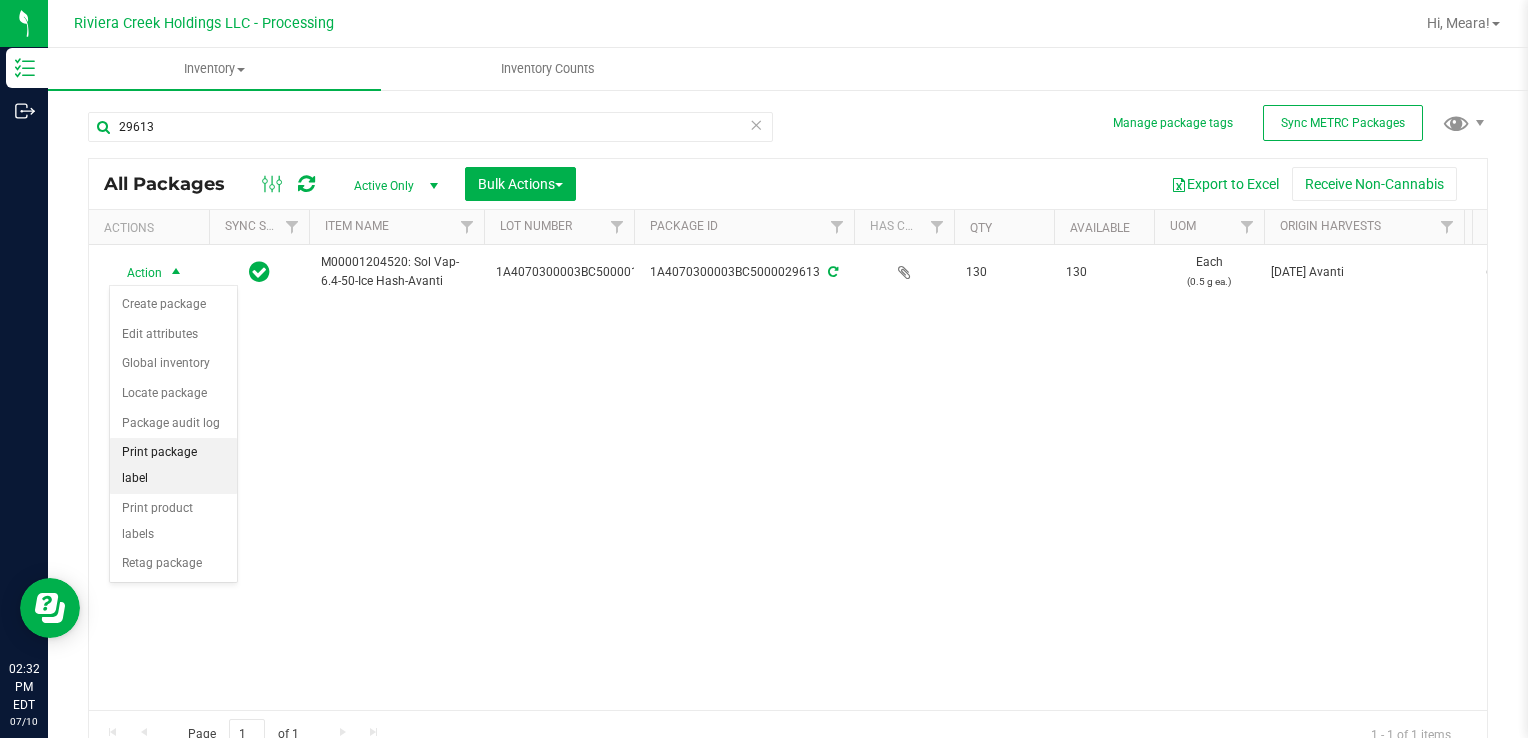 click on "Print package label" at bounding box center [173, 465] 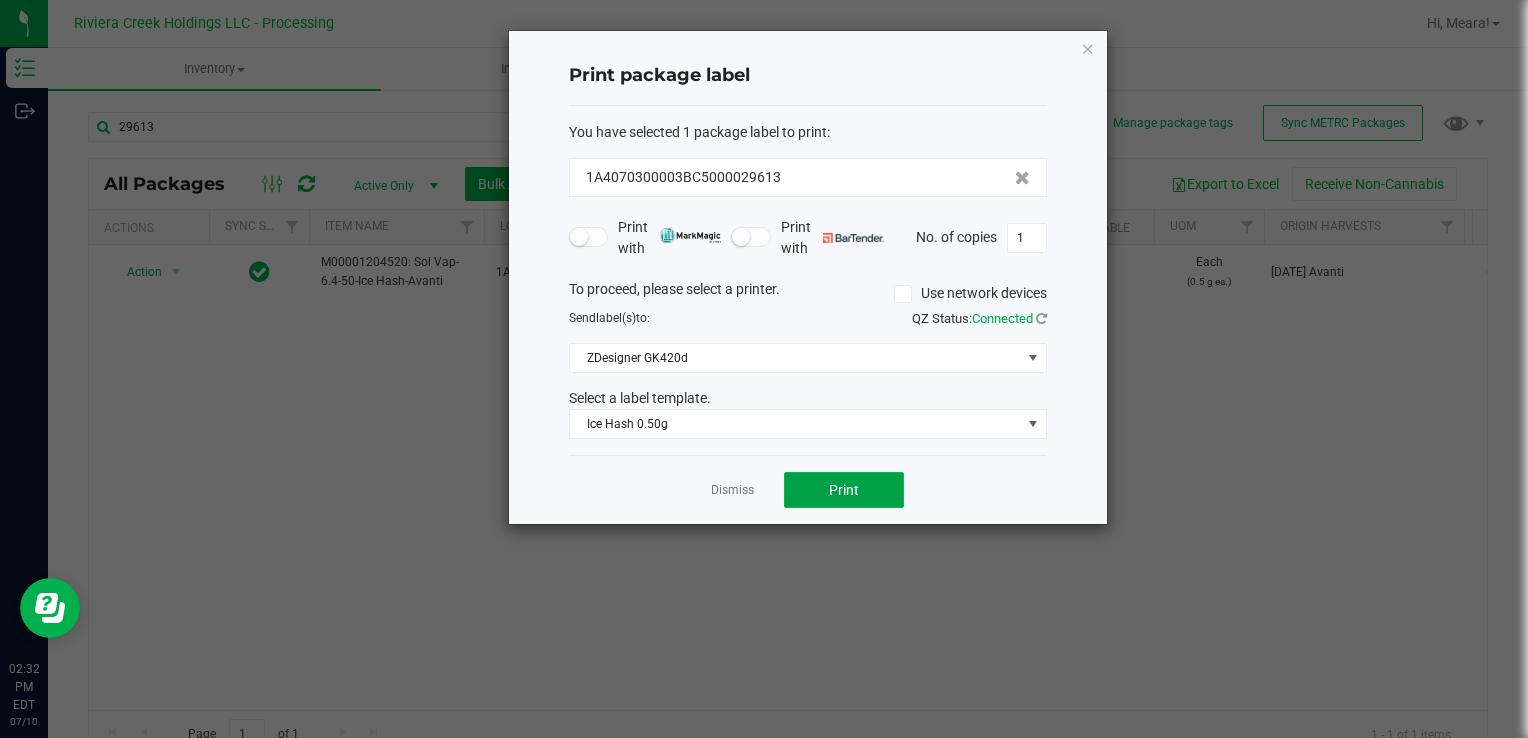 click on "Print" 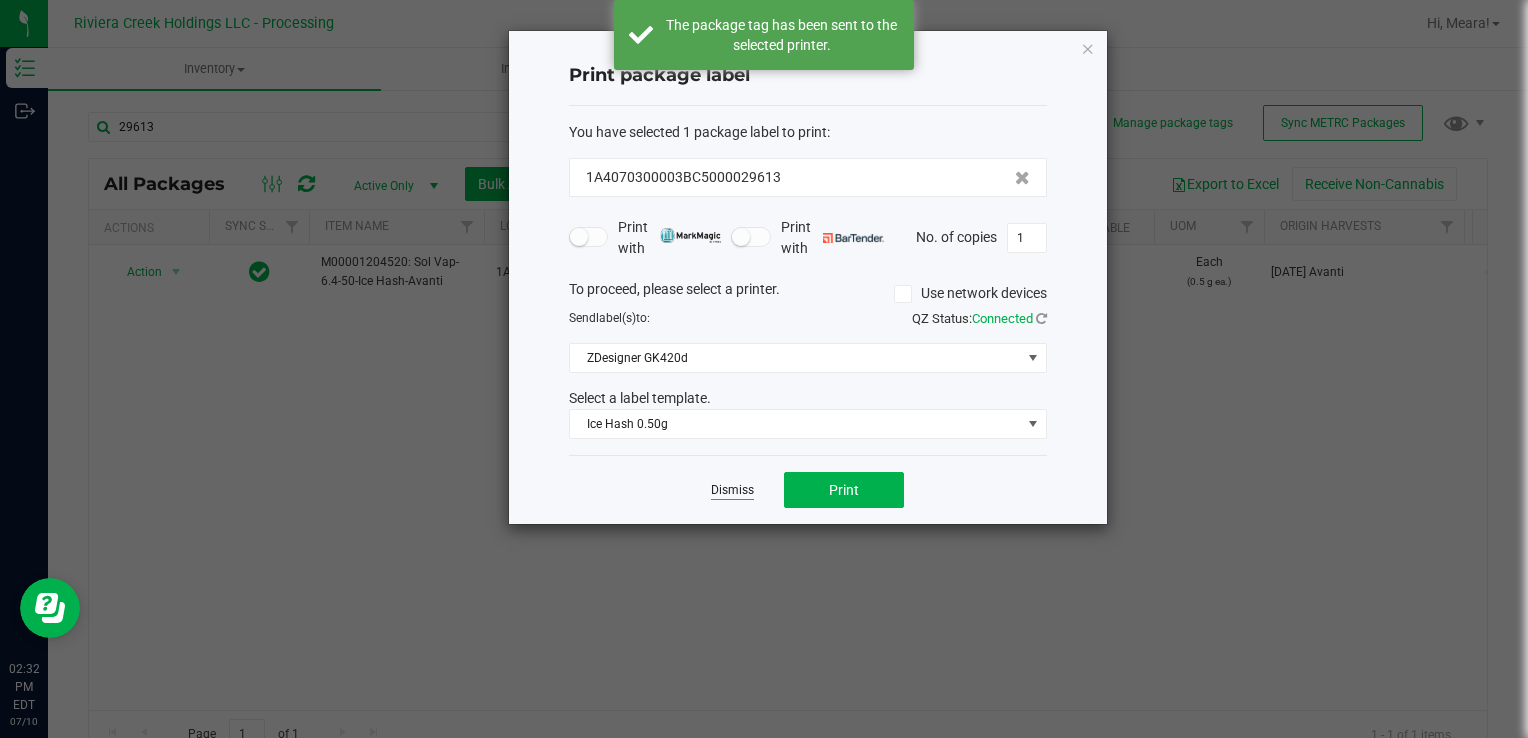 click on "Dismiss" 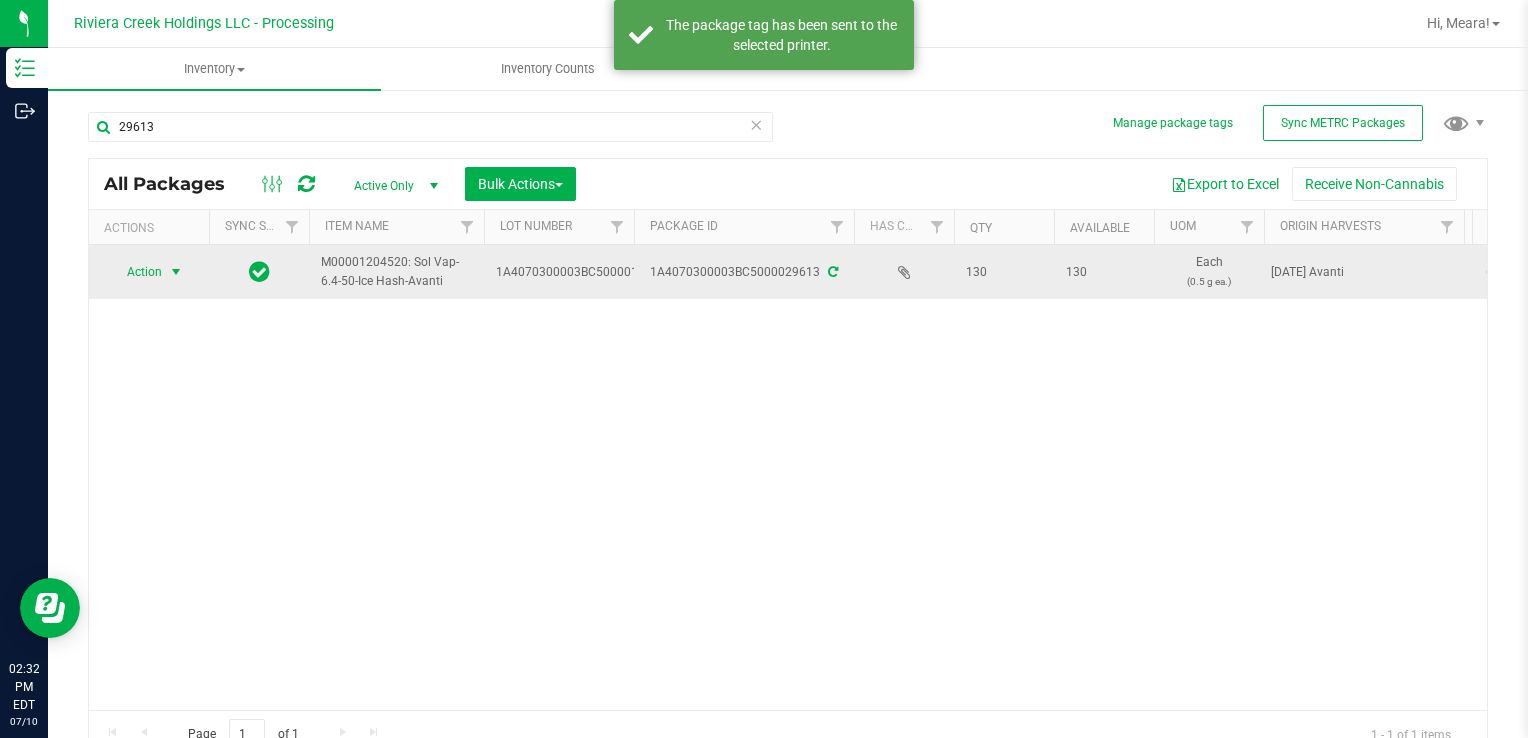 click on "Action" at bounding box center [136, 272] 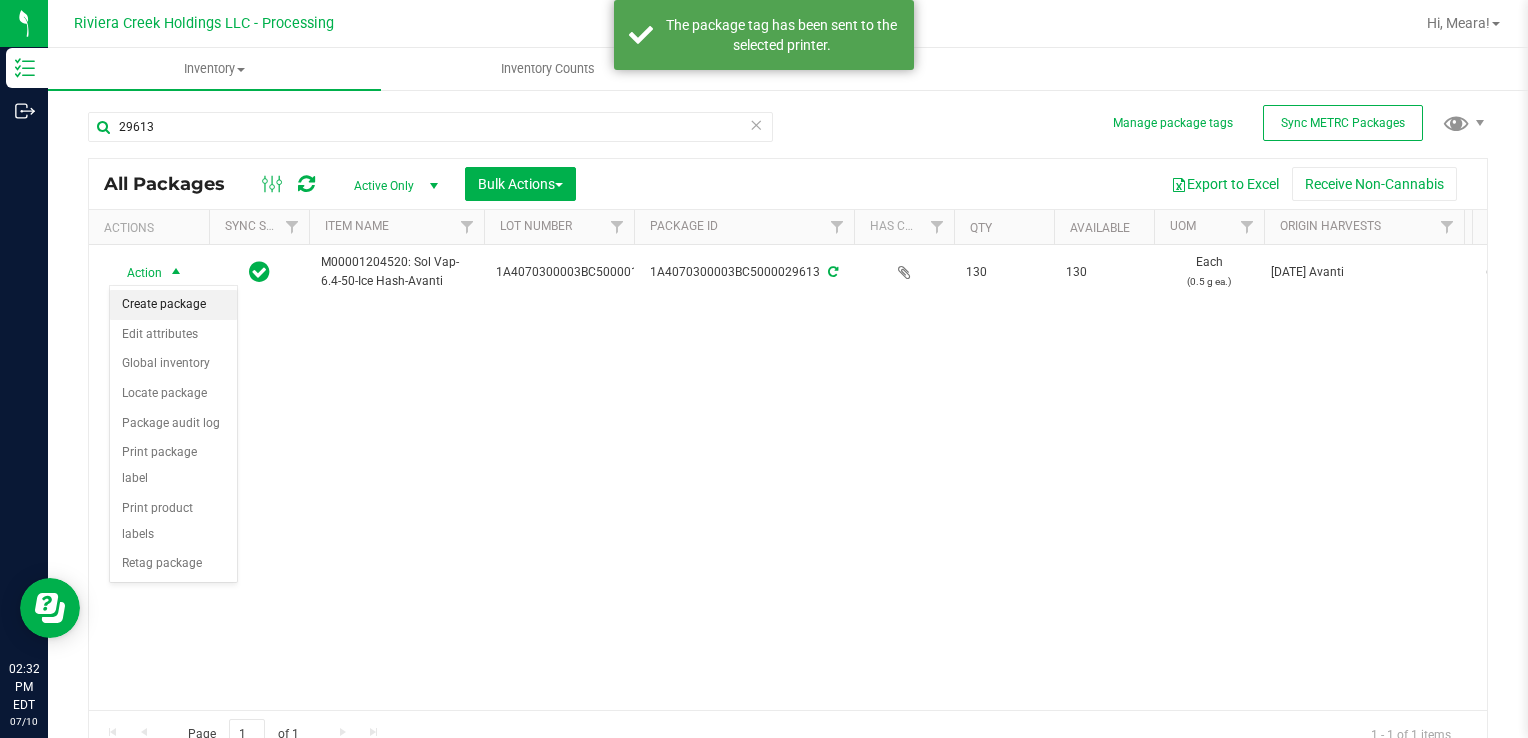 click on "Create package" at bounding box center [173, 305] 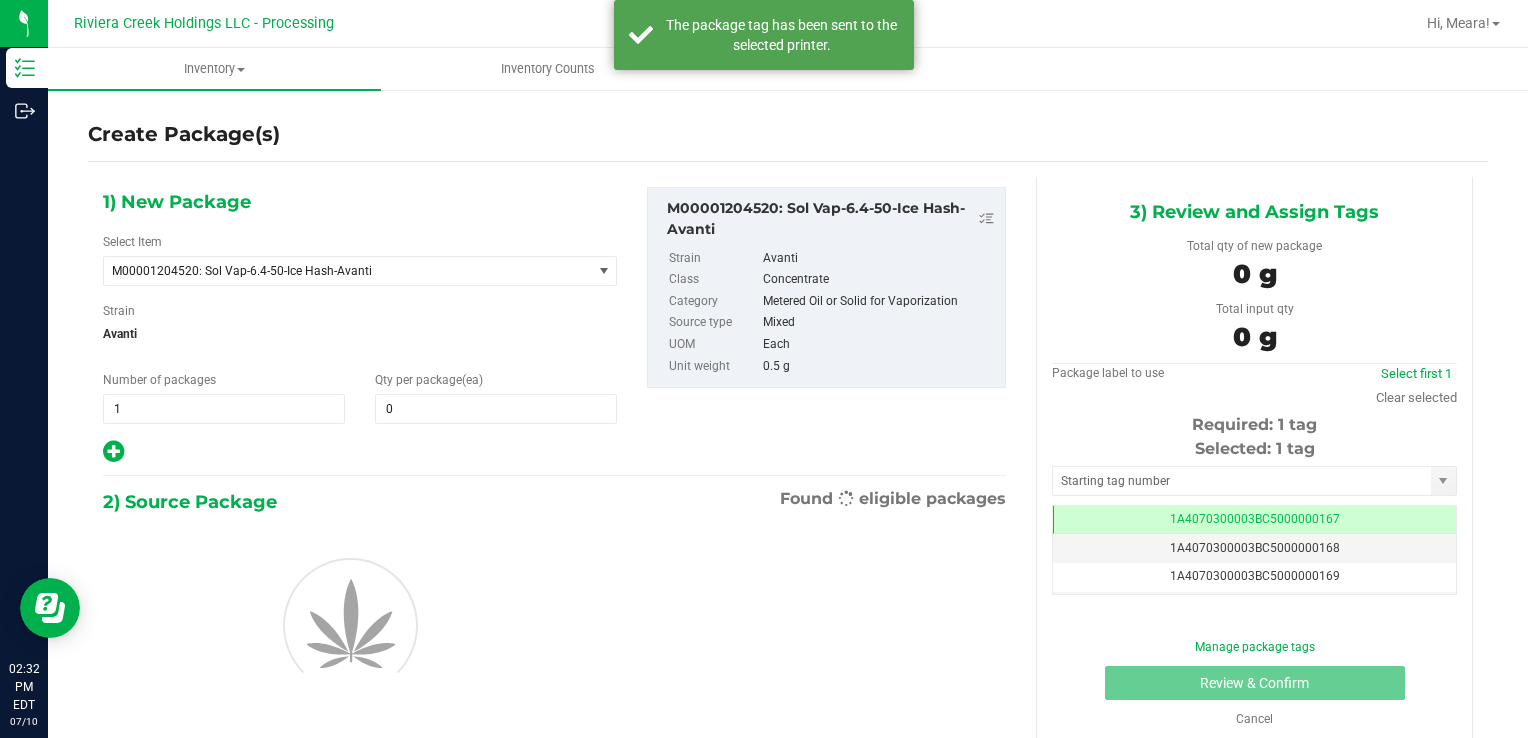 scroll, scrollTop: 0, scrollLeft: 0, axis: both 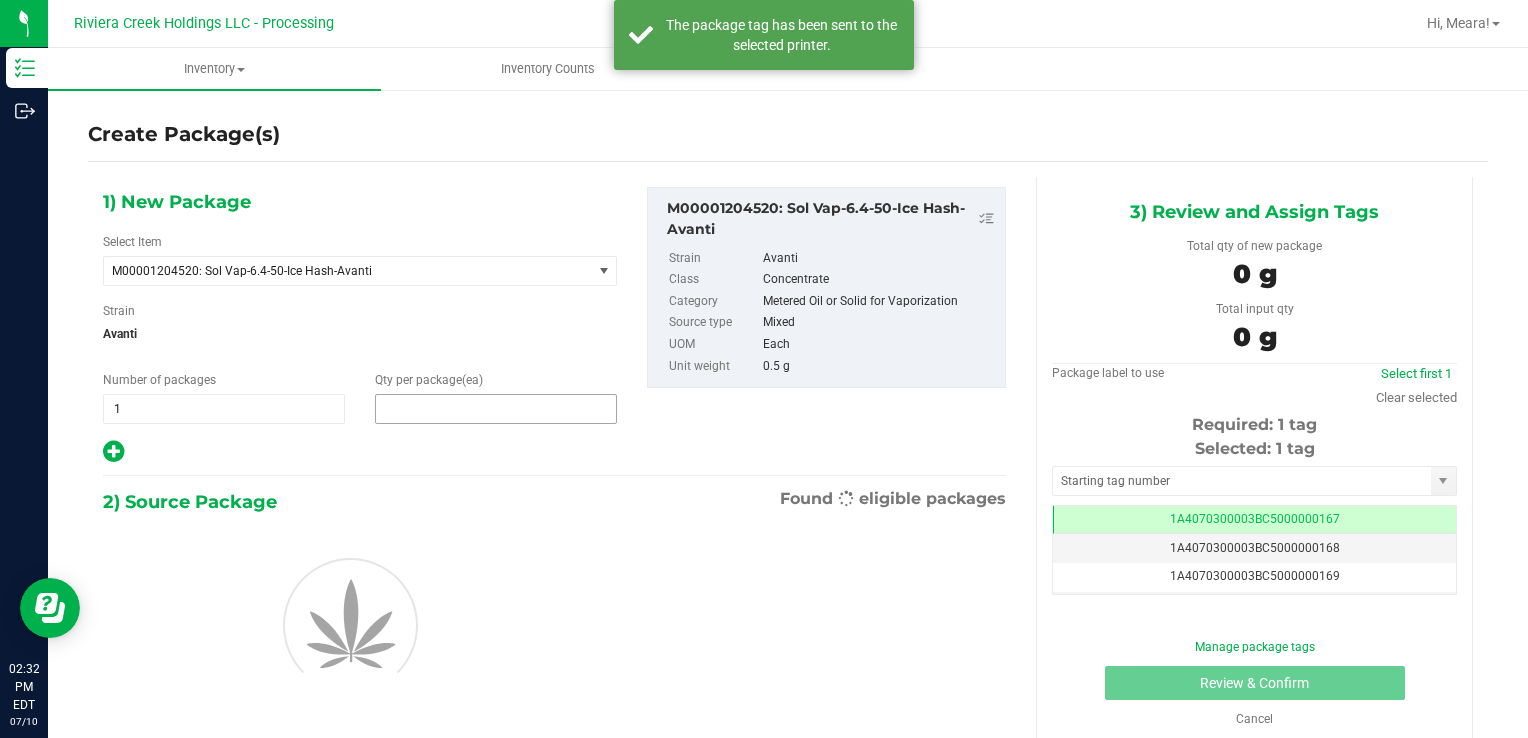click at bounding box center (496, 409) 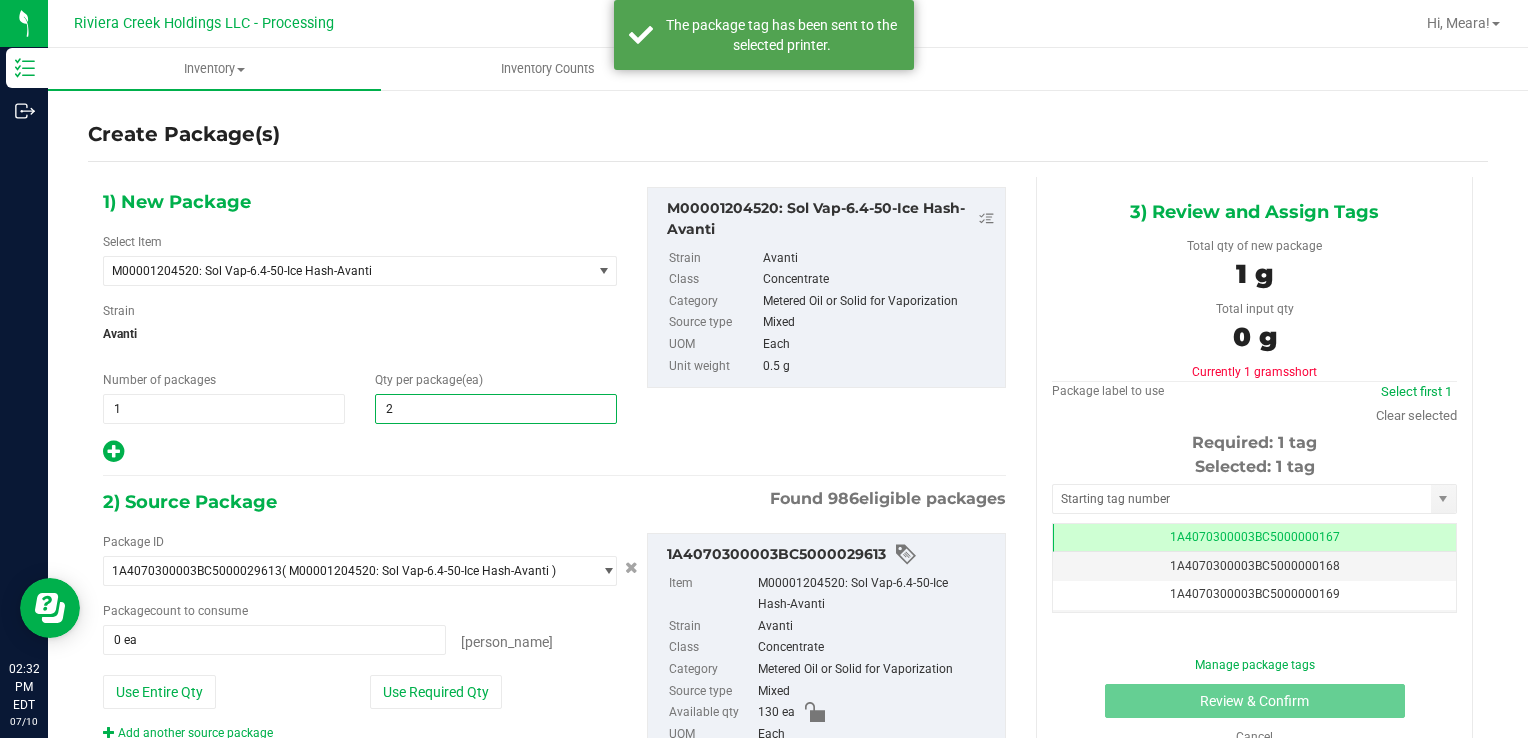 type on "20" 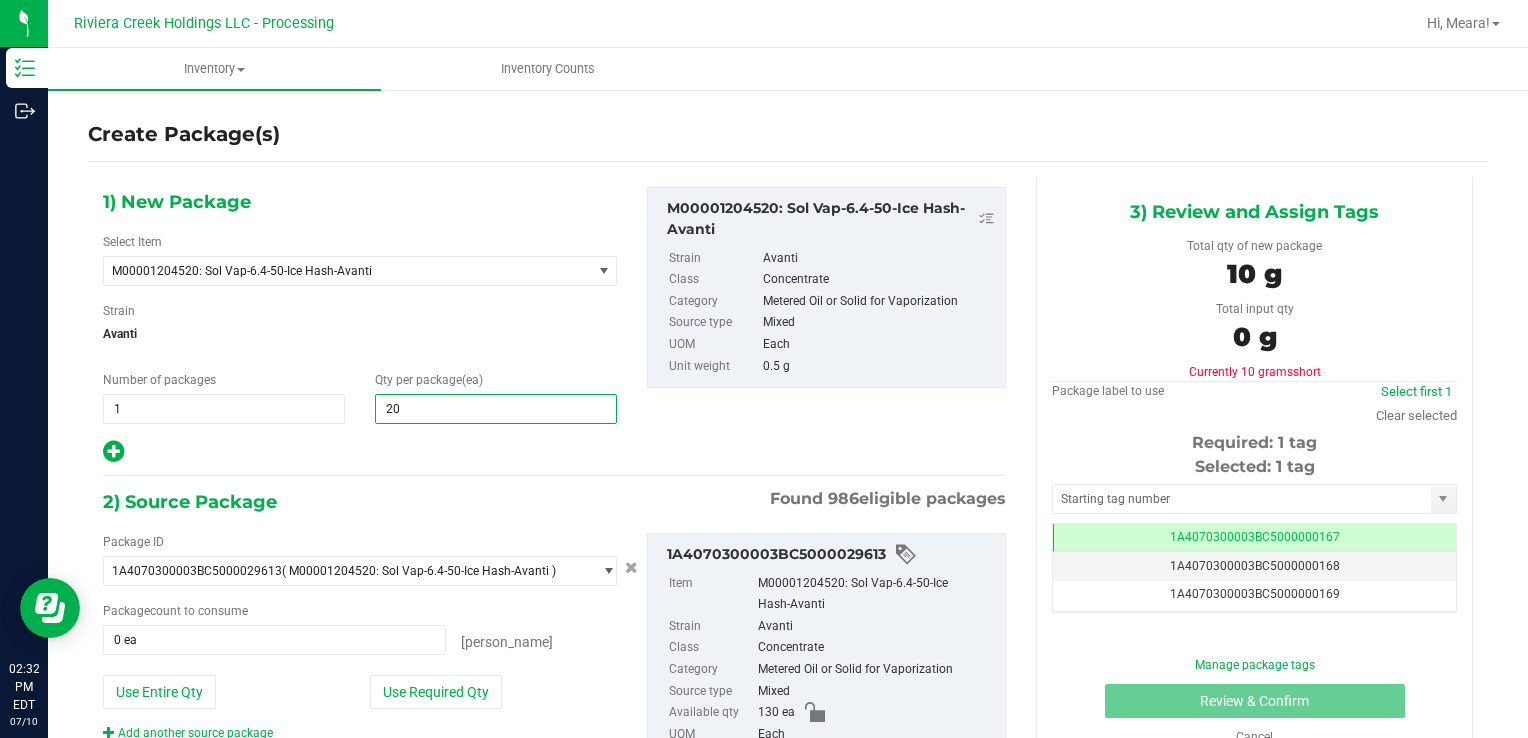type on "20" 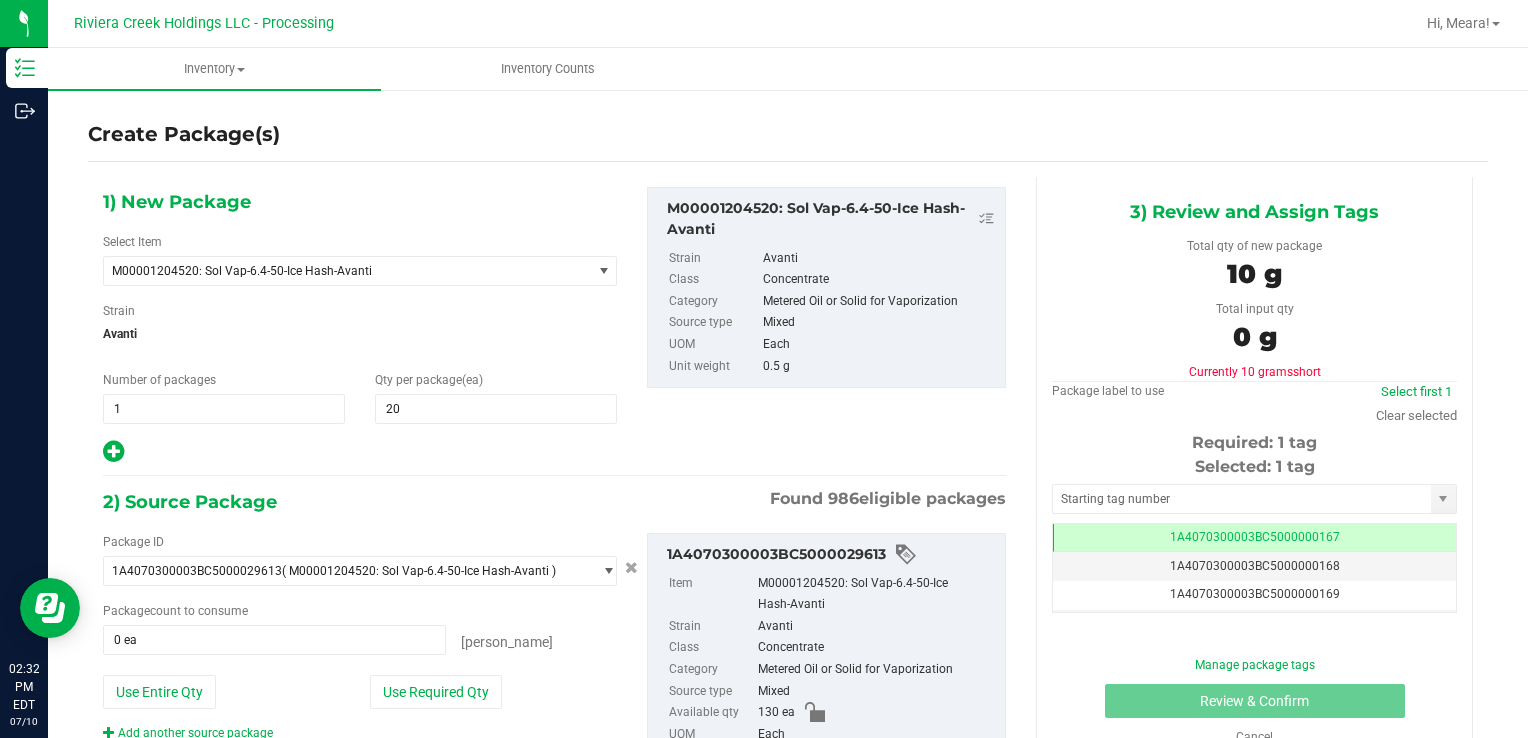 click on "Package ID
1A4070300003BC5000029613
(
M00001204520: Sol Vap-6.4-50-Ice Hash-Avanti
)
1A4070100000321000014371 1A4070100000321000014487 1A4070100000321000014521 1A4070100000321000014641 1A4070100000321000014667 1A4070100000321000014753 1A4070100000321000014754 1A4070100000321000014755 1A4070100000321000014756 1A4070100000321000014757 1A4070100000321000014759 1A4070100000321000014821 1A4070100000321000014822 1A4070100000321000014823 1A4070100000321000014832 1A4070100000321000014833 1A4070100000321000014834 1A4070100000321000014836 1A4070100000321000014837 1A4070100000321000014839 1A4070100000321000014850 1A4070100000321000014867 1A4070100000321000014868 1A4070100000321000014869 1A4070100000321000014910 1A4070100000321000014911 1A4070100000321000014912 1A4070100000321000014929 1A4070100000321000014931 1A4070100000321000014933" at bounding box center [360, 637] 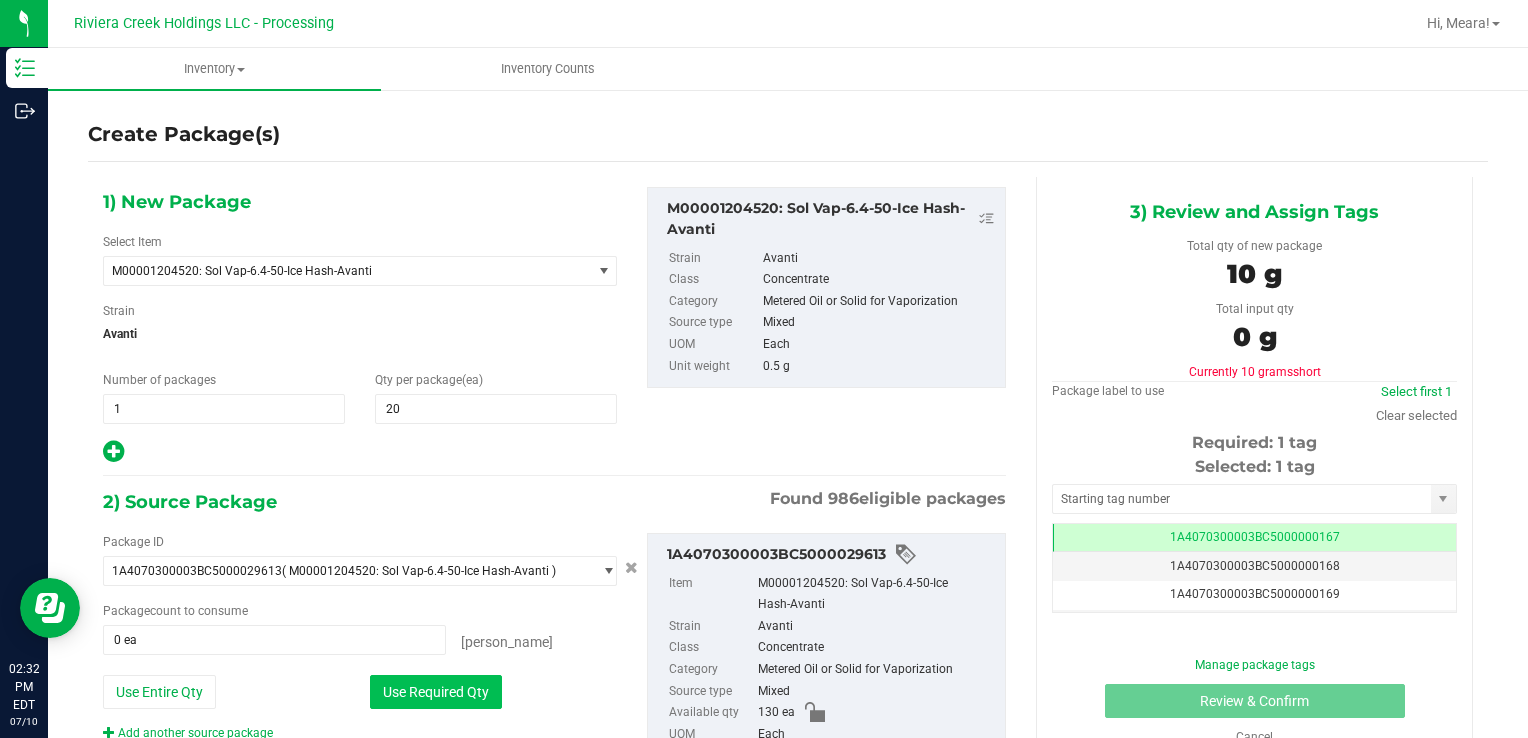click on "Use Required Qty" at bounding box center (436, 692) 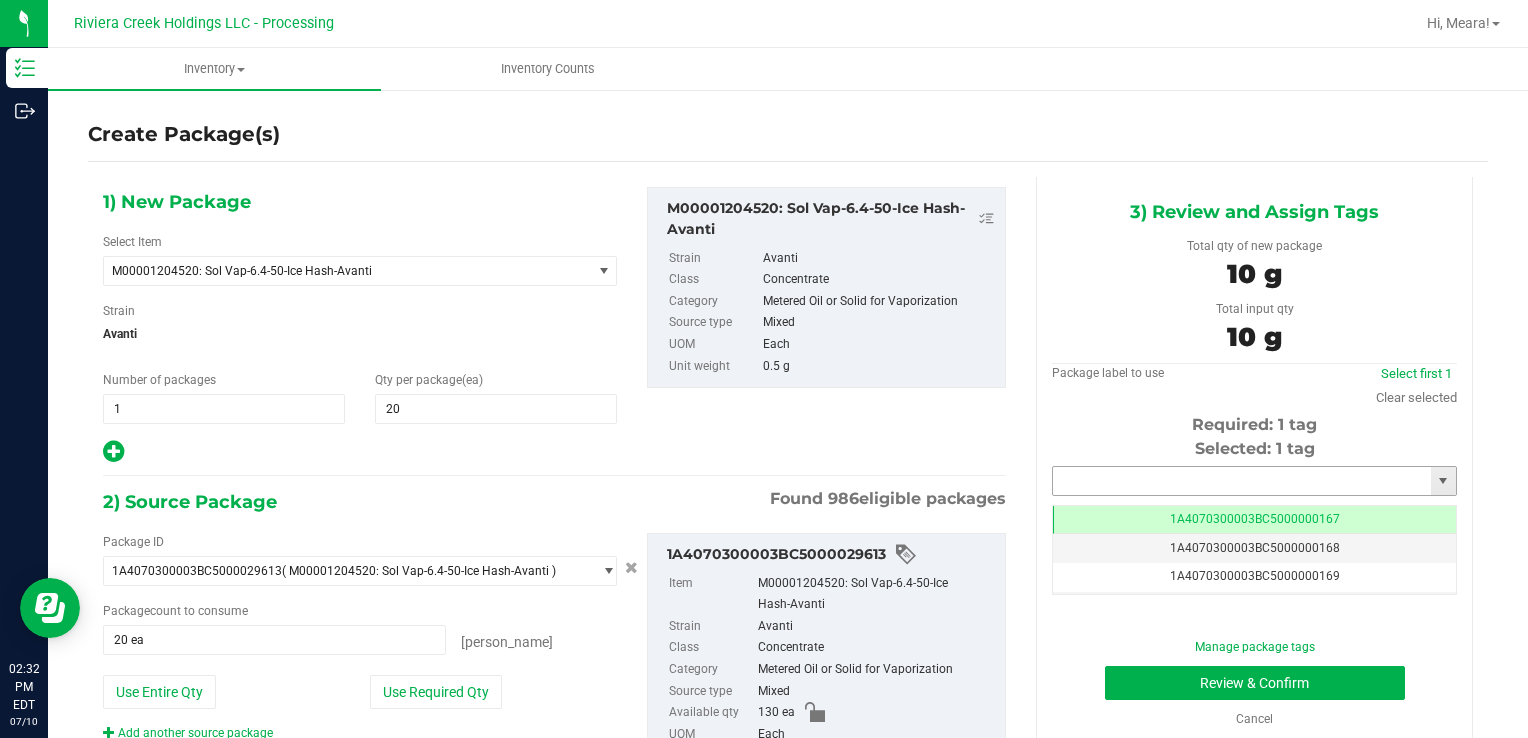 click at bounding box center (1242, 481) 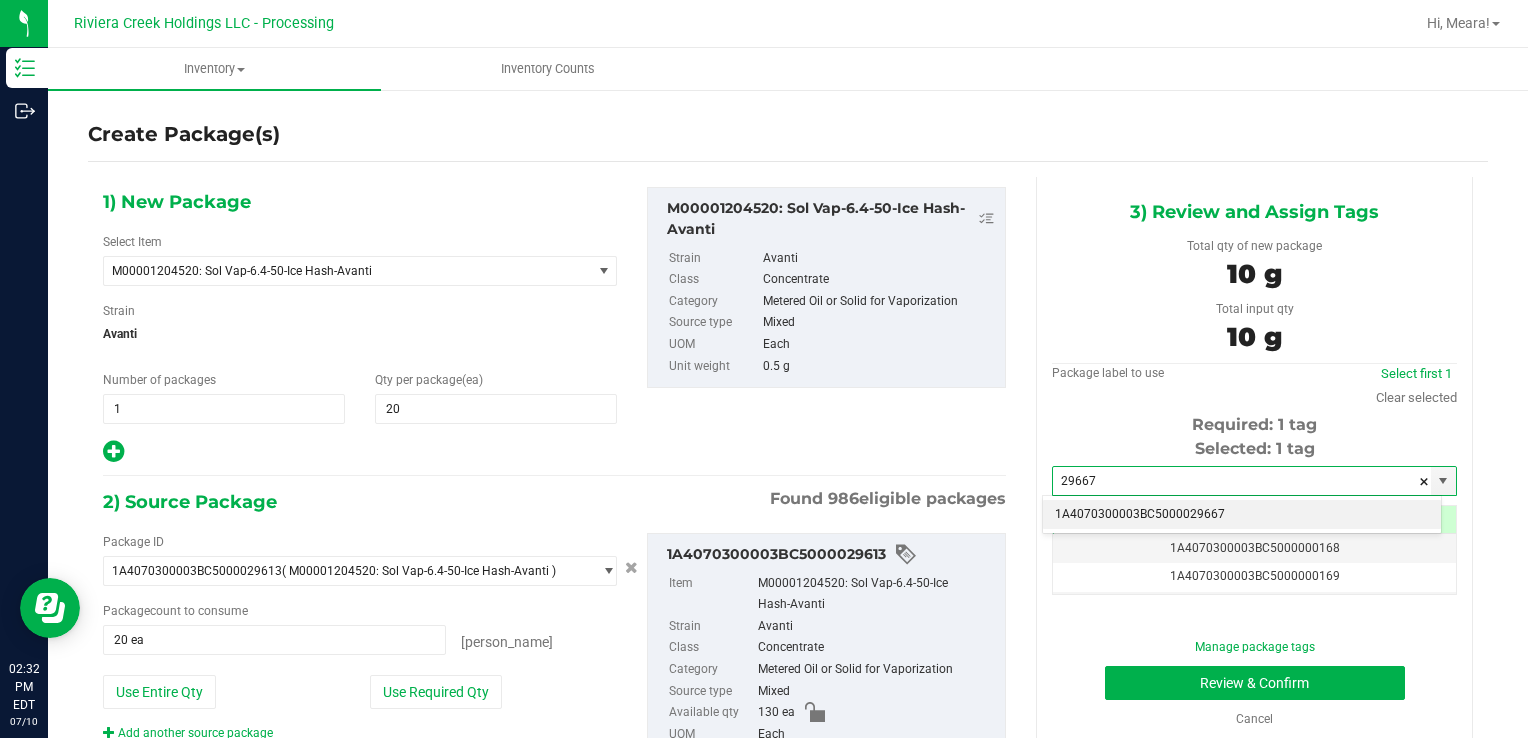 click on "1A4070300003BC5000029667" at bounding box center (1242, 515) 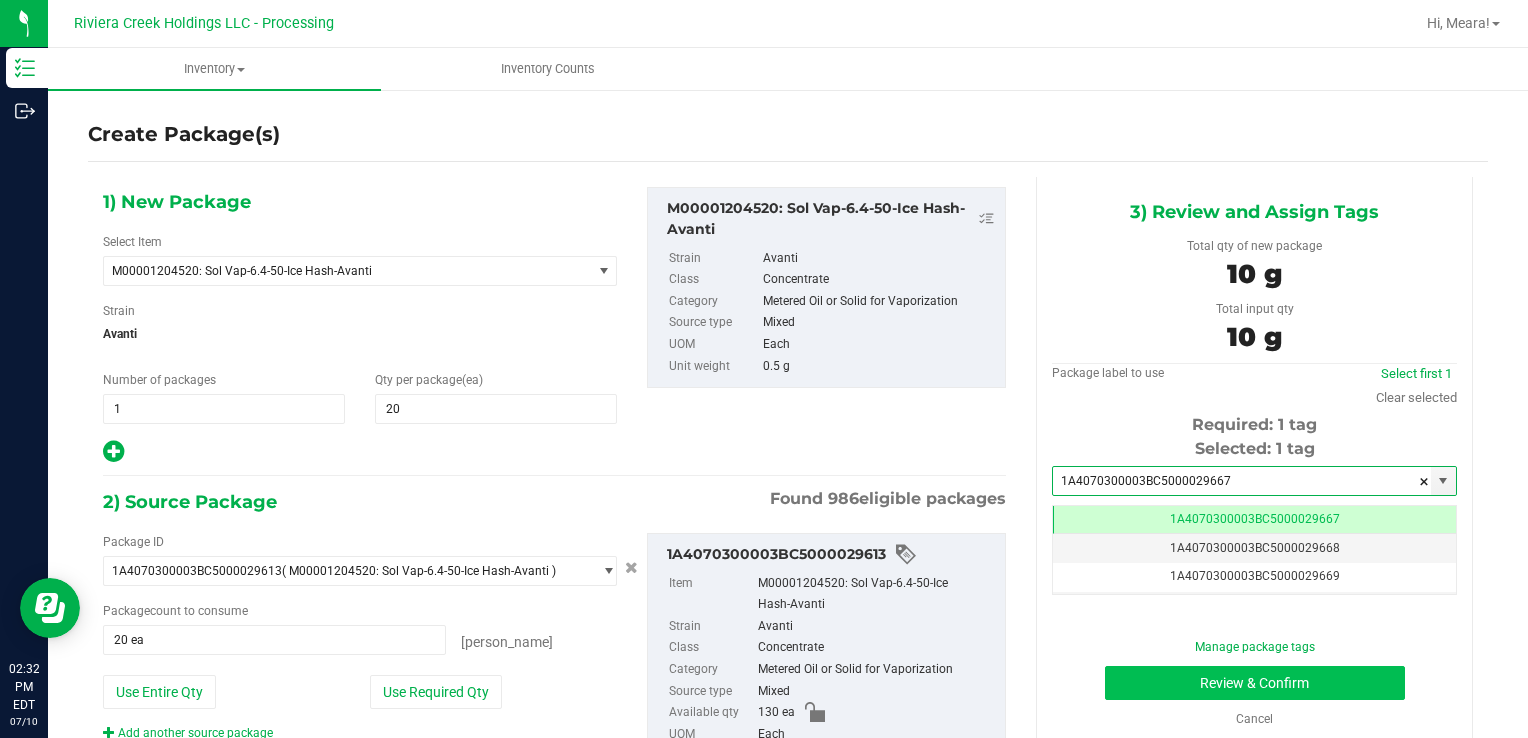 scroll, scrollTop: 0, scrollLeft: 0, axis: both 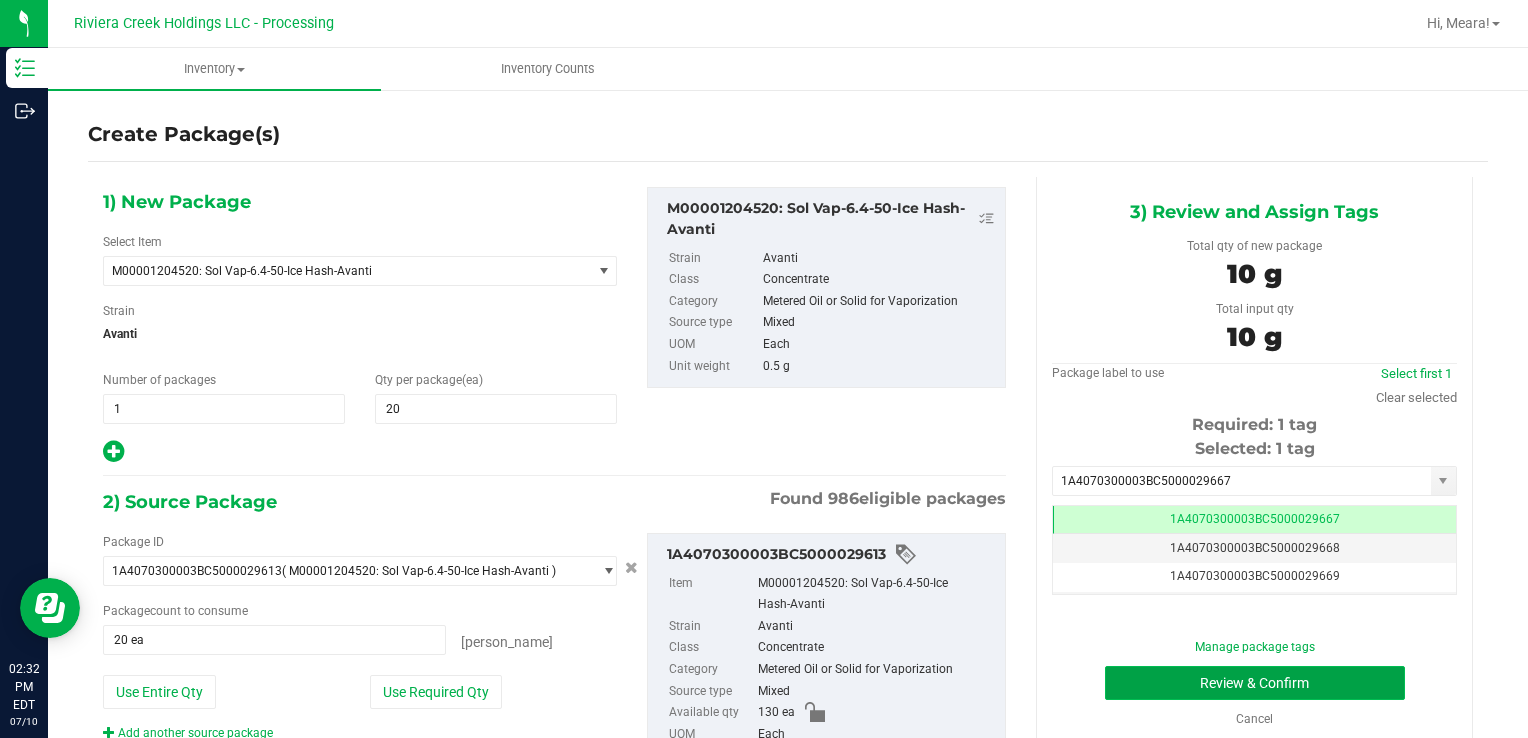 click on "Review & Confirm" at bounding box center [1255, 683] 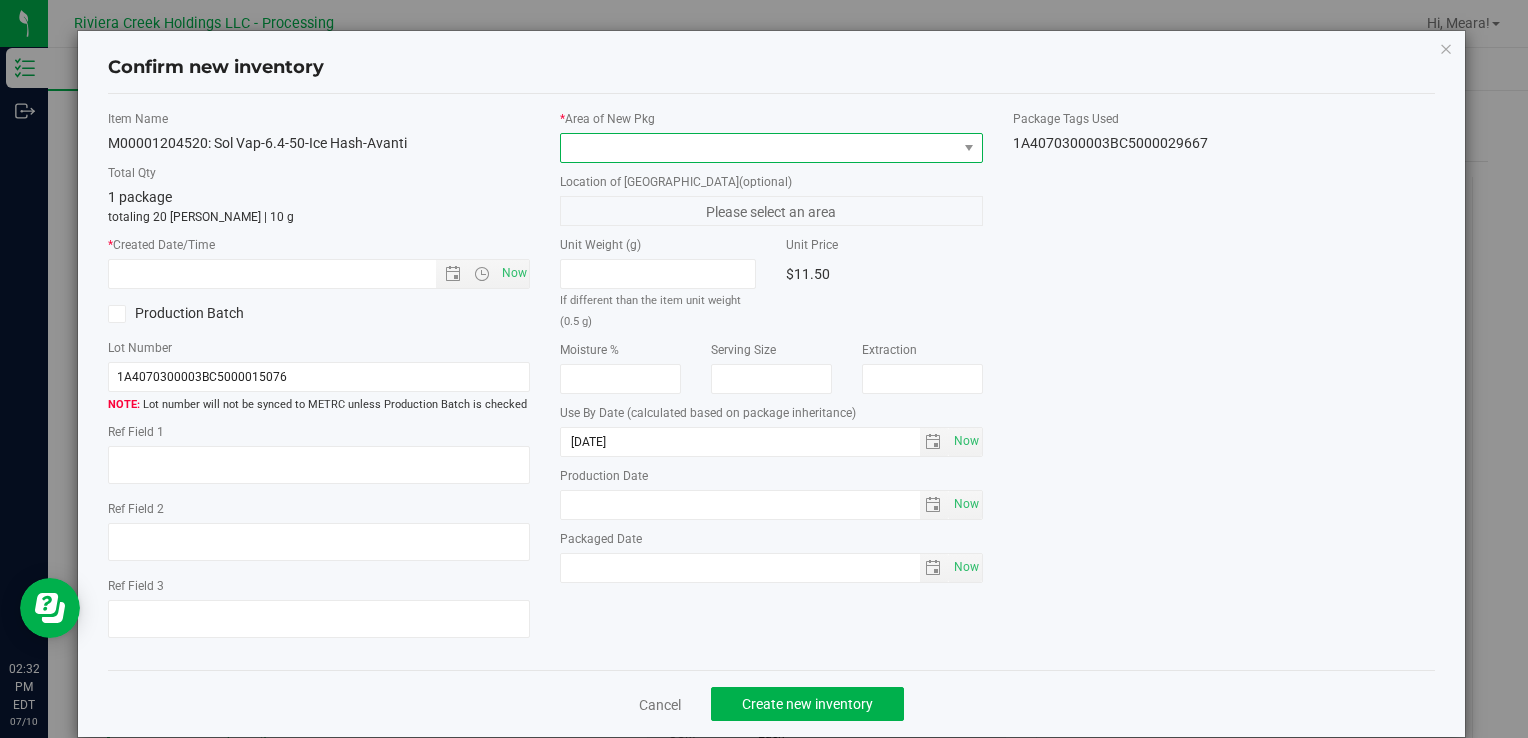 click at bounding box center (758, 148) 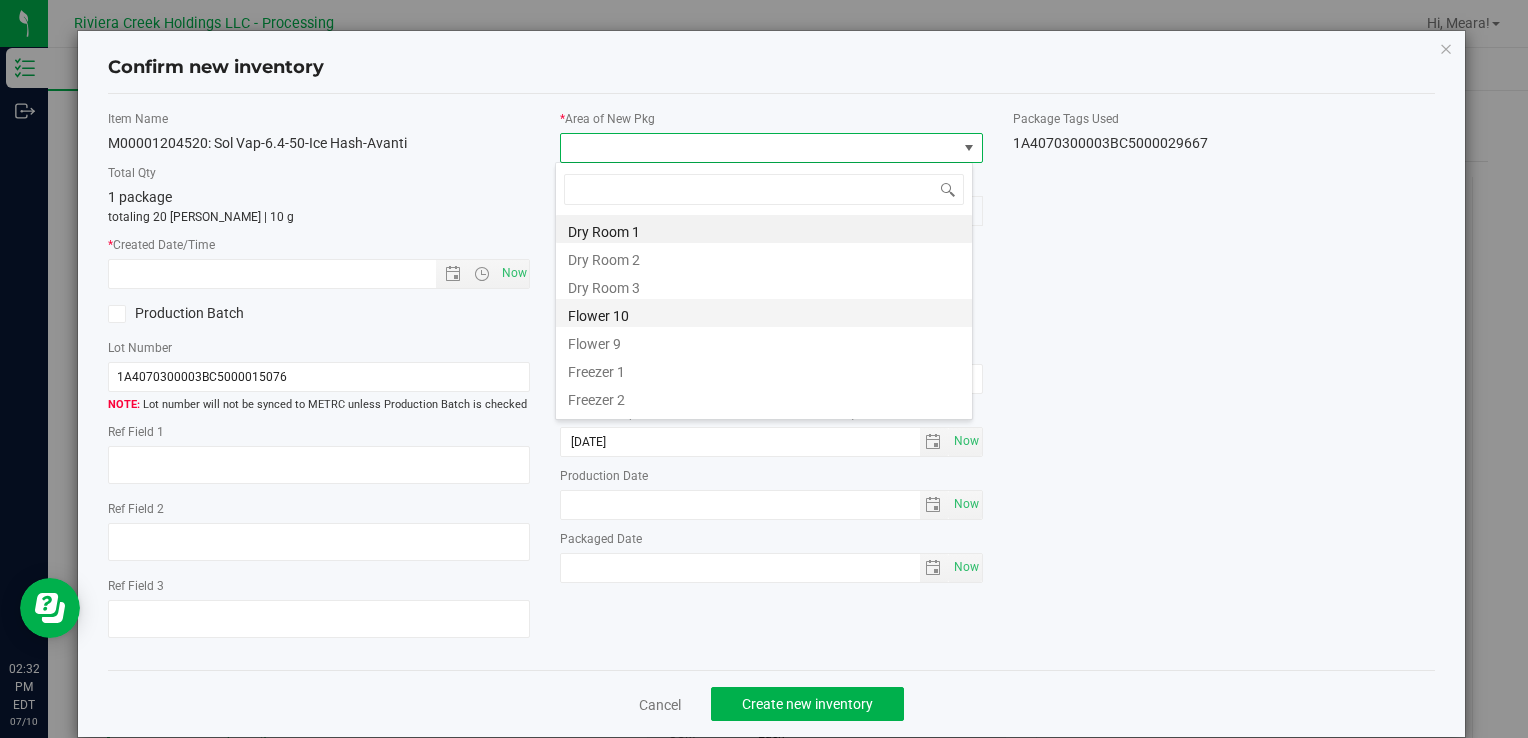 click on "Flower 10" at bounding box center (764, 313) 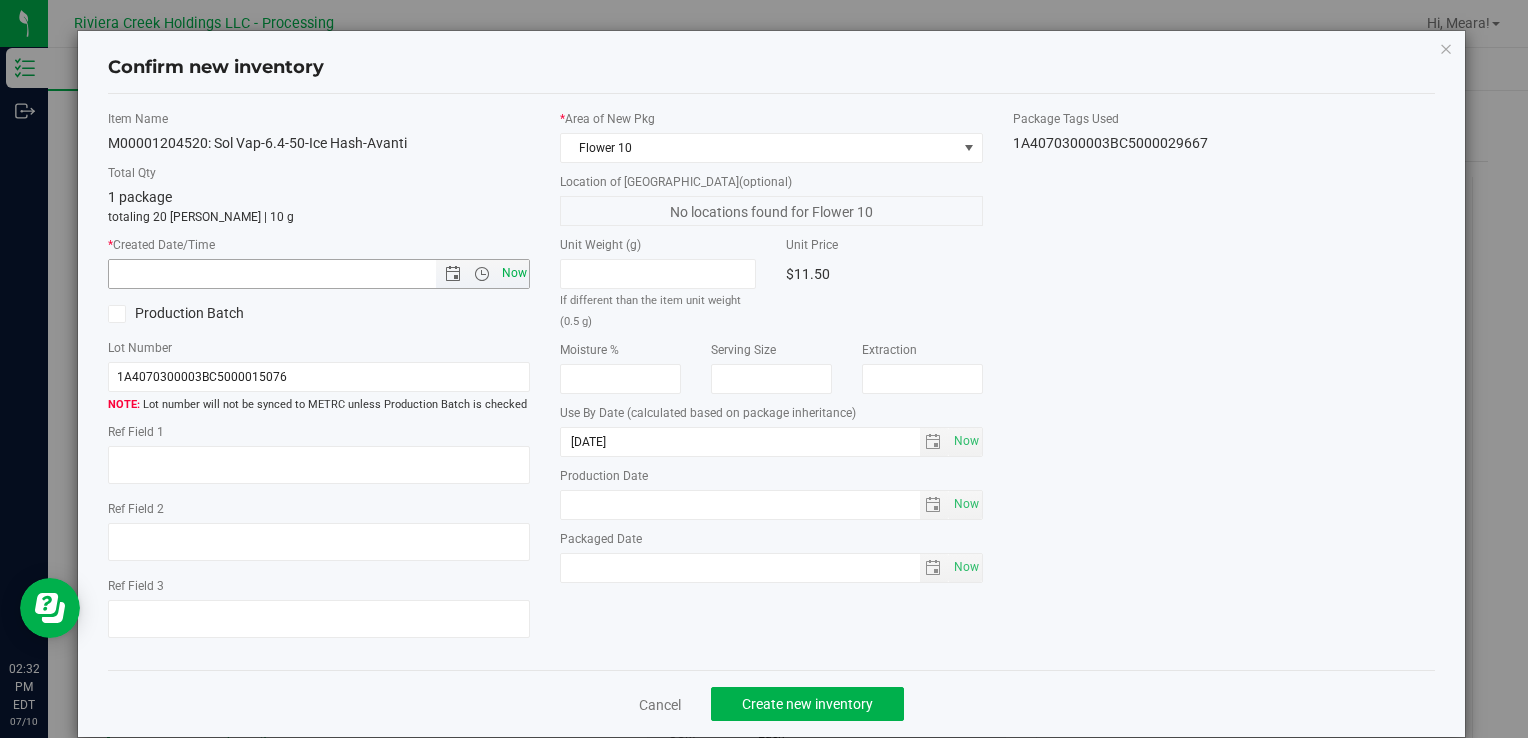 click on "Now" at bounding box center [514, 273] 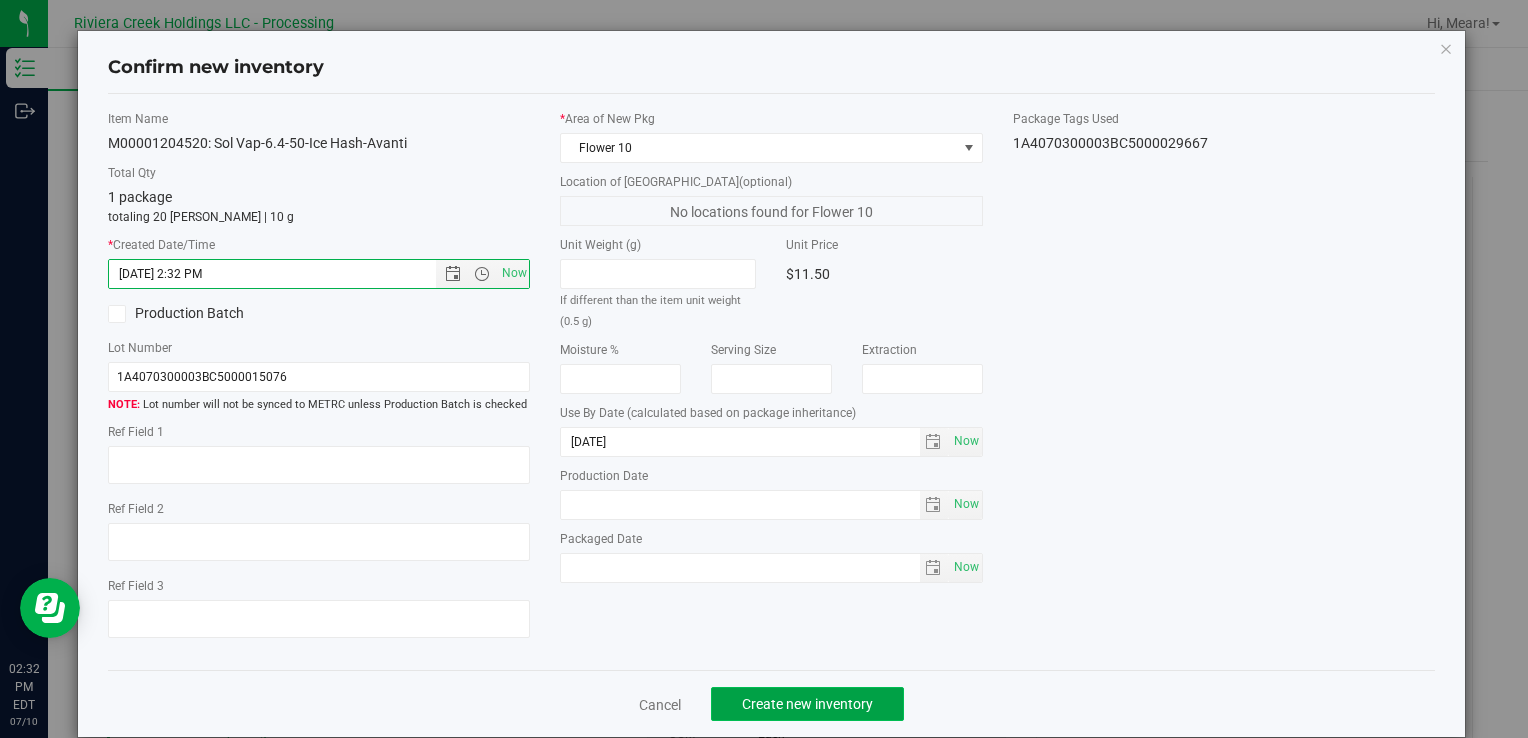 click on "Create new inventory" 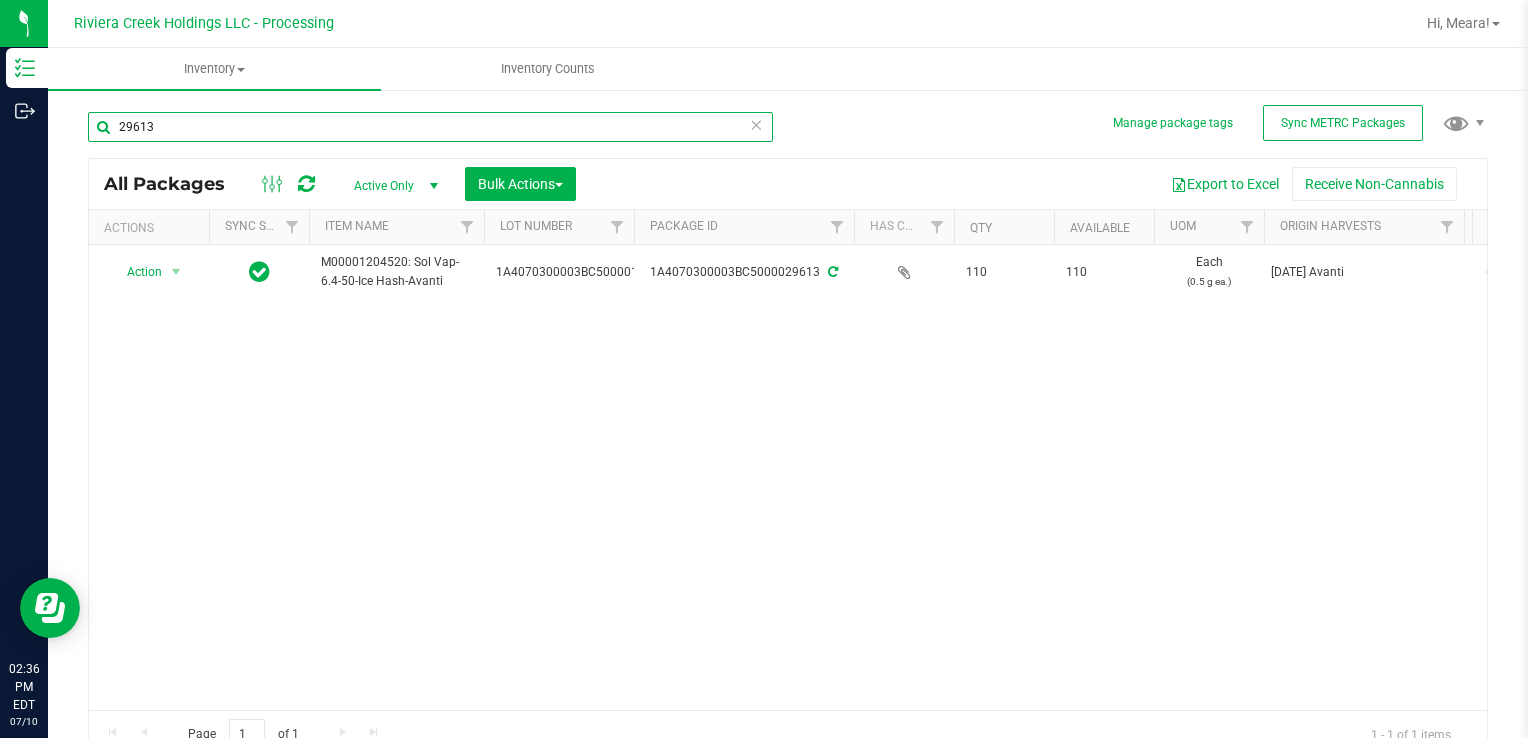 drag, startPoint x: 157, startPoint y: 131, endPoint x: 52, endPoint y: 142, distance: 105.574615 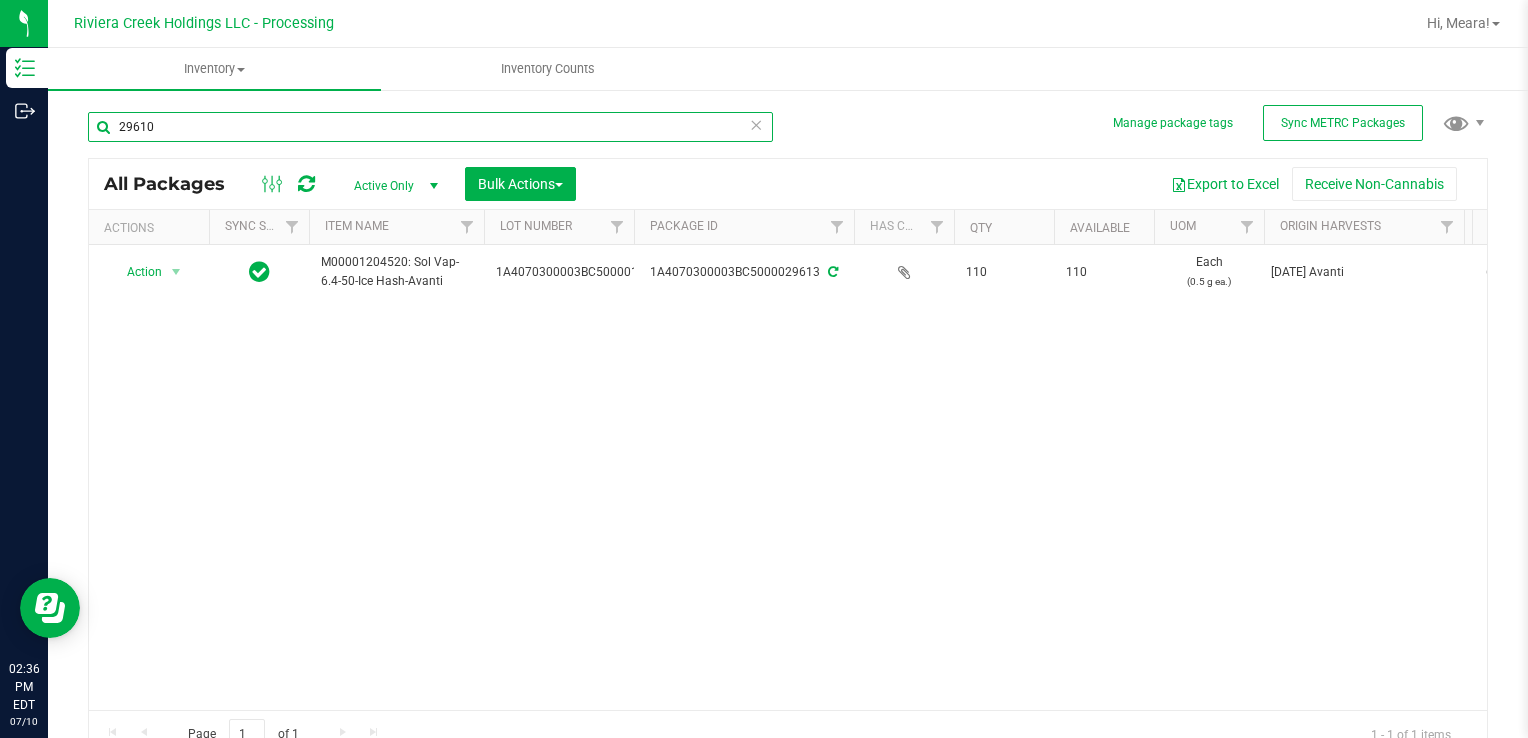 type on "29610" 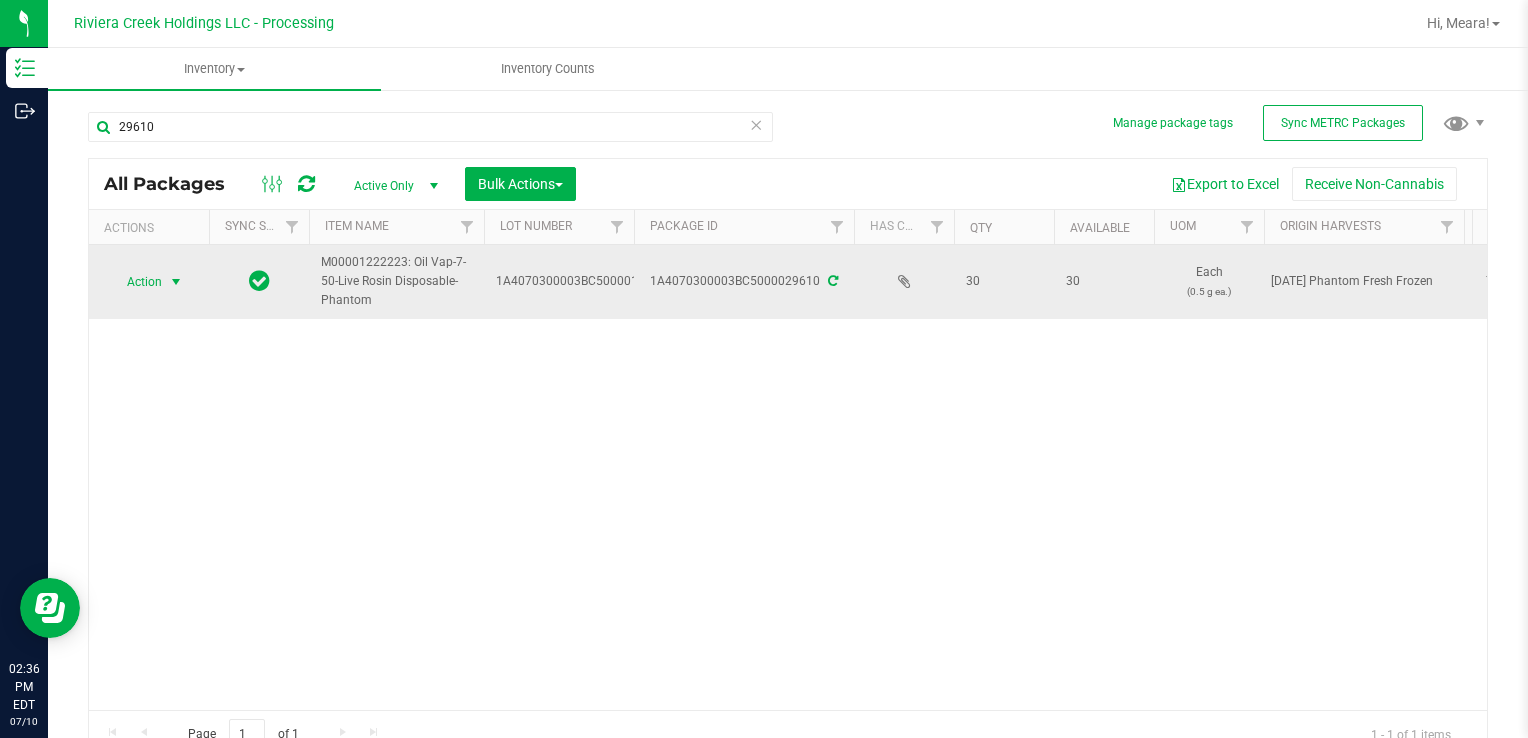 click on "Action" at bounding box center [136, 282] 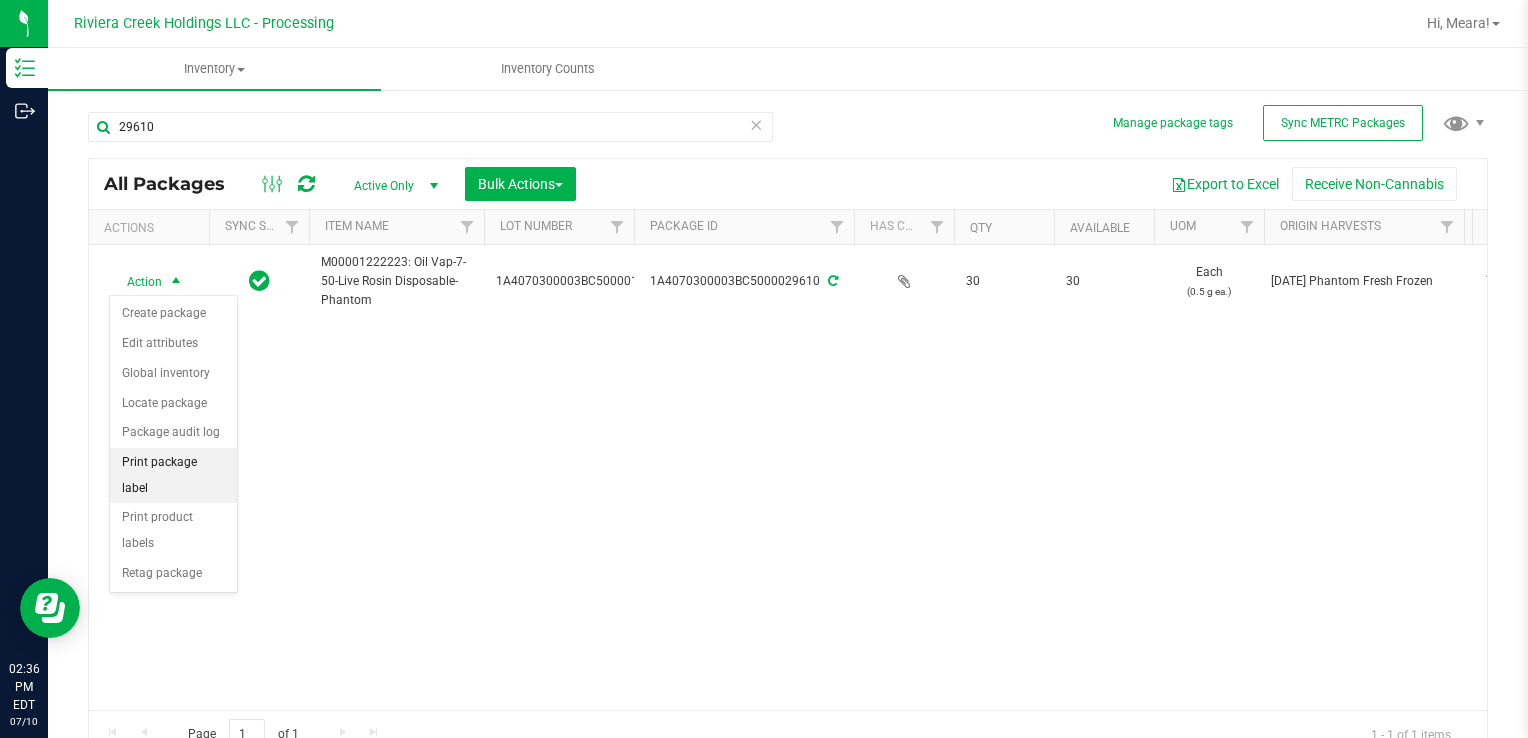 click on "Print package label" at bounding box center (173, 475) 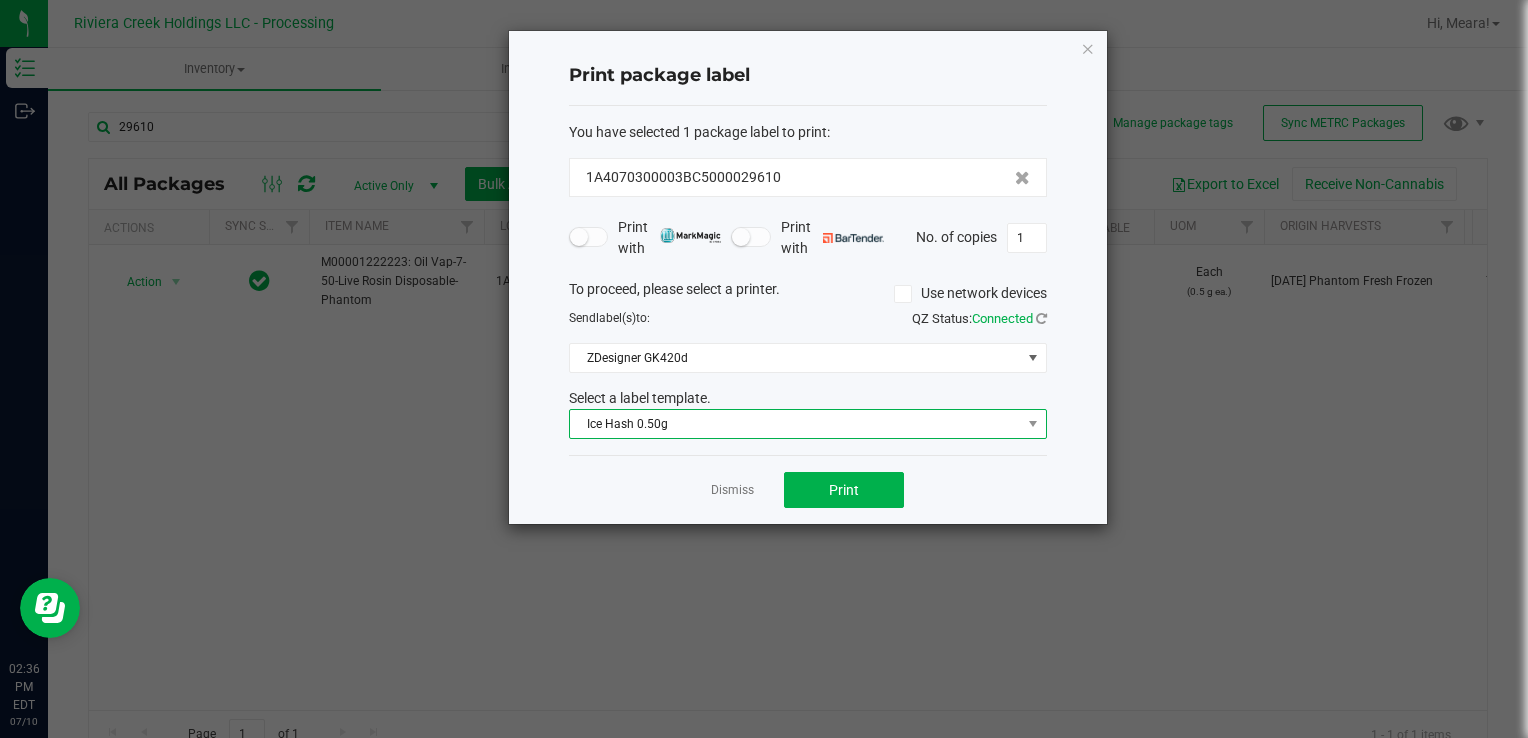 click on "Ice Hash 0.50g" at bounding box center (795, 424) 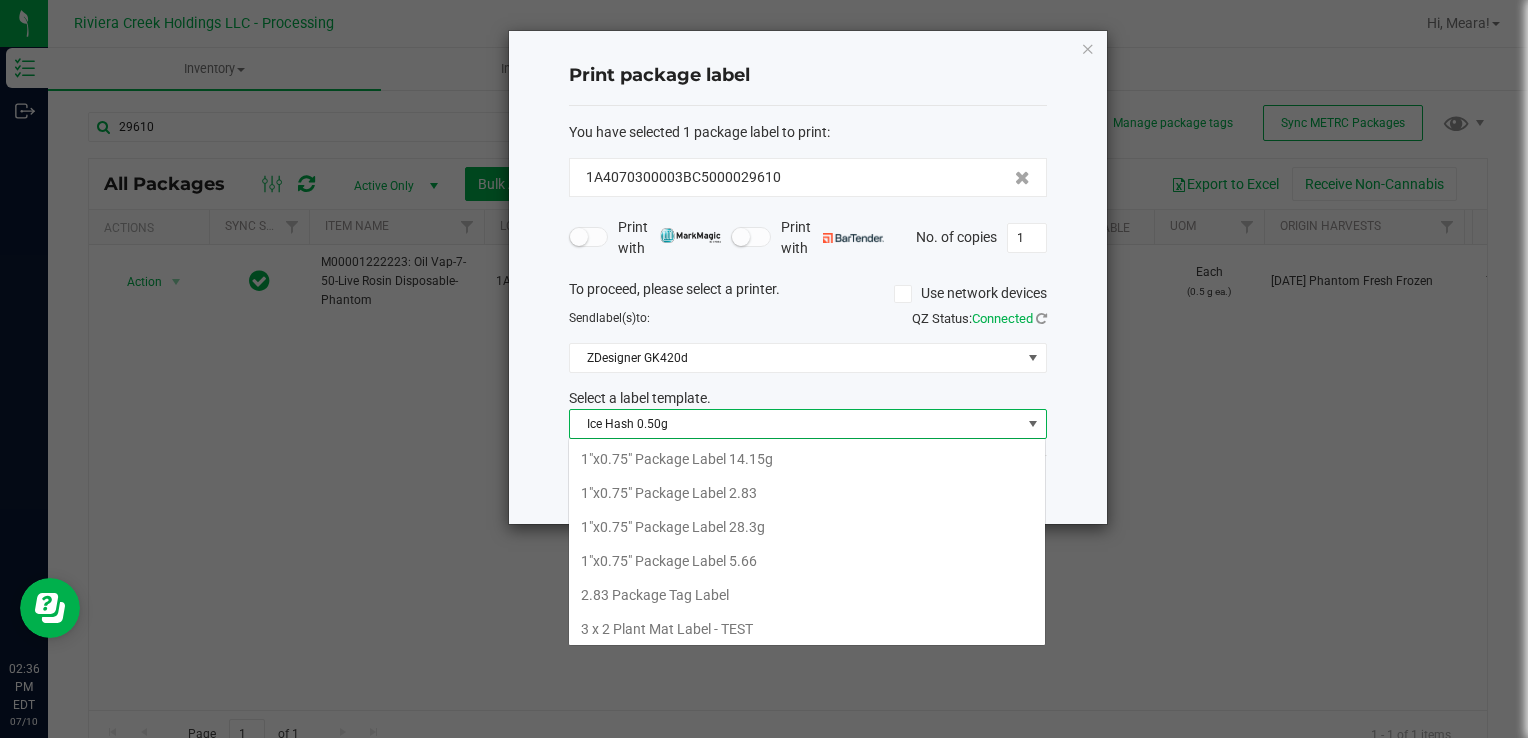 scroll, scrollTop: 99970, scrollLeft: 99521, axis: both 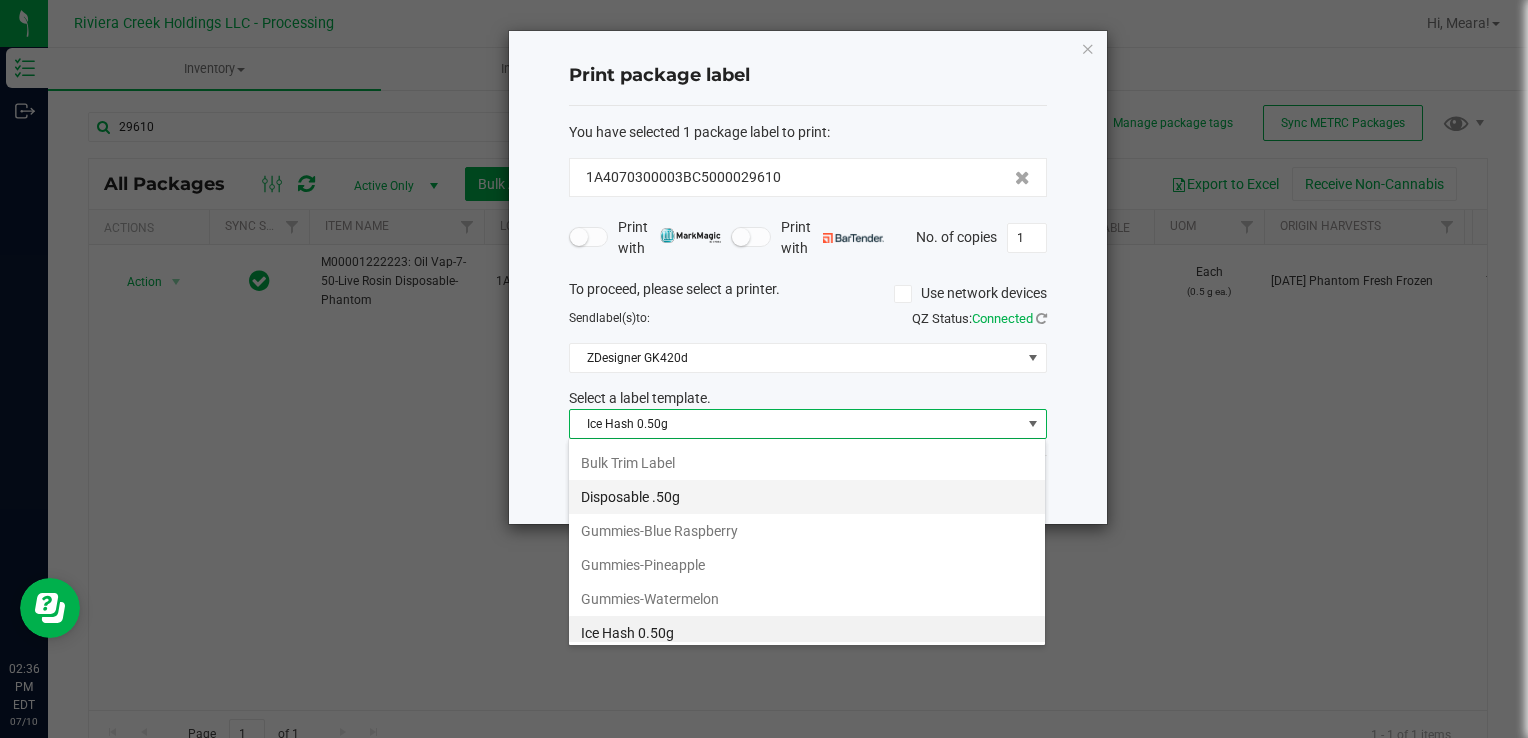 click on "Disposable .50g" at bounding box center (807, 497) 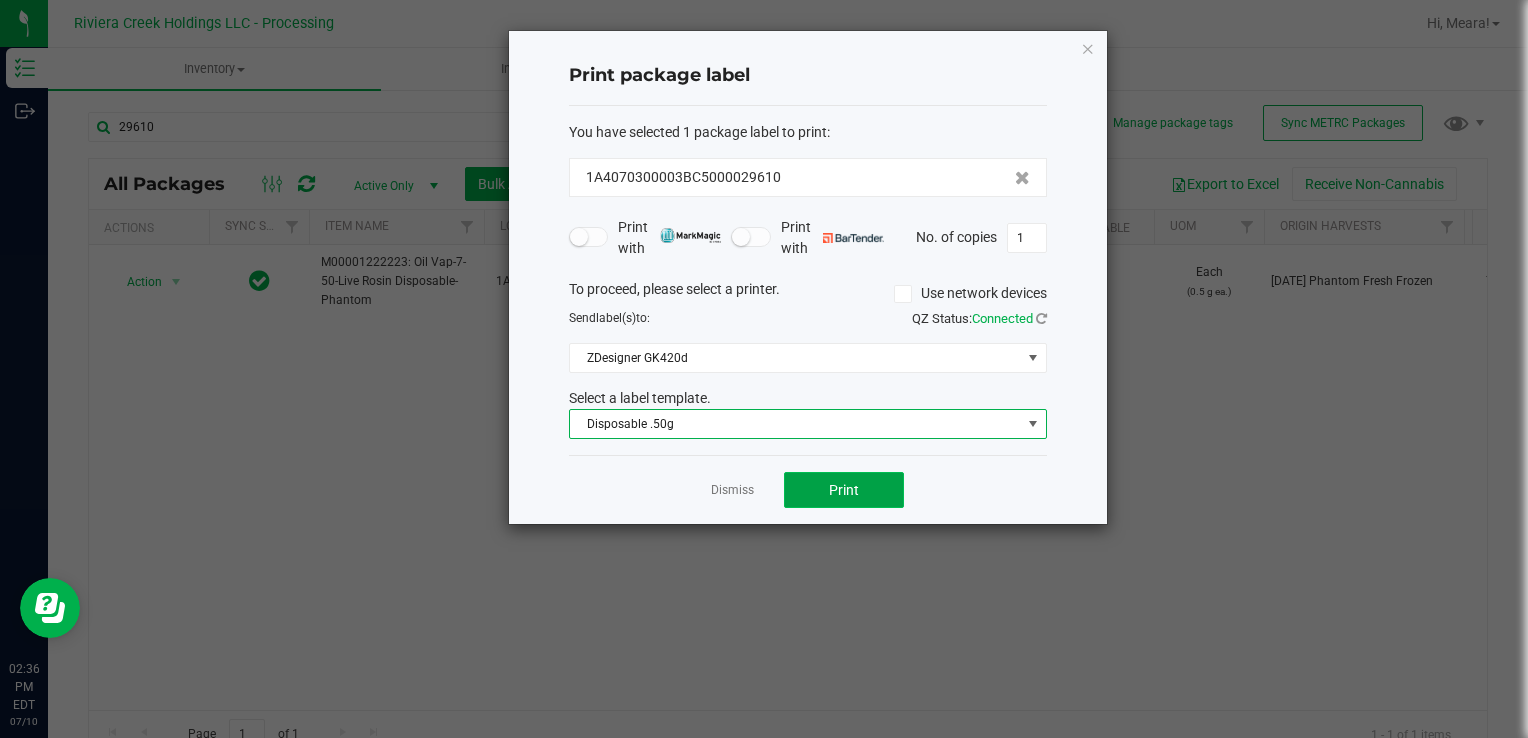 click on "Print" 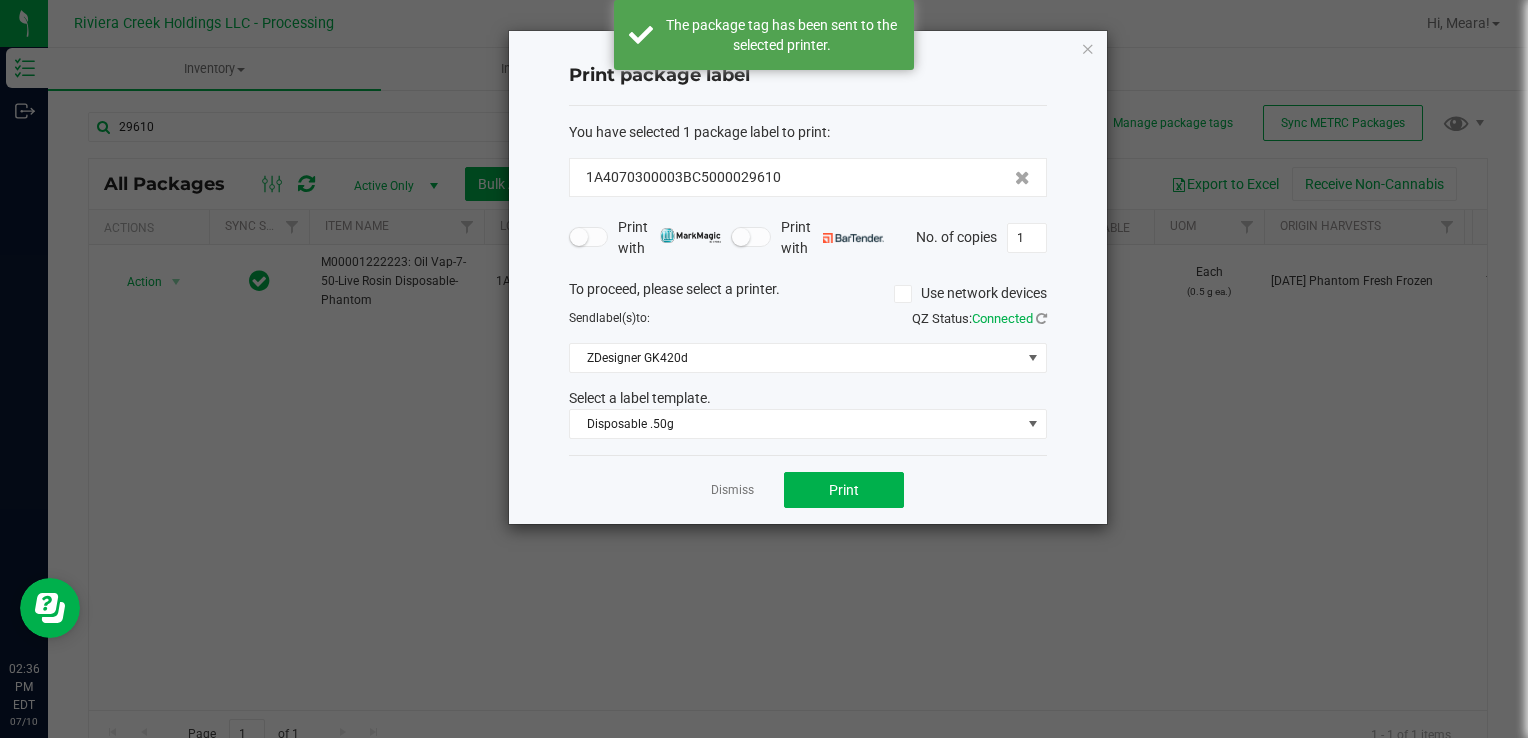 click on "Dismiss" 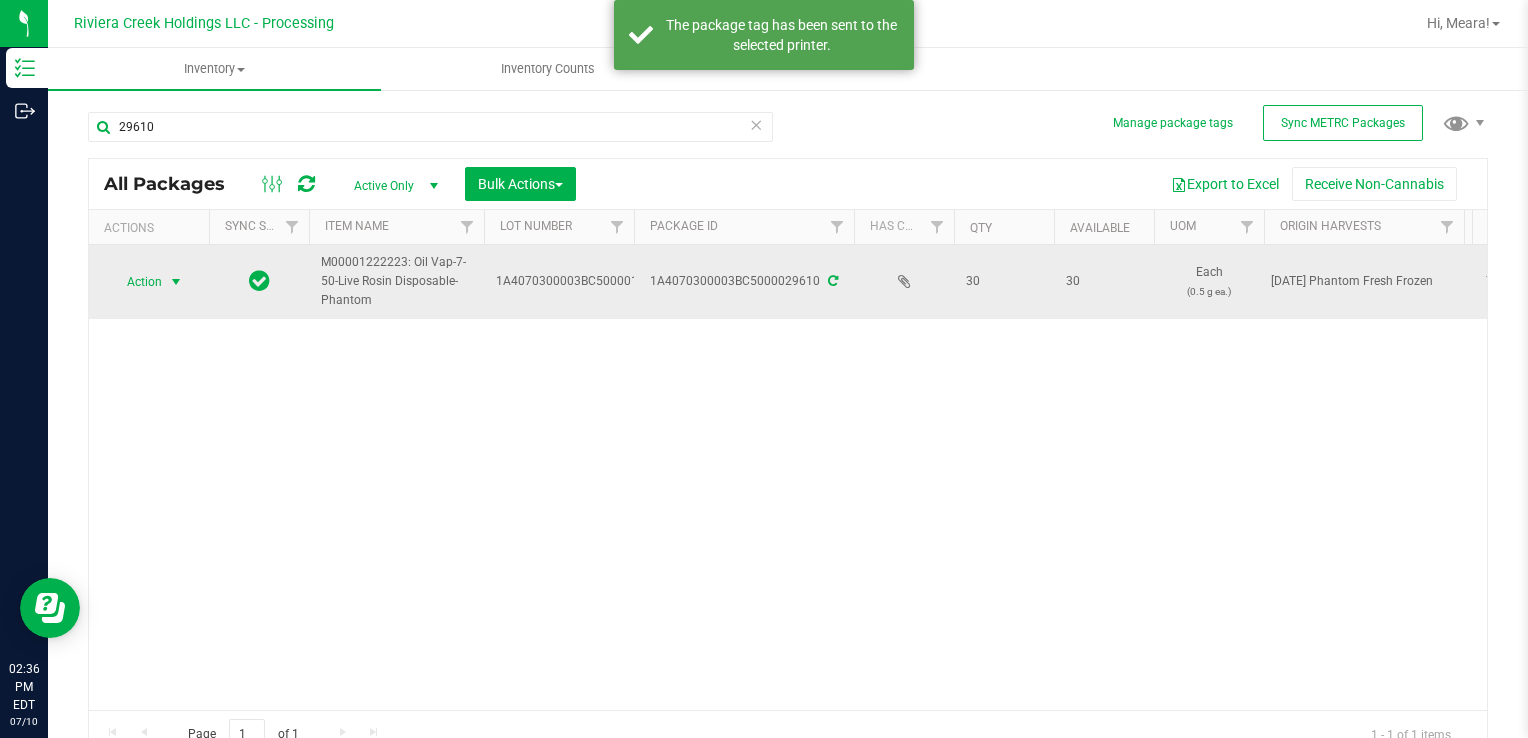 click on "Action Action Create package Edit attributes Global inventory Locate package Package audit log Print package label Print product labels Retag package" at bounding box center (149, 282) 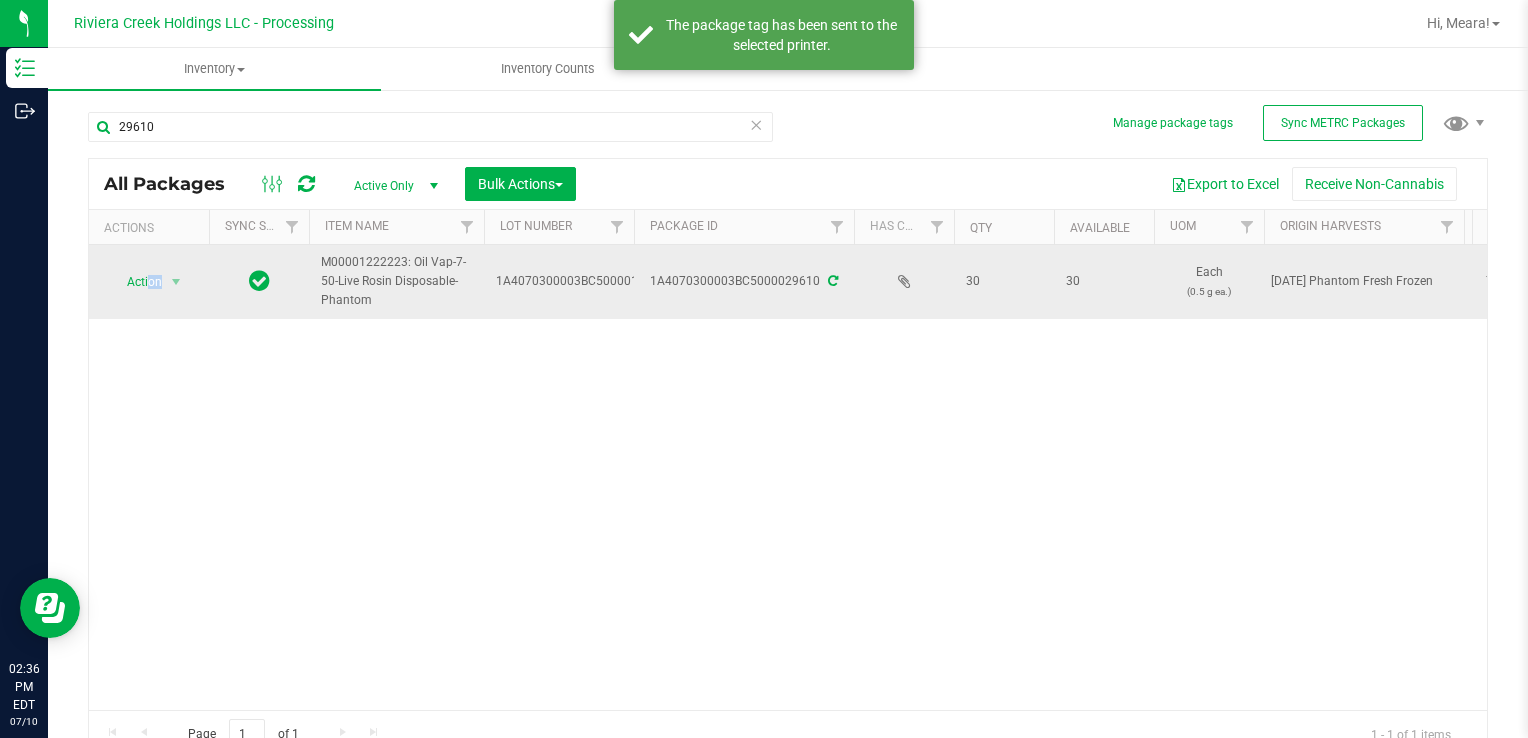 click on "Action" at bounding box center (136, 282) 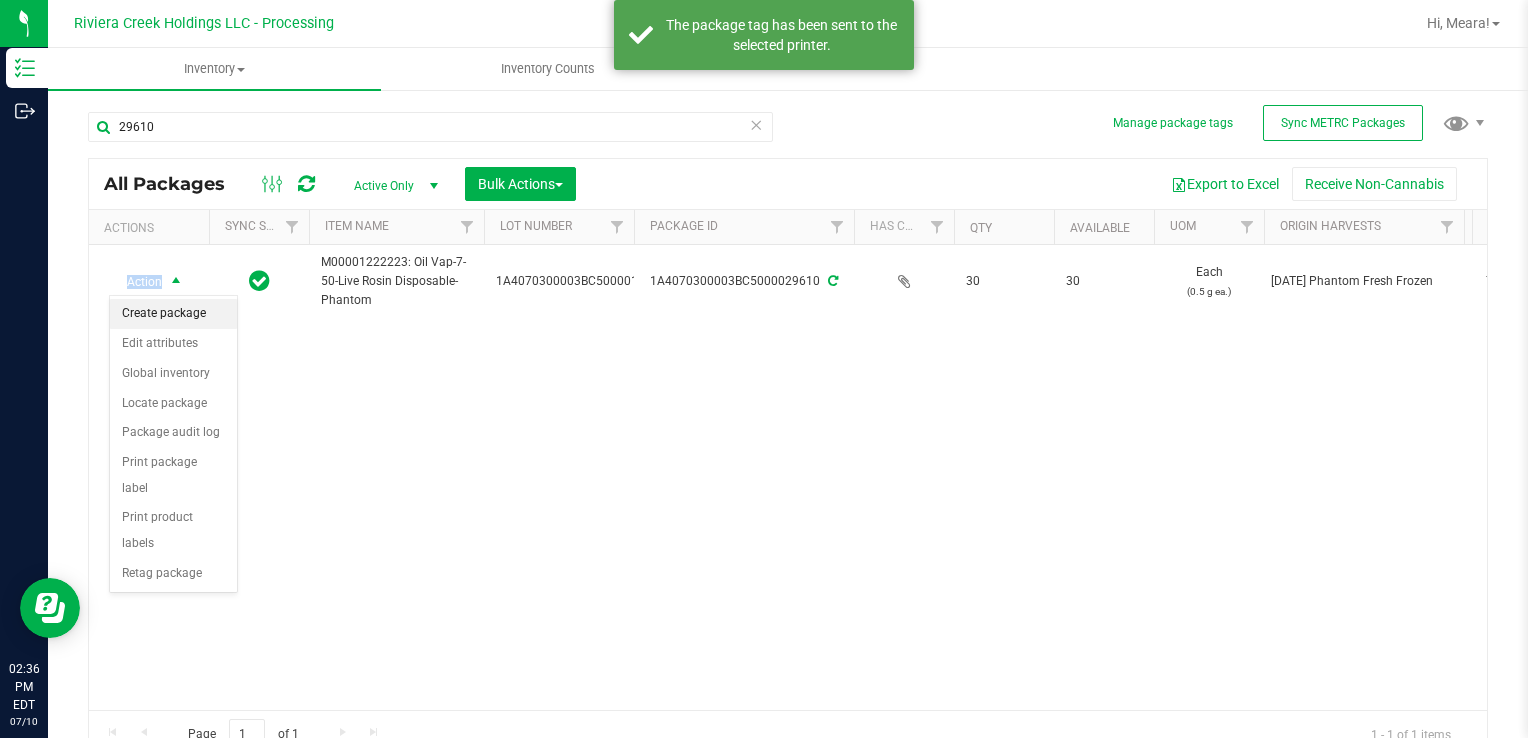 click on "Create package" at bounding box center [173, 314] 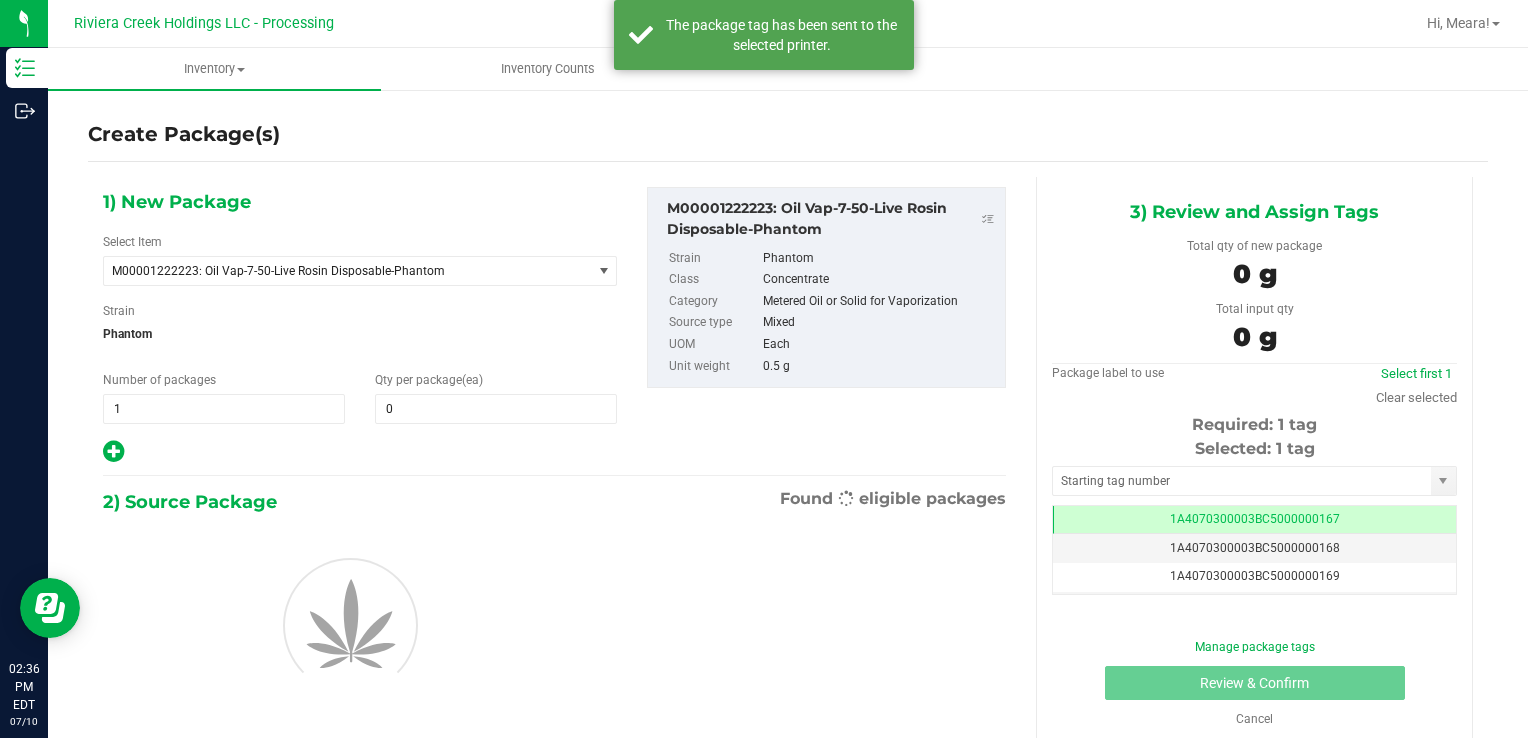 scroll, scrollTop: 0, scrollLeft: 0, axis: both 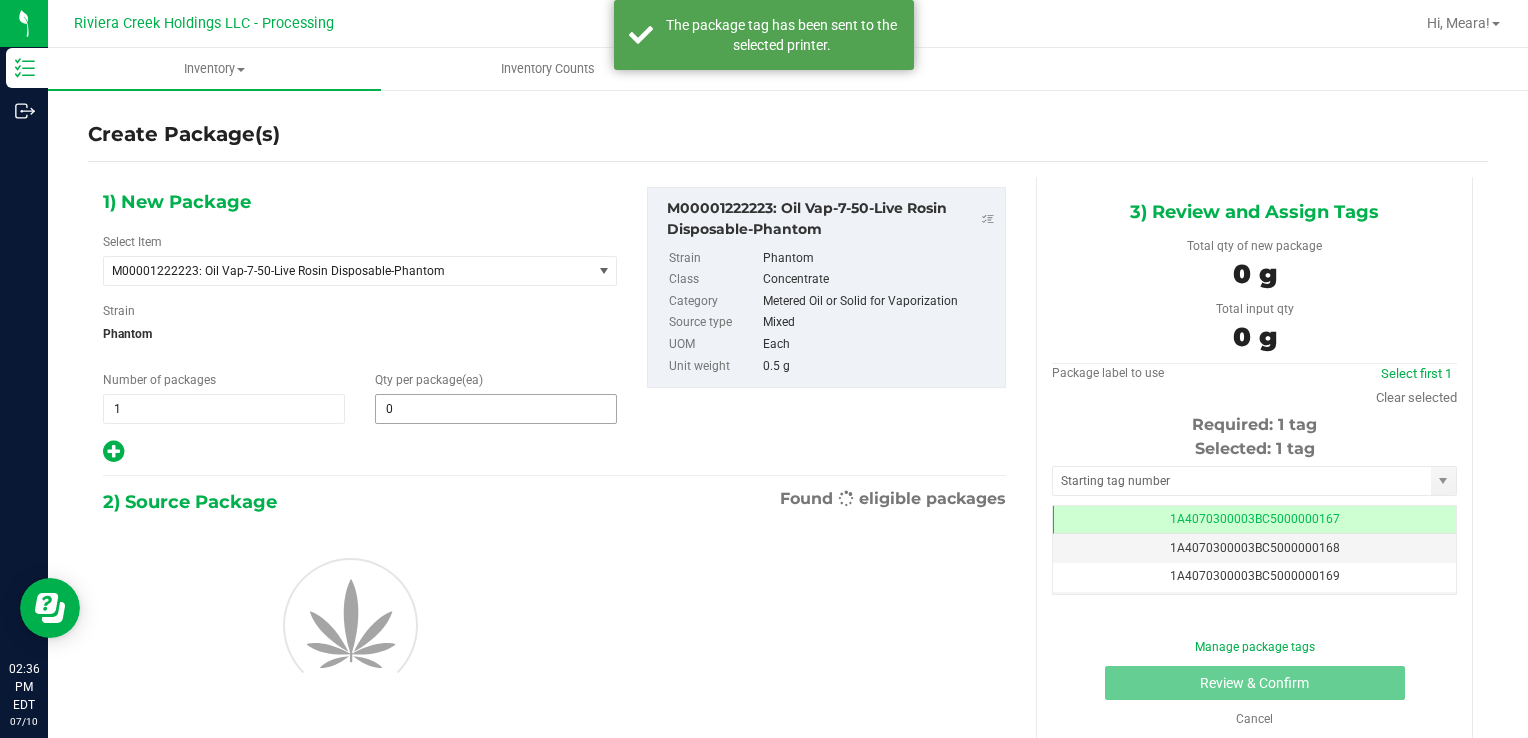 click on "1) New Package
Select Item
M00001222223: Oil Vap-7-50-Live Rosin Disposable-Phantom
M00000012402: Chocolope- Bulk Flower M00000018506: Chocolope R&D Tissue Sample M00000018508: Garlic Cookies R&D Tissue Sample M00000030709: H Bells OG Trim M00000031019: Chocolope Trim M00000031020: Garlic Cookies Trim M00000037313: Afghani #1 Seeds M00000037314: Purple H Seeds M00000037315: Silver H Seeds M00000037317: Crescendo Seeds M00000037318: Early Lemon [PERSON_NAME] R1 Seeds M00000037319: OG Kush Seeds M00000037320: Critical Jack Seeds M00000037321: [PERSON_NAME] CBD Seeds M00000037323: White Widow Seeds M00000037324: Purple Afghan Kush Seeds M00000037325: Diesel Seeds M00000037326: Moby Dick Seeds" at bounding box center [360, 326] 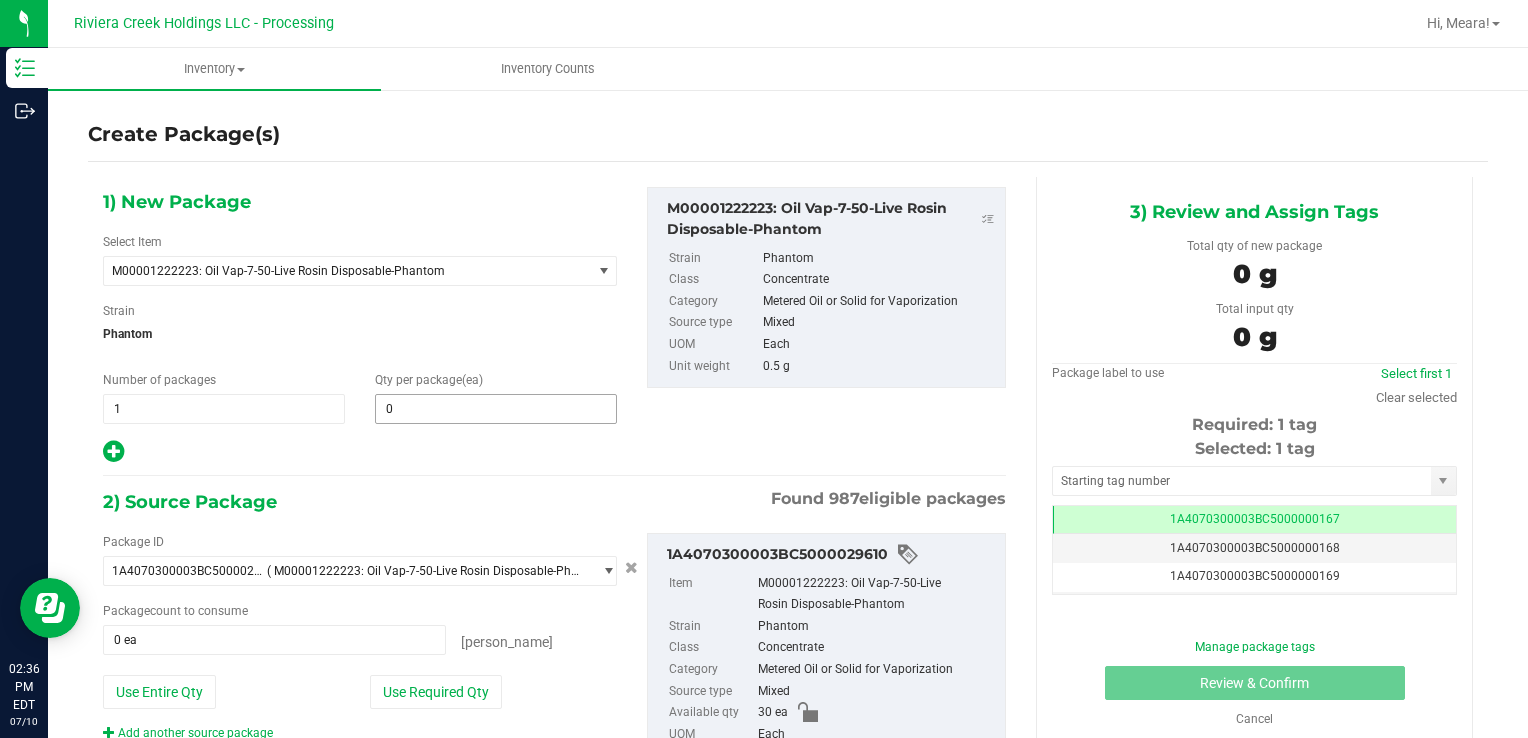 type 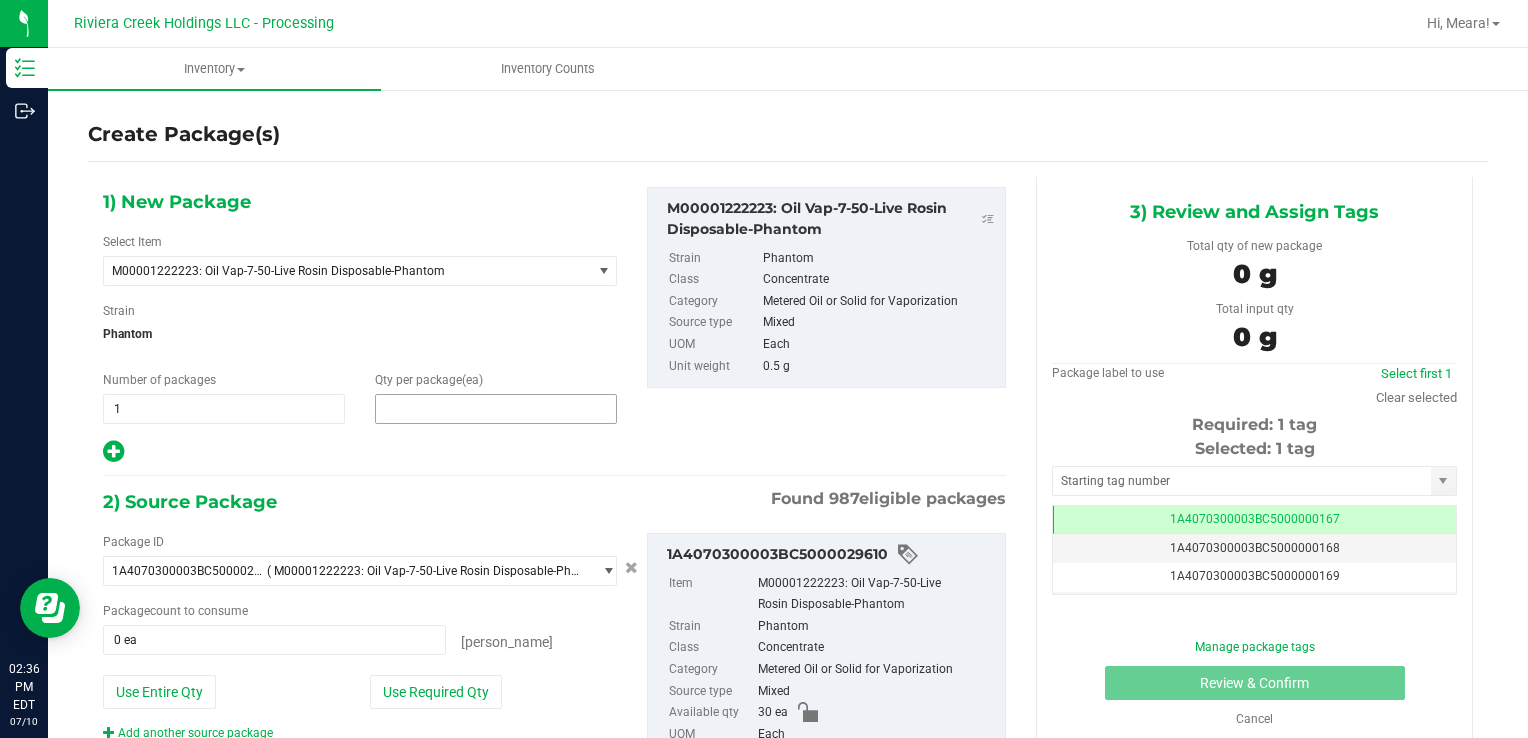 click at bounding box center (496, 409) 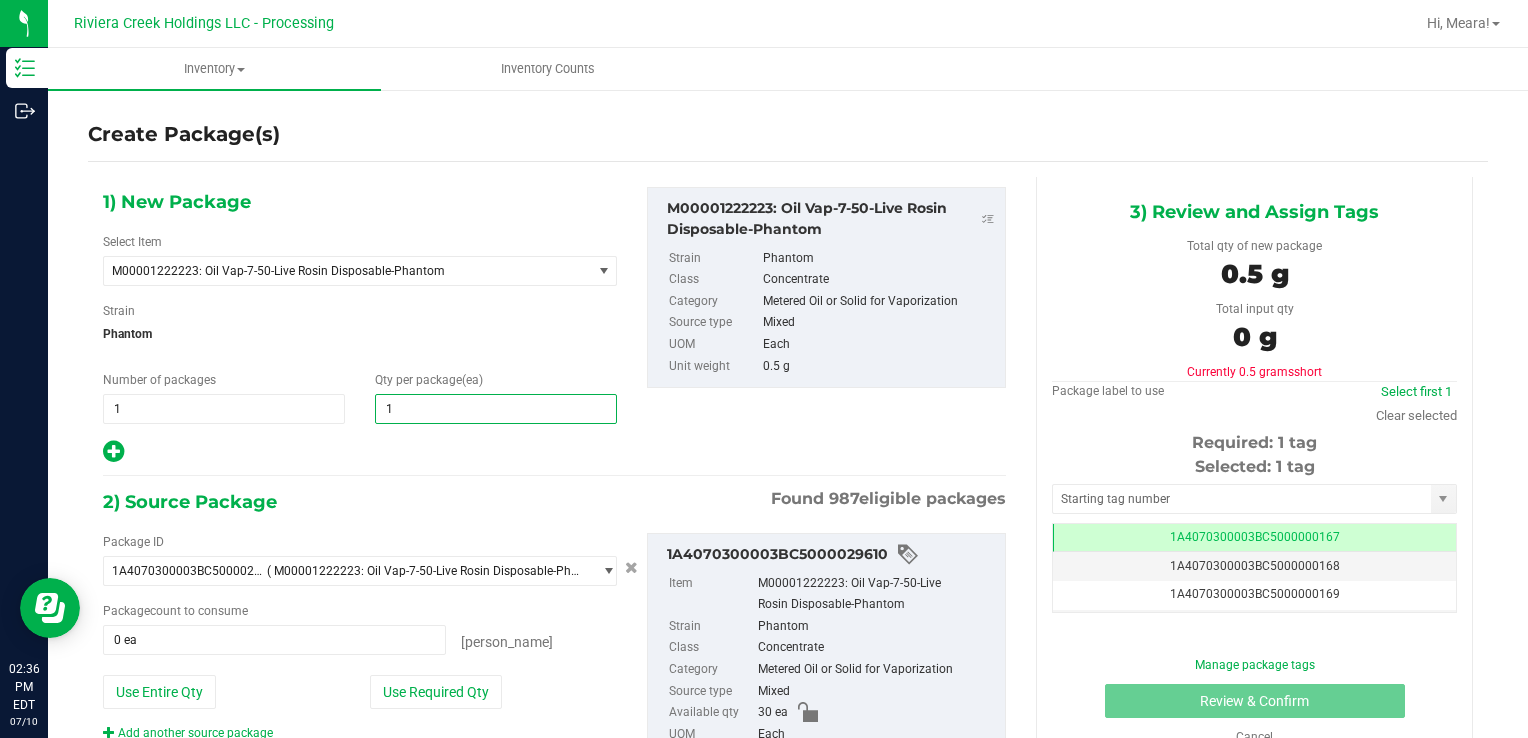 type on "10" 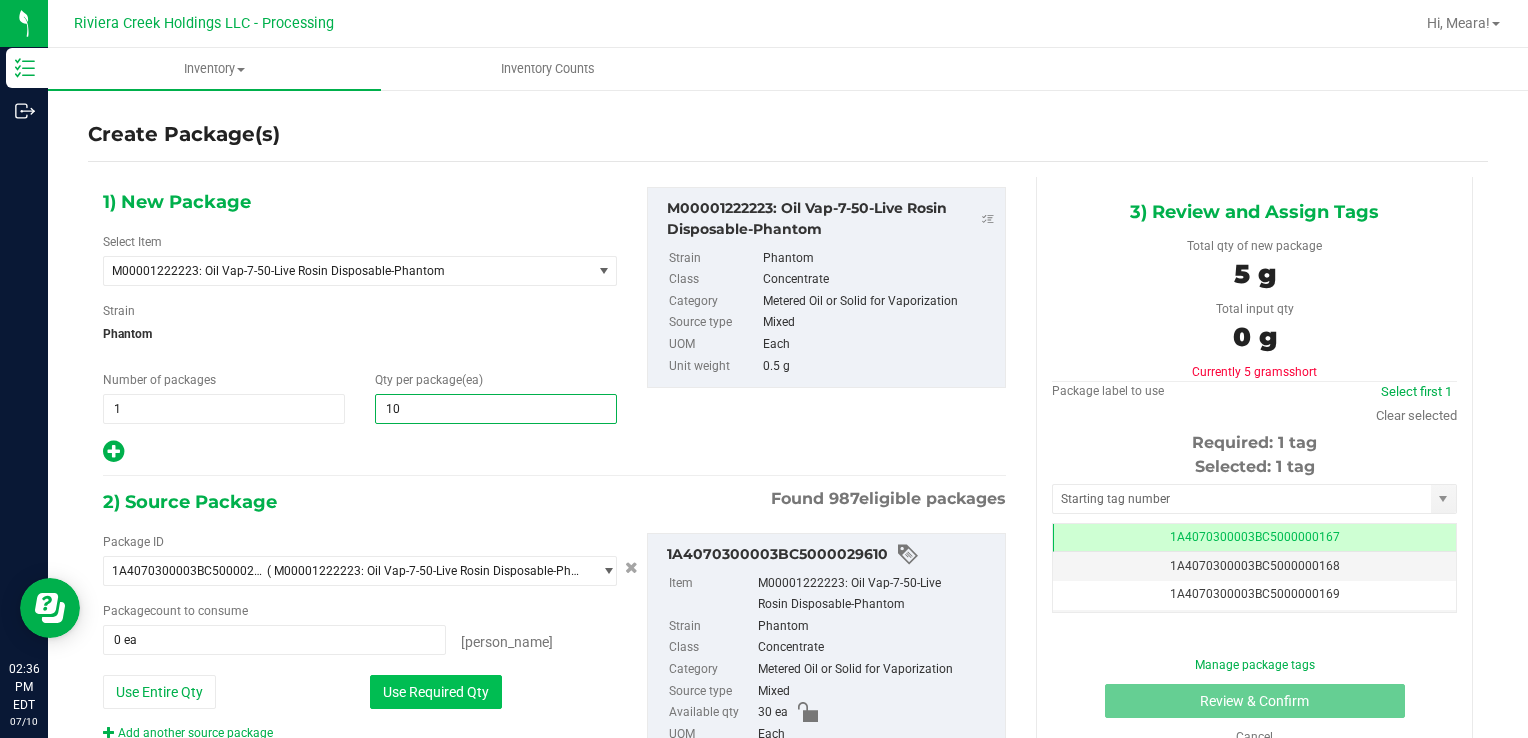 type on "10" 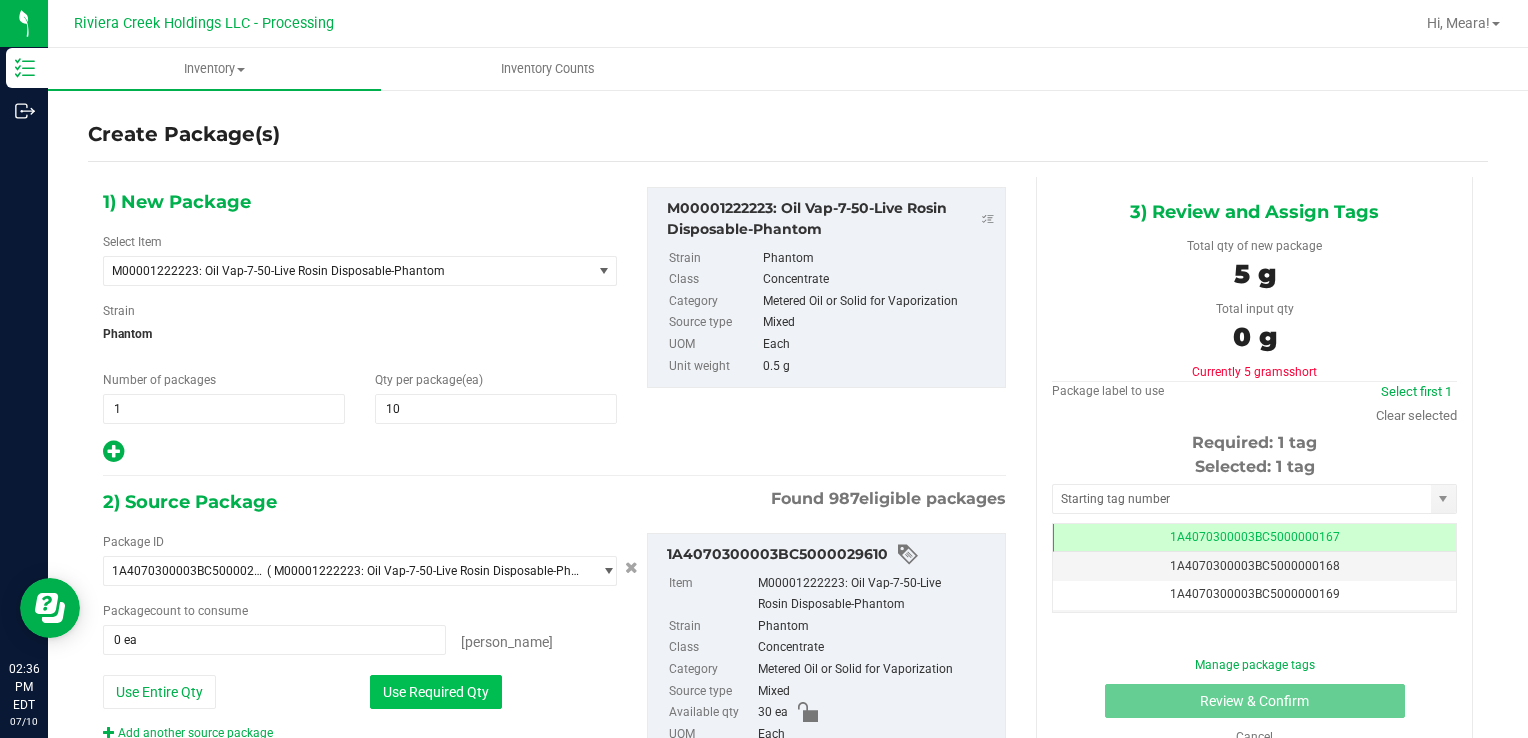 click on "Use Required Qty" at bounding box center (436, 692) 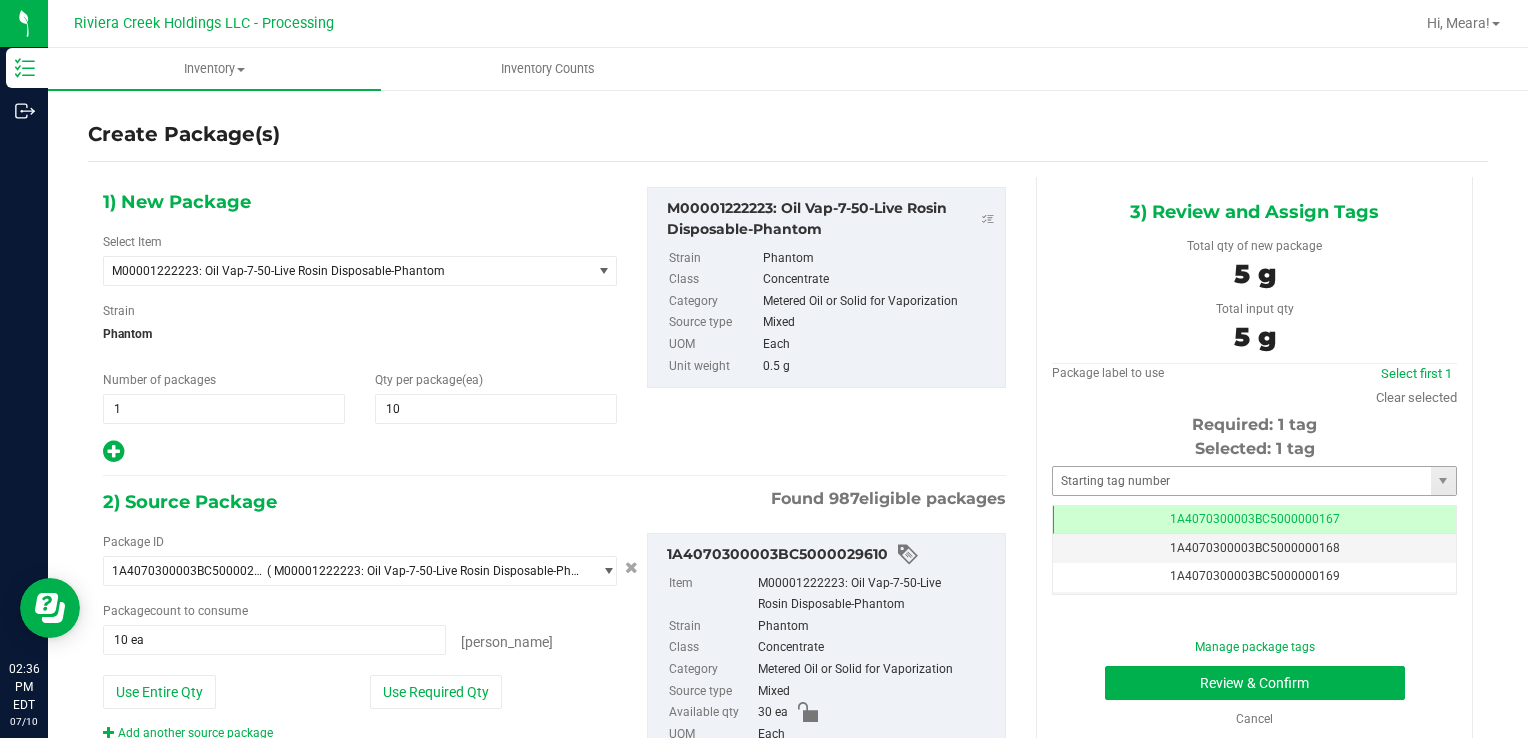 click on "3) Review and Assign Tags
Total qty of new package
5 g
Total input qty
5 g
Package label to use" at bounding box center (1254, 462) 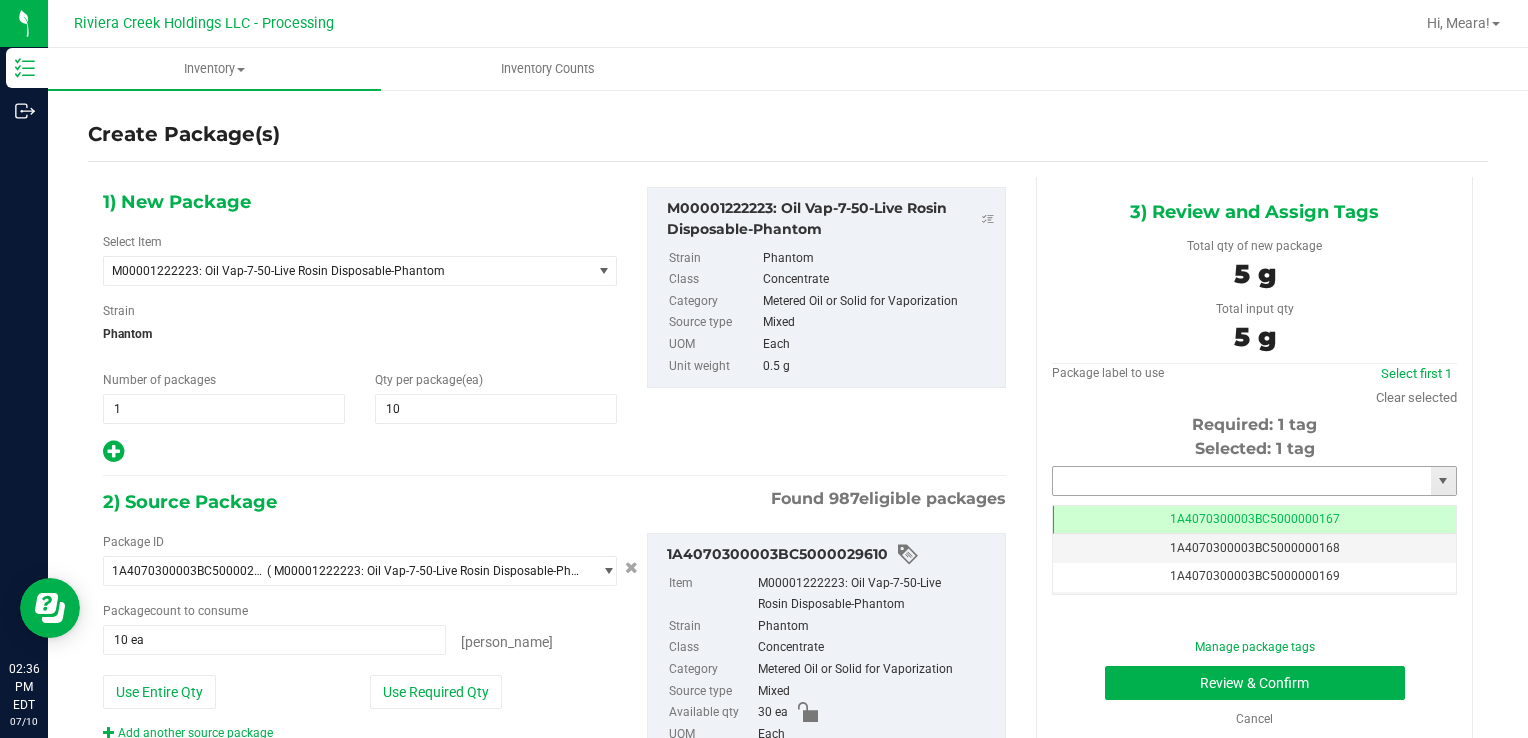 click at bounding box center [1242, 481] 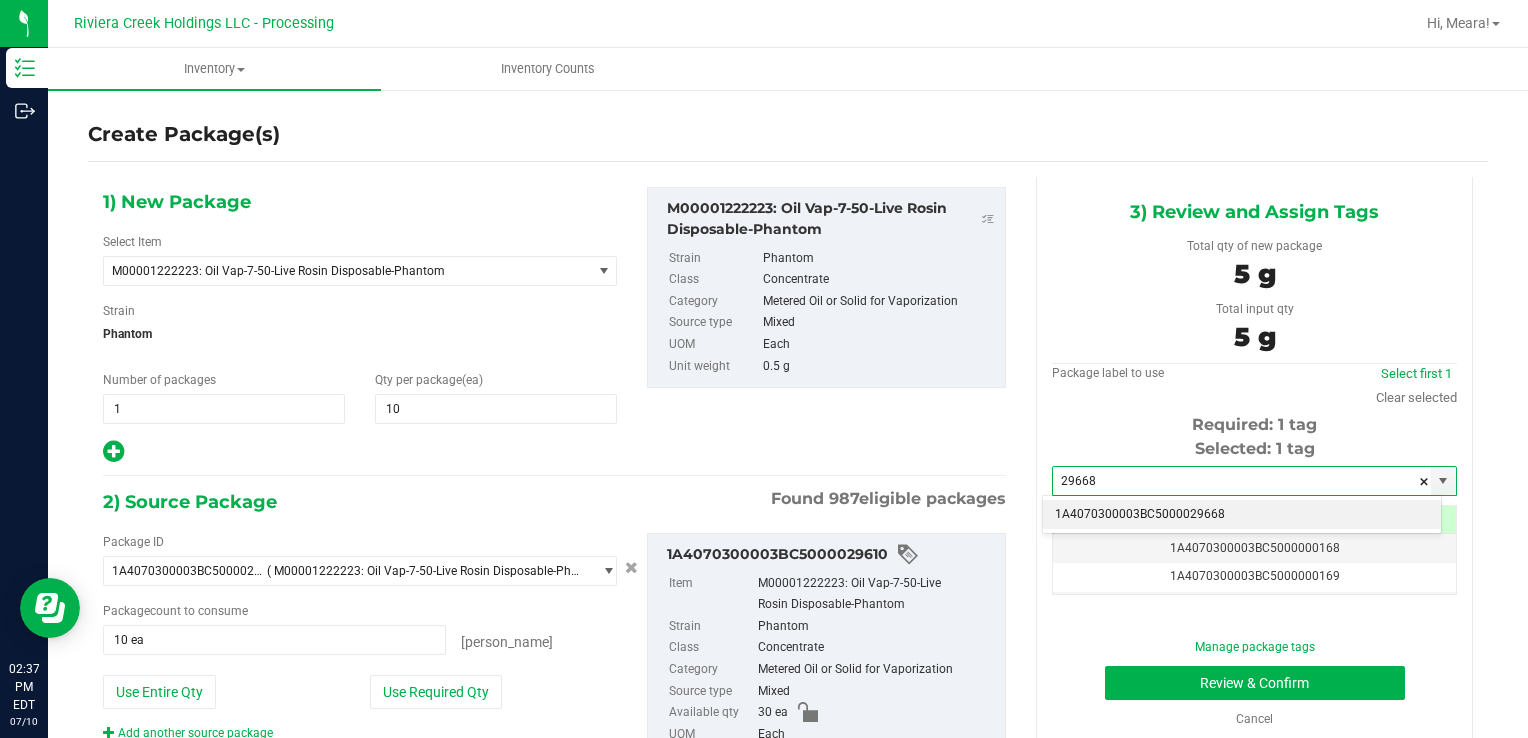 click on "1A4070300003BC5000029668" at bounding box center (1242, 515) 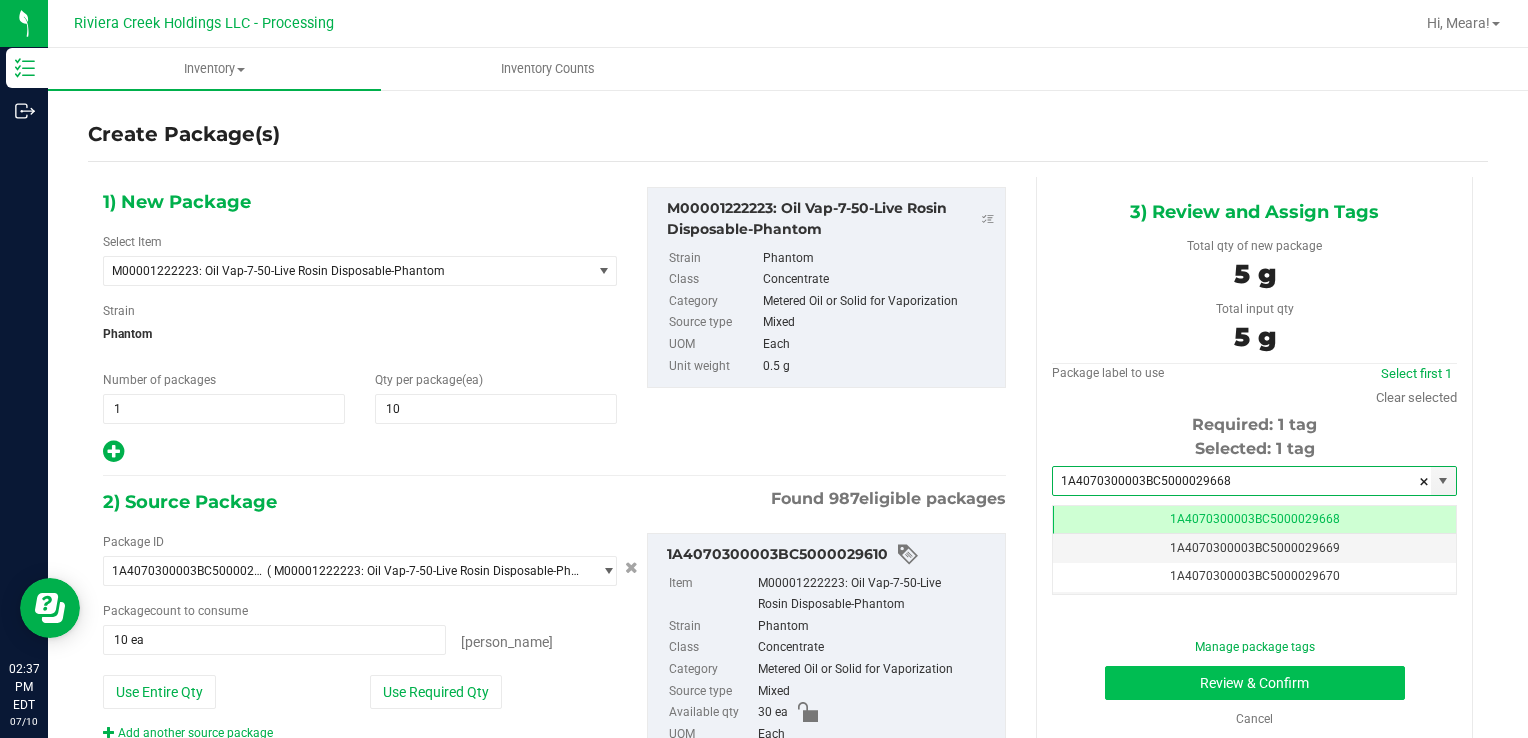 scroll, scrollTop: 0, scrollLeft: 0, axis: both 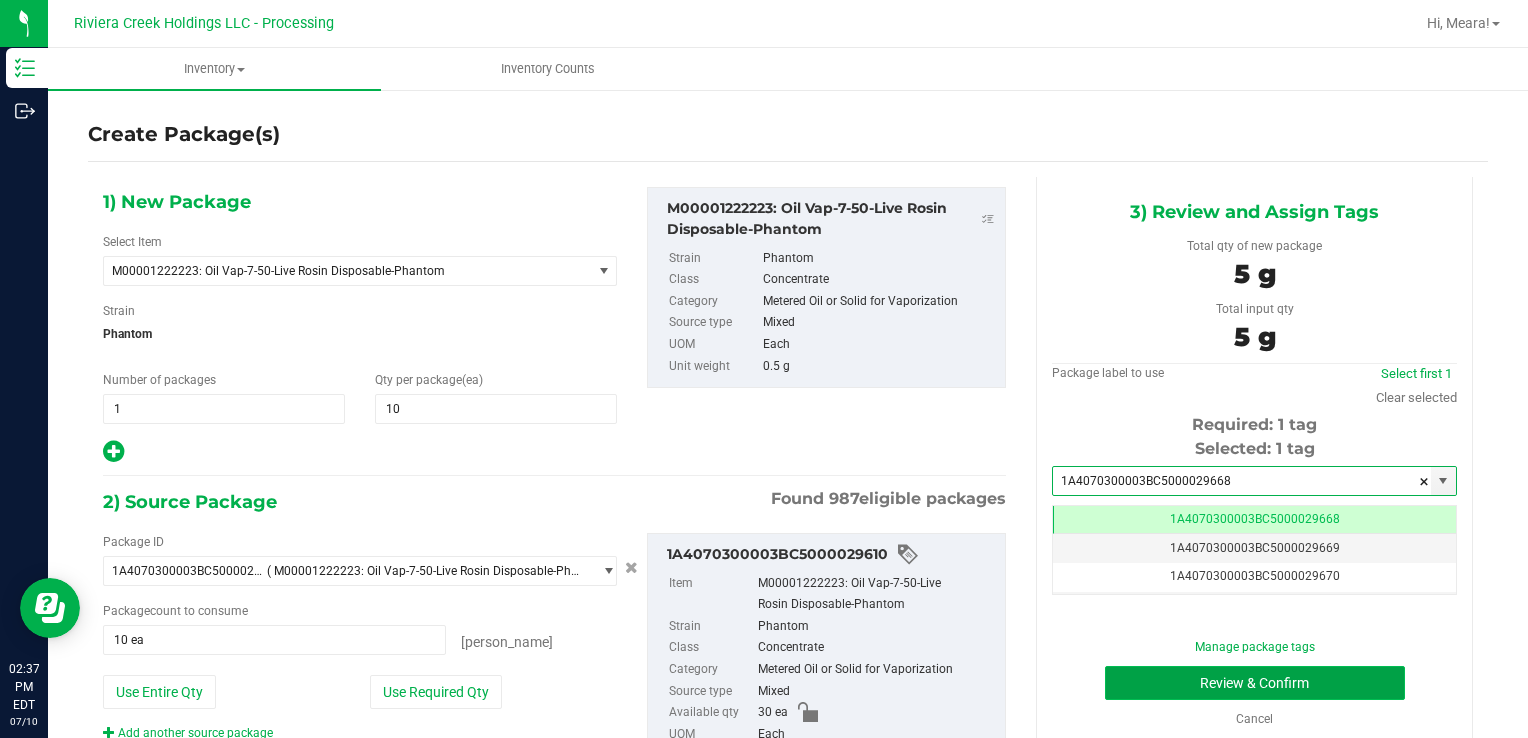 click on "Review & Confirm" at bounding box center (1255, 683) 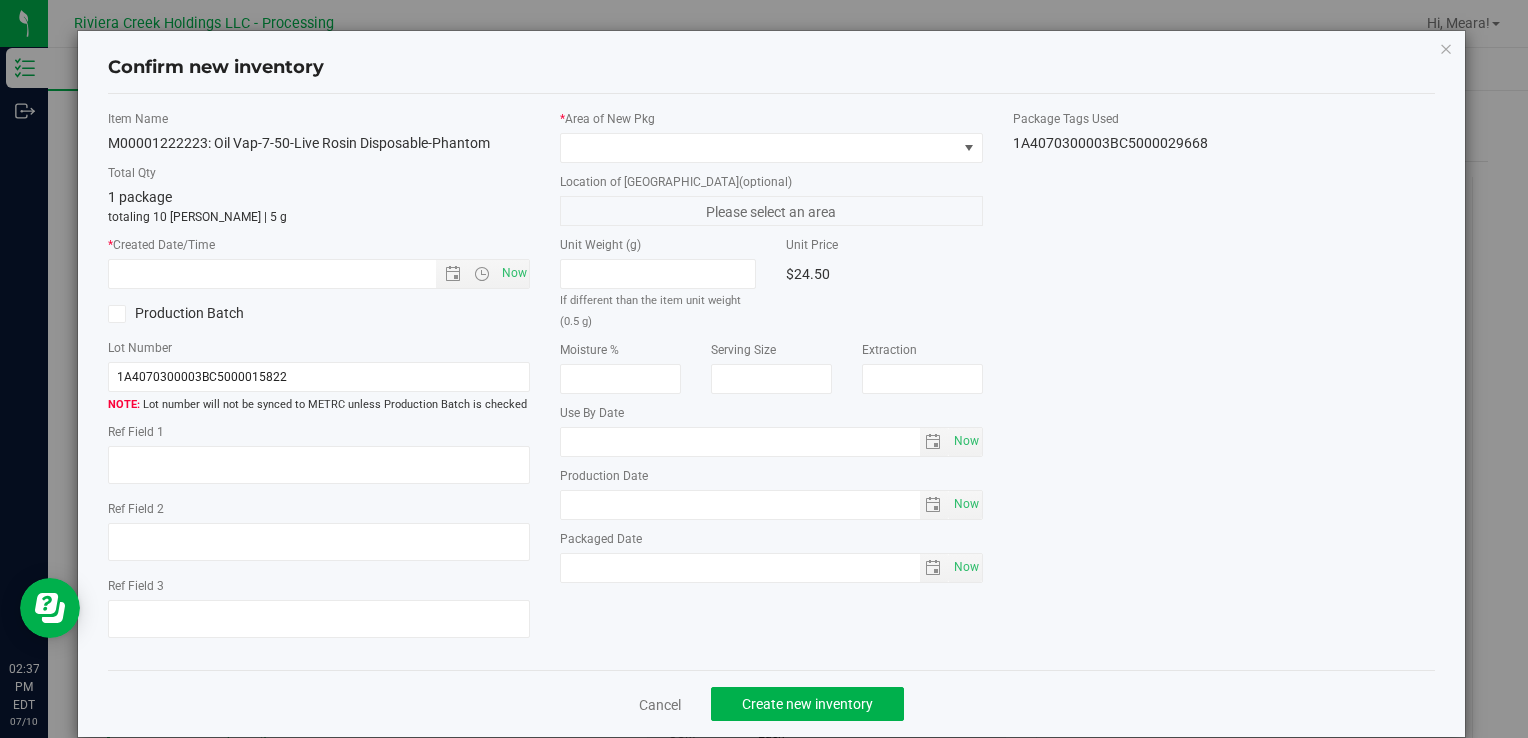 type on "[DATE]" 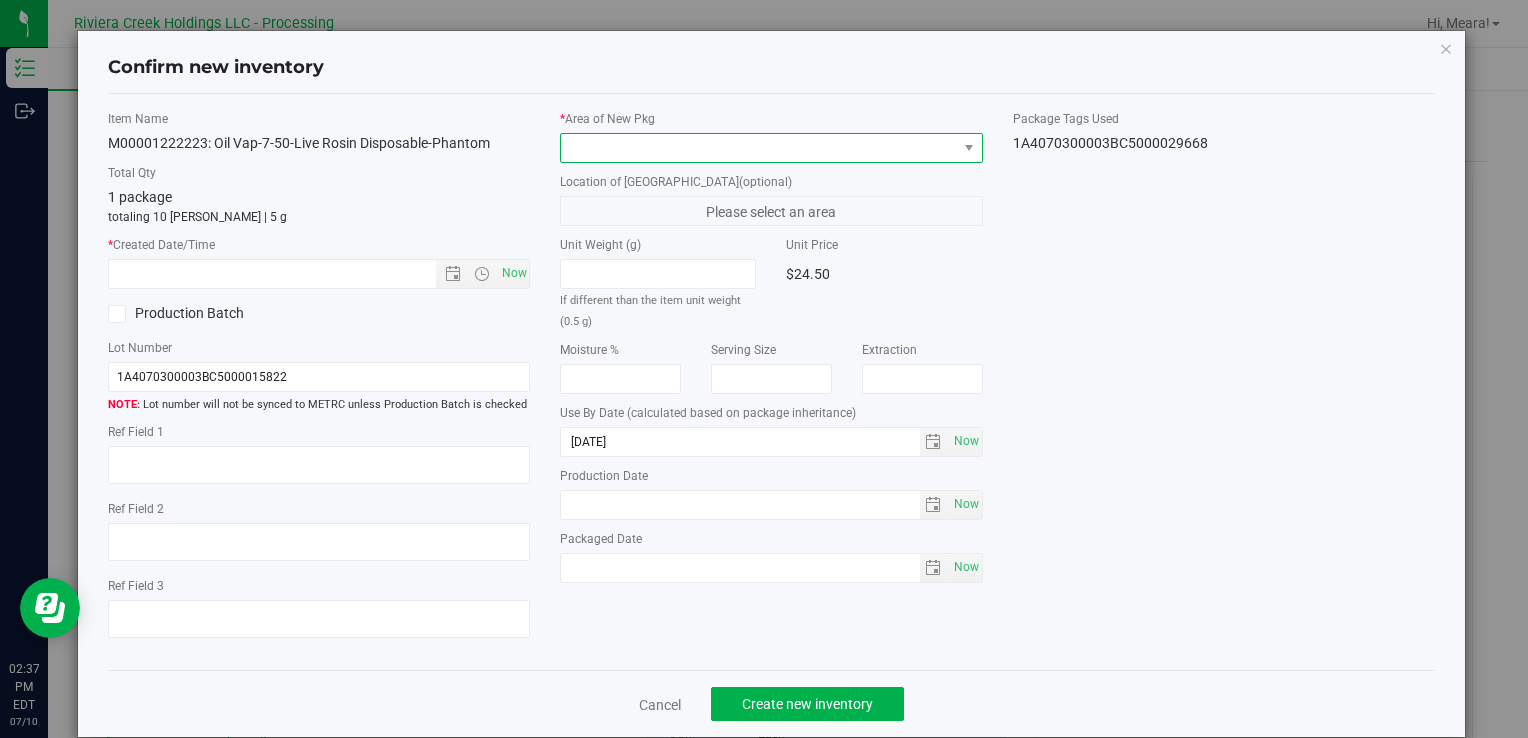 click at bounding box center [758, 148] 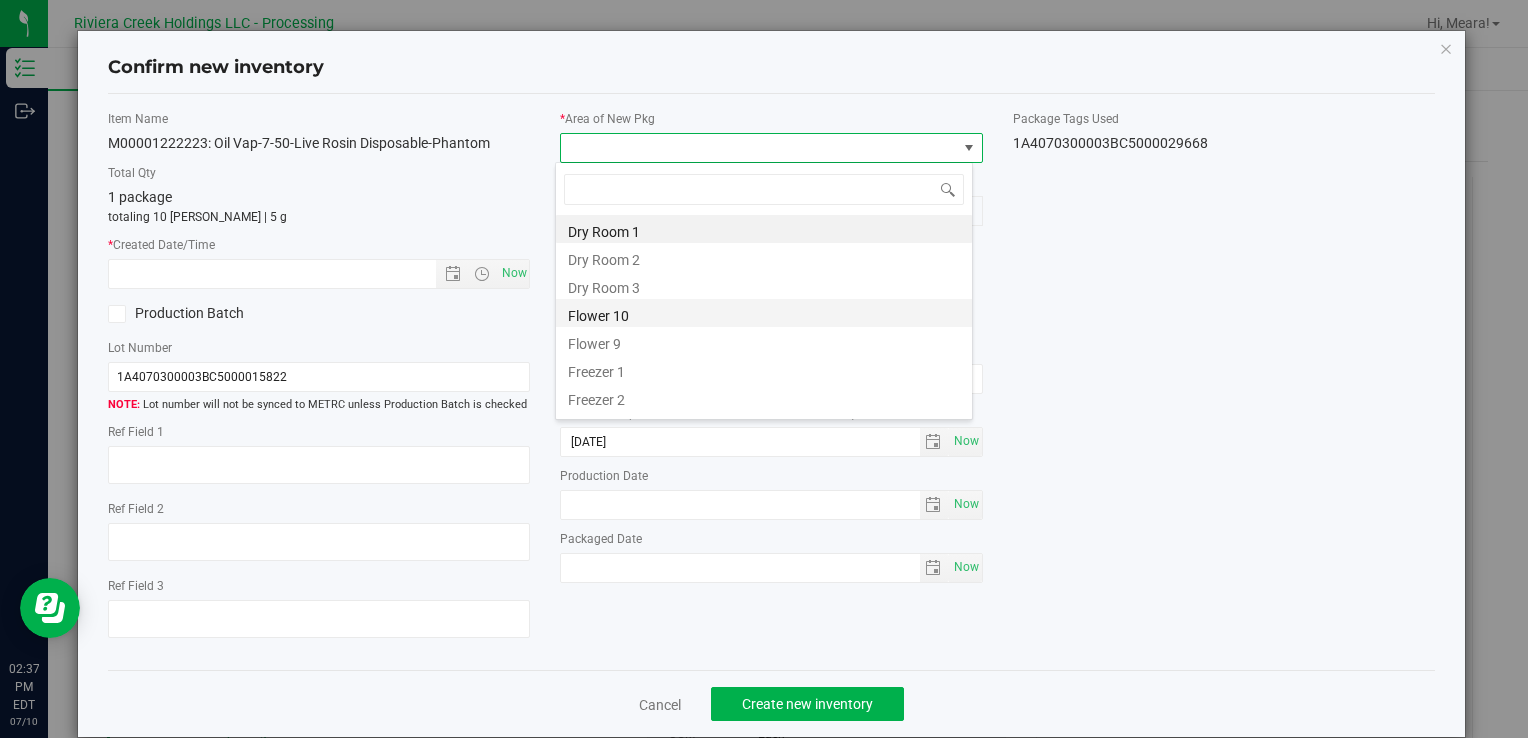drag, startPoint x: 616, startPoint y: 305, endPoint x: 572, endPoint y: 305, distance: 44 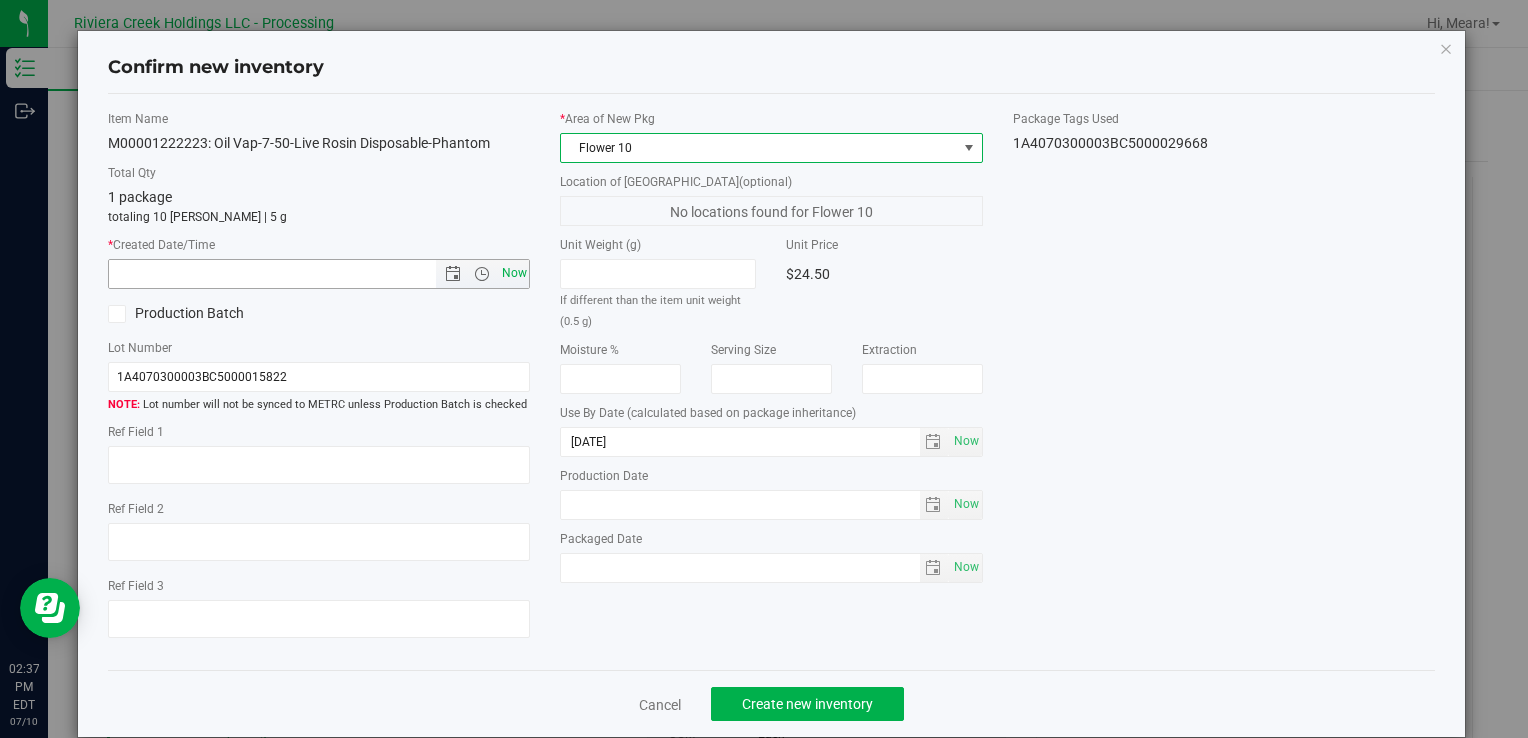 click on "Now" at bounding box center (514, 273) 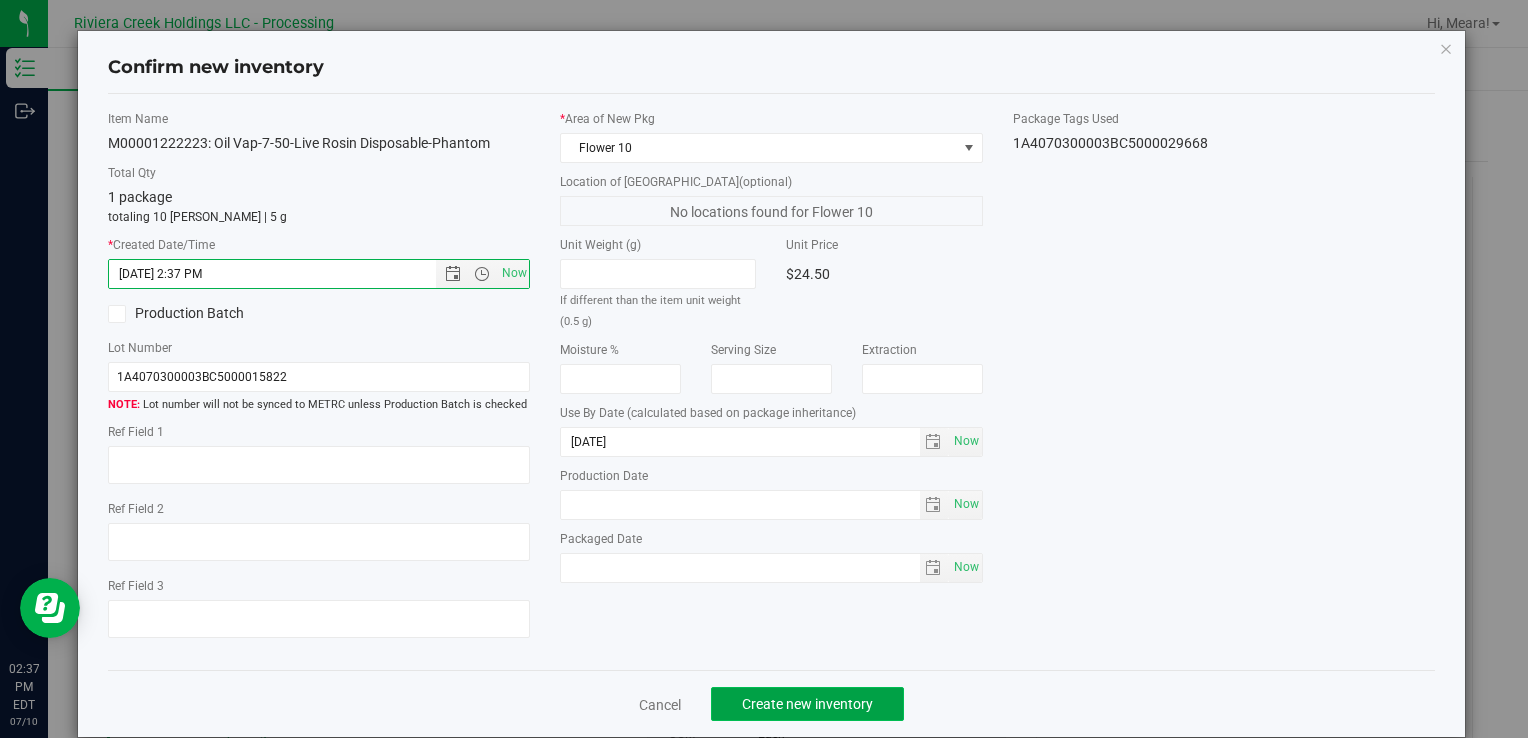 click on "Create new inventory" 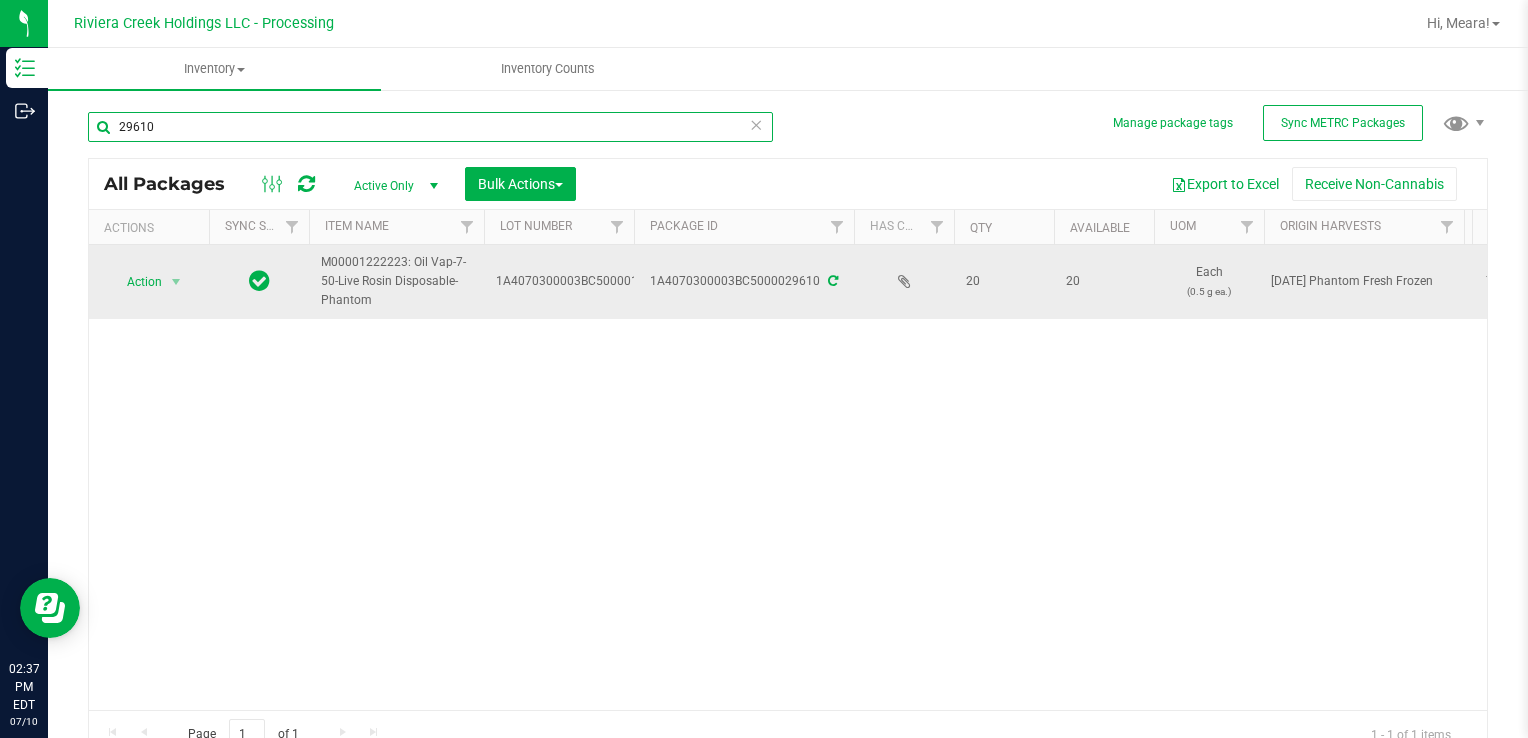 drag, startPoint x: 184, startPoint y: 124, endPoint x: 246, endPoint y: 276, distance: 164.15846 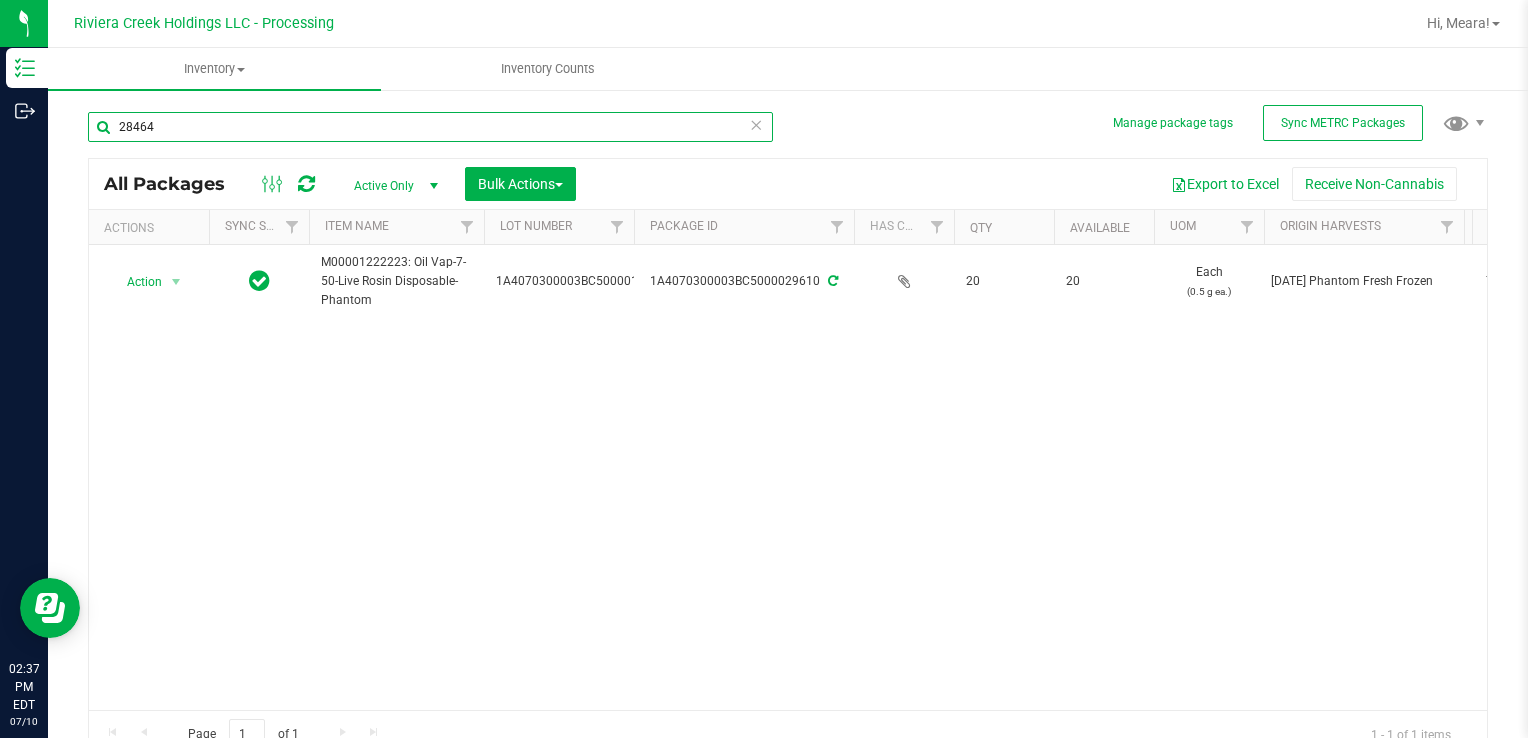 type on "28464" 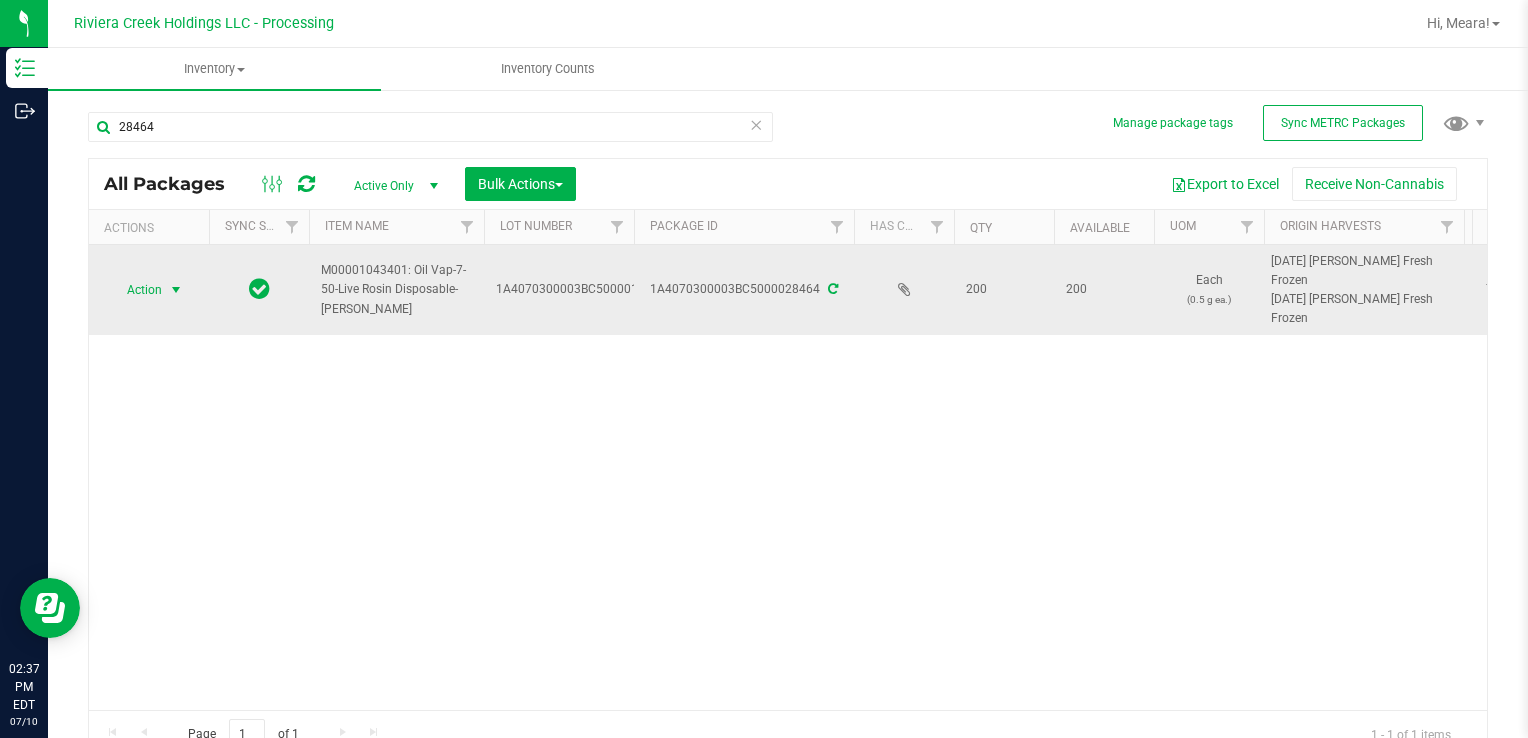 drag, startPoint x: 114, startPoint y: 279, endPoint x: 125, endPoint y: 285, distance: 12.529964 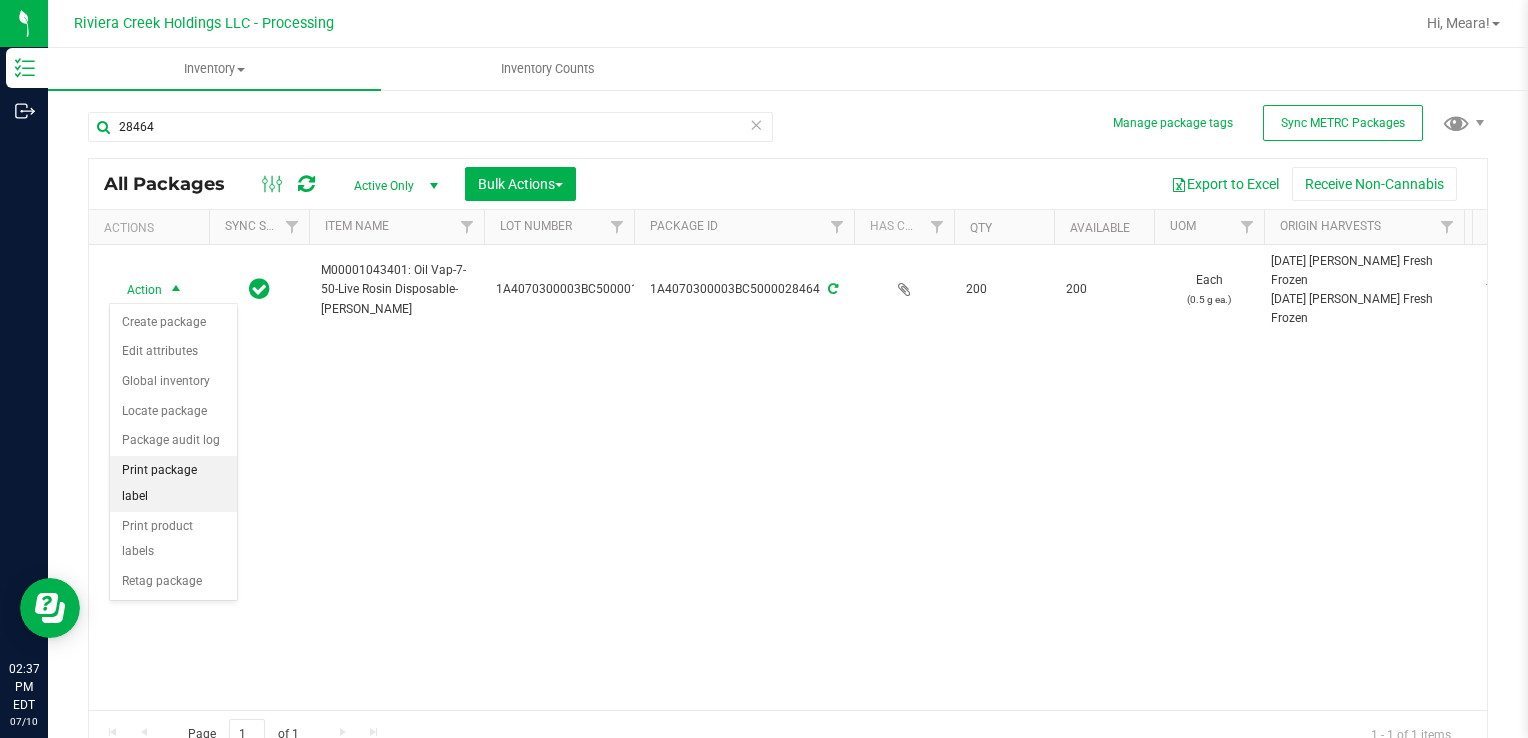 click on "Print package label" at bounding box center [173, 483] 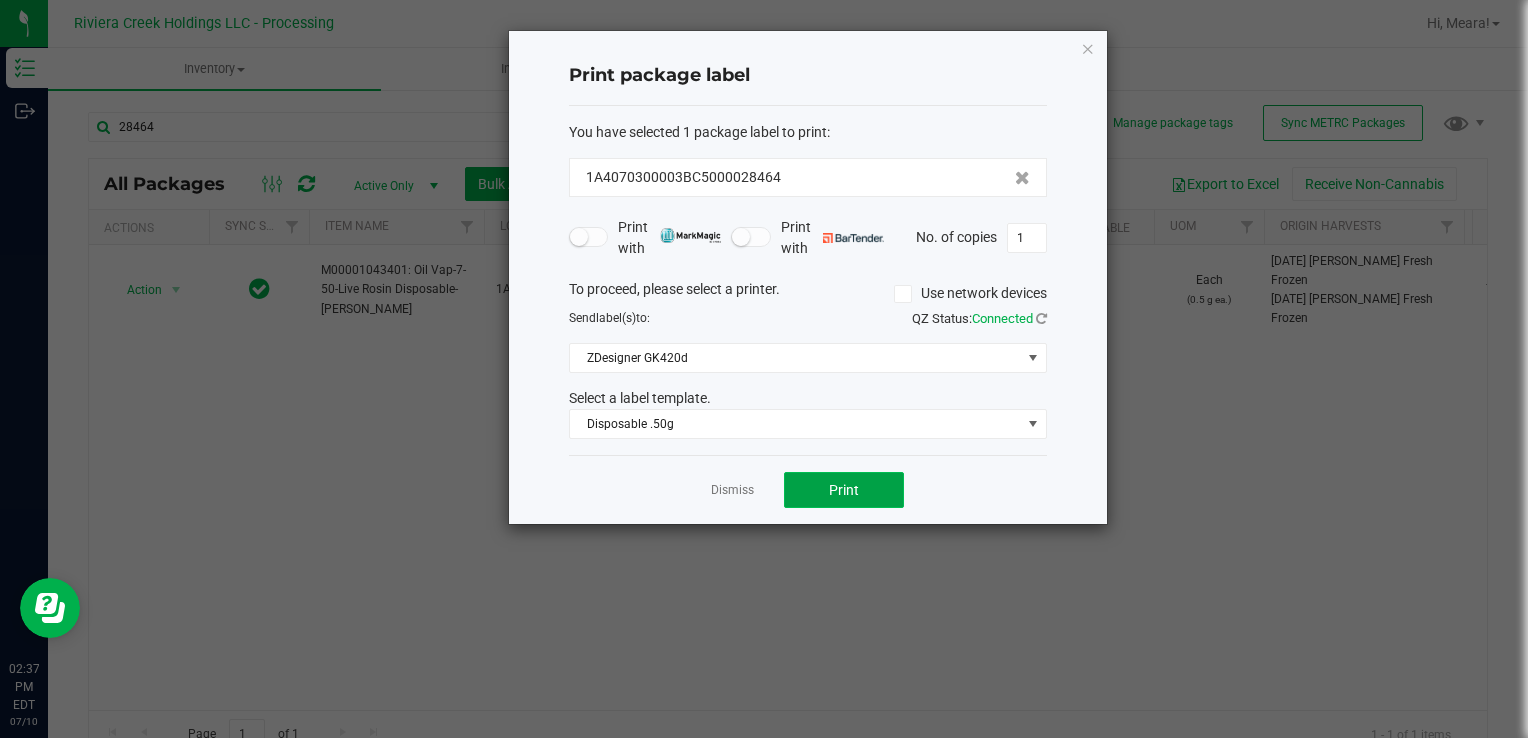 click on "Print" 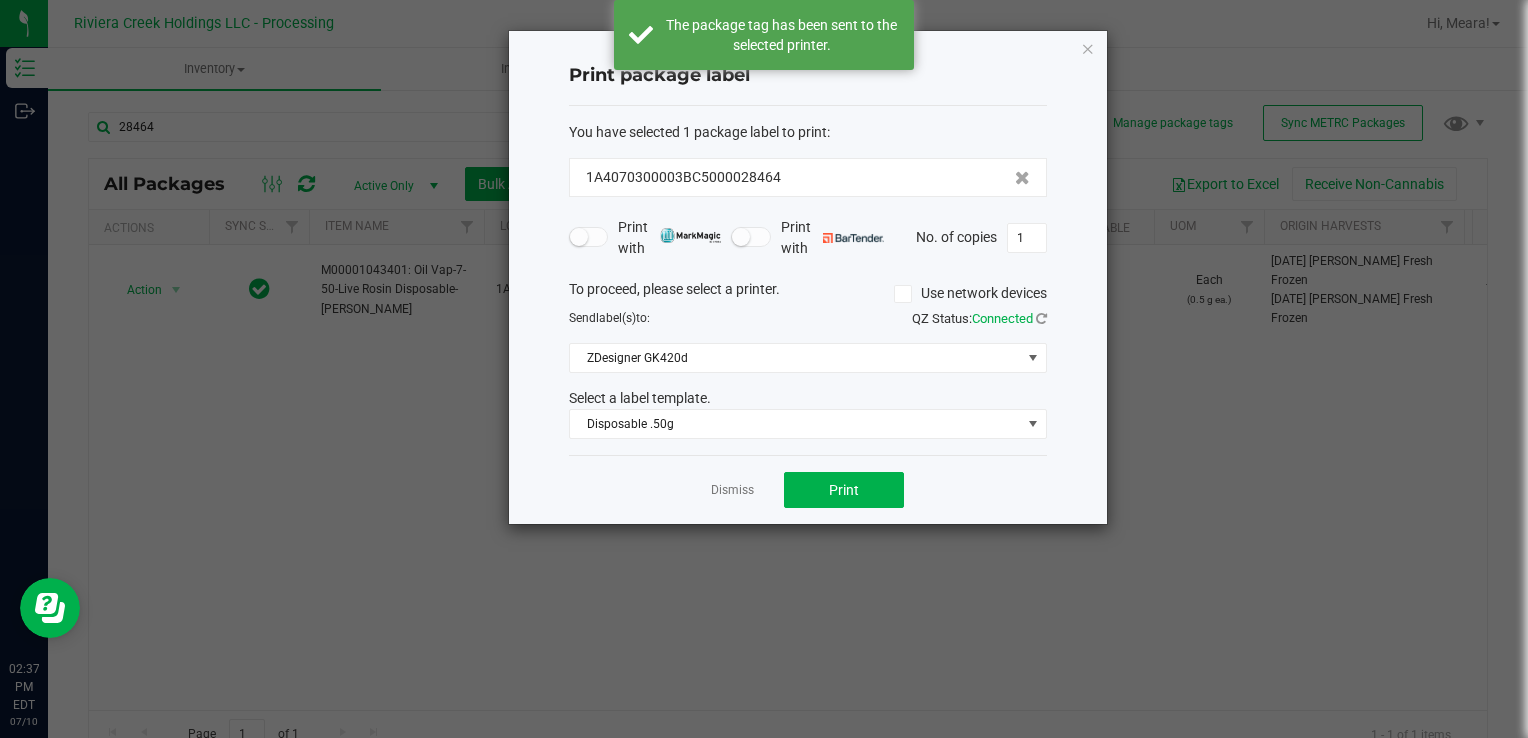click on "Dismiss" 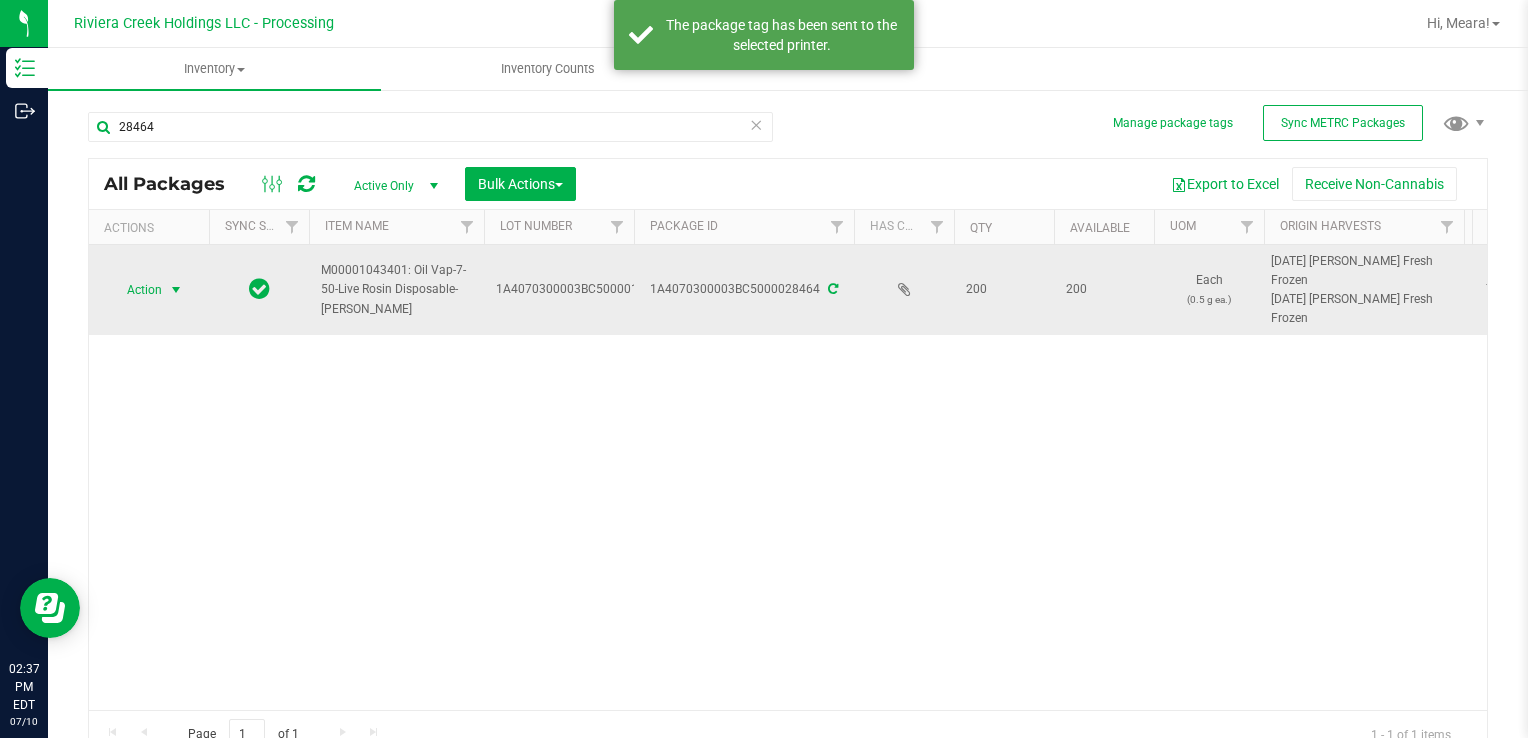 click on "Action" at bounding box center [136, 290] 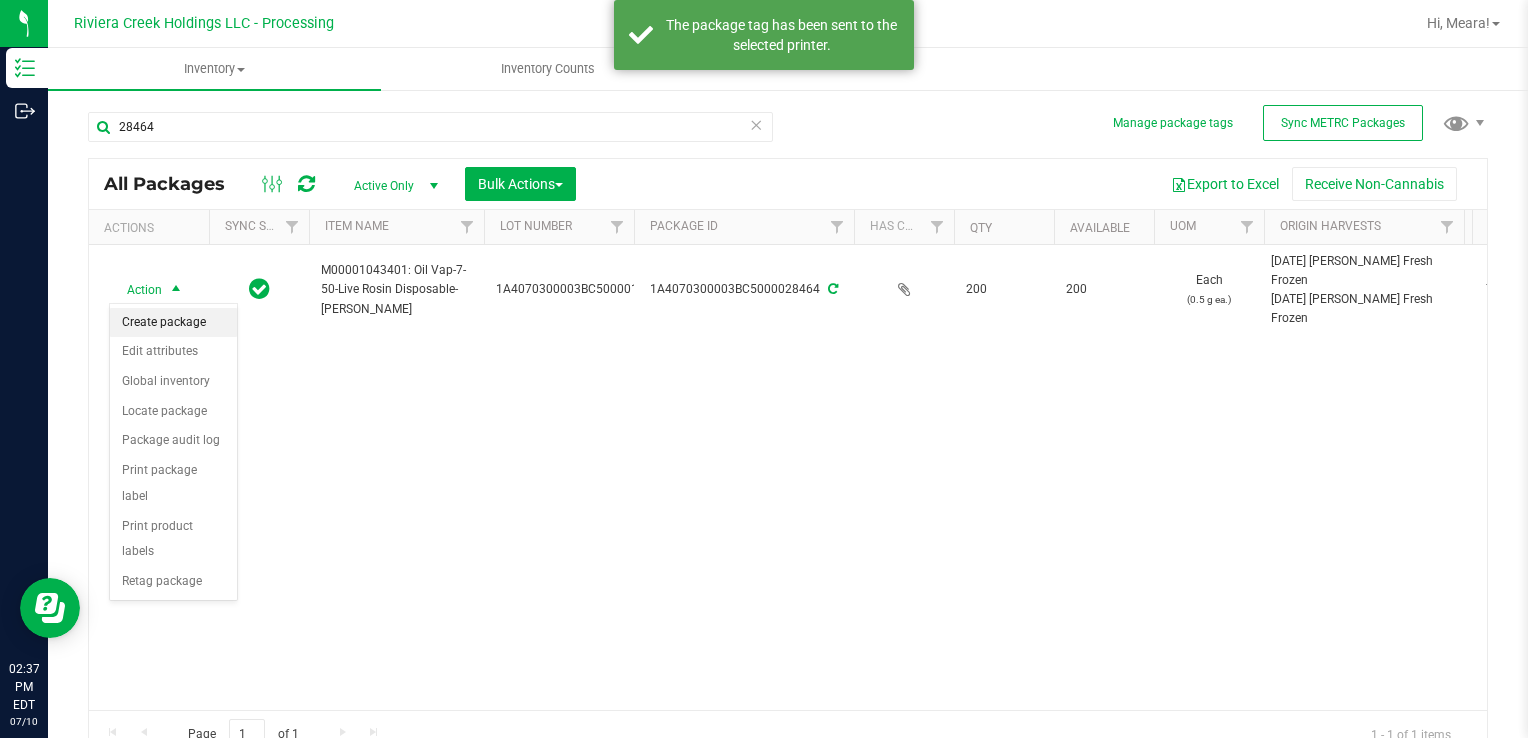click on "Create package" at bounding box center (173, 323) 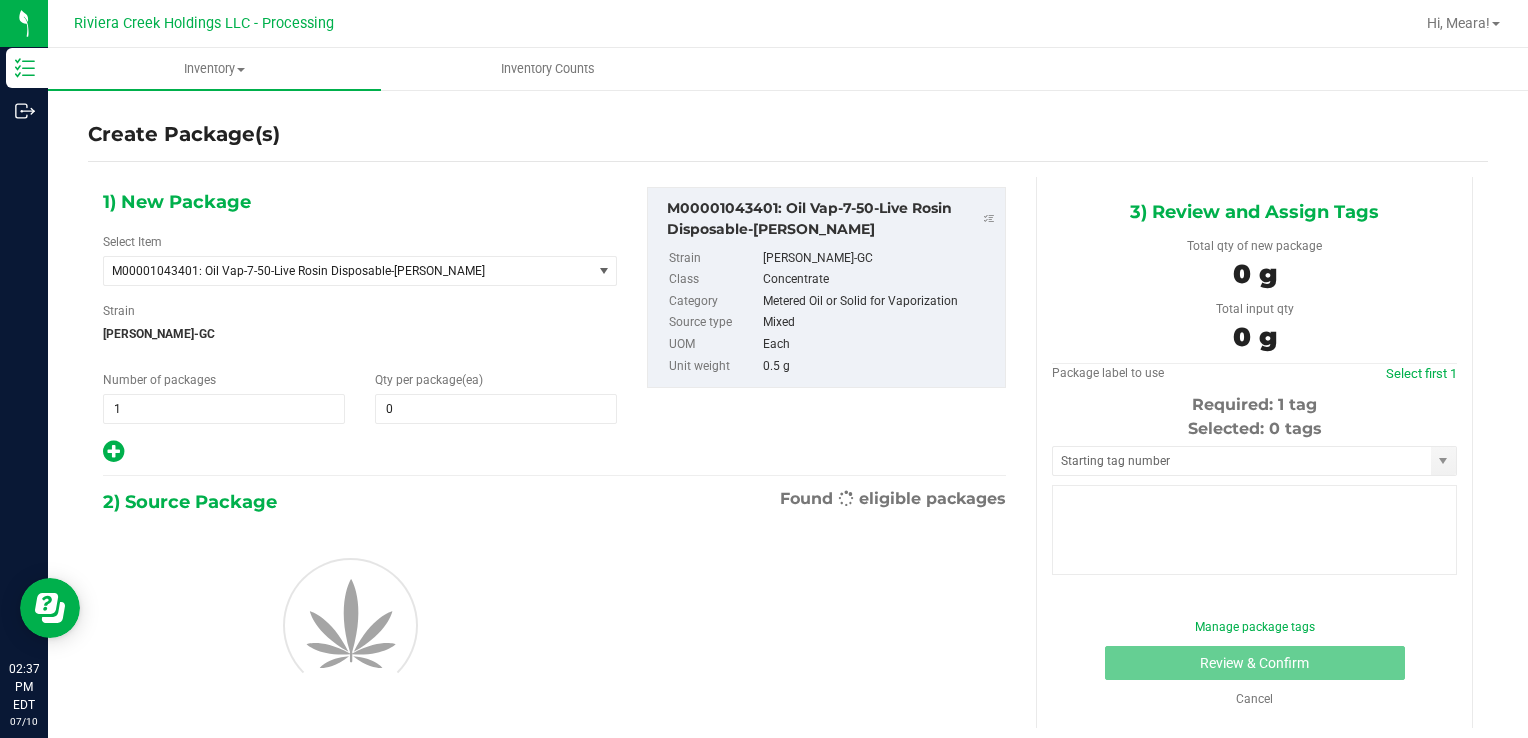 type on "0" 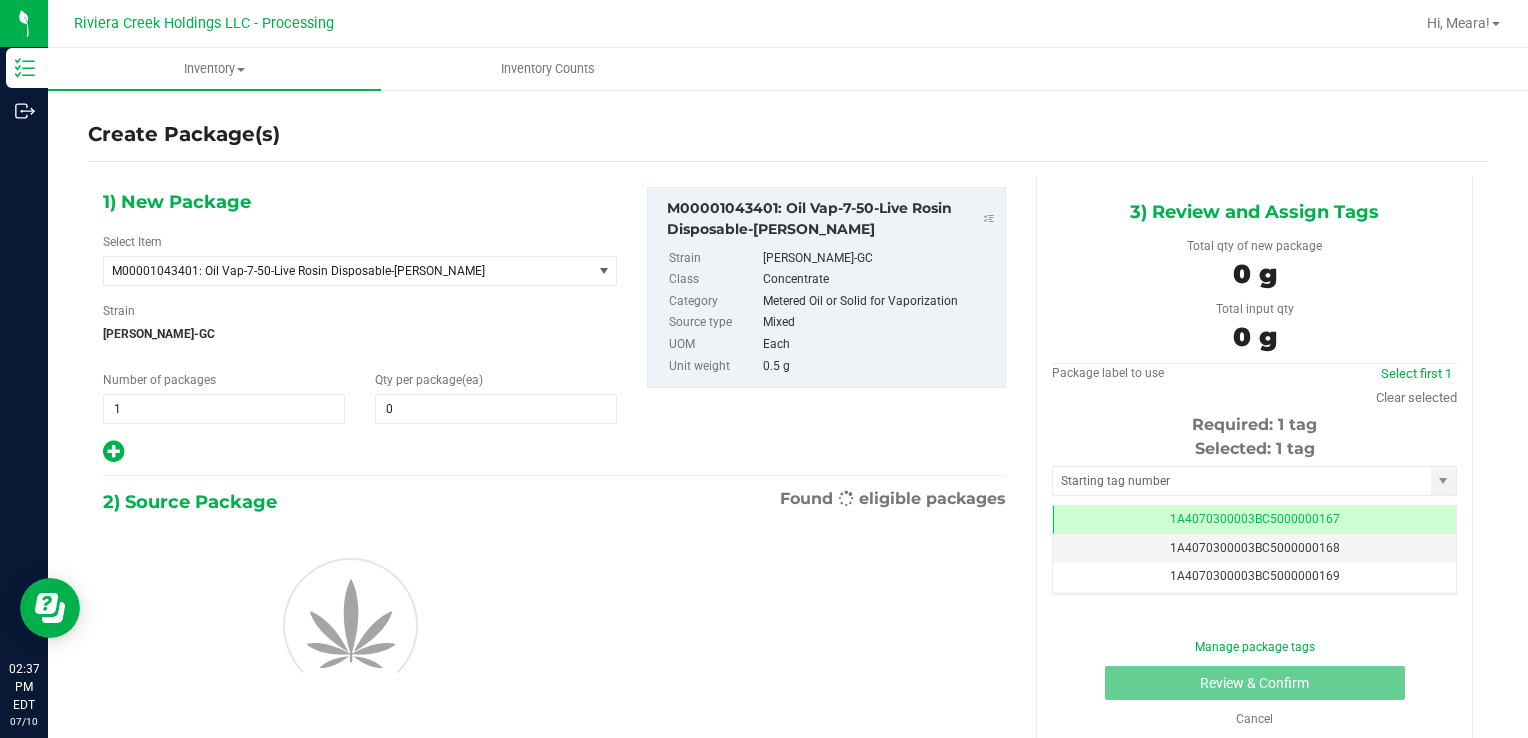 scroll, scrollTop: 0, scrollLeft: 0, axis: both 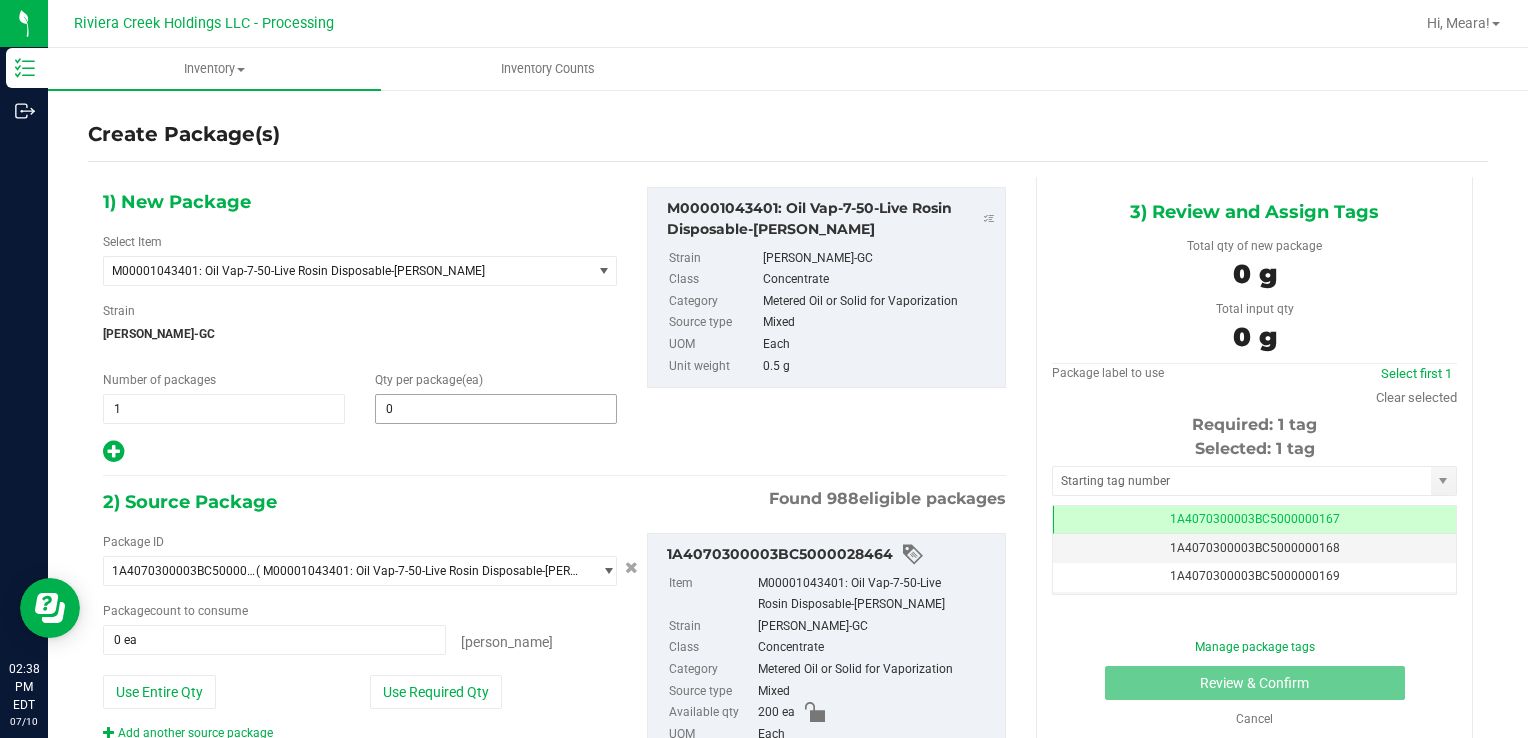 type 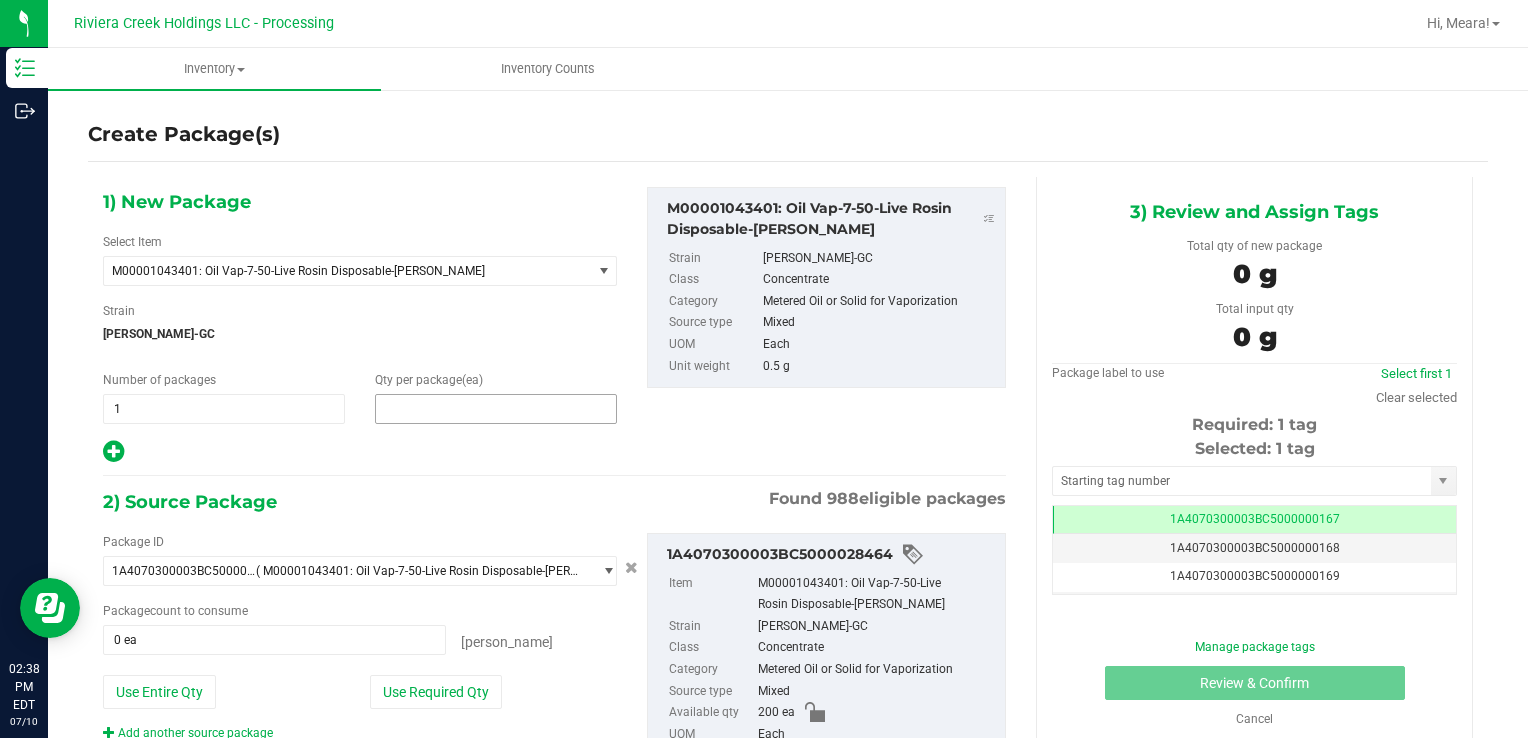 drag, startPoint x: 412, startPoint y: 417, endPoint x: 401, endPoint y: 410, distance: 13.038404 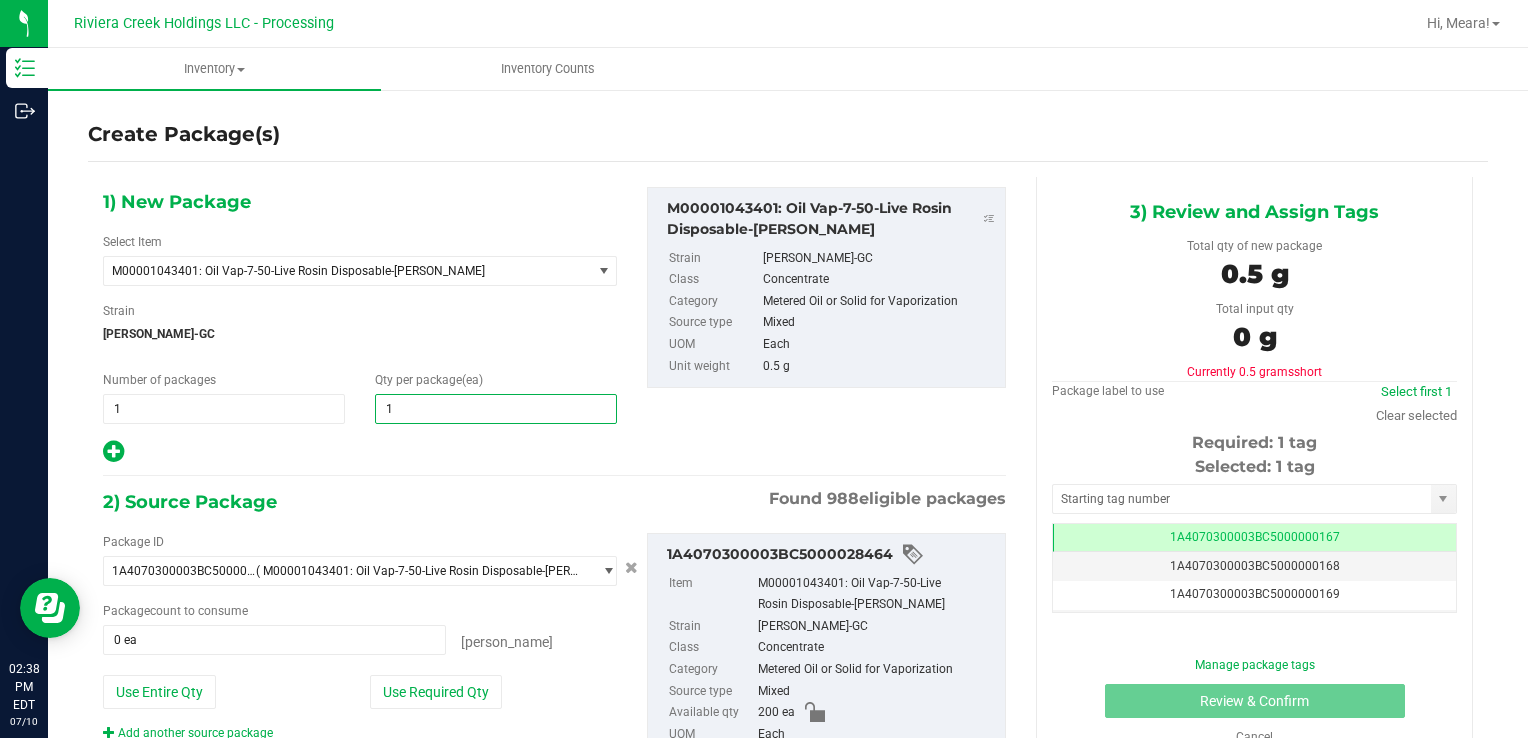 type on "10" 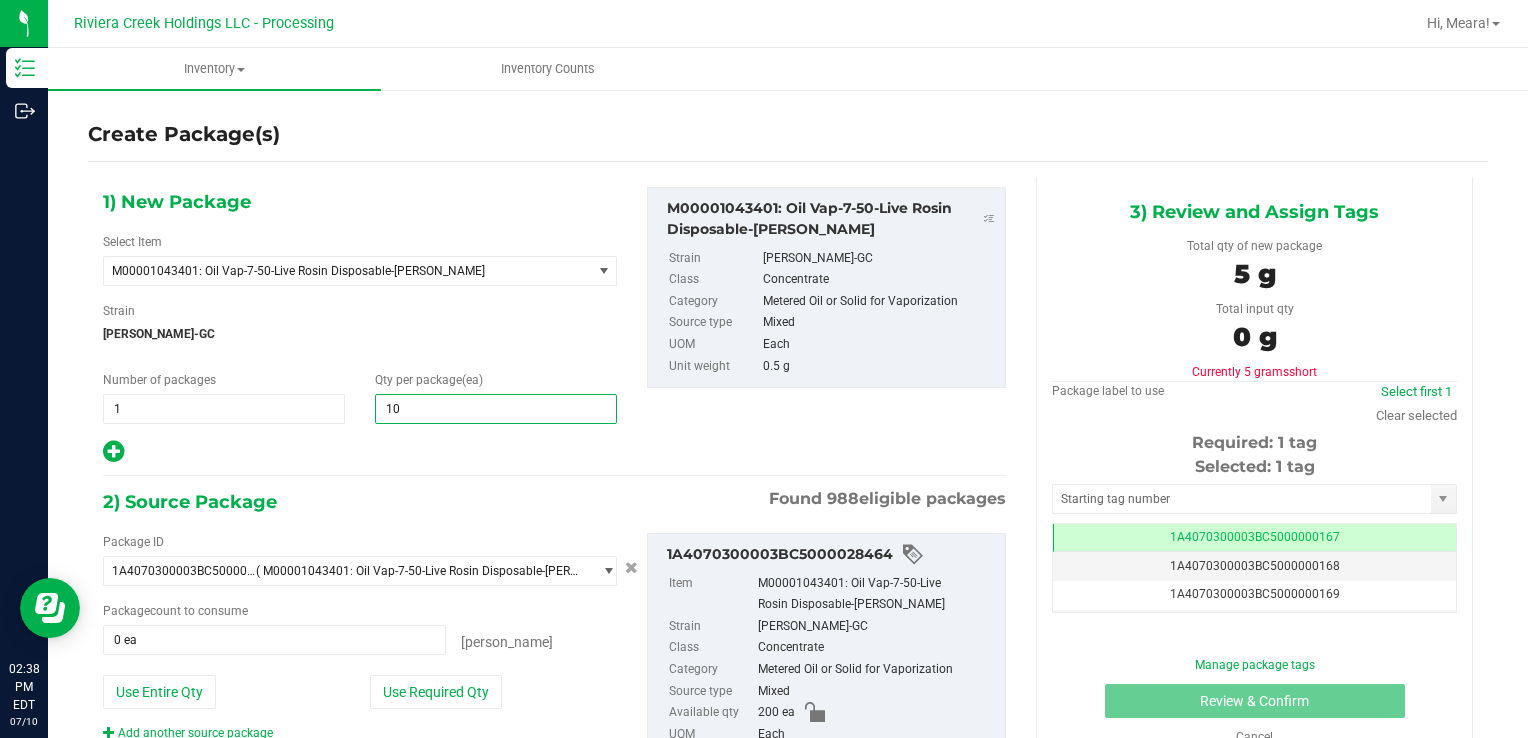 type on "10" 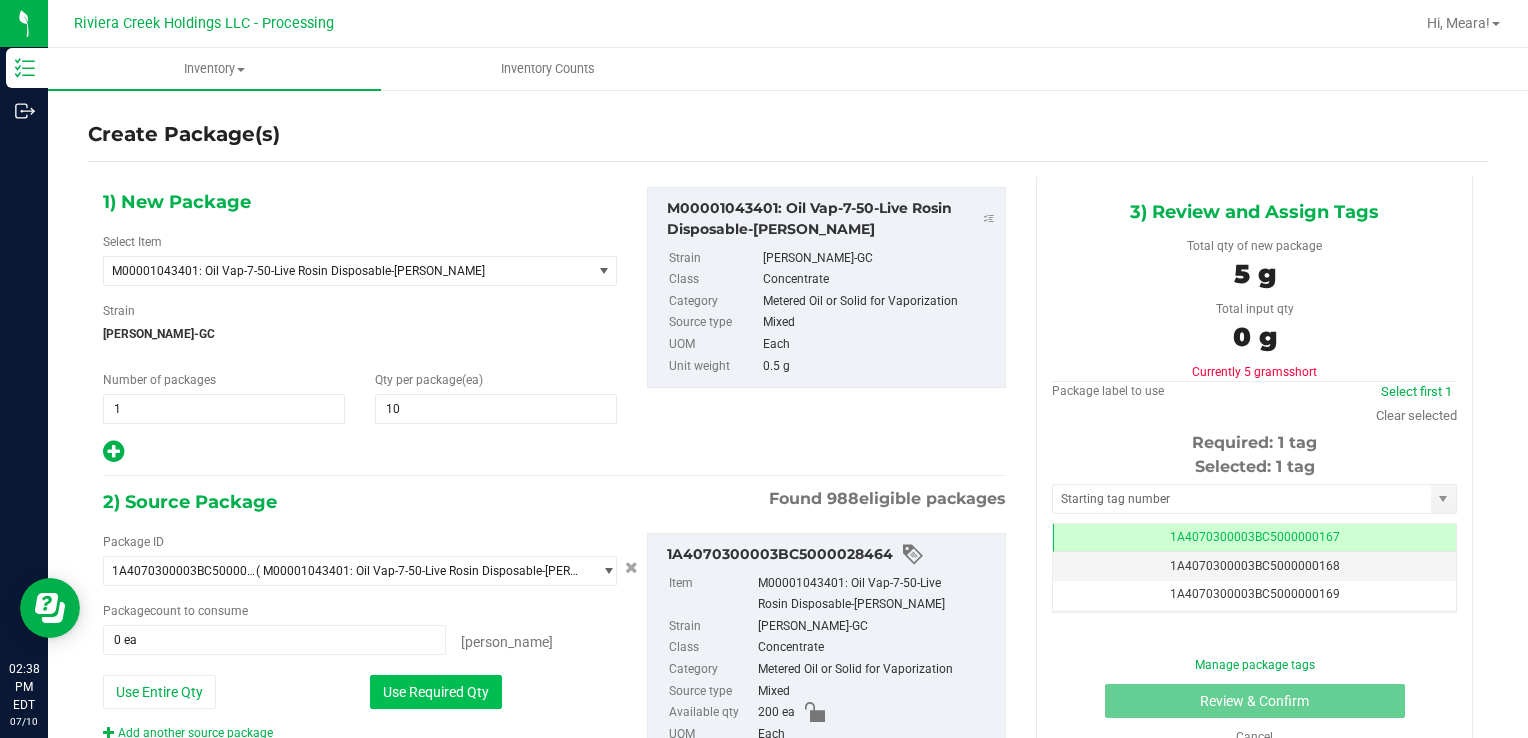 drag, startPoint x: 448, startPoint y: 680, endPoint x: 723, endPoint y: 543, distance: 307.23605 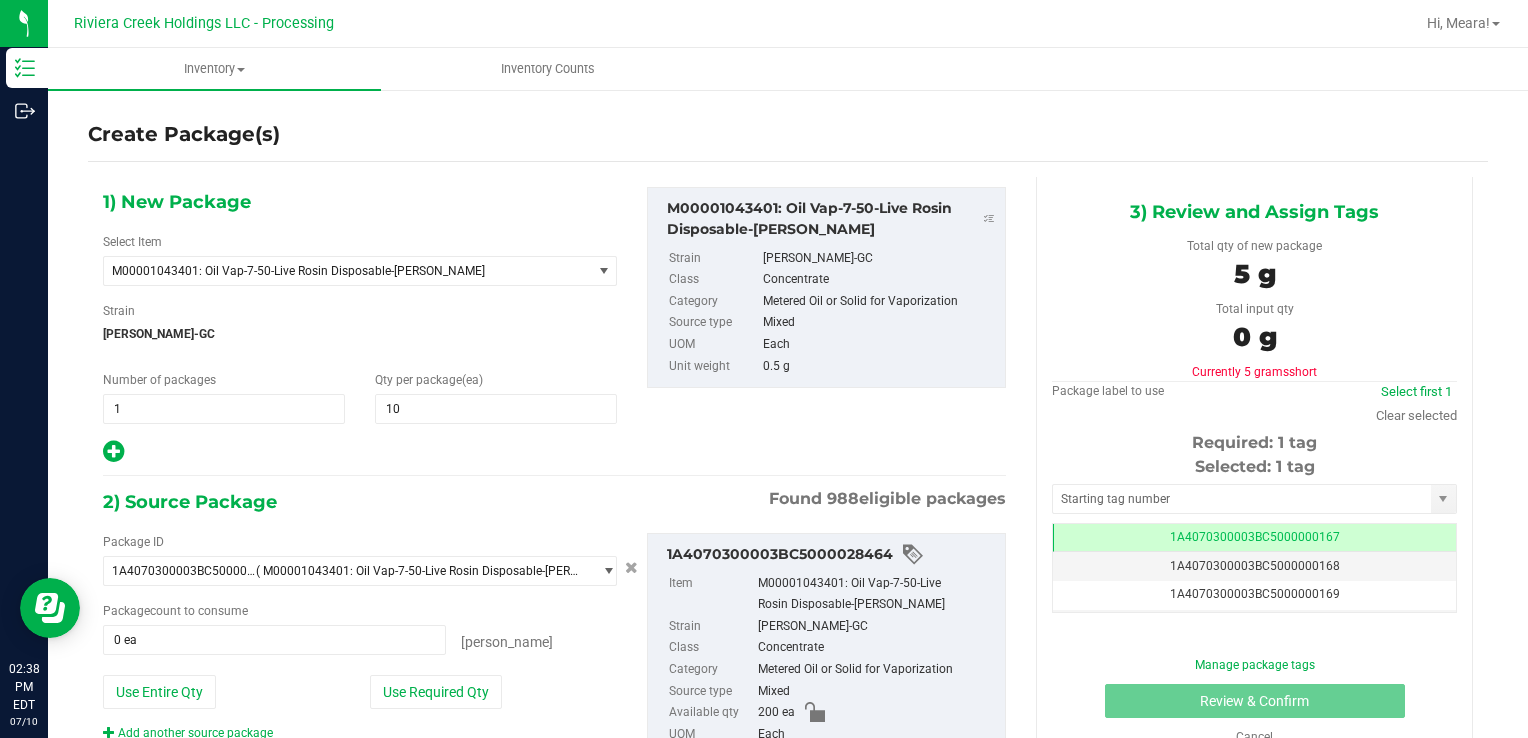 type on "10 ea" 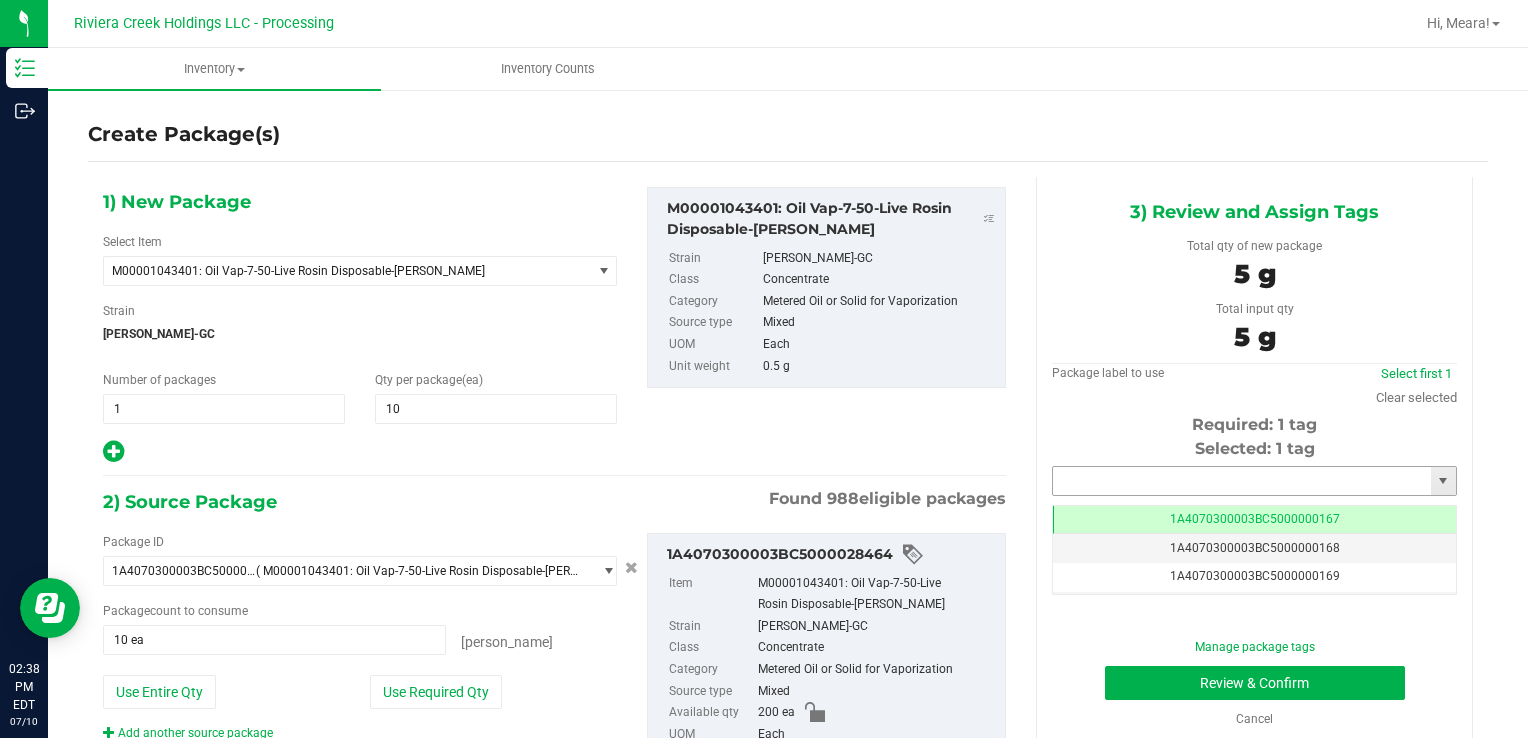 click at bounding box center [1242, 481] 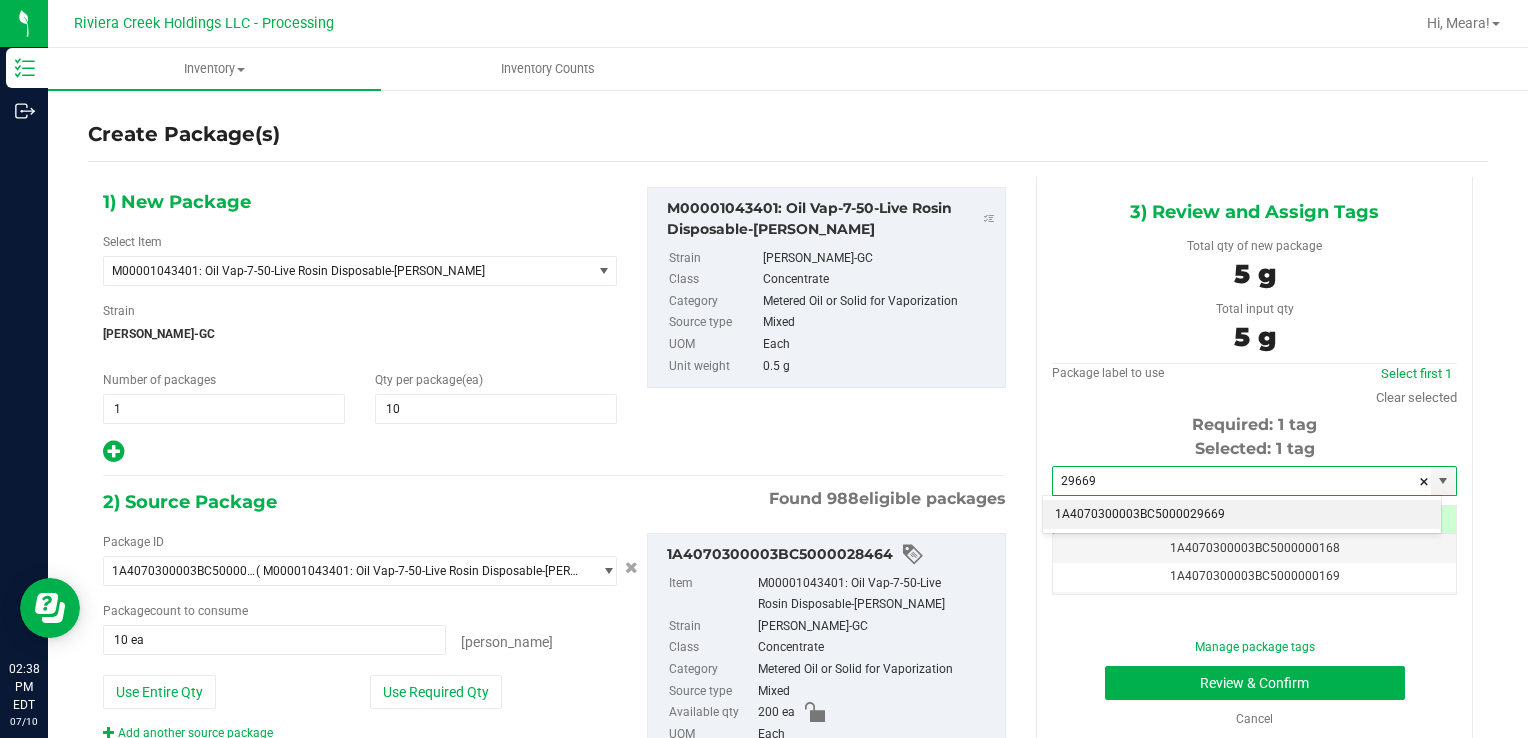 click on "1A4070300003BC5000029669" at bounding box center (1242, 515) 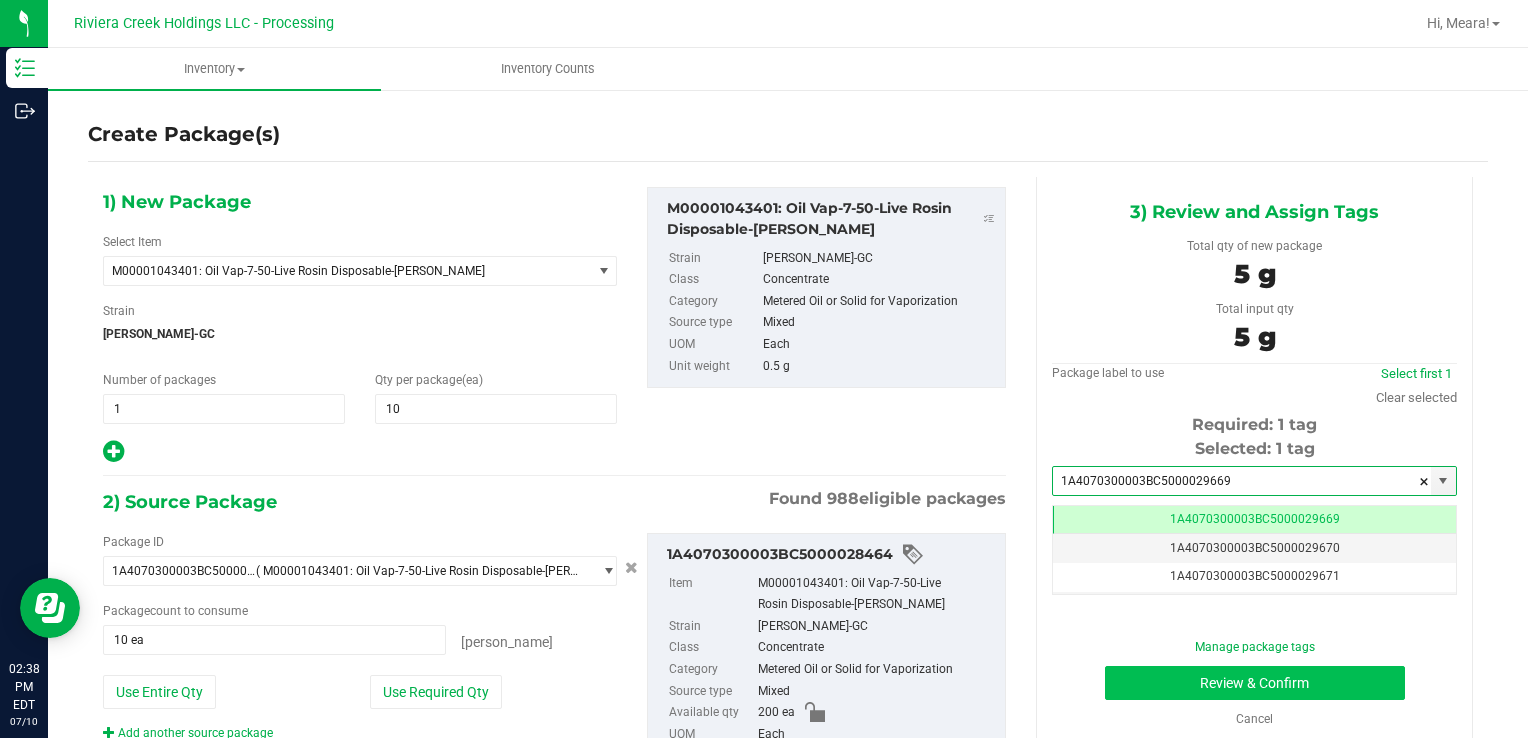 scroll, scrollTop: 0, scrollLeft: 0, axis: both 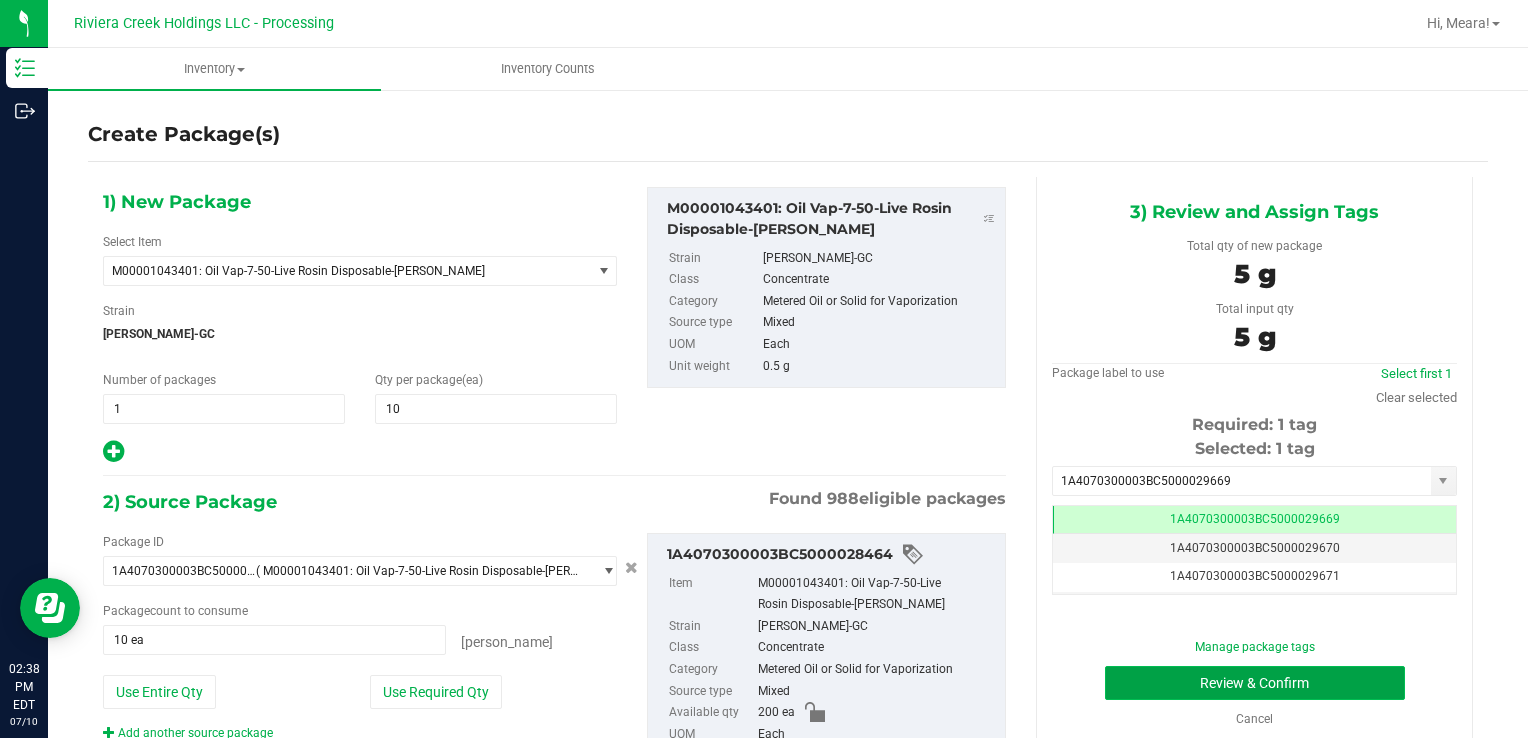 click on "Review & Confirm" at bounding box center (1255, 683) 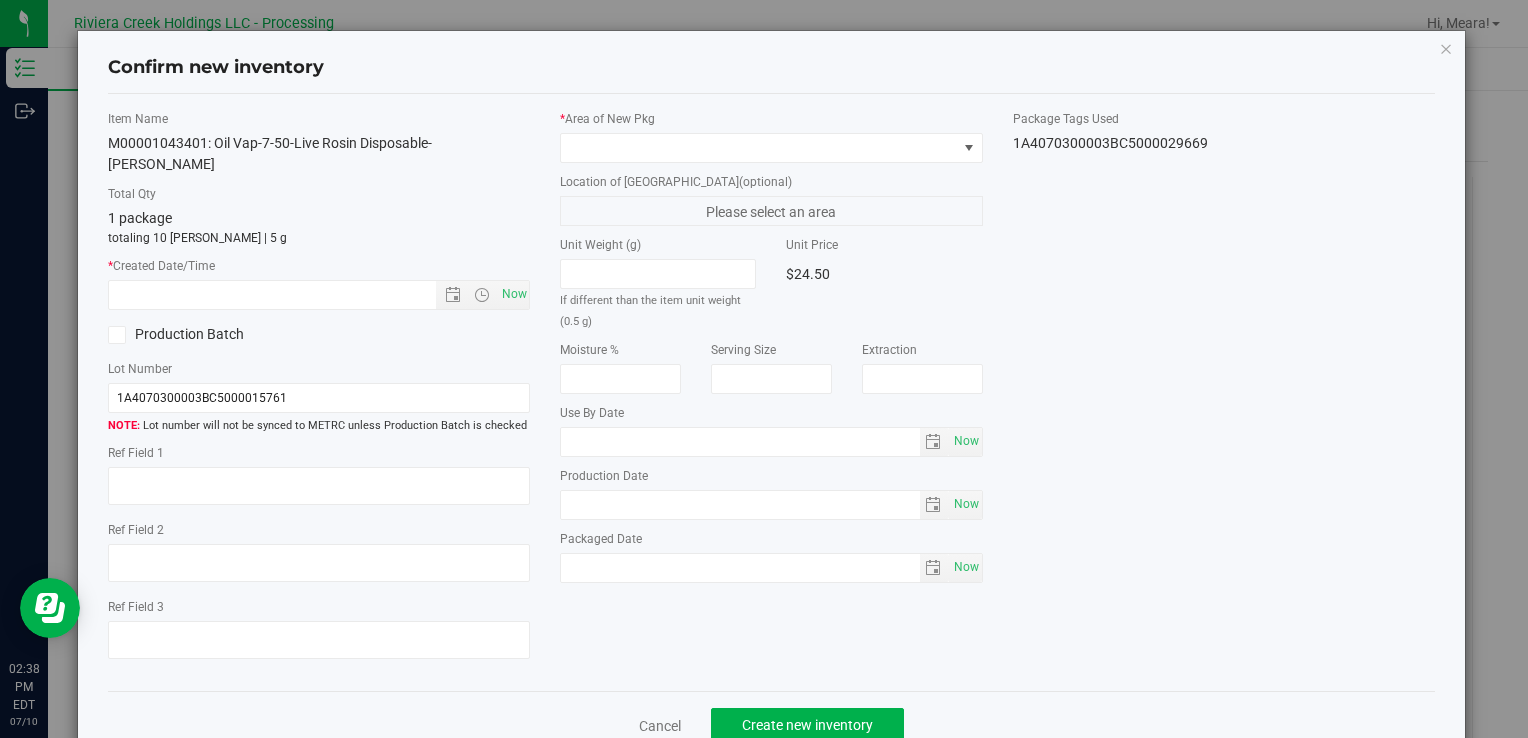 type on "[DATE]" 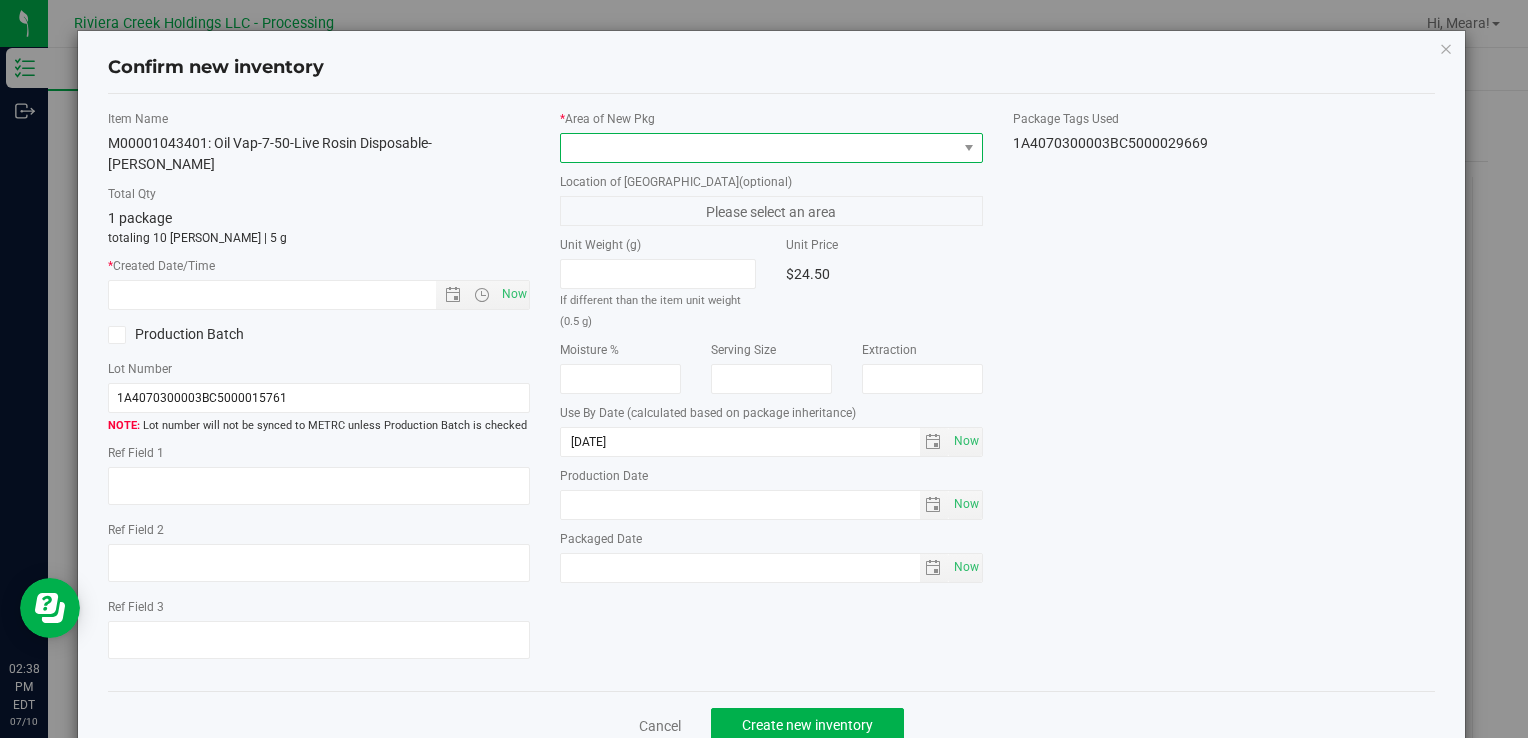 click at bounding box center (758, 148) 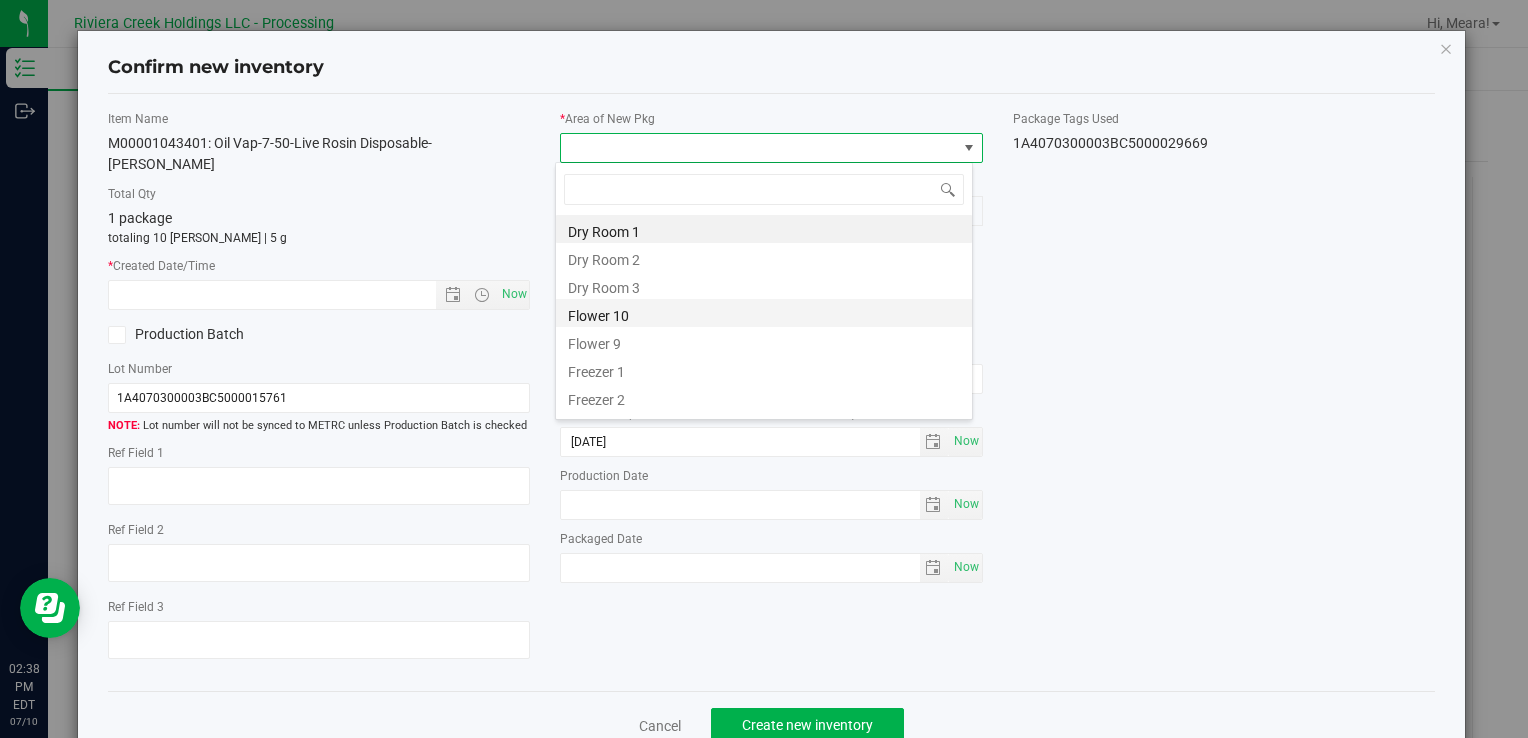 click on "Flower 10" at bounding box center (764, 313) 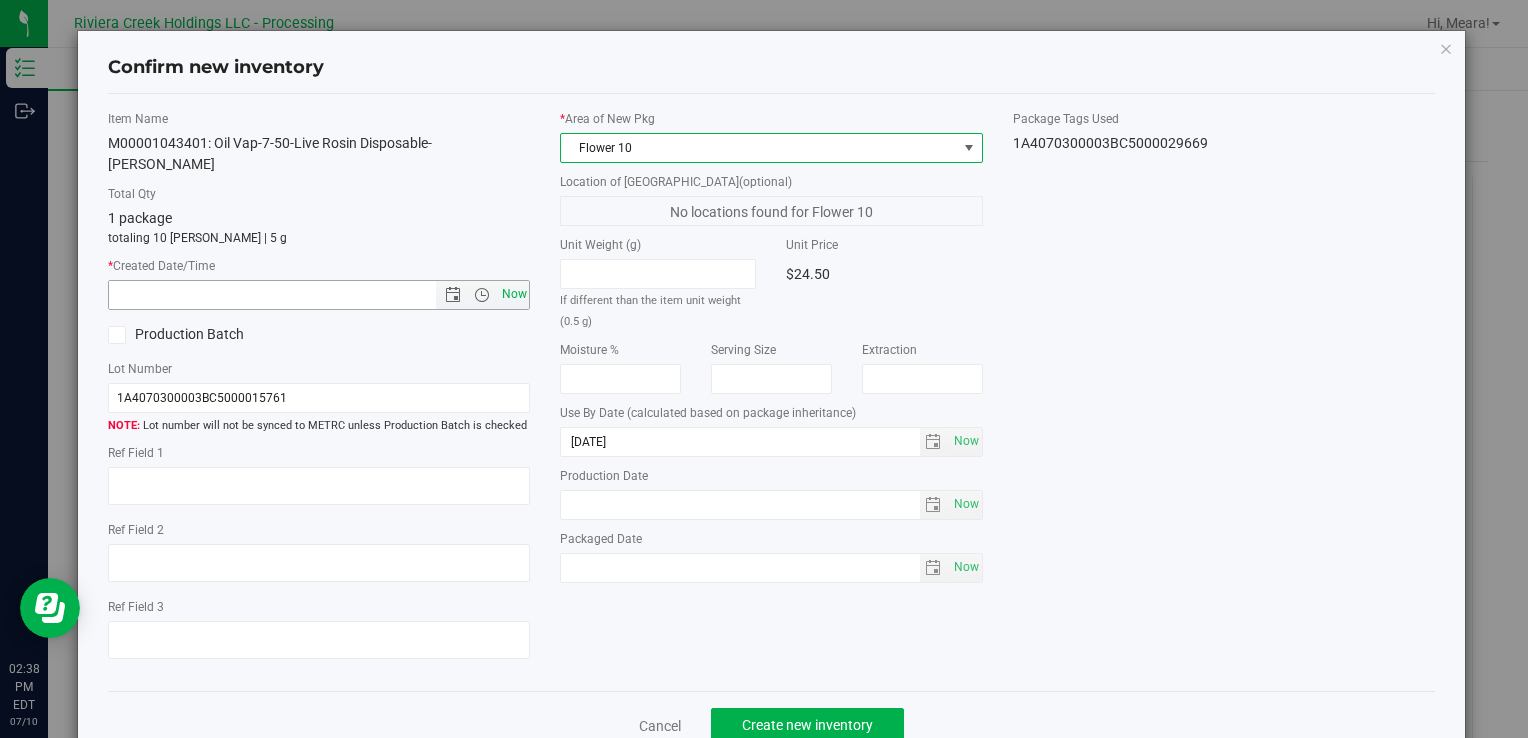click on "Now" at bounding box center [514, 294] 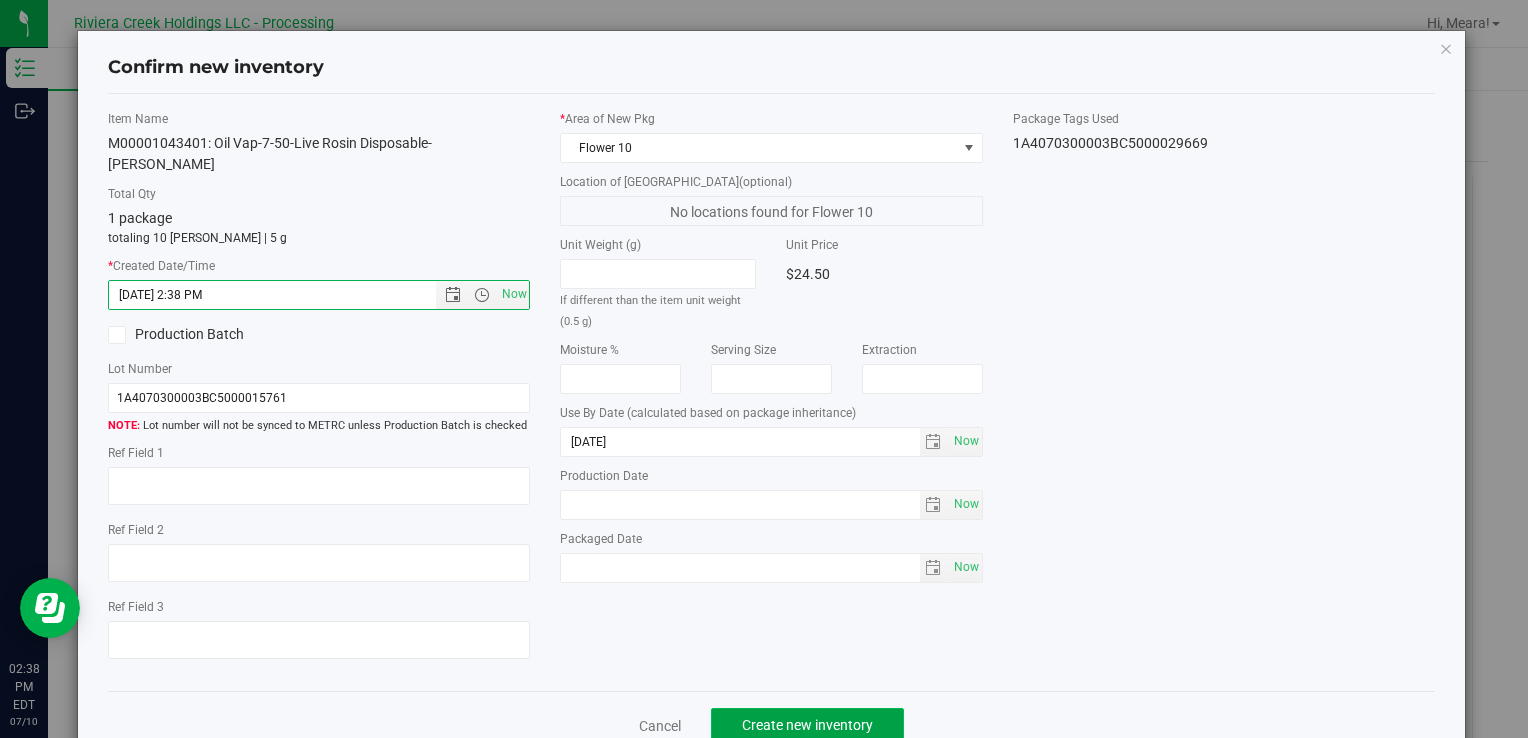 click on "Create new inventory" 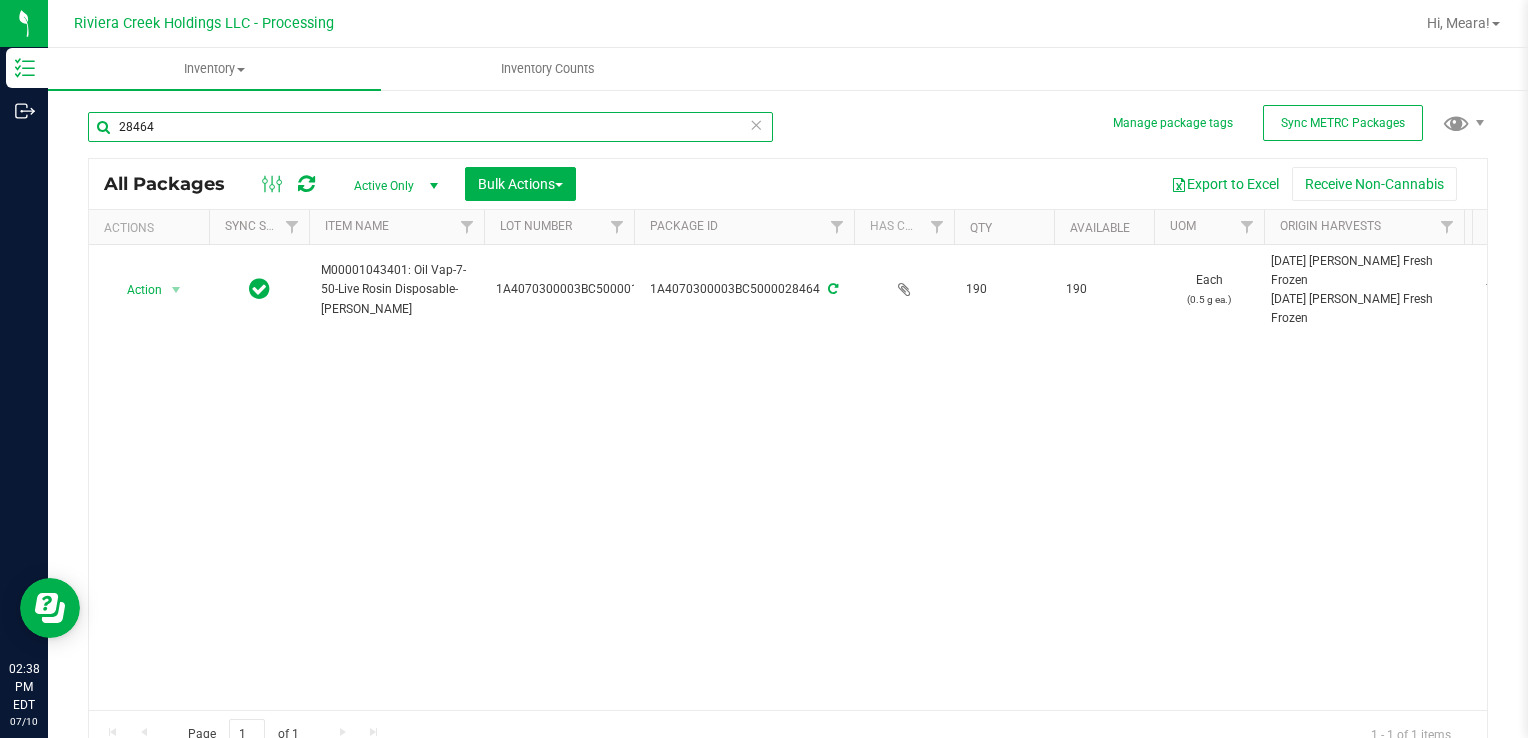 drag, startPoint x: 166, startPoint y: 124, endPoint x: 48, endPoint y: 162, distance: 123.967735 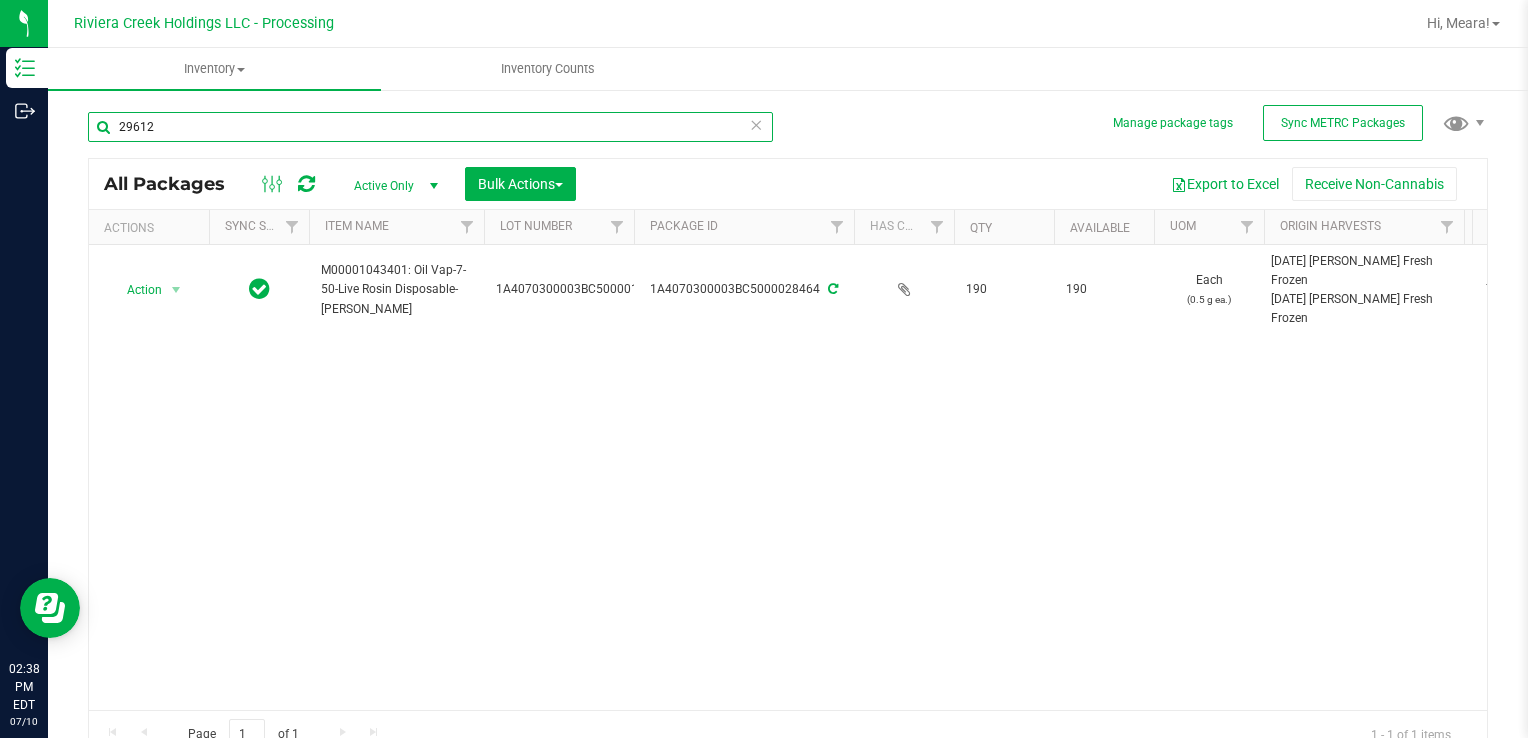 type on "29612" 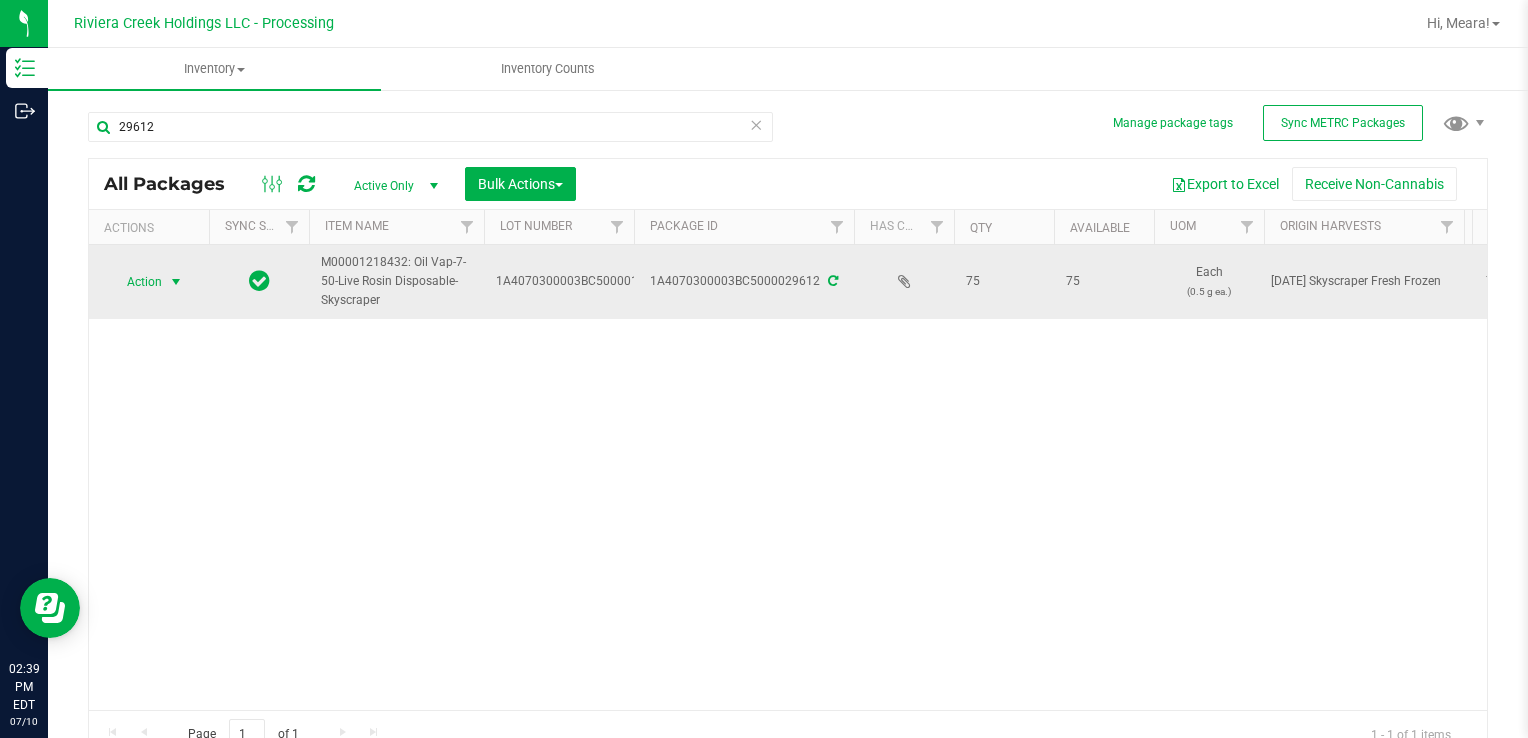 click at bounding box center (176, 282) 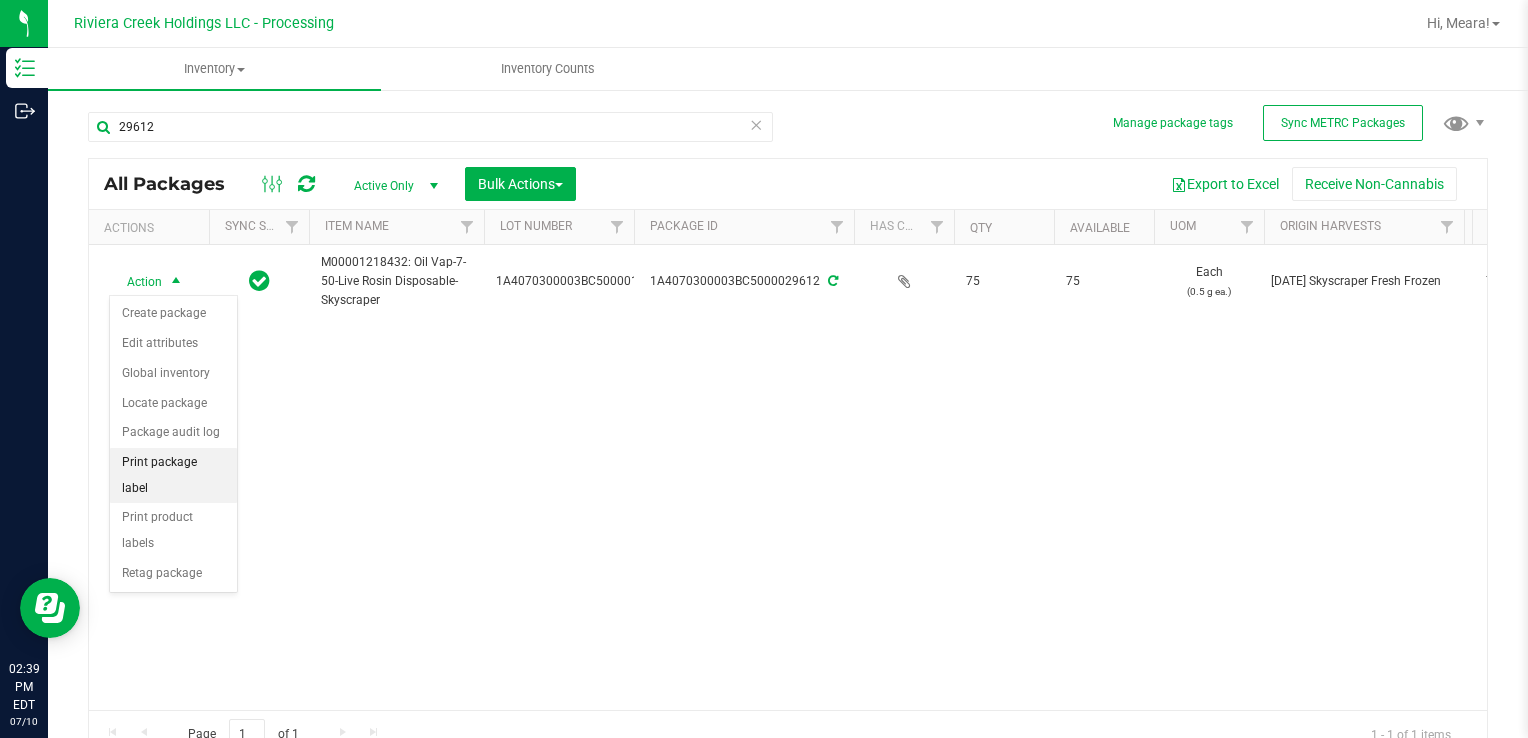 drag, startPoint x: 196, startPoint y: 454, endPoint x: 216, endPoint y: 458, distance: 20.396078 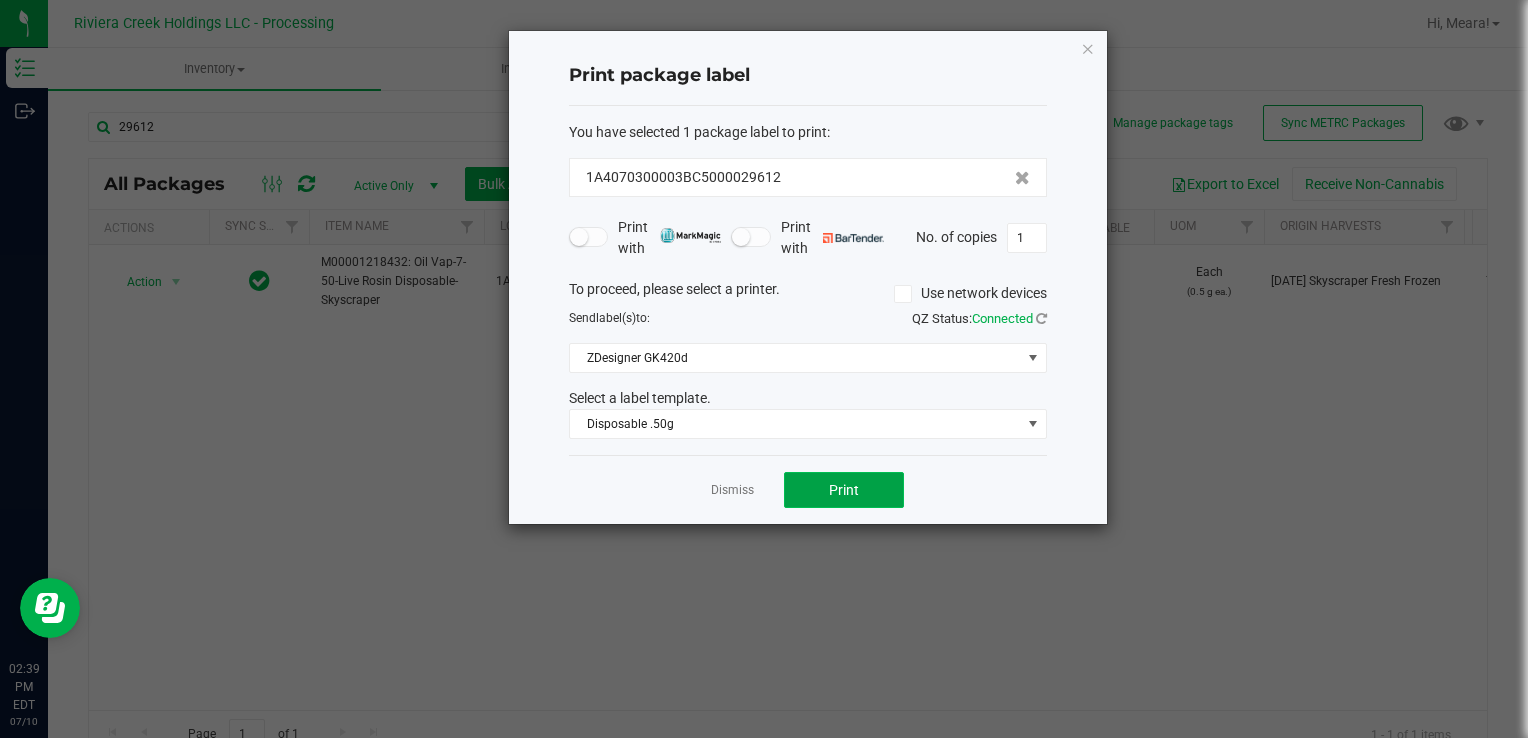 click on "Print" 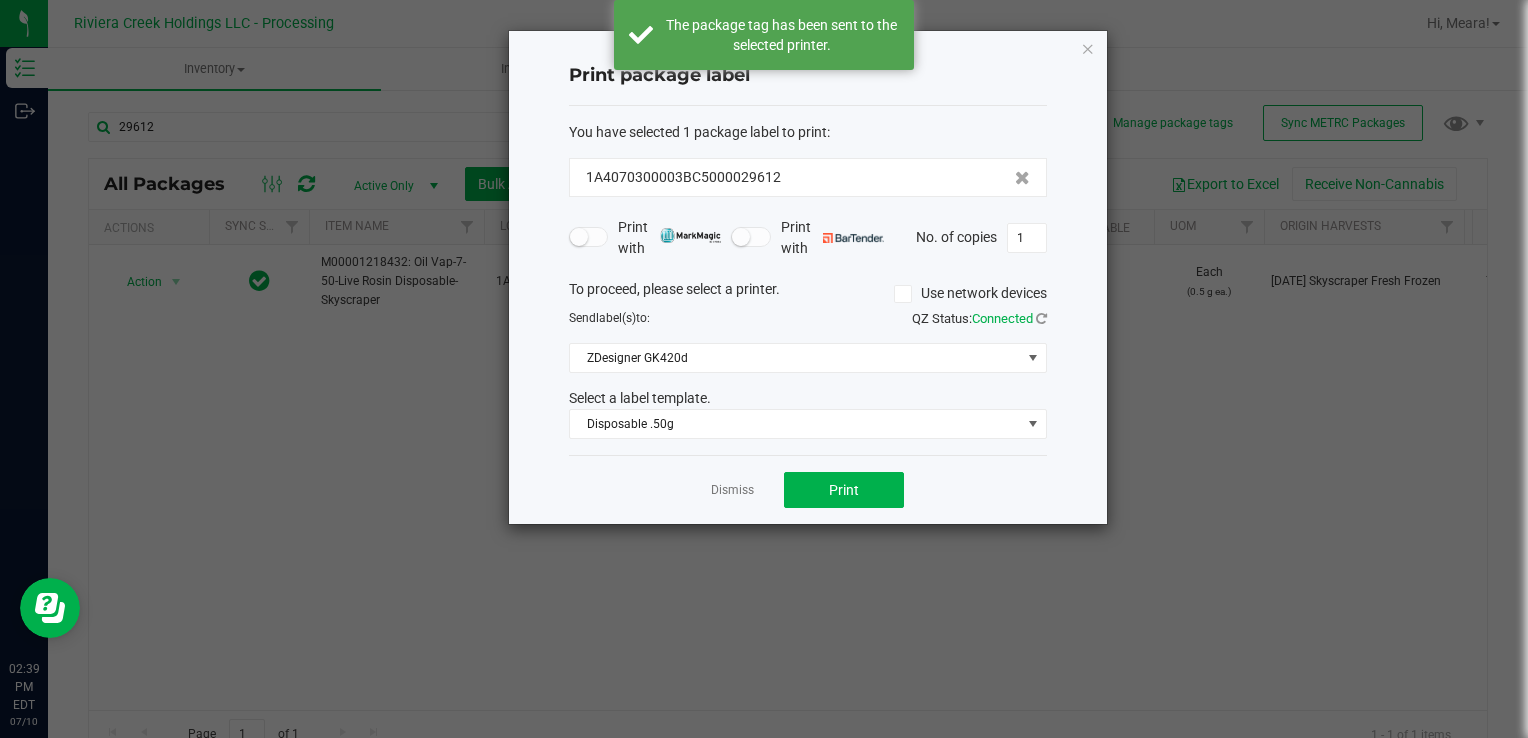 drag, startPoint x: 733, startPoint y: 486, endPoint x: 584, endPoint y: 431, distance: 158.82695 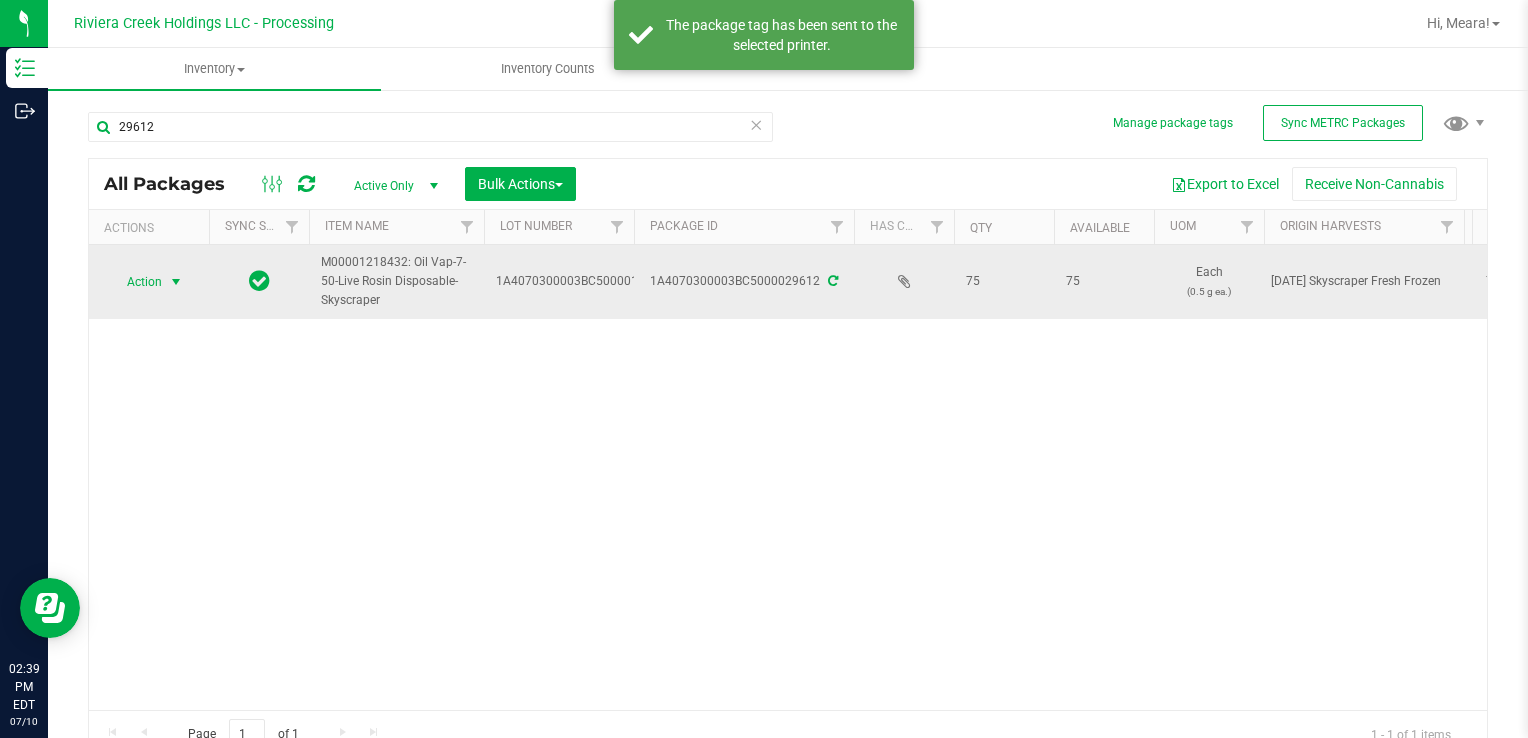 click on "Action" at bounding box center (136, 282) 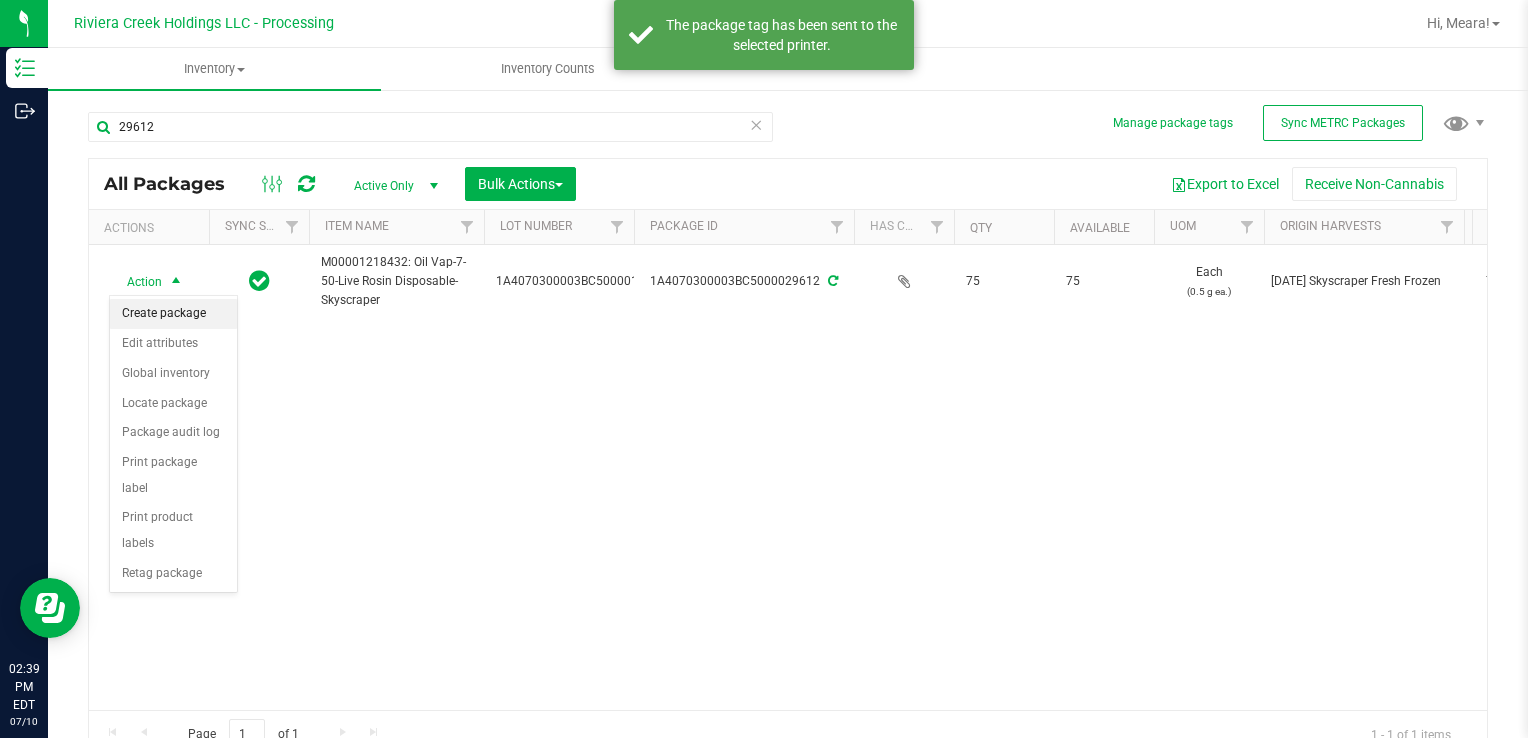 click on "Create package" at bounding box center (173, 314) 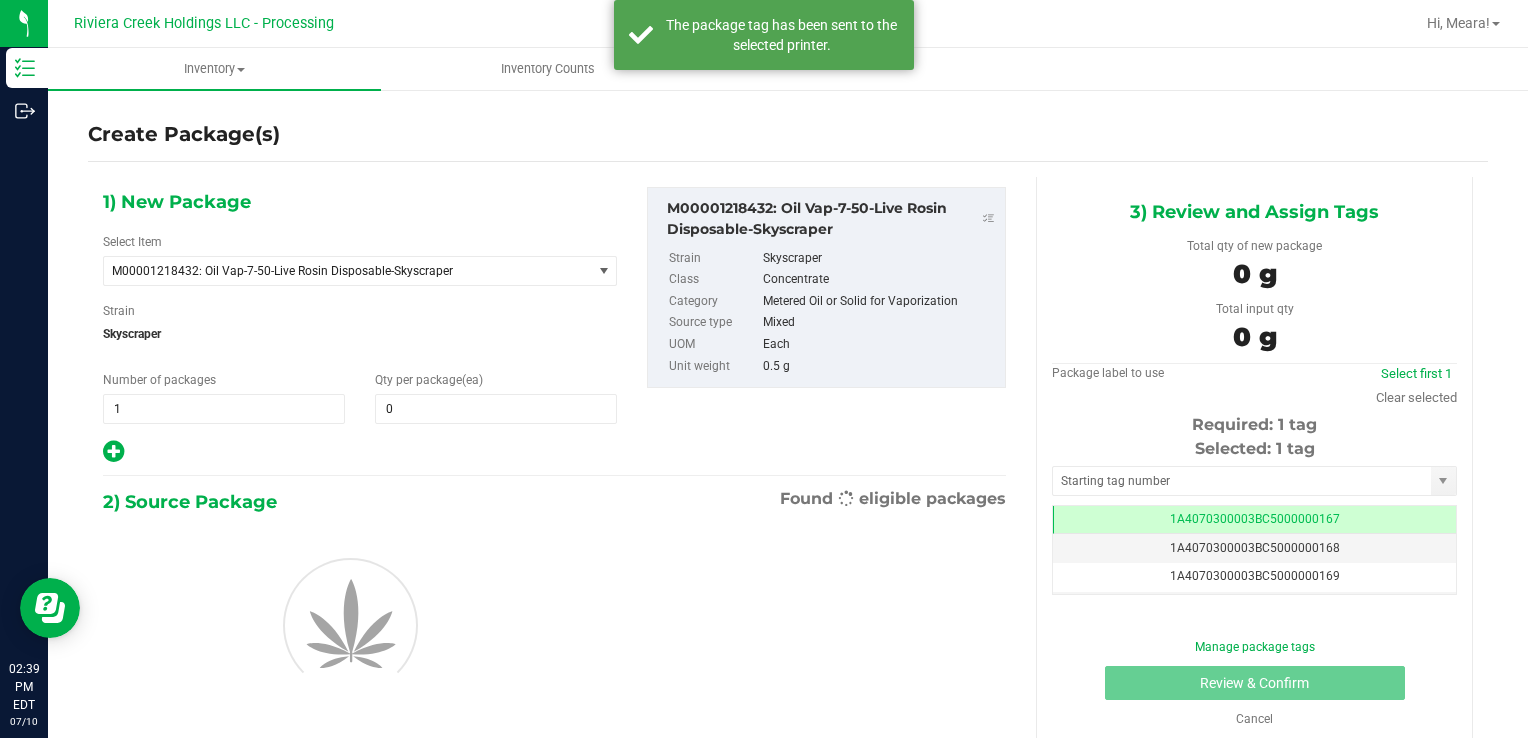 scroll, scrollTop: 0, scrollLeft: 0, axis: both 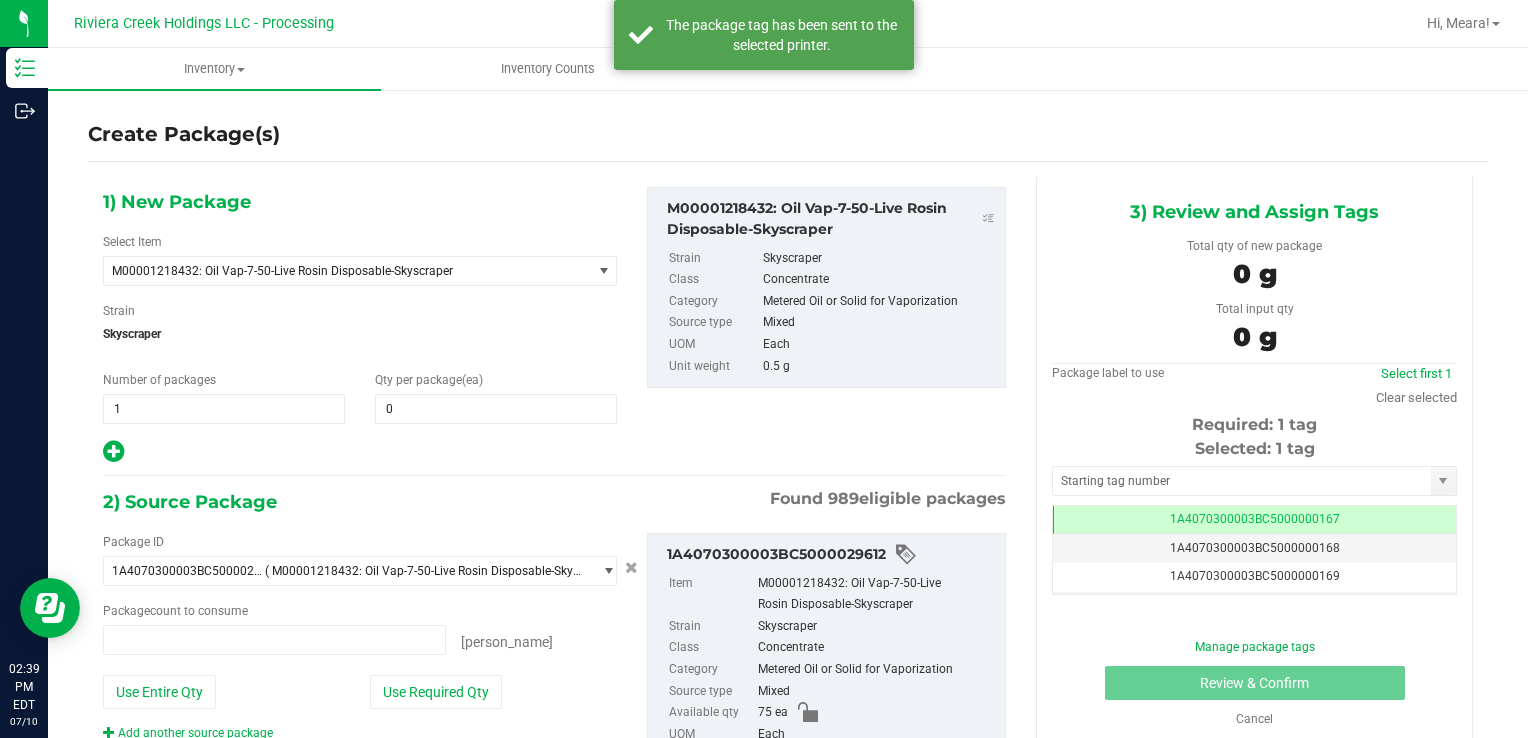 type on "0 ea" 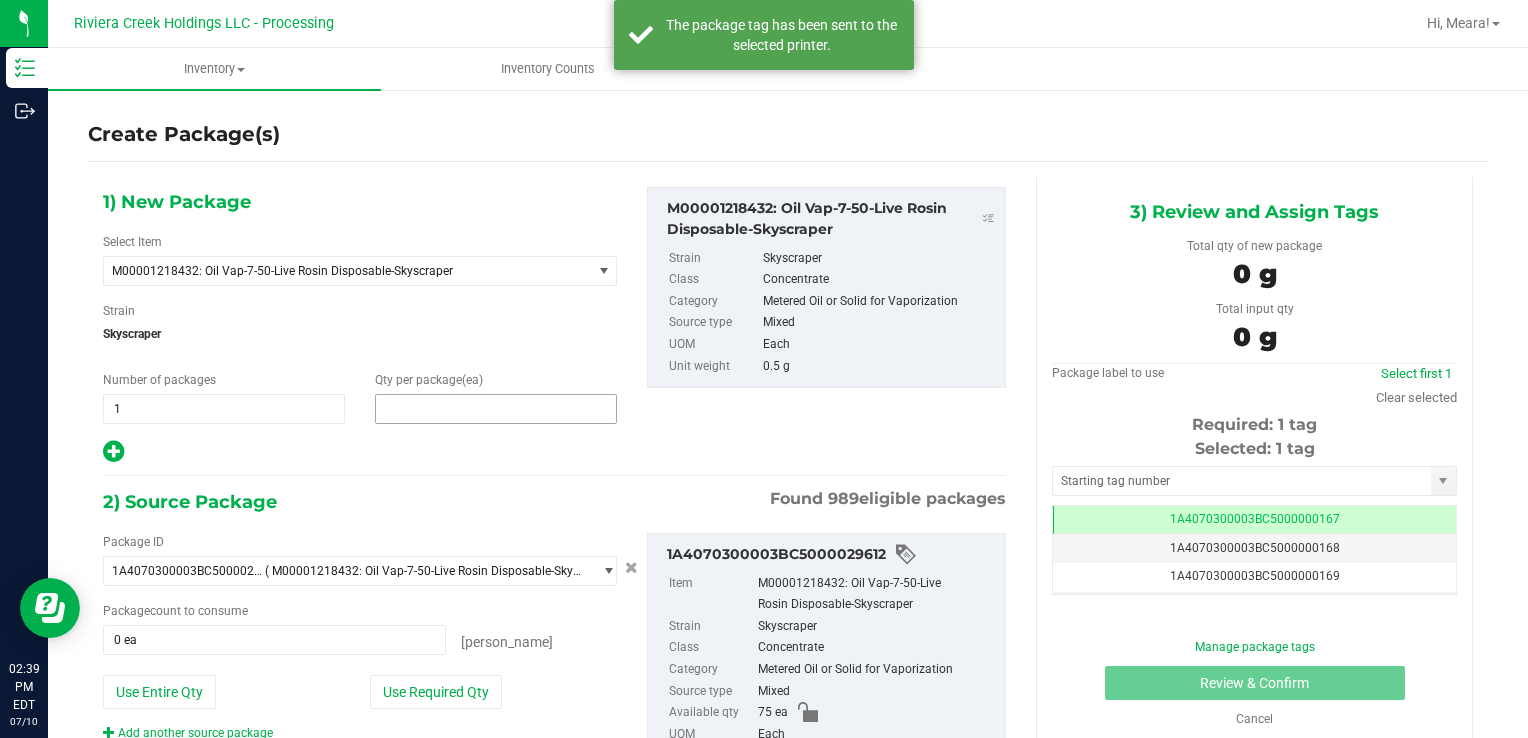 click at bounding box center (496, 409) 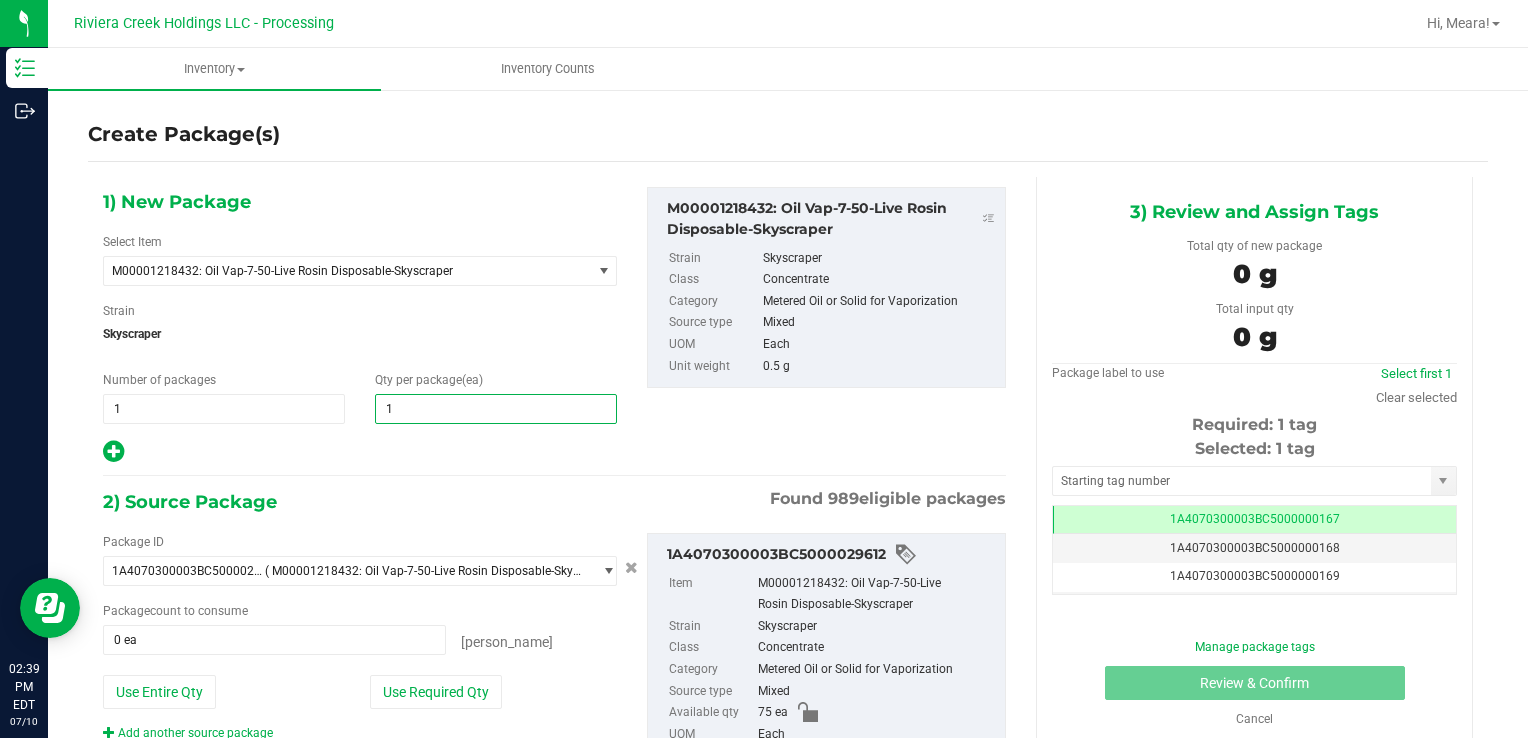 type on "10" 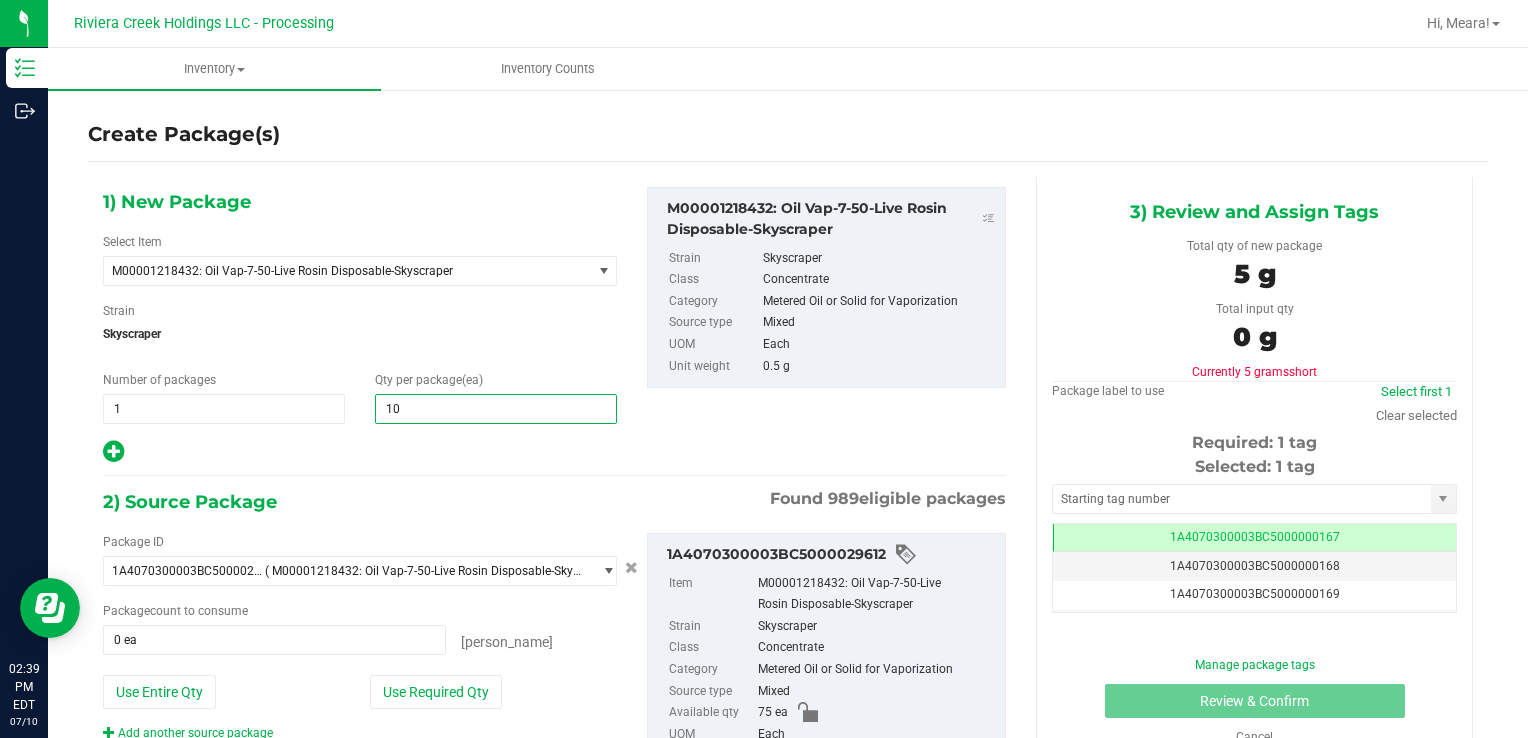 type on "10" 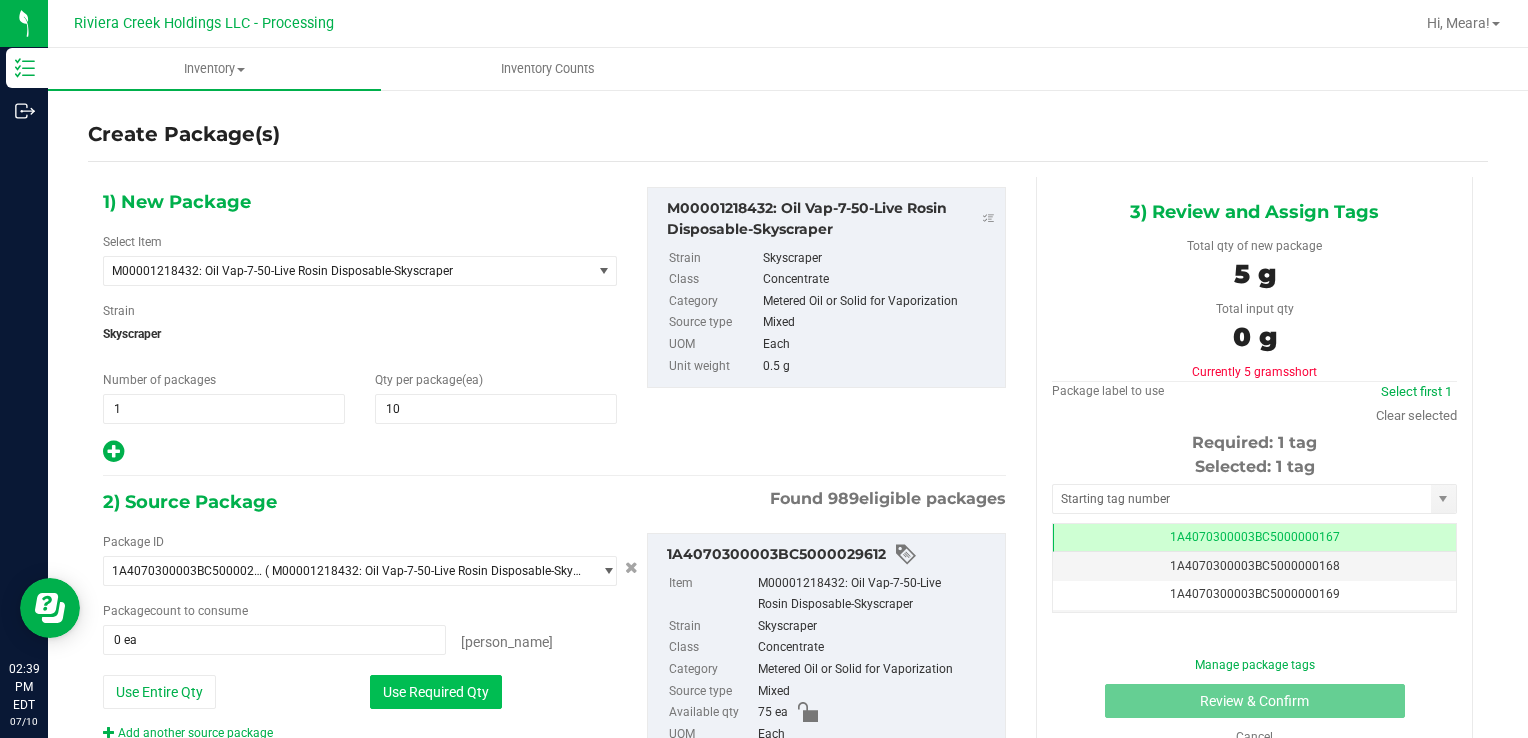 click on "Use Required Qty" at bounding box center (436, 692) 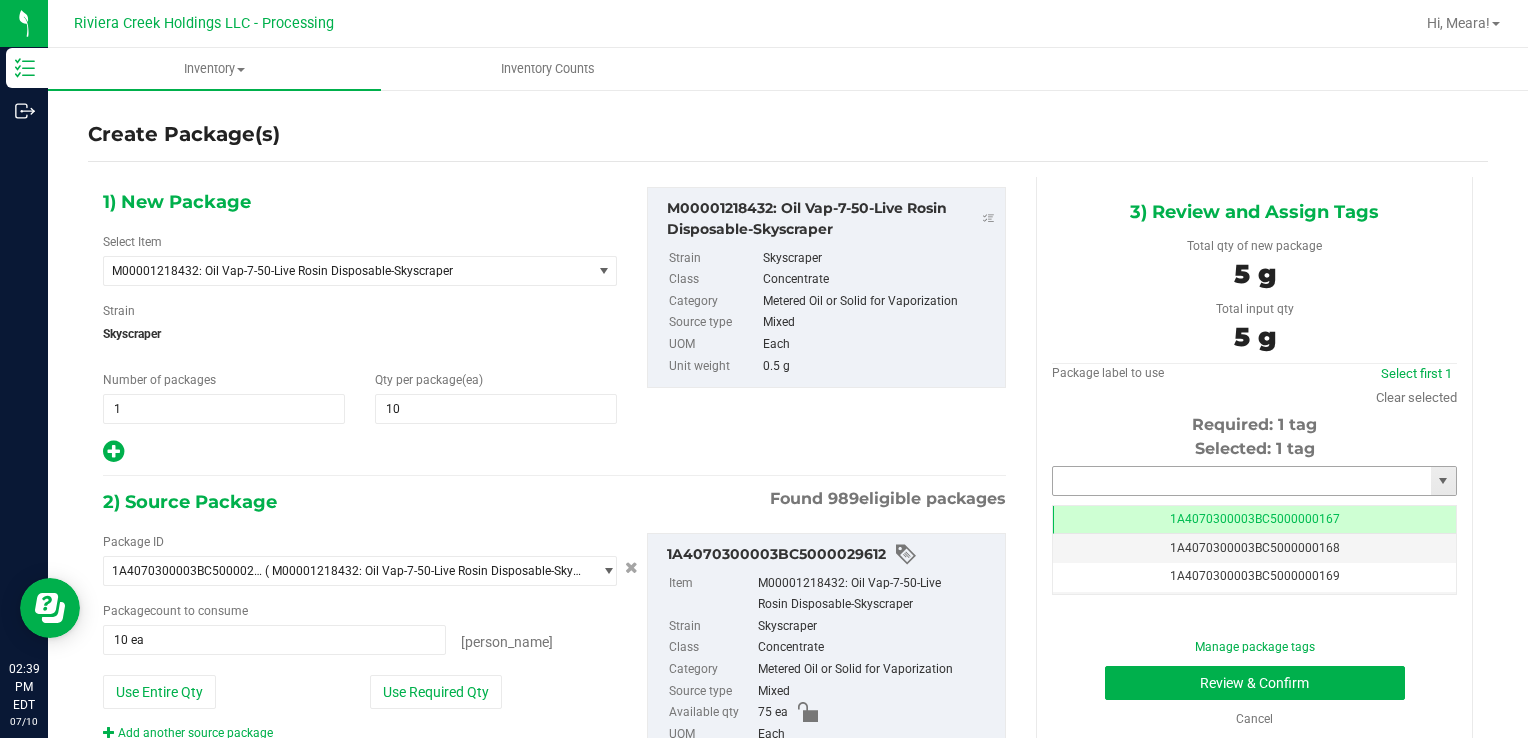 click at bounding box center [1242, 481] 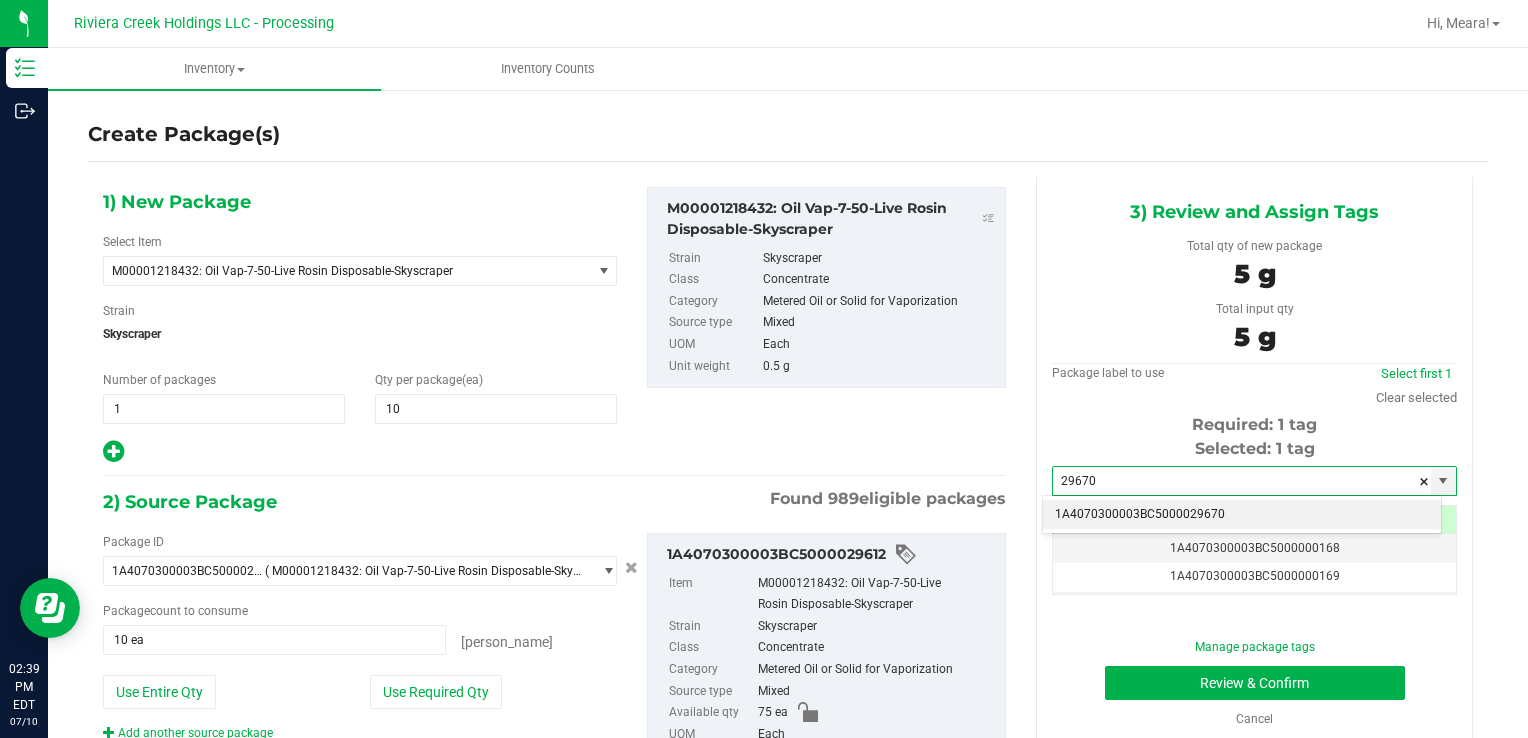 click on "1A4070300003BC5000029670" at bounding box center [1242, 515] 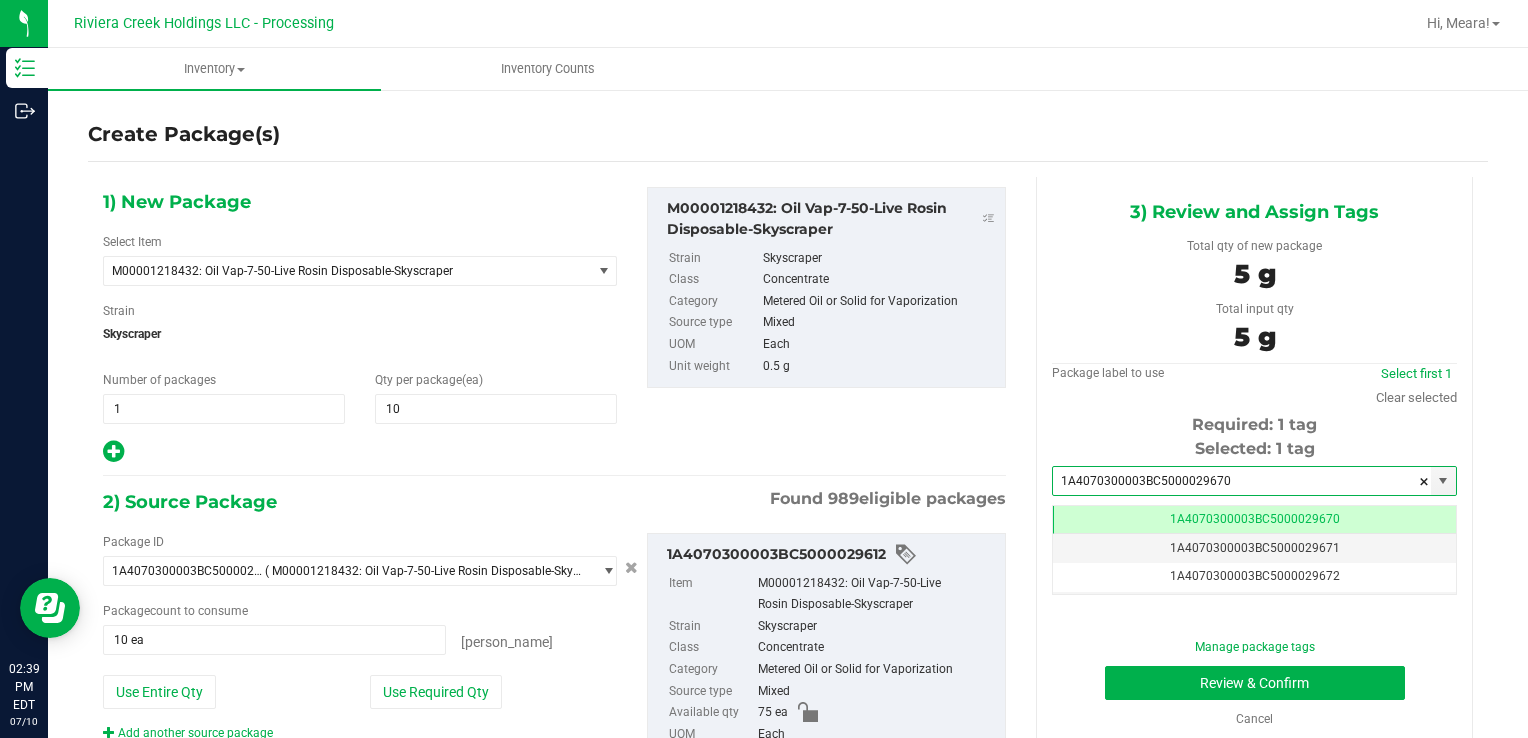 scroll, scrollTop: 0, scrollLeft: 0, axis: both 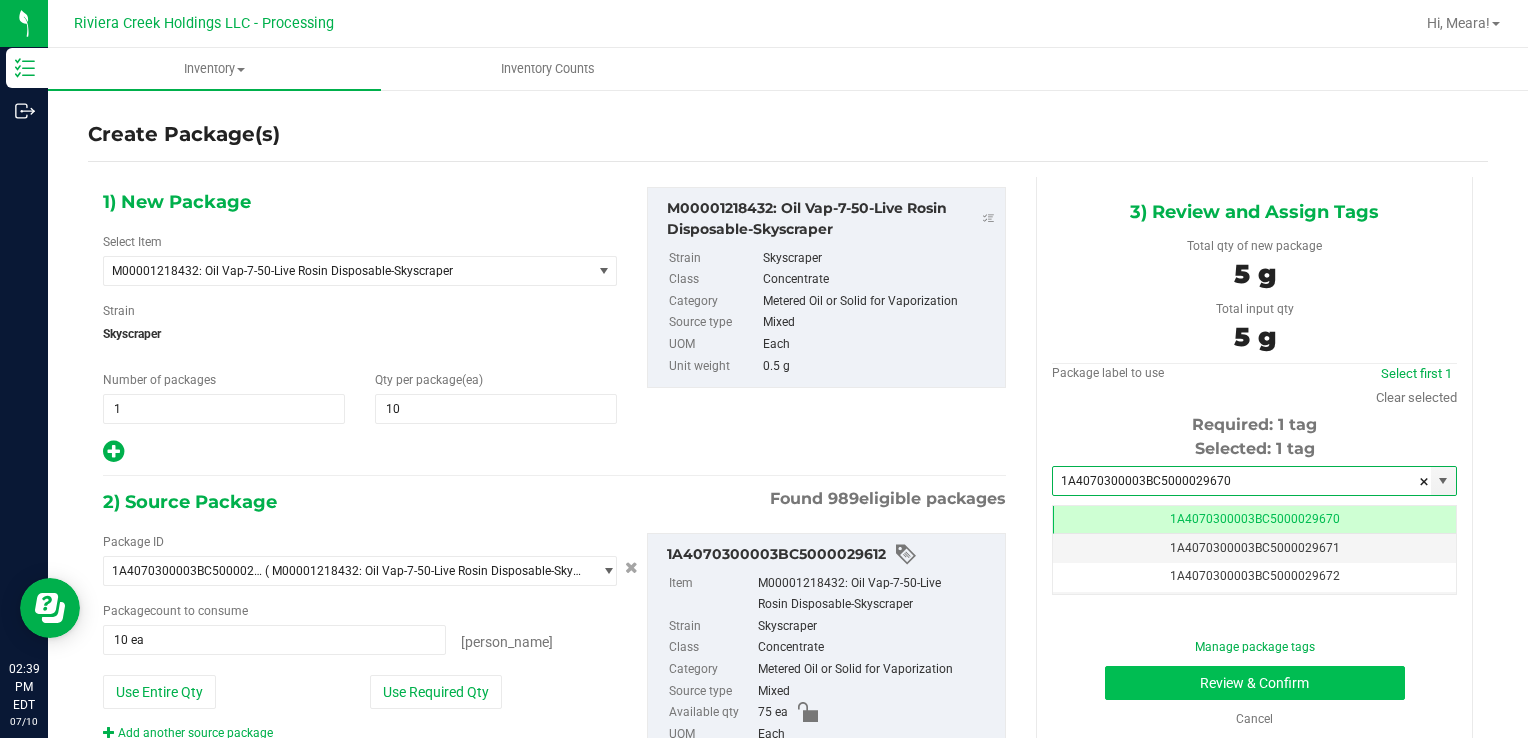 type on "1A4070300003BC5000029670" 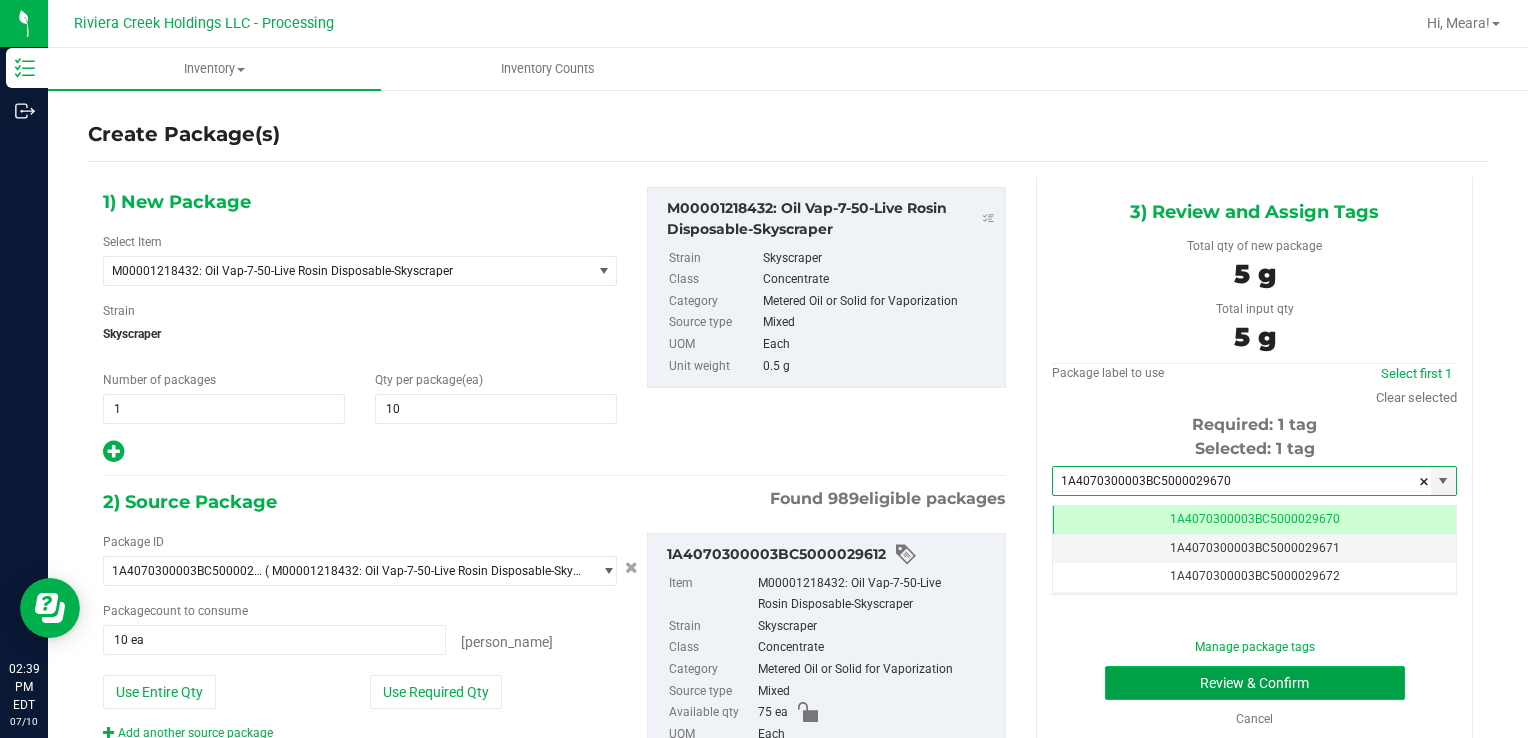 click on "Review & Confirm" at bounding box center [1255, 683] 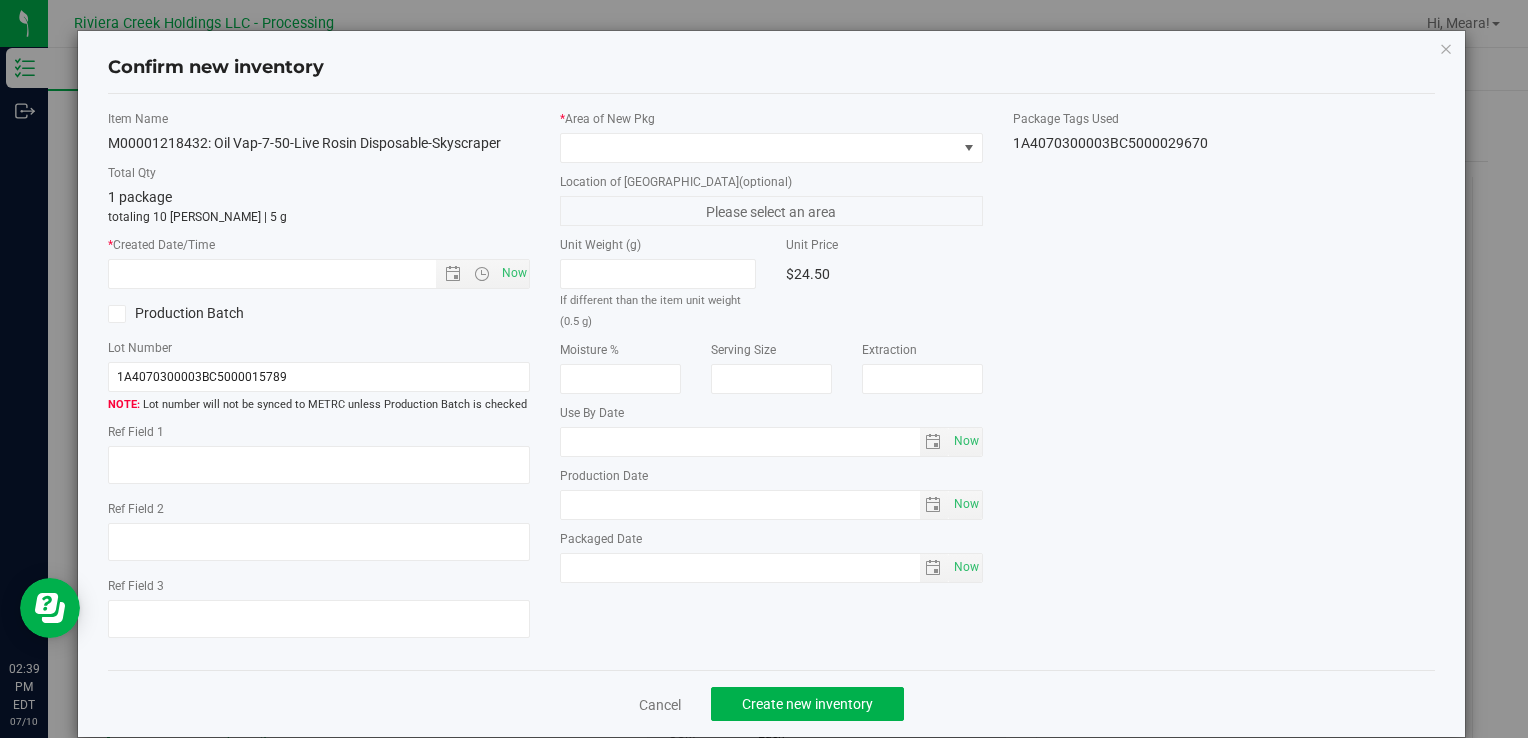 type on "[DATE]" 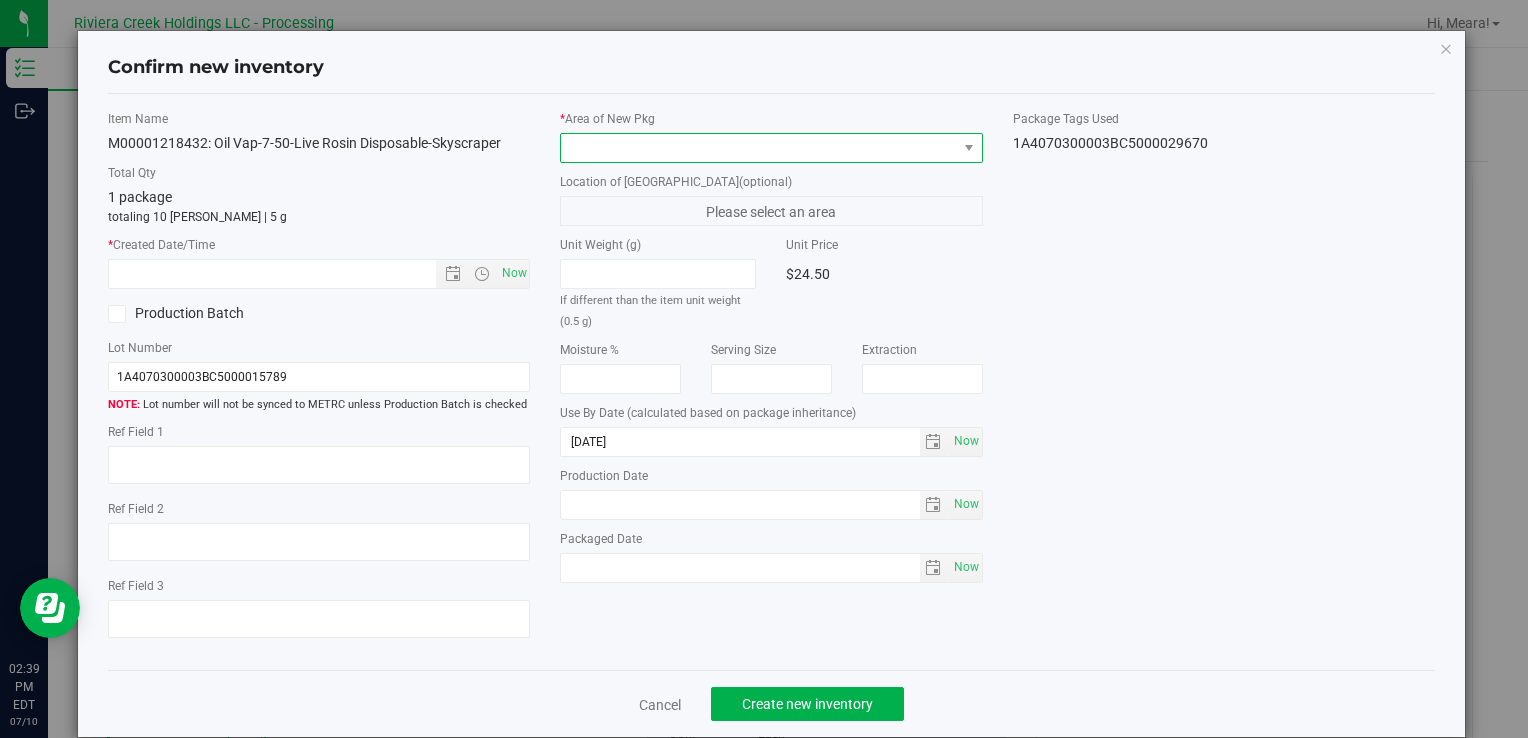 click at bounding box center (758, 148) 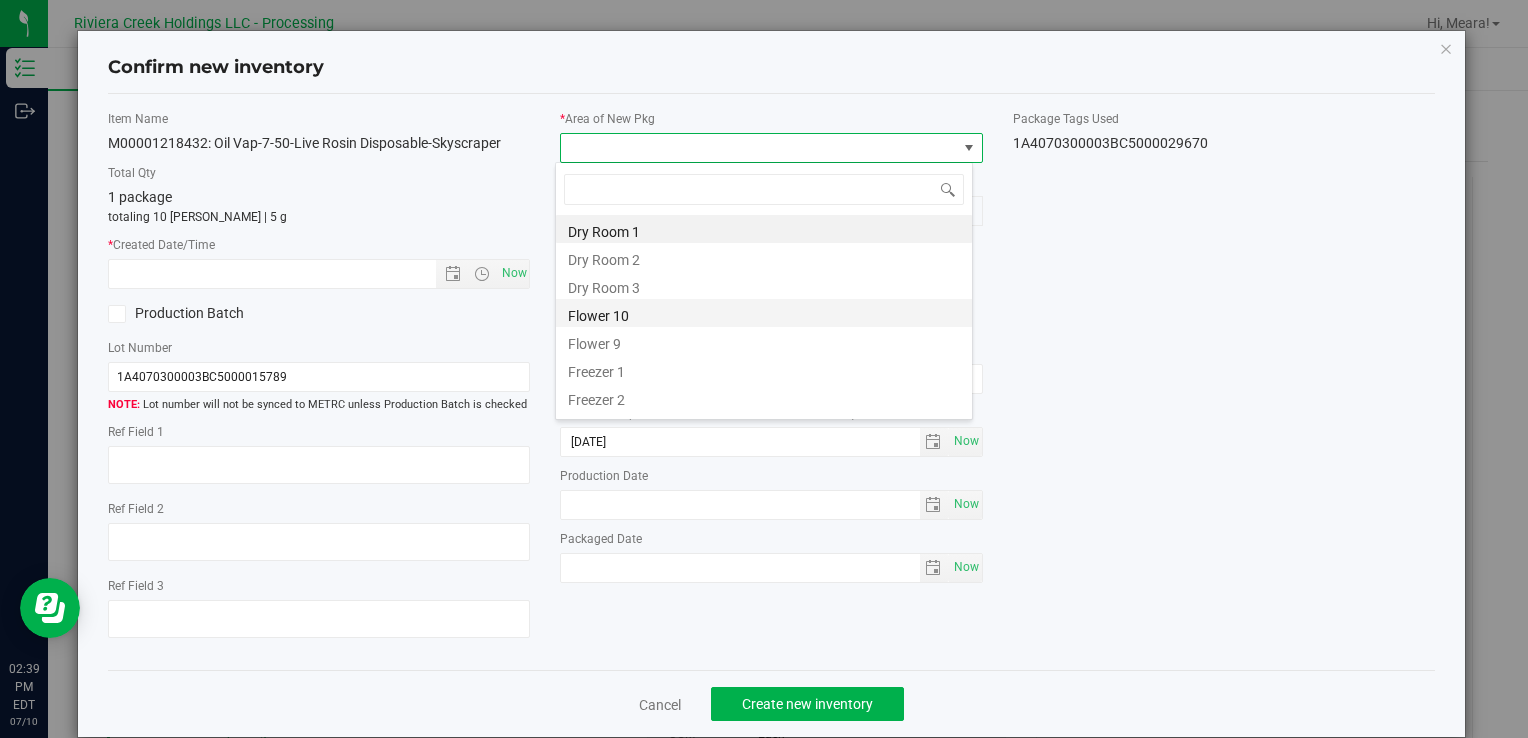 click on "Flower 10" at bounding box center (764, 313) 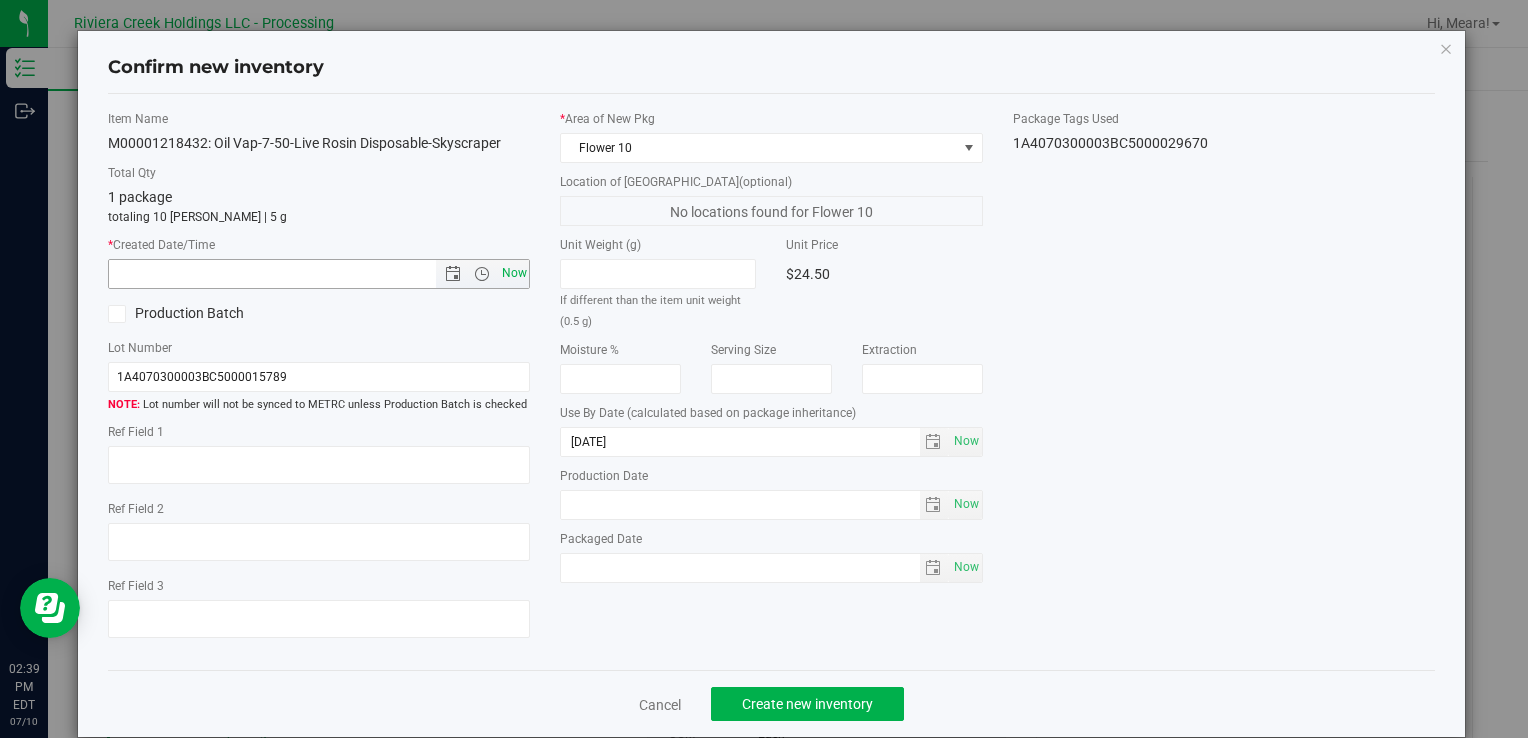 click on "Now" at bounding box center (514, 273) 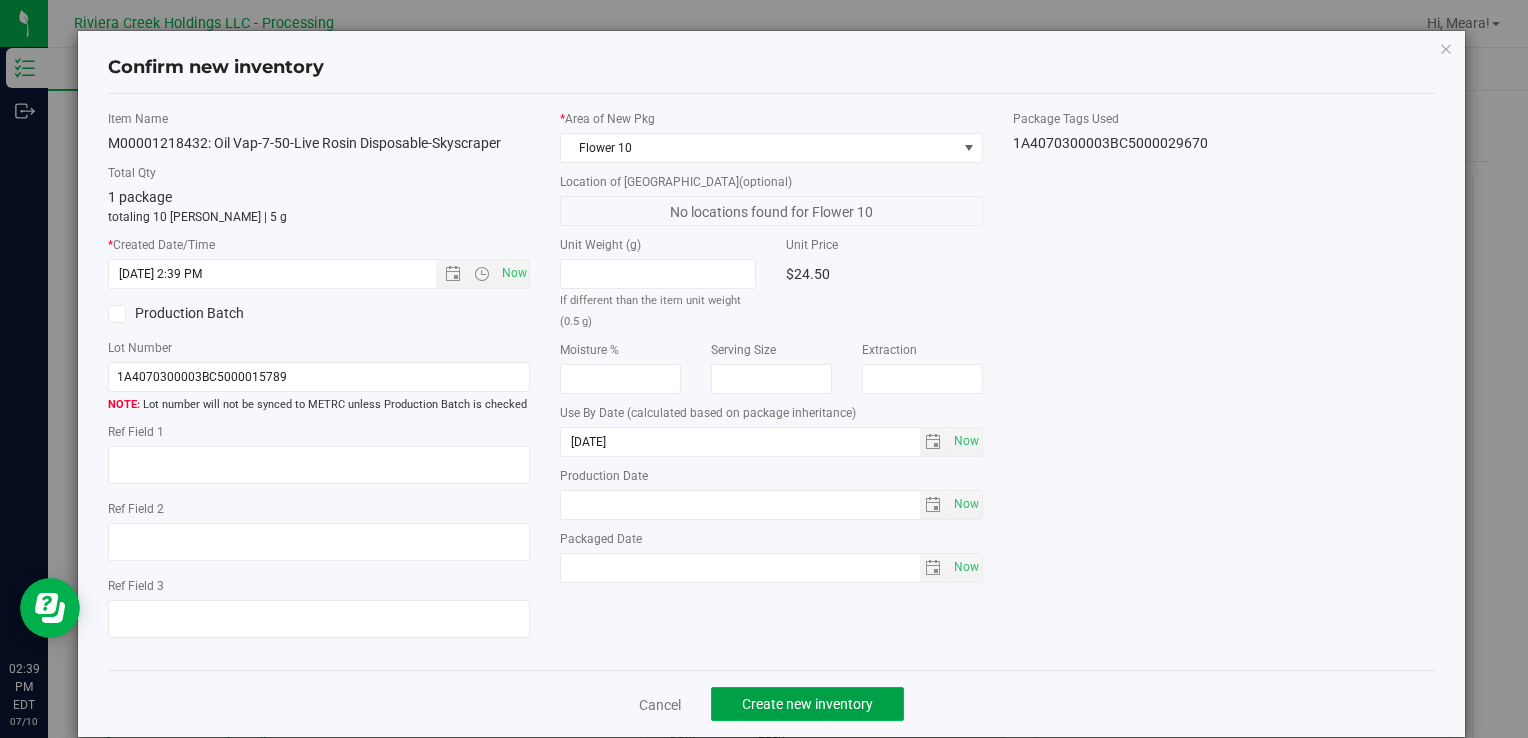 click on "Create new inventory" 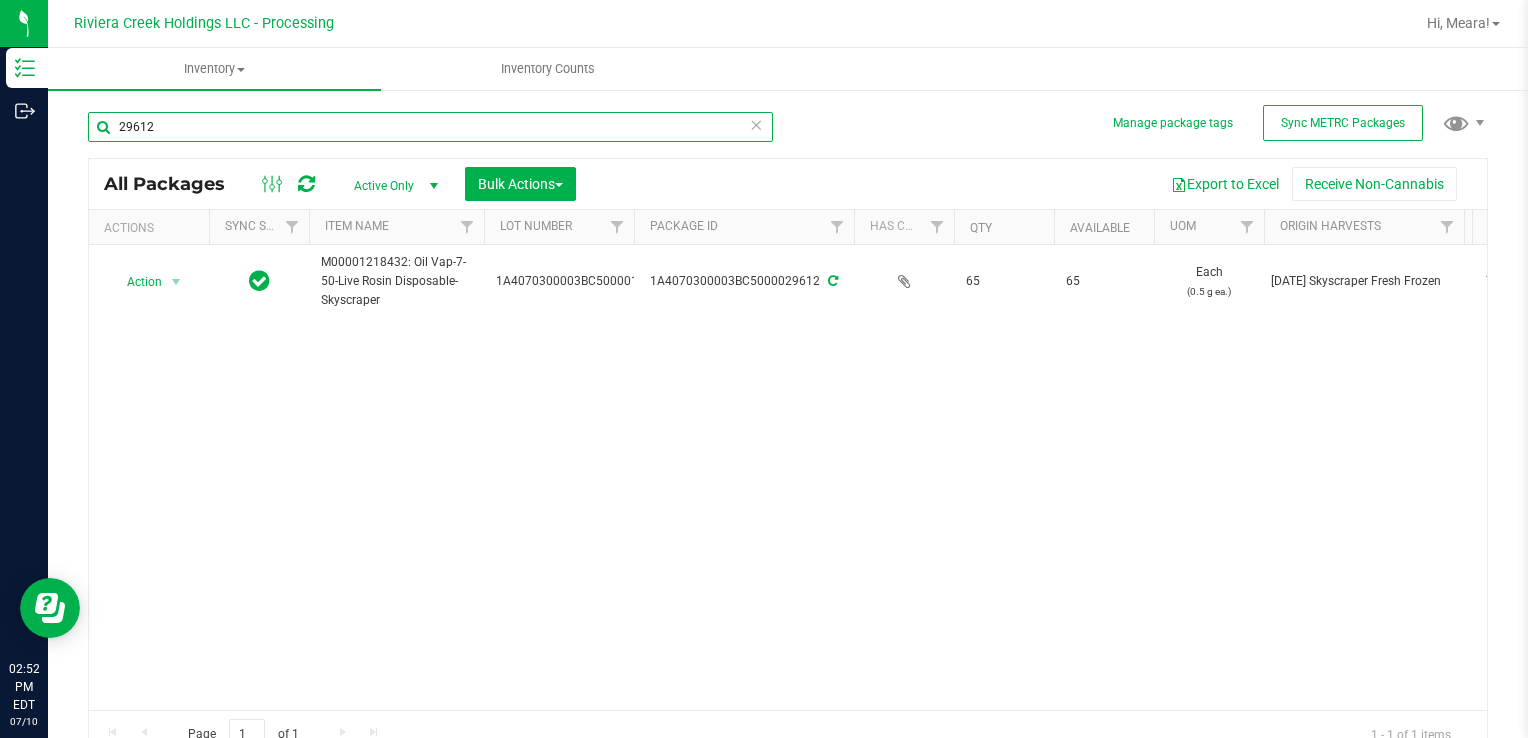 drag, startPoint x: 430, startPoint y: 119, endPoint x: 71, endPoint y: 122, distance: 359.01254 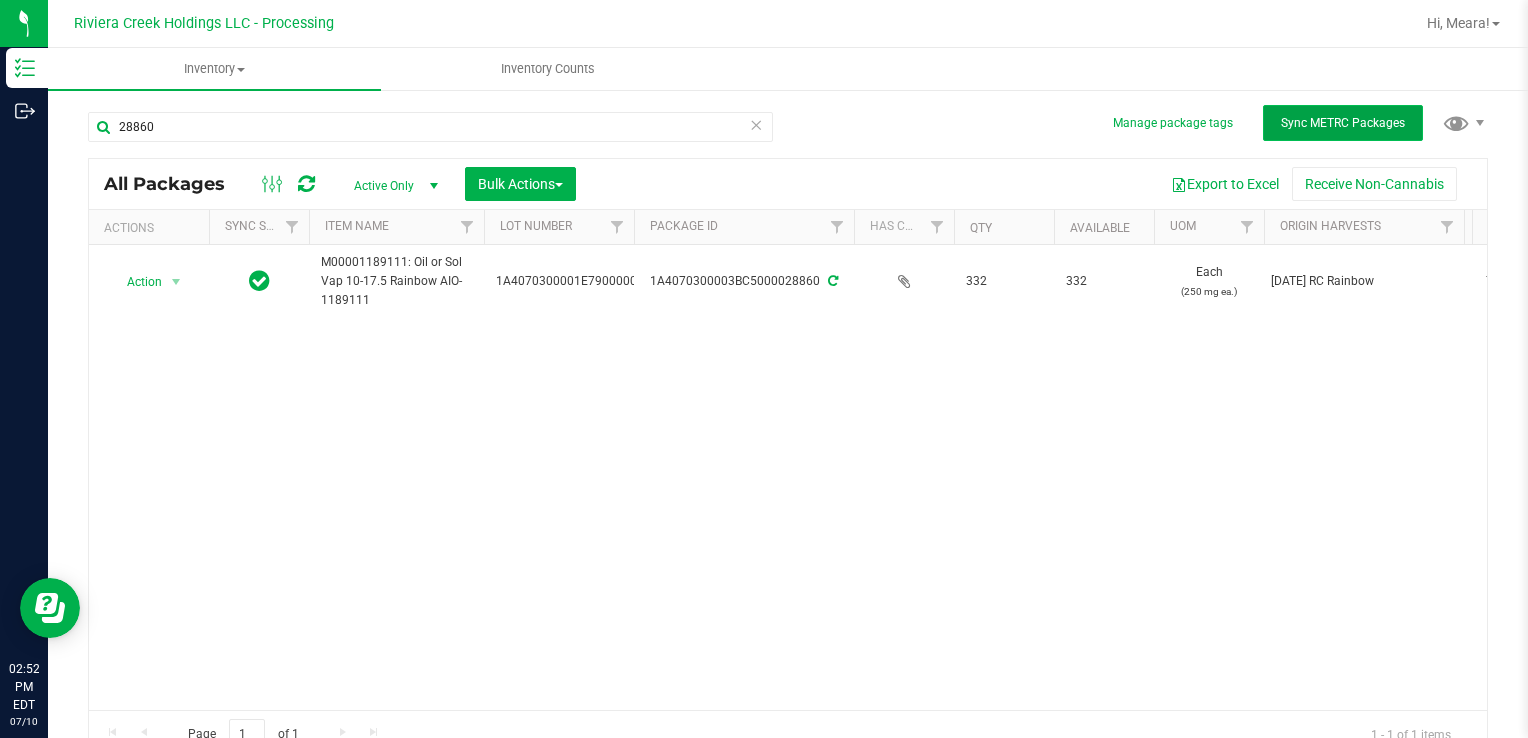 click on "Sync METRC Packages" at bounding box center [1343, 123] 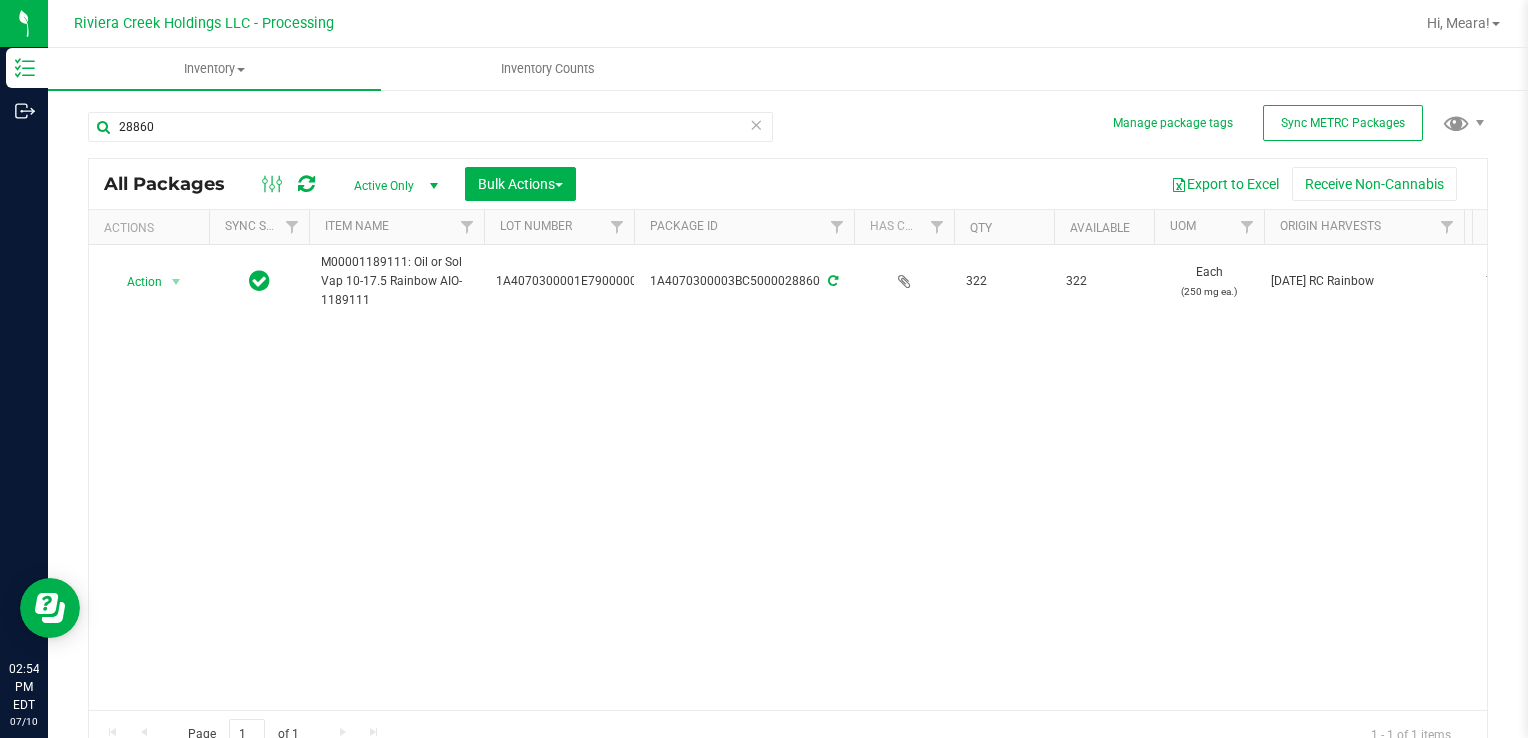 click on "Action Action Create package Edit attributes Global inventory Locate package Package audit log Print package label Print product labels Retag package
M00001189111: Oil or Sol Vap 10-17.5 Rainbow AIO-1189111
1A4070300001E79000006231
1A4070300003BC5000028860
322
322
Each
(250 mg ea.)
[DATE] RC Rainbow 75.2000
Flower 10
Pass
[DATE]
Now
Metered Oil or Solid for Vaporization" at bounding box center (788, 477) 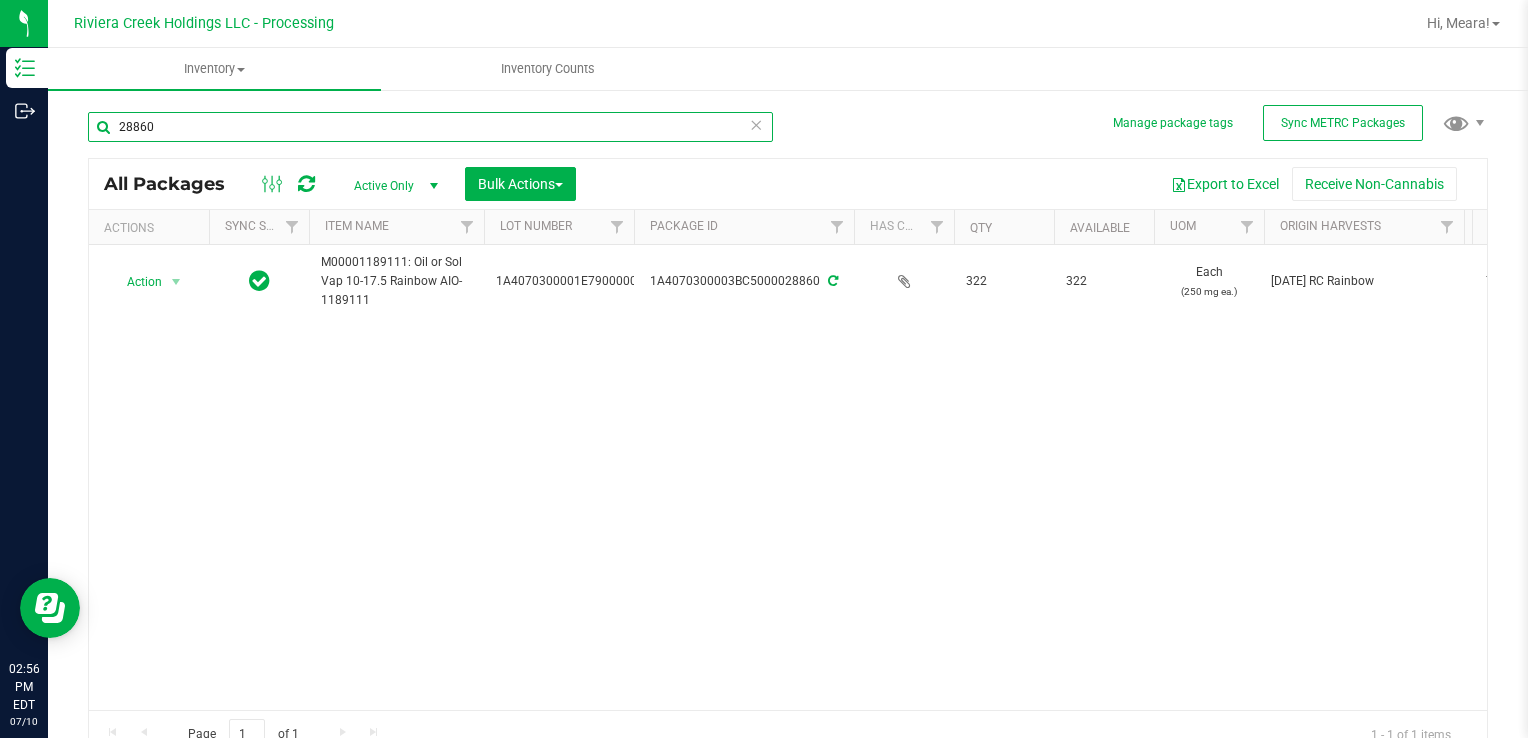 drag, startPoint x: 224, startPoint y: 137, endPoint x: 138, endPoint y: 183, distance: 97.52948 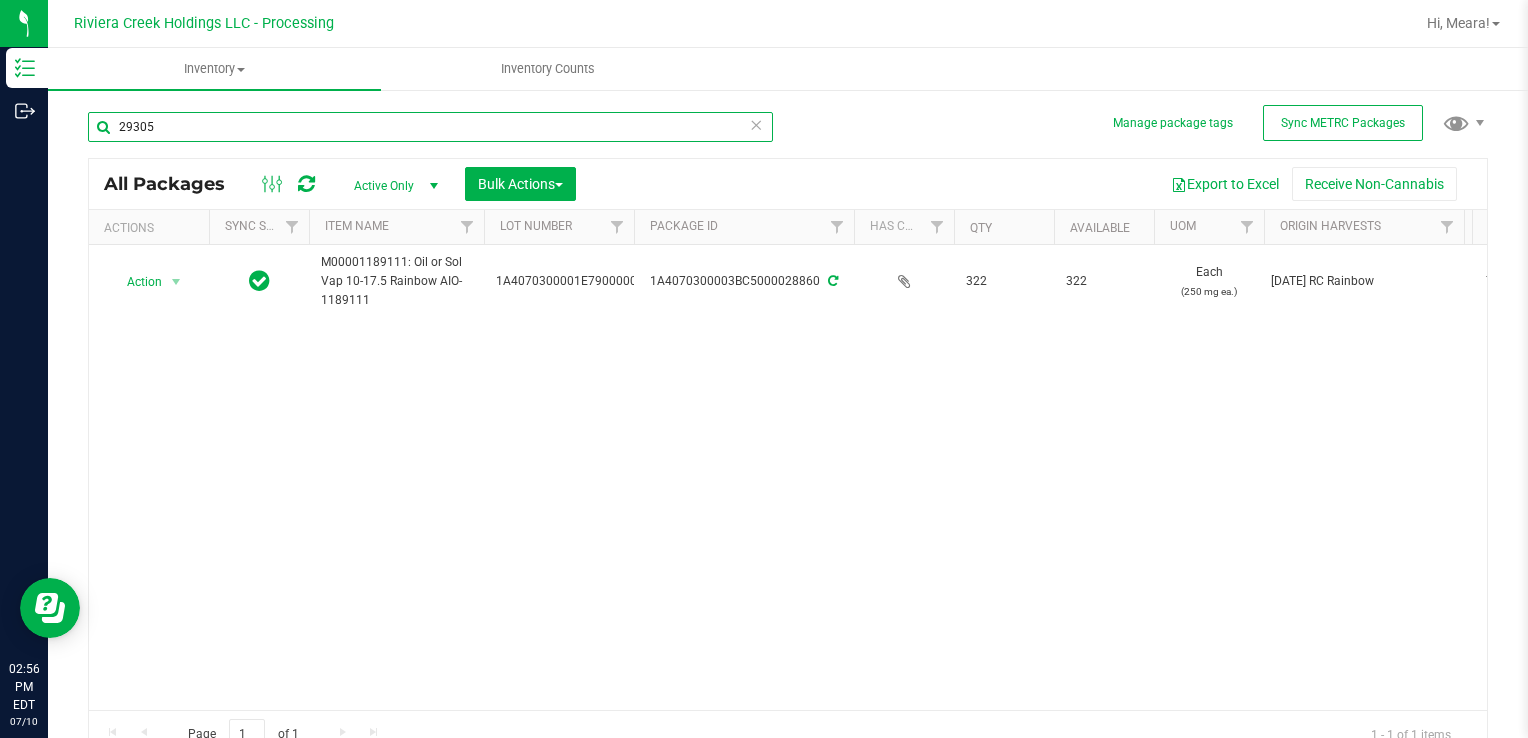 type on "29305" 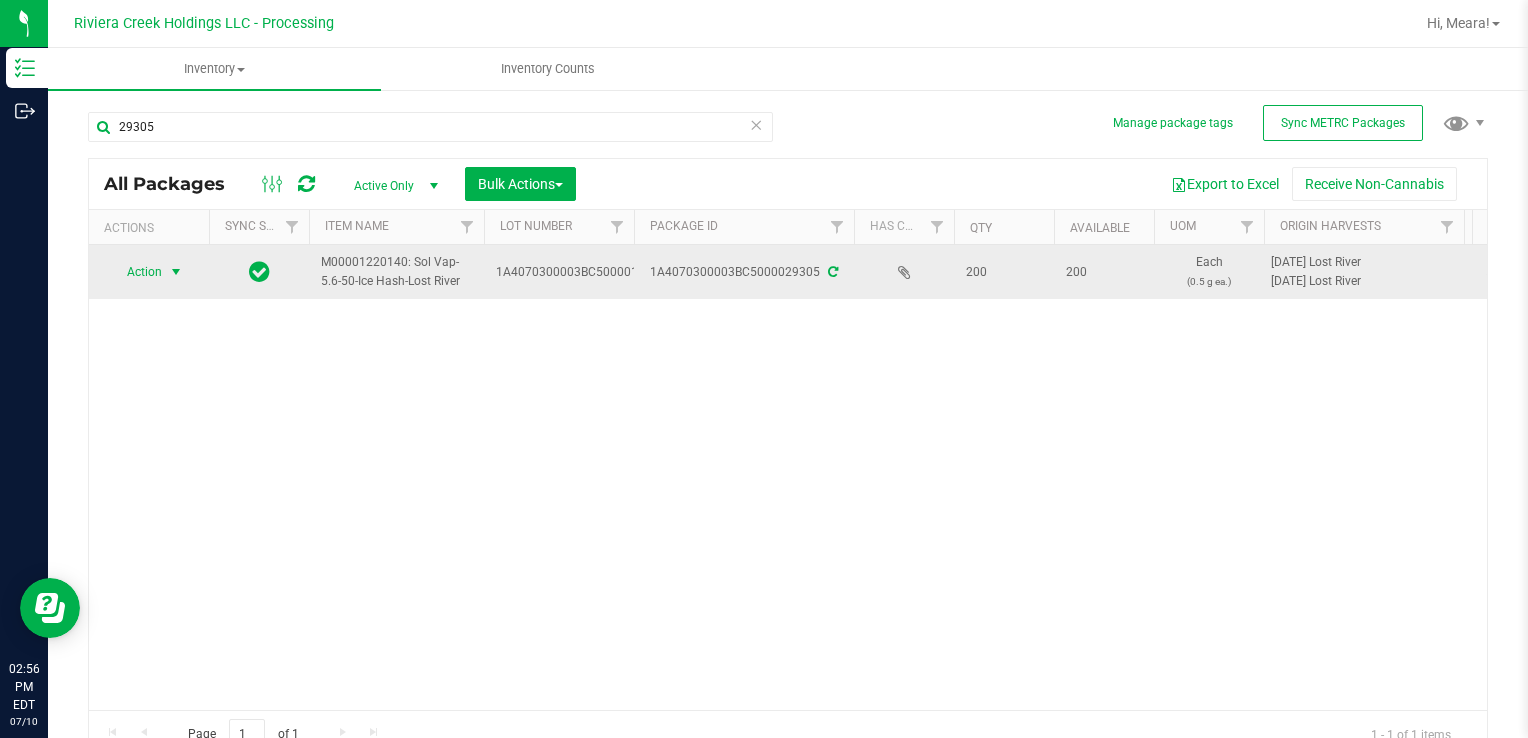 click on "Action" at bounding box center (136, 272) 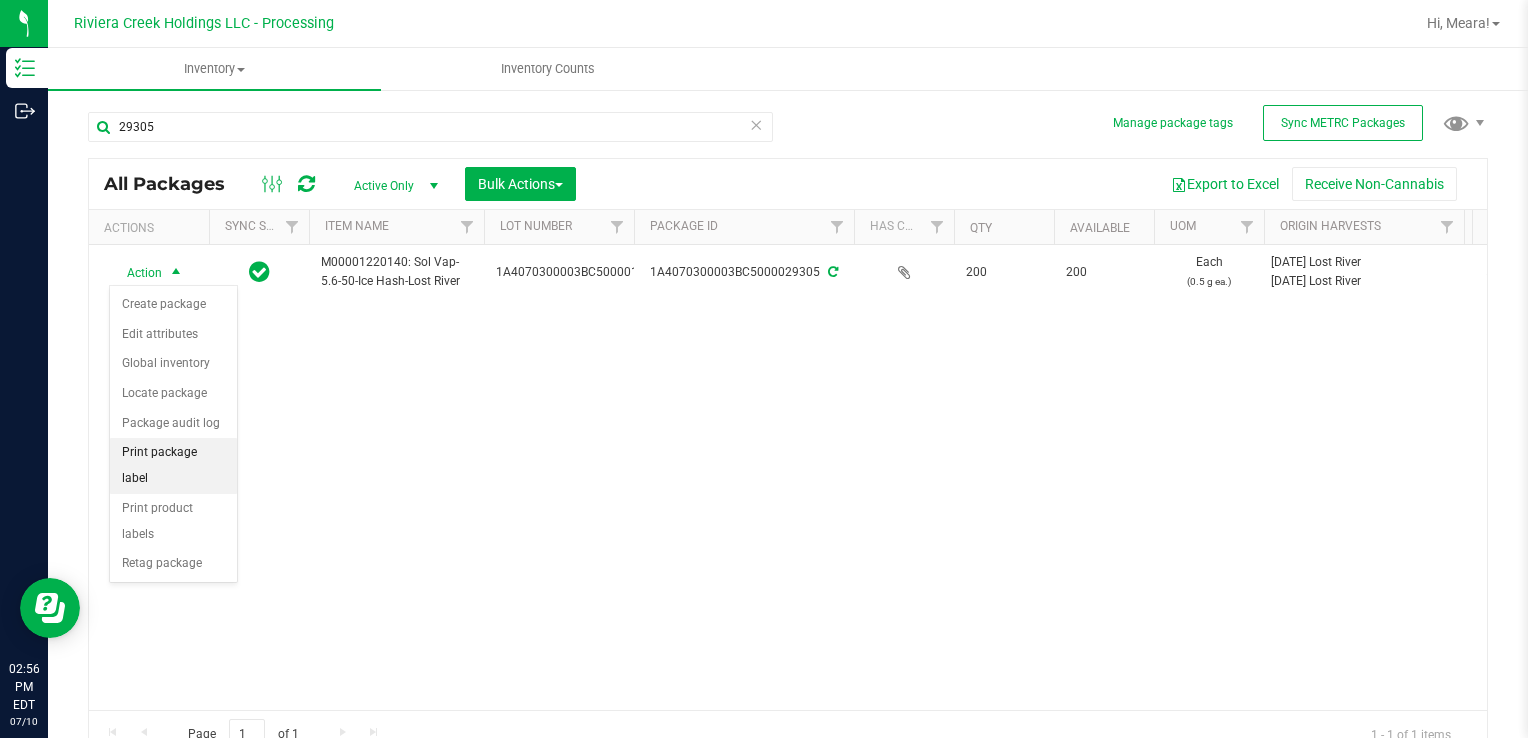 click on "Print package label" at bounding box center [173, 465] 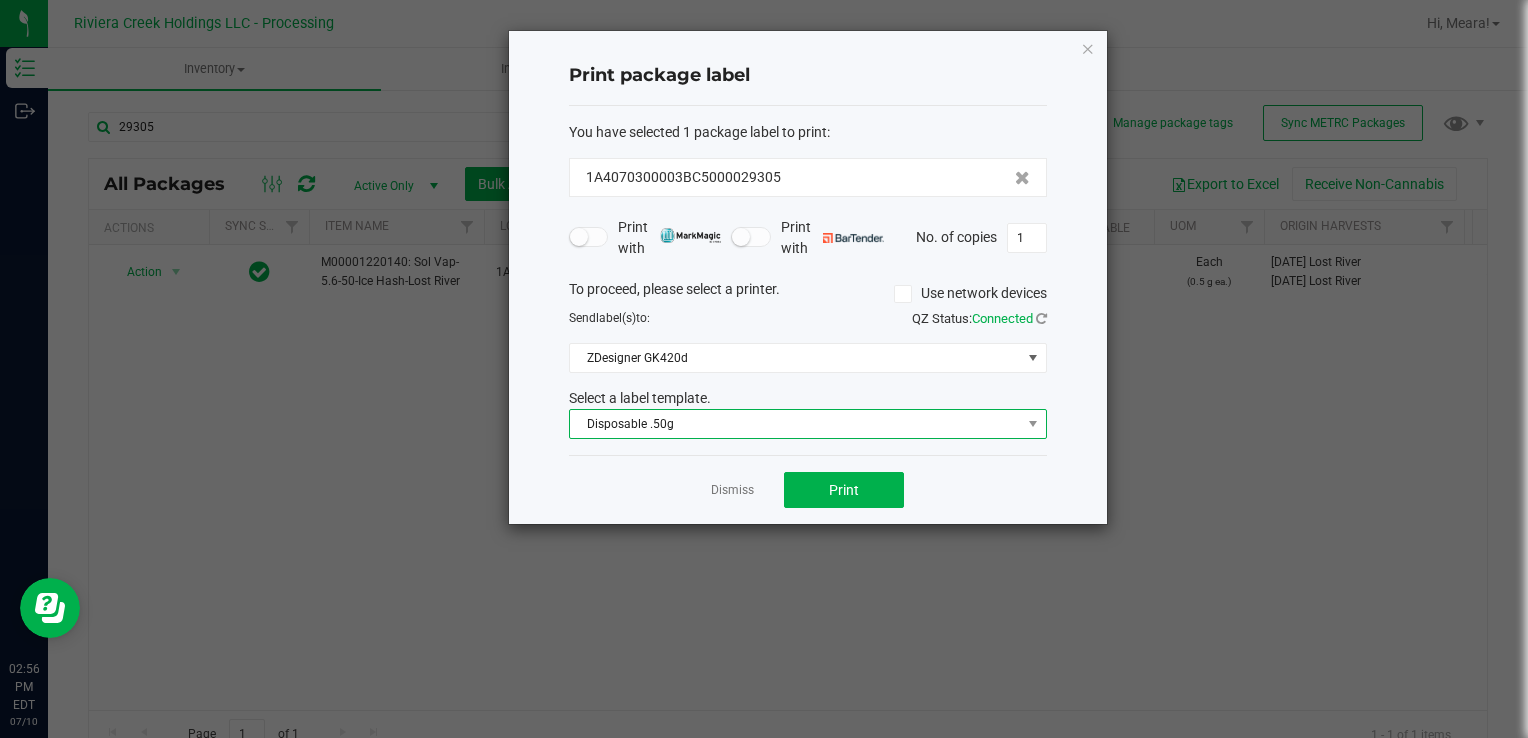 click on "Disposable .50g" at bounding box center (795, 424) 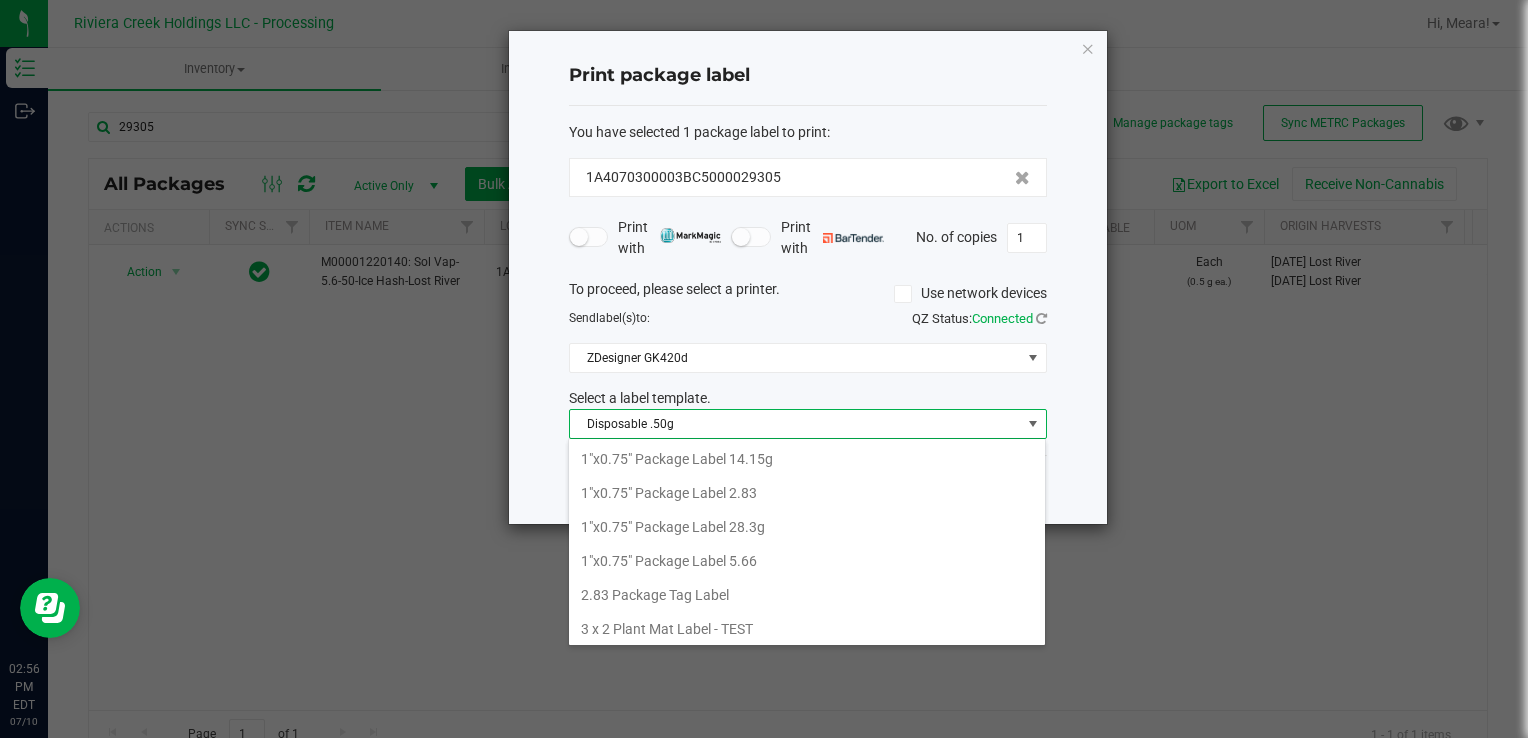 scroll, scrollTop: 372, scrollLeft: 0, axis: vertical 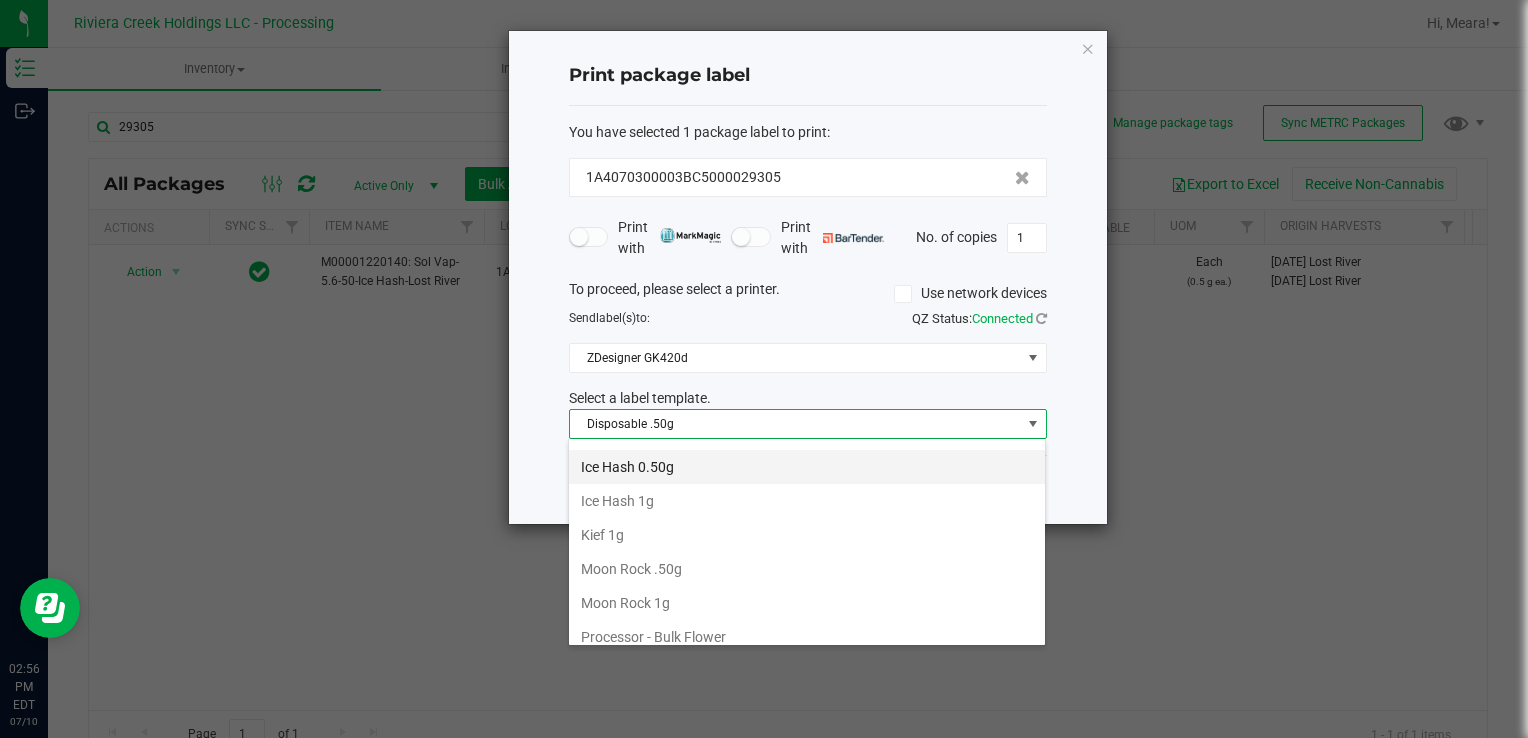 click on "Ice Hash 0.50g" at bounding box center (807, 467) 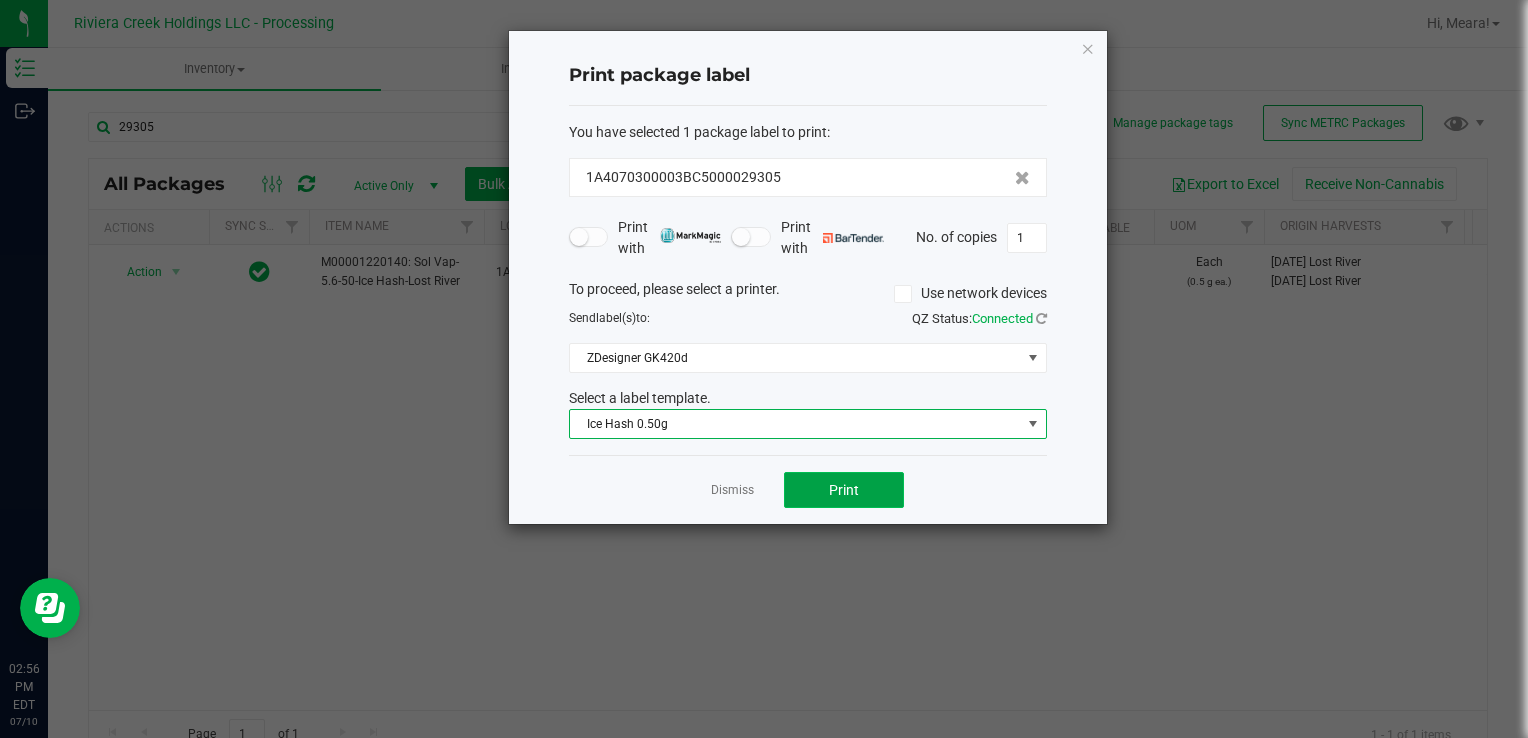 click on "Print" 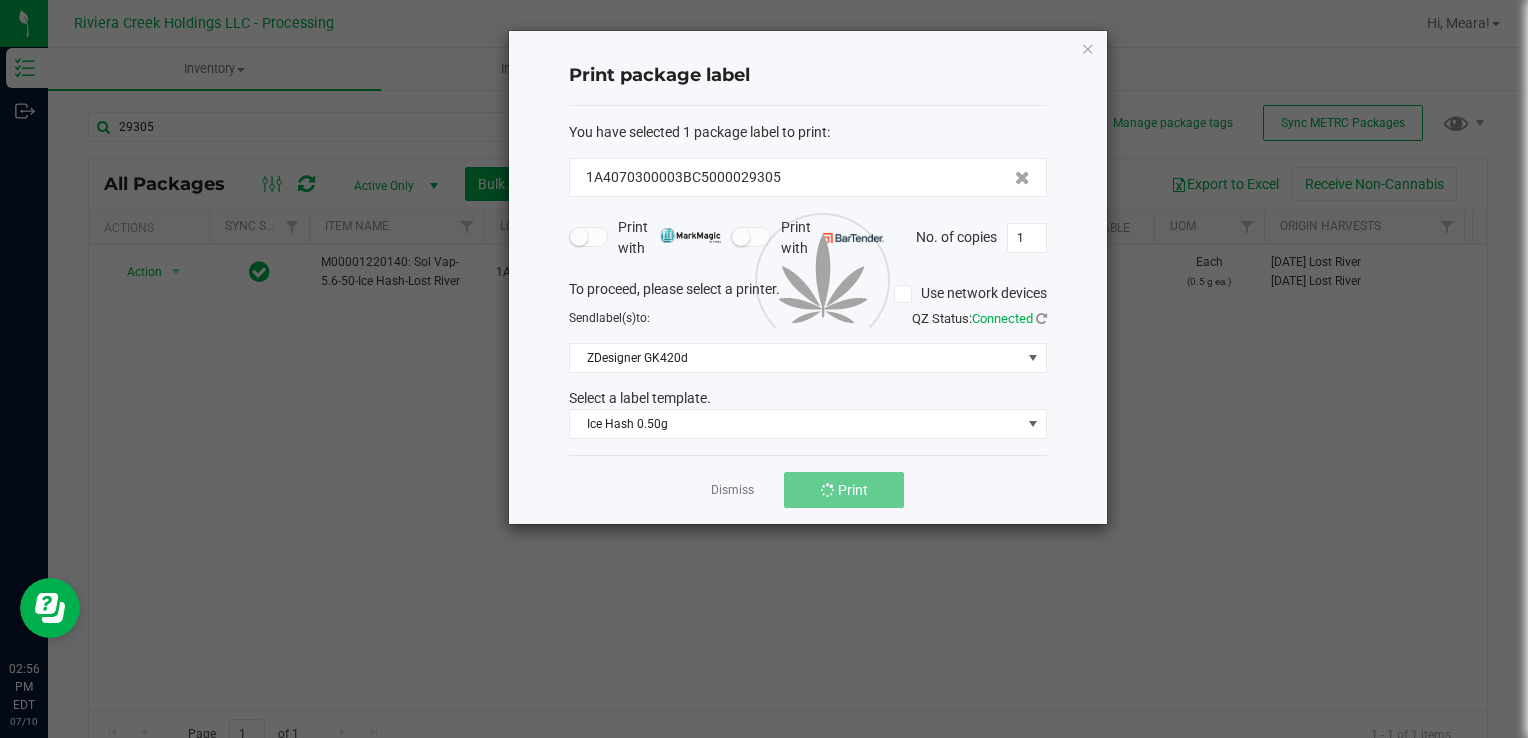 click 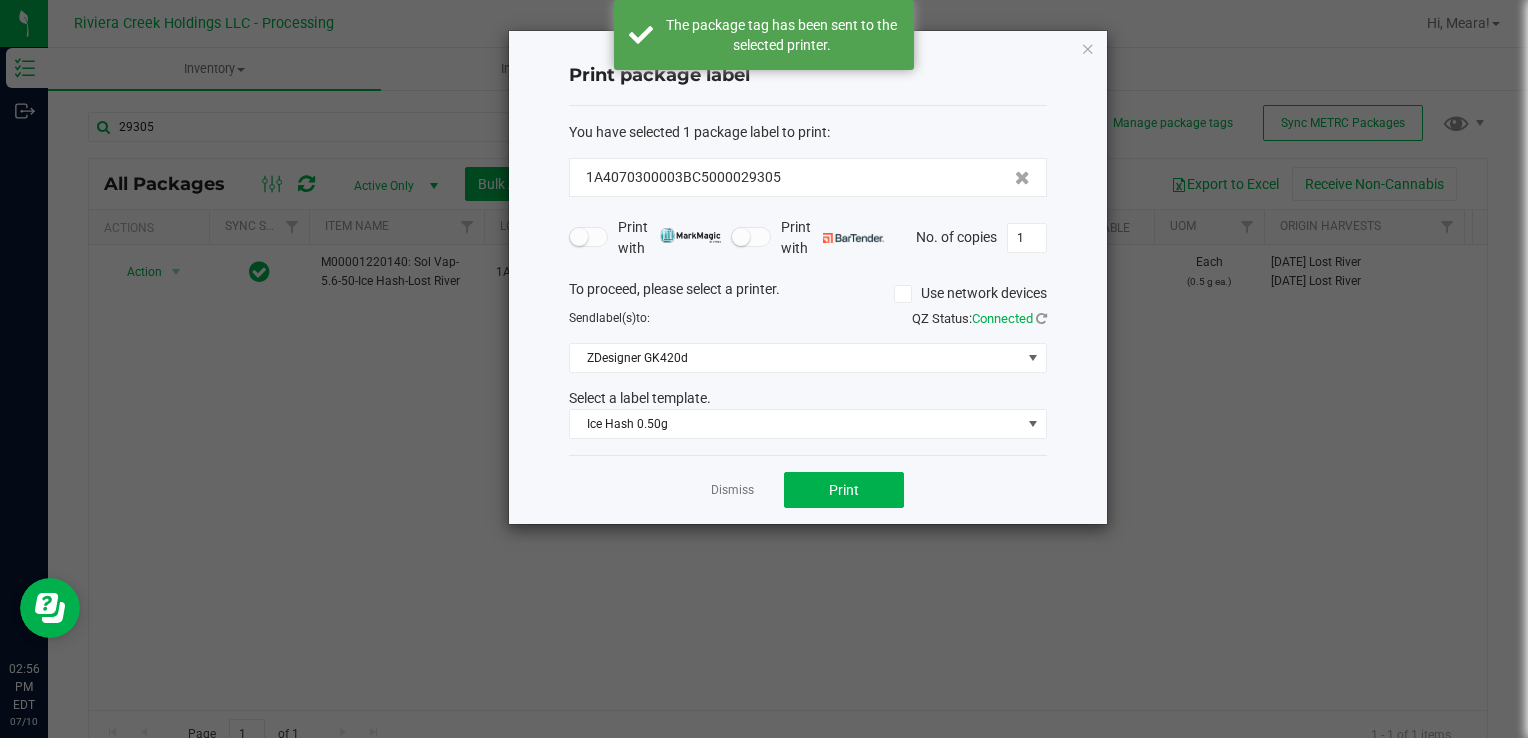click on "Dismiss" 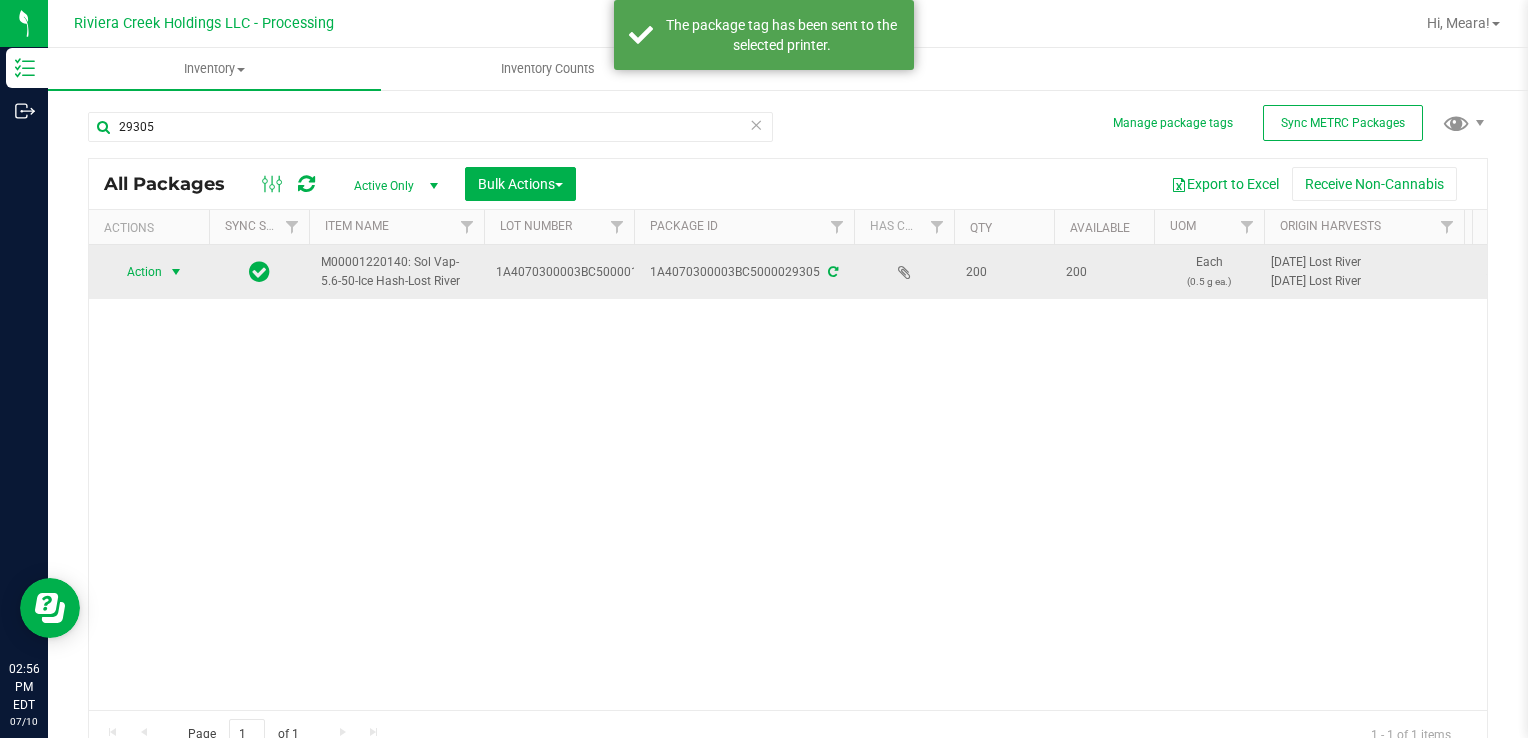 click on "Action" at bounding box center [136, 272] 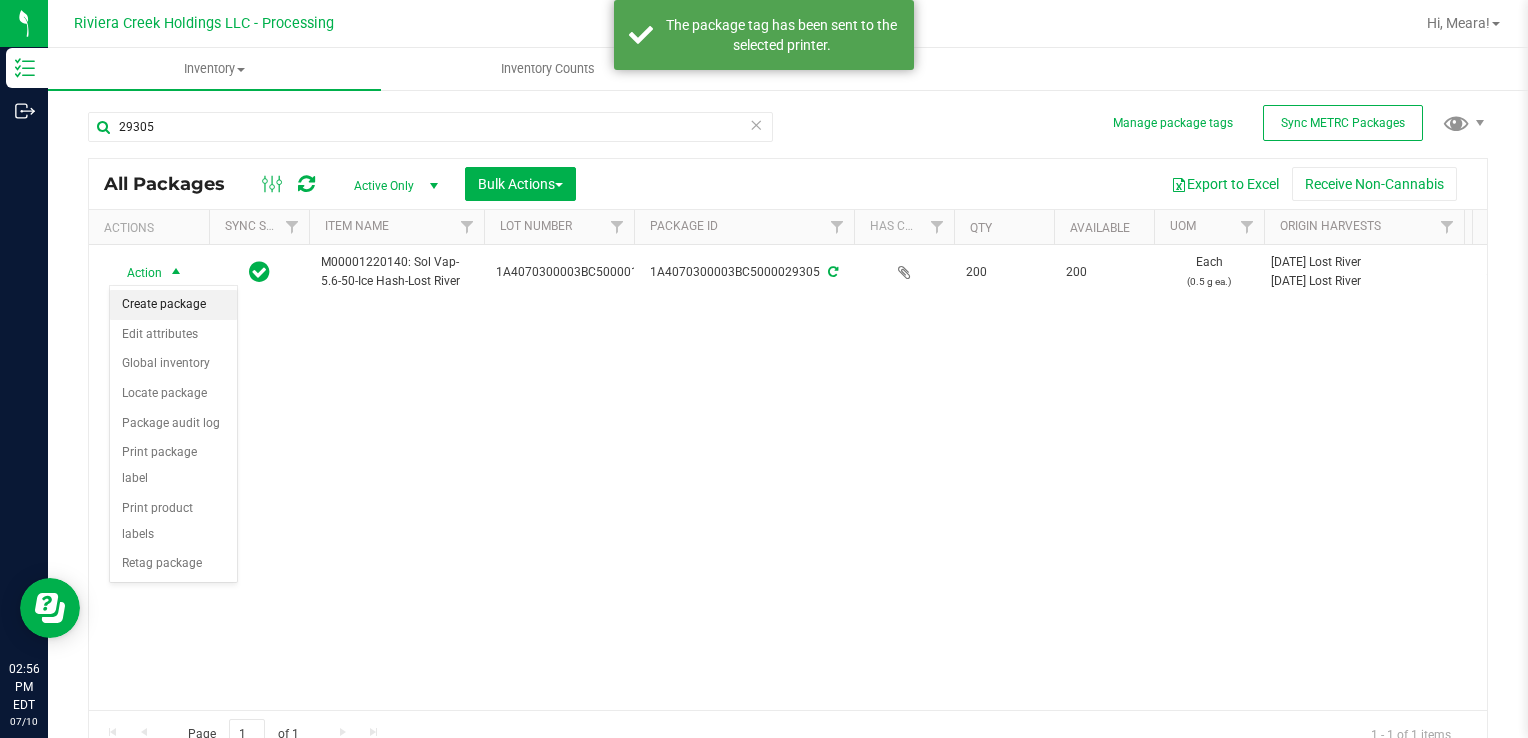 click on "Create package" at bounding box center [173, 305] 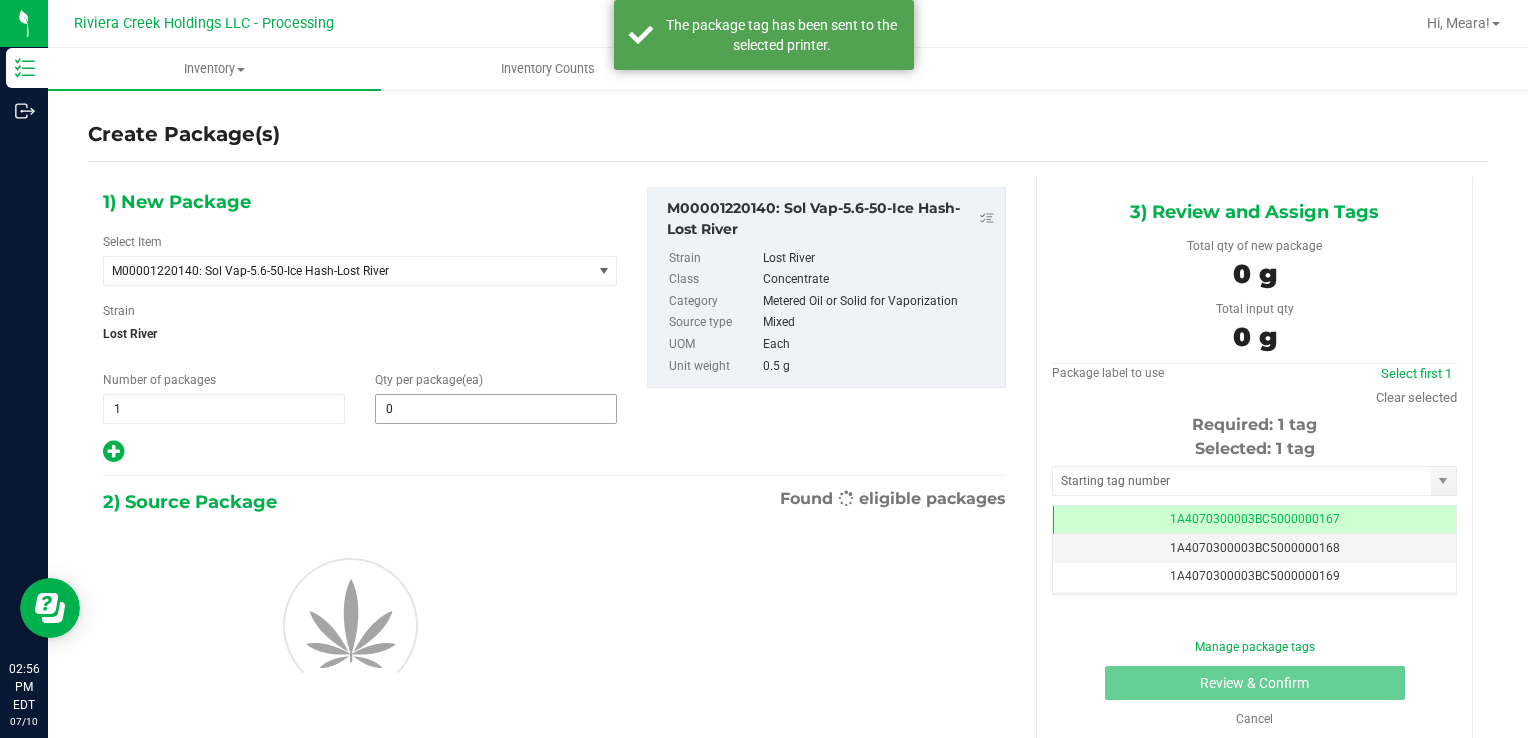 scroll, scrollTop: 0, scrollLeft: 0, axis: both 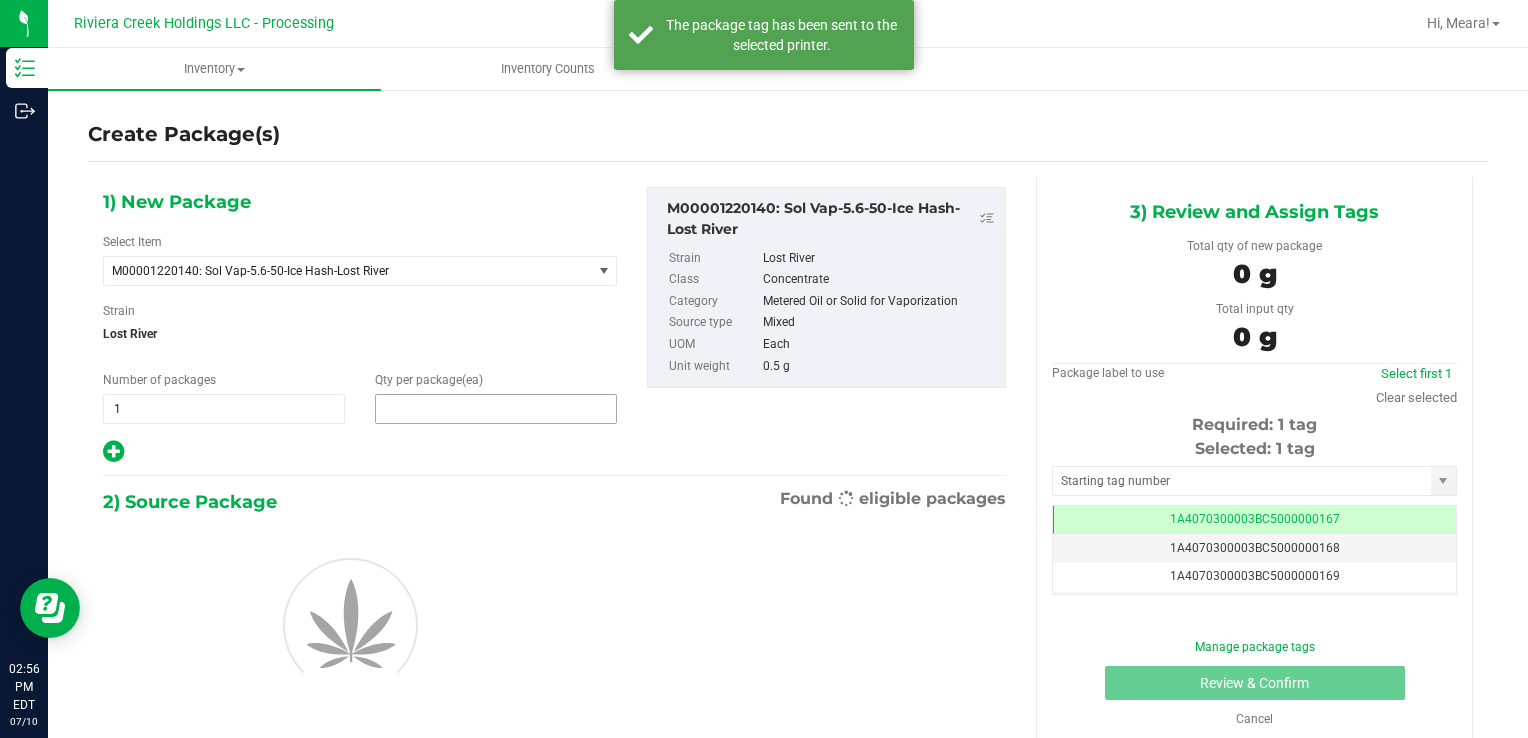 click at bounding box center (496, 409) 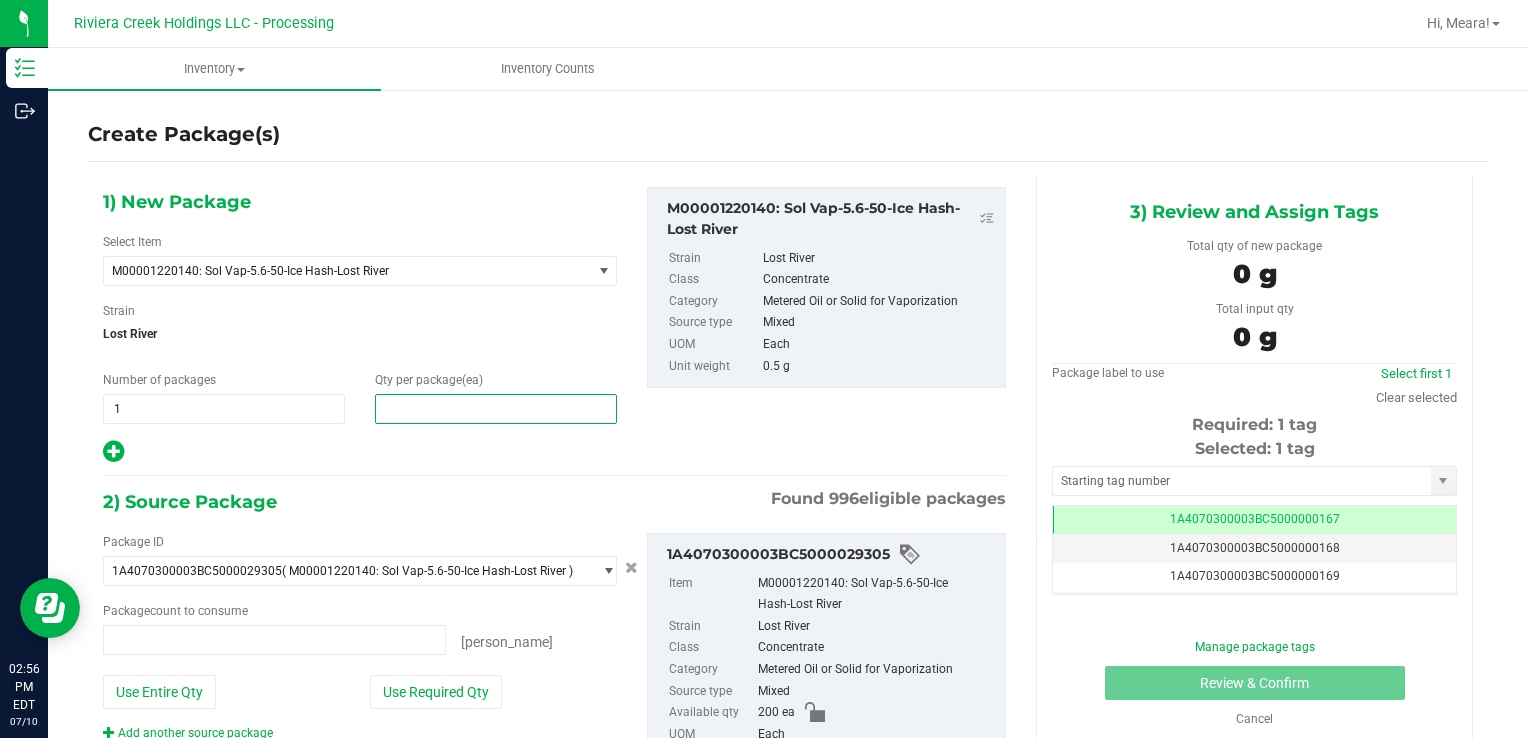 type on "0 ea" 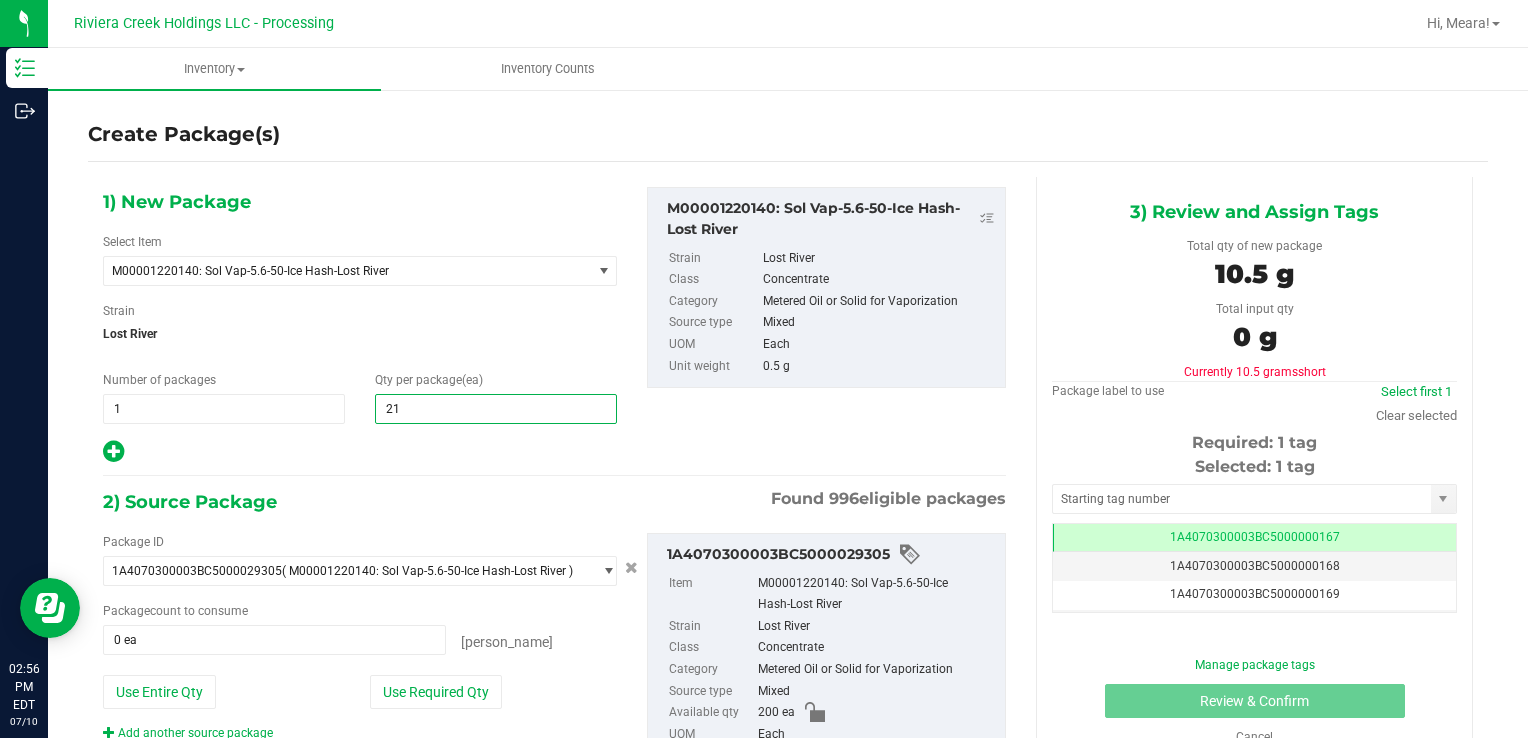 type on "210" 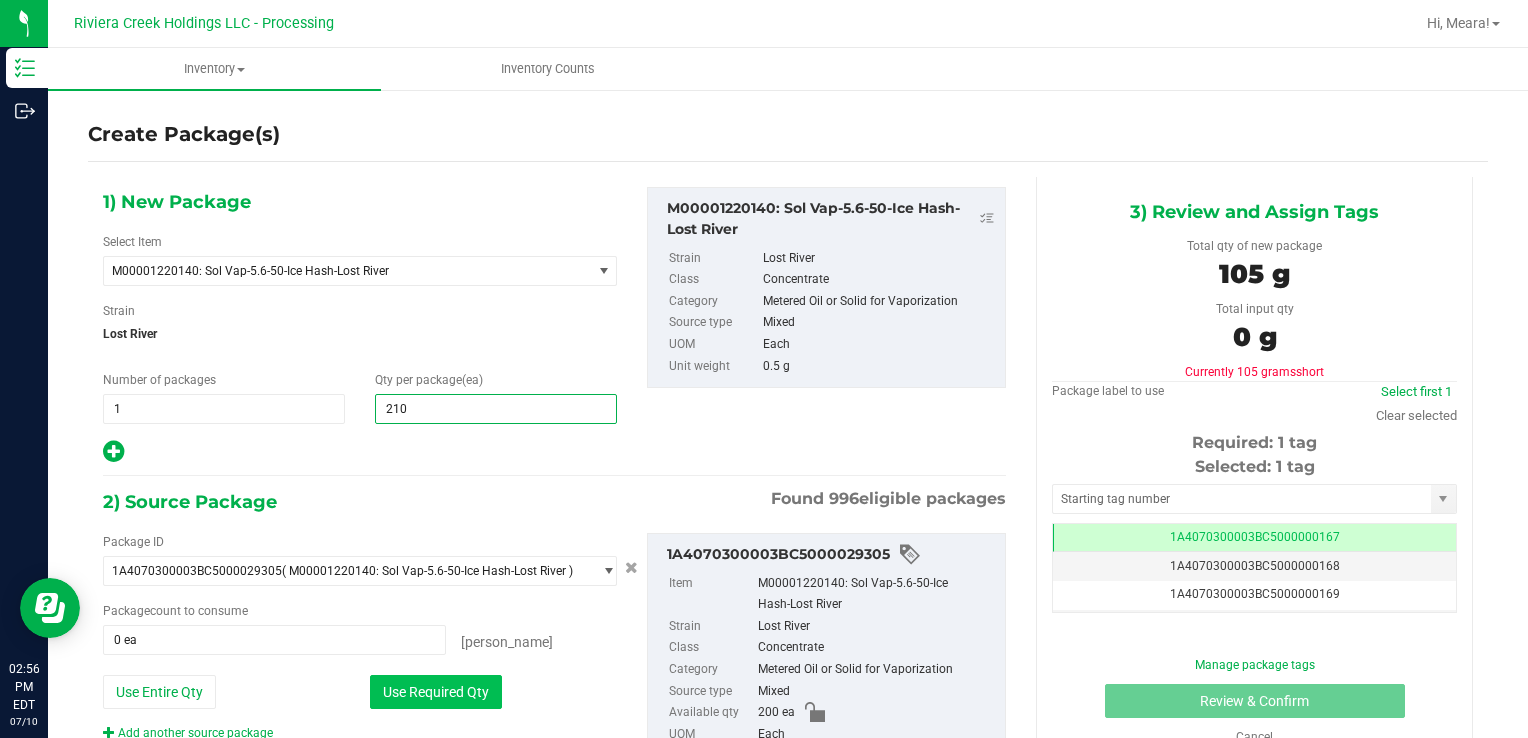type on "210" 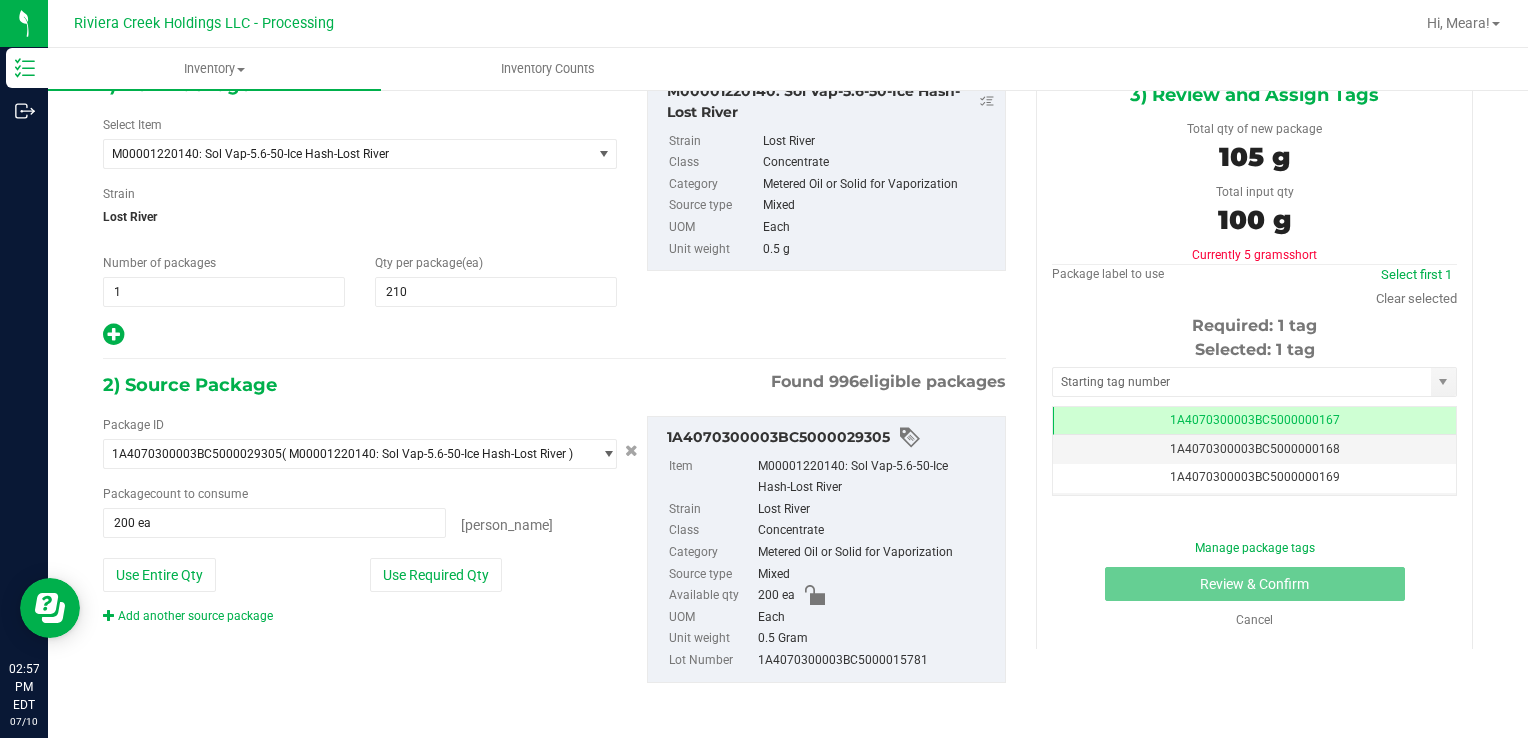 click on "Add another source package" at bounding box center (188, 616) 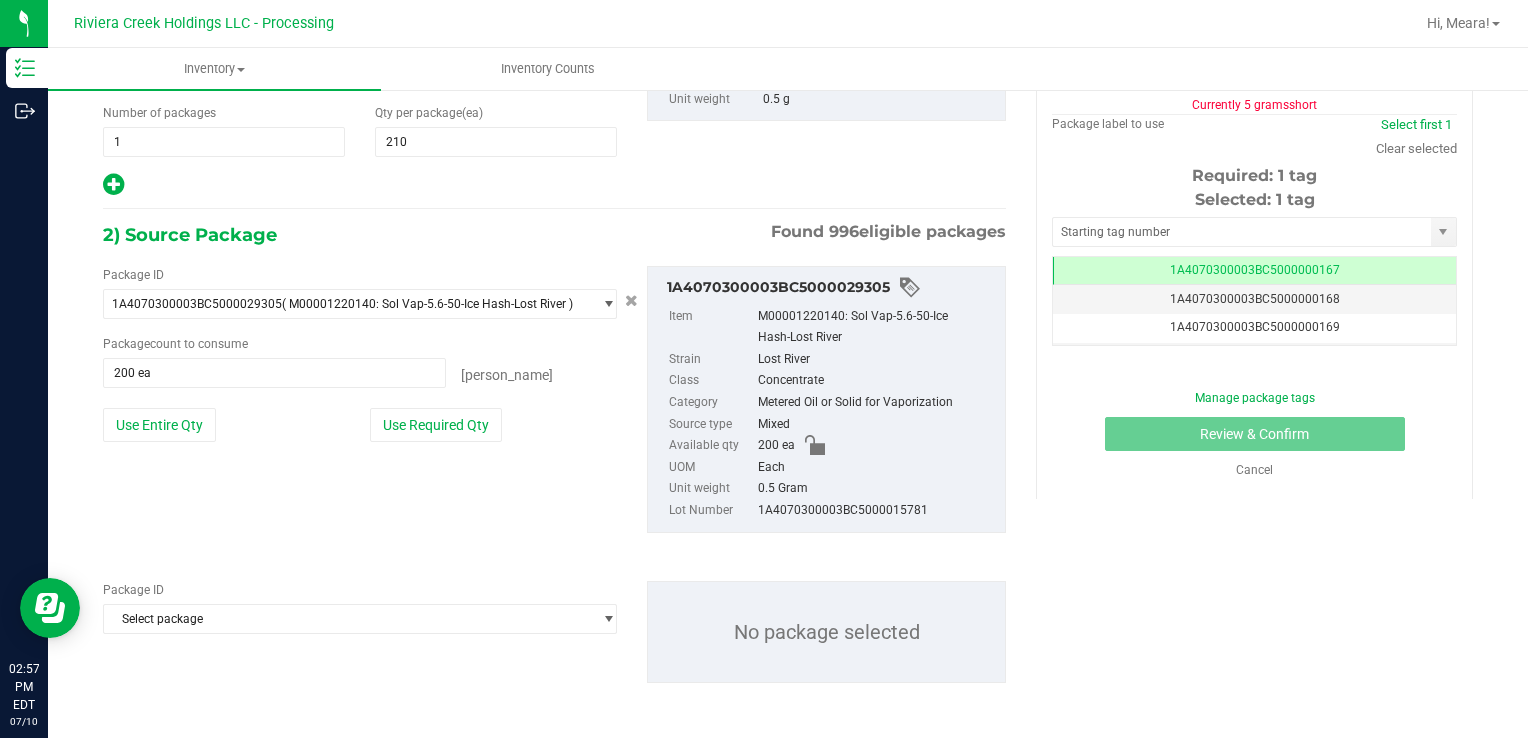 click on "Package ID
Select package 1A4070100000321000014371 1A4070100000321000014487 1A4070100000321000014521 1A4070100000321000014641 1A4070100000321000014667 1A4070100000321000014753 1A4070100000321000014754 1A4070100000321000014755 1A4070100000321000014756 1A4070100000321000014757 1A4070100000321000014759 1A4070100000321000014821 1A4070100000321000014822 1A4070100000321000014823 1A4070100000321000014832 1A4070100000321000014833 1A4070100000321000014834 1A4070100000321000014836 1A4070100000321000014837 1A4070100000321000014839 1A4070100000321000014850 1A4070100000321000014867 1A4070100000321000014868 1A4070100000321000014869 1A4070100000321000014910 1A4070100000321000014911 1A4070100000321000014912 1A4070100000321000014929 1A4070100000321000014931 1A4070100000321000014933 1A4070100000321000014934 1A4070100000321000014935 1A4070100000321000015012 1A4070100000321000015013" at bounding box center [554, 632] 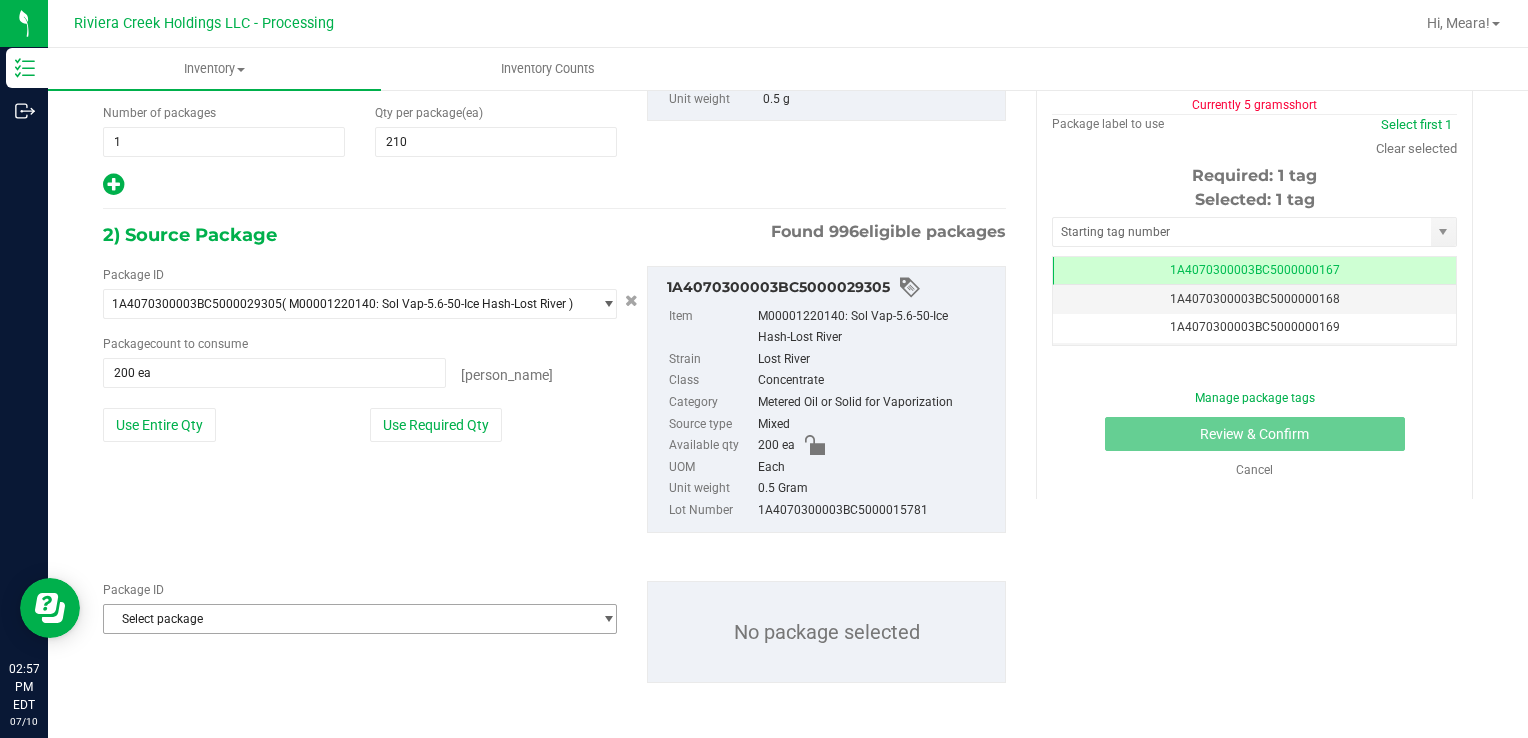 click on "Select package" at bounding box center [347, 619] 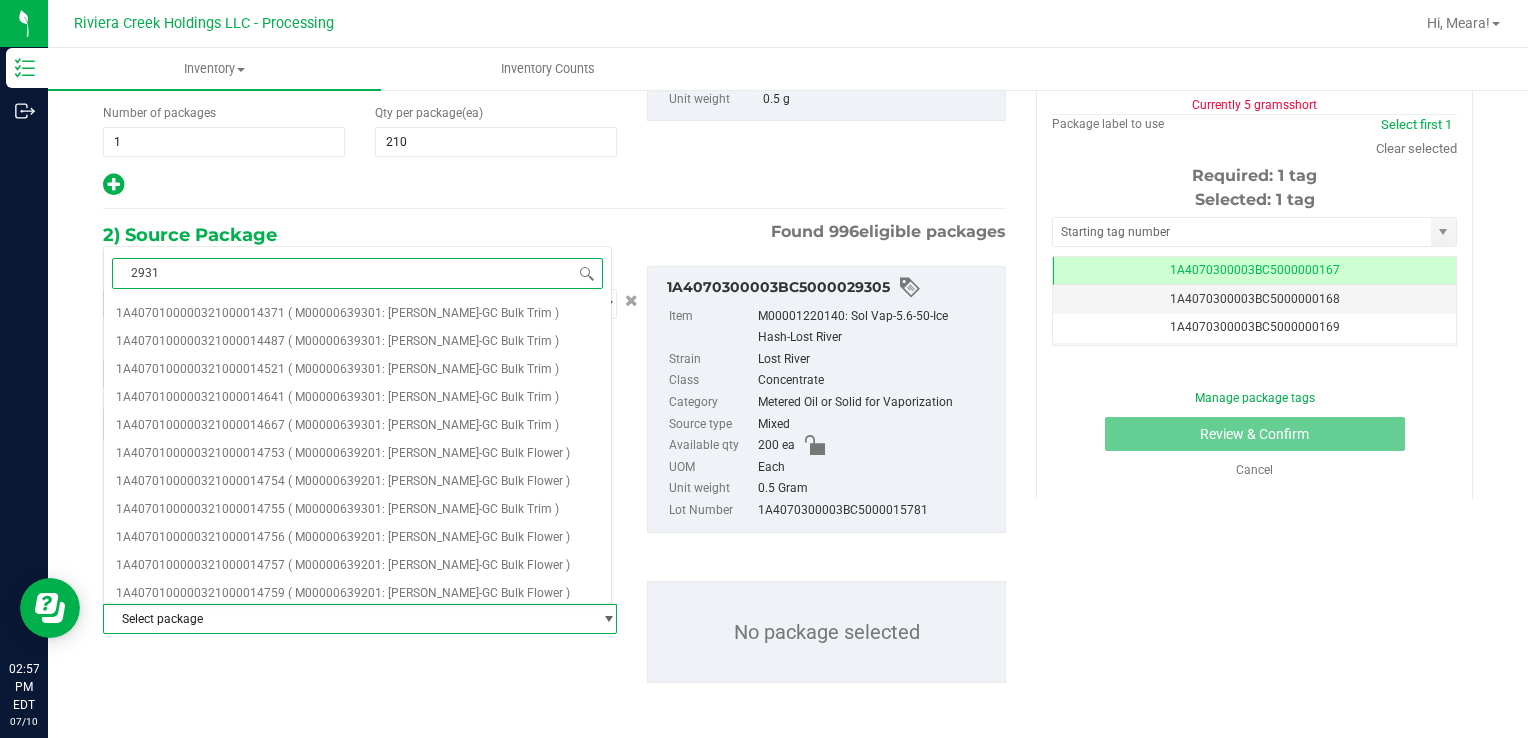 type on "29311" 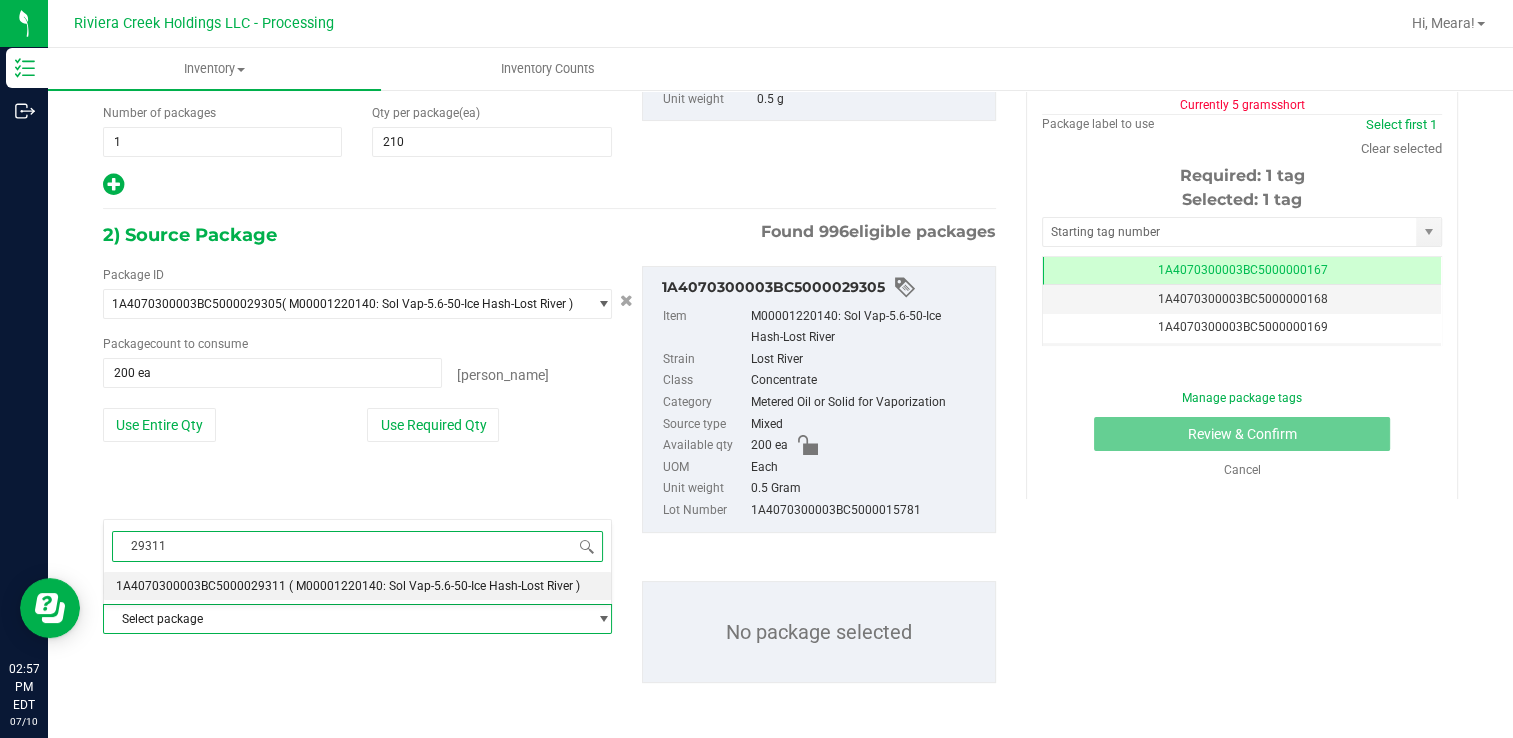 click on "1A4070300003BC5000029311" at bounding box center [201, 586] 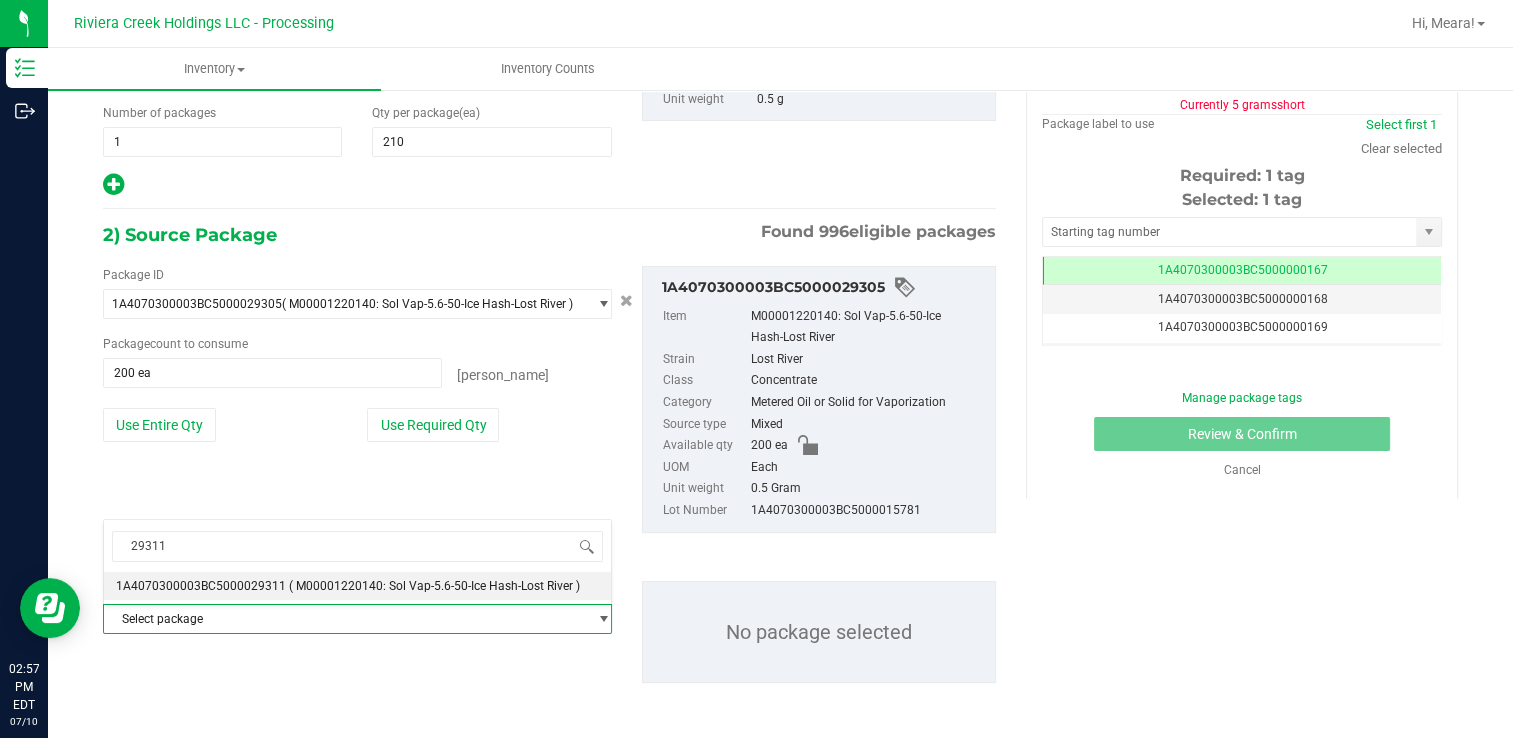 type 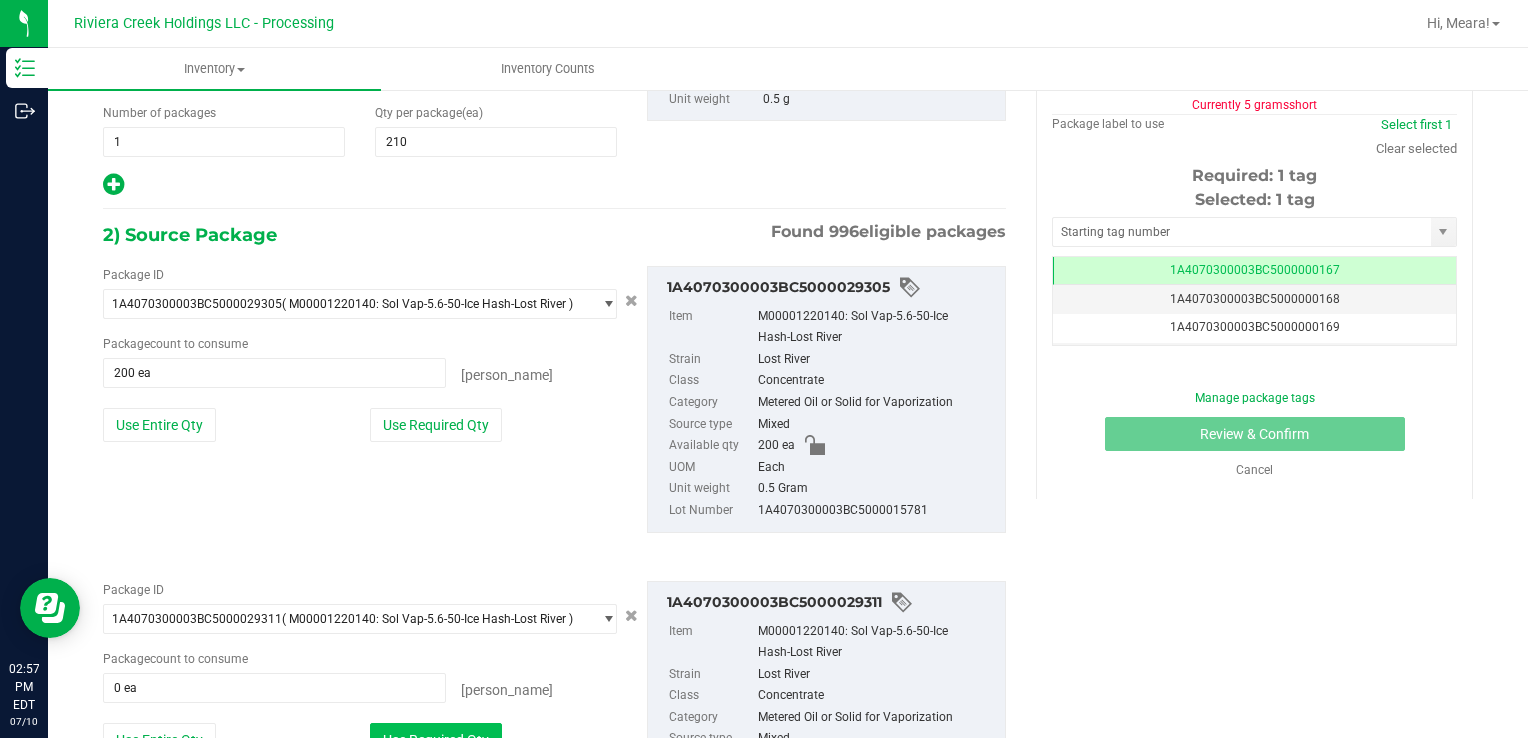 click on "Use Required Qty" at bounding box center [436, 740] 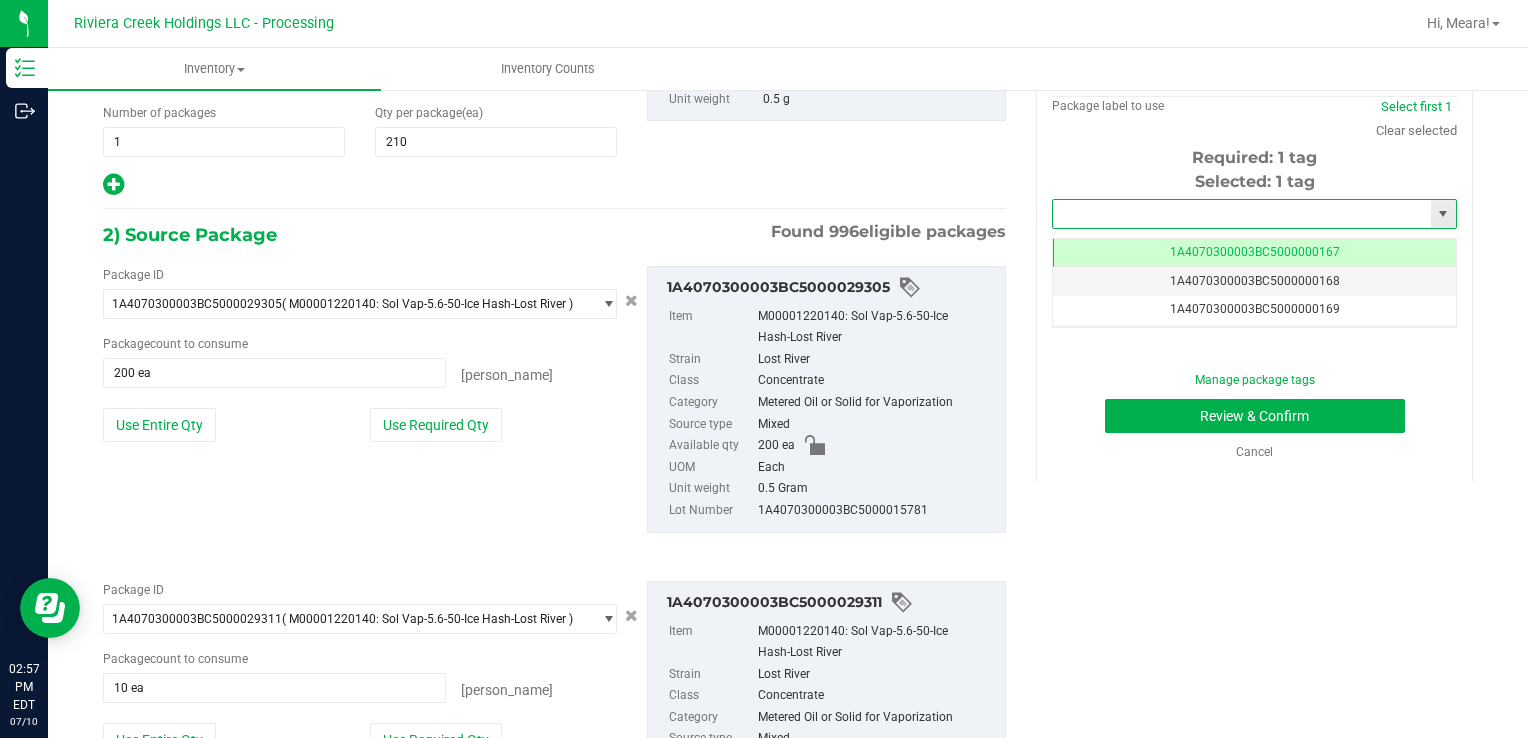 click at bounding box center (1242, 214) 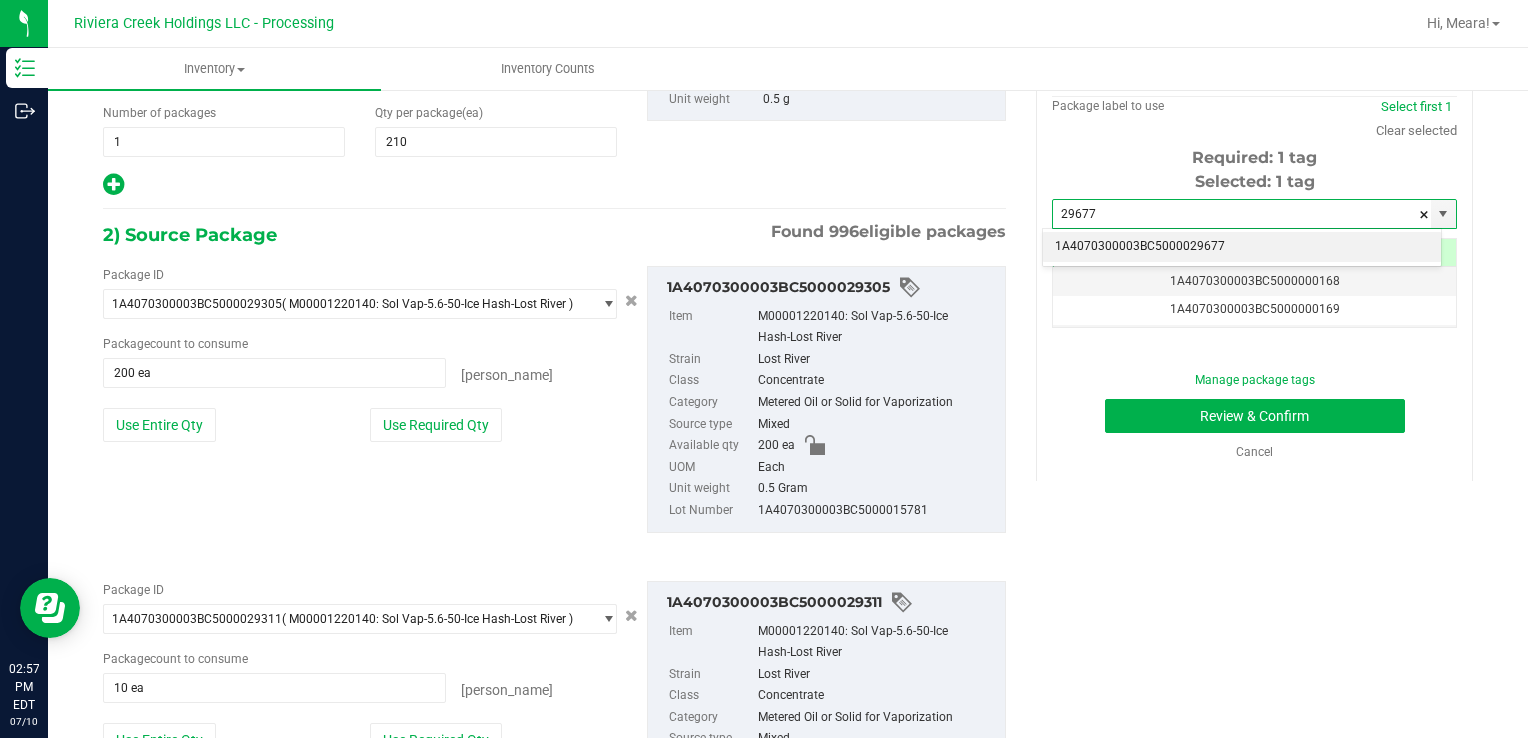 click on "1A4070300003BC5000029677" at bounding box center (1242, 247) 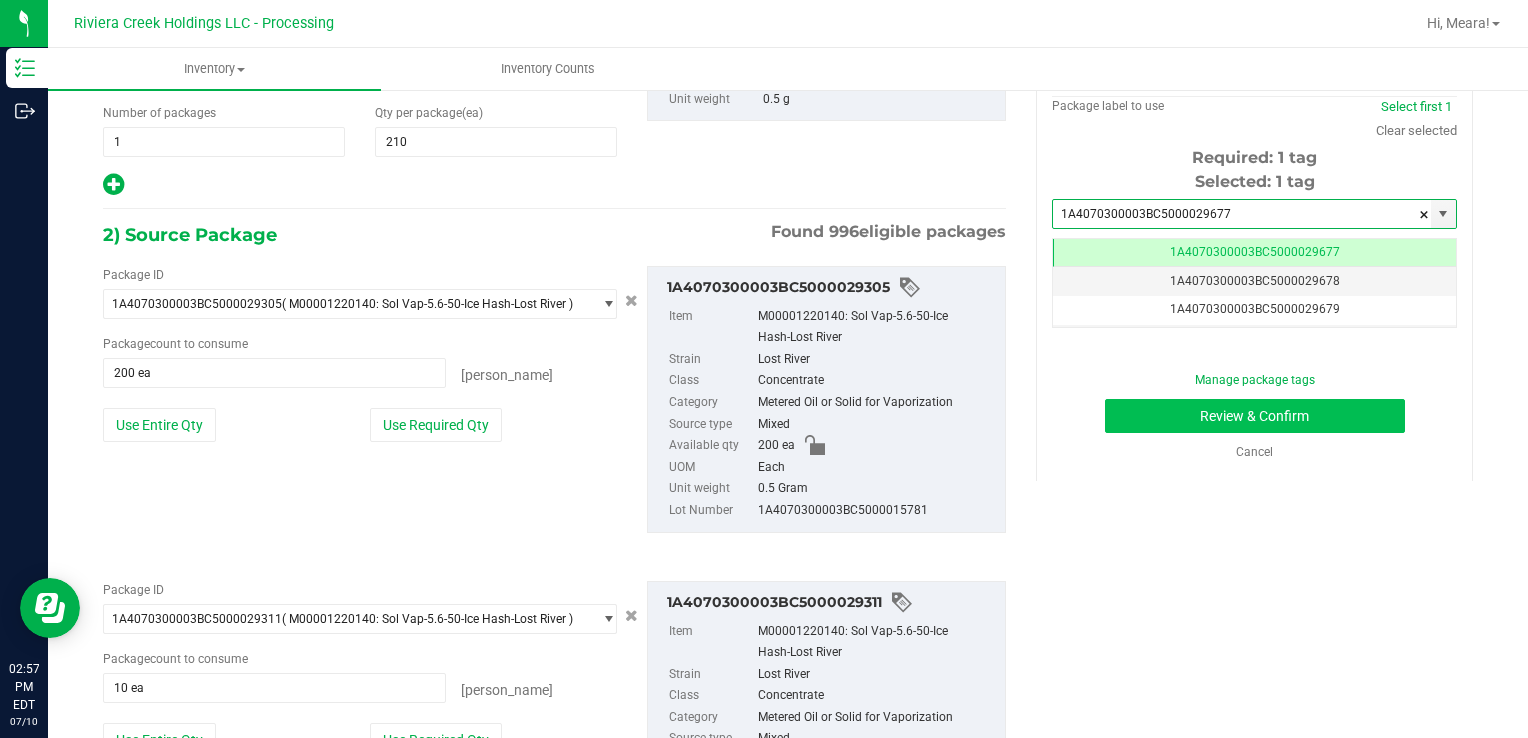 type on "1A4070300003BC5000029677" 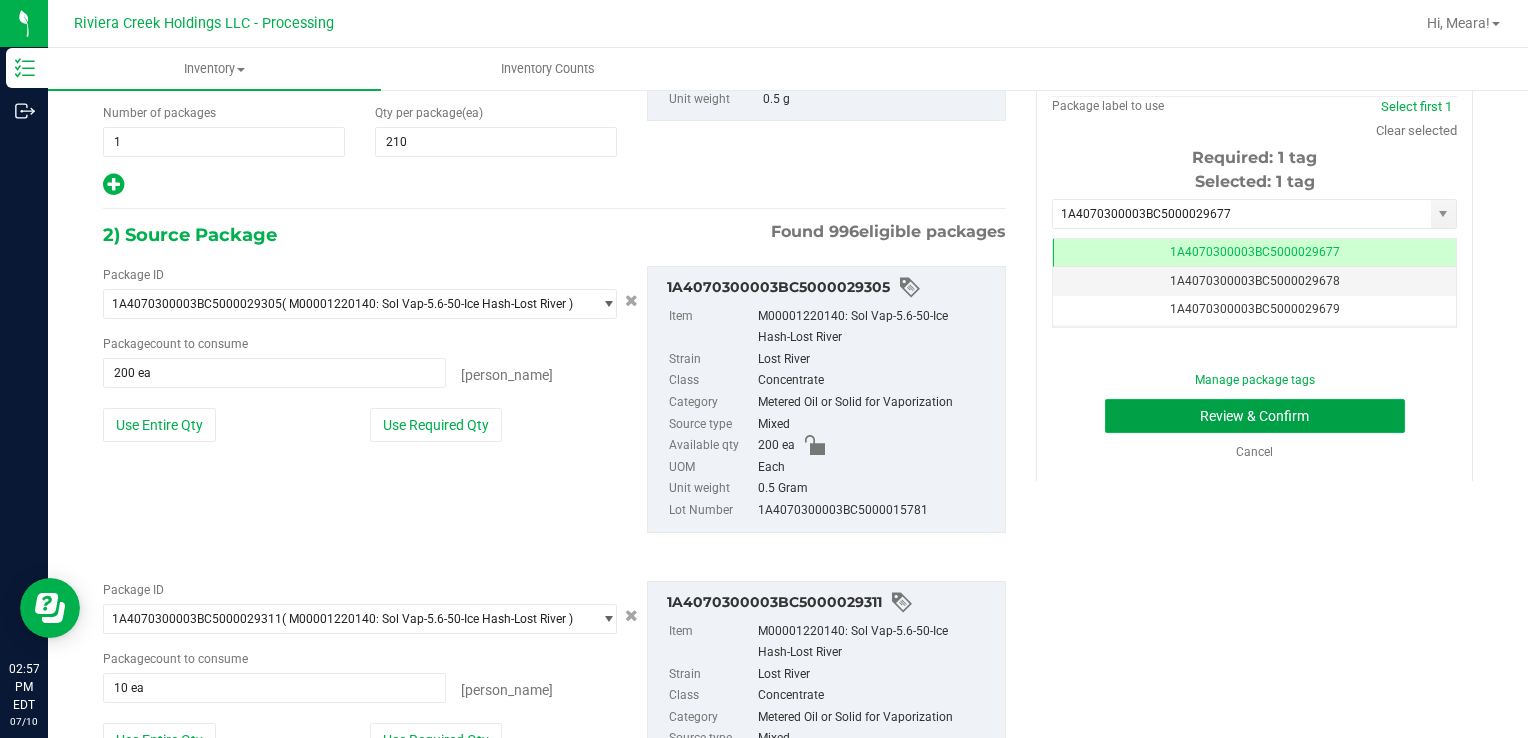 click on "Review & Confirm" at bounding box center (1255, 416) 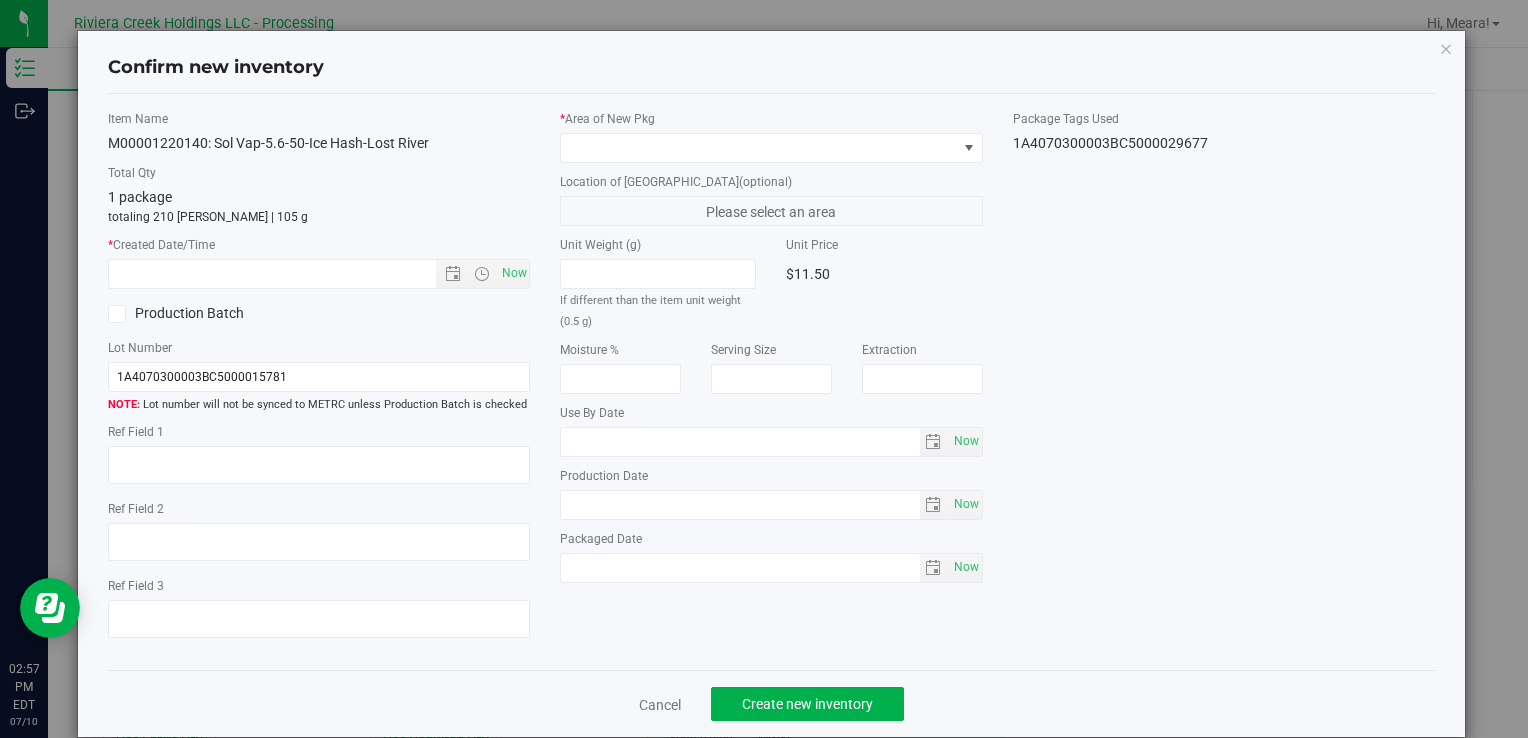 type on "[DATE]" 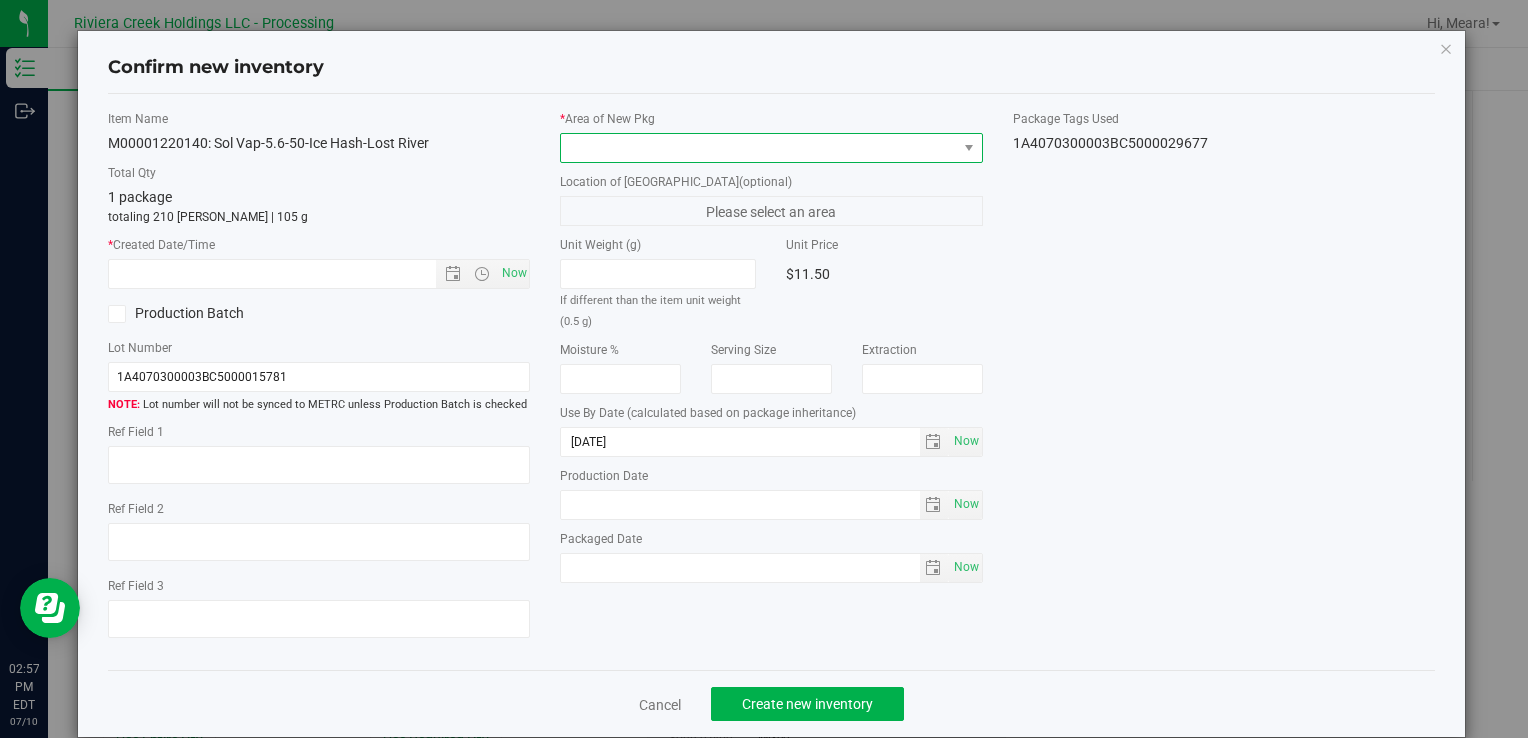 click at bounding box center [758, 148] 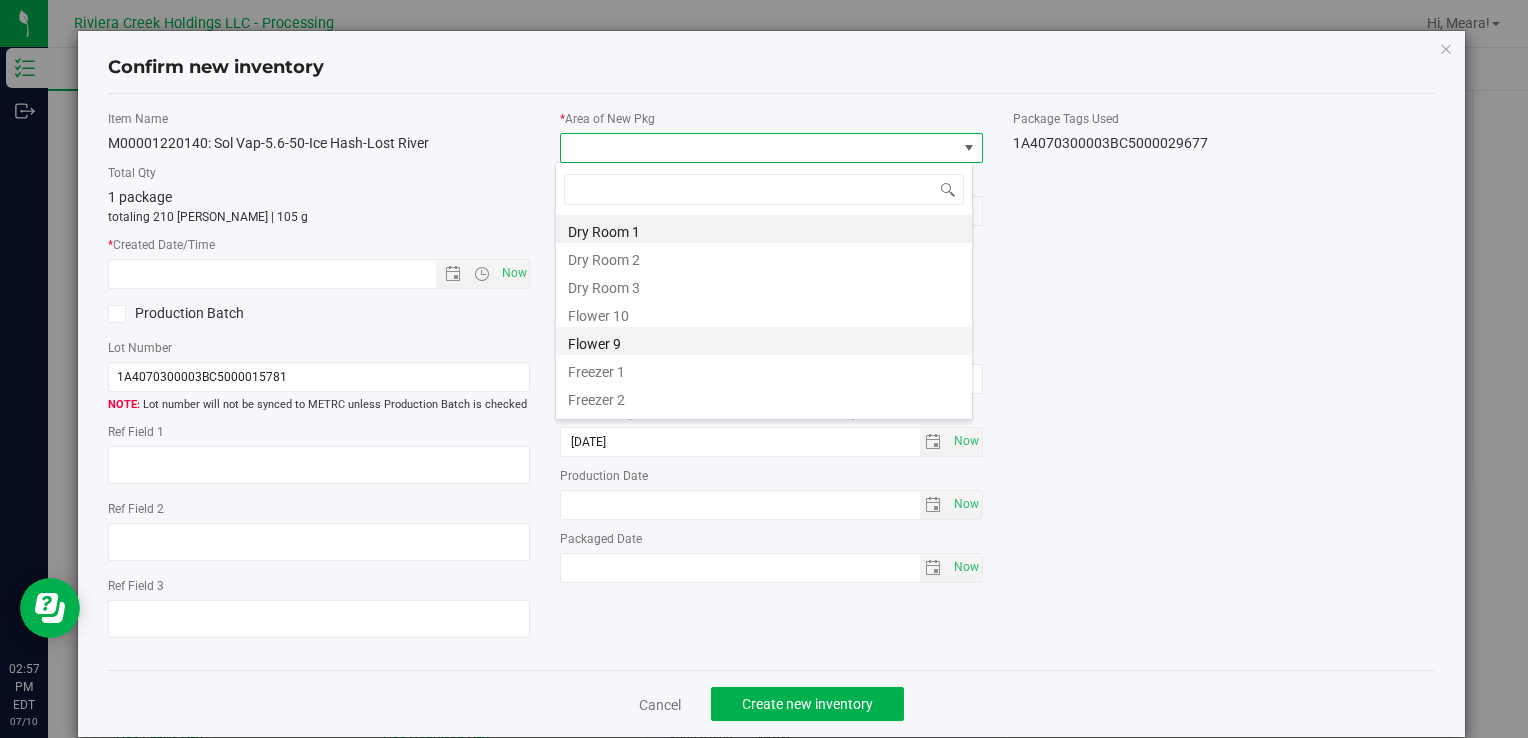 click on "Flower 9" at bounding box center [764, 341] 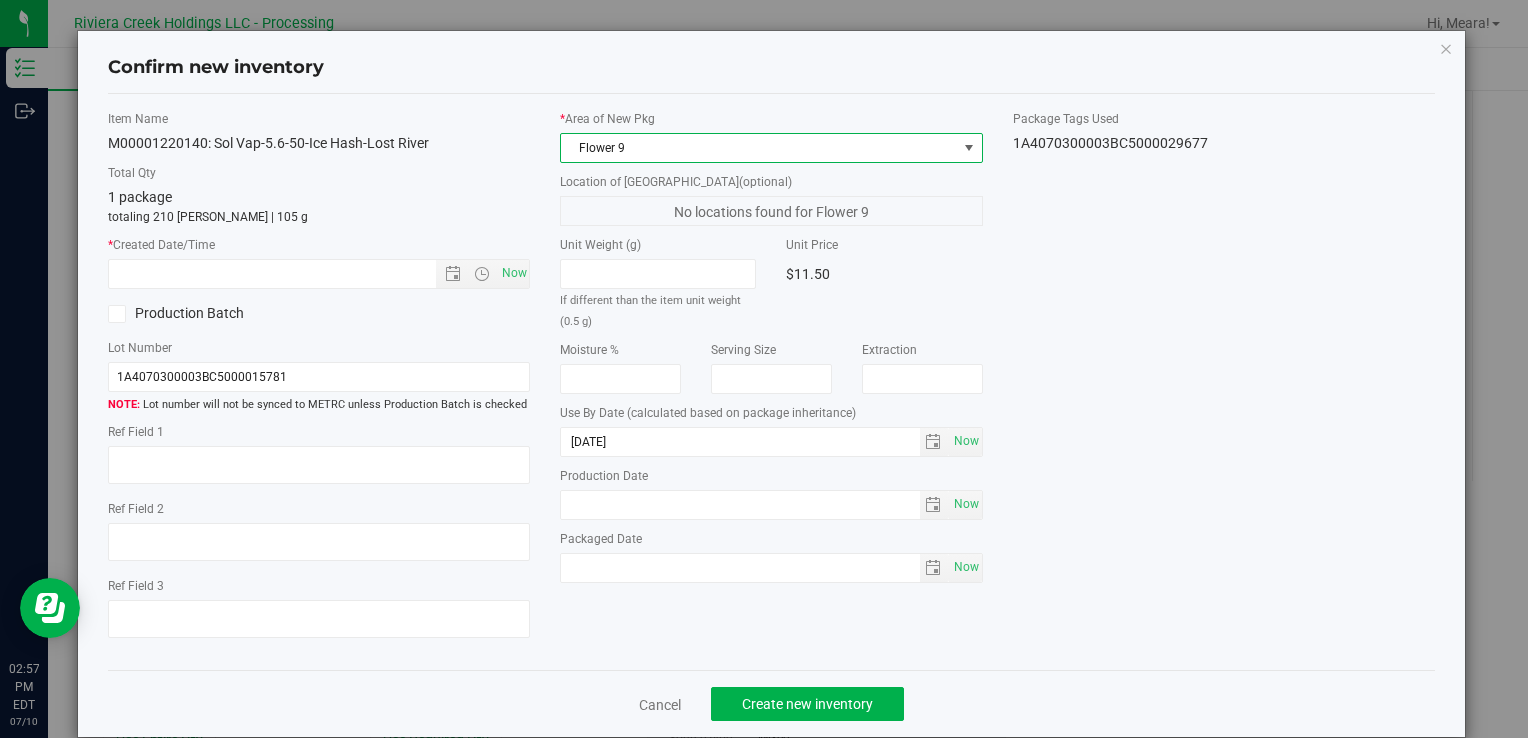 click on "Flower 9" at bounding box center (758, 148) 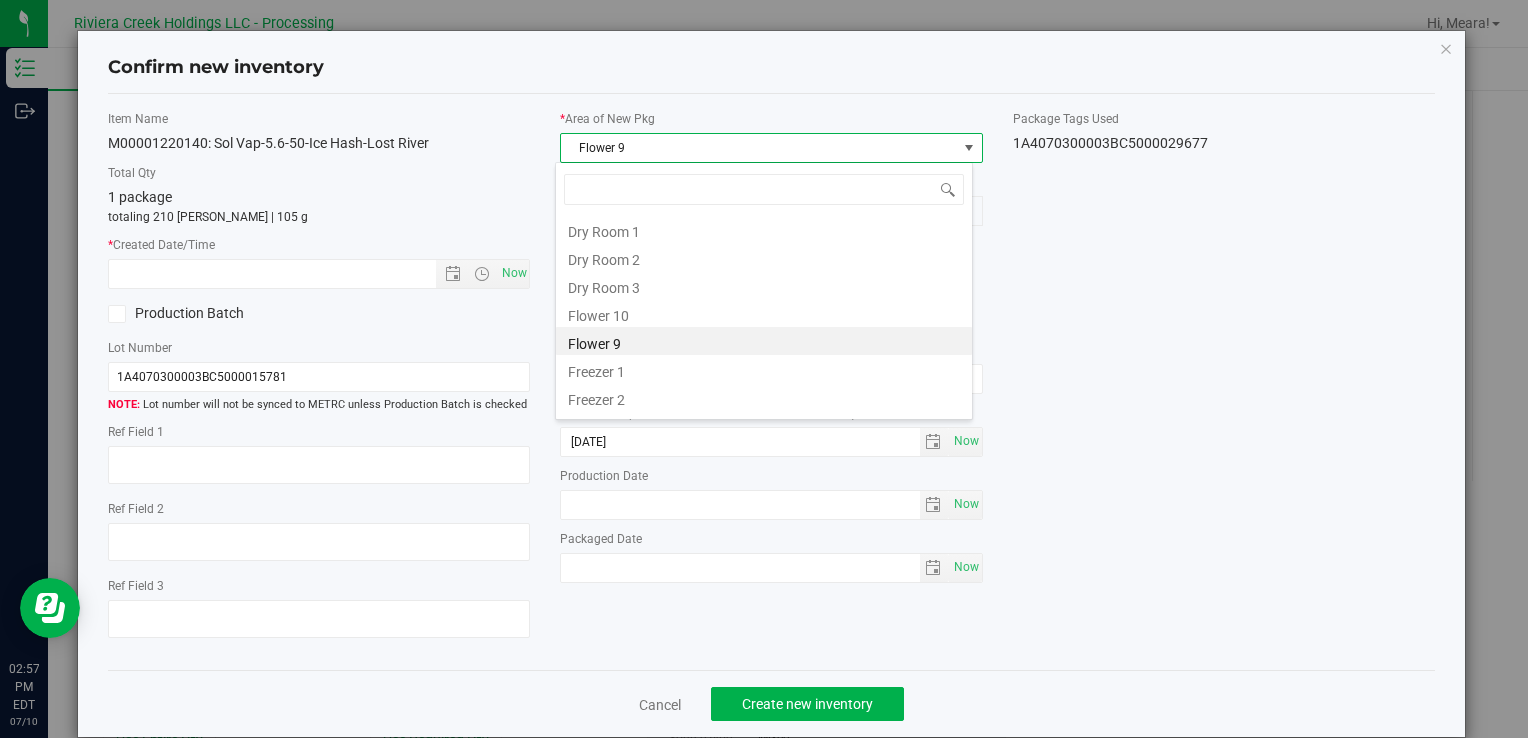 drag, startPoint x: 624, startPoint y: 312, endPoint x: 558, endPoint y: 294, distance: 68.41052 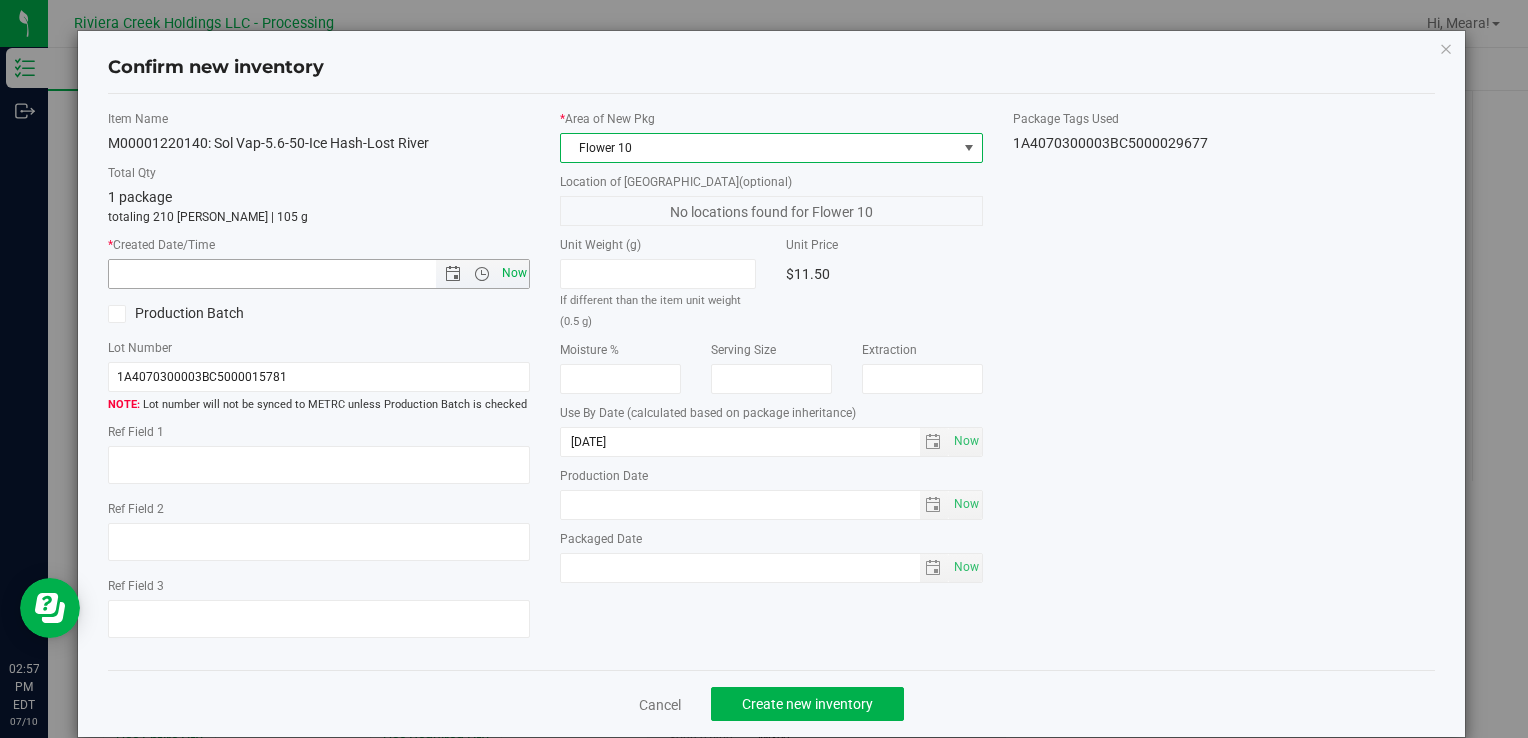 click on "Now" at bounding box center (514, 273) 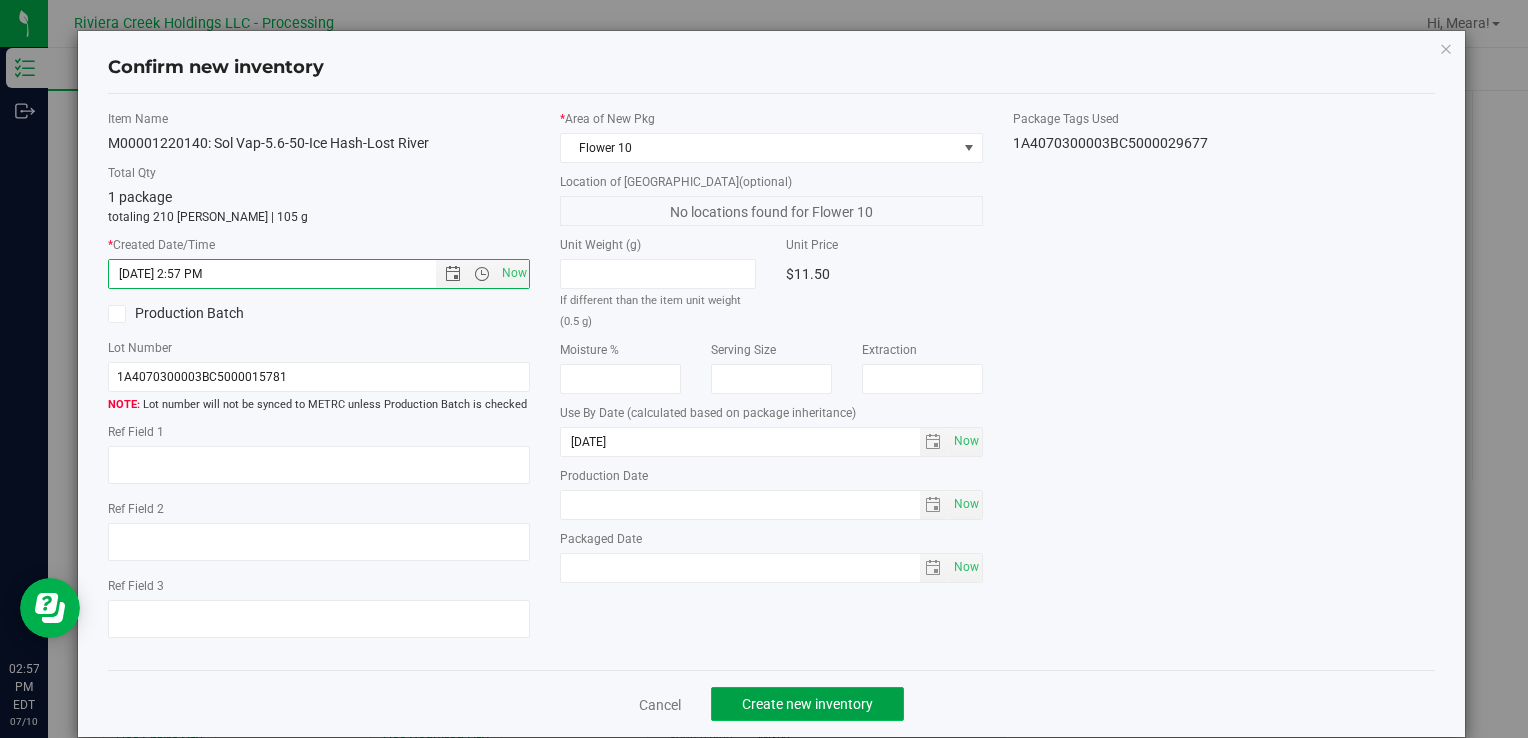 click on "Create new inventory" 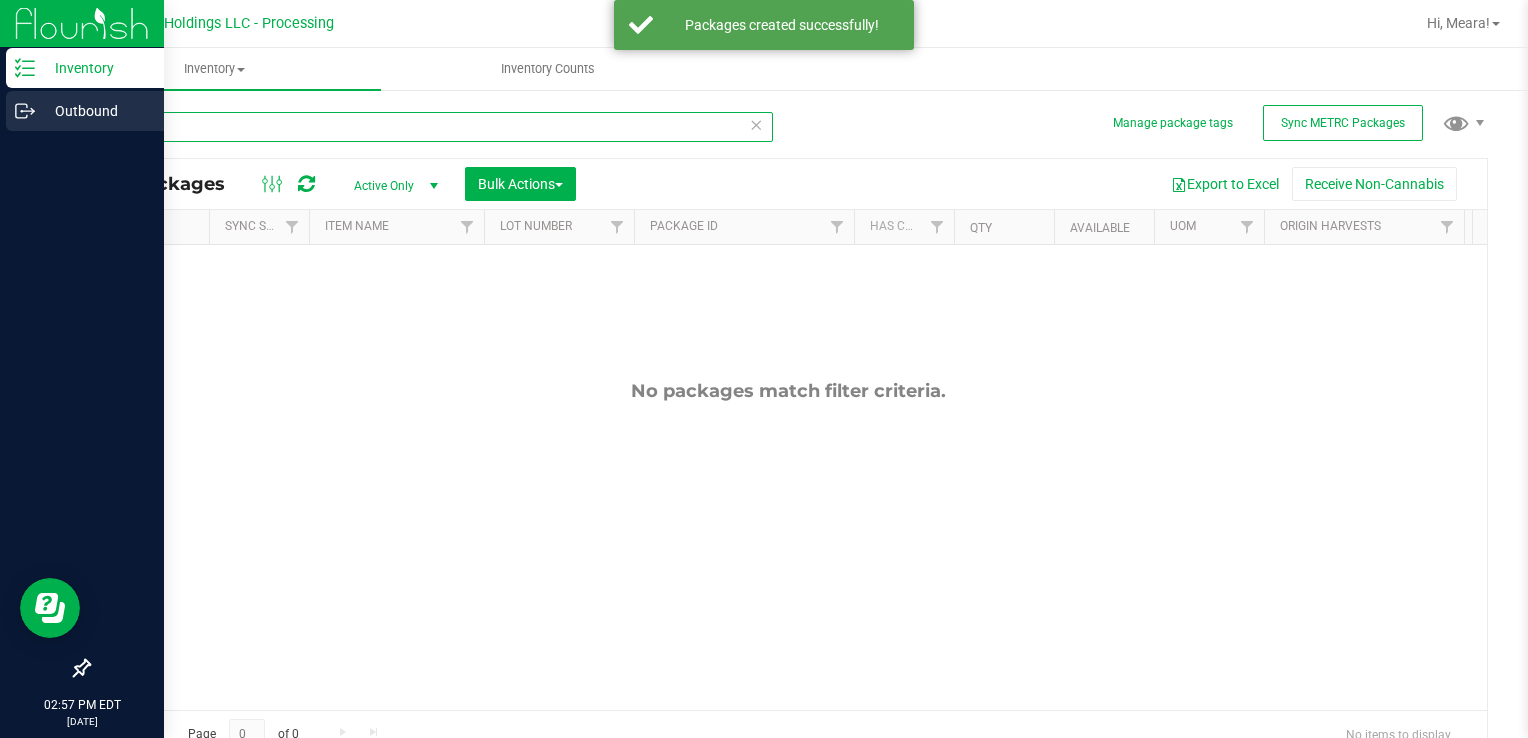 drag, startPoint x: 174, startPoint y: 135, endPoint x: 35, endPoint y: 122, distance: 139.60658 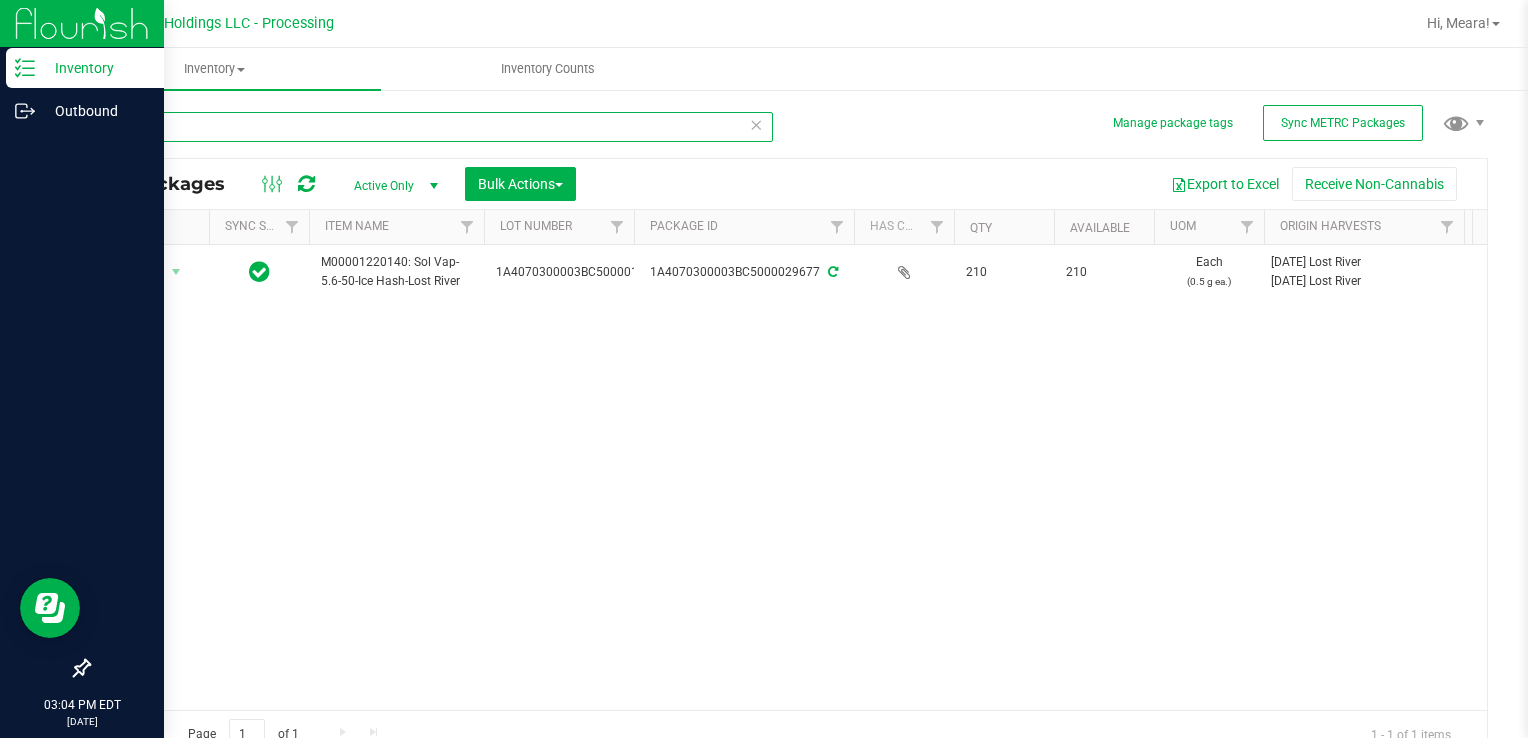 drag, startPoint x: 207, startPoint y: 130, endPoint x: 36, endPoint y: 134, distance: 171.04678 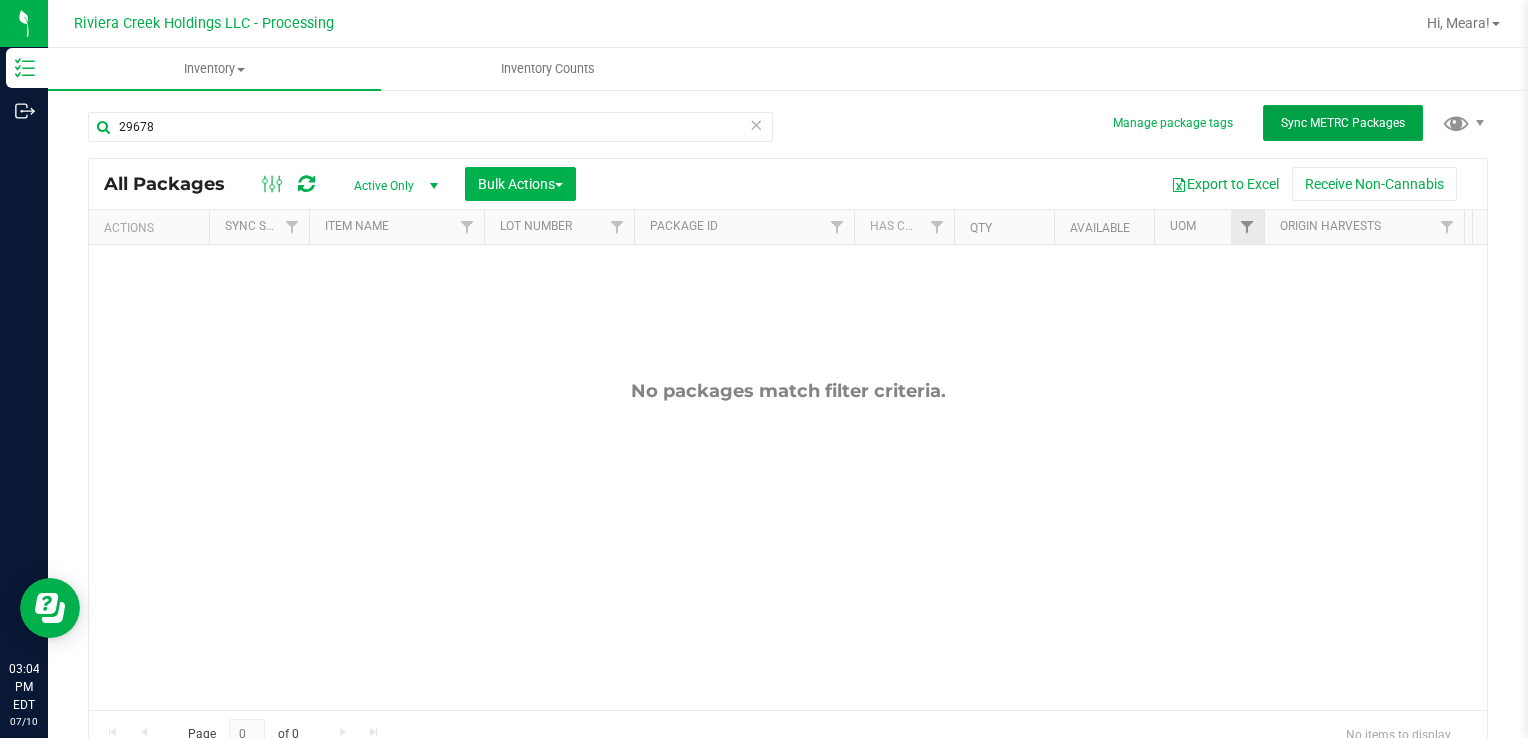 drag, startPoint x: 1286, startPoint y: 122, endPoint x: 1242, endPoint y: 212, distance: 100.17984 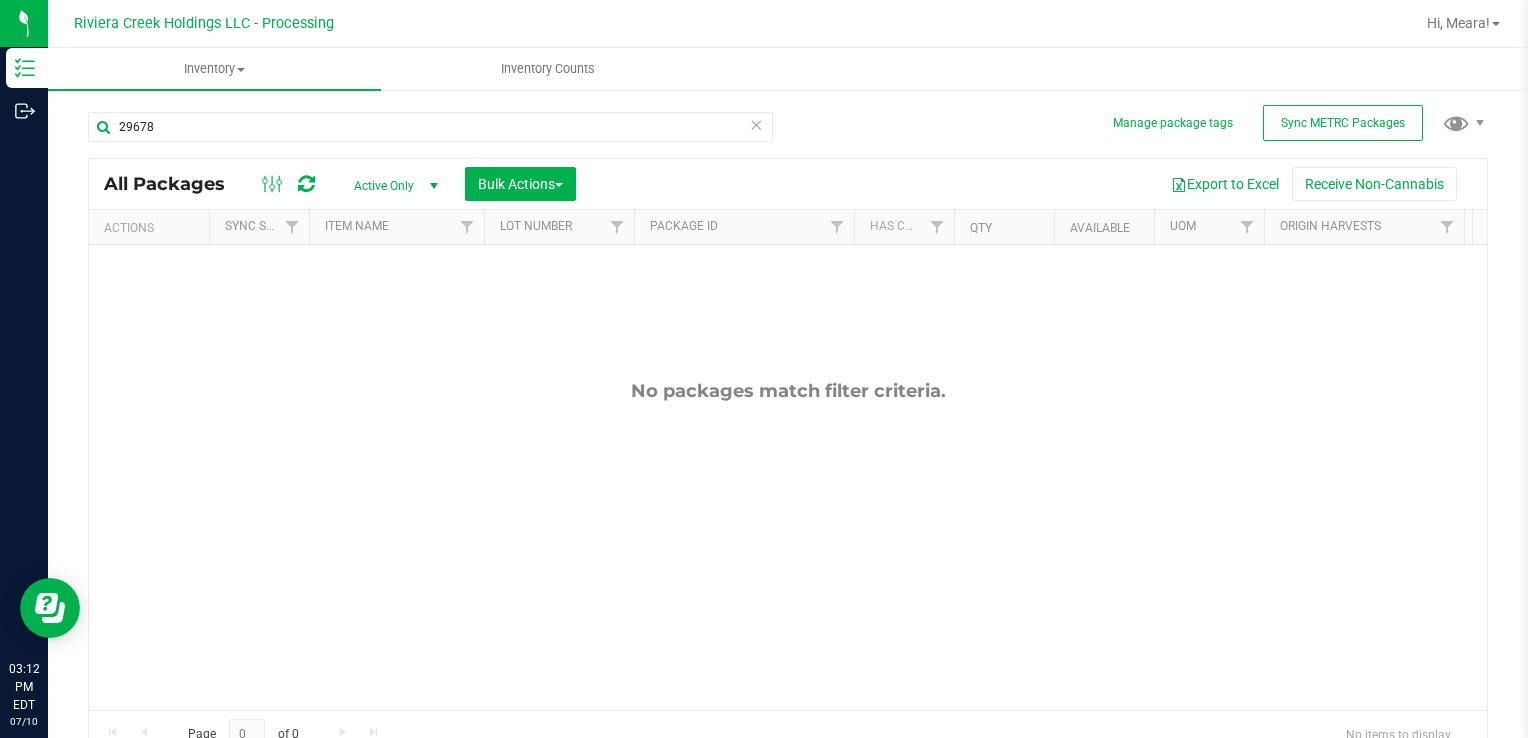 click on "No packages match filter criteria." at bounding box center (788, 545) 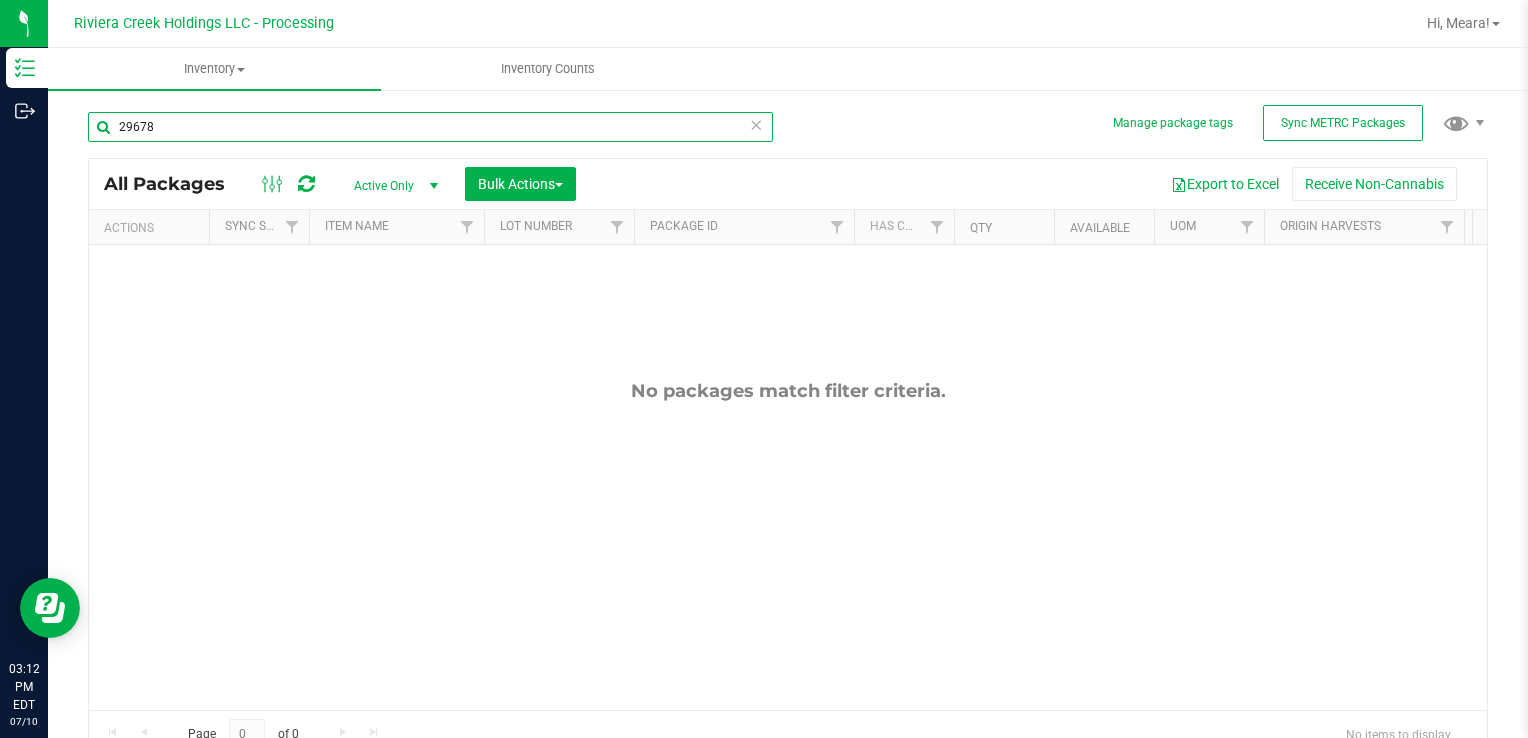drag, startPoint x: 168, startPoint y: 112, endPoint x: 83, endPoint y: 145, distance: 91.18114 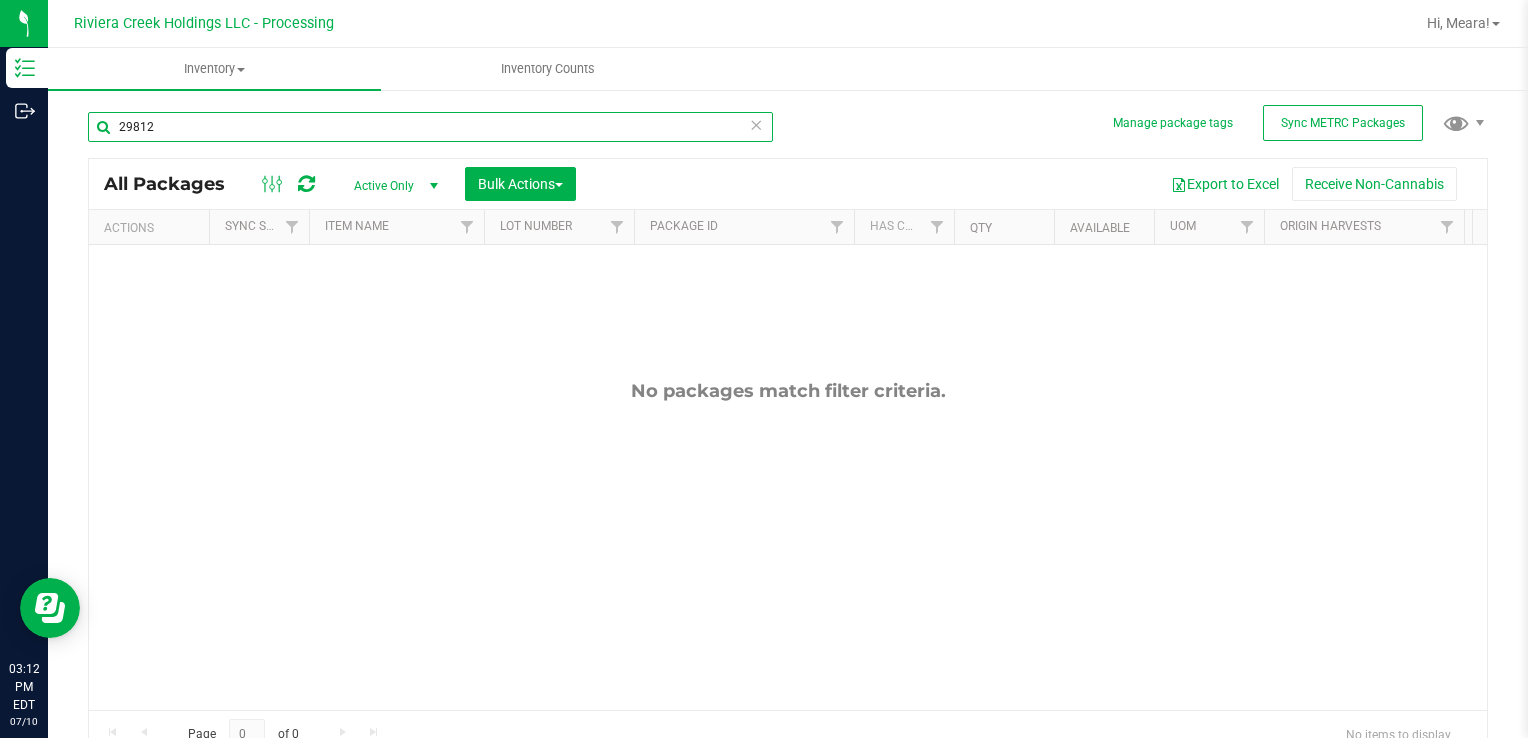 type on "29812" 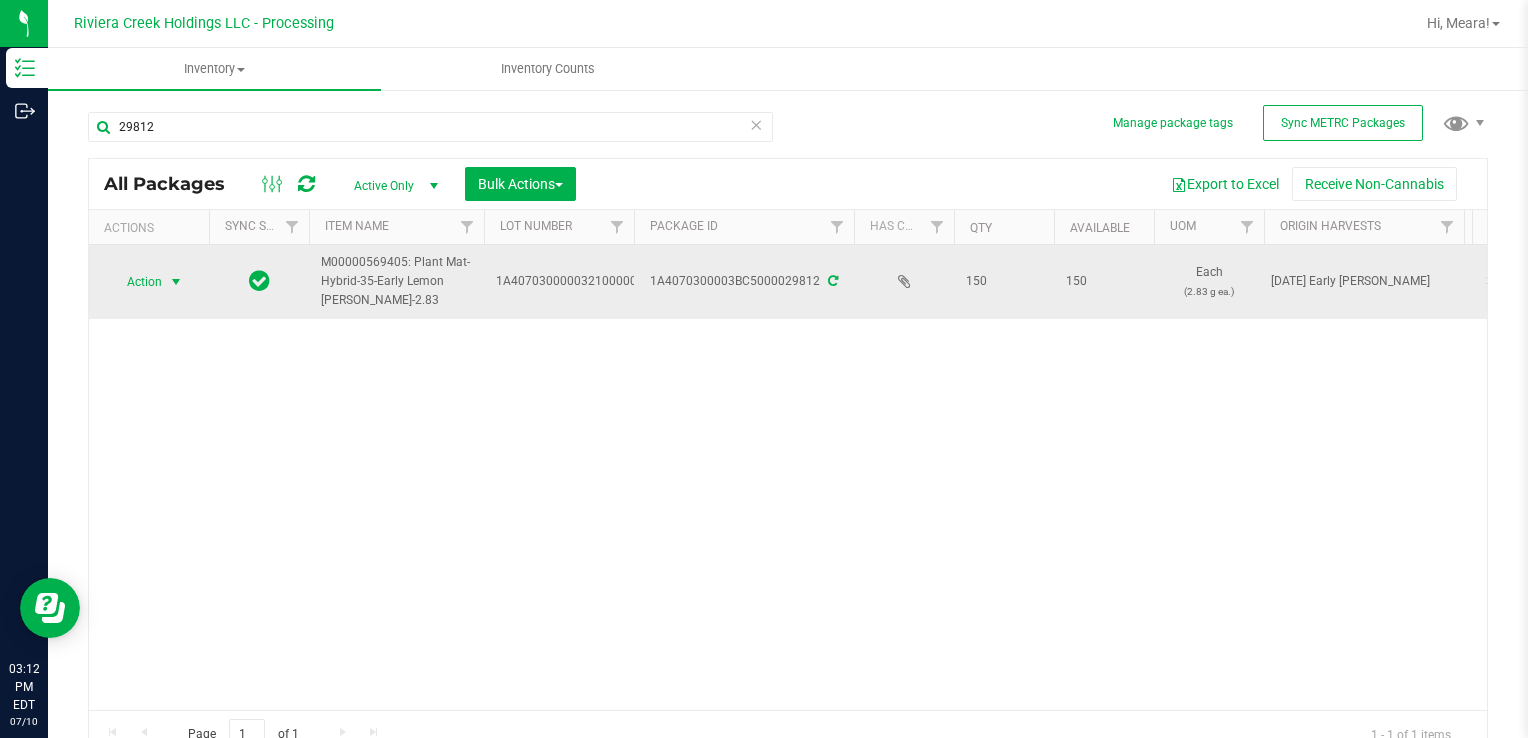 click on "Action" at bounding box center [136, 282] 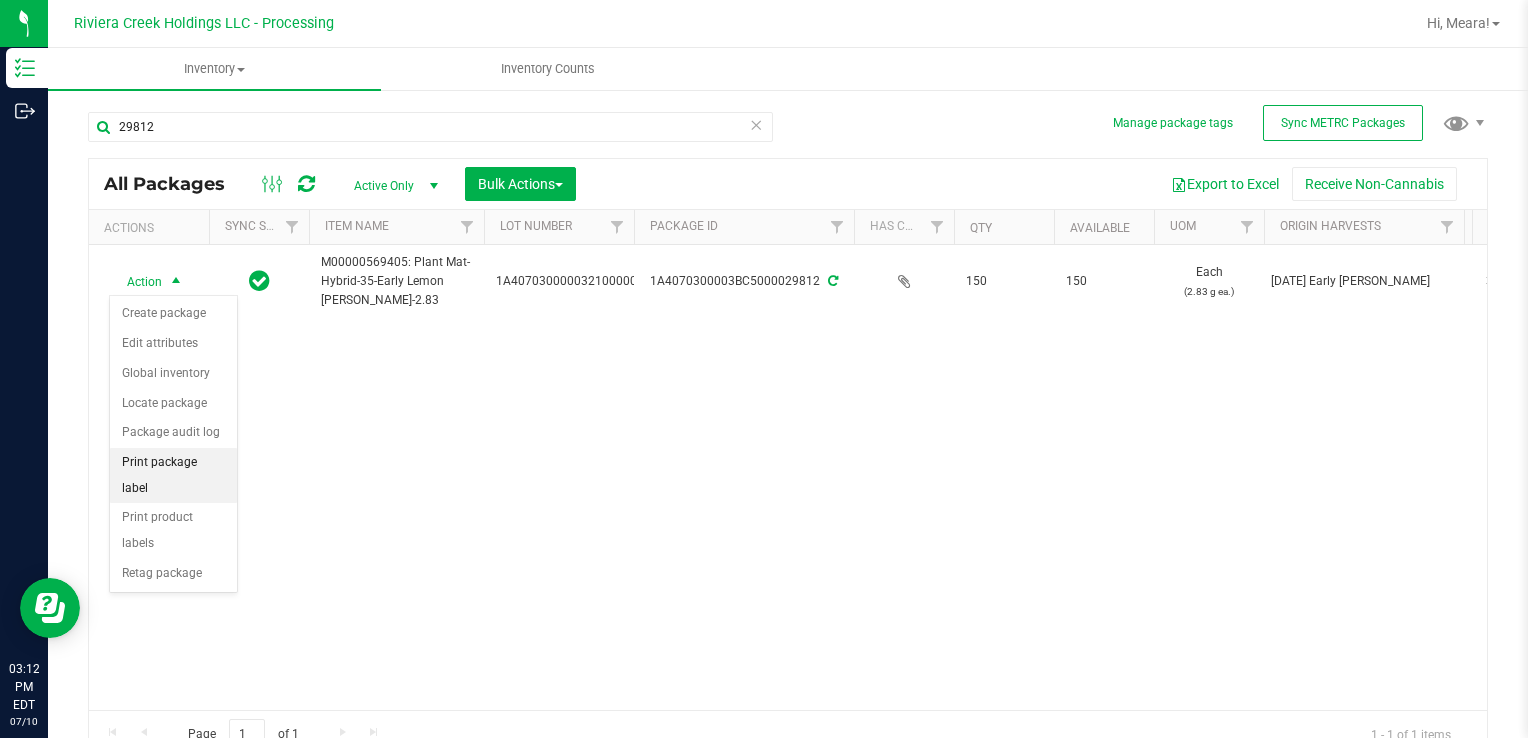click on "Print package label" at bounding box center (173, 475) 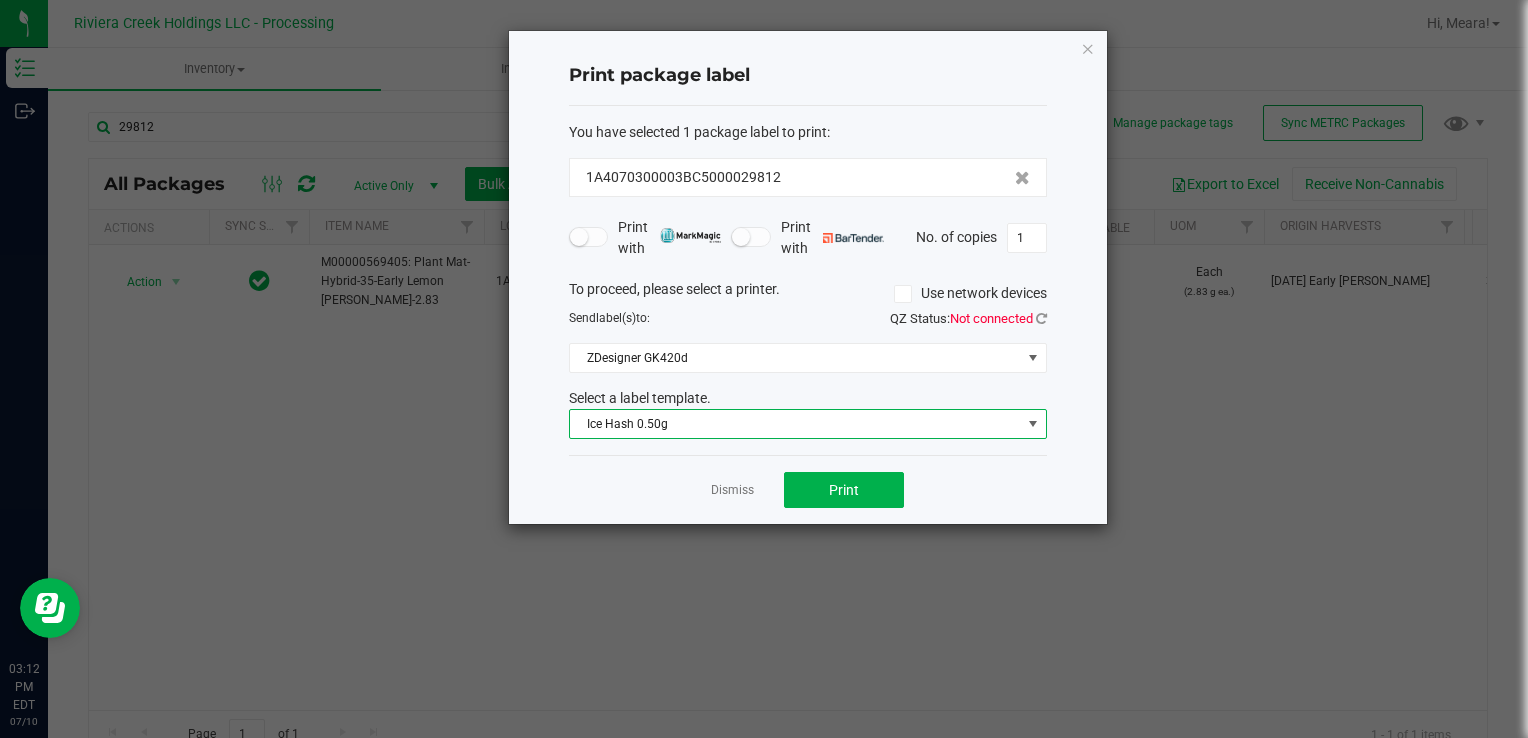 click on "Ice Hash 0.50g" at bounding box center (795, 424) 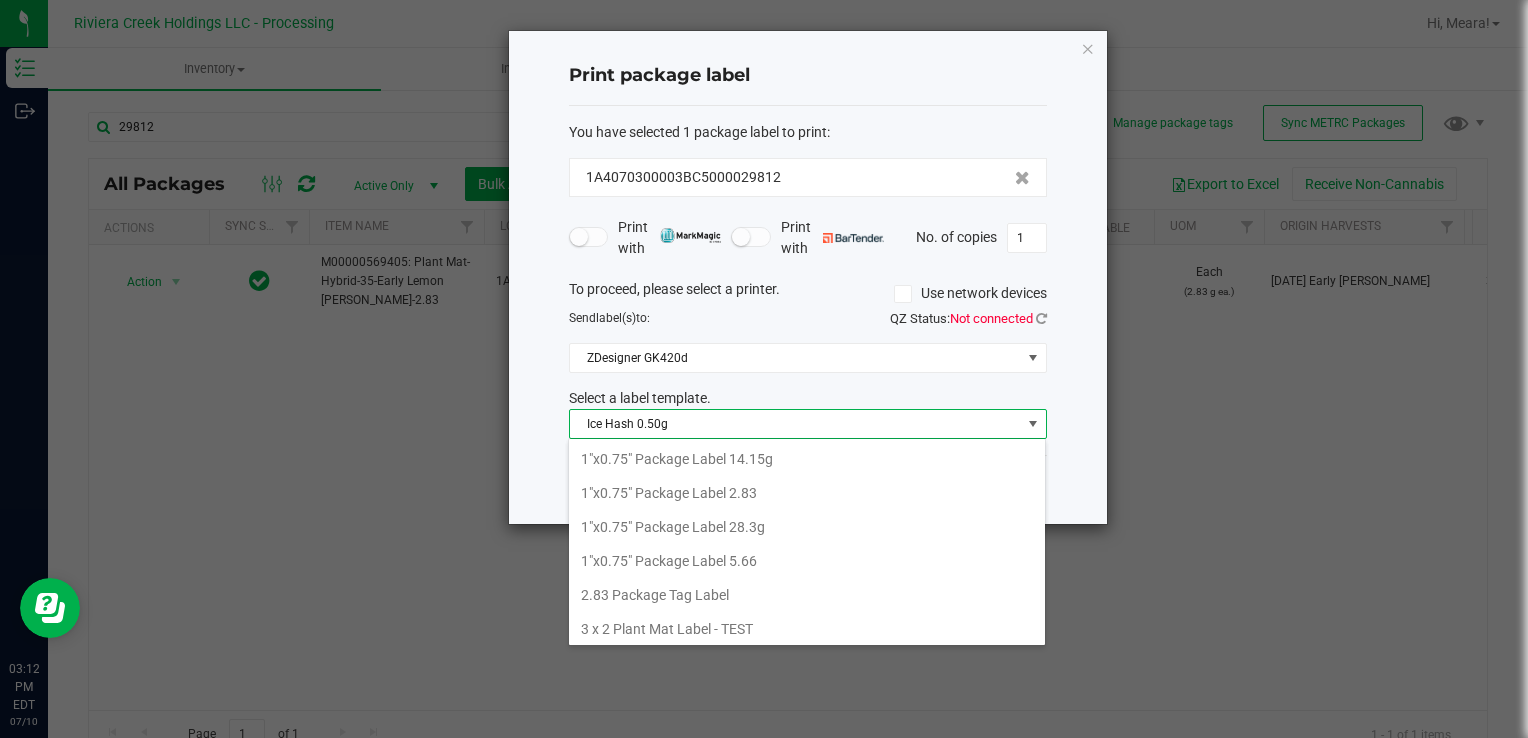 scroll, scrollTop: 506, scrollLeft: 0, axis: vertical 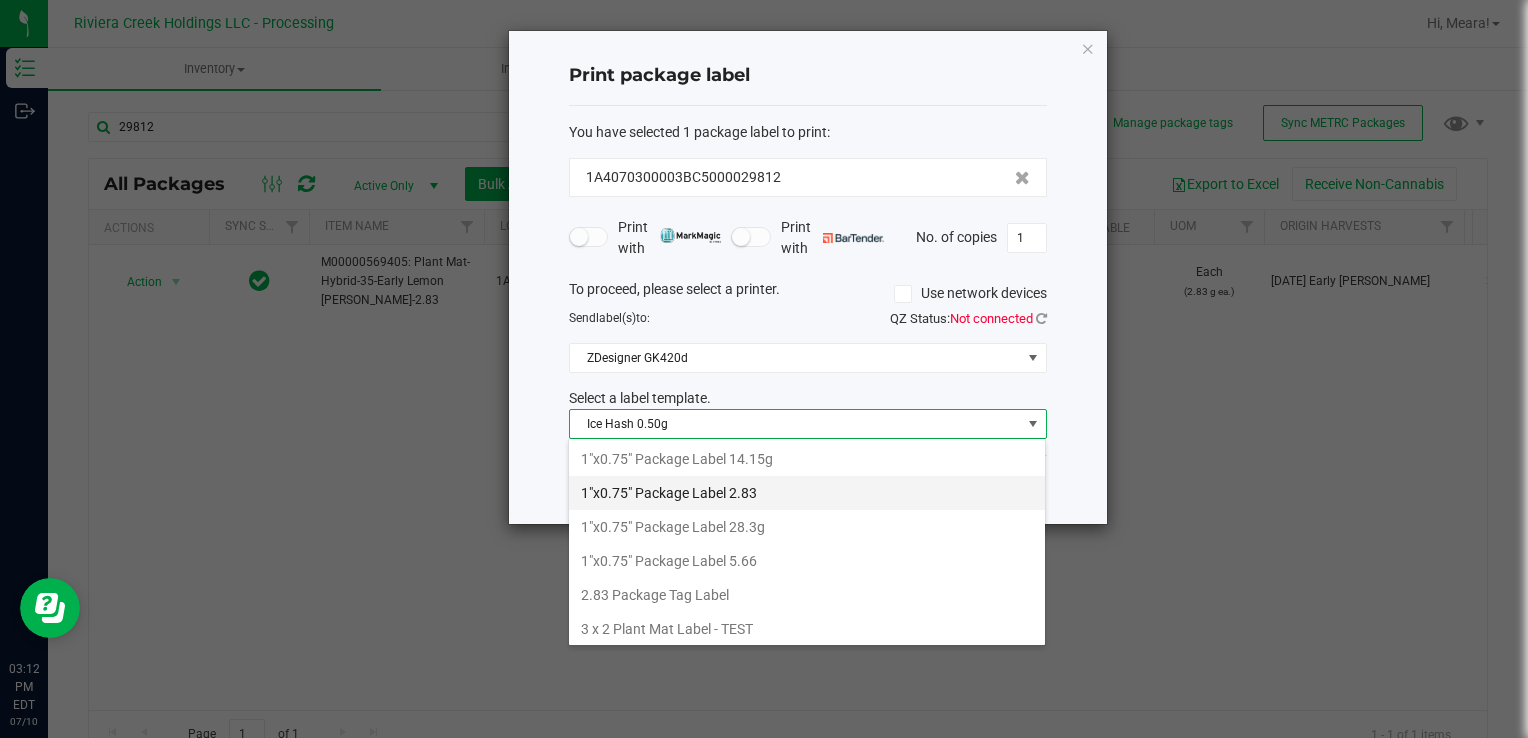 click on "1"x0.75" Package Label 2.83" at bounding box center [807, 493] 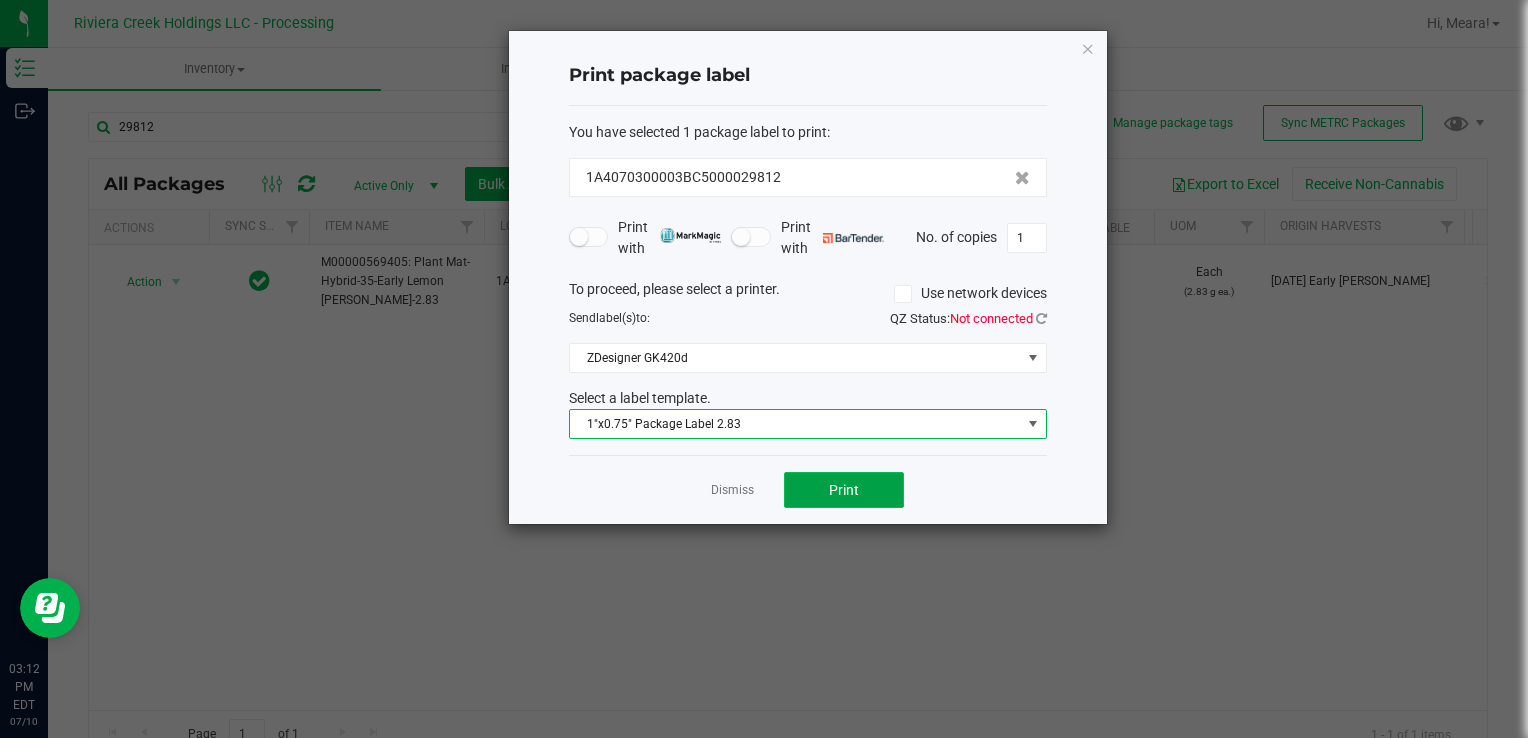click on "Print" 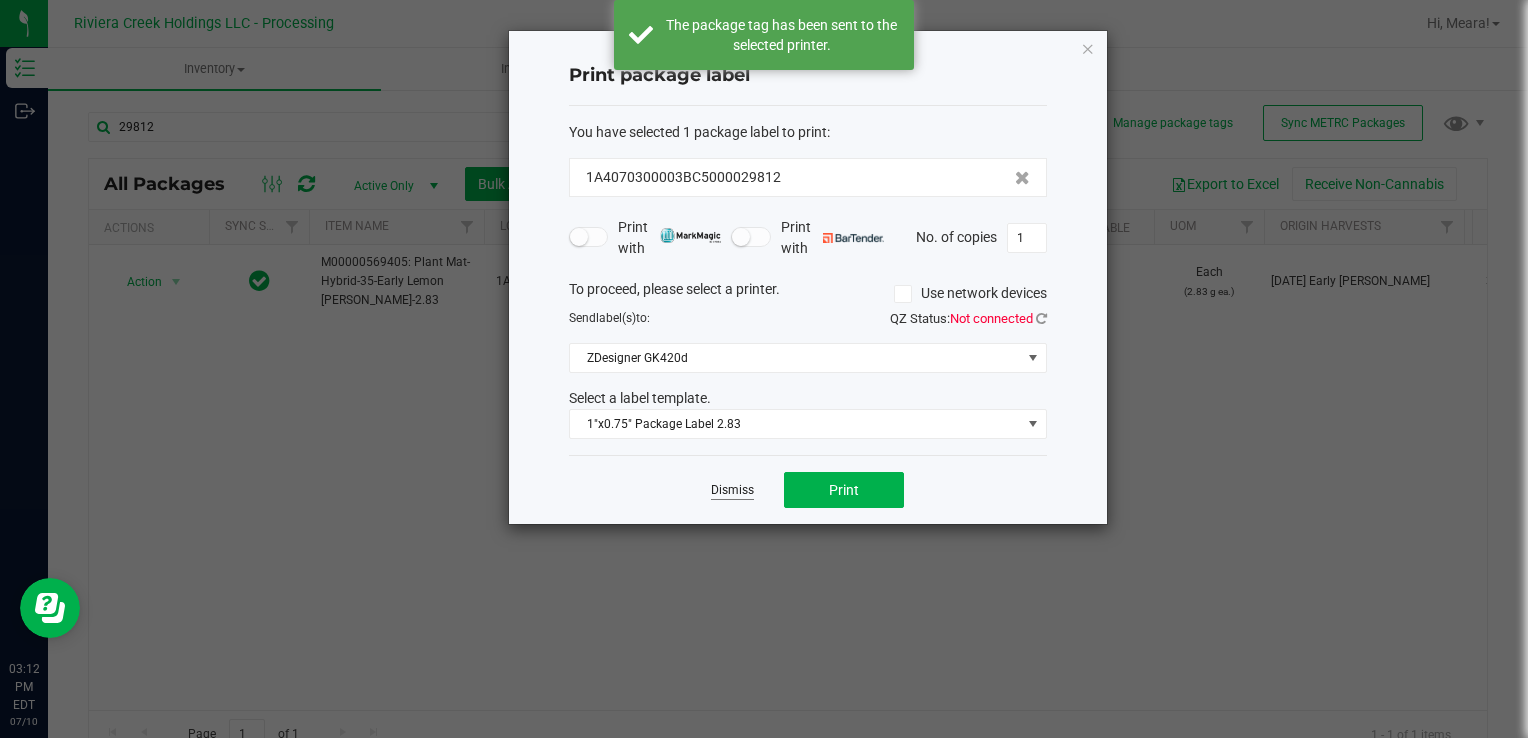 click on "Dismiss" 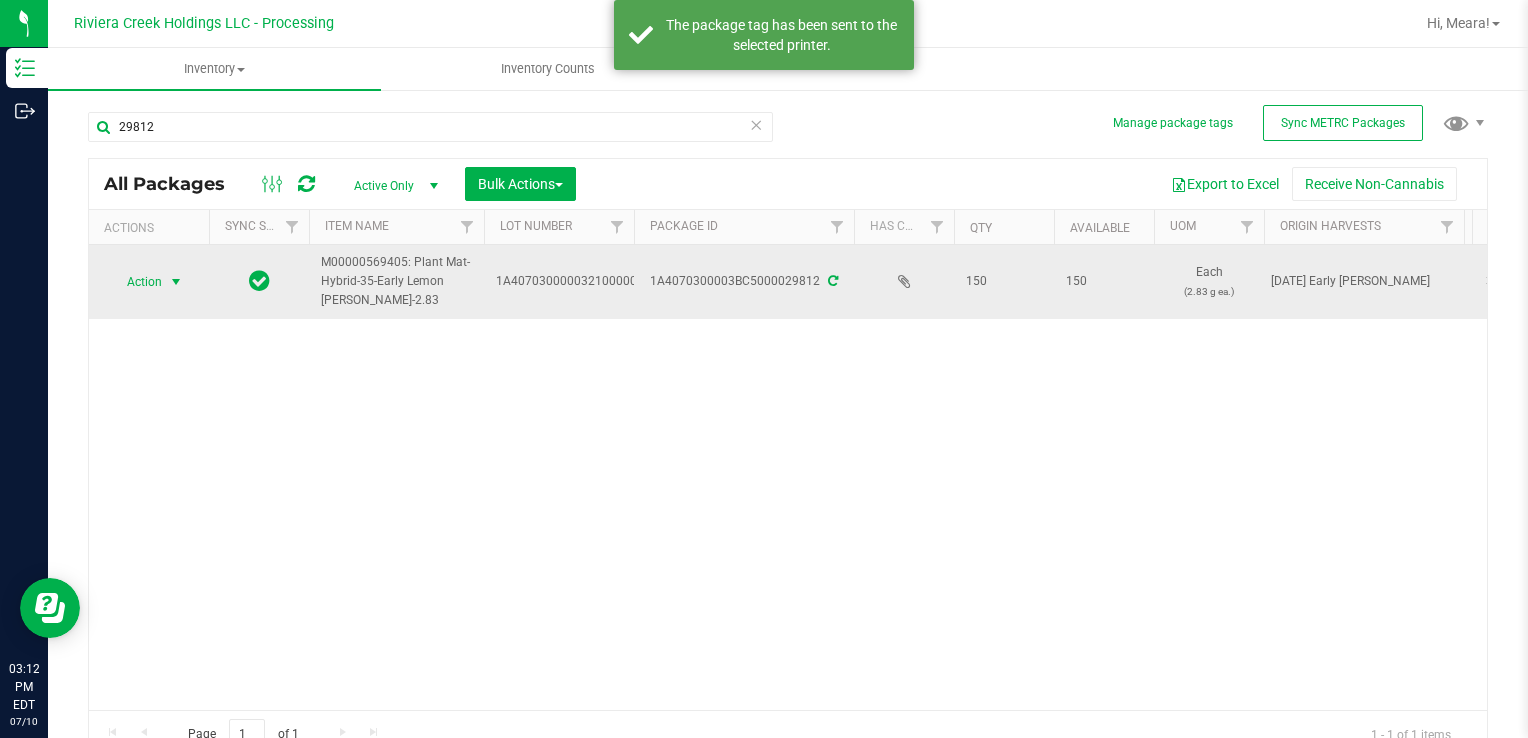 click at bounding box center [176, 282] 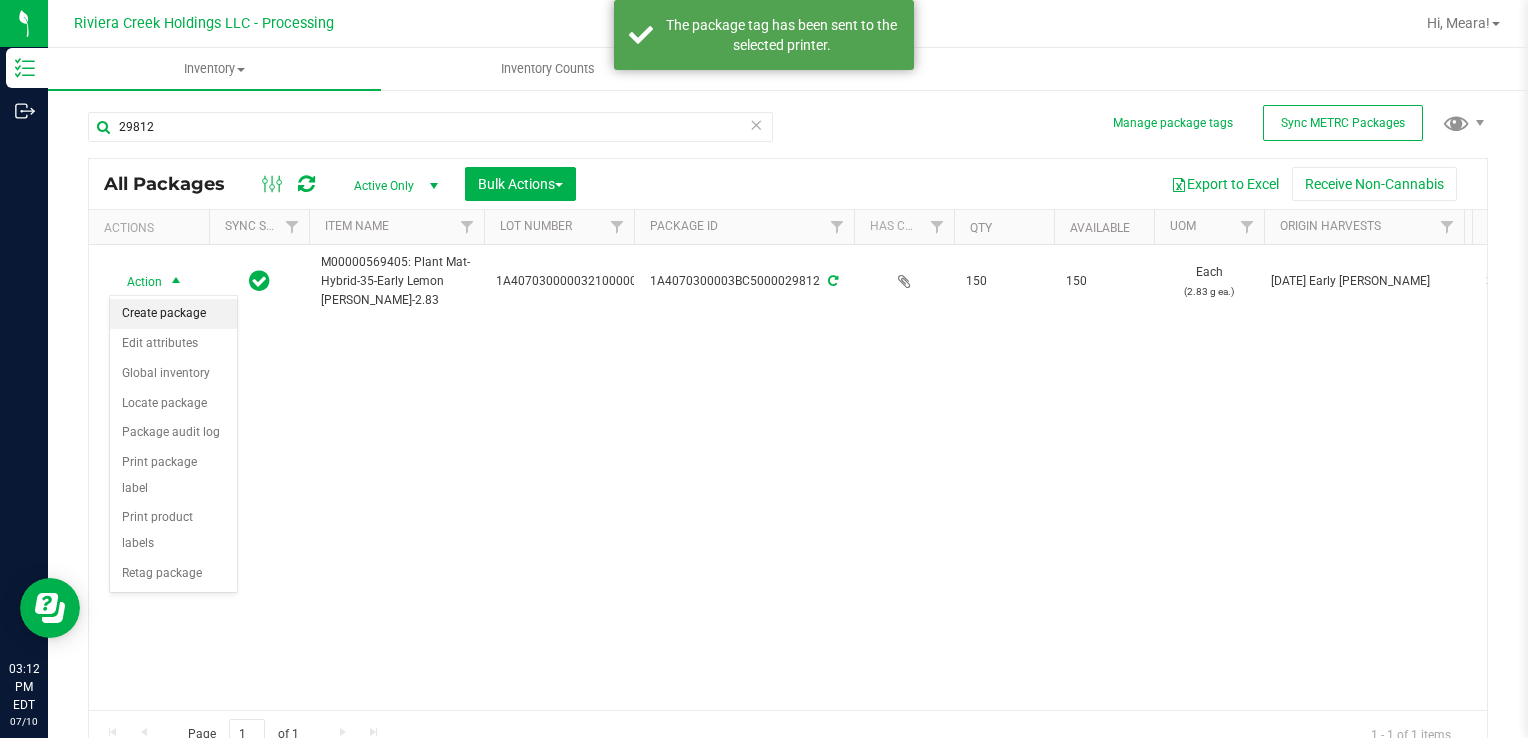 click on "Create package" at bounding box center (173, 314) 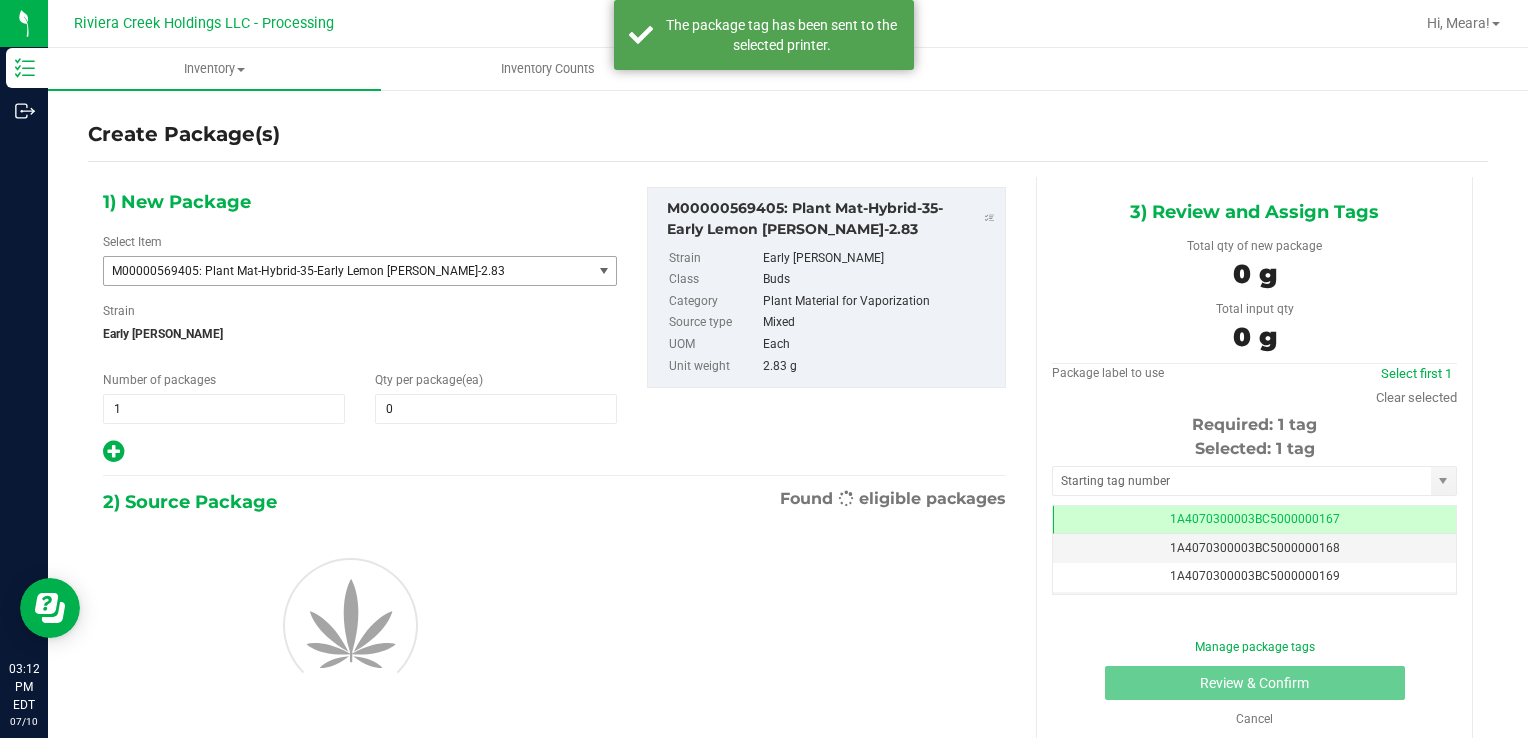 scroll, scrollTop: 0, scrollLeft: 0, axis: both 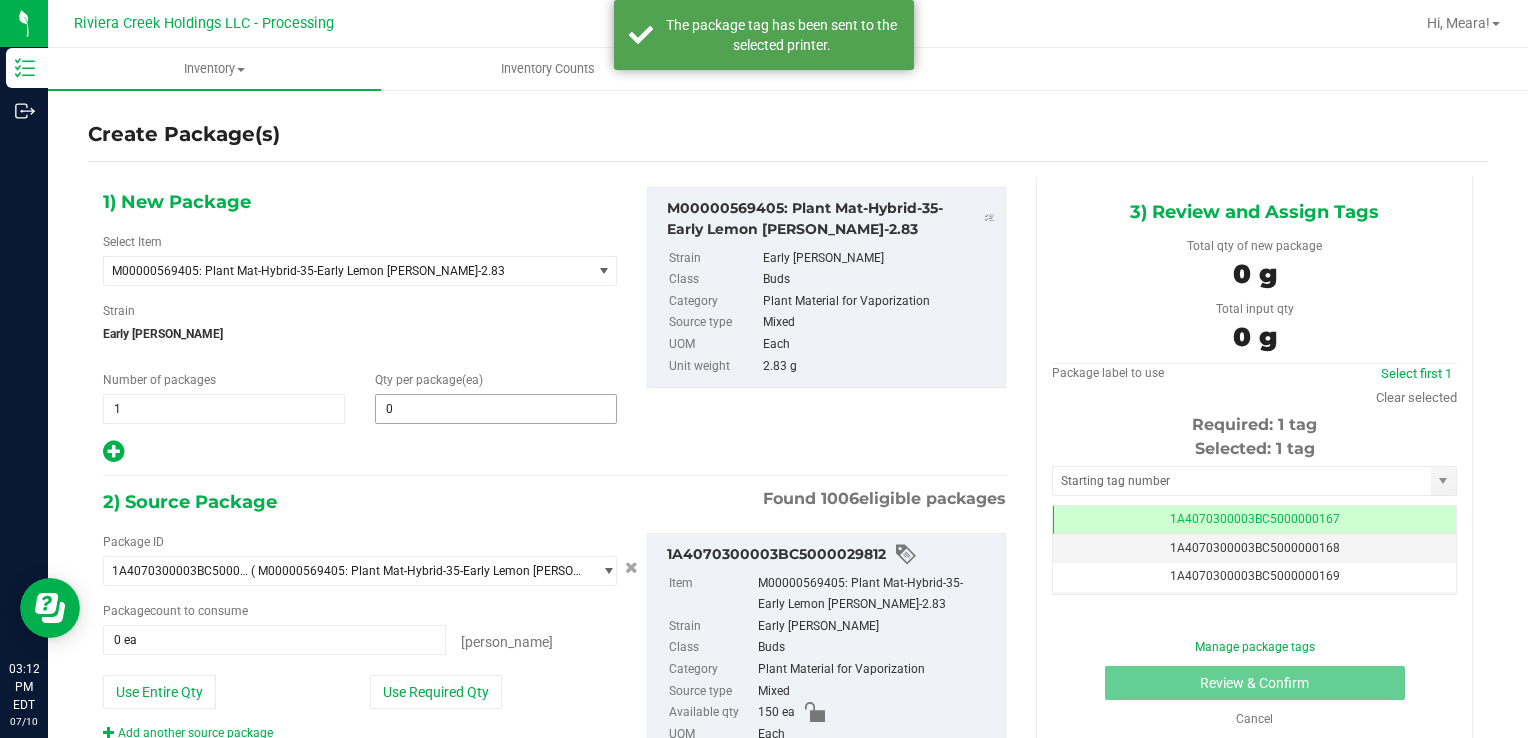 type 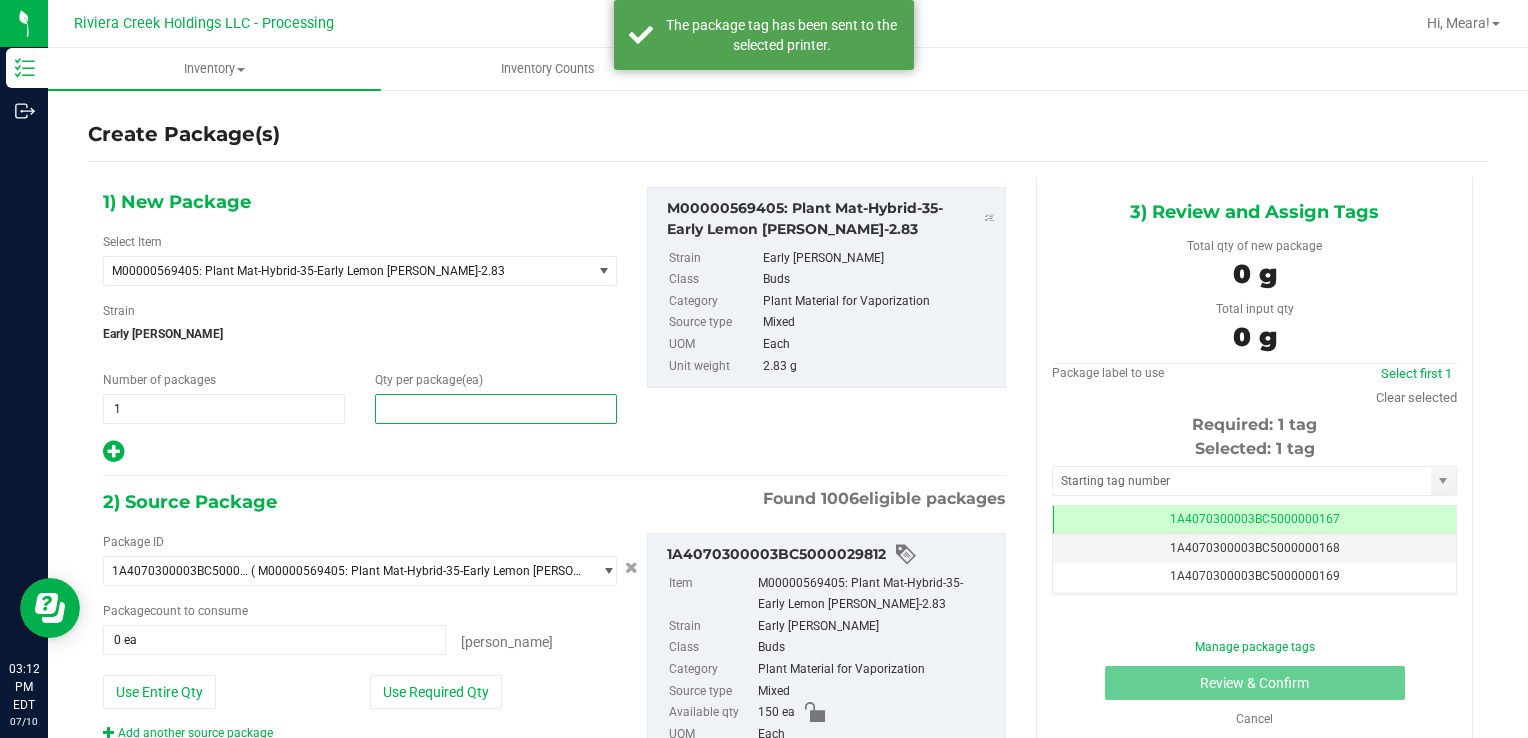 click at bounding box center (496, 409) 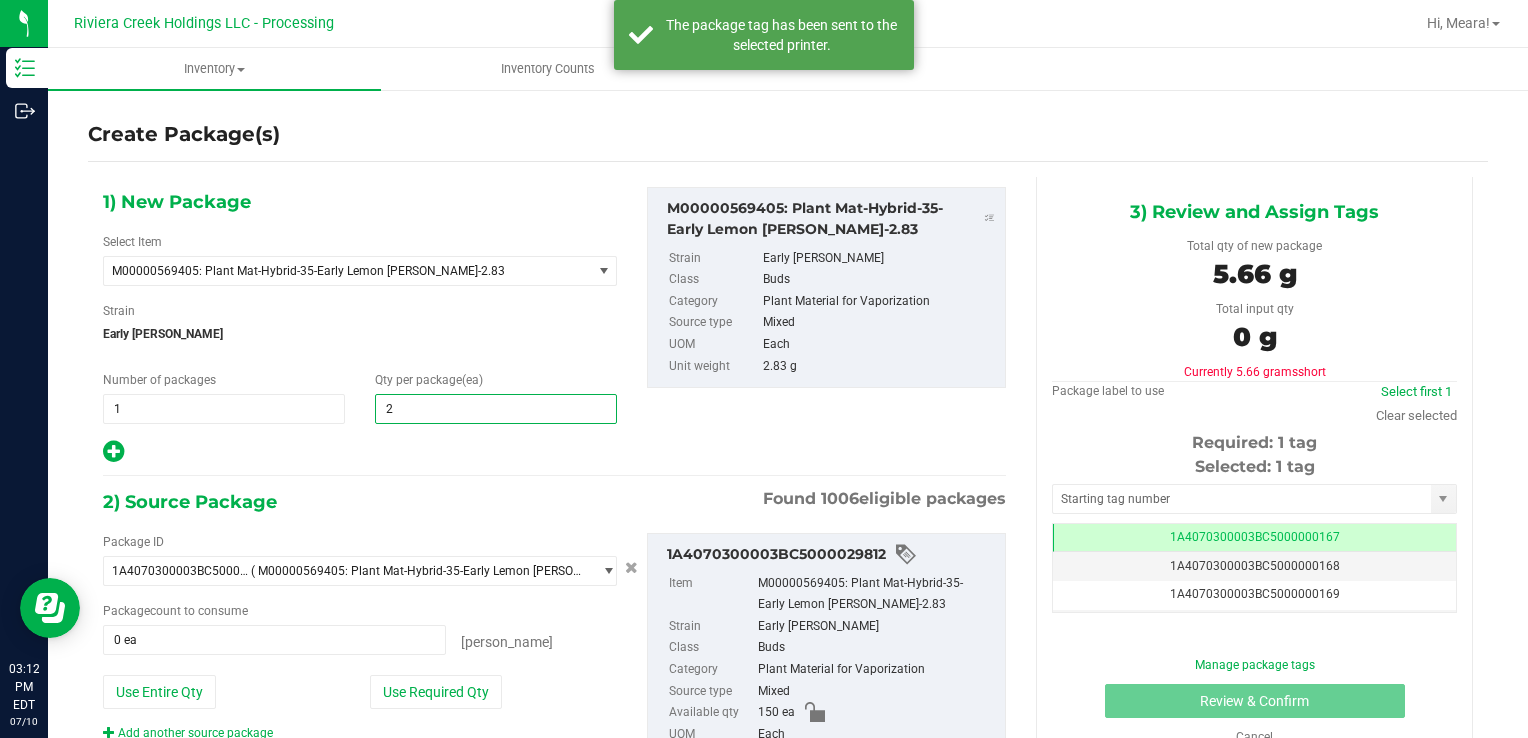 type on "20" 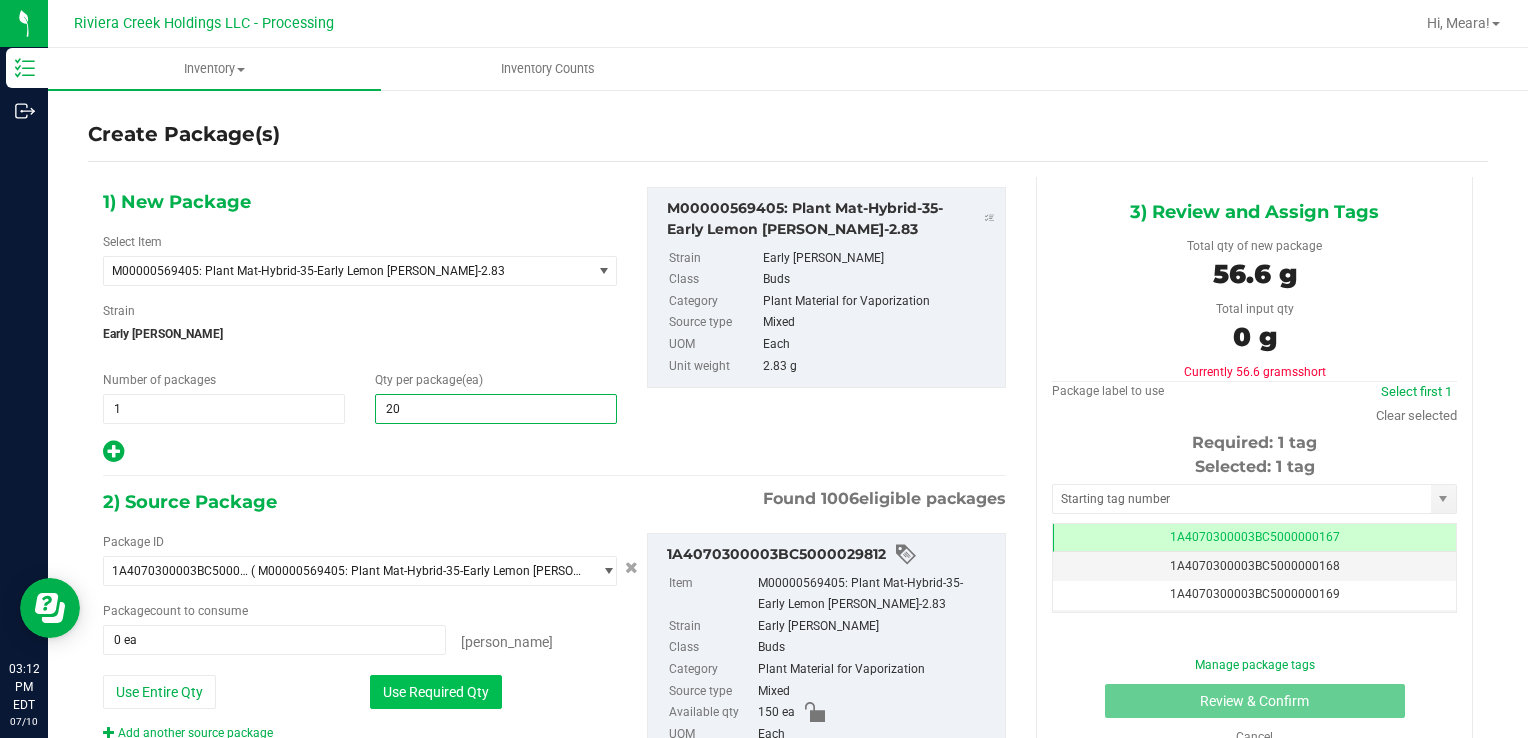 type on "20" 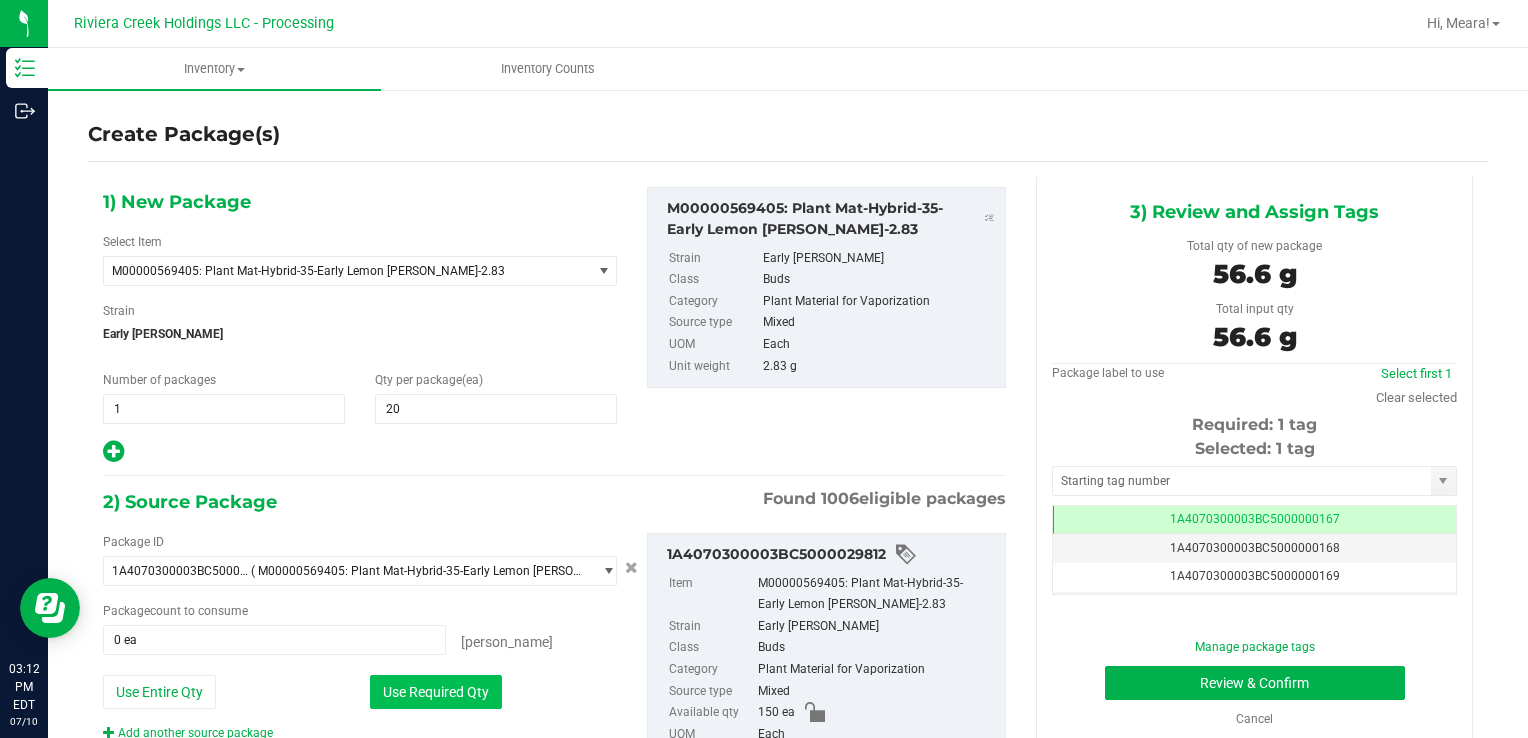 type on "20 ea" 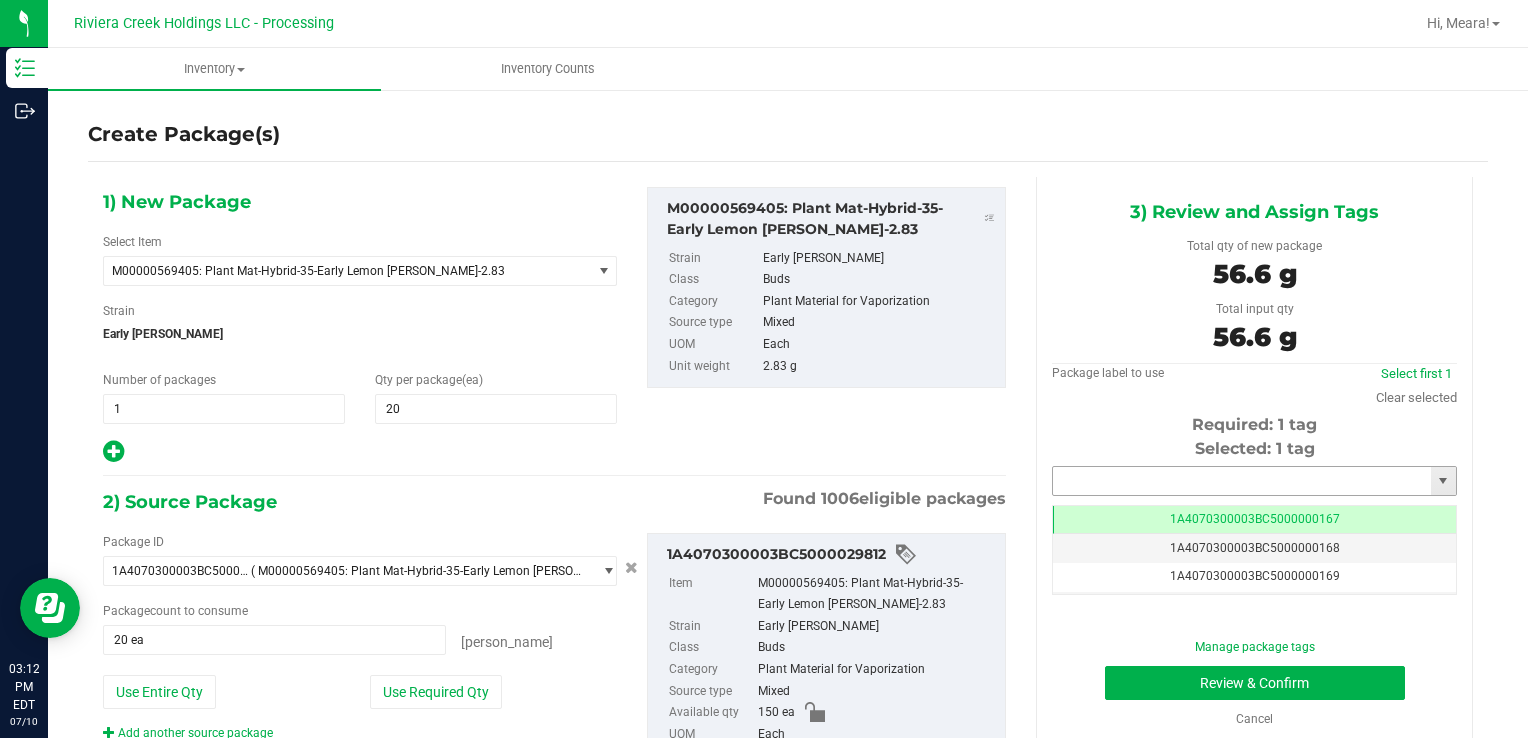 click at bounding box center [1242, 481] 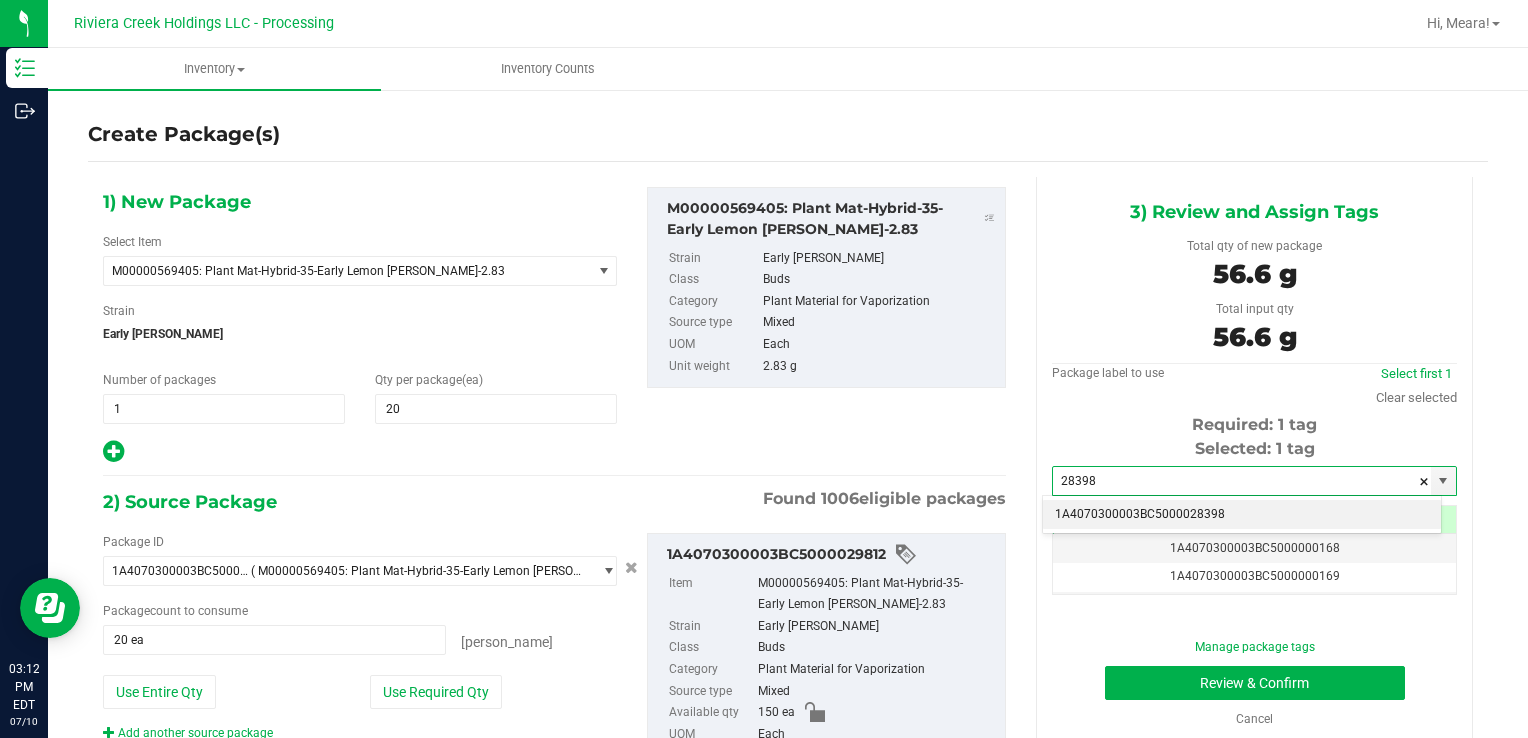 click on "1A4070300003BC5000028398" at bounding box center (1242, 515) 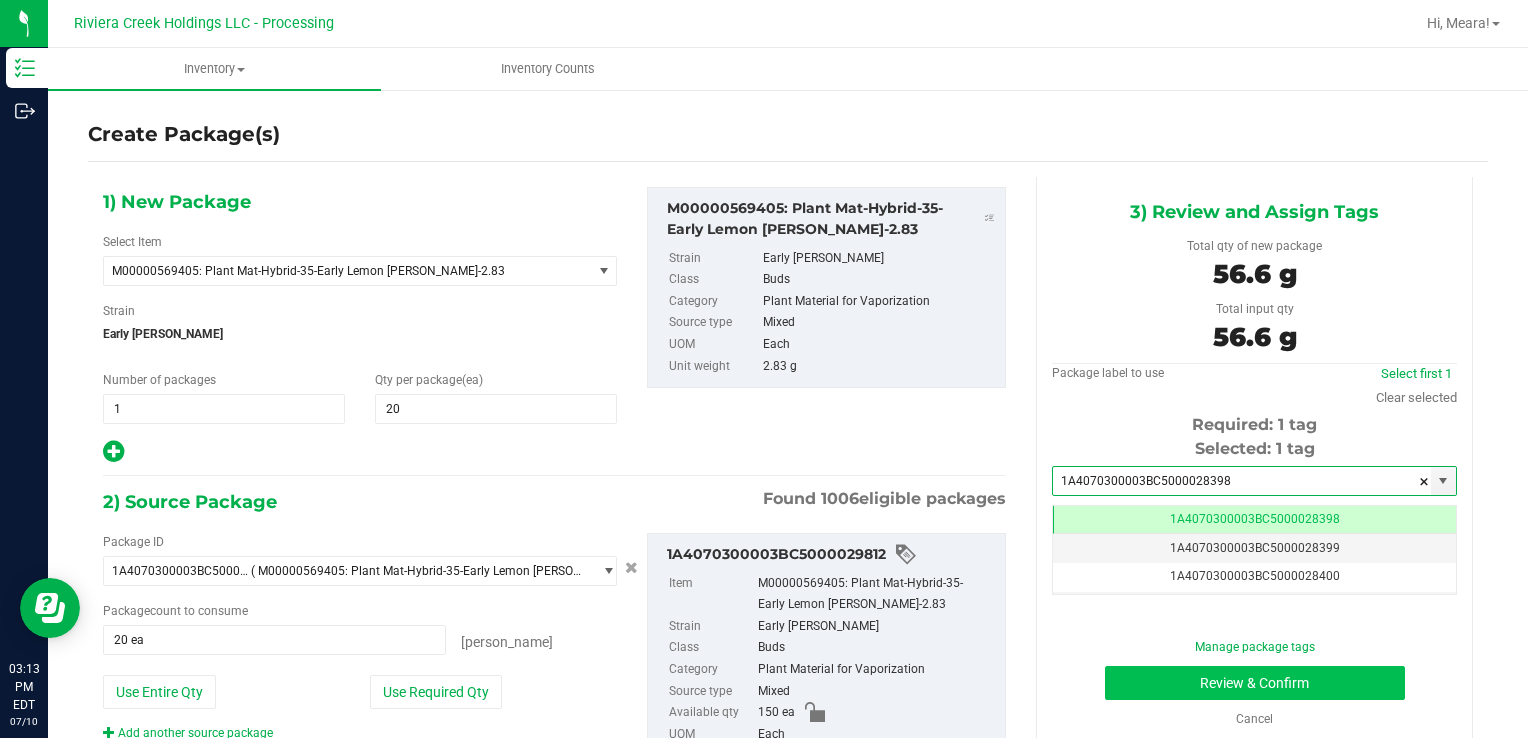 type on "1A4070300003BC5000028398" 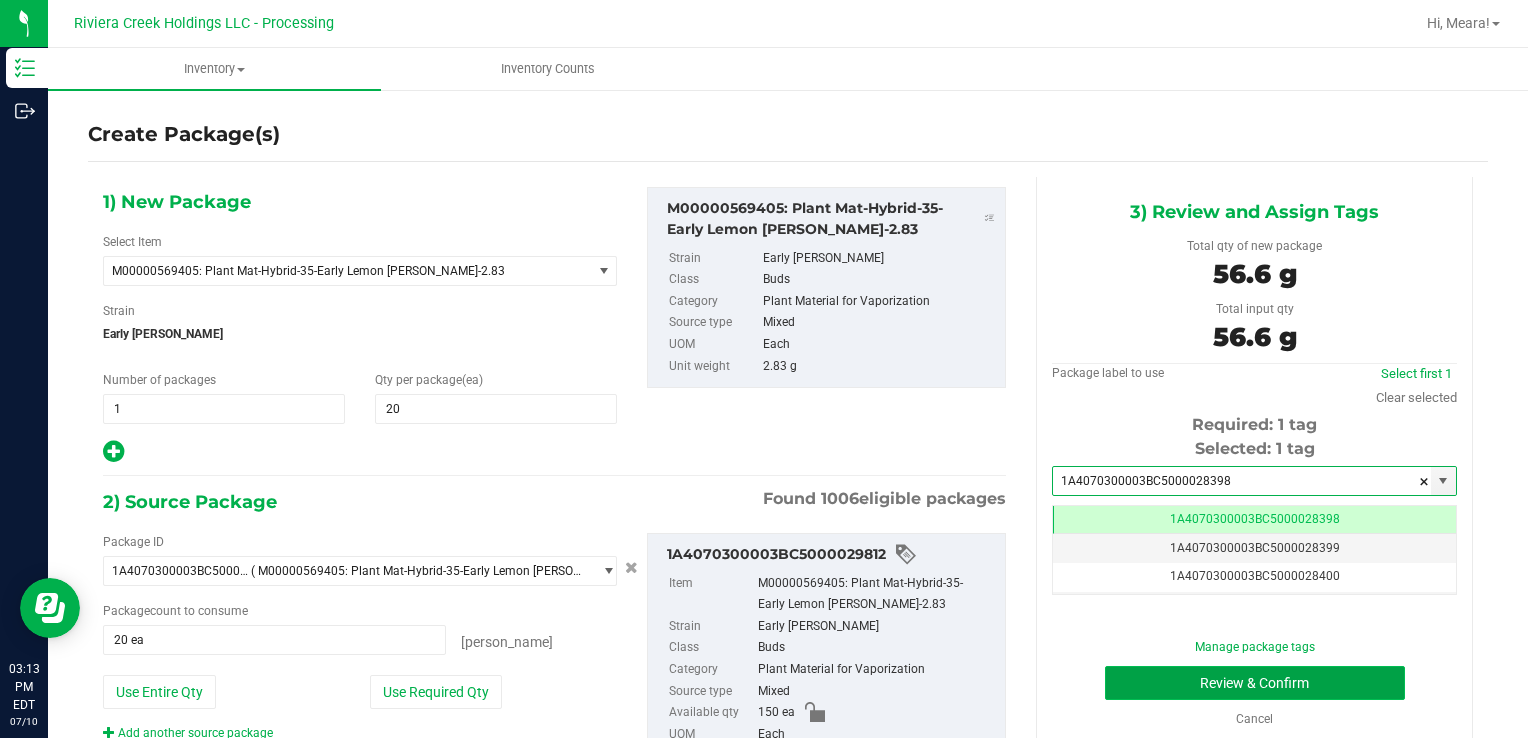 click on "Review & Confirm" at bounding box center (1255, 683) 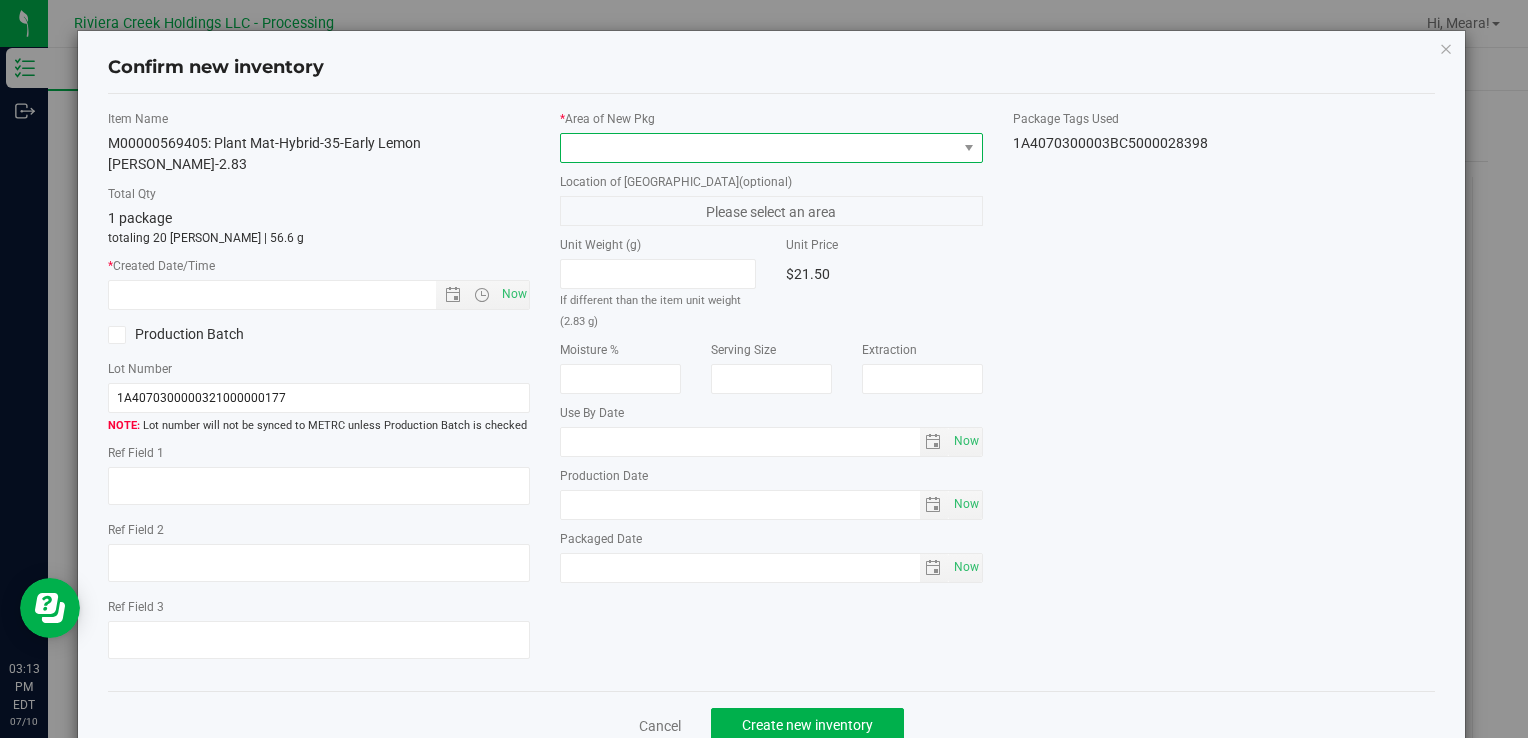 click at bounding box center [758, 148] 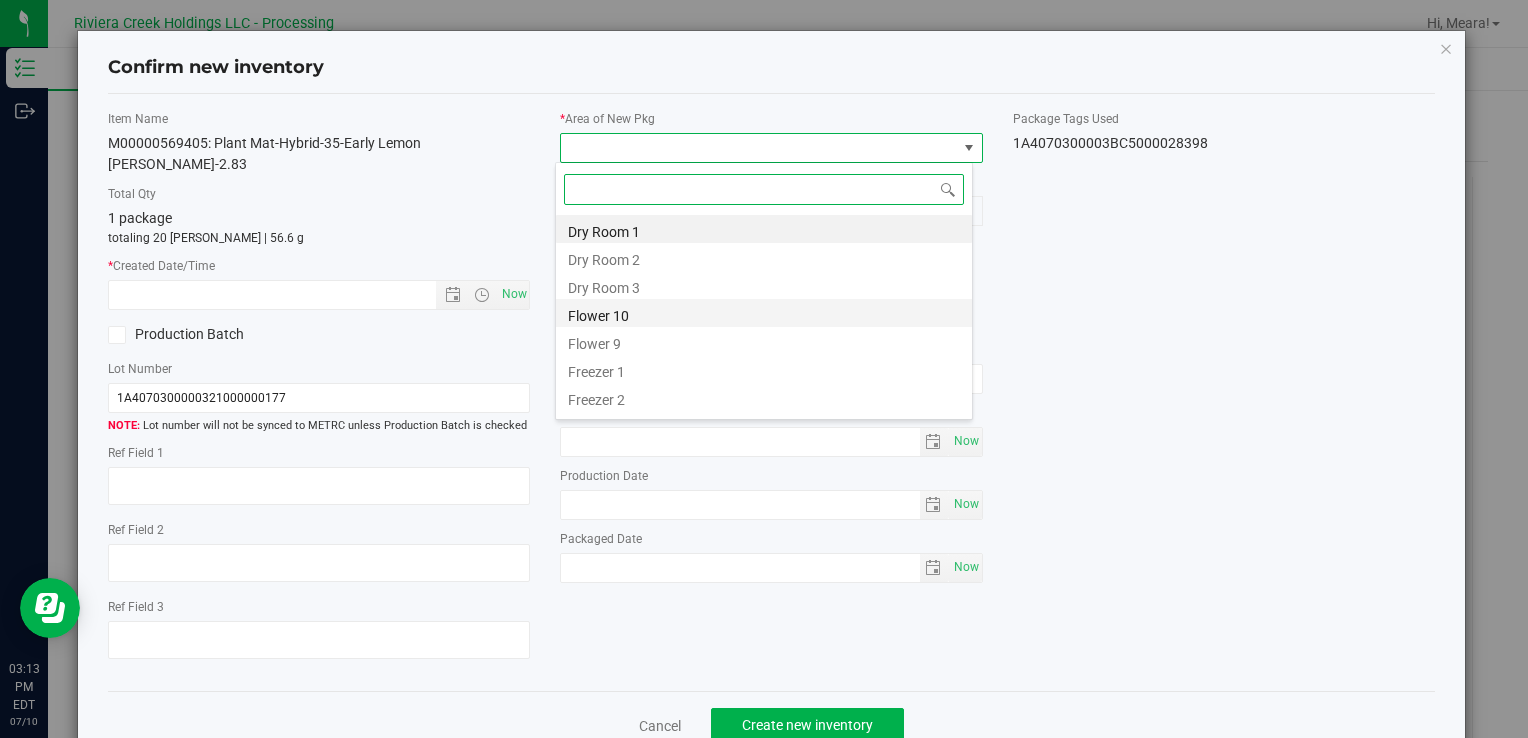 click on "Flower 10" at bounding box center (764, 313) 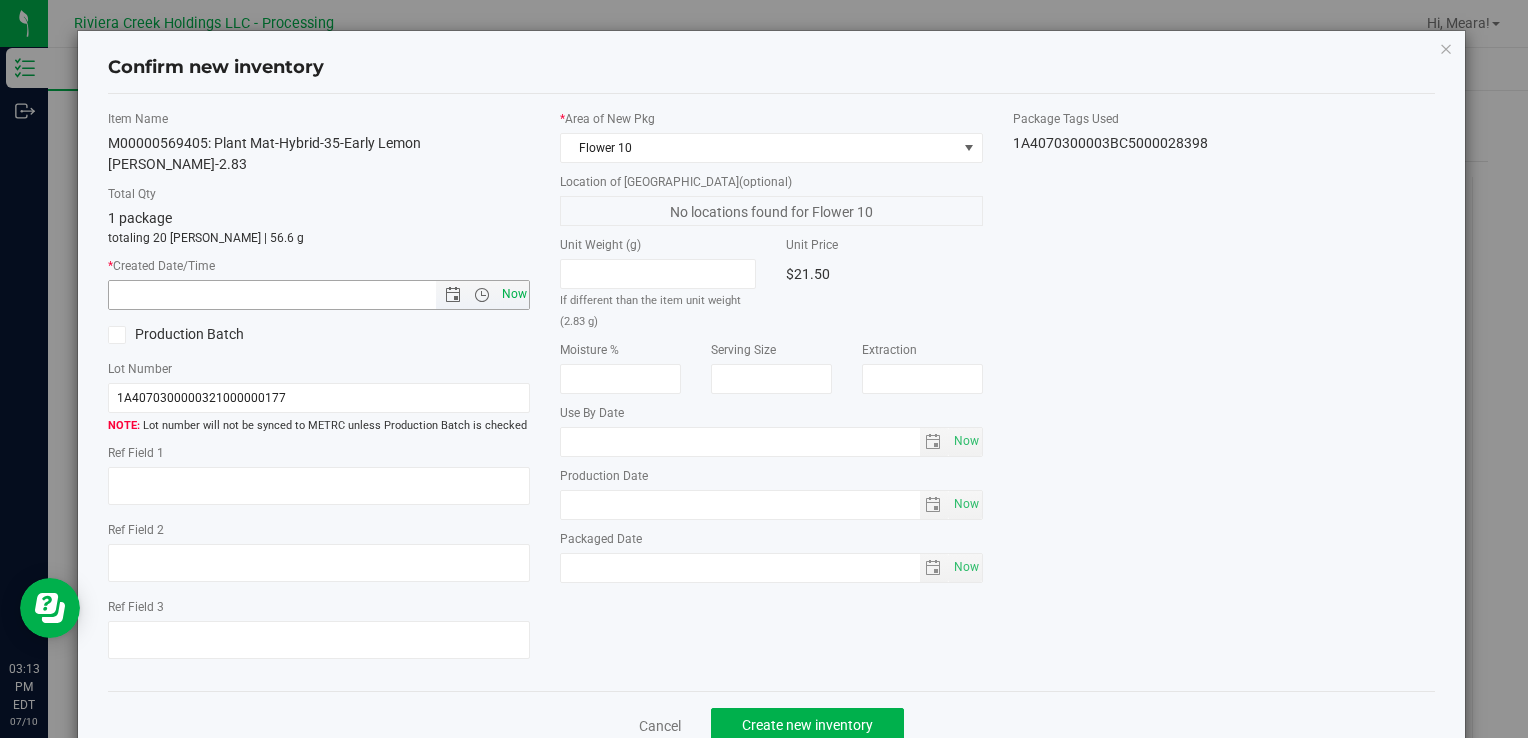 click on "Now" at bounding box center (514, 294) 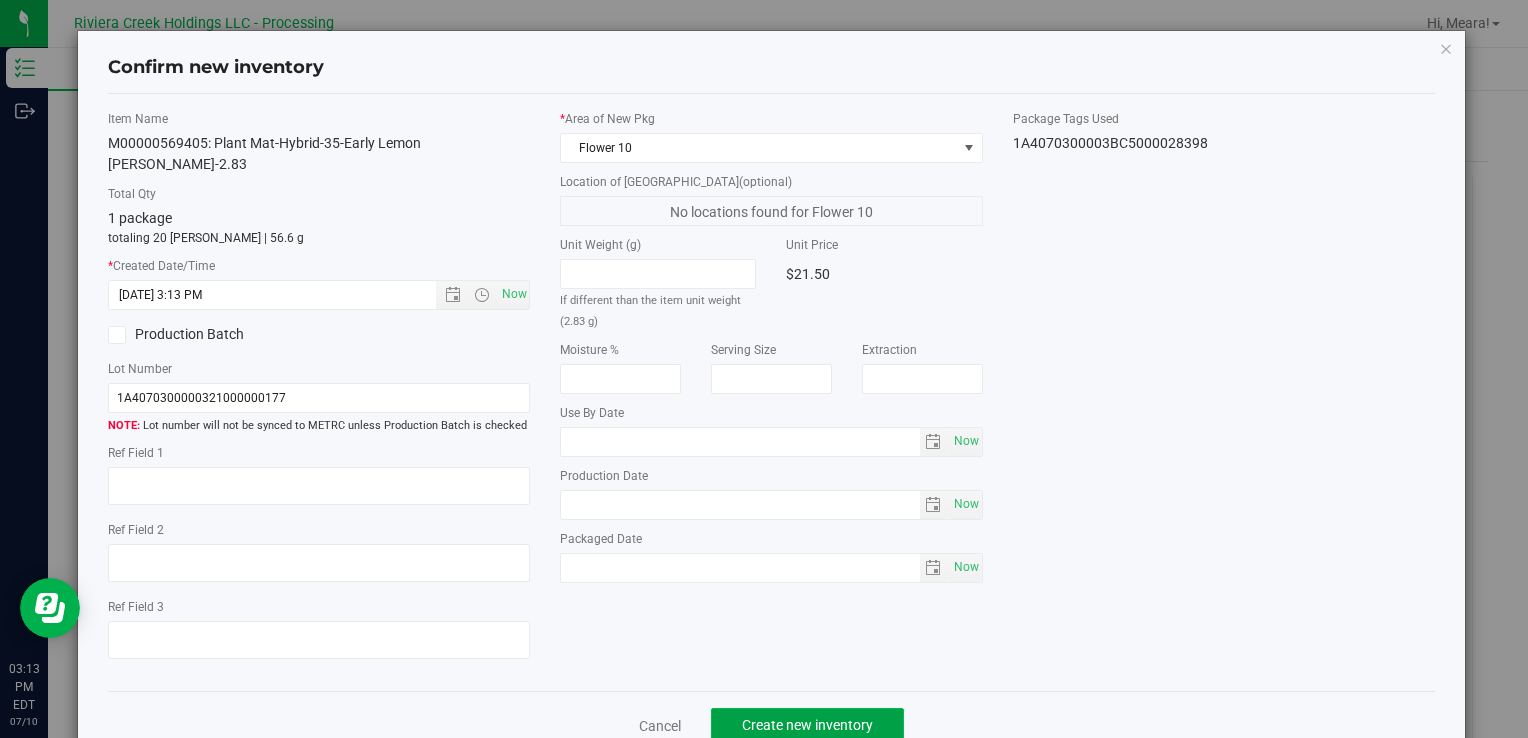click on "Create new inventory" 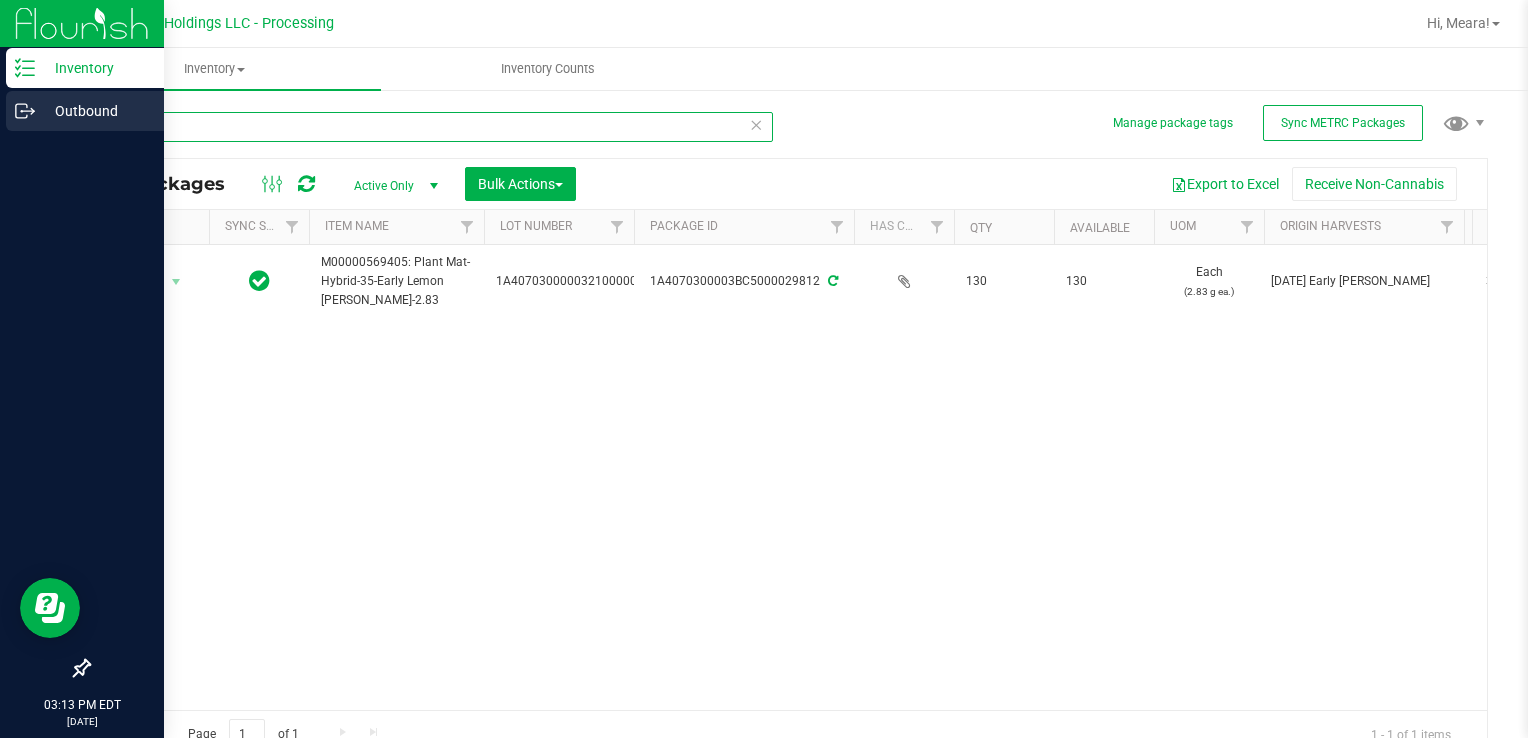 drag, startPoint x: 188, startPoint y: 129, endPoint x: 5, endPoint y: 133, distance: 183.04372 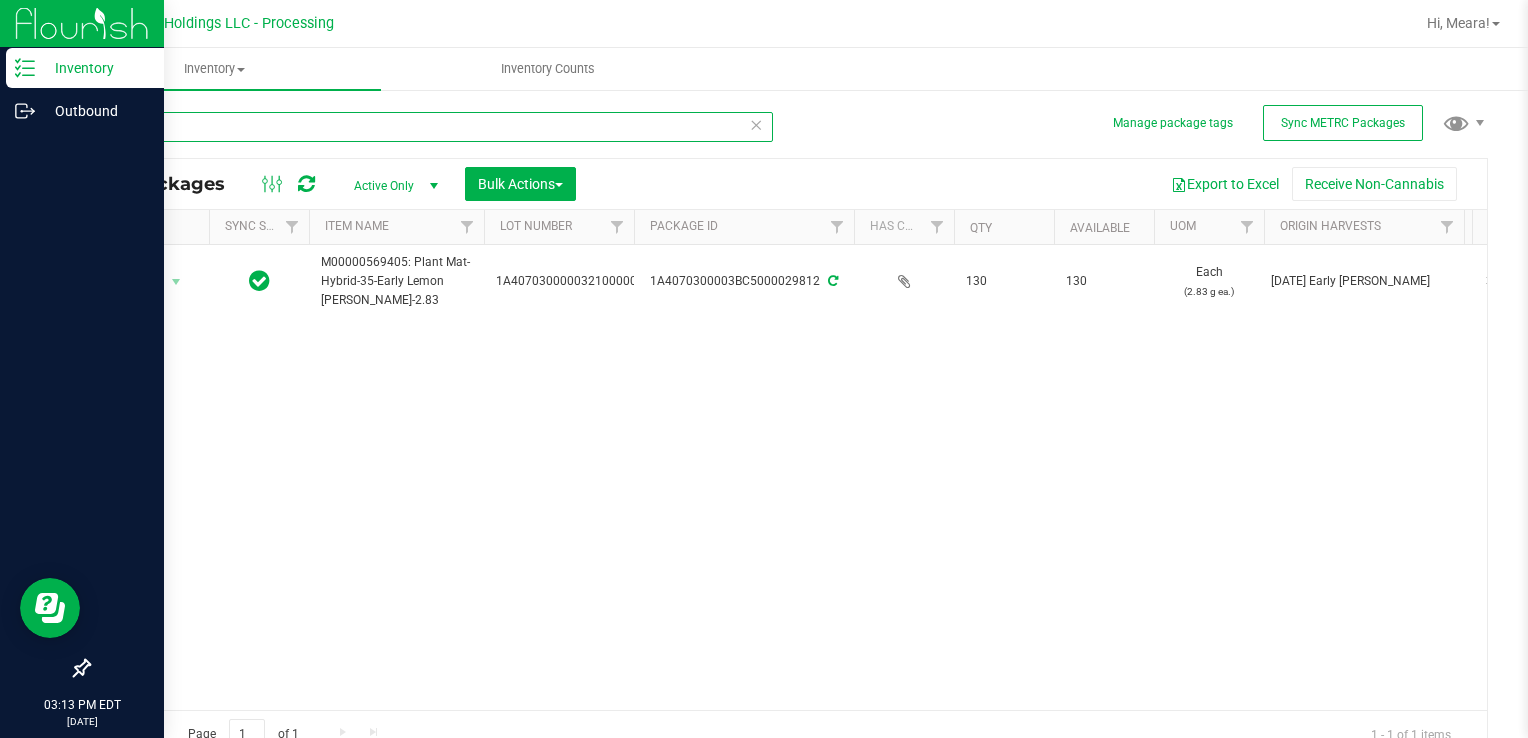 type on "29839" 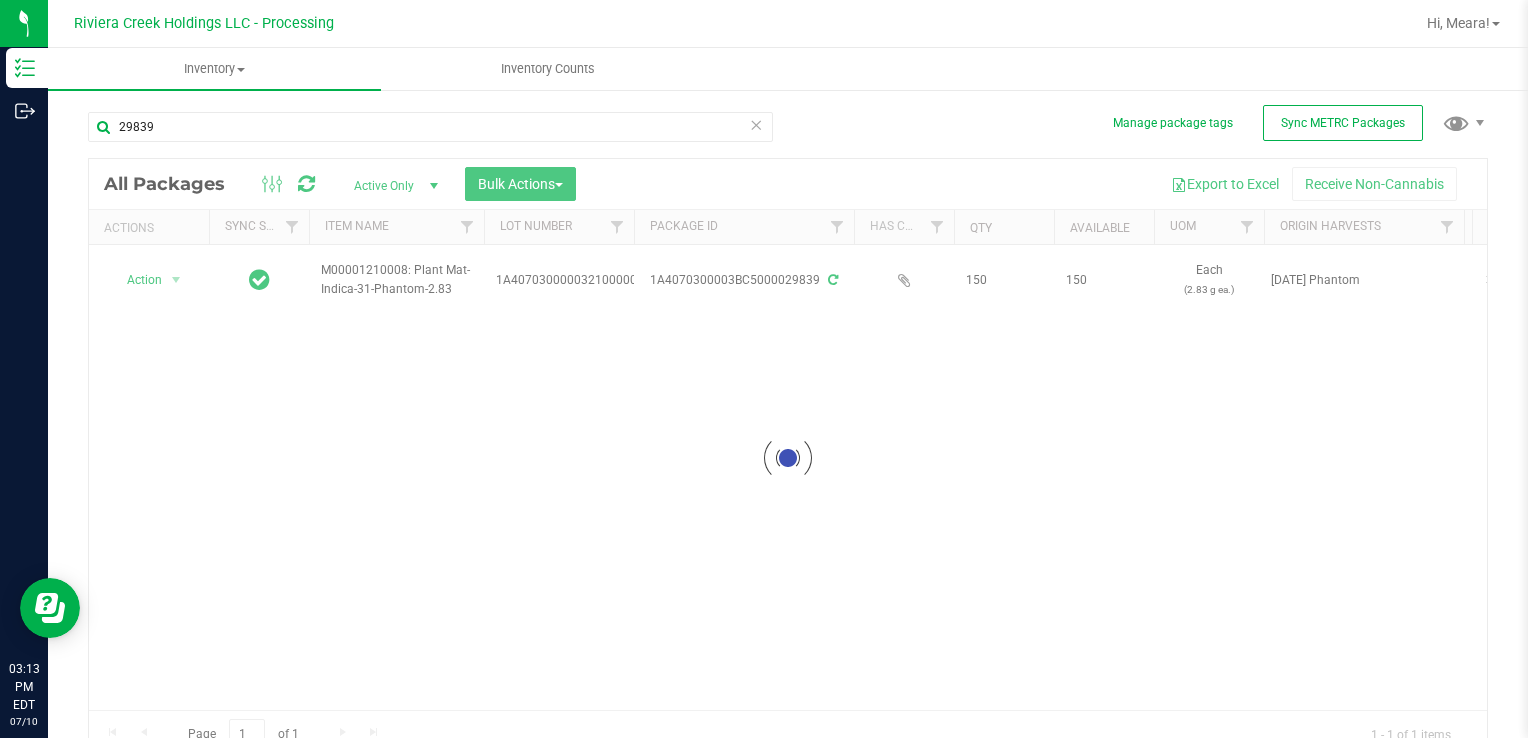 click at bounding box center (788, 458) 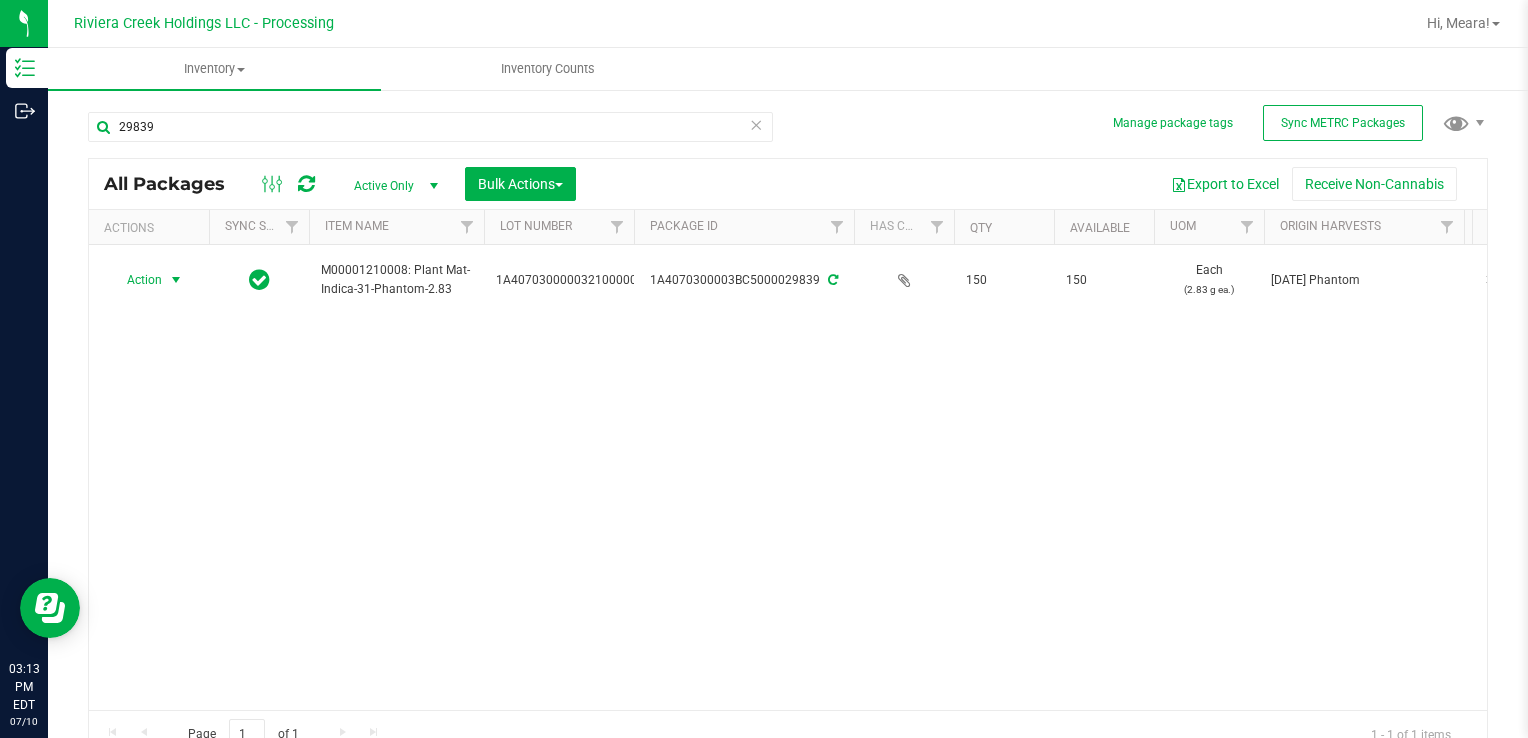 click on "Action" at bounding box center [136, 280] 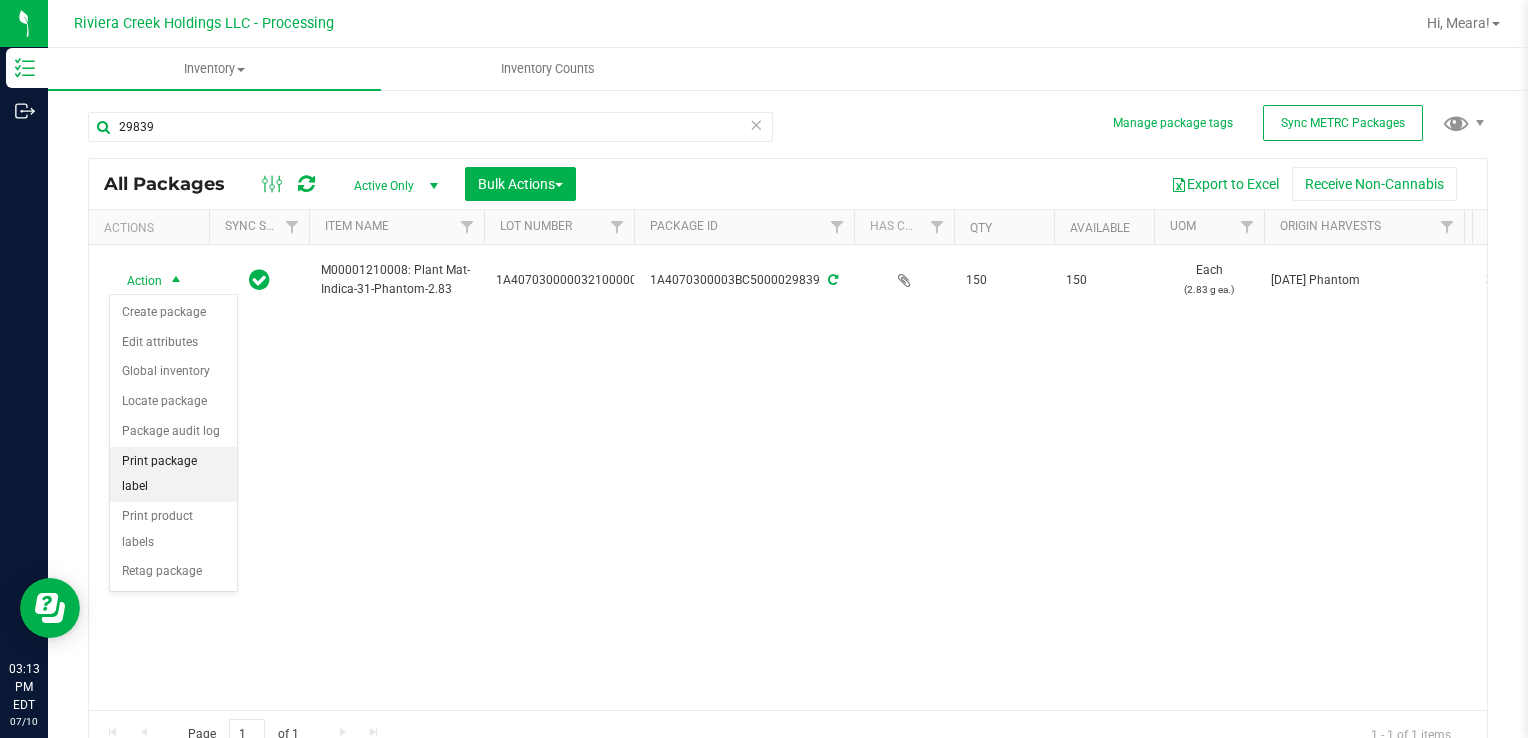 click on "Print package label" at bounding box center (173, 474) 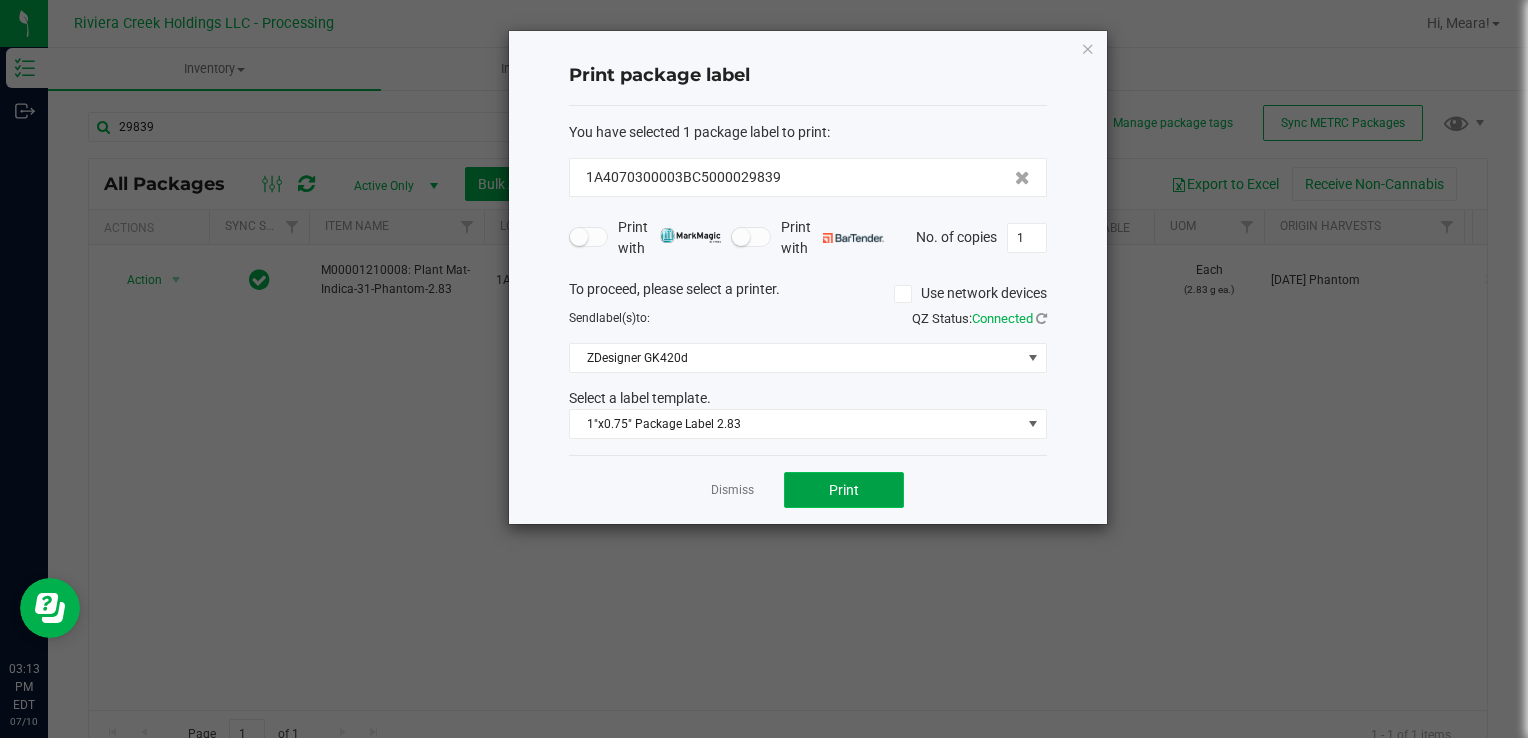 click on "Print" 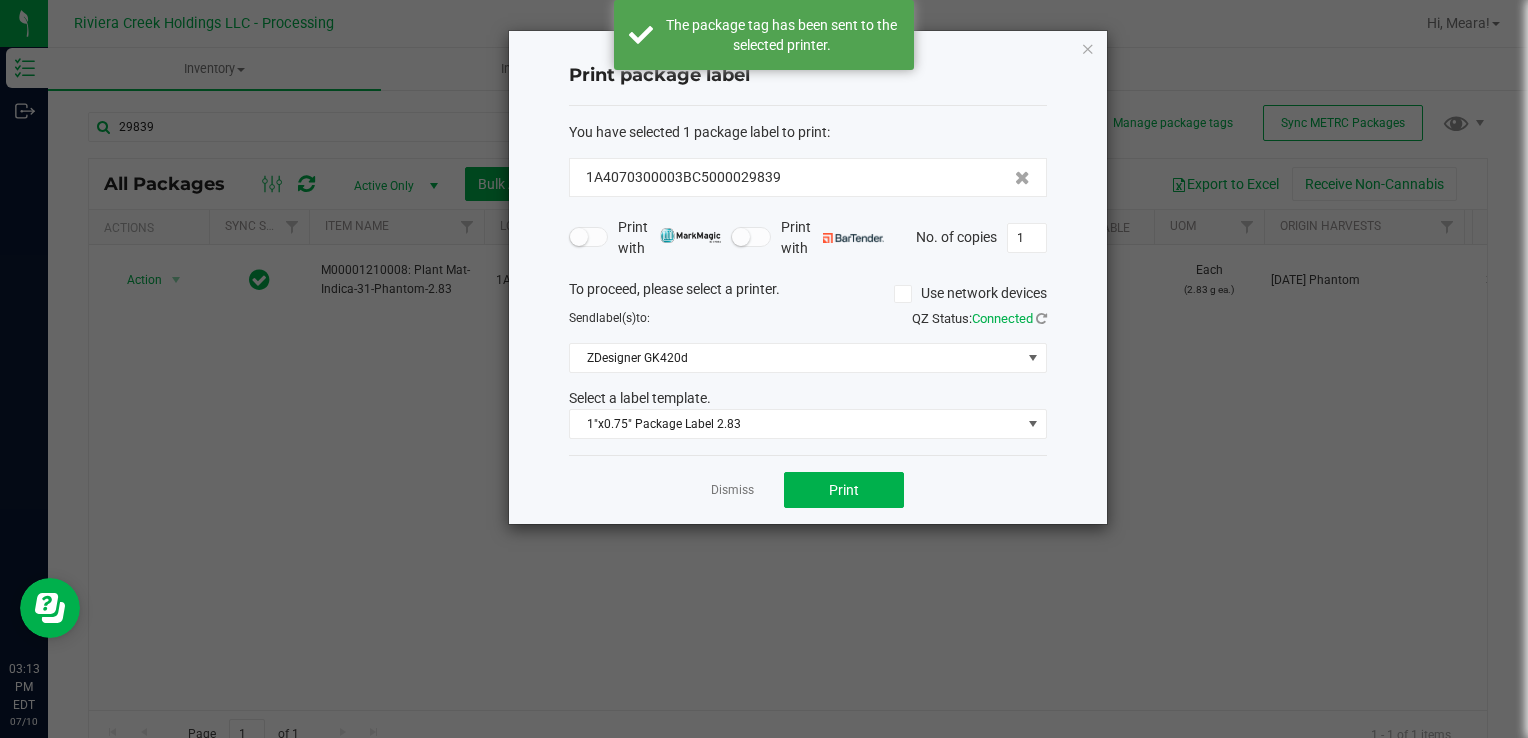 click on "Dismiss" 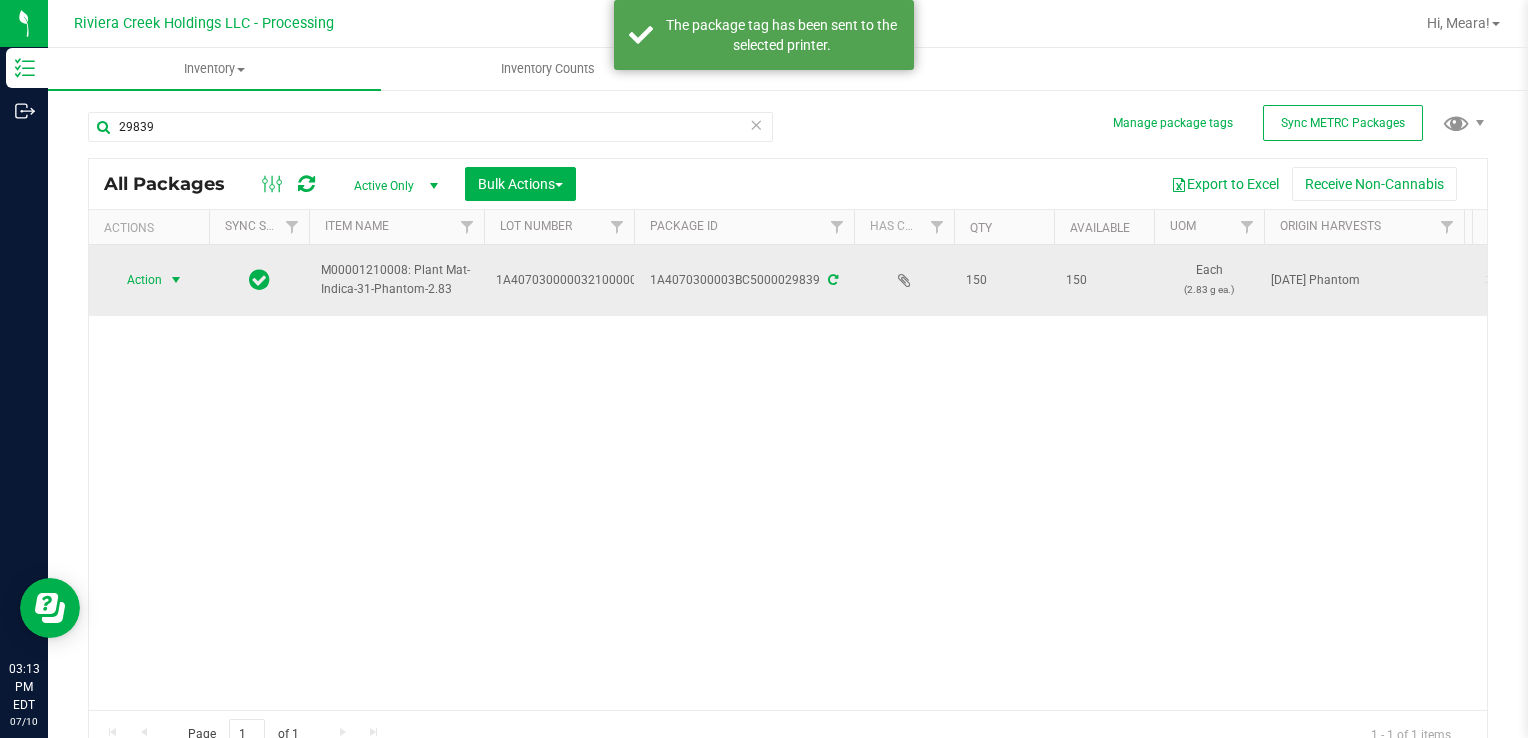 drag, startPoint x: 170, startPoint y: 265, endPoint x: 166, endPoint y: 275, distance: 10.770329 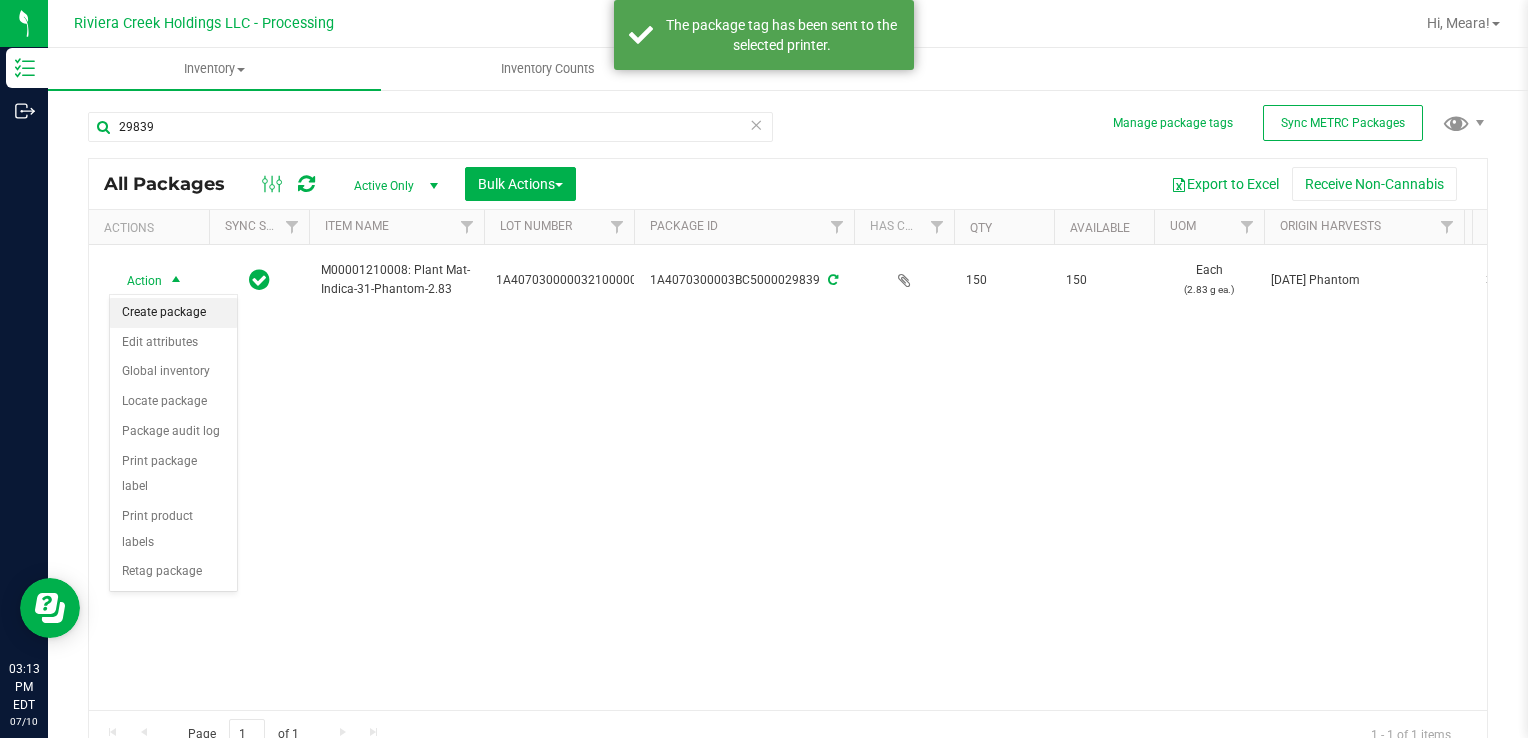 click on "Create package" at bounding box center [173, 313] 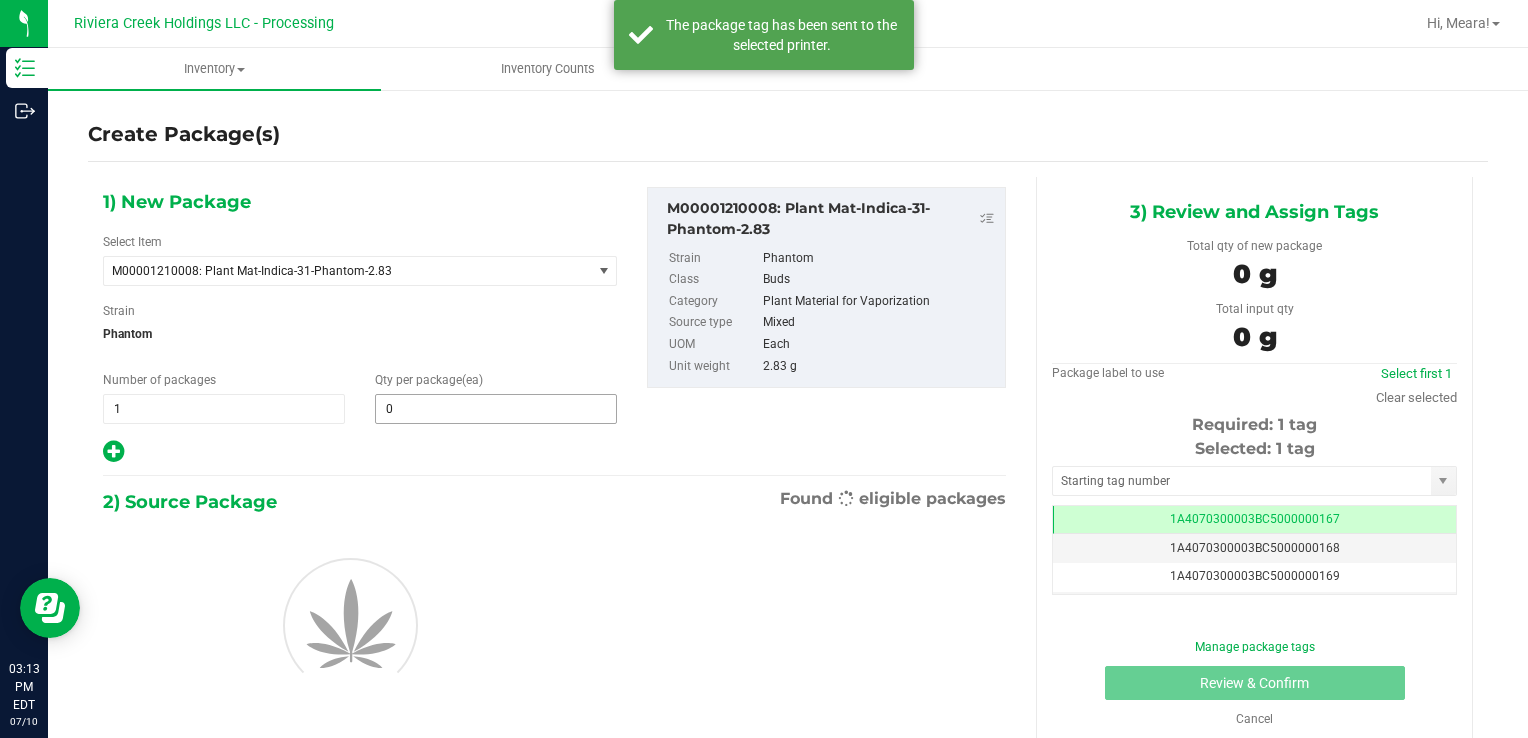 type 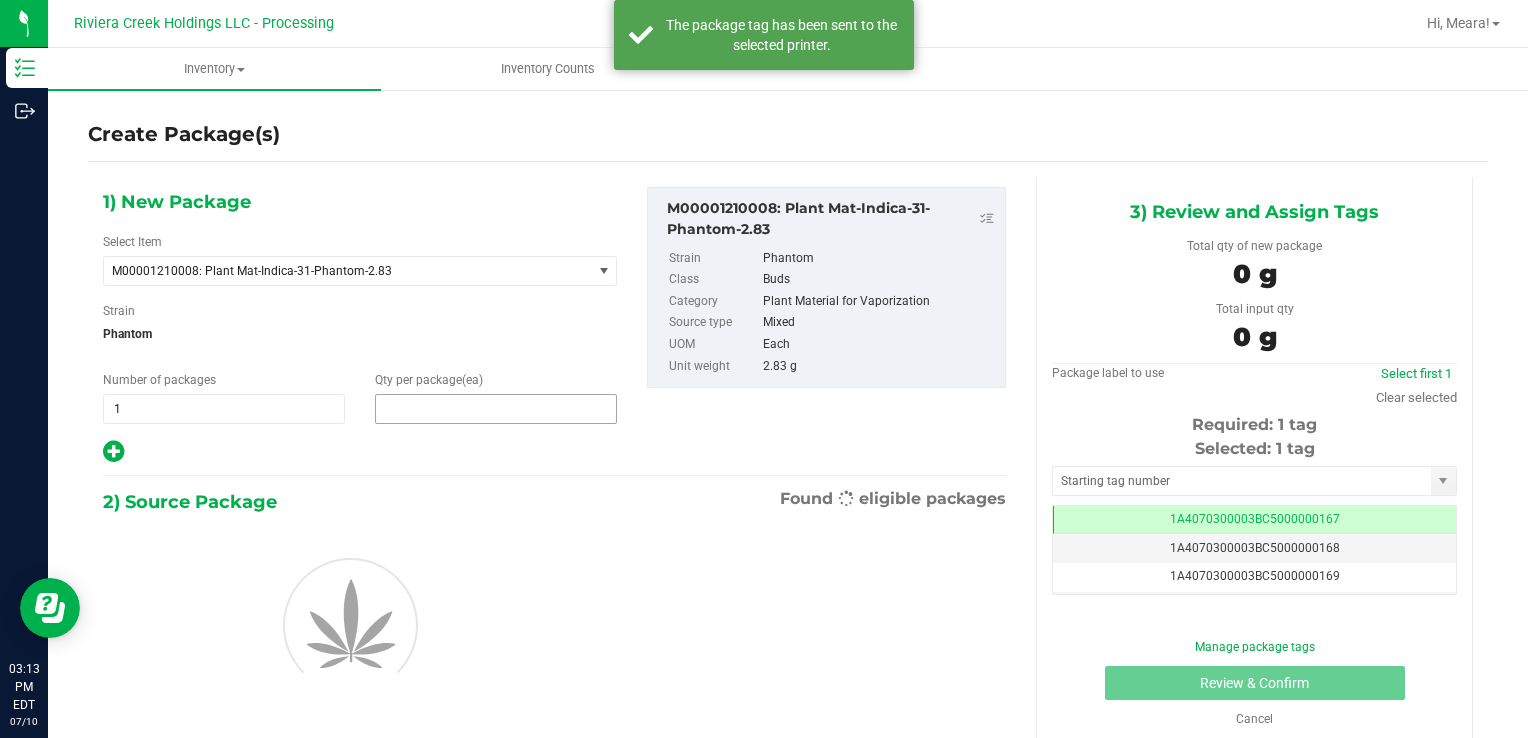 click at bounding box center [496, 409] 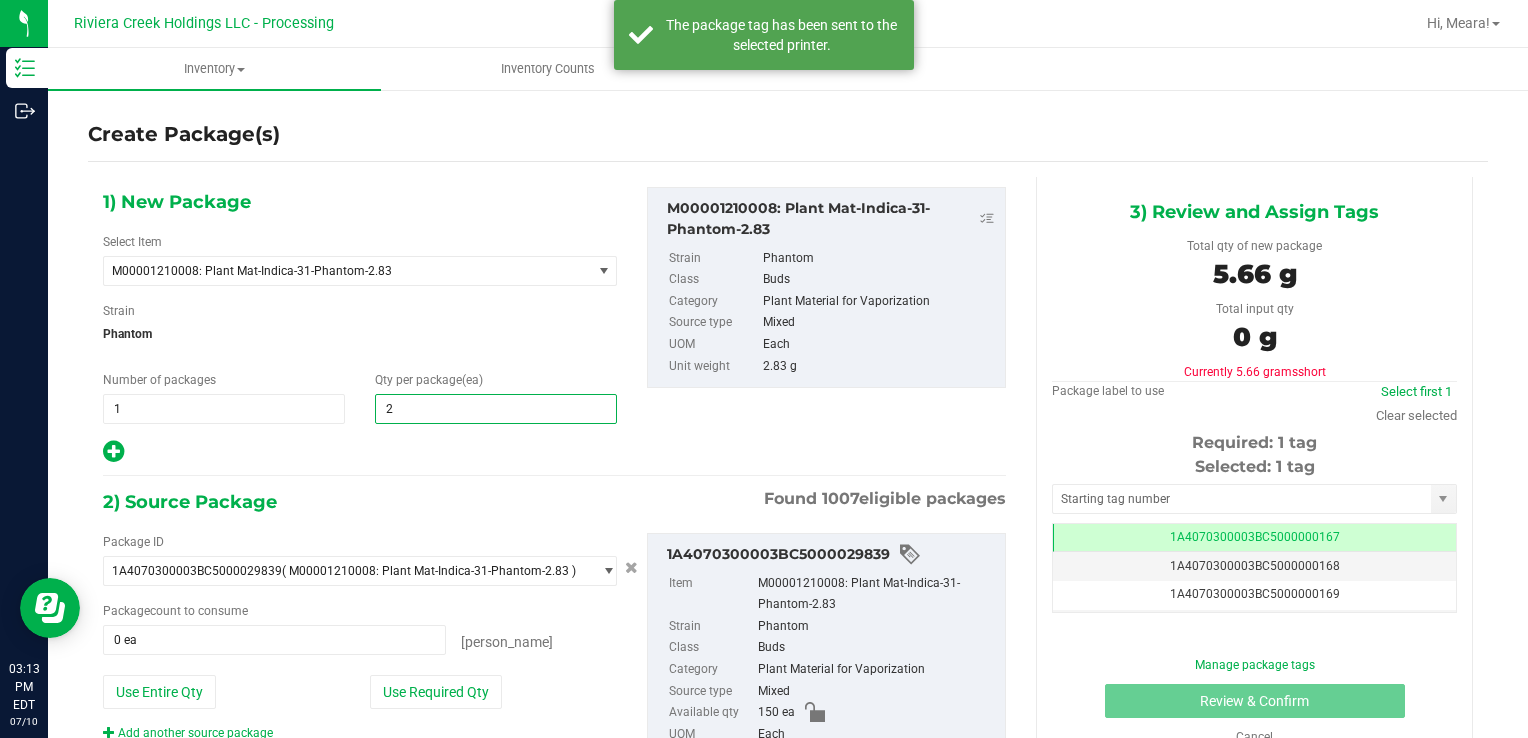 type on "20" 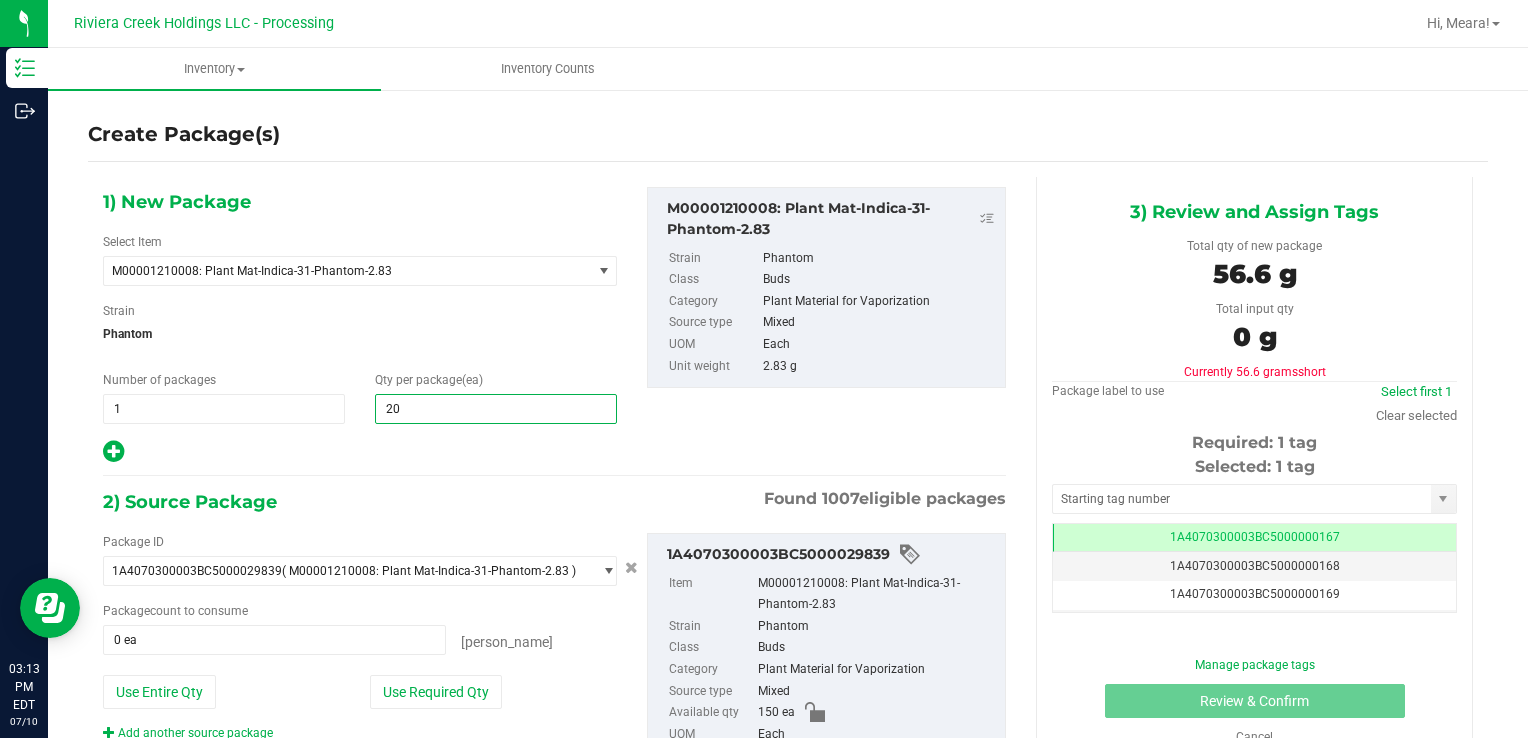 type on "20" 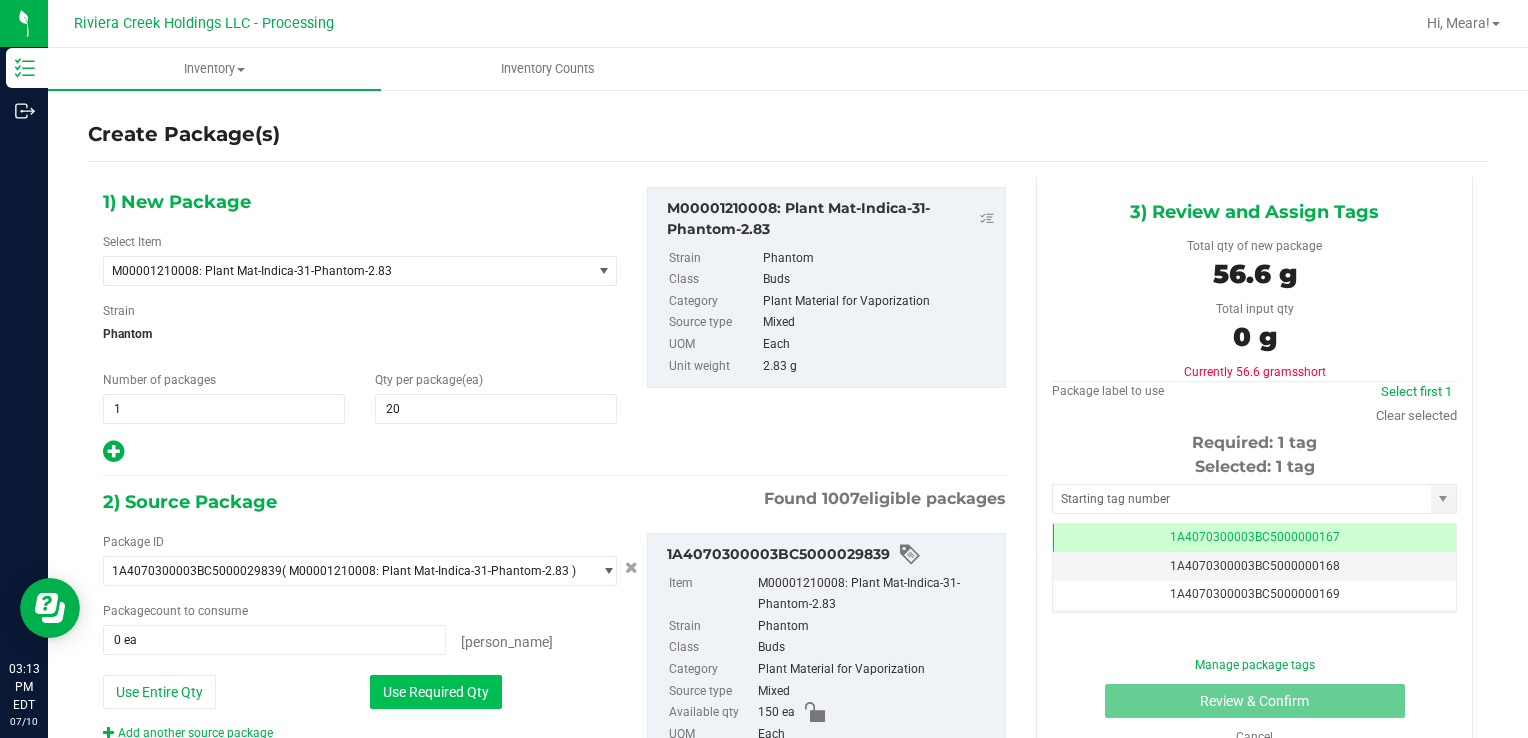 click on "Use Required Qty" at bounding box center [436, 692] 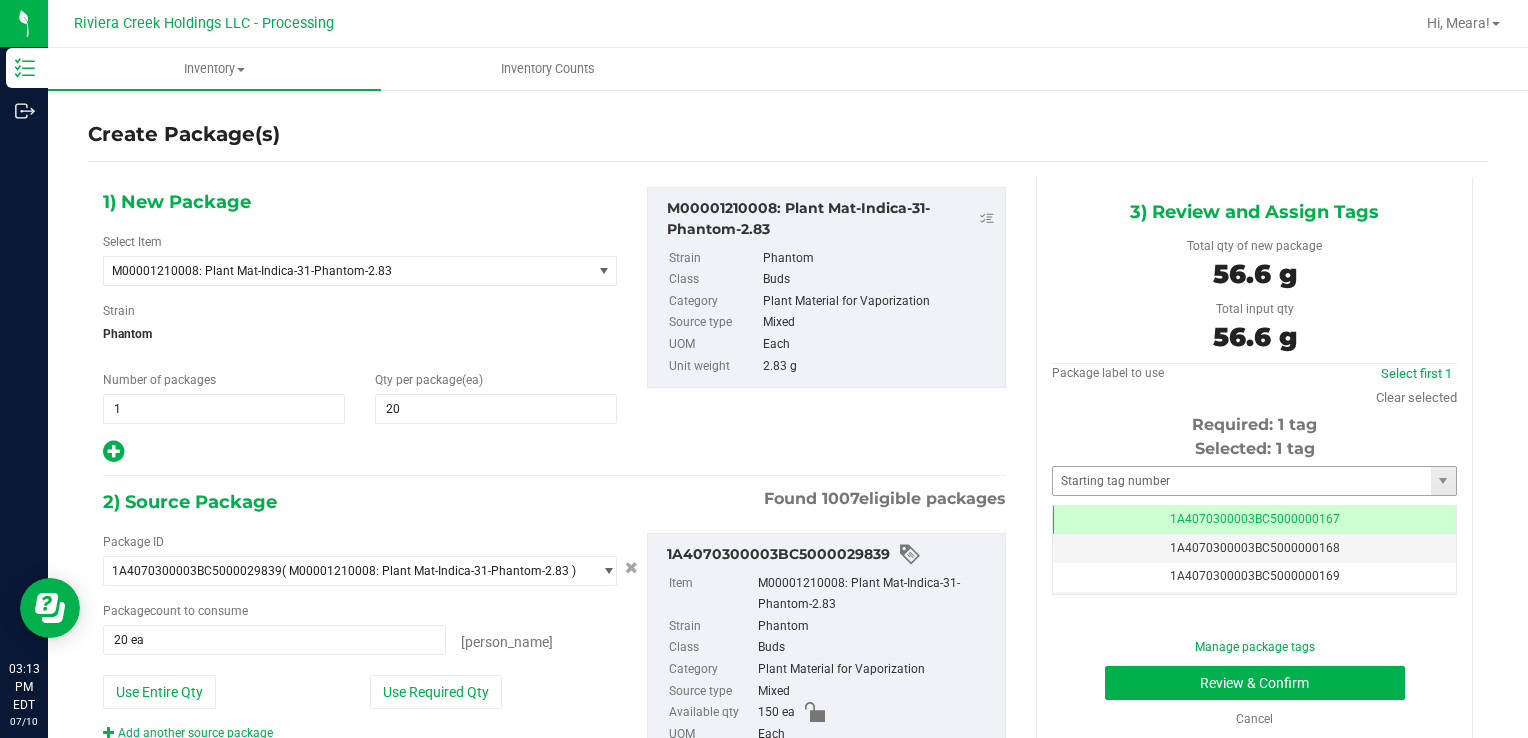 drag, startPoint x: 1075, startPoint y: 498, endPoint x: 1082, endPoint y: 478, distance: 21.189621 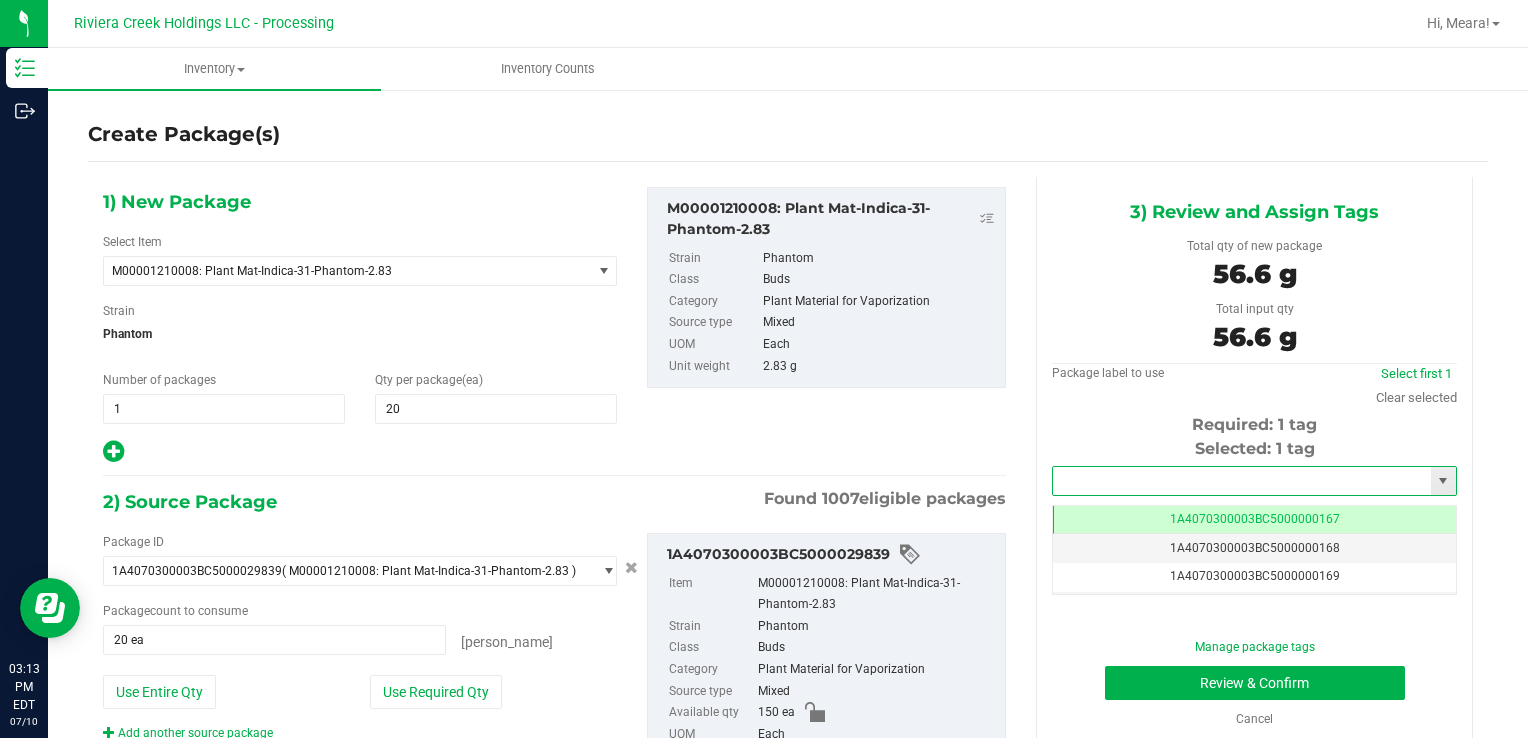 click at bounding box center [1242, 481] 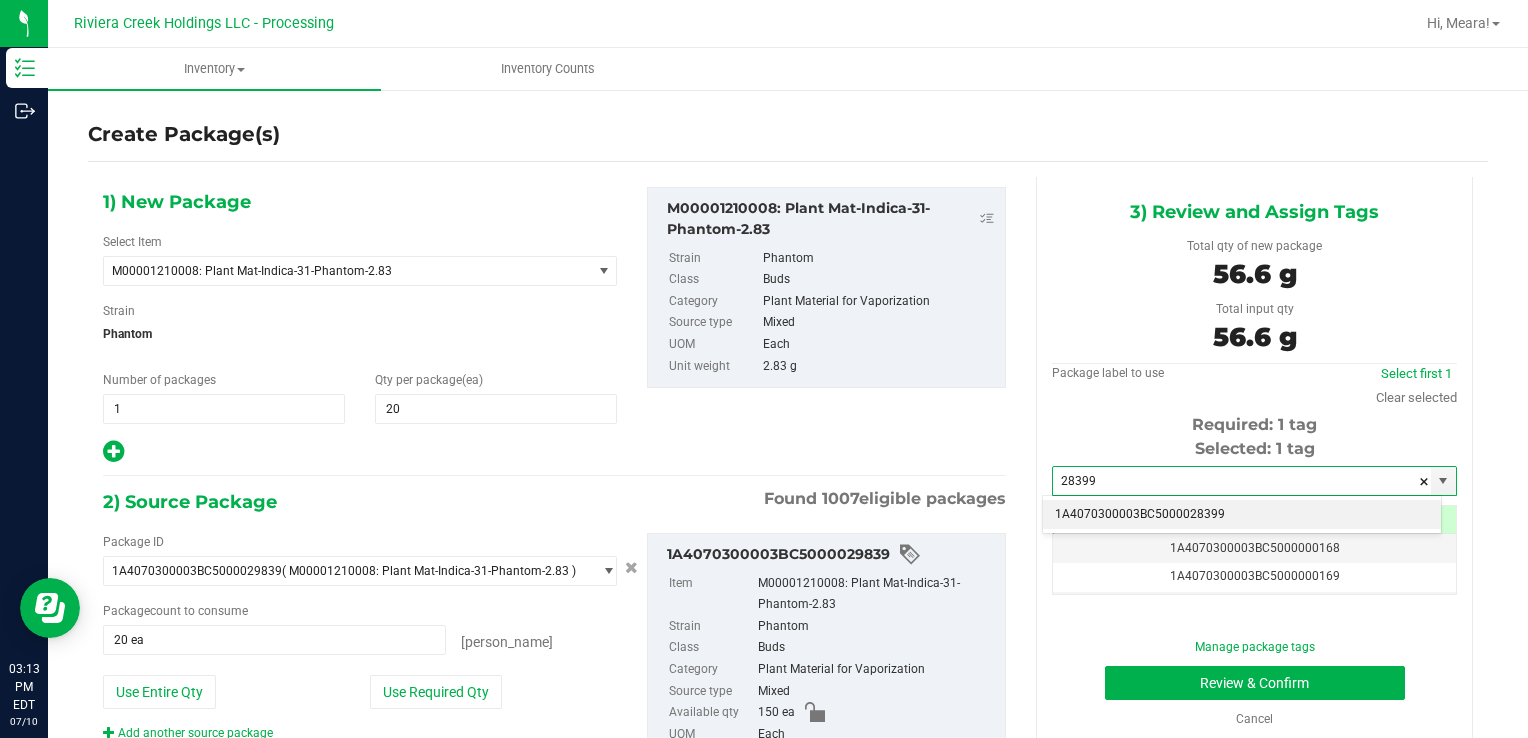 click on "1A4070300003BC5000028399" at bounding box center [1242, 515] 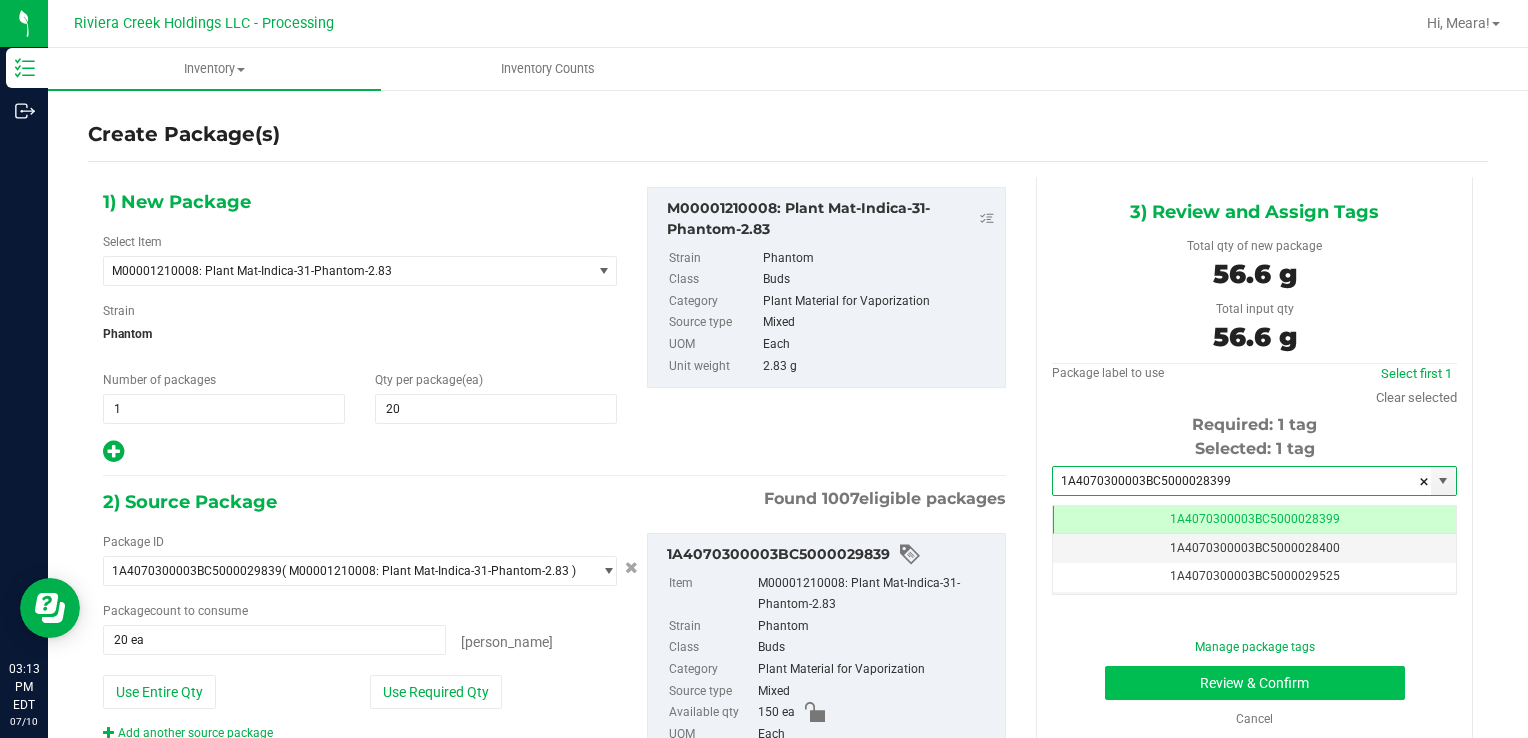type on "1A4070300003BC5000028399" 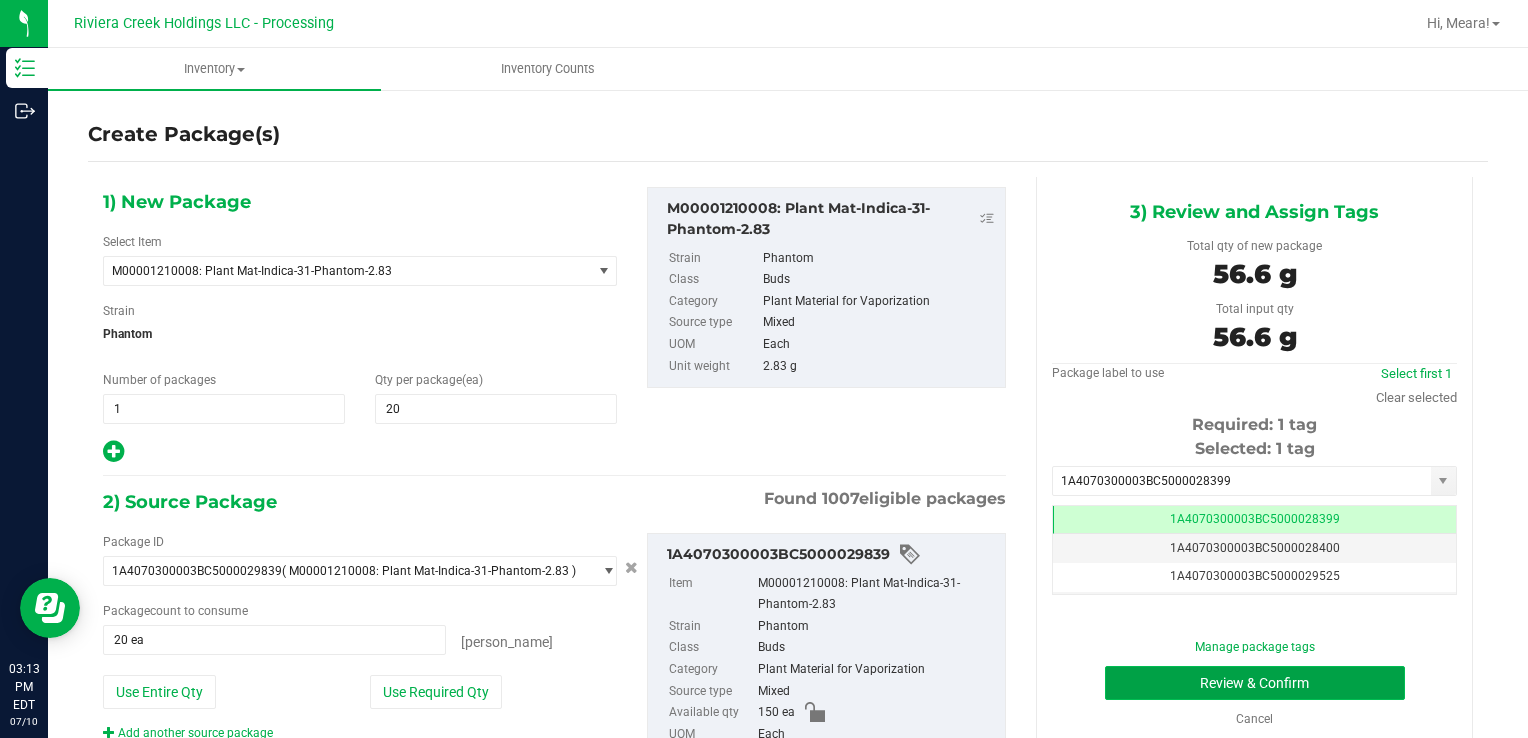 click on "Review & Confirm" at bounding box center (1255, 683) 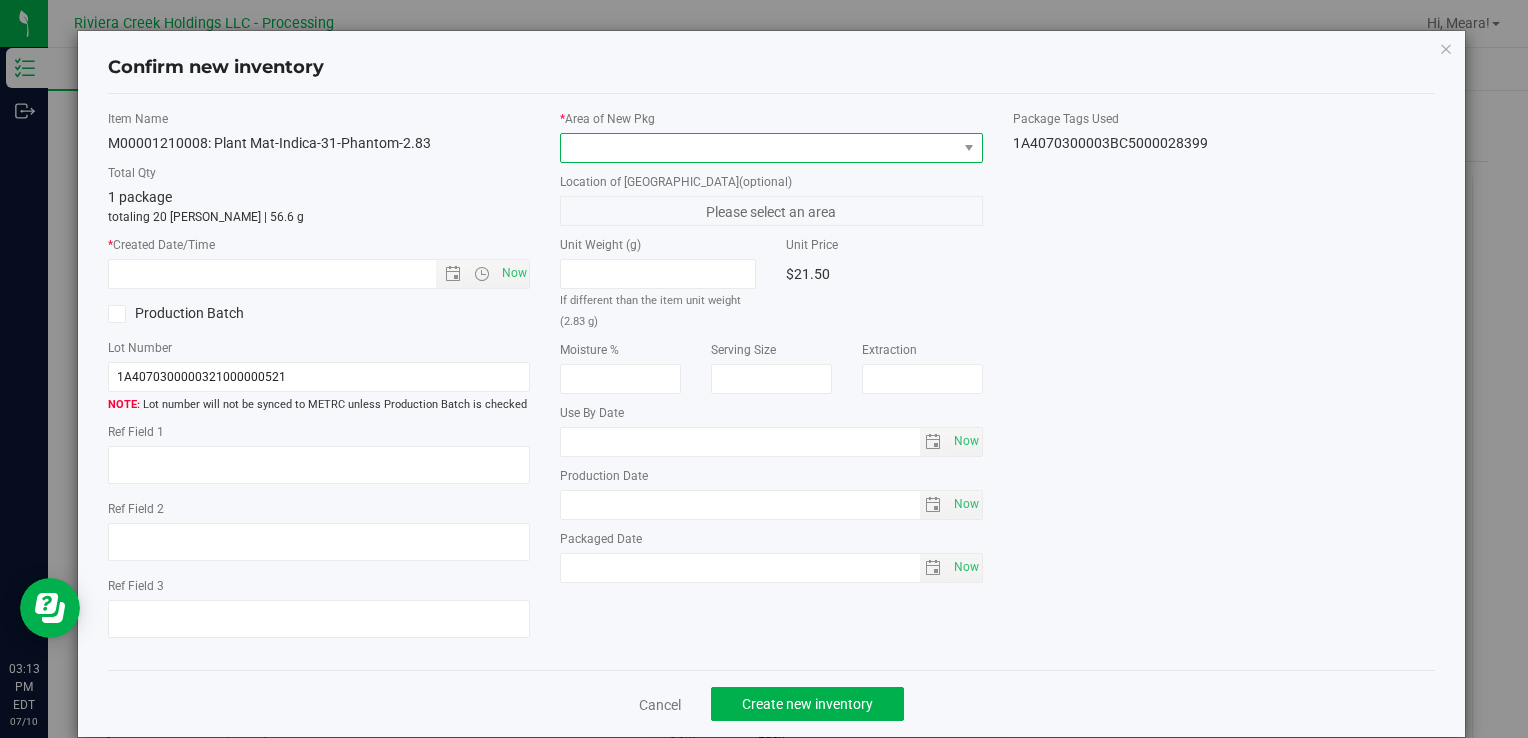 click at bounding box center [758, 148] 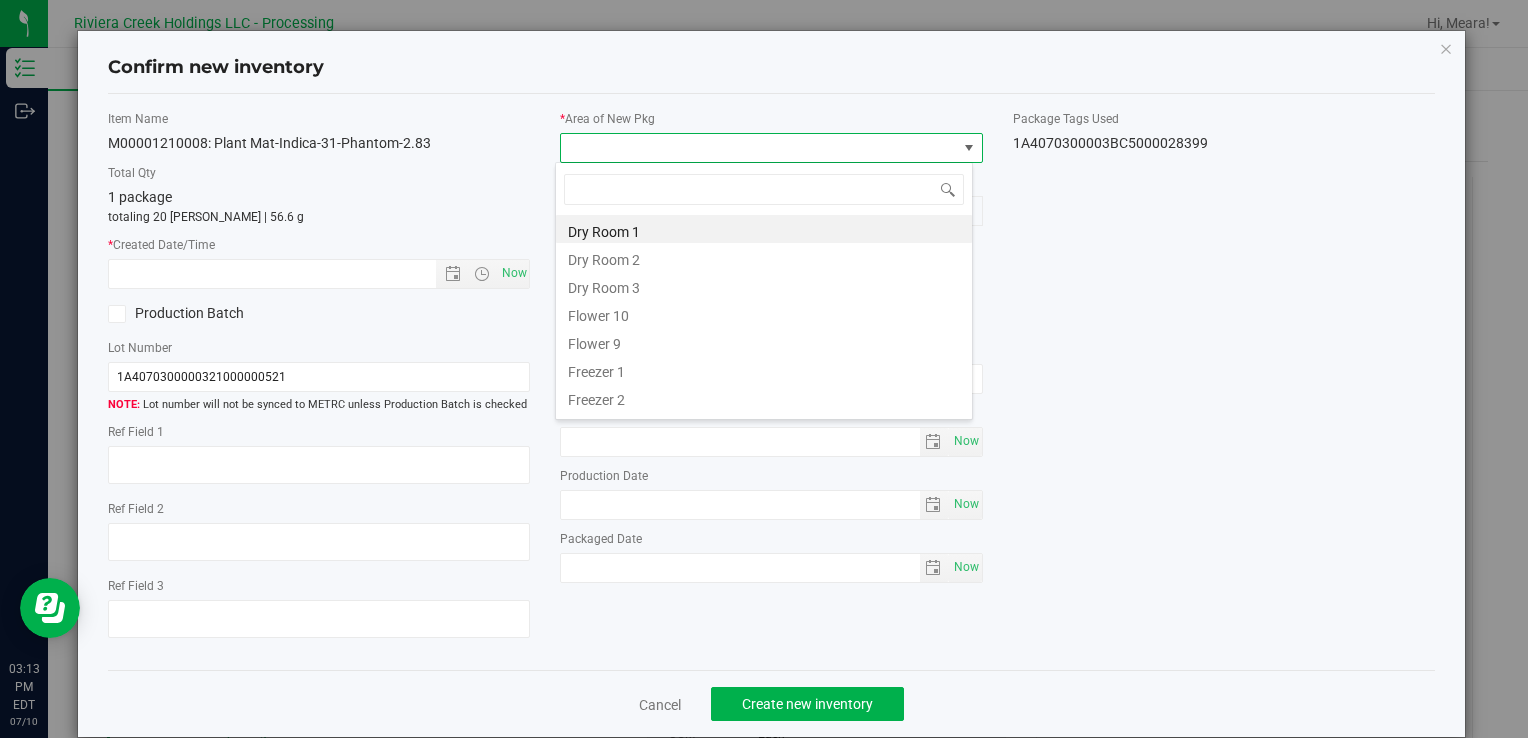 drag, startPoint x: 589, startPoint y: 313, endPoint x: 549, endPoint y: 286, distance: 48.259712 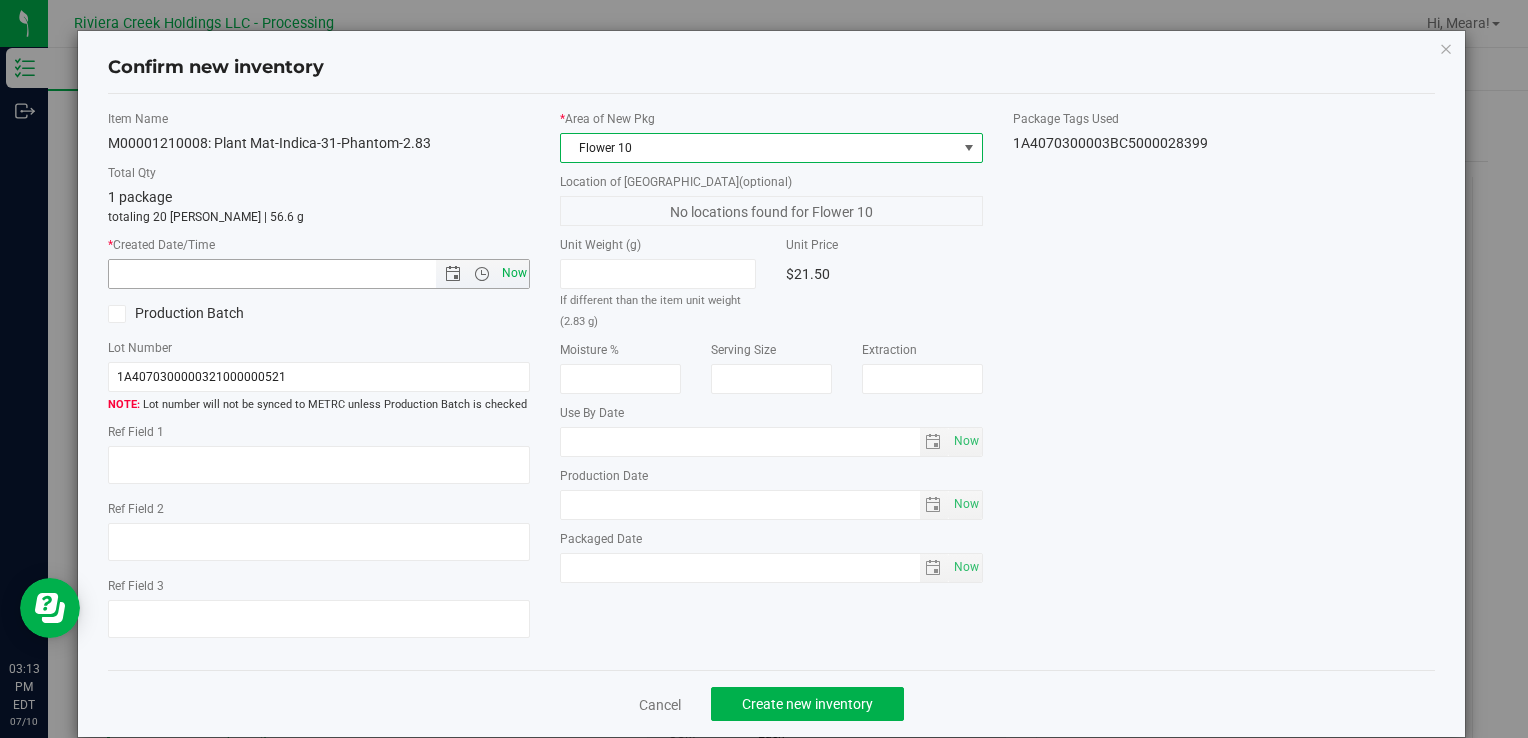 click on "Now" at bounding box center [514, 273] 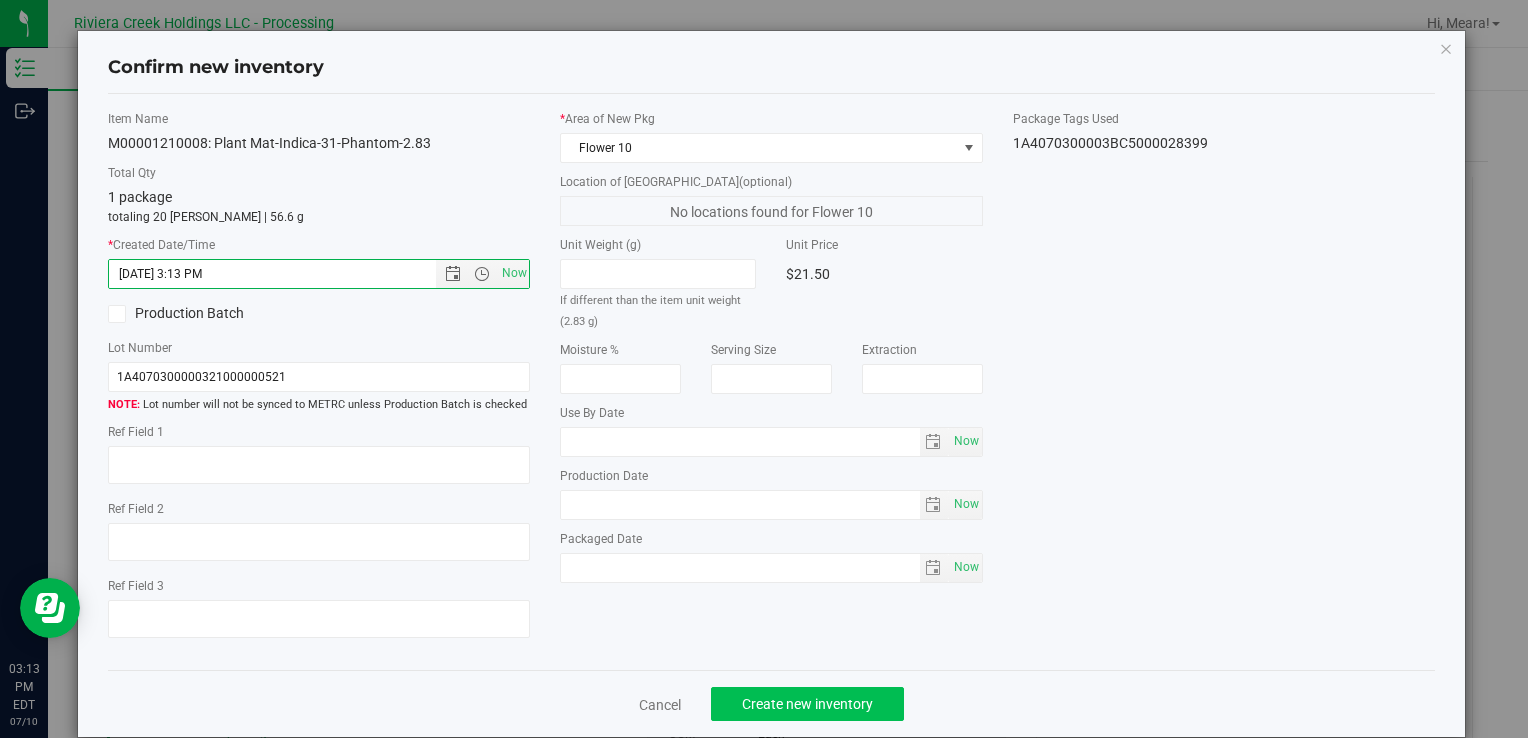 click on "Cancel
Create new inventory" at bounding box center [771, 703] 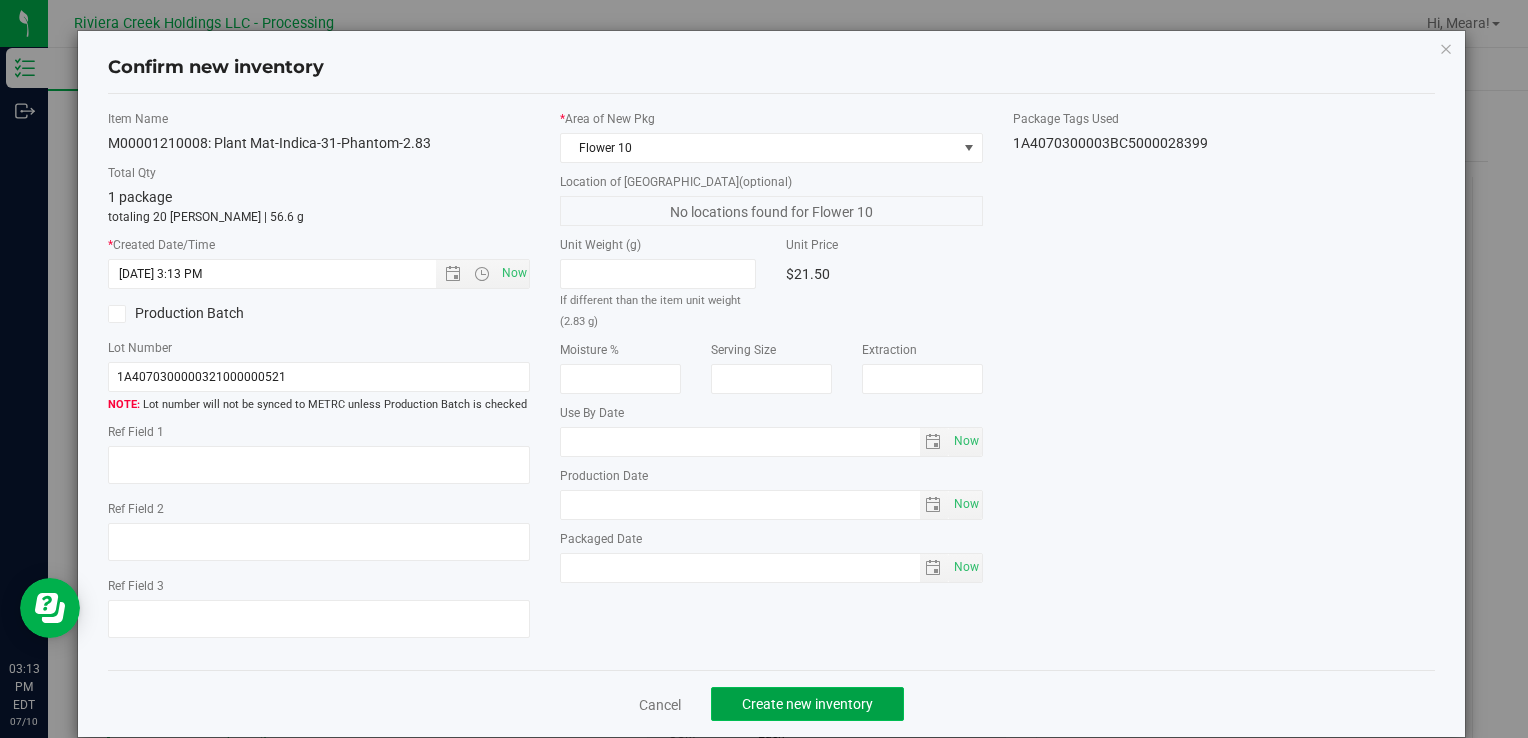 click on "Create new inventory" 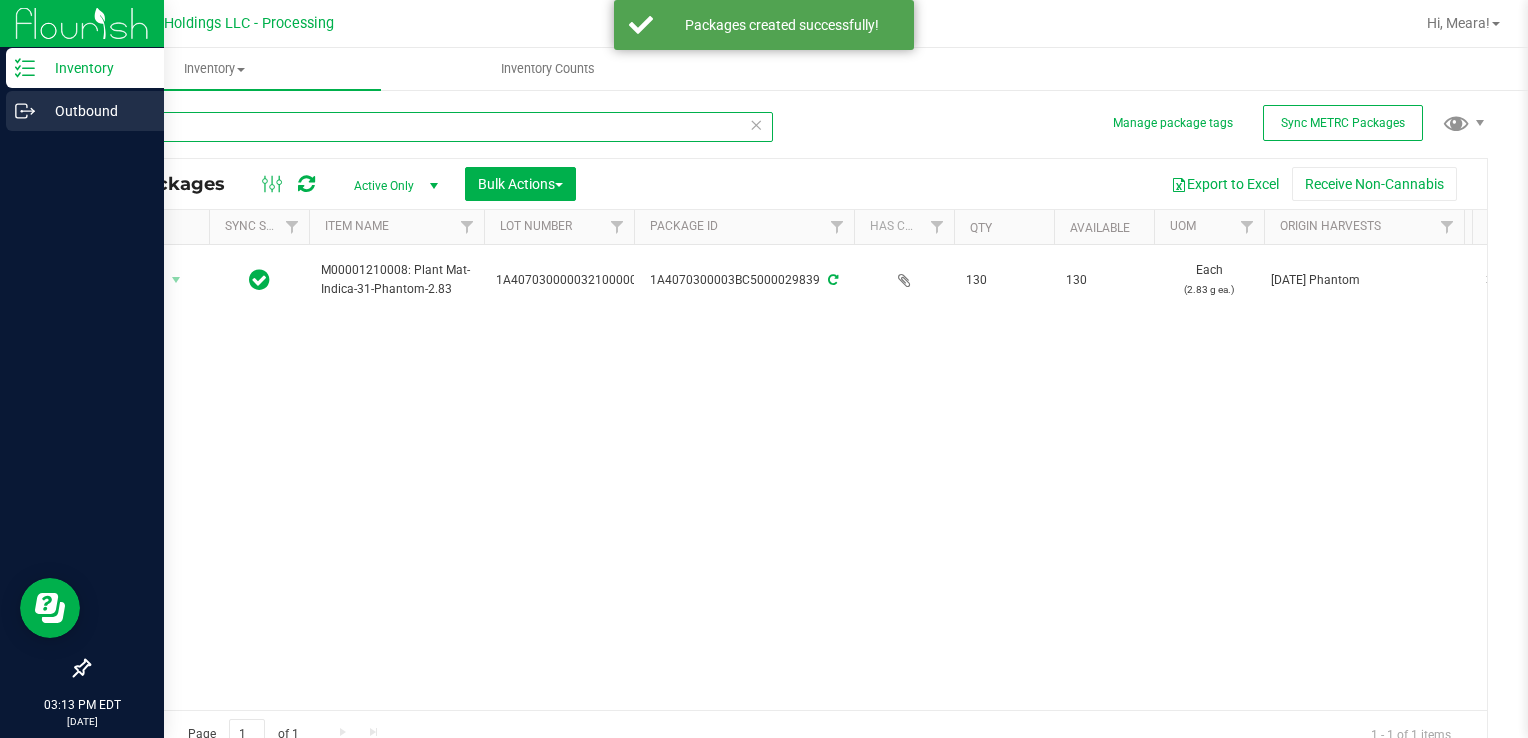 drag, startPoint x: 208, startPoint y: 128, endPoint x: 0, endPoint y: 118, distance: 208.24025 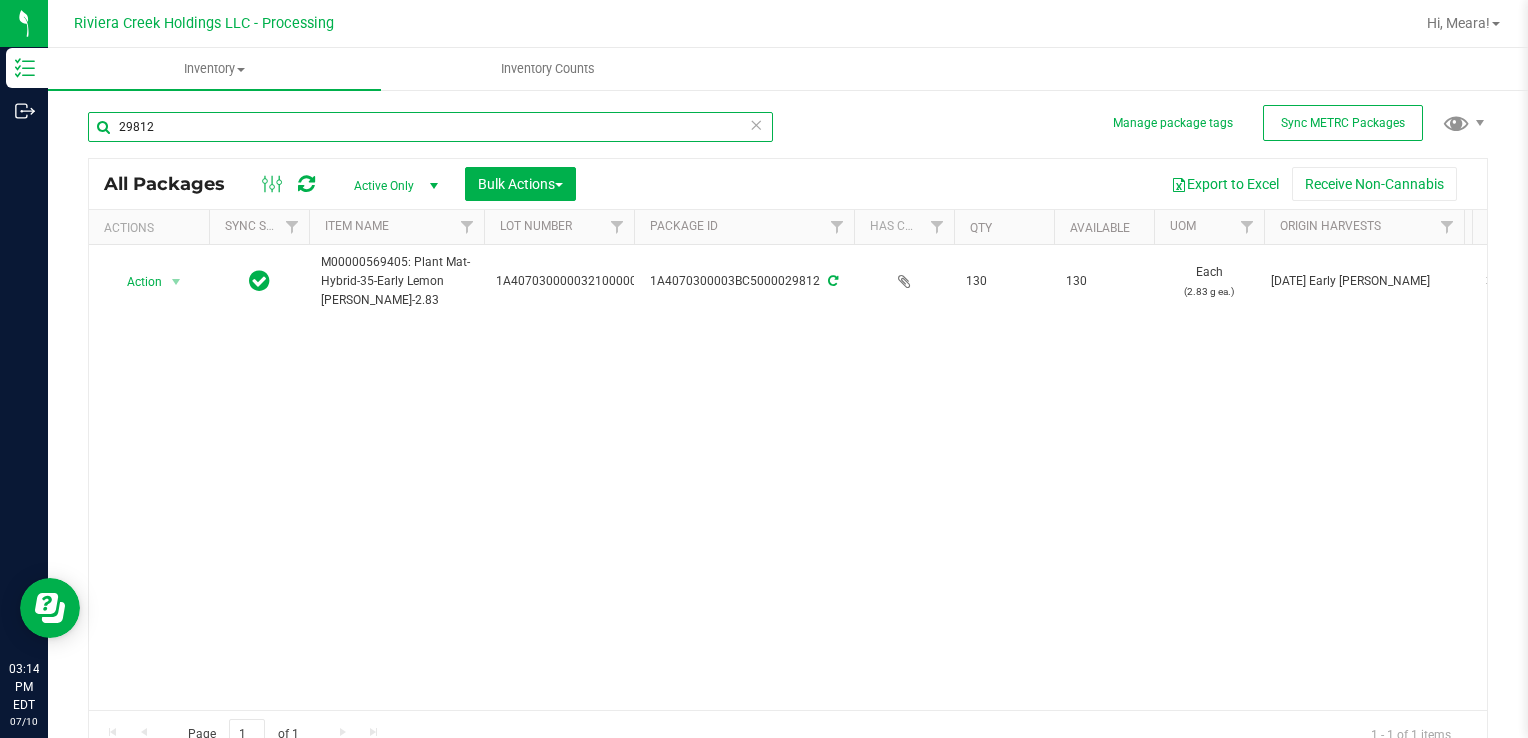 drag, startPoint x: 191, startPoint y: 127, endPoint x: 134, endPoint y: 164, distance: 67.95587 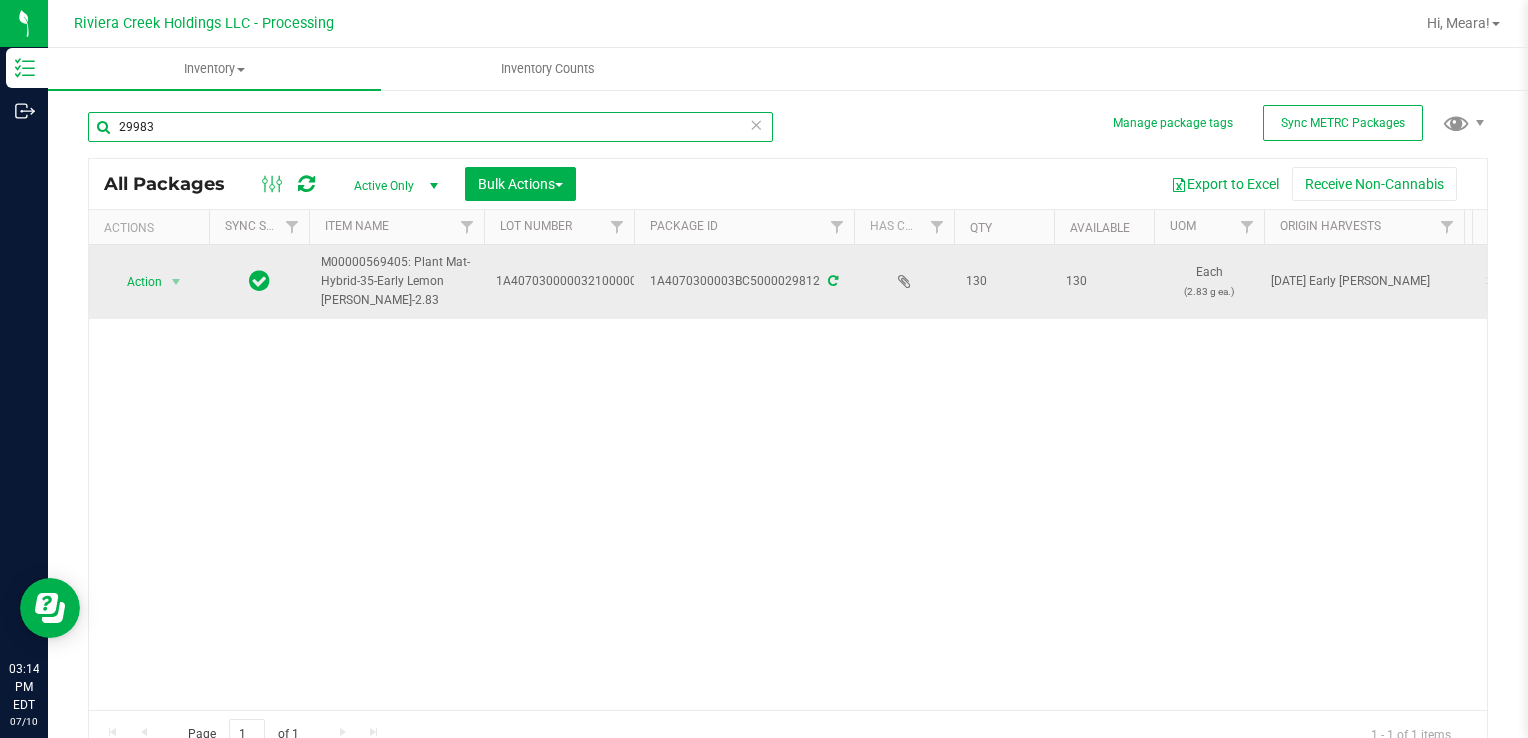 type on "29983" 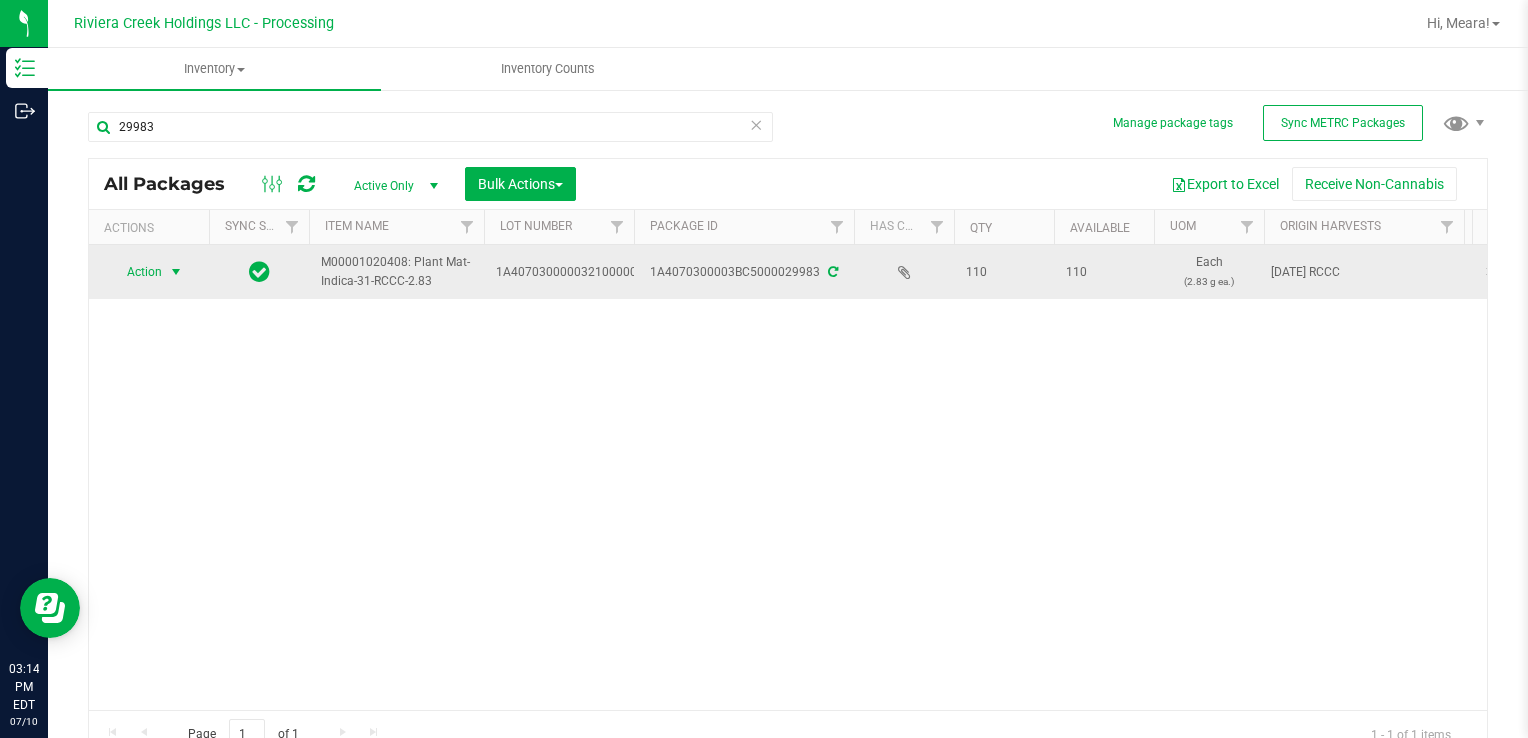 click on "Action" at bounding box center (136, 272) 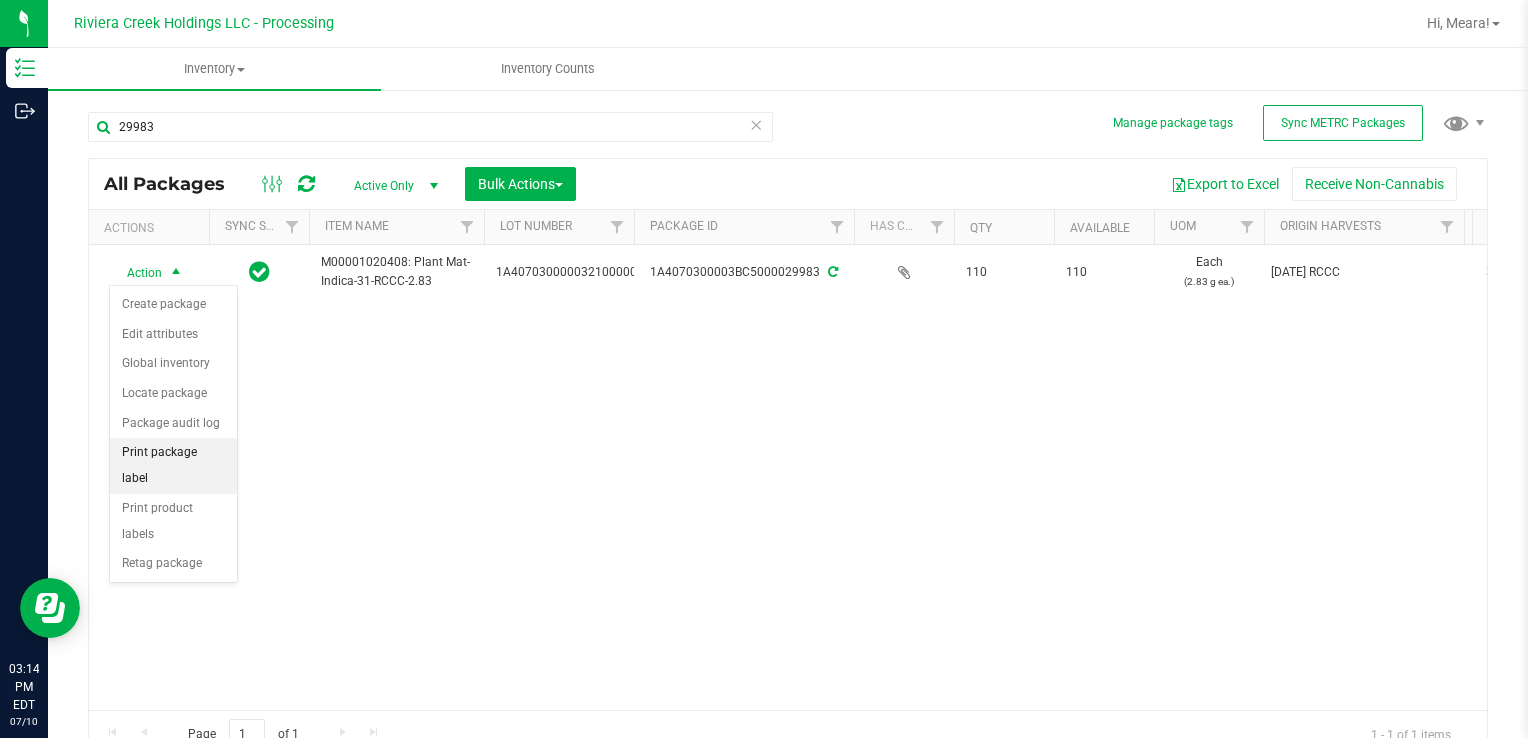 drag, startPoint x: 193, startPoint y: 451, endPoint x: 226, endPoint y: 454, distance: 33.13608 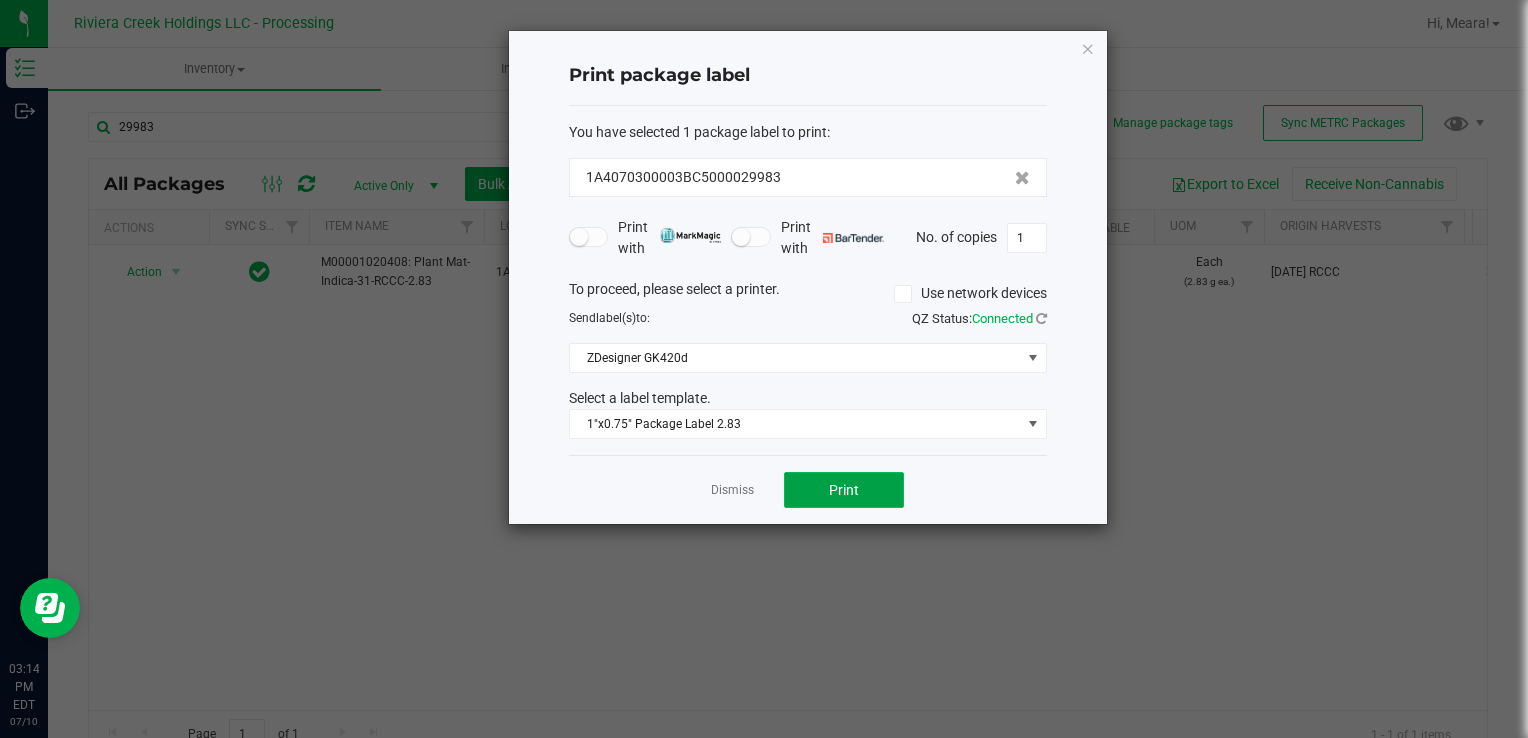 click on "Print" 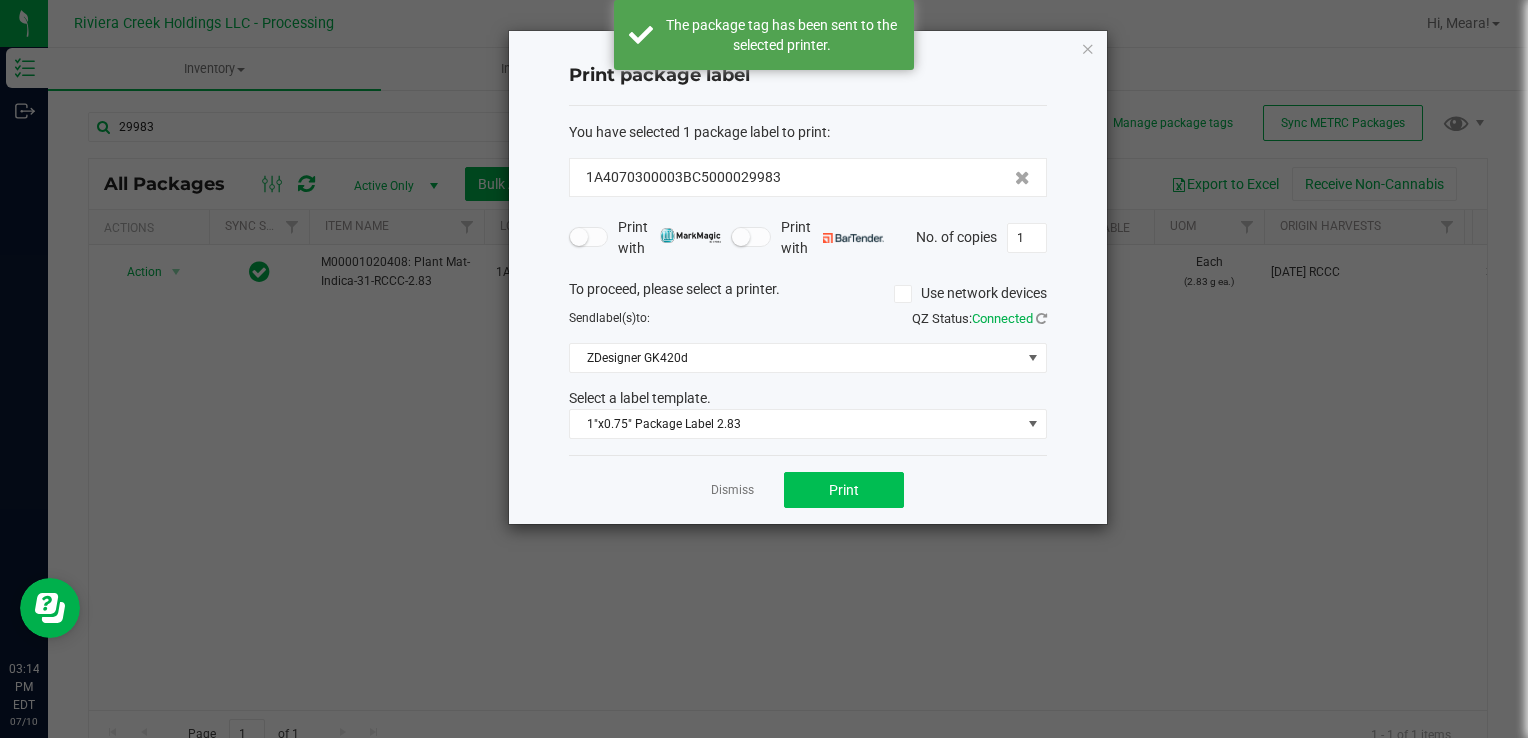 click on "Dismiss" 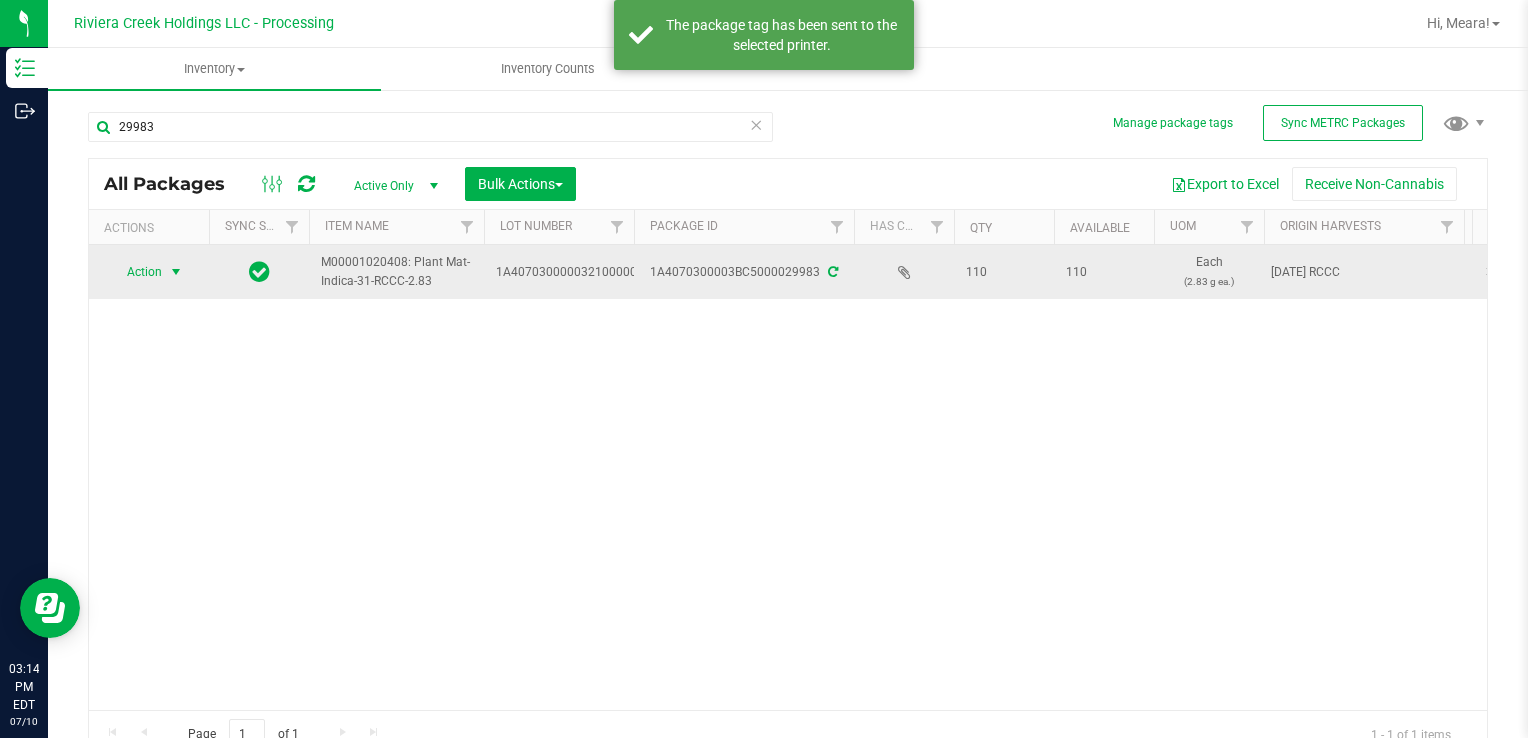 click on "Action" at bounding box center (136, 272) 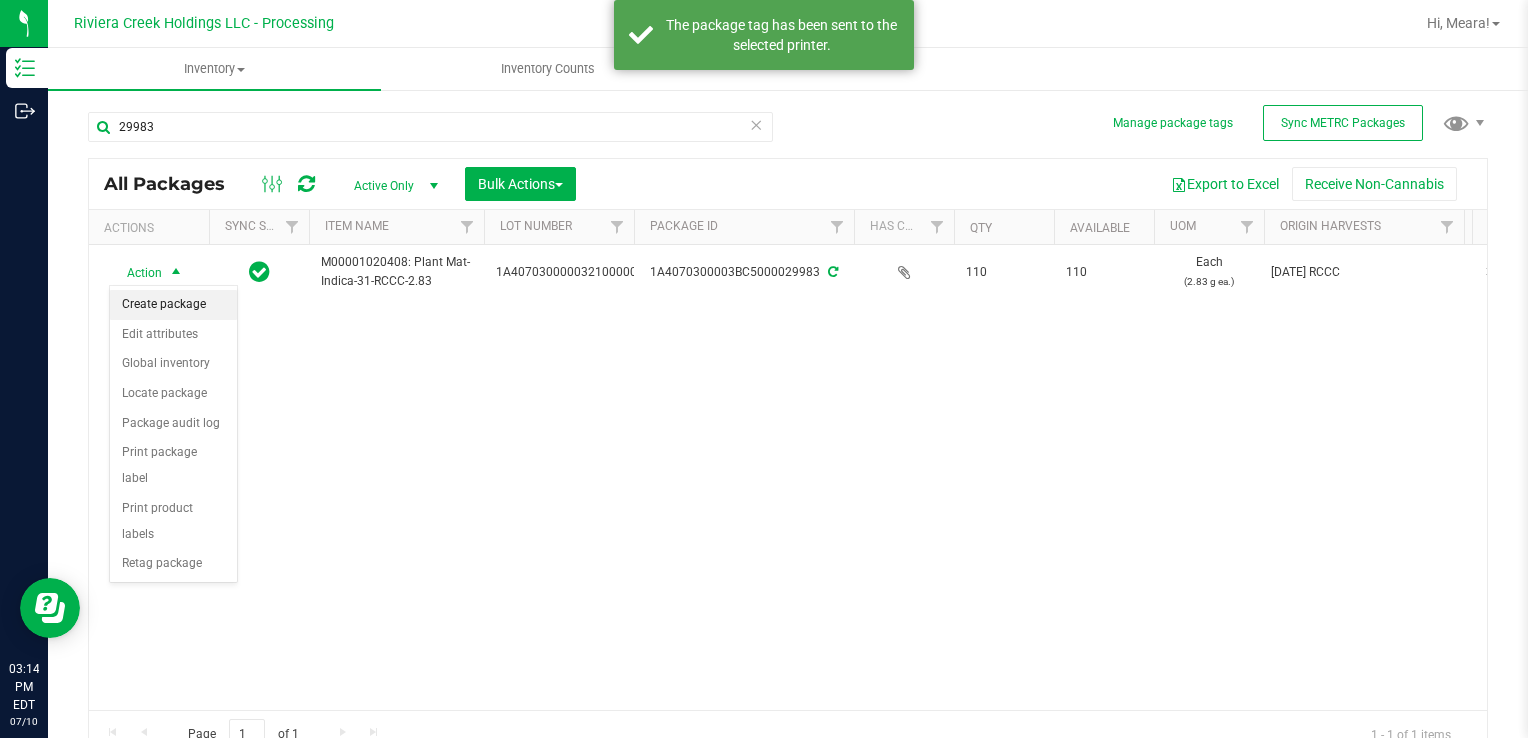 click on "Create package" at bounding box center [173, 305] 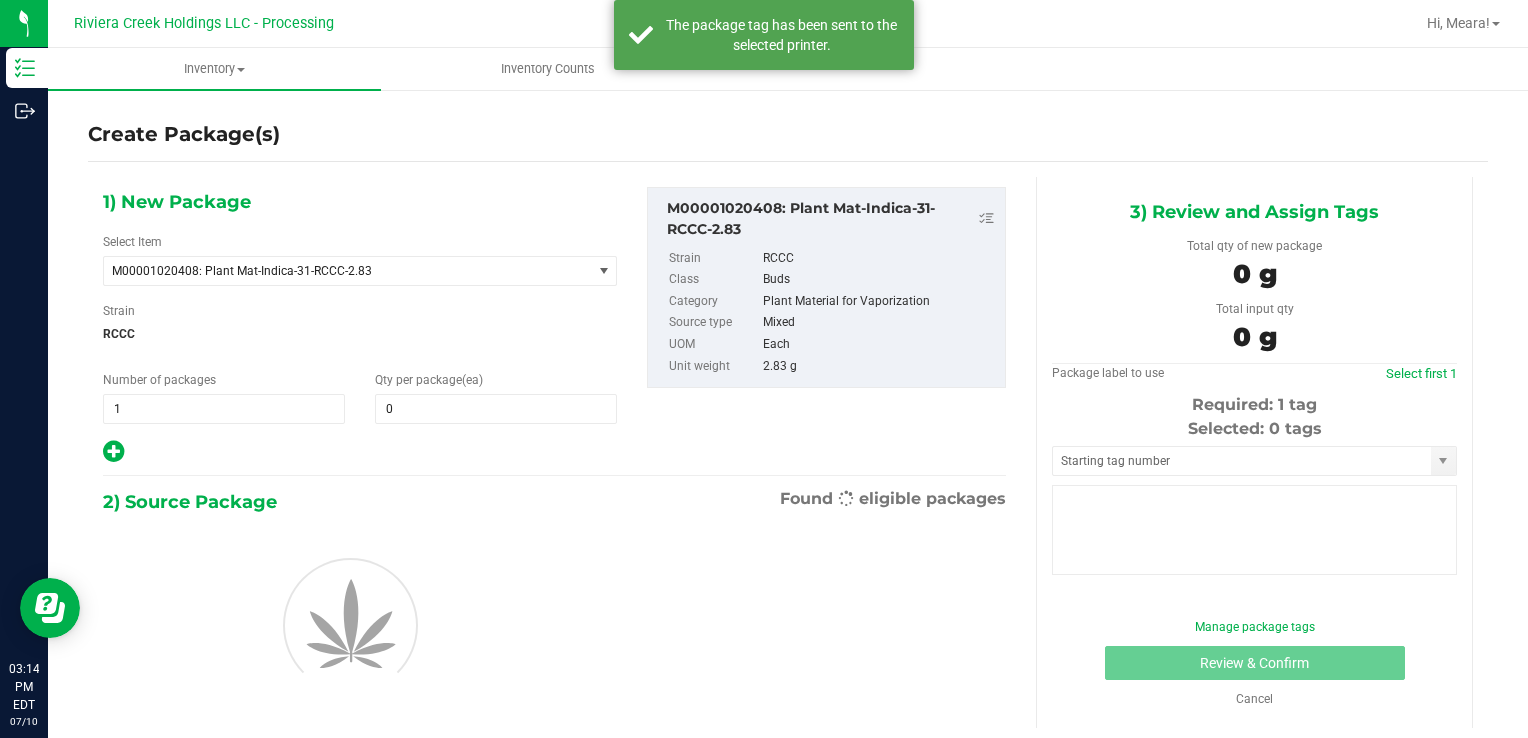 type on "0" 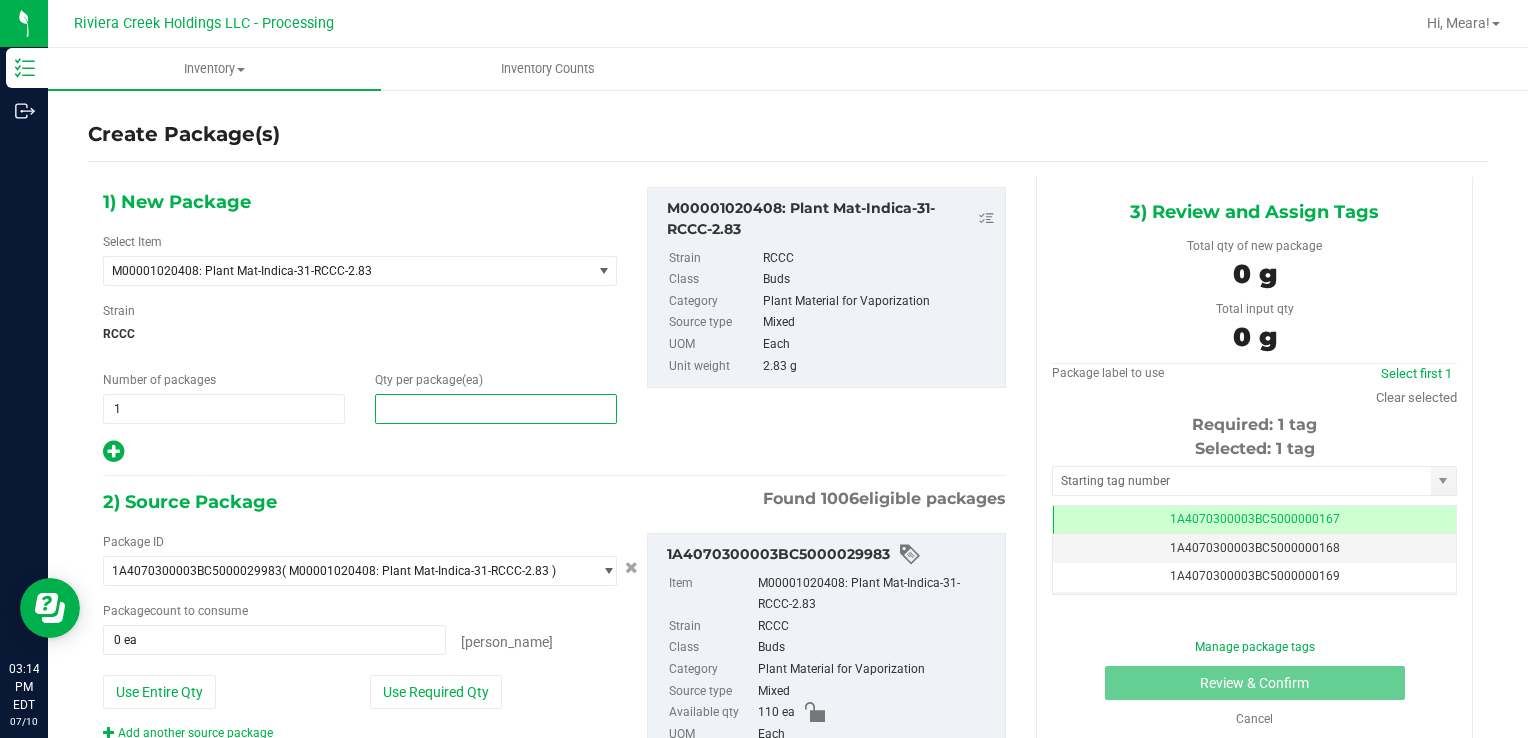 click at bounding box center [496, 409] 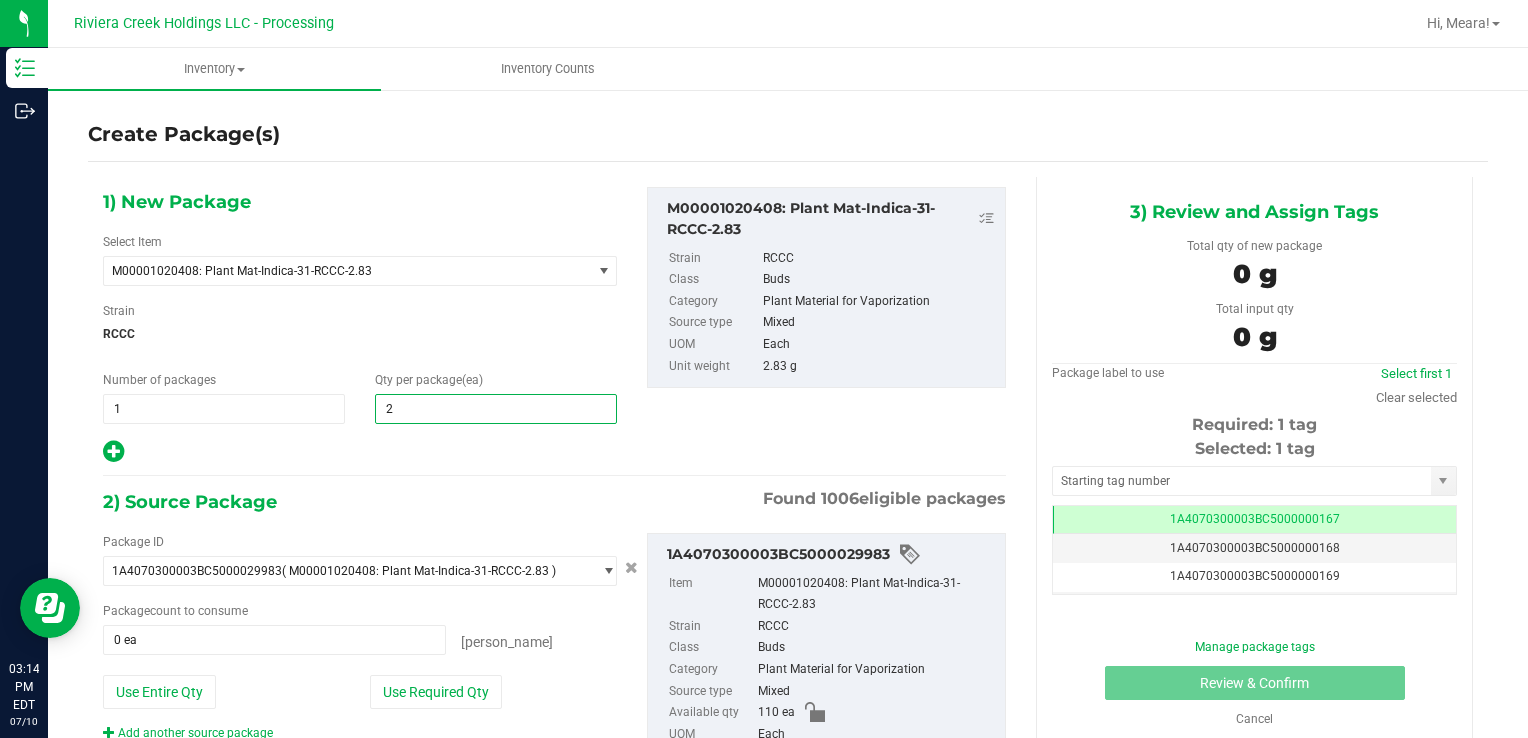 type on "20" 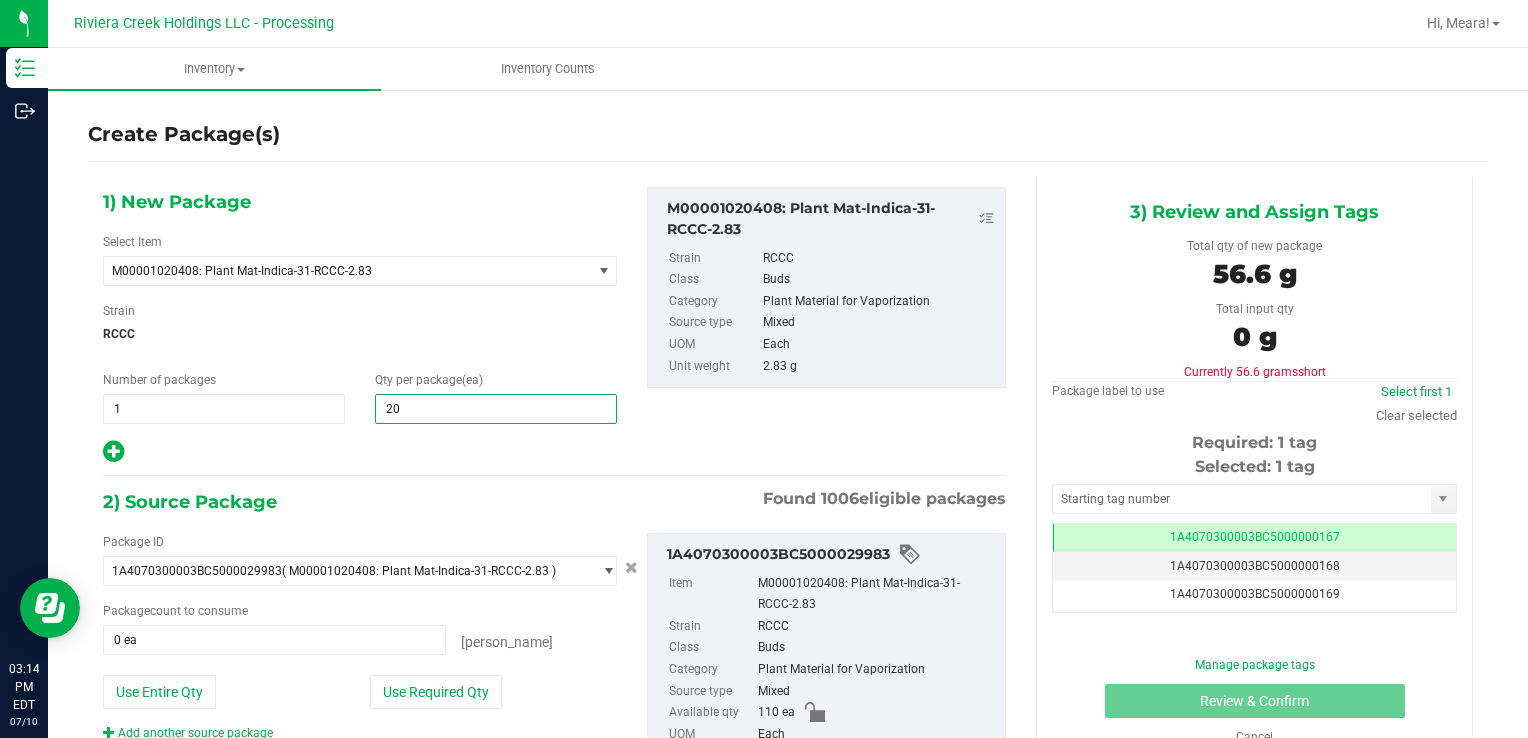 type on "20" 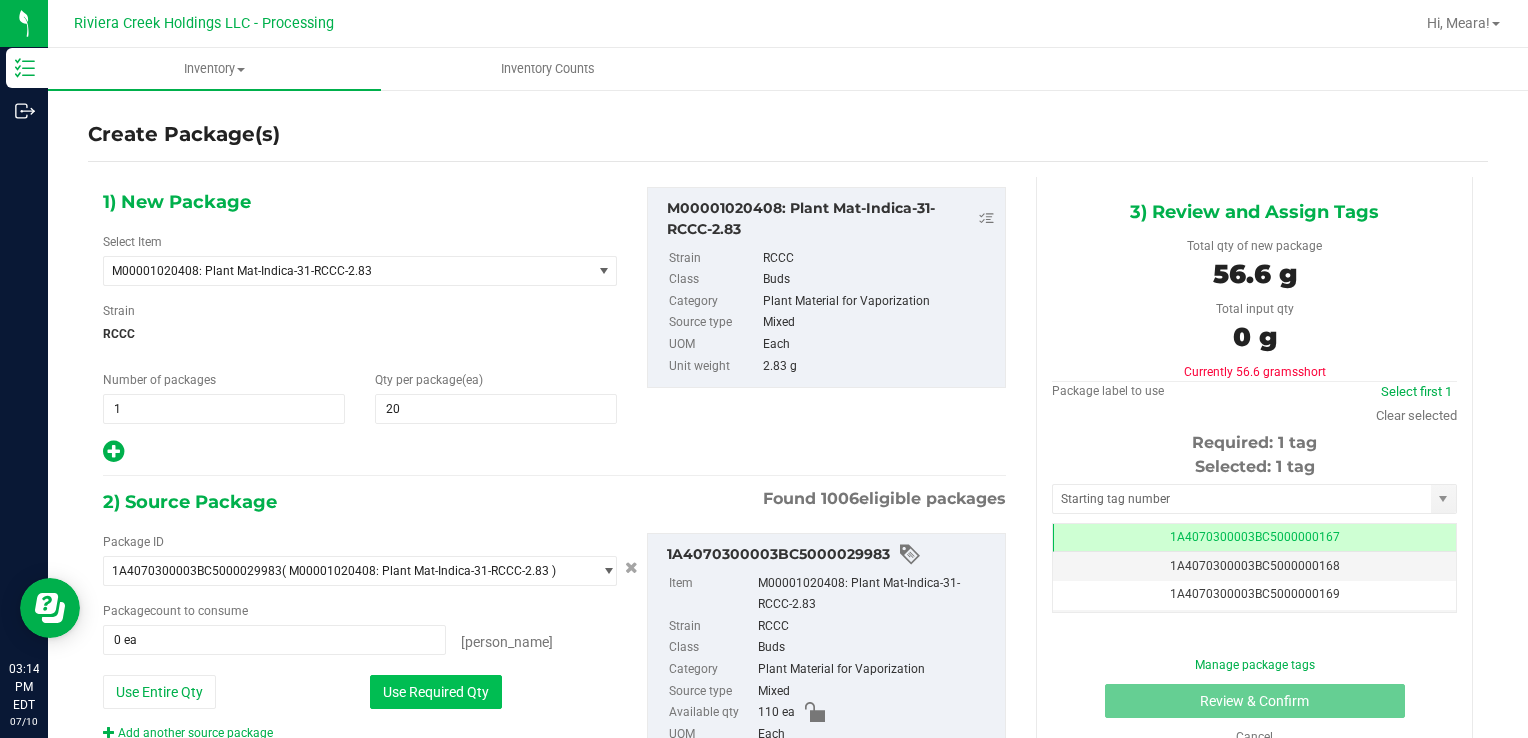 drag, startPoint x: 458, startPoint y: 704, endPoint x: 480, endPoint y: 675, distance: 36.40055 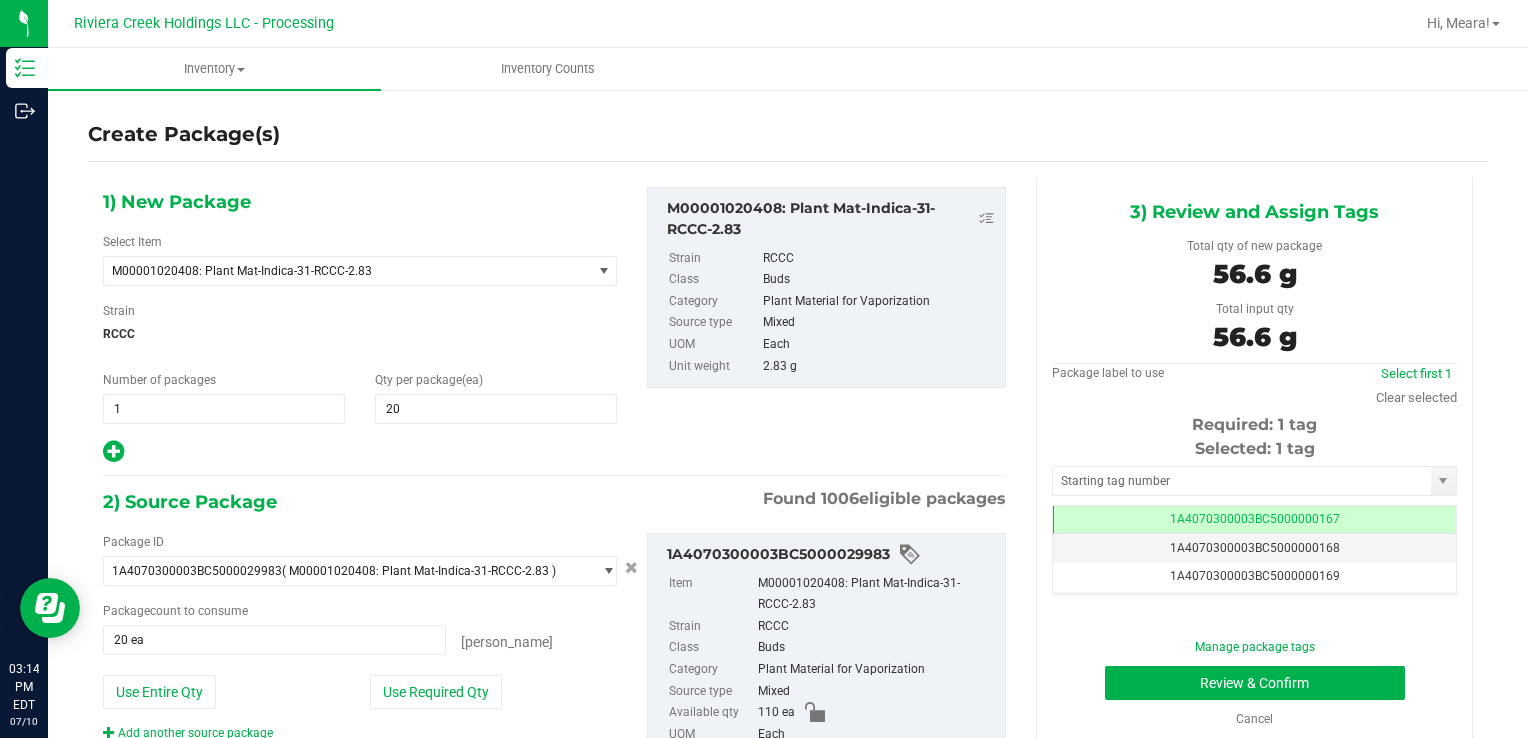 click on "Selected: 1 tag
Tag 1A4070300003BC5000000167 1A4070300003BC5000000168 1A4070300003BC5000000169 1A4070300003BC5000000170 1A4070300003BC5000000171 1A4070300003BC5000000172 1A4070300003BC5000000173 1A4070300003BC5000000174 1A4070300003BC5000000175 1A4070300003BC5000000176 1A4070300003BC5000000177 1A4070300003BC5000000178 1A4070300003BC5000000179 1A4070300003BC5000000180 1A4070300003BC5000000181 1A4070300003BC5000000182 1A4070300003BC5000000183 1A4070300003BC5000000184 1A4070300003BC5000000185 1A4070300003BC5000000186 1A4070300003BC5000000187 1A4070300003BC5000000188 1A4070300003BC5000000191 1A4070300003BC5000001900 1A4070300003BC5000002394 1A4070300003BC5000003798 Page of 1 [PERSON_NAME] of 26 items" at bounding box center (1254, 516) 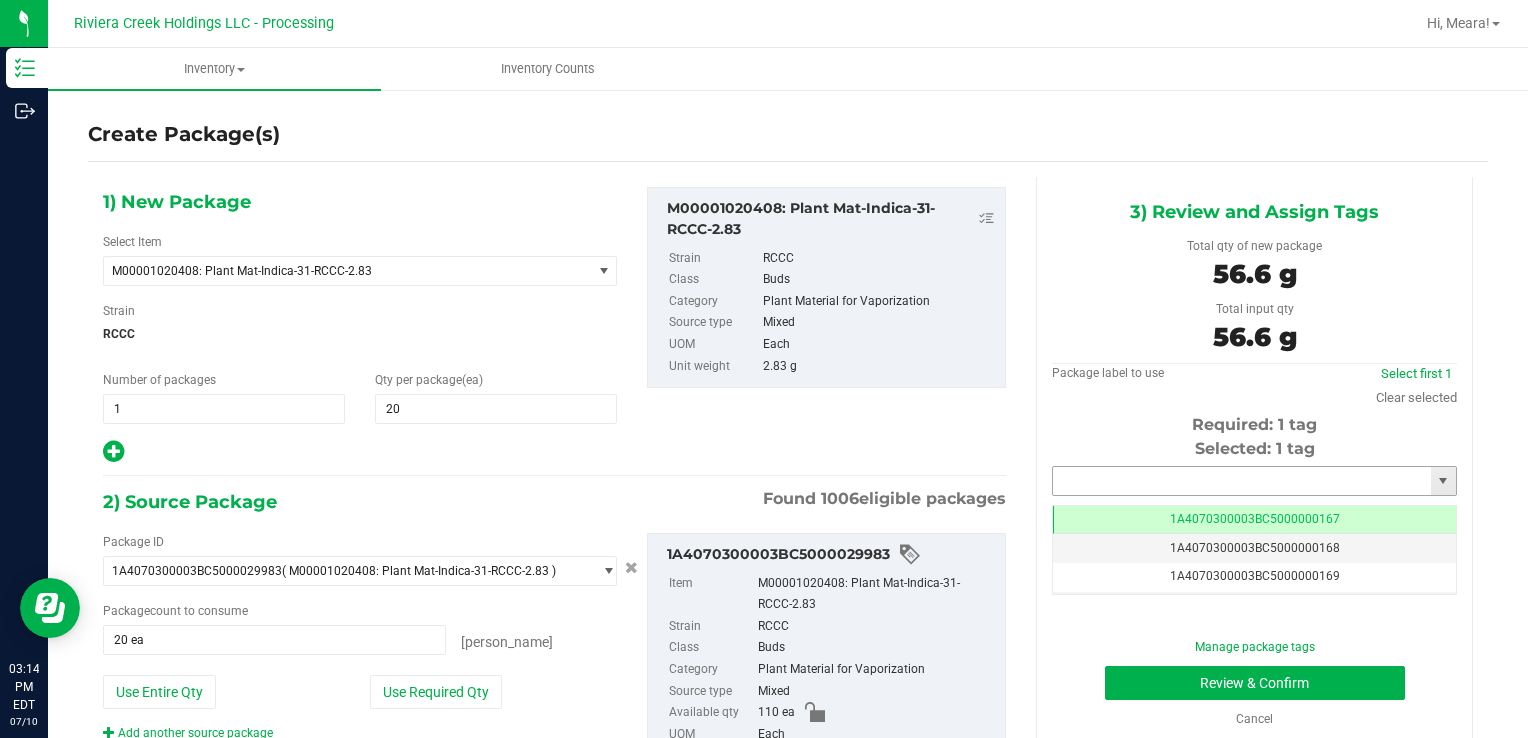 click at bounding box center (1242, 481) 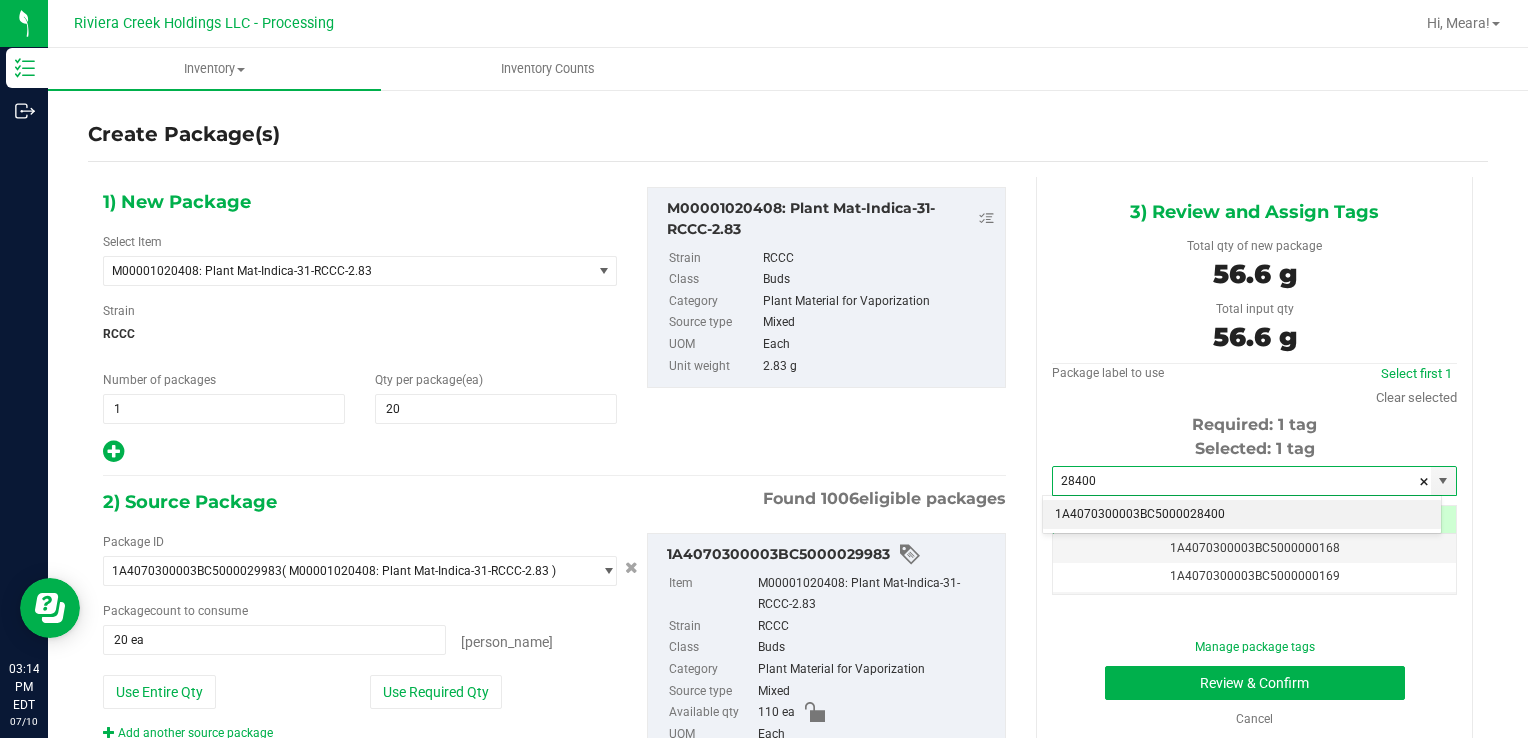 click on "1A4070300003BC5000028400" at bounding box center (1242, 515) 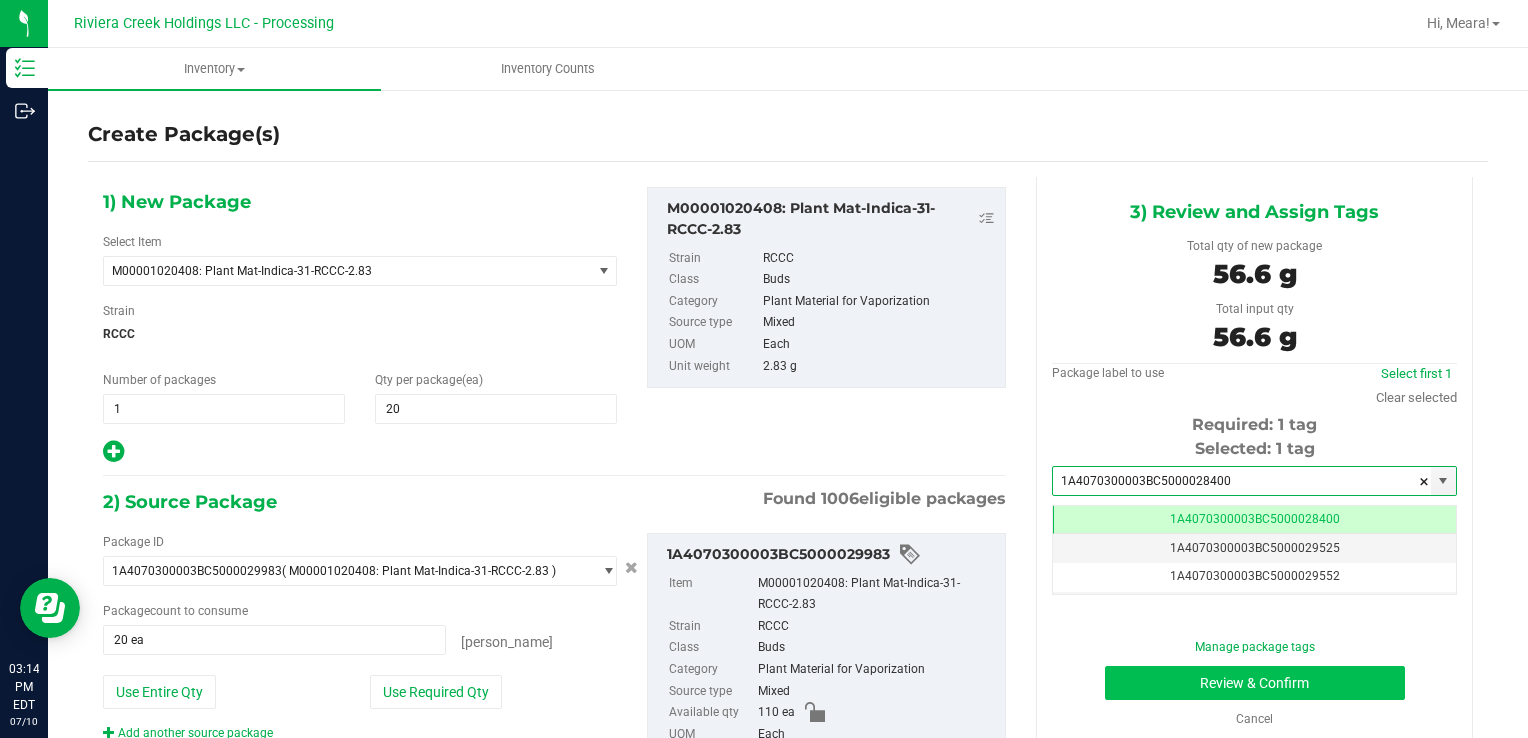 scroll, scrollTop: 0, scrollLeft: 0, axis: both 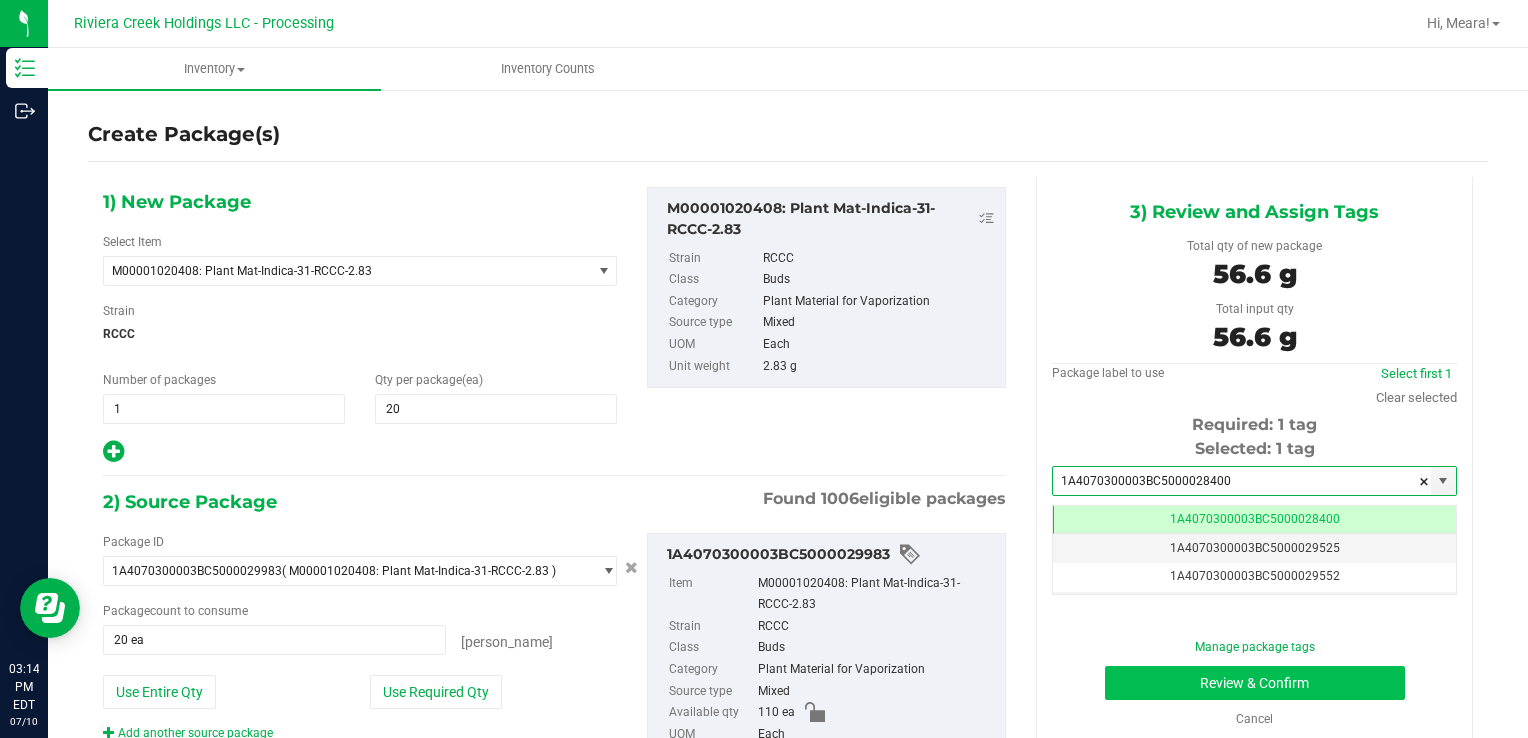 type on "1A4070300003BC5000028400" 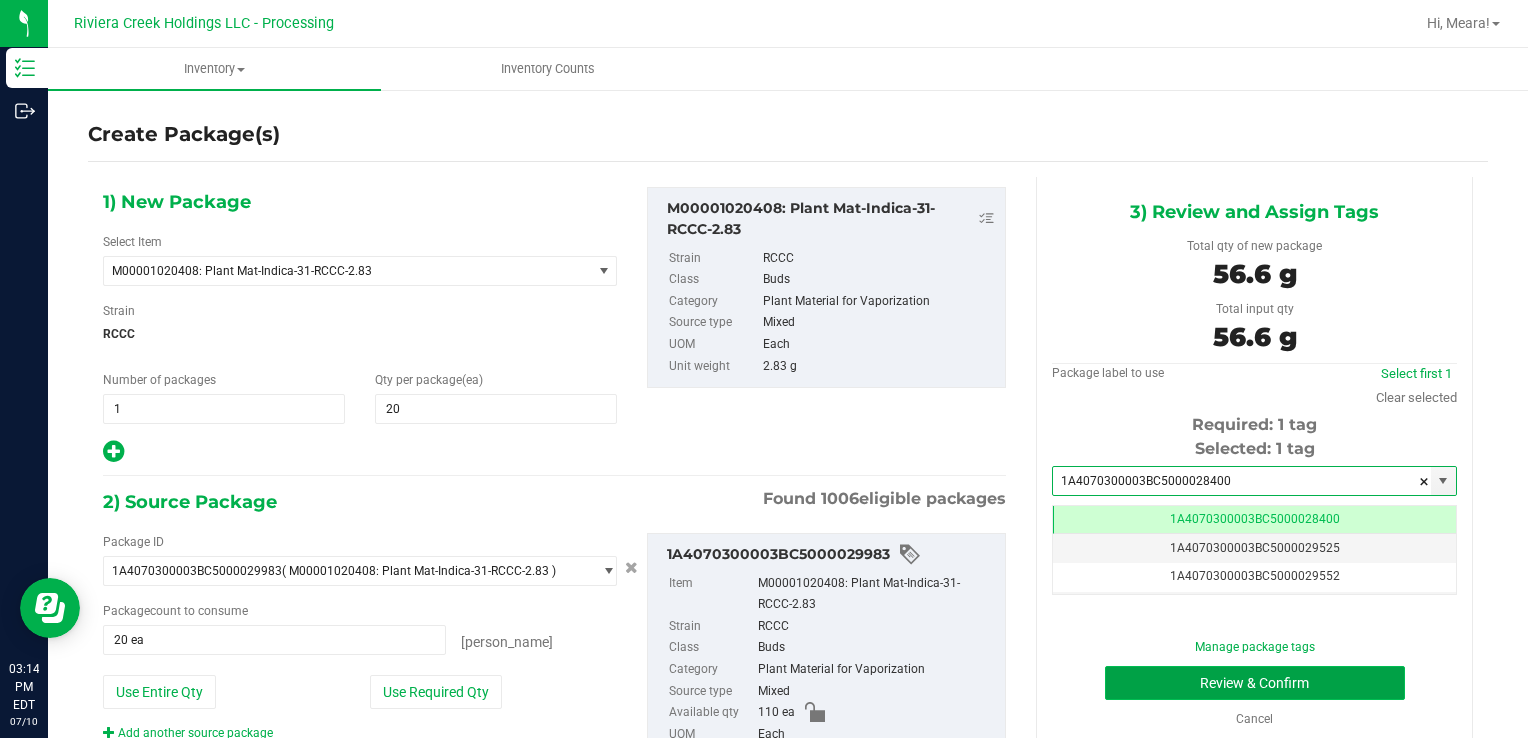 click on "Review & Confirm" at bounding box center [1255, 683] 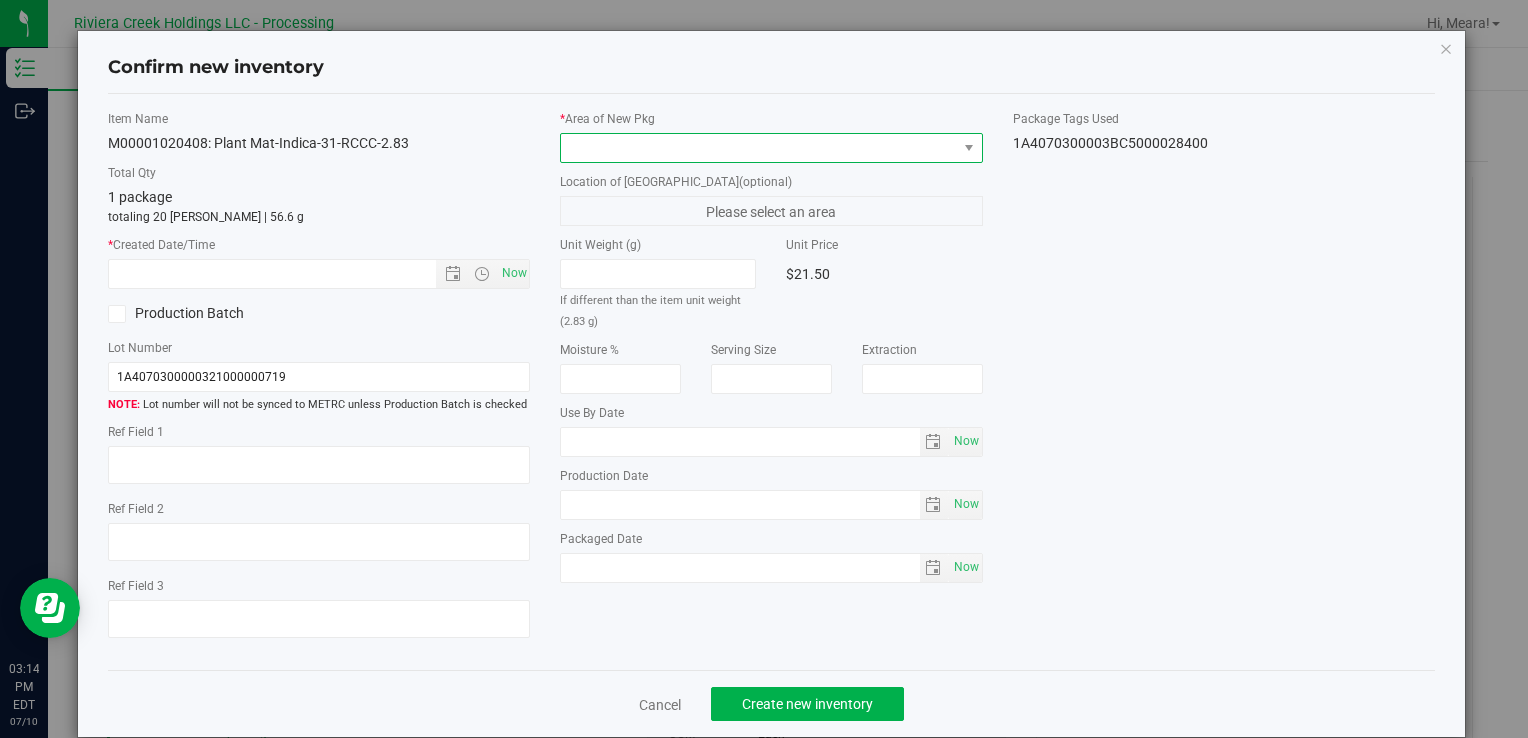 click at bounding box center [758, 148] 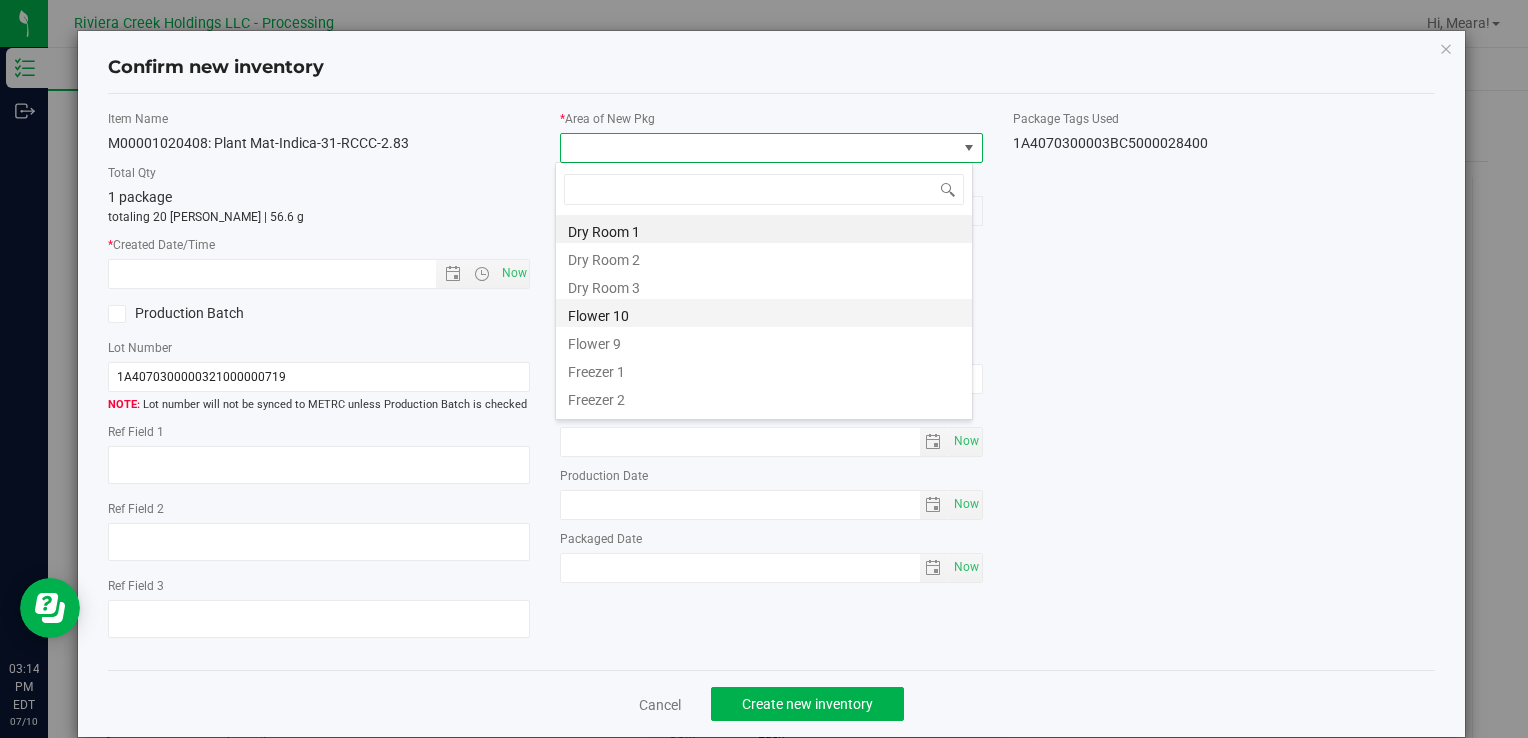 click on "Flower 10" at bounding box center [764, 313] 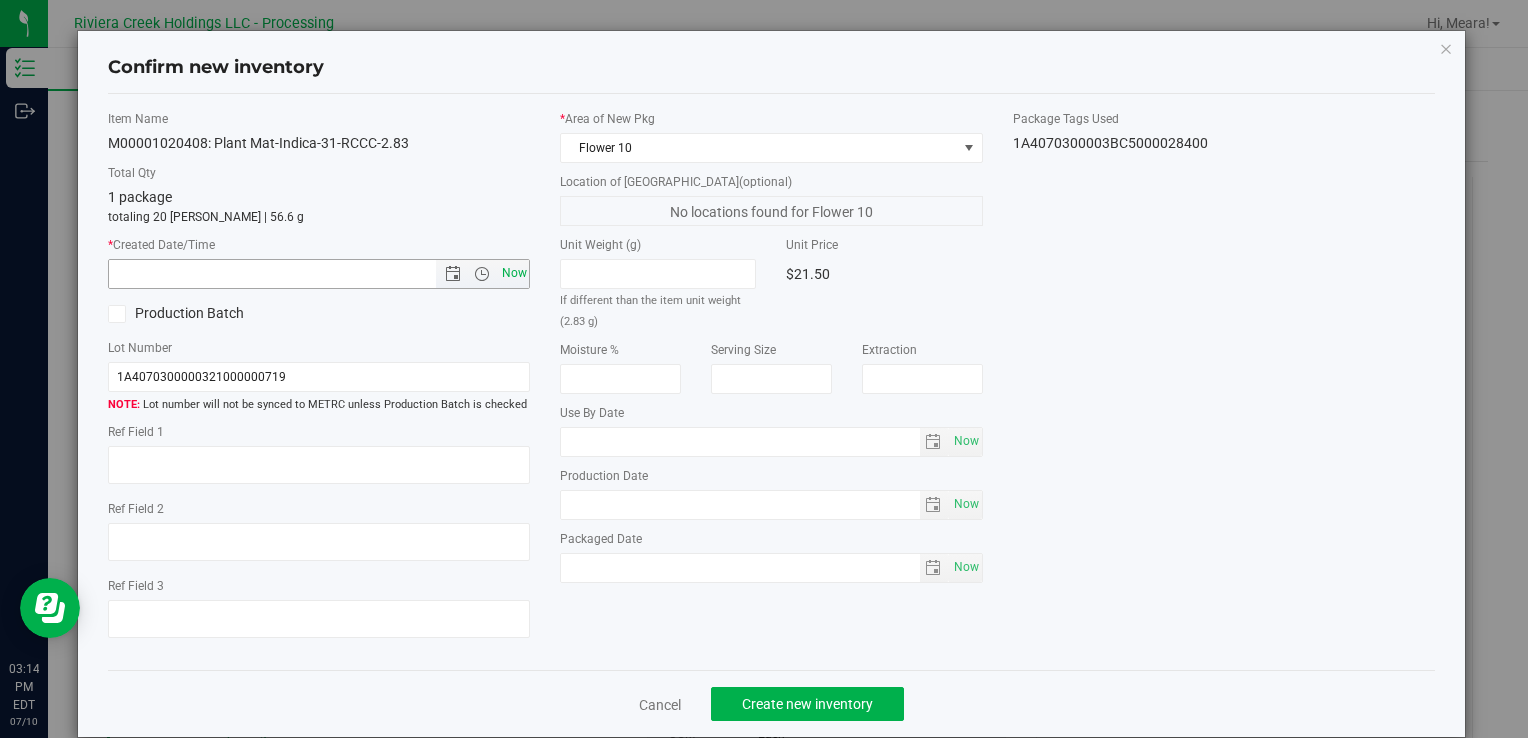 click on "Now" at bounding box center (514, 273) 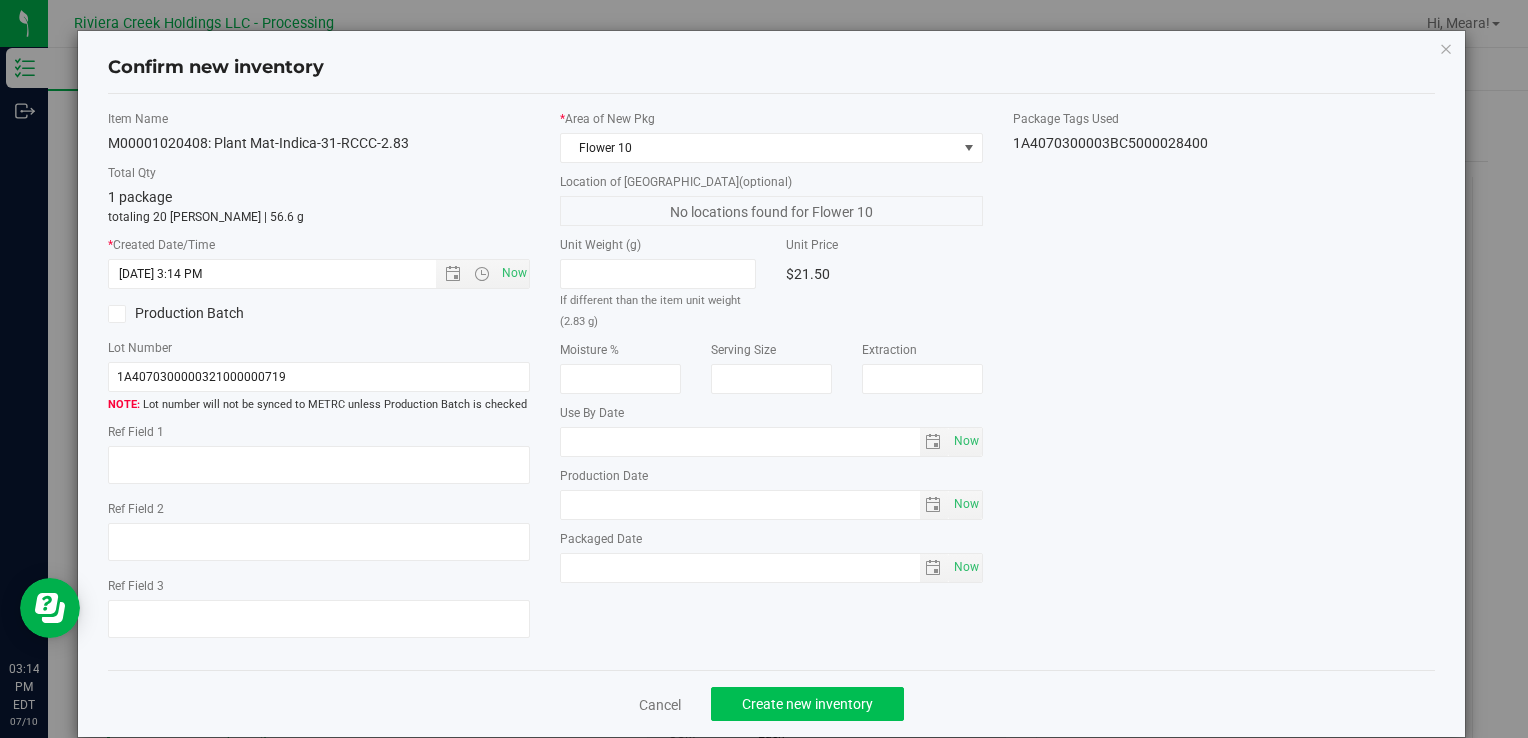 click on "Cancel
Create new inventory" at bounding box center (771, 703) 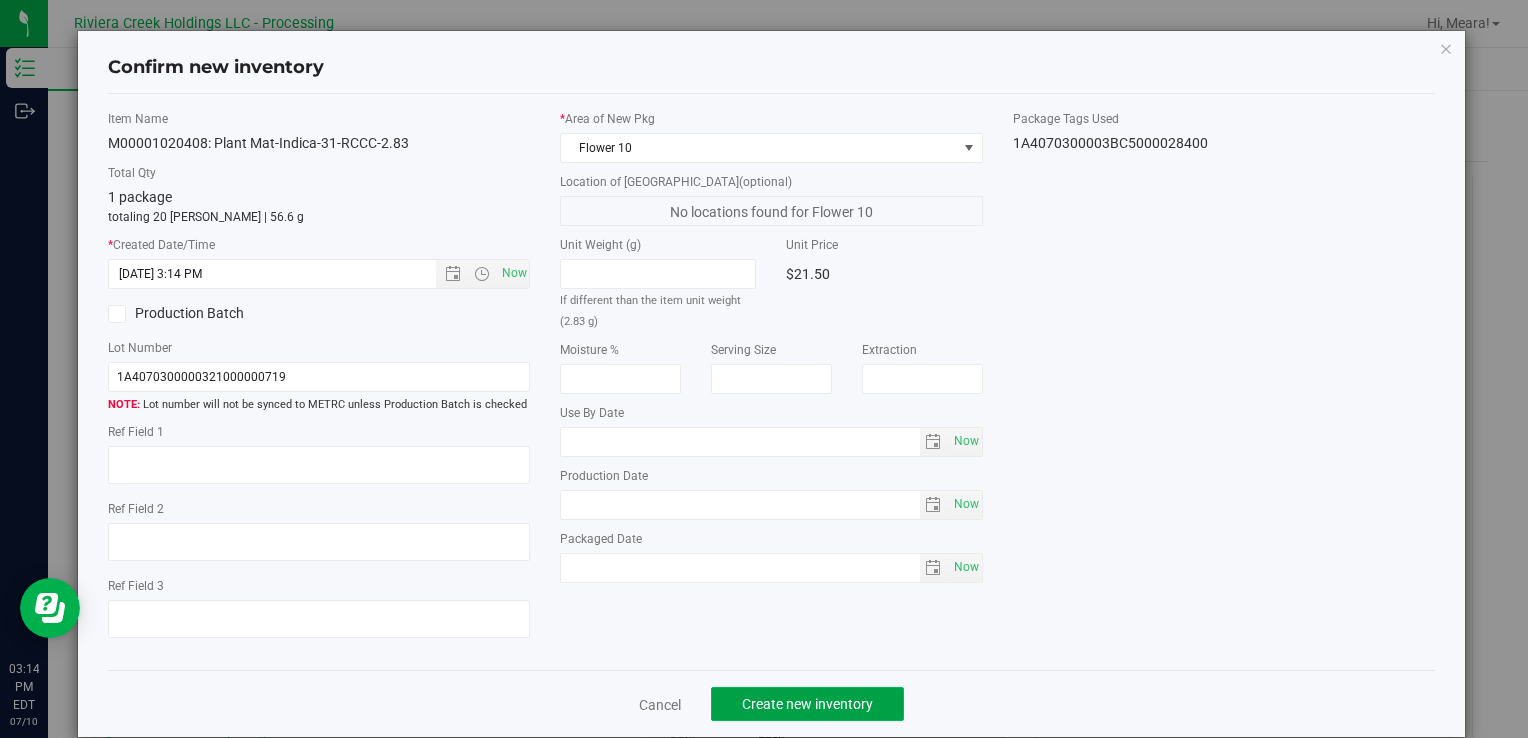 click on "Create new inventory" 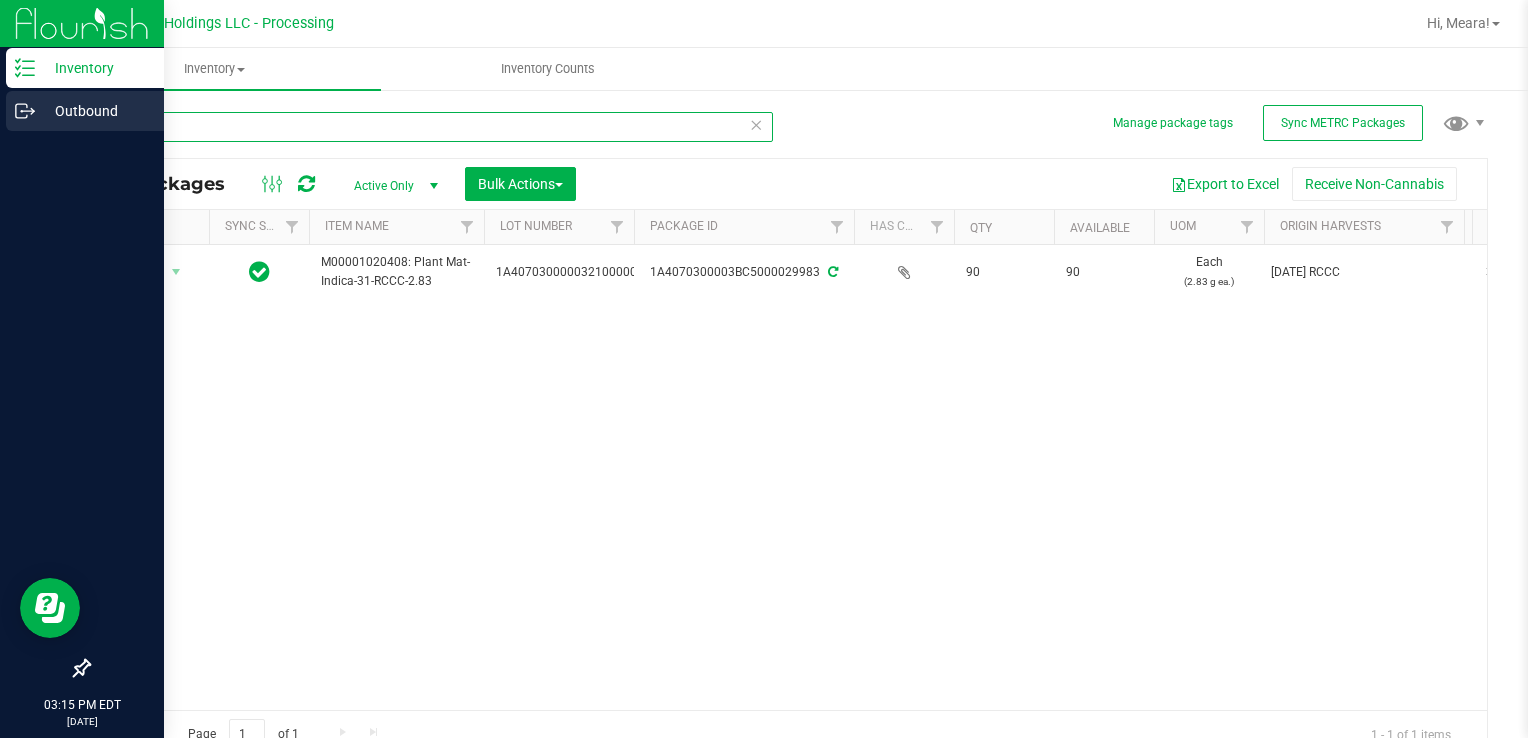 drag, startPoint x: 175, startPoint y: 126, endPoint x: 0, endPoint y: 112, distance: 175.55911 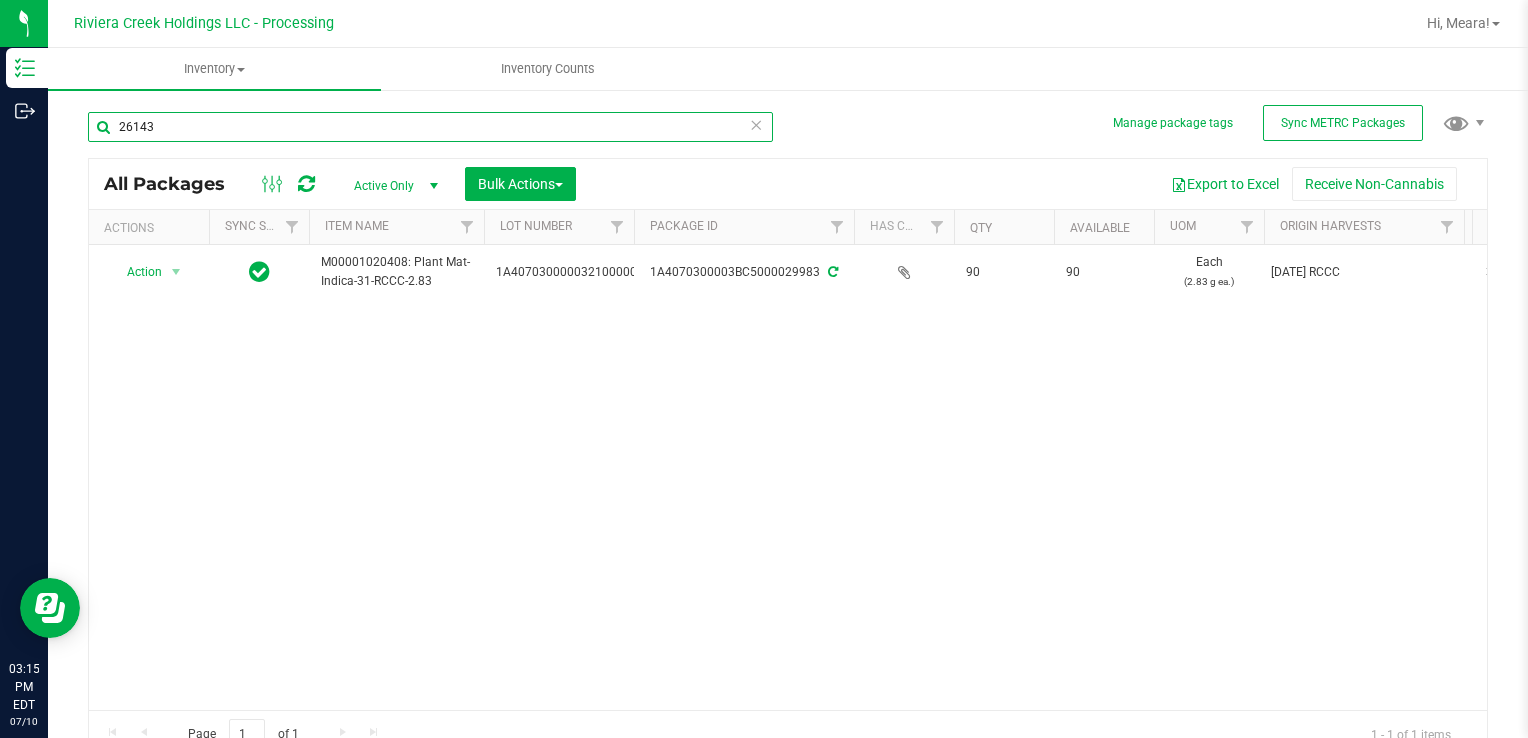 type on "26143" 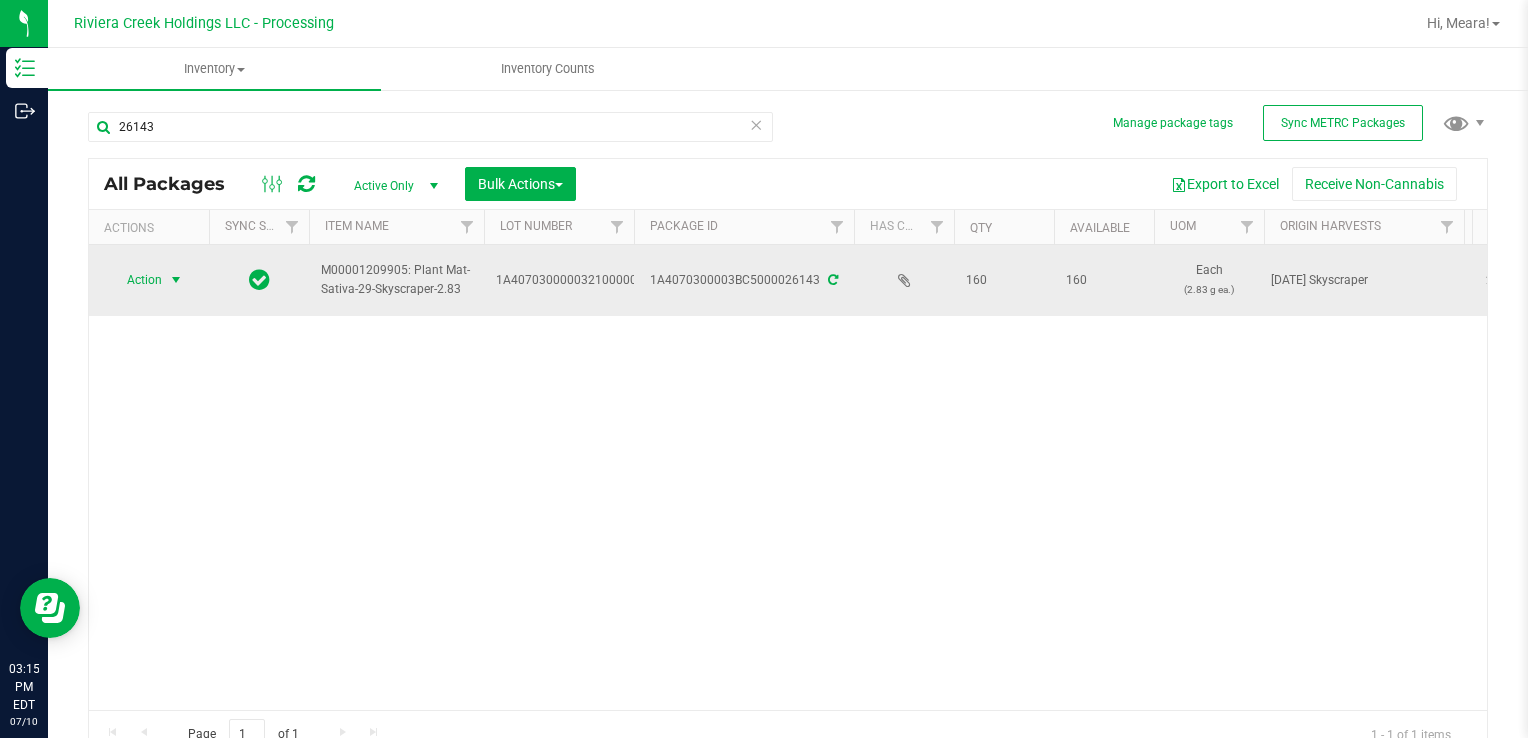 click at bounding box center [176, 280] 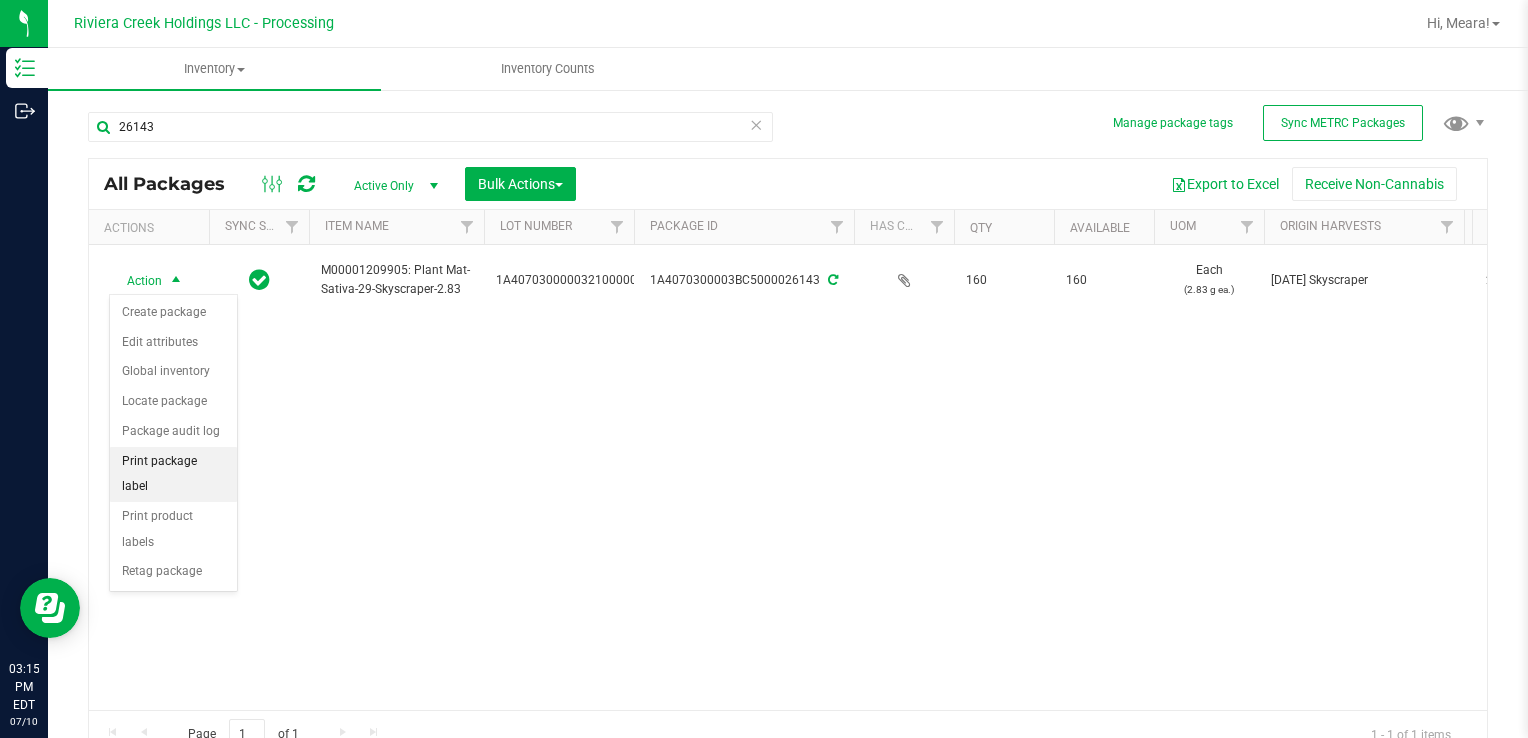 click on "Print package label" at bounding box center (173, 474) 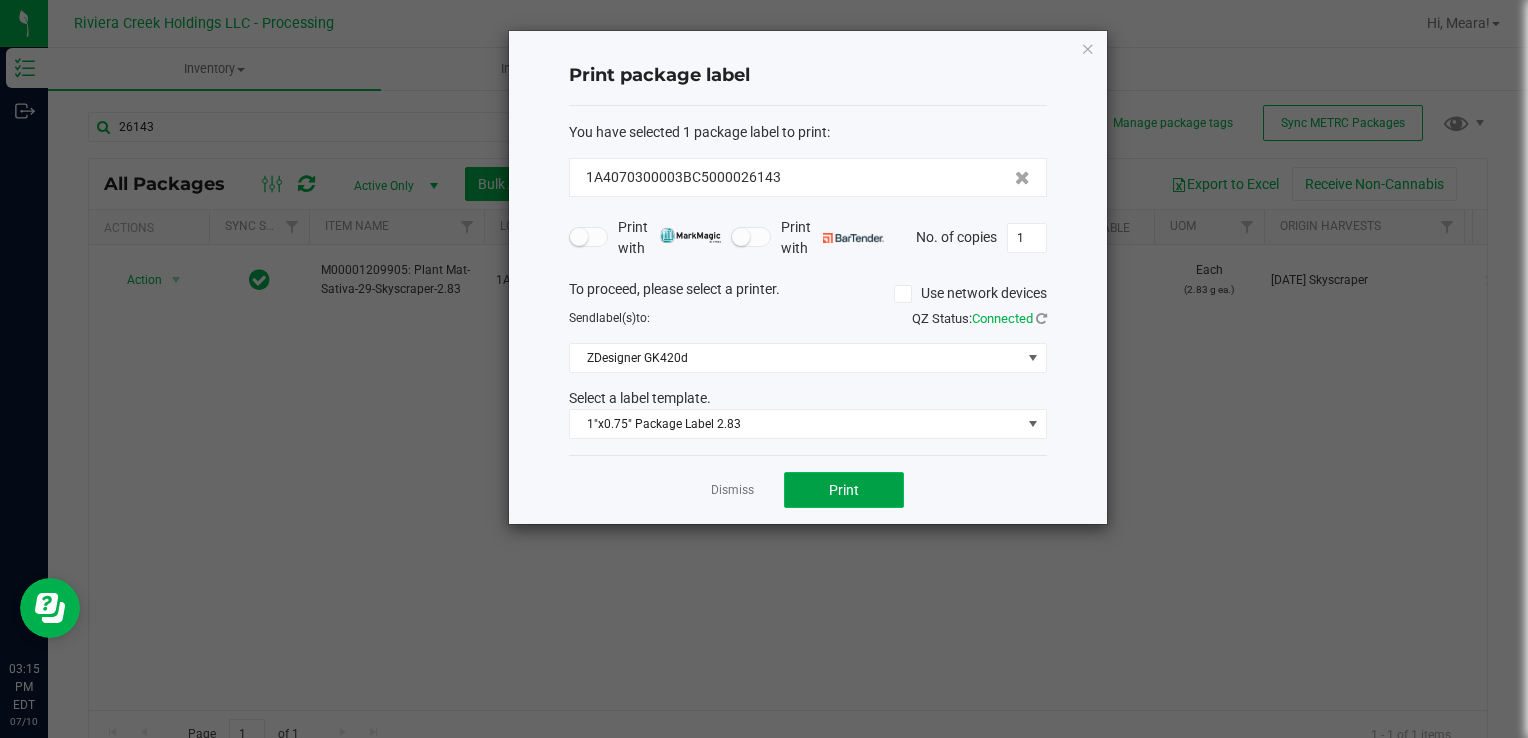 click on "Print" 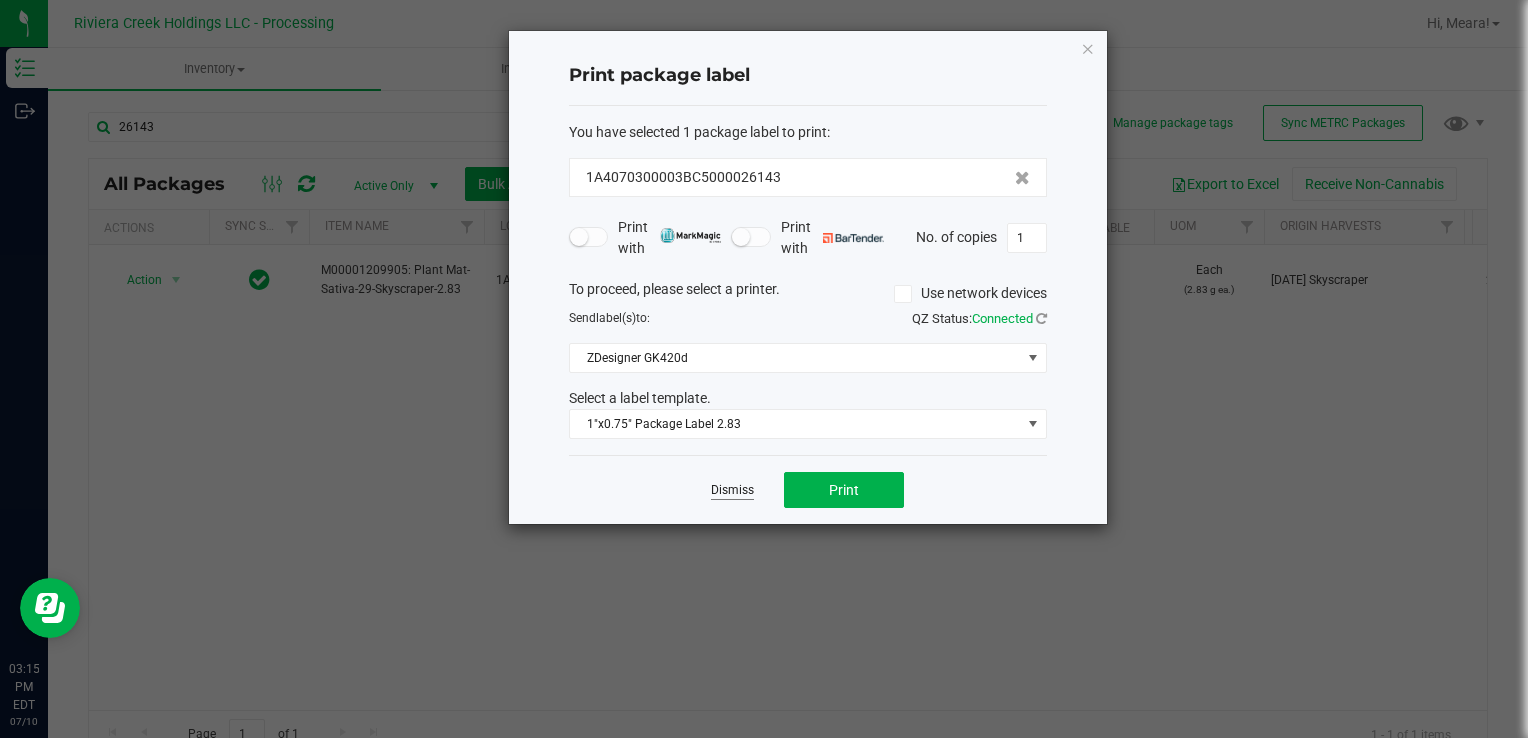 click on "Dismiss" 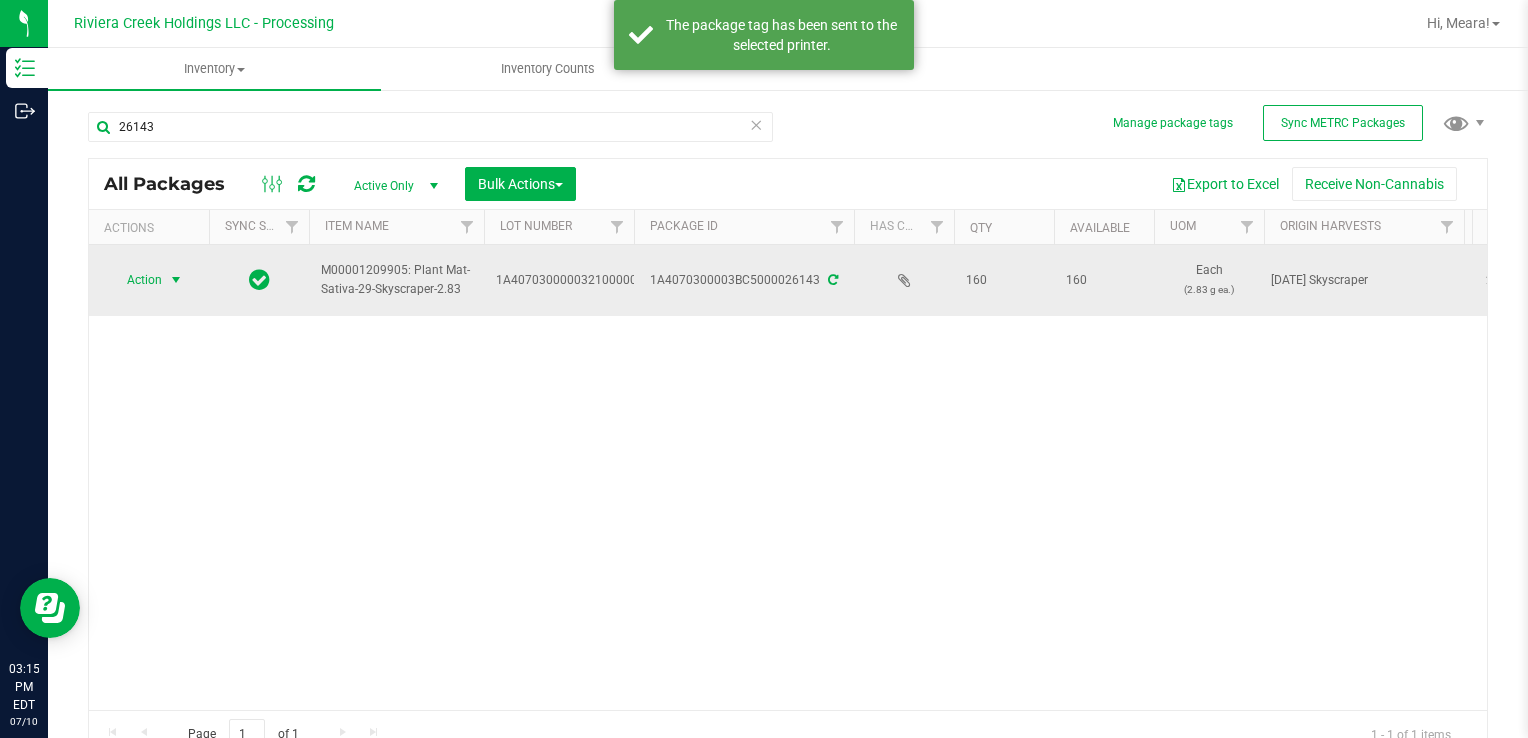 click at bounding box center (176, 280) 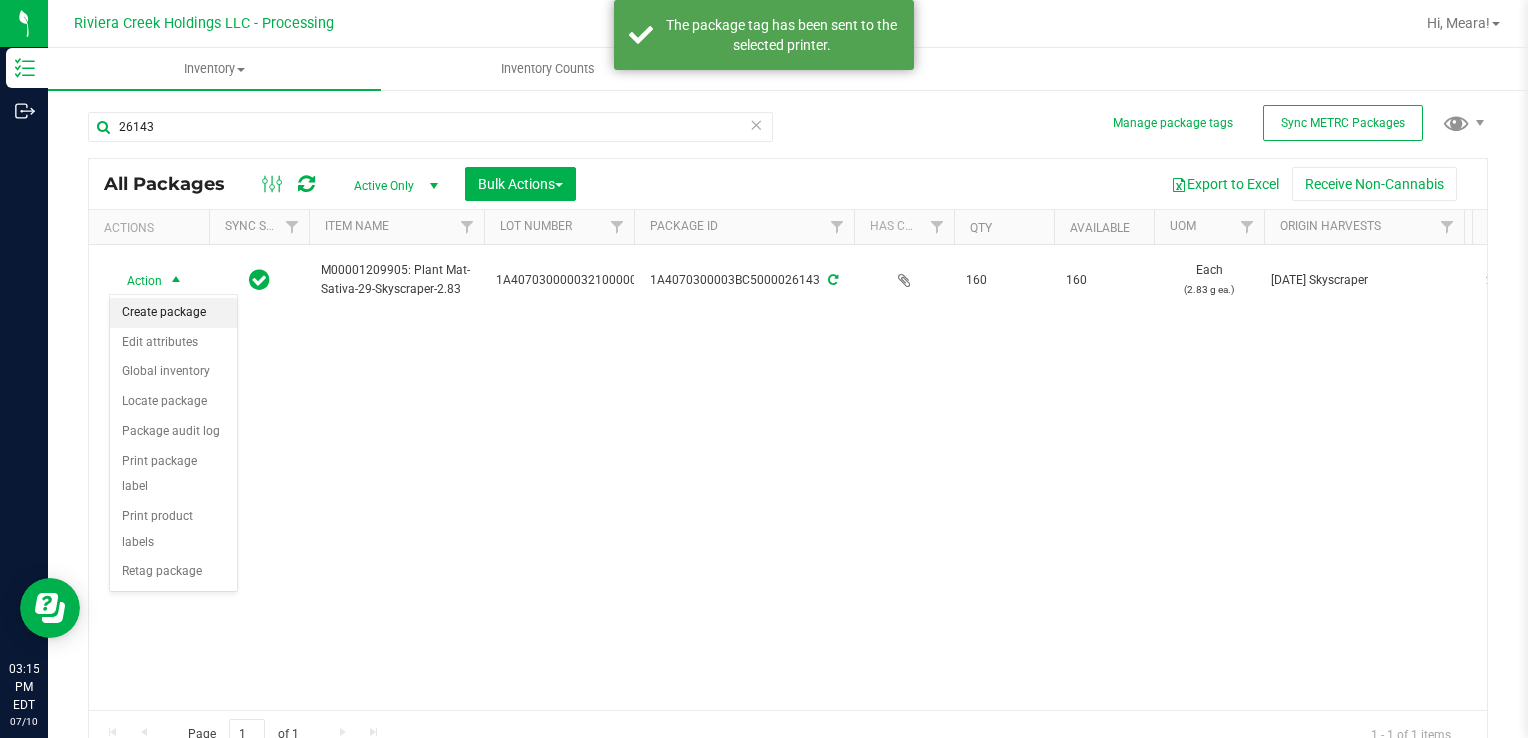 click on "Create package" at bounding box center [173, 313] 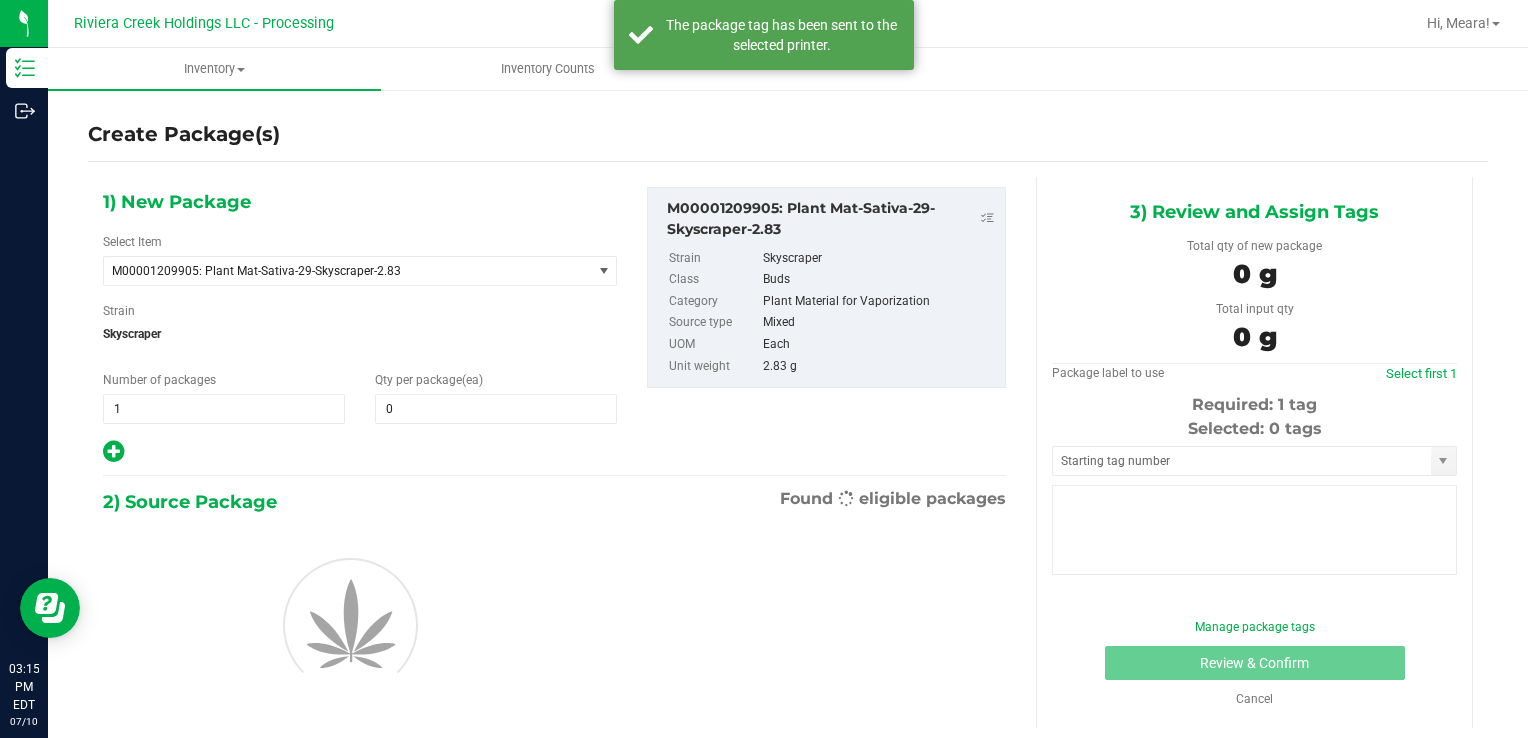 type on "0" 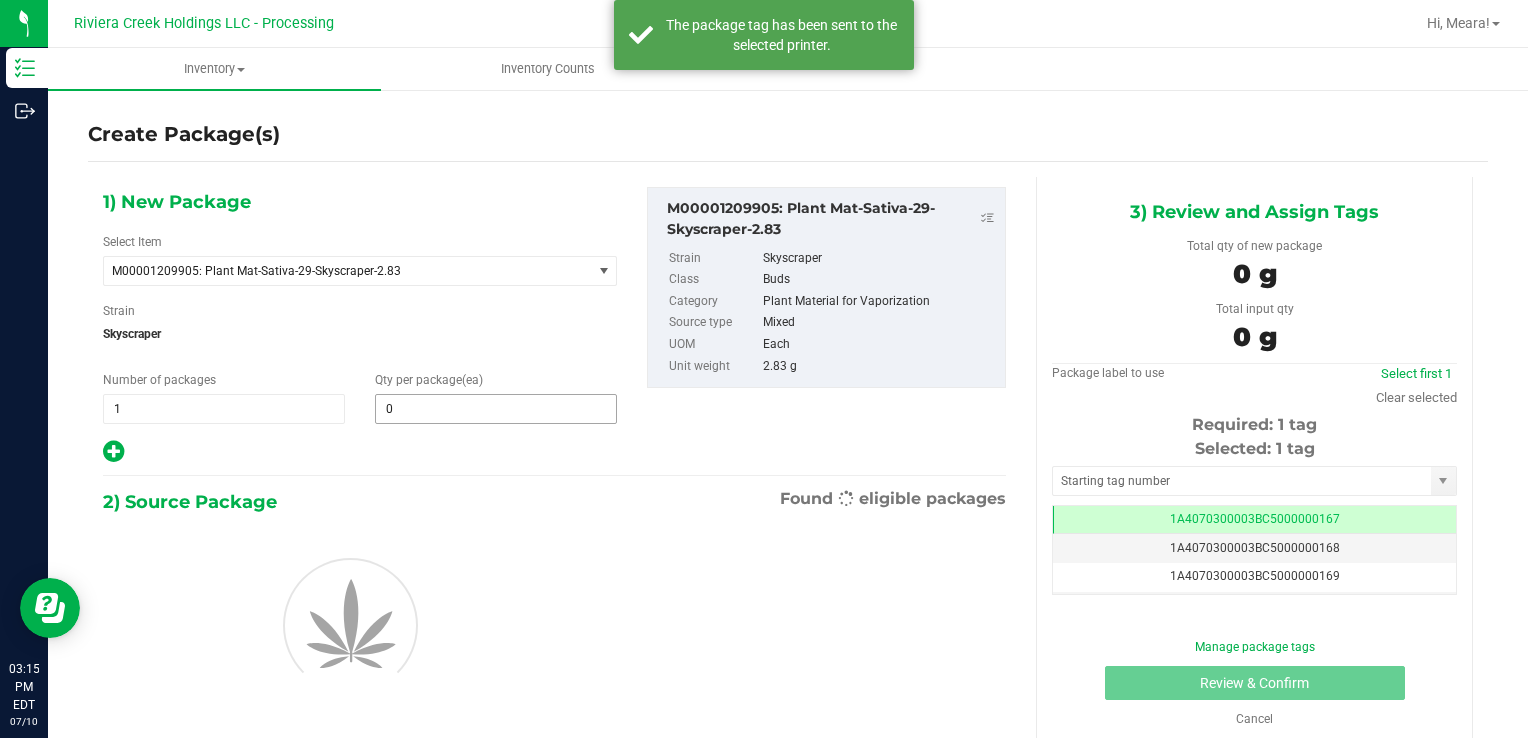 type 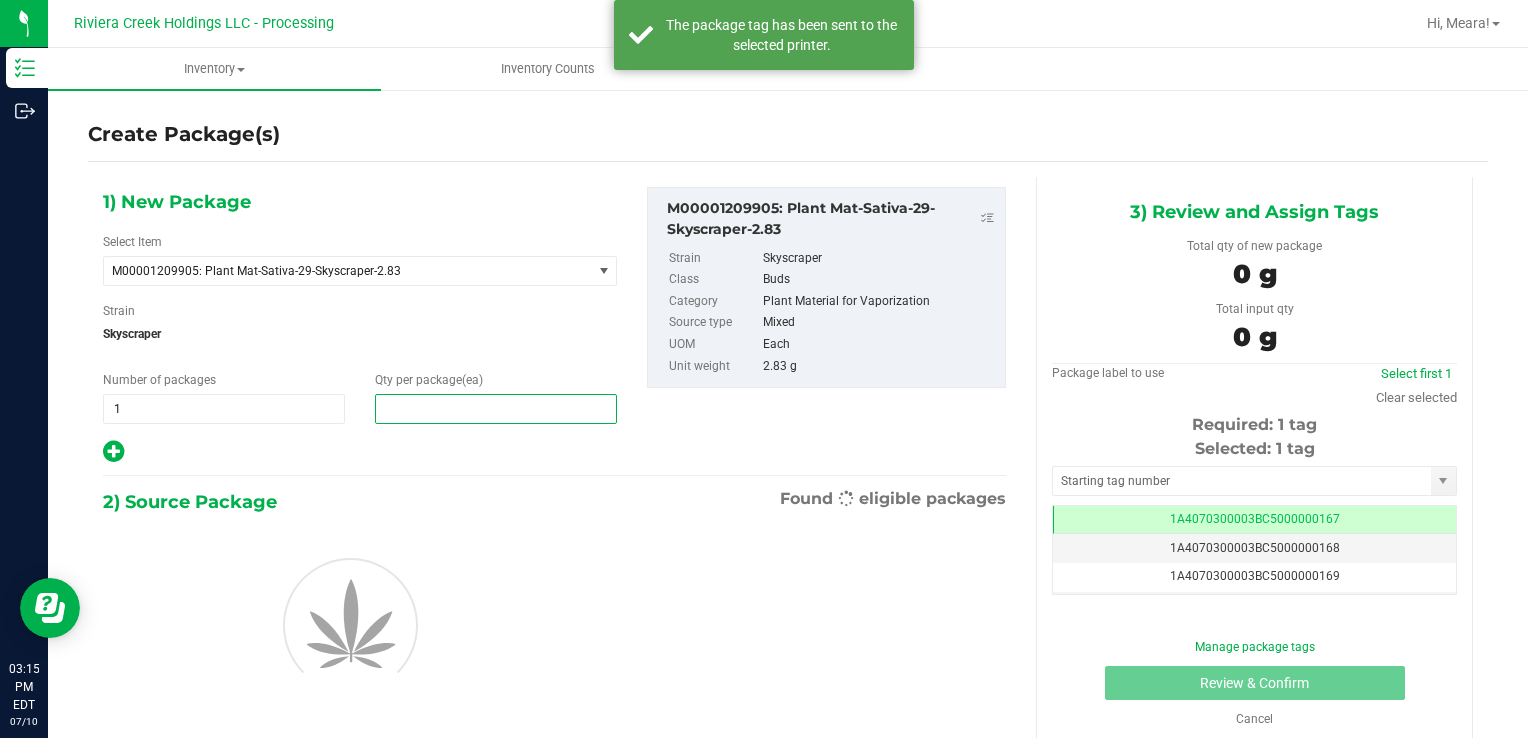 click at bounding box center (496, 409) 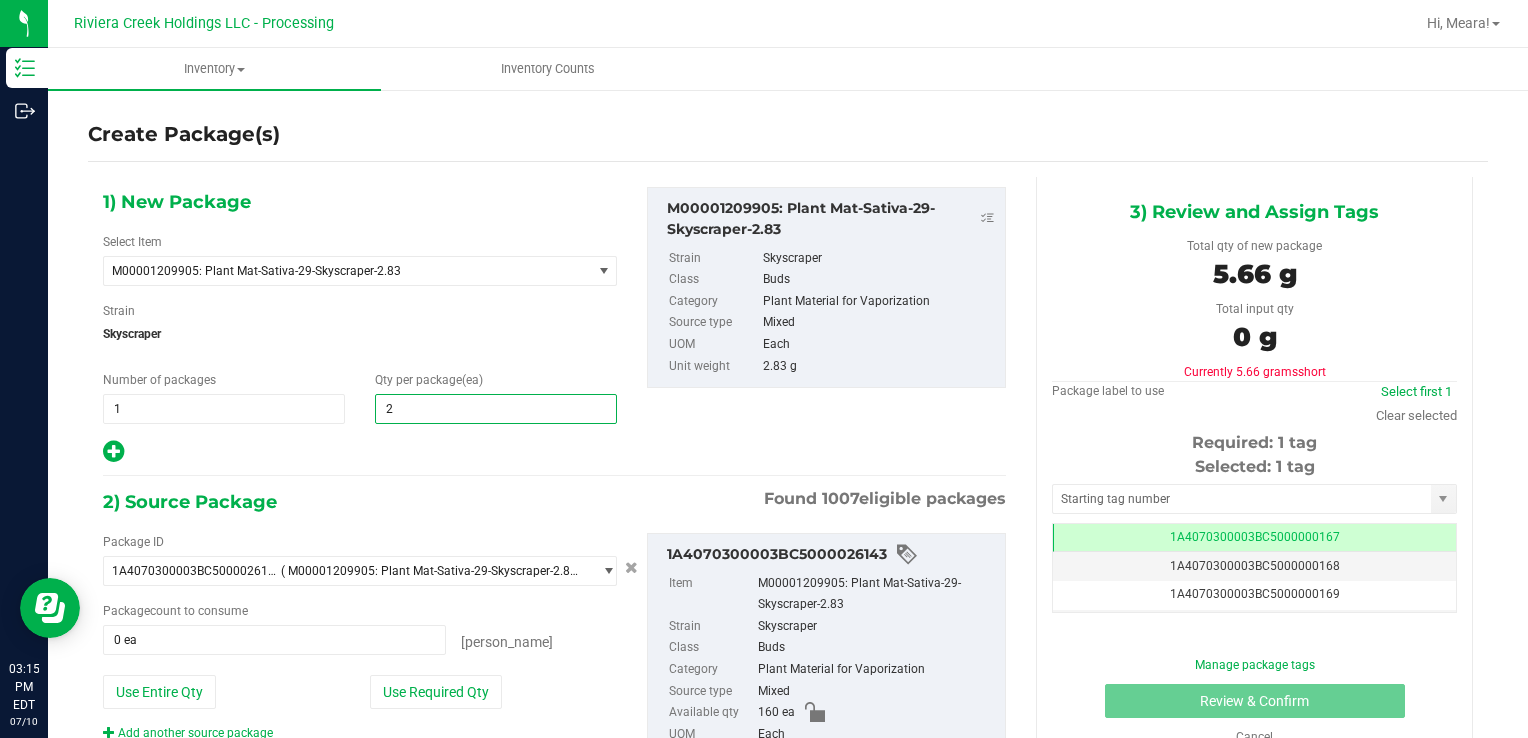 type on "20" 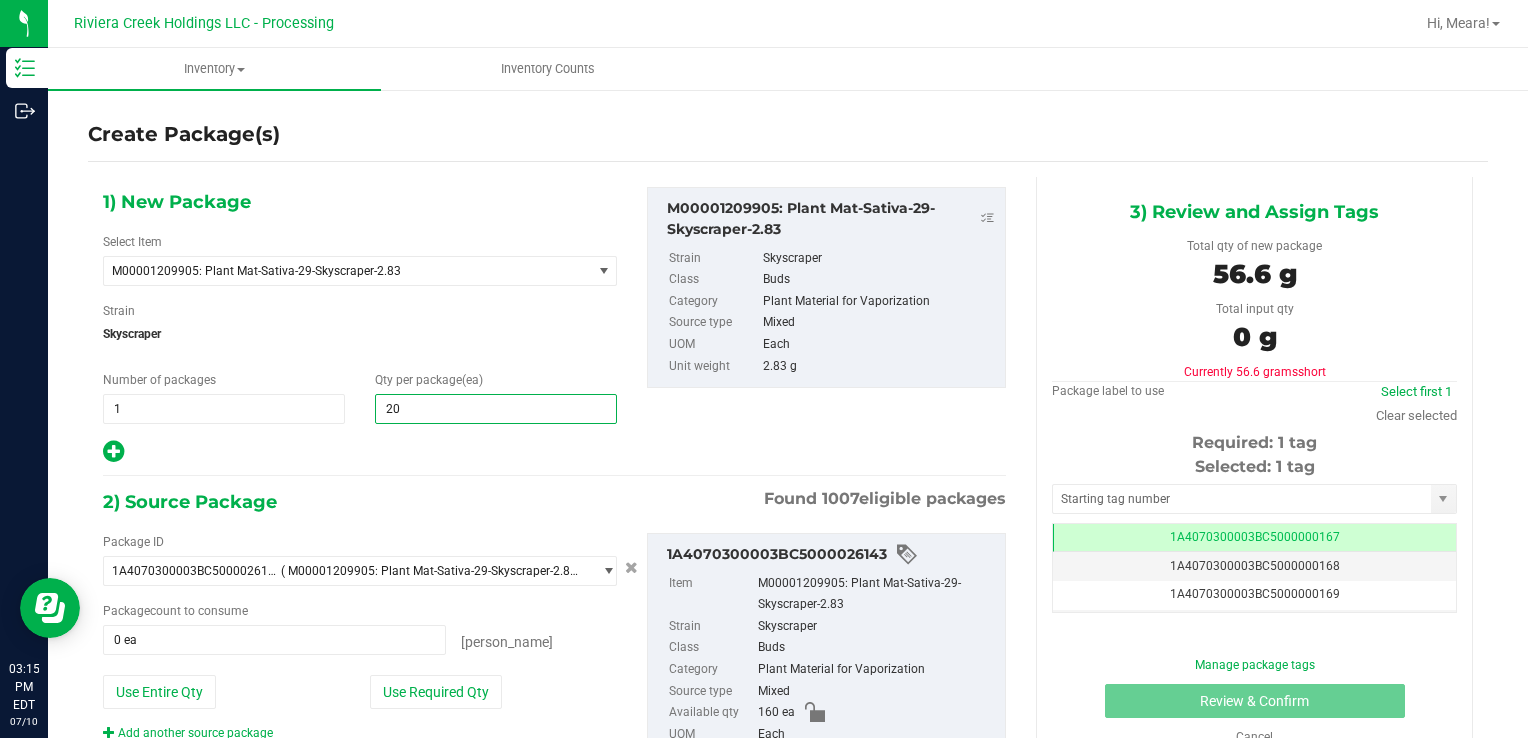 type on "20" 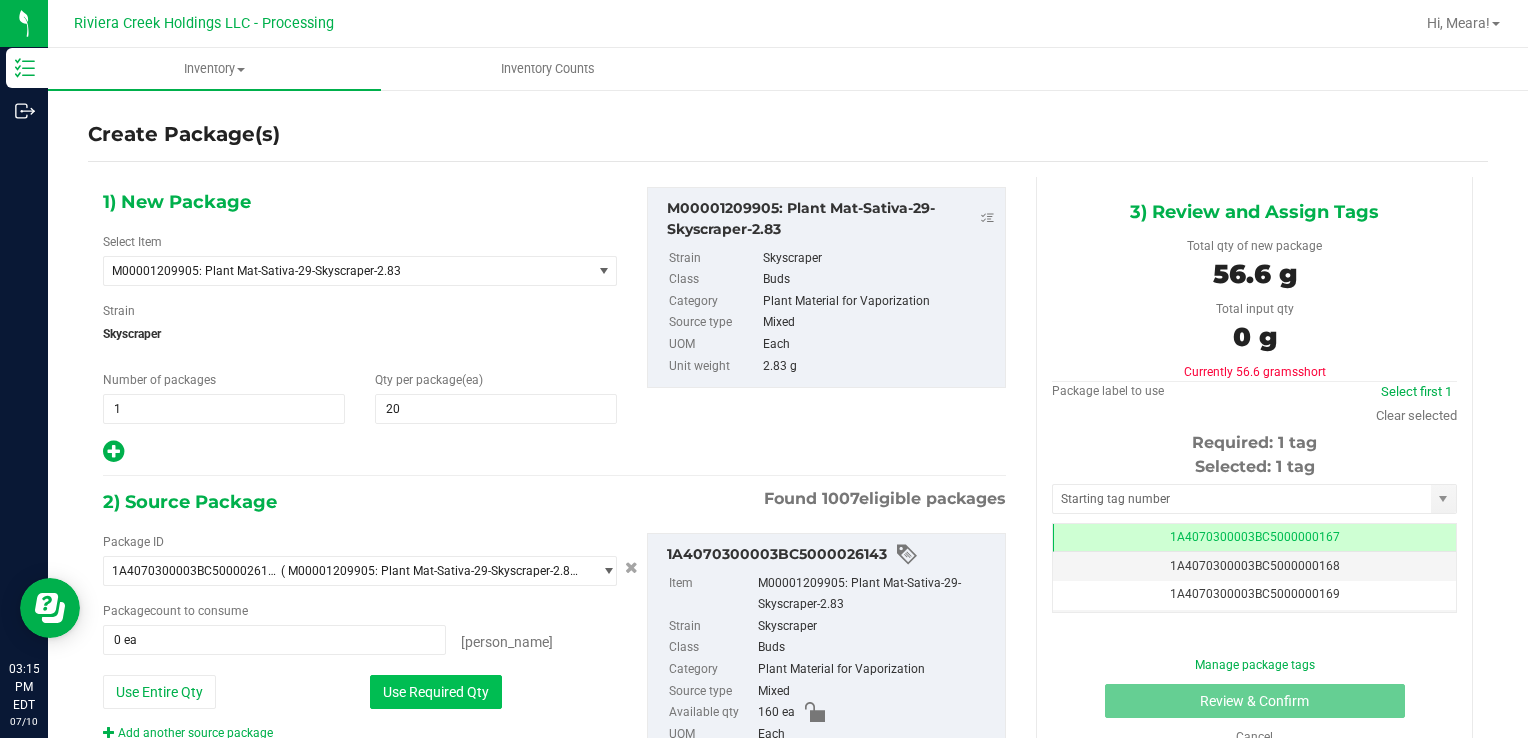 click on "Use Required Qty" at bounding box center (436, 692) 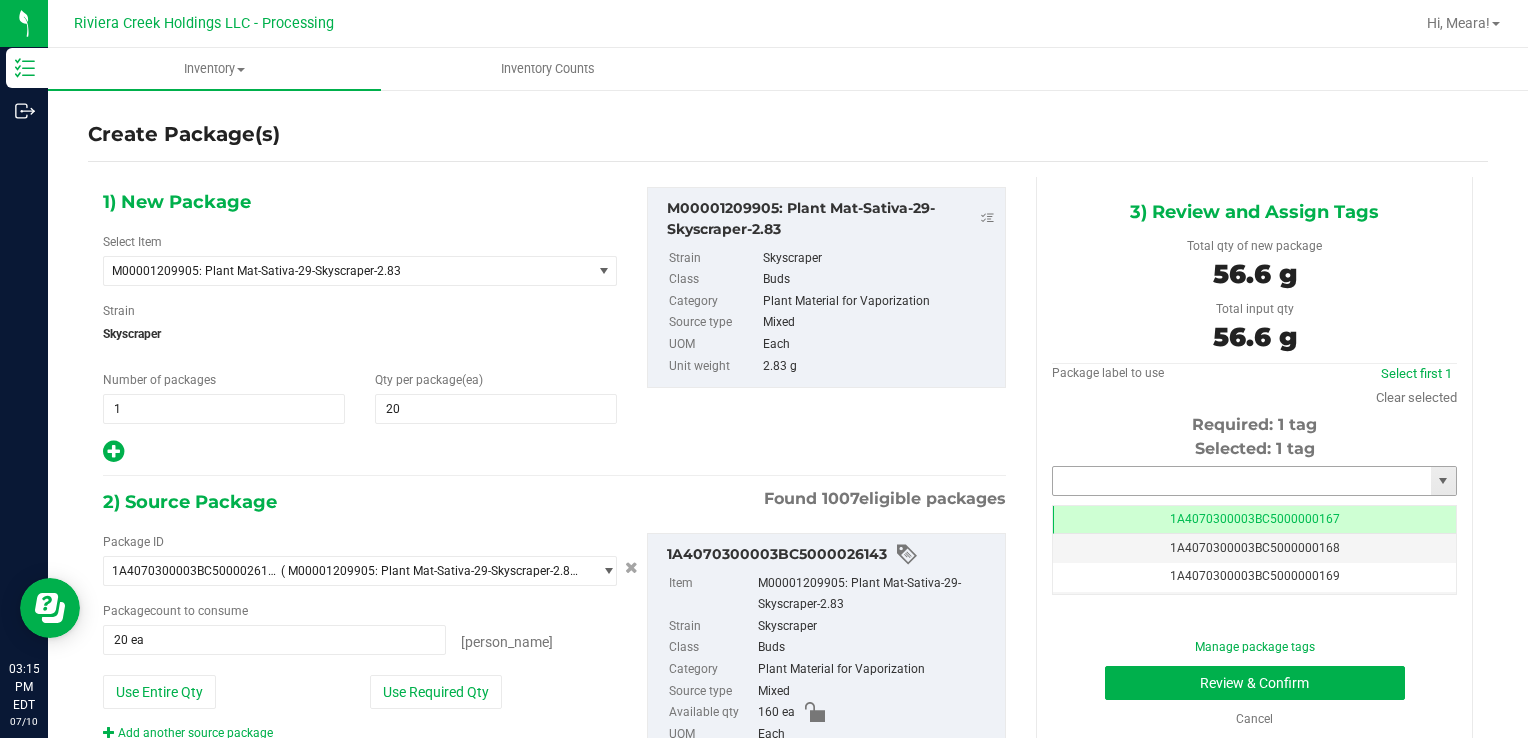 click at bounding box center [1242, 481] 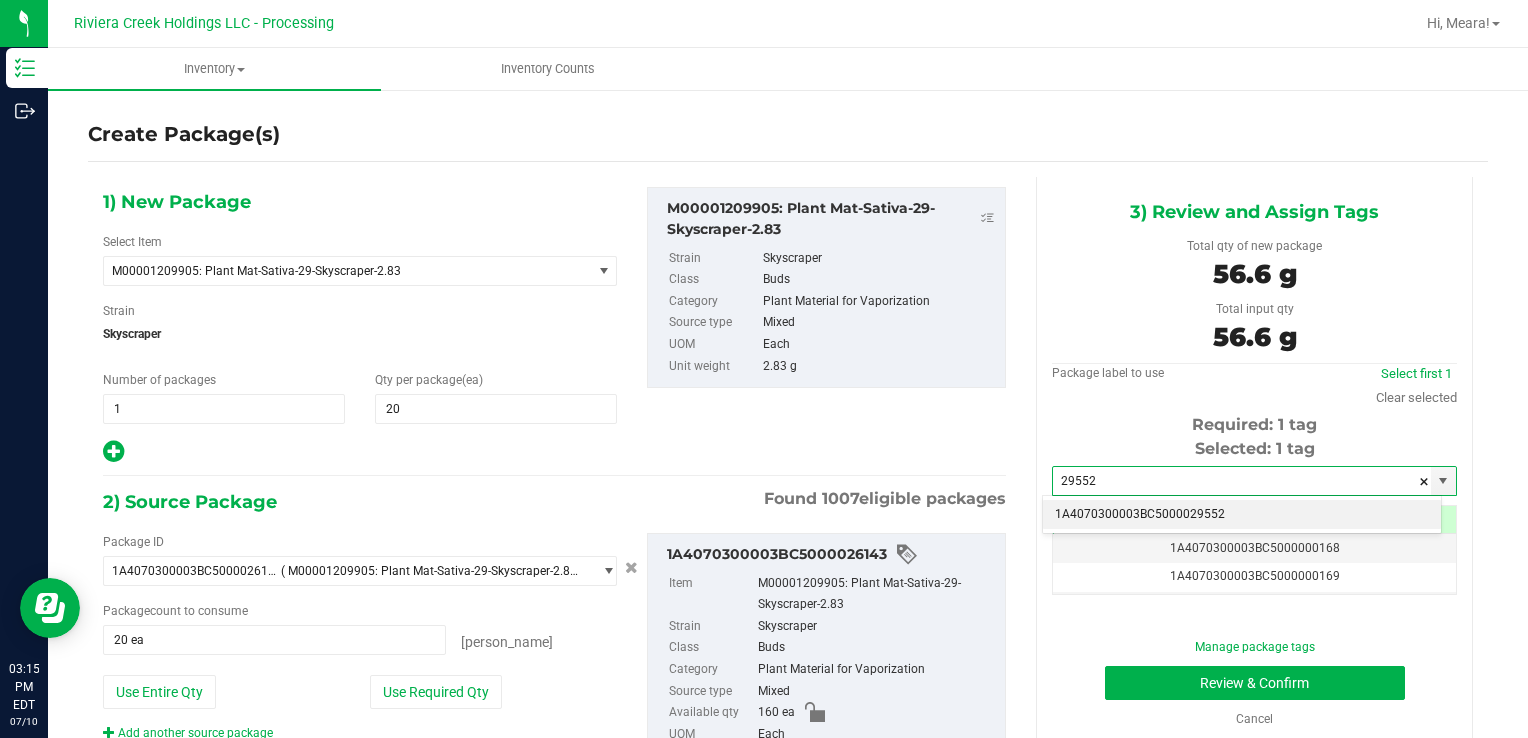 drag, startPoint x: 1098, startPoint y: 523, endPoint x: 1104, endPoint y: 546, distance: 23.769728 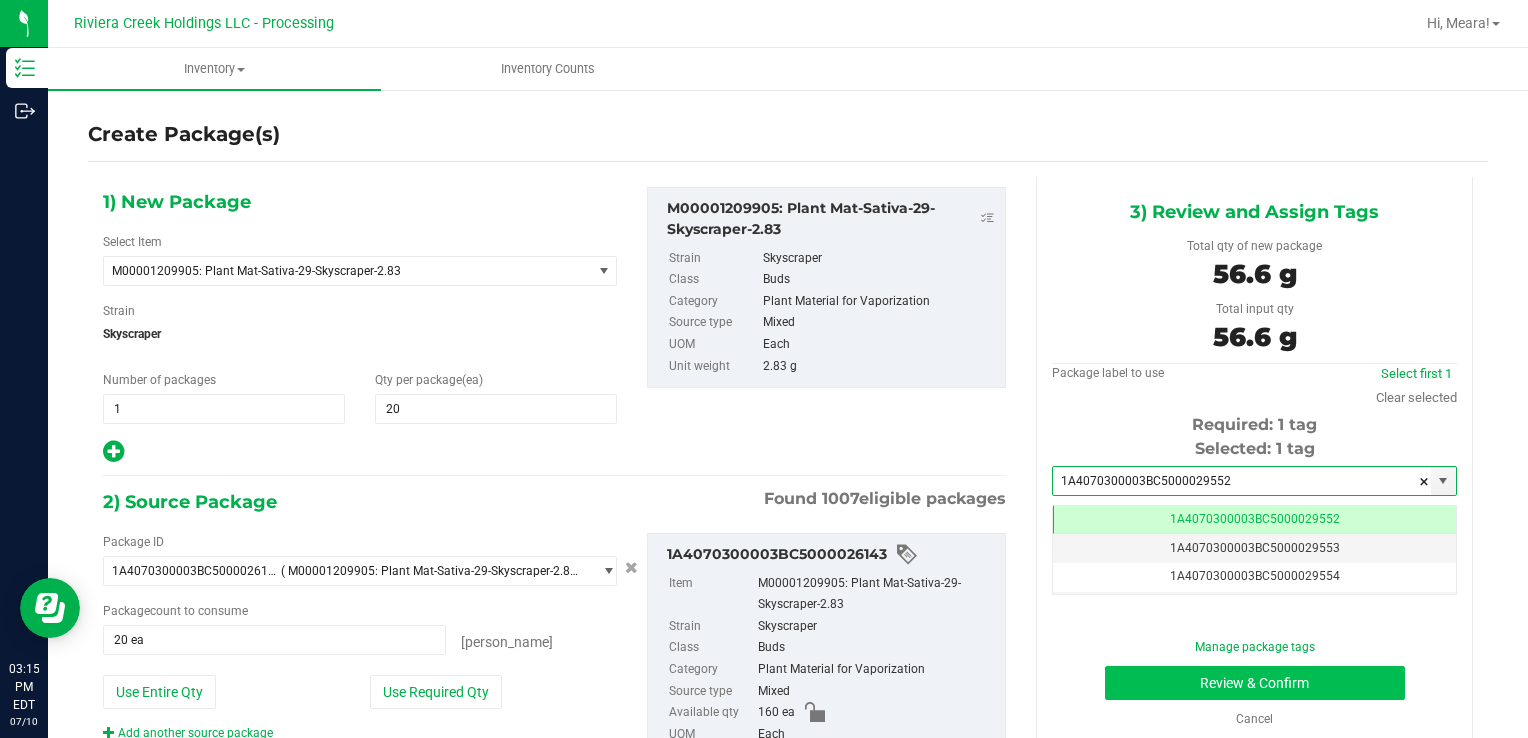 type on "1A4070300003BC5000029552" 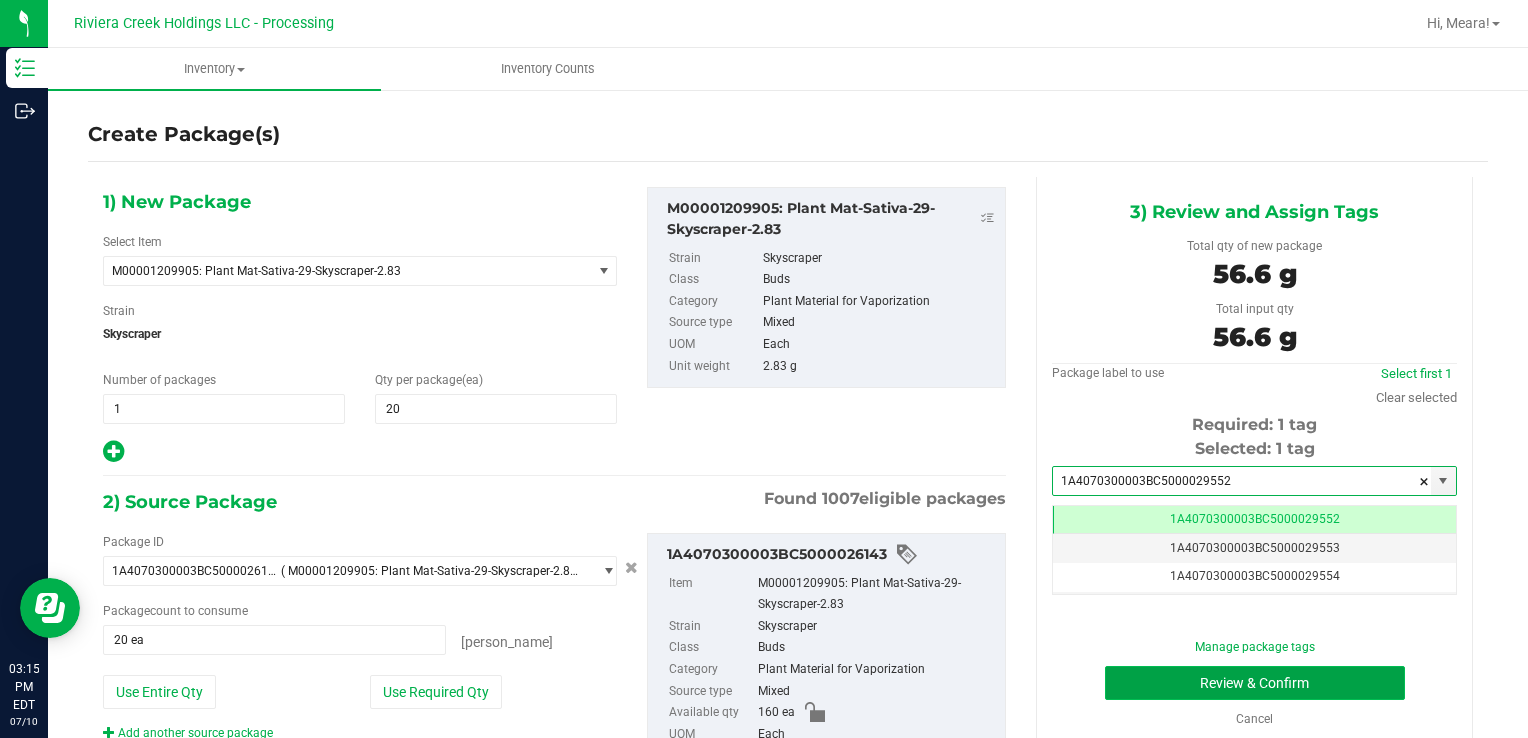 click on "Review & Confirm" at bounding box center (1255, 683) 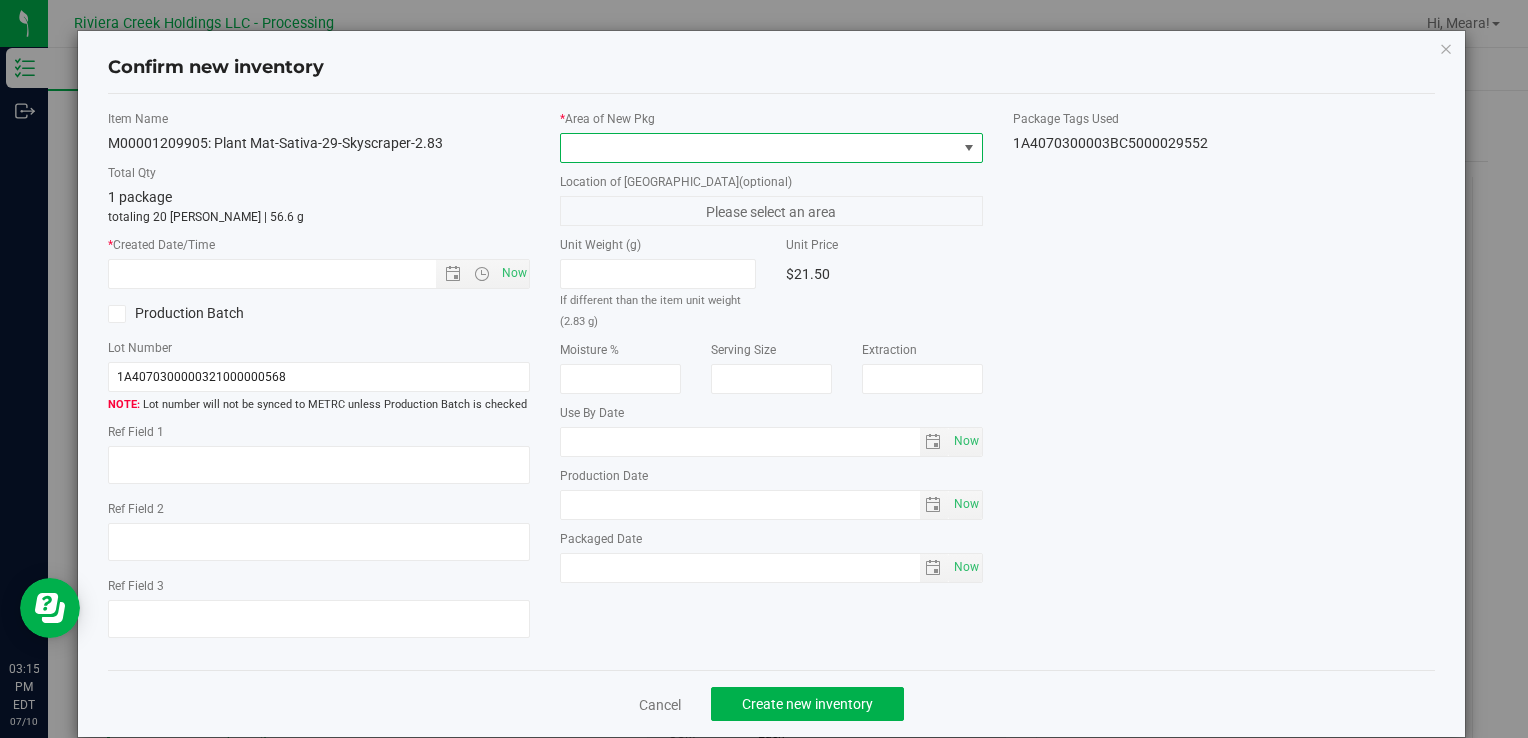 click at bounding box center [758, 148] 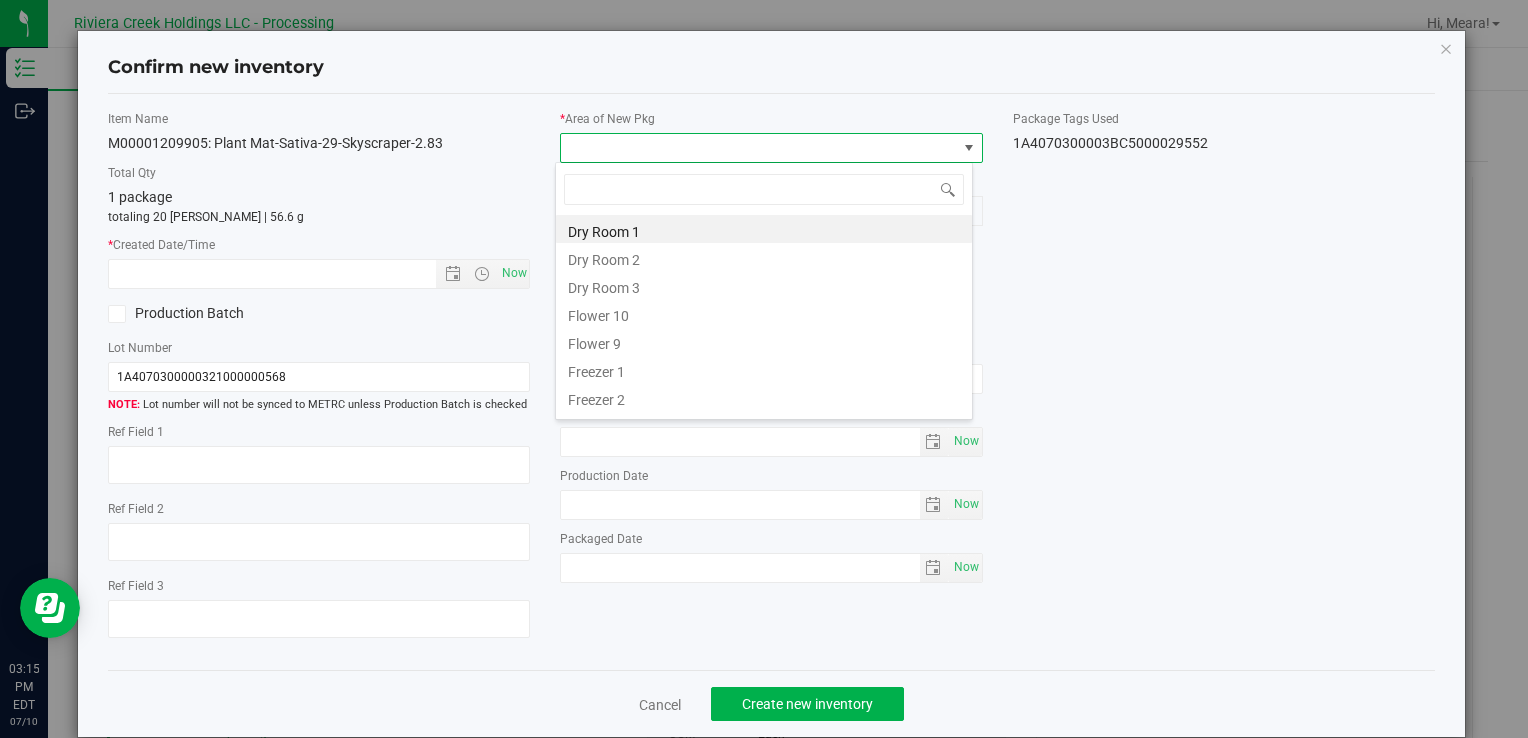 click on "Flower 10" at bounding box center [764, 313] 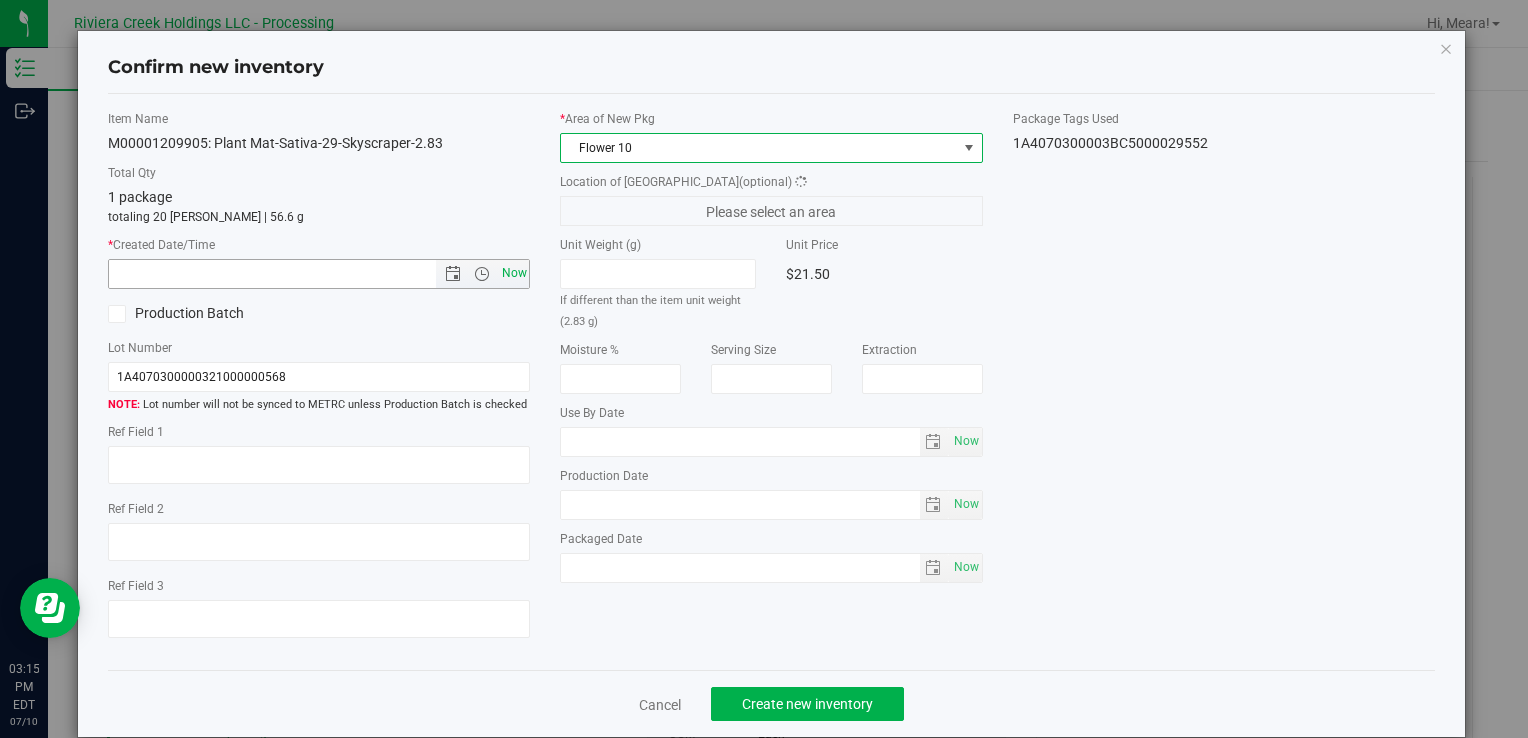 click on "Now" at bounding box center (514, 273) 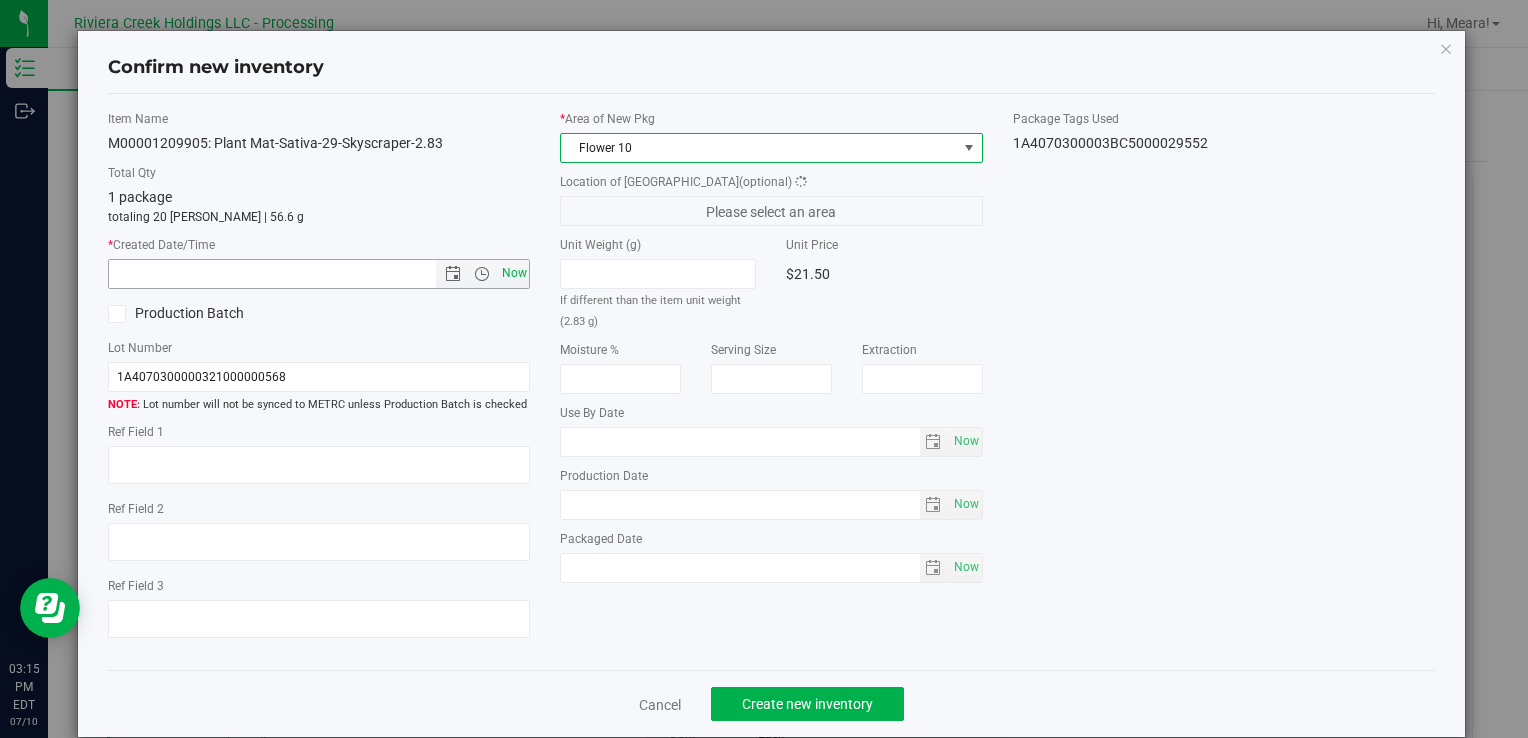 type on "[DATE] 3:15 PM" 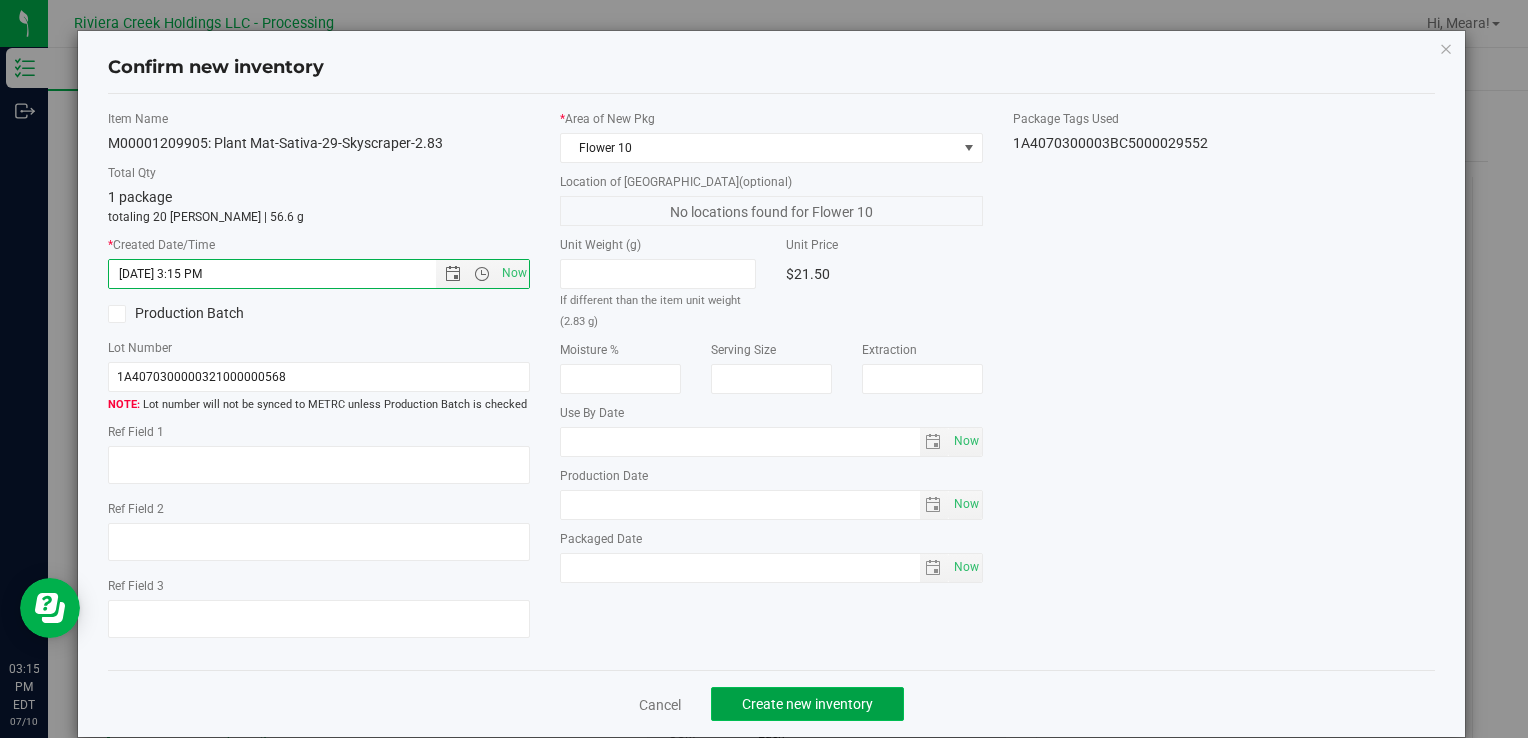 click on "Create new inventory" 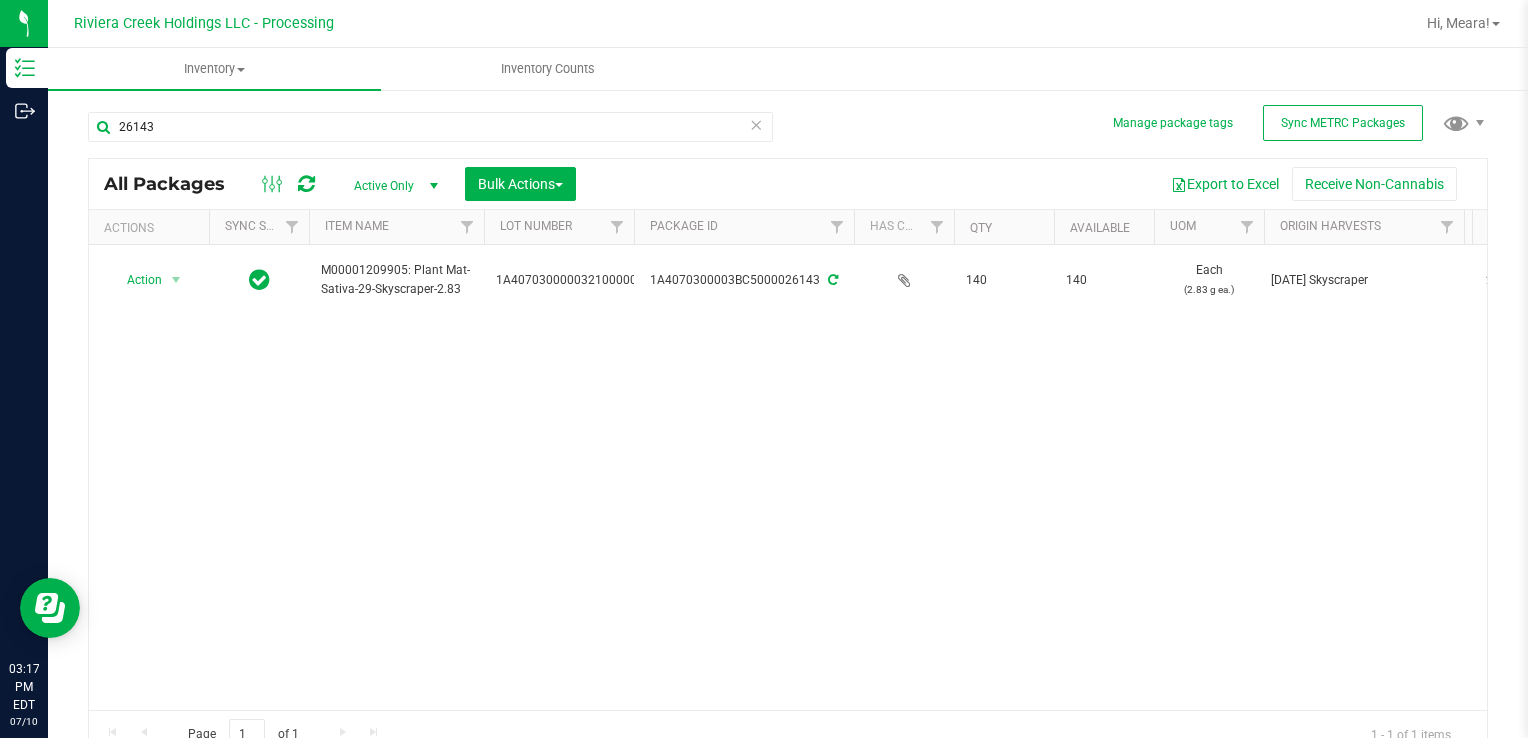 click on "Action Action Create package Edit attributes Global inventory Locate package Package audit log Print package label Print product labels Retag package
M00001209905: Plant Mat-Sativa-29-Skyscraper-2.83
1A4070300000321000000568
1A4070300003BC5000026143
140
140
Each
(2.83 g ea.)
[DATE] Skyscraper 29.5990
Flower 10
Pass
Now
Plant Material for Vaporization
Skyscraper" at bounding box center (788, 477) 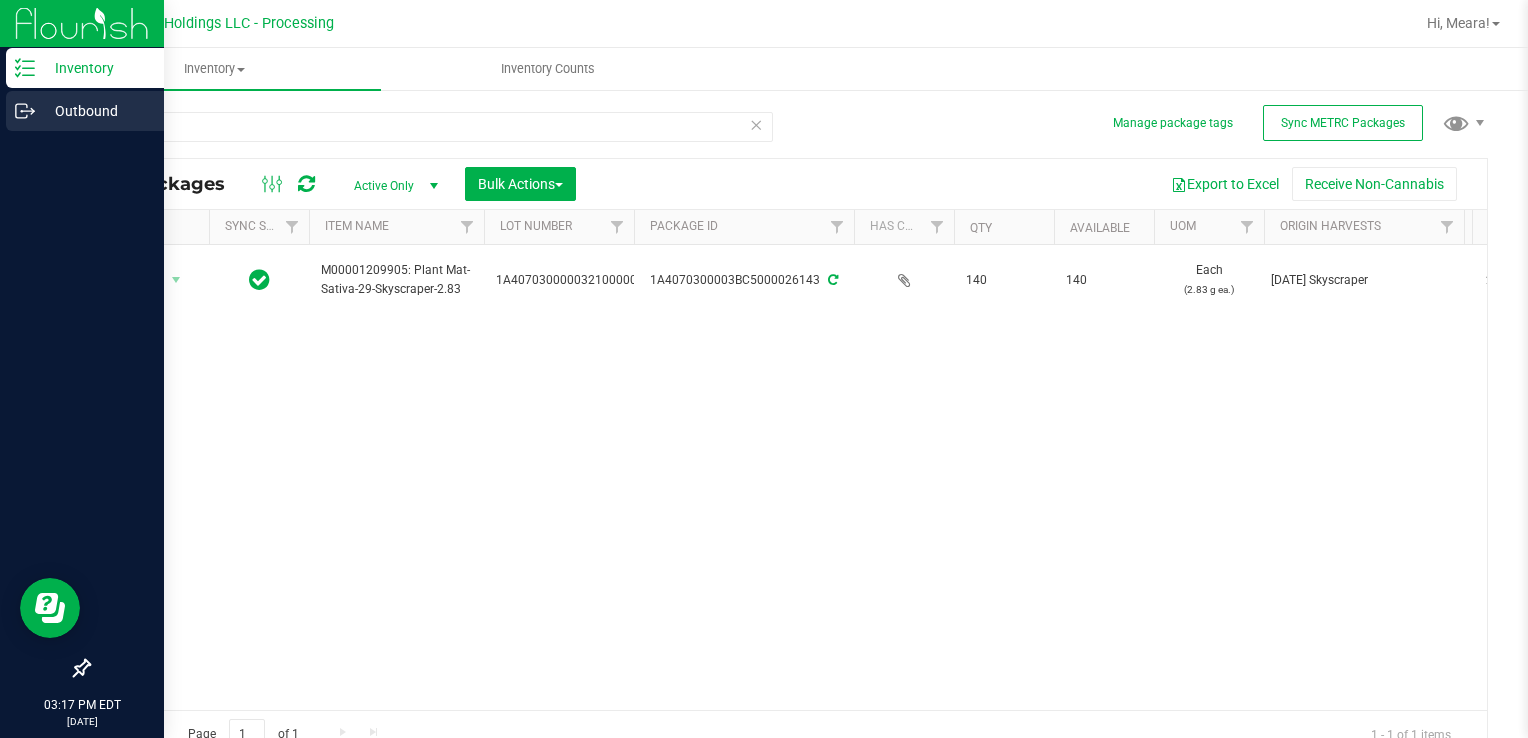 drag, startPoint x: 32, startPoint y: 111, endPoint x: 54, endPoint y: 111, distance: 22 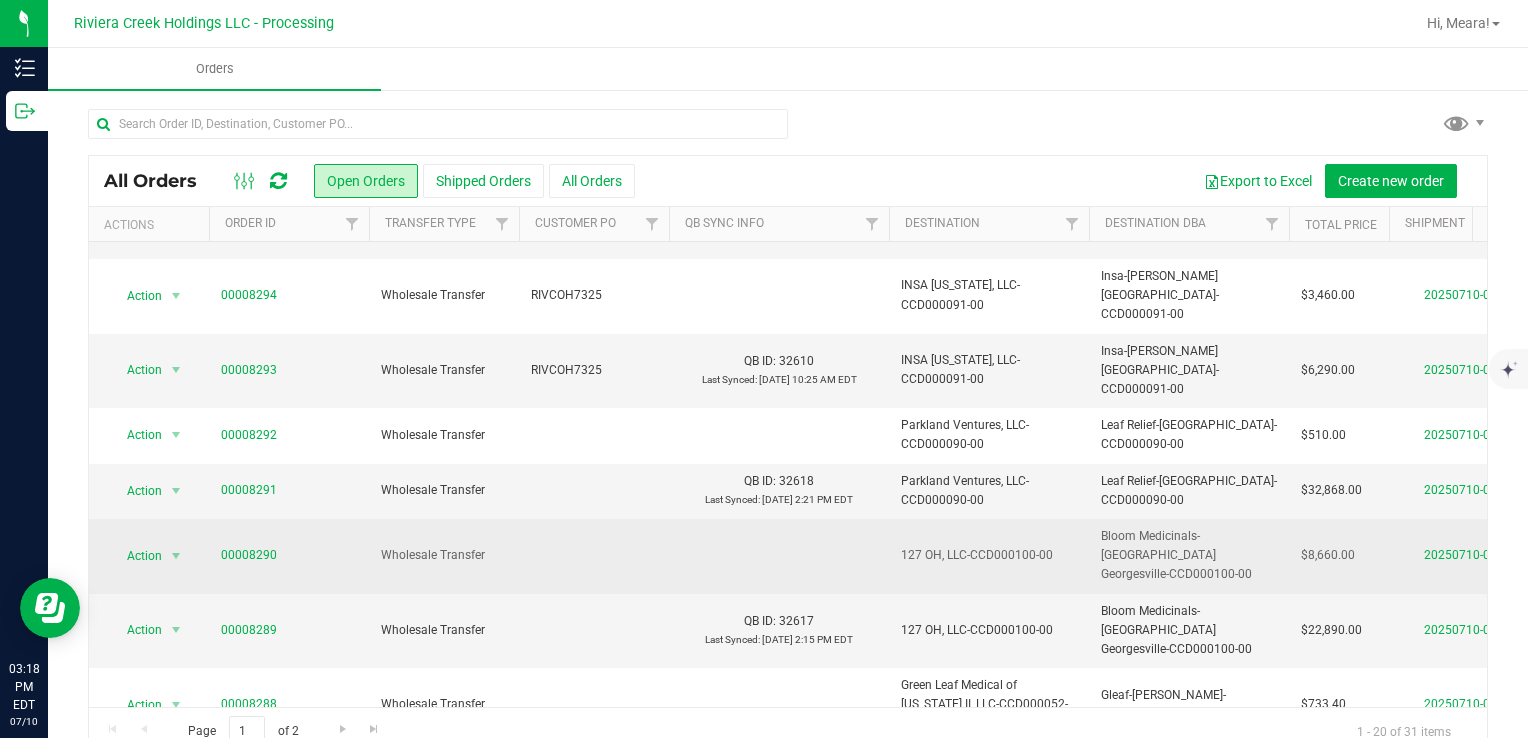 scroll, scrollTop: 653, scrollLeft: 0, axis: vertical 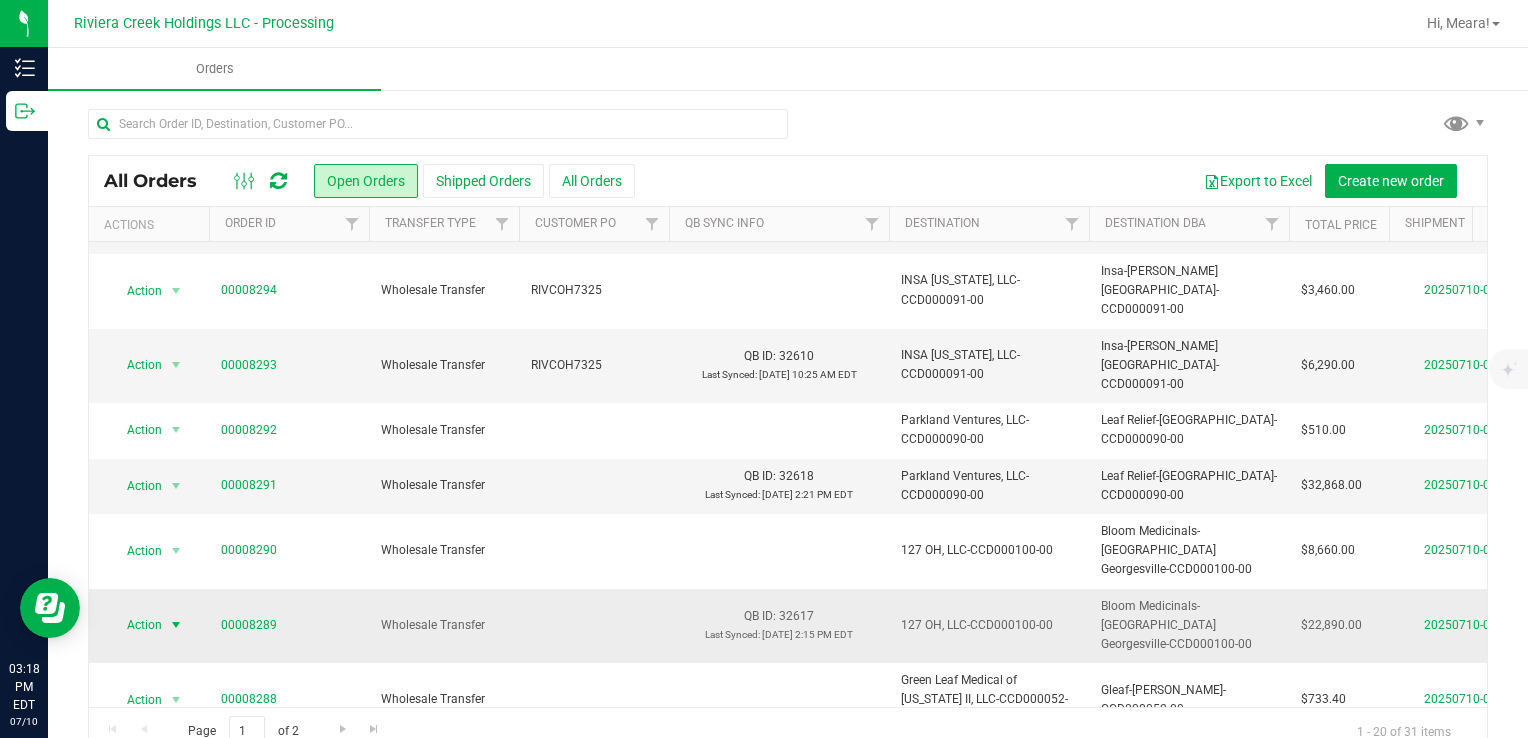 click on "Action" at bounding box center [136, 625] 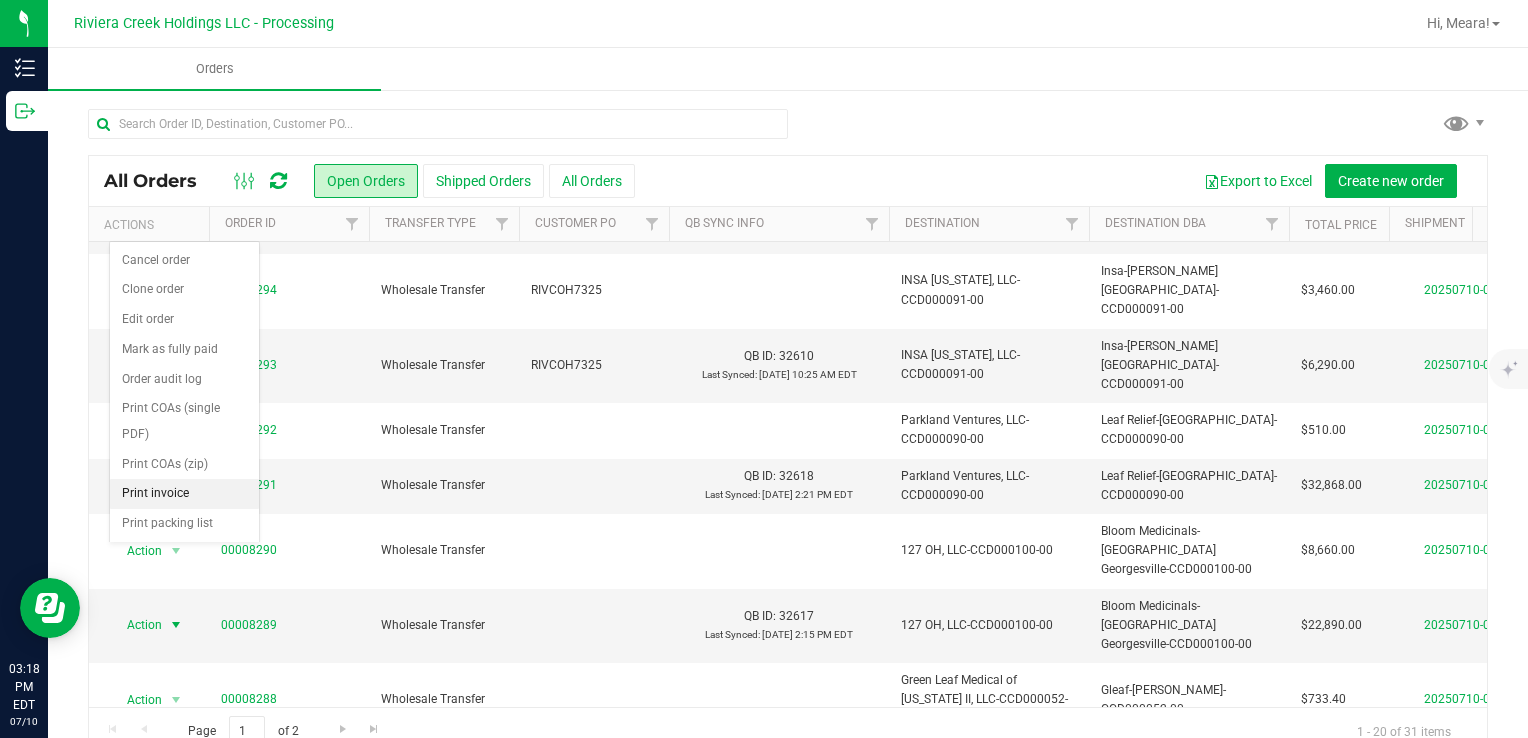 click on "Print invoice" at bounding box center (184, 494) 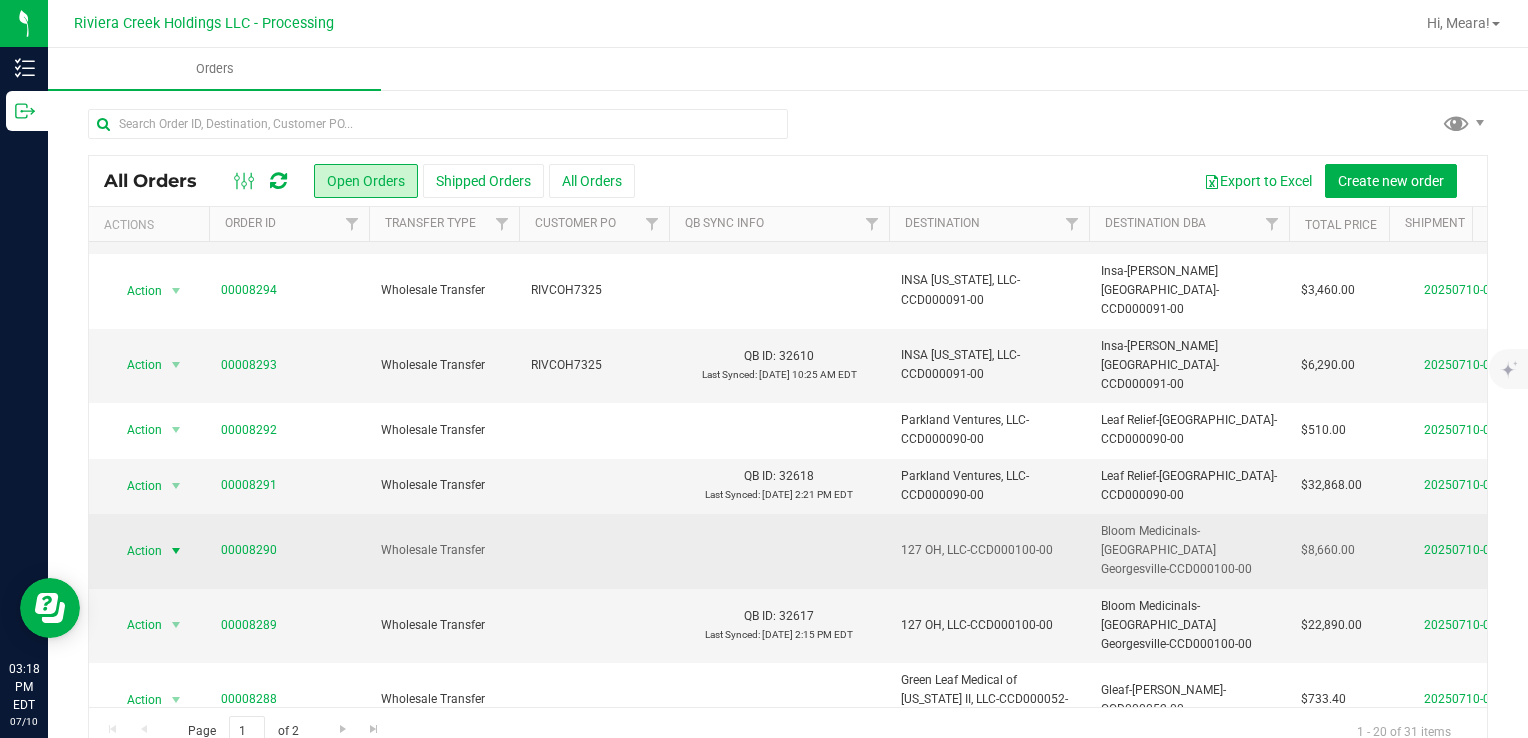 click on "Action" at bounding box center (136, 551) 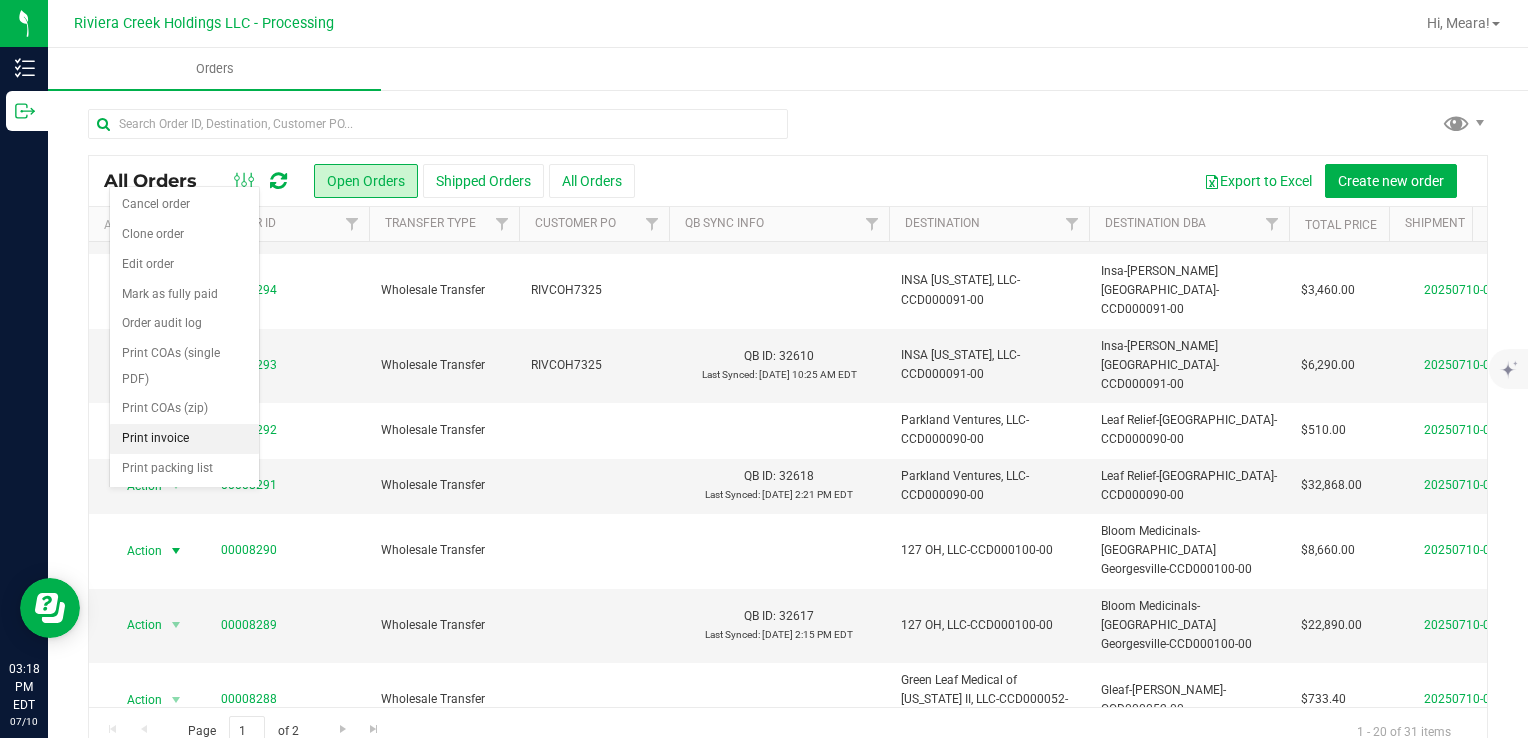 click on "Print invoice" at bounding box center [184, 439] 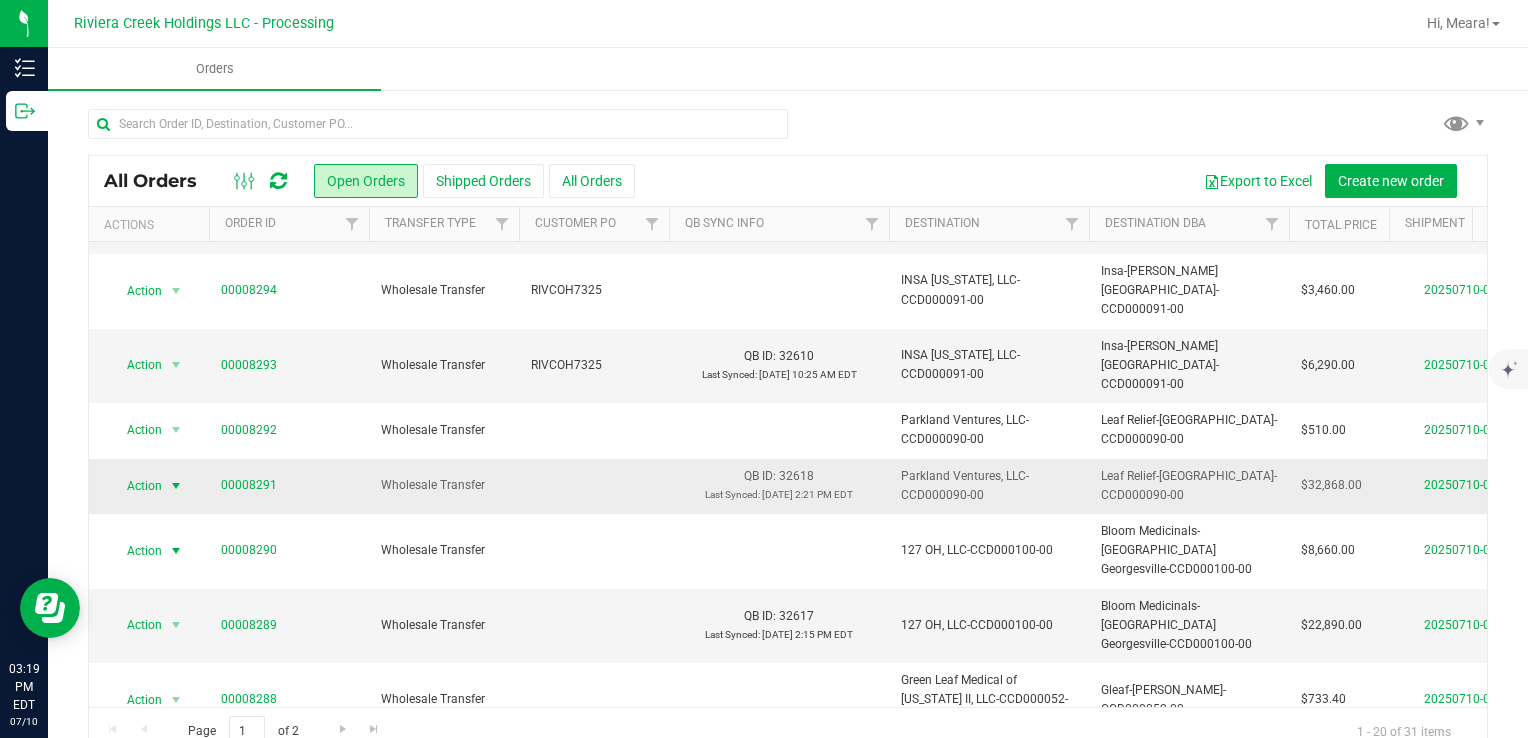 click at bounding box center (176, 486) 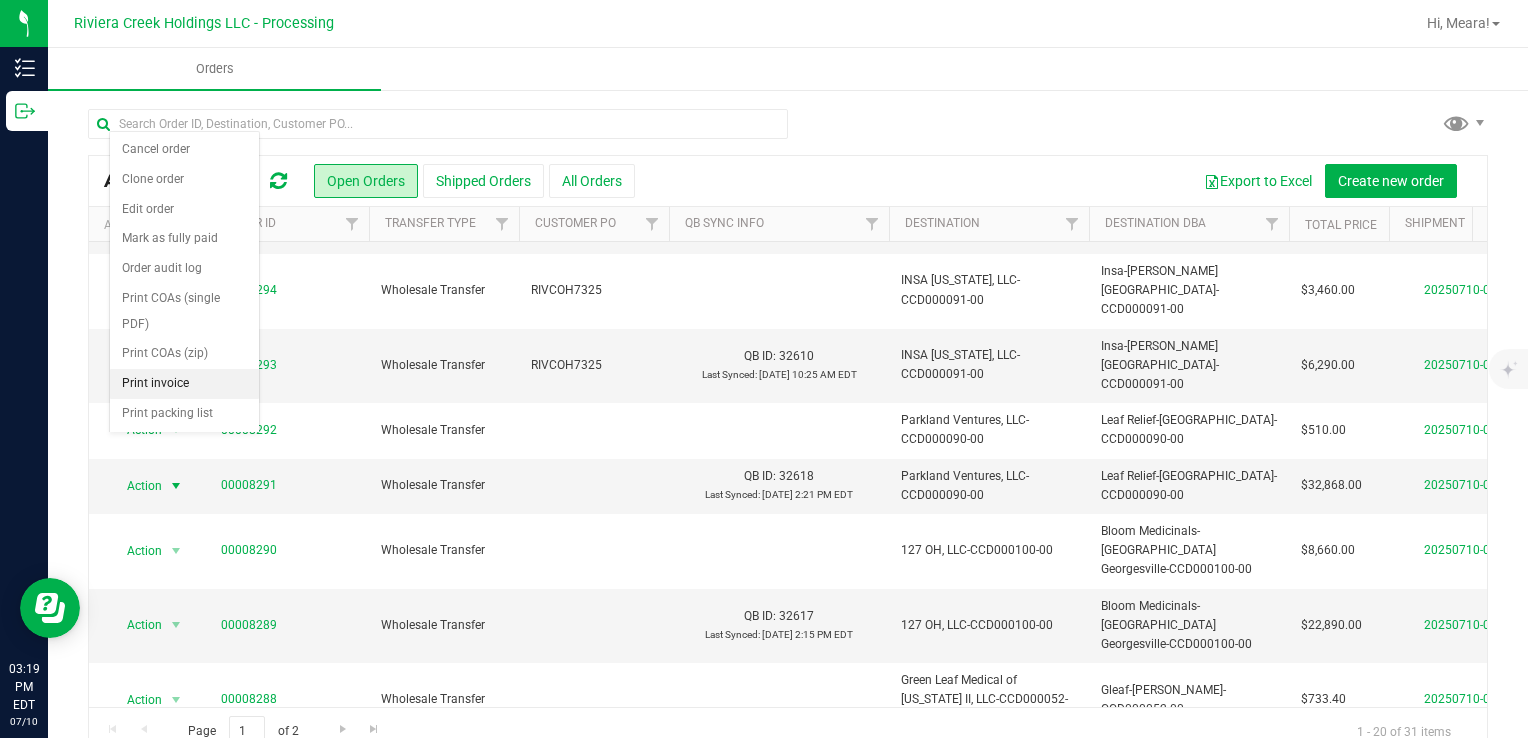 click on "Print invoice" at bounding box center [184, 384] 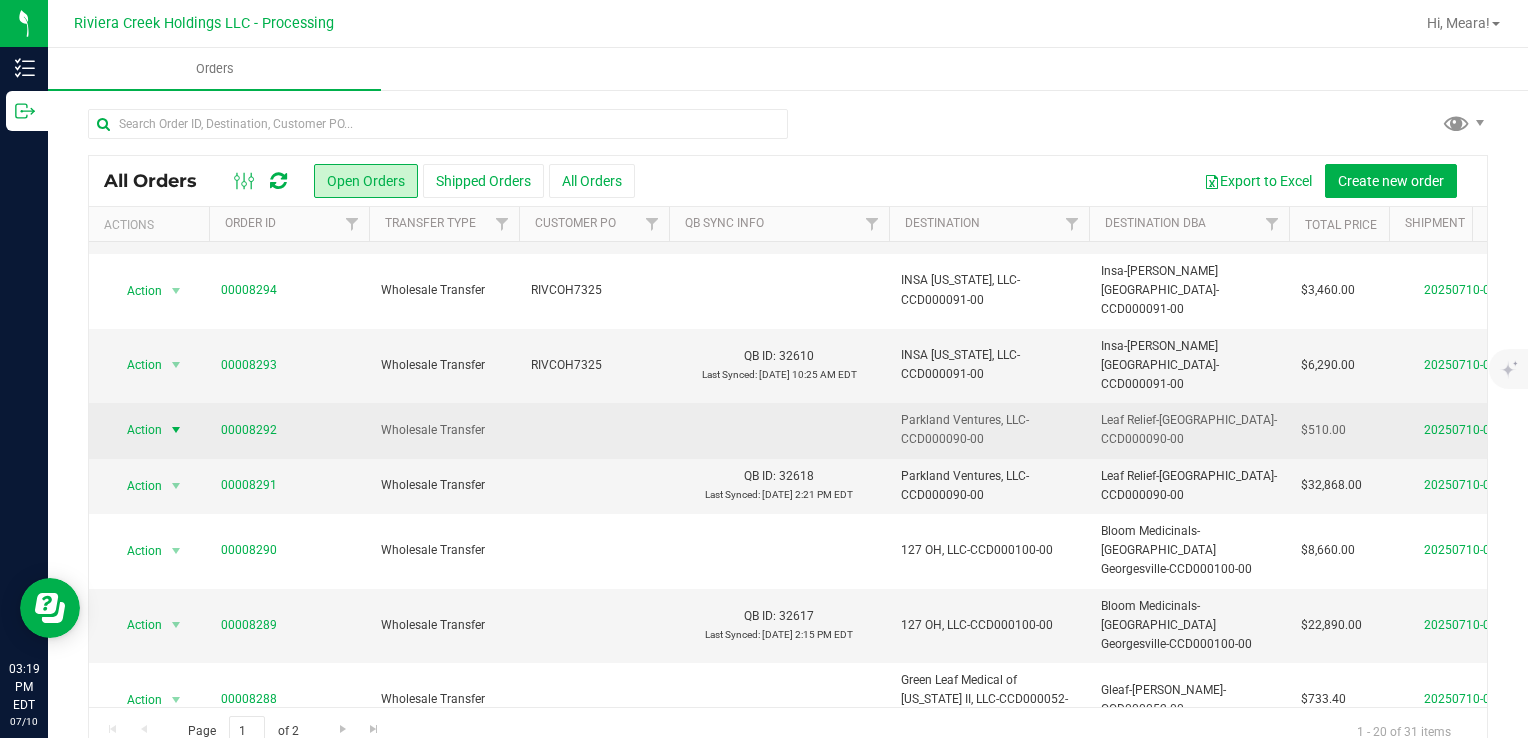 click on "Action" at bounding box center (136, 430) 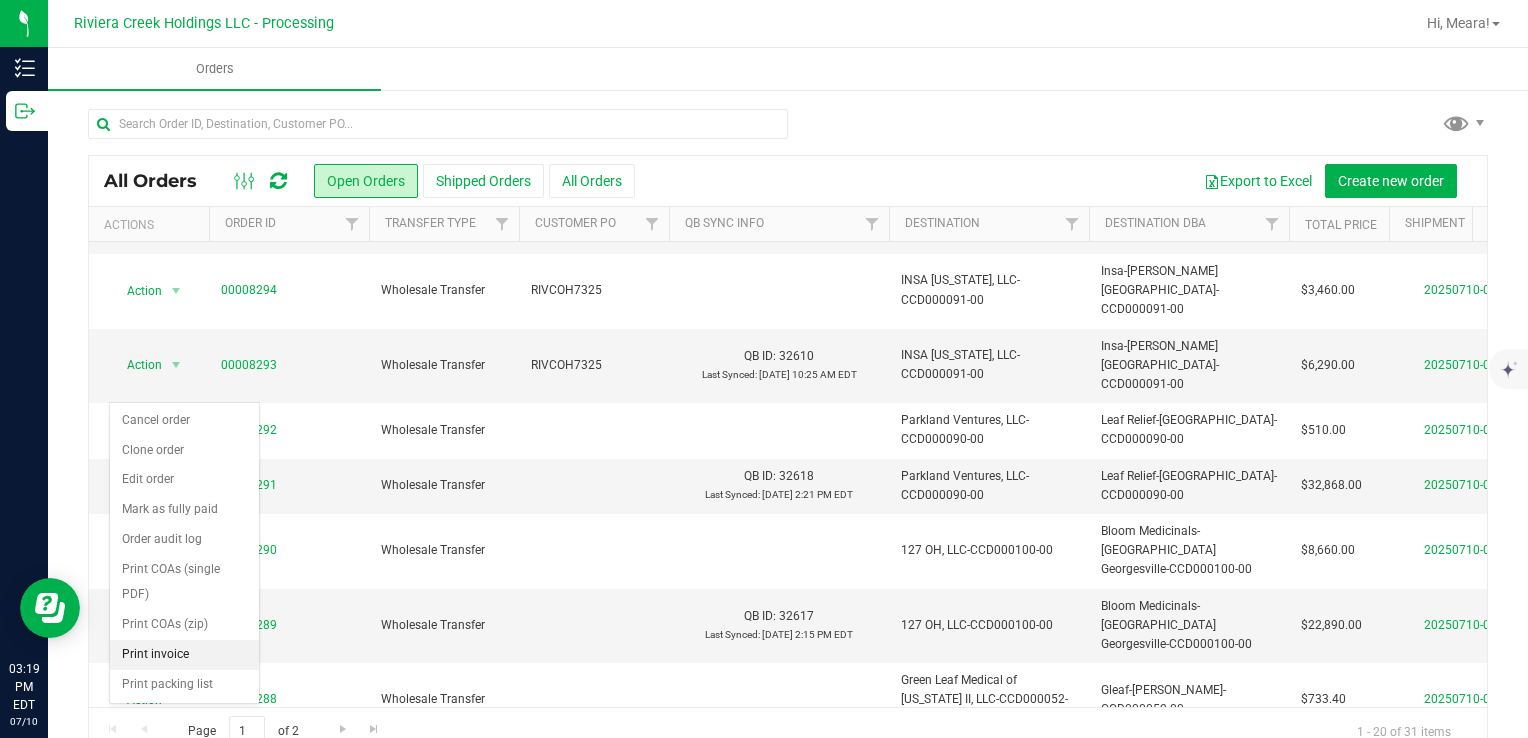 click on "Print invoice" at bounding box center [184, 655] 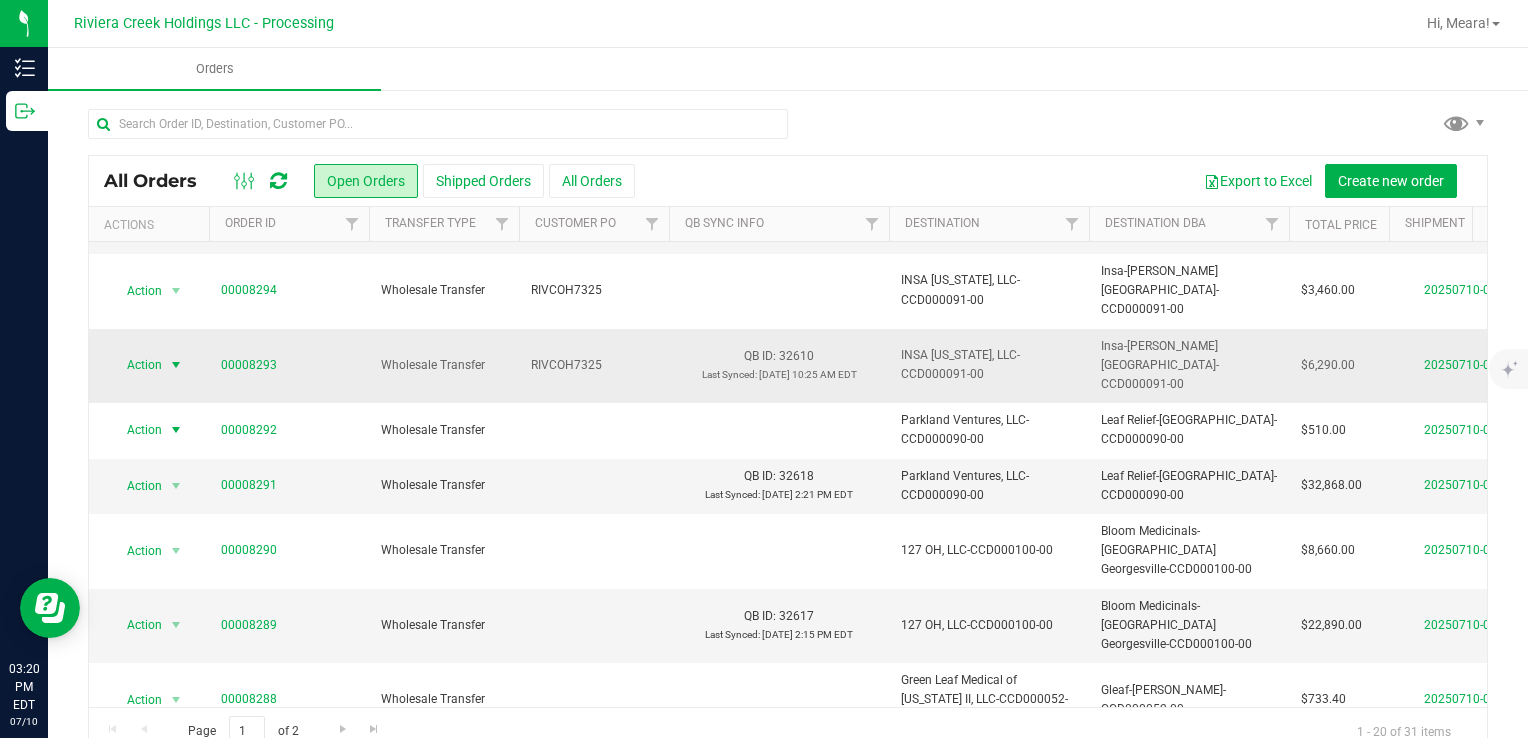 drag, startPoint x: 126, startPoint y: 333, endPoint x: 137, endPoint y: 341, distance: 13.601471 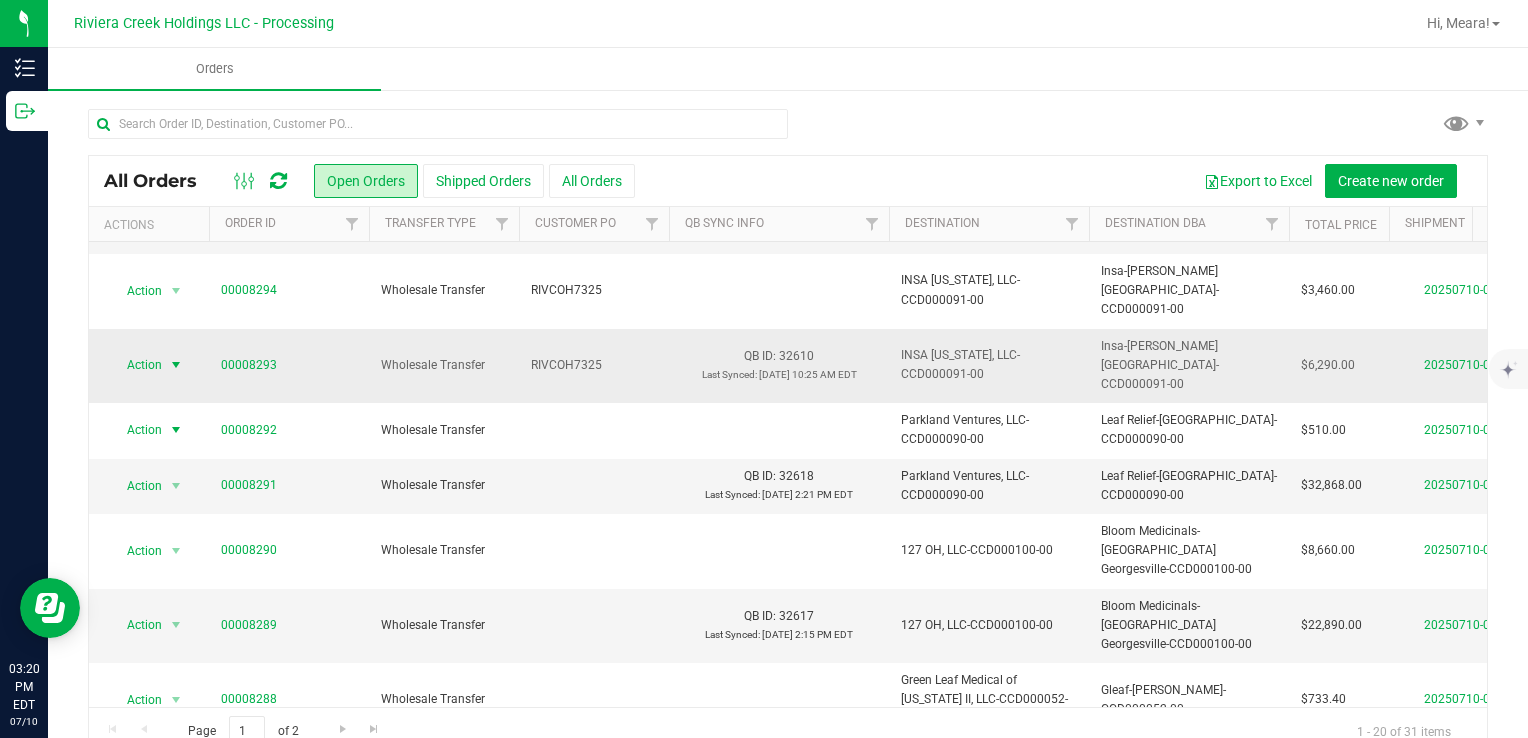 click on "Action" at bounding box center (136, 365) 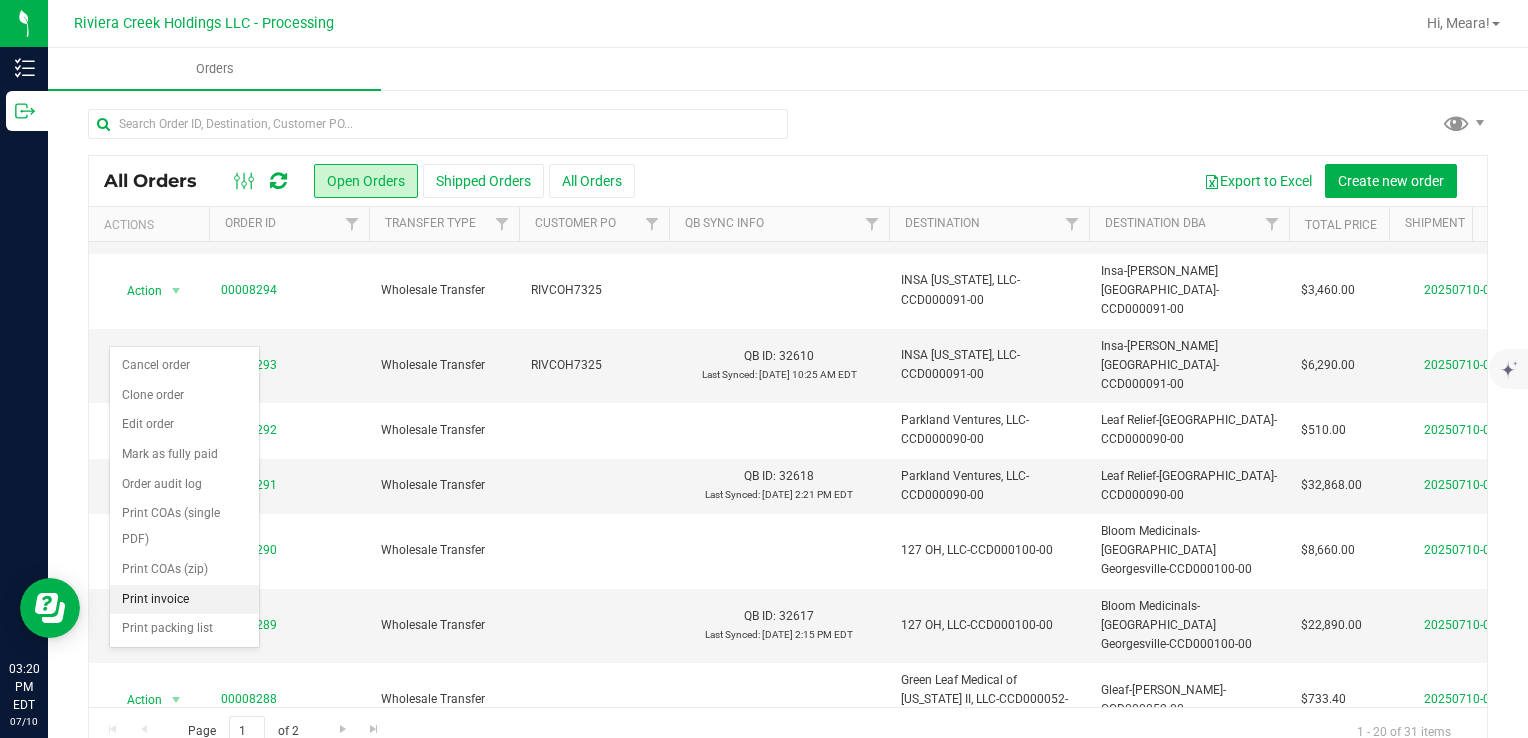 click on "Print invoice" at bounding box center (184, 600) 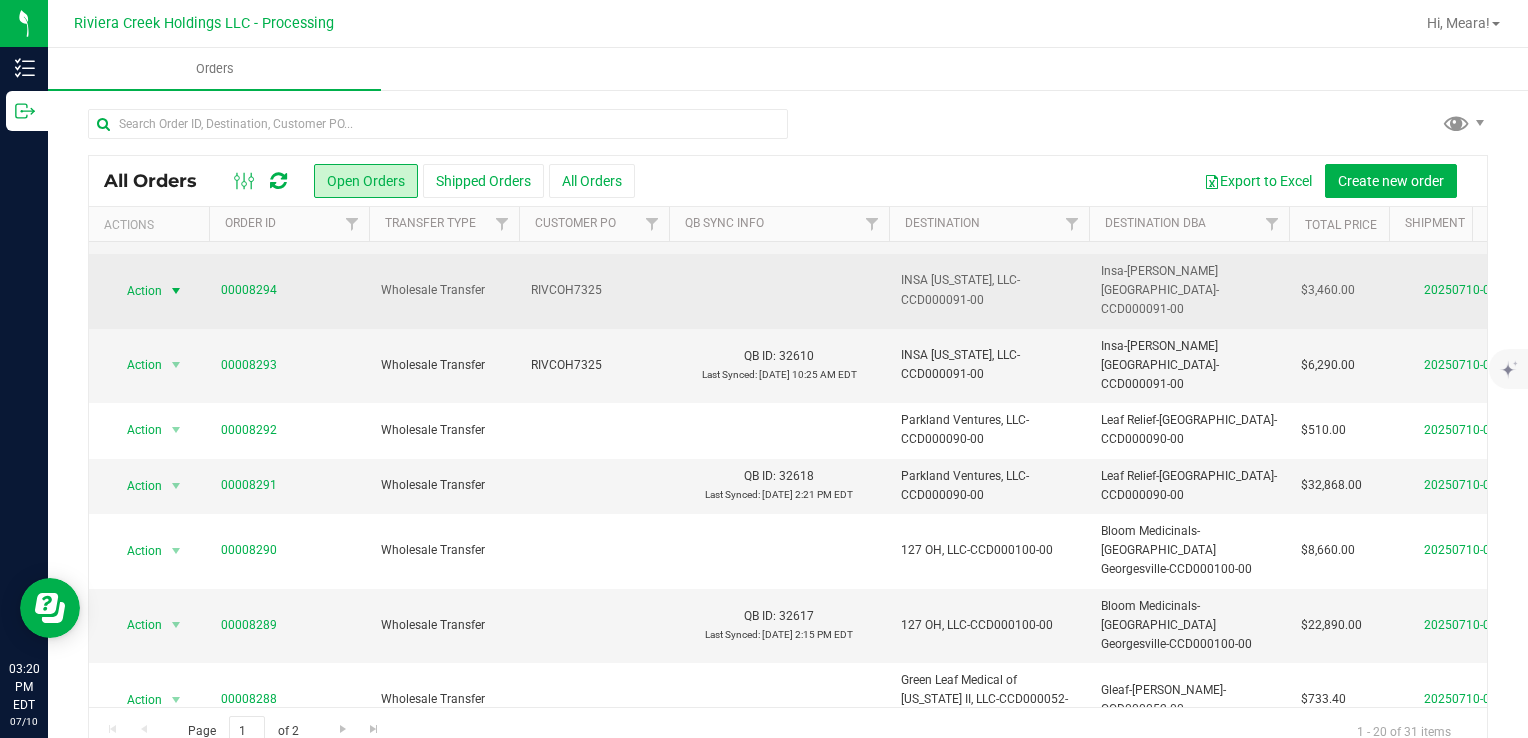 click on "Action" at bounding box center (136, 291) 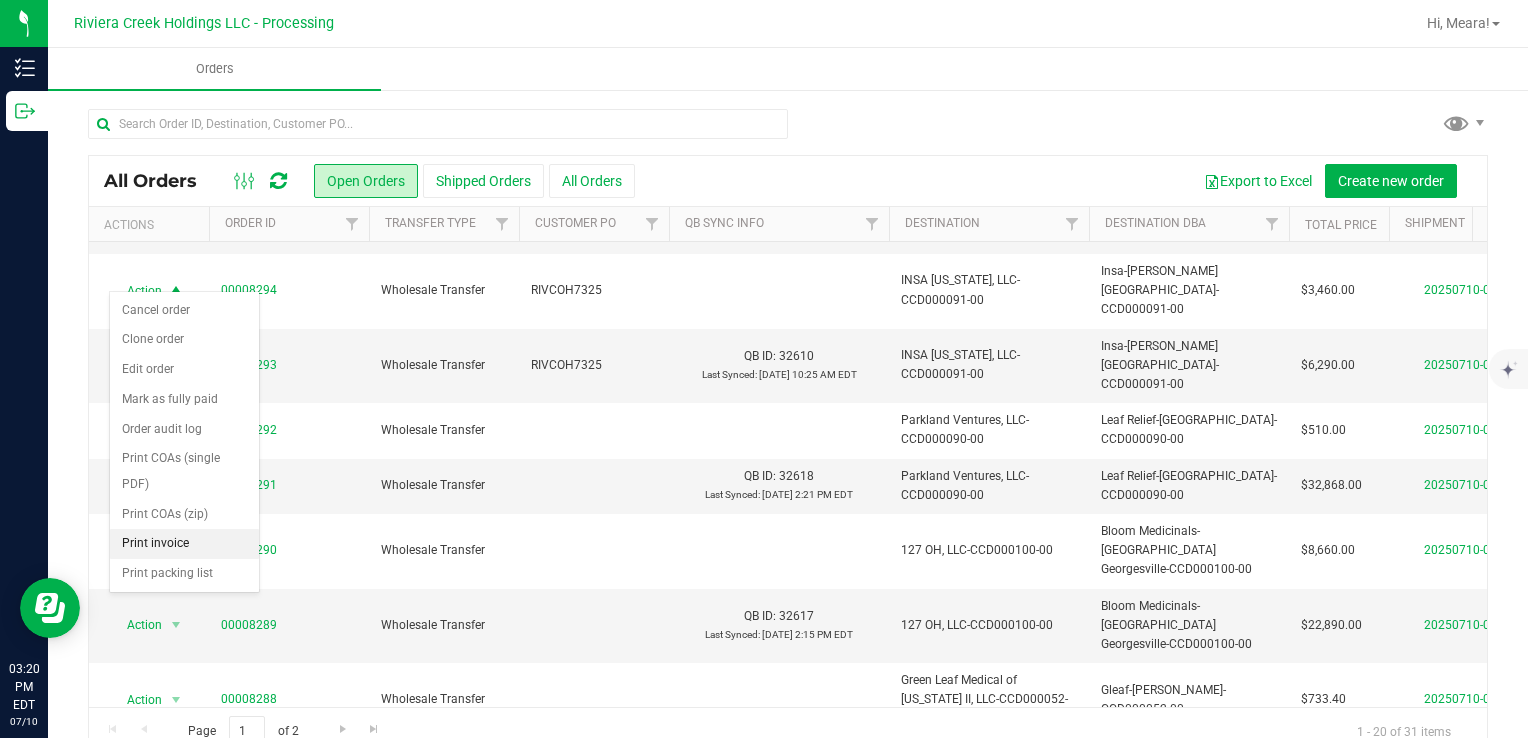 click on "Print invoice" at bounding box center (184, 544) 